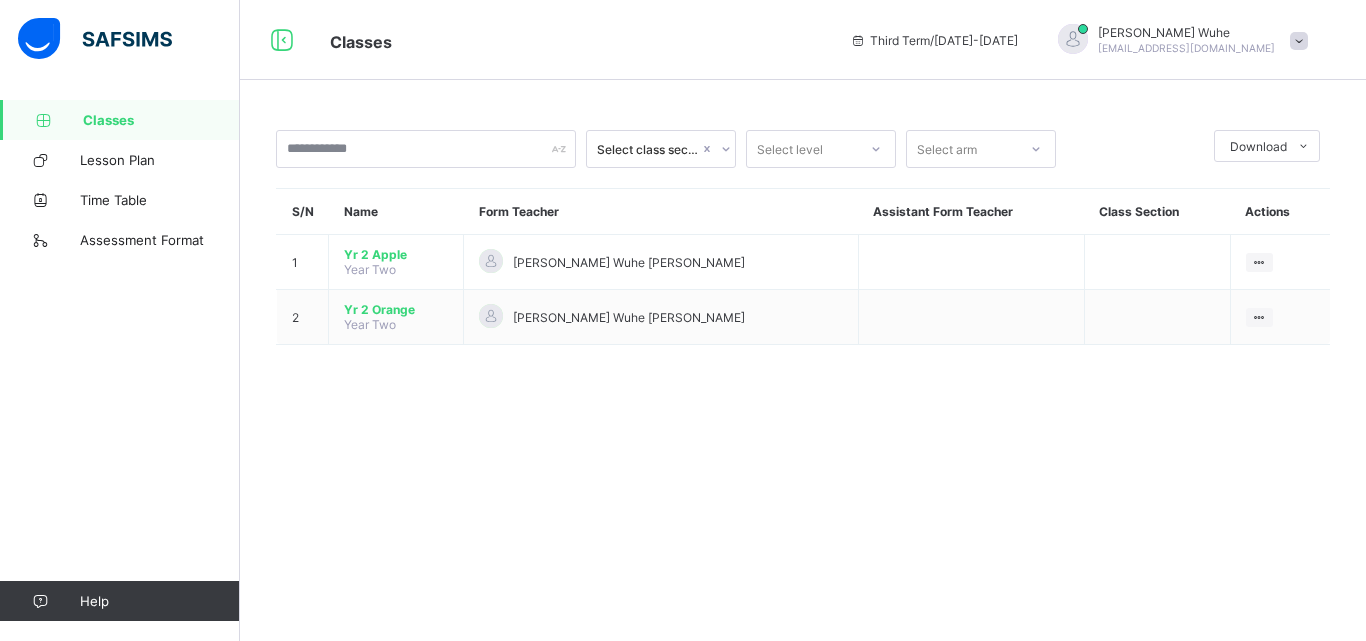 scroll, scrollTop: 0, scrollLeft: 0, axis: both 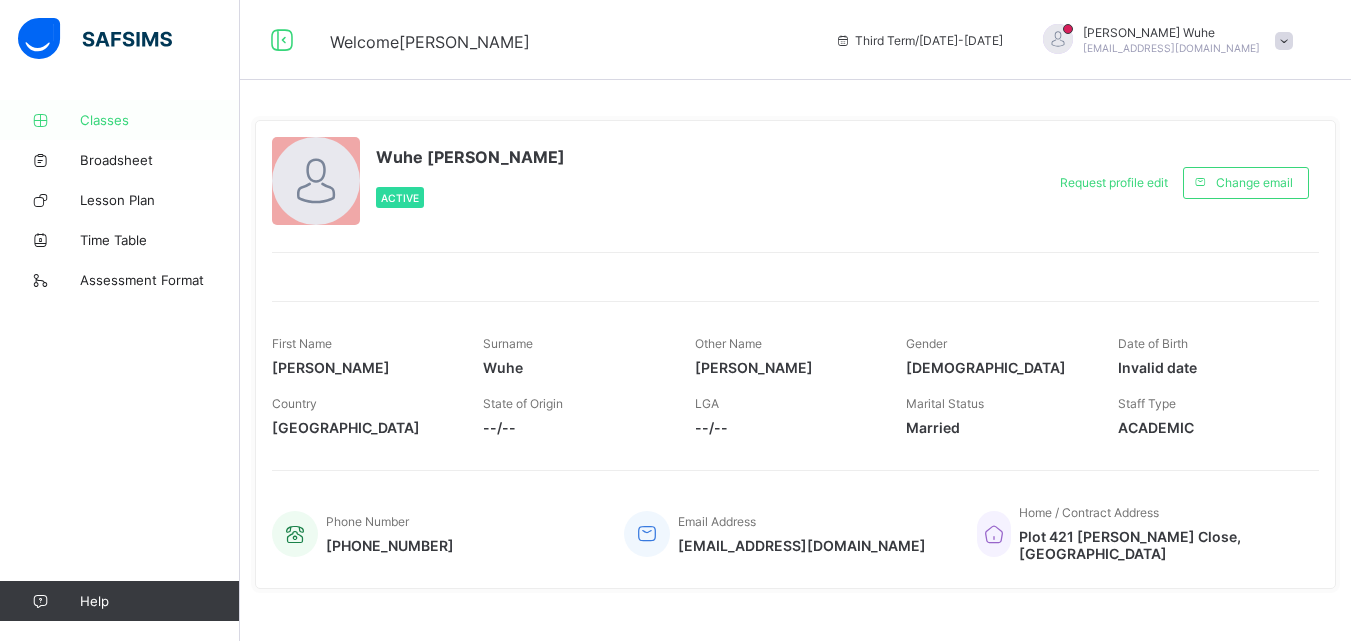 click on "Classes" at bounding box center [160, 120] 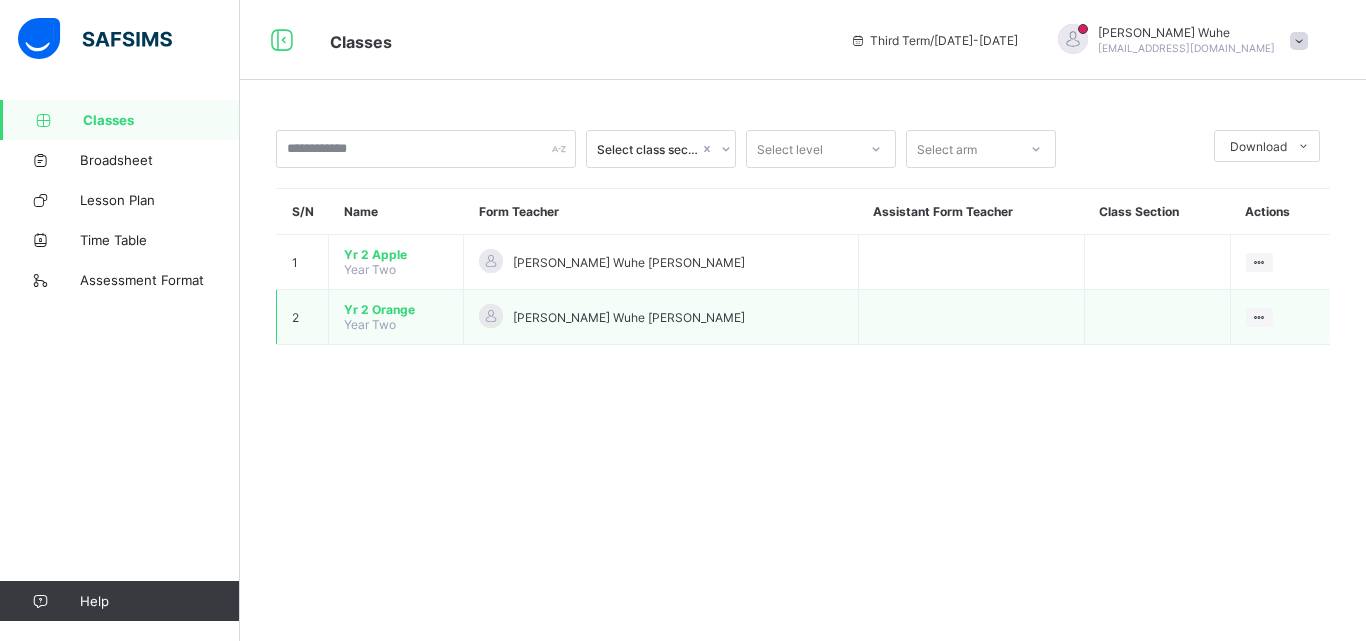 click on "Yr 2   Orange   Year Two" at bounding box center (396, 317) 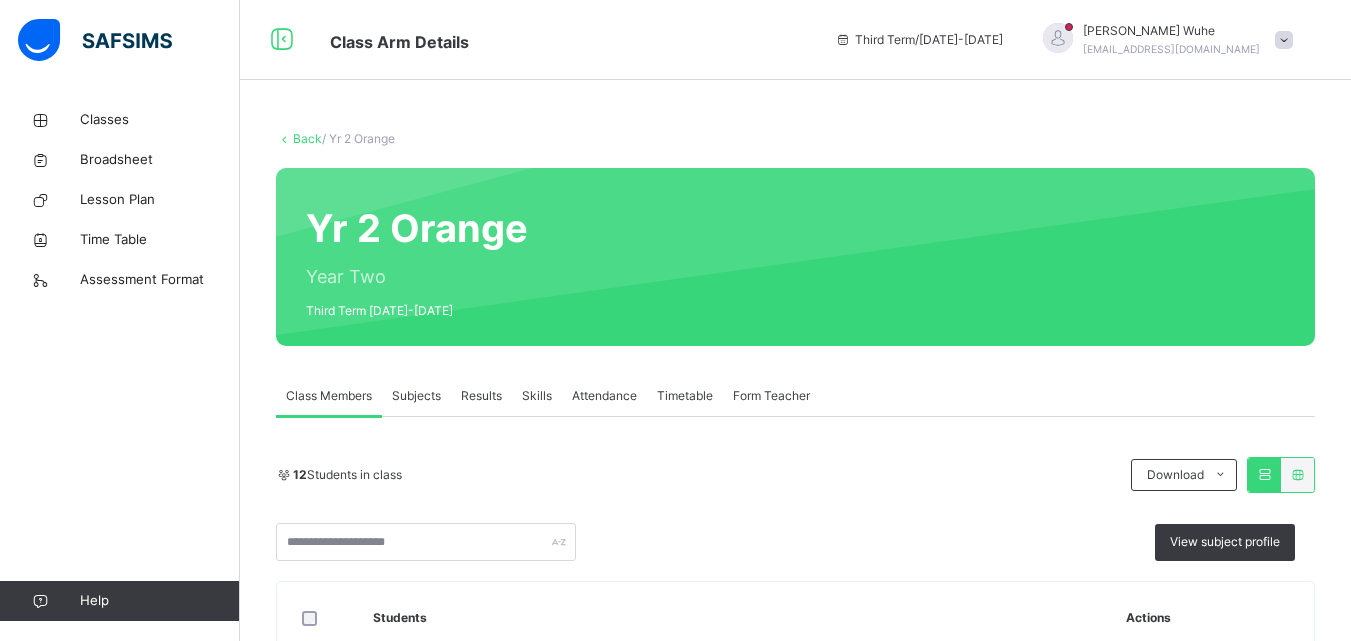 click on "Results" at bounding box center [481, 396] 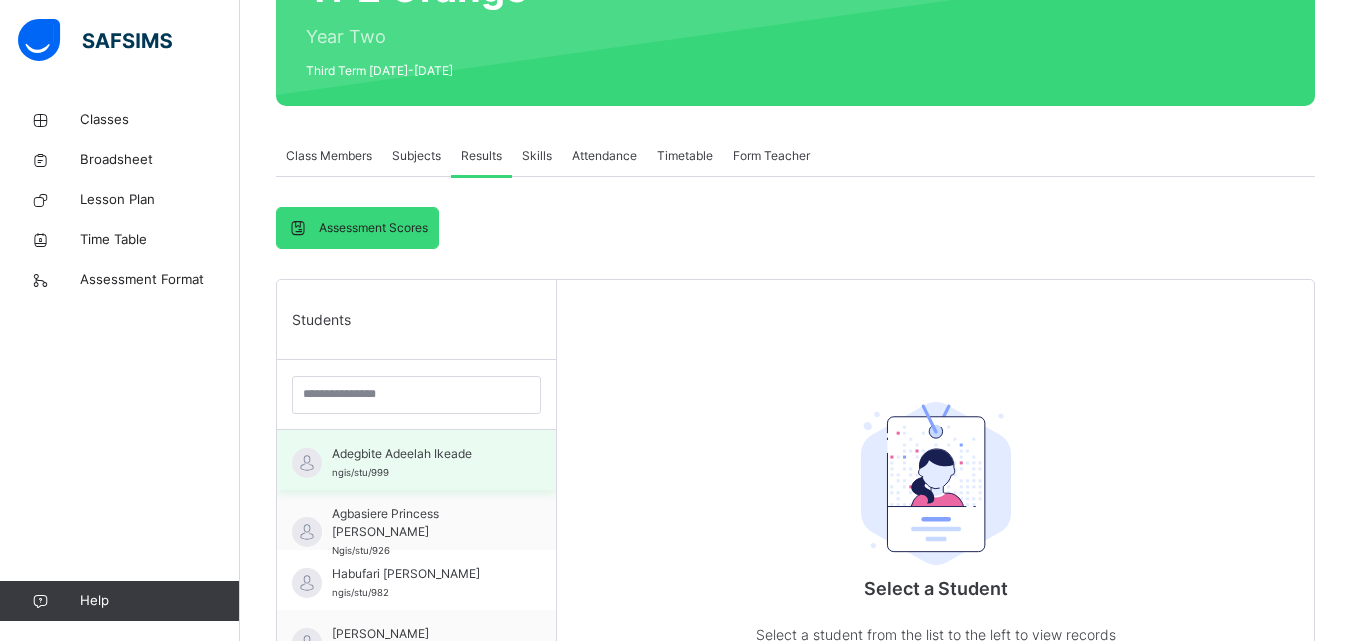 scroll, scrollTop: 360, scrollLeft: 0, axis: vertical 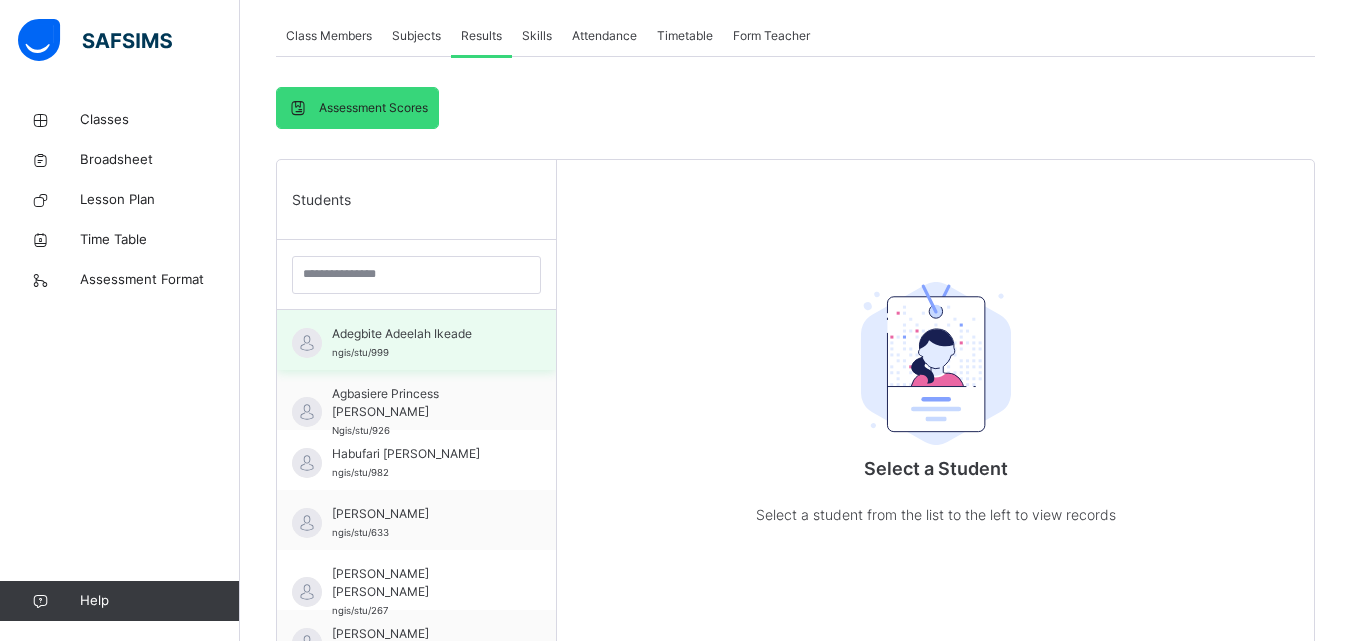 click on "Adegbite Adeelah Ikeade" at bounding box center (421, 334) 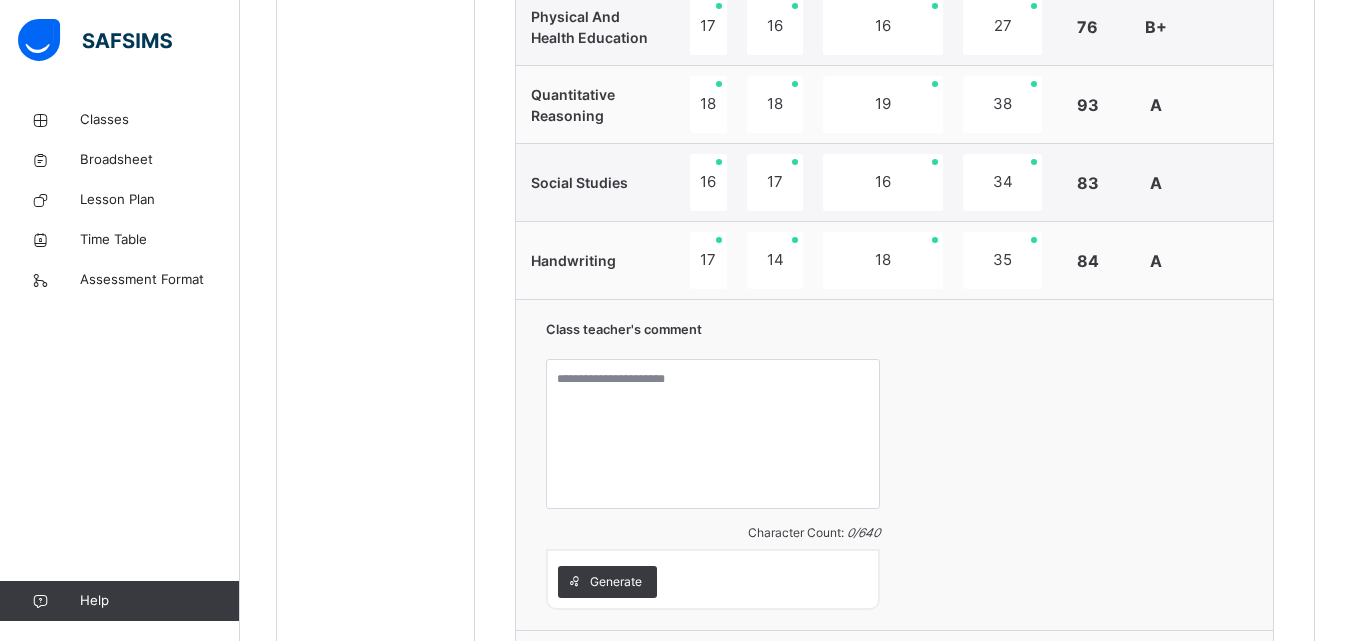 scroll, scrollTop: 1520, scrollLeft: 0, axis: vertical 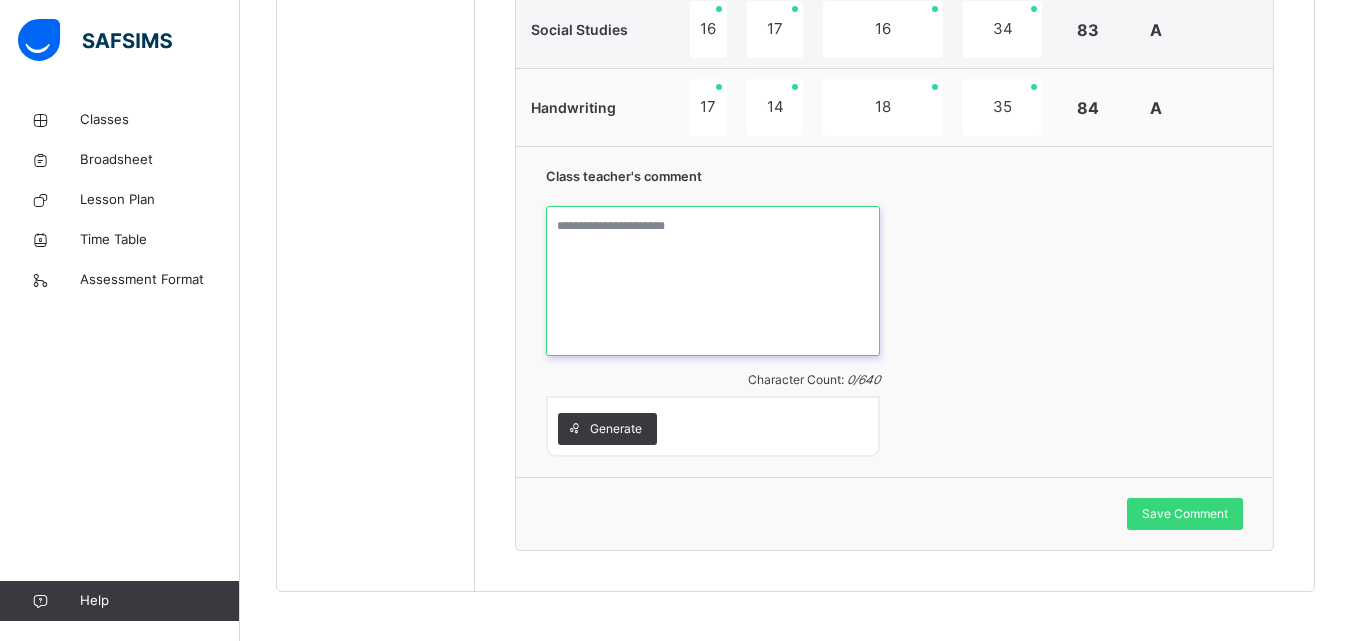 click at bounding box center (712, 281) 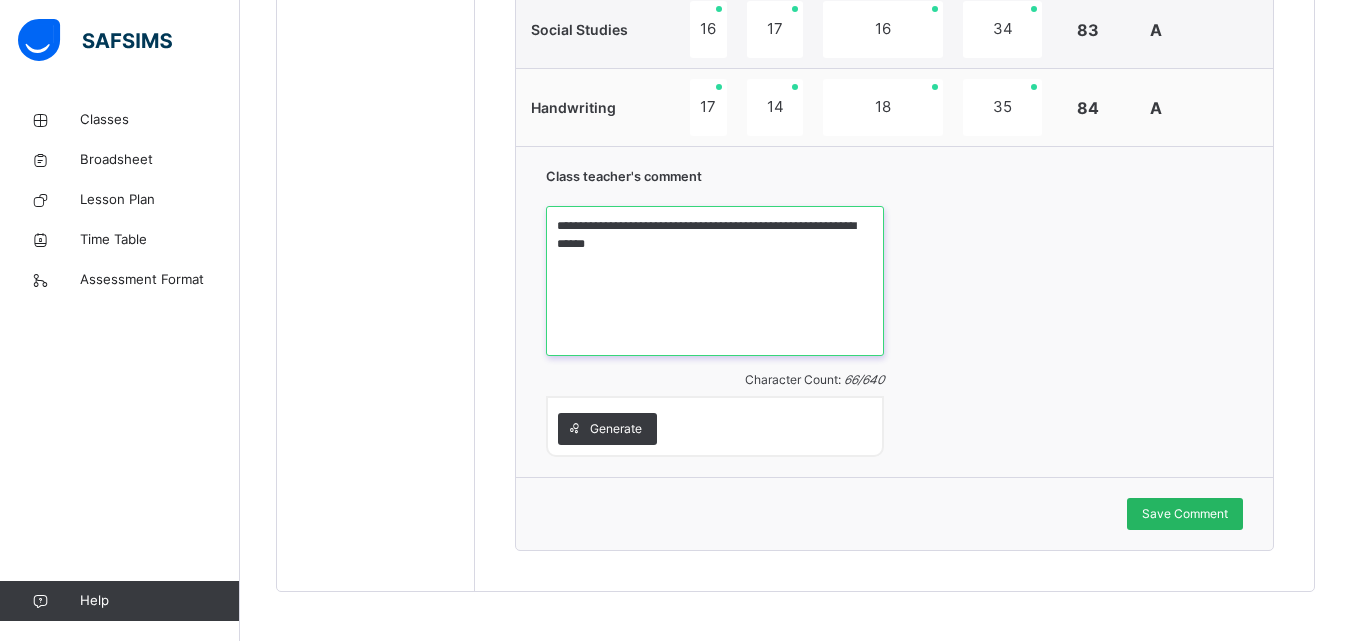 type on "**********" 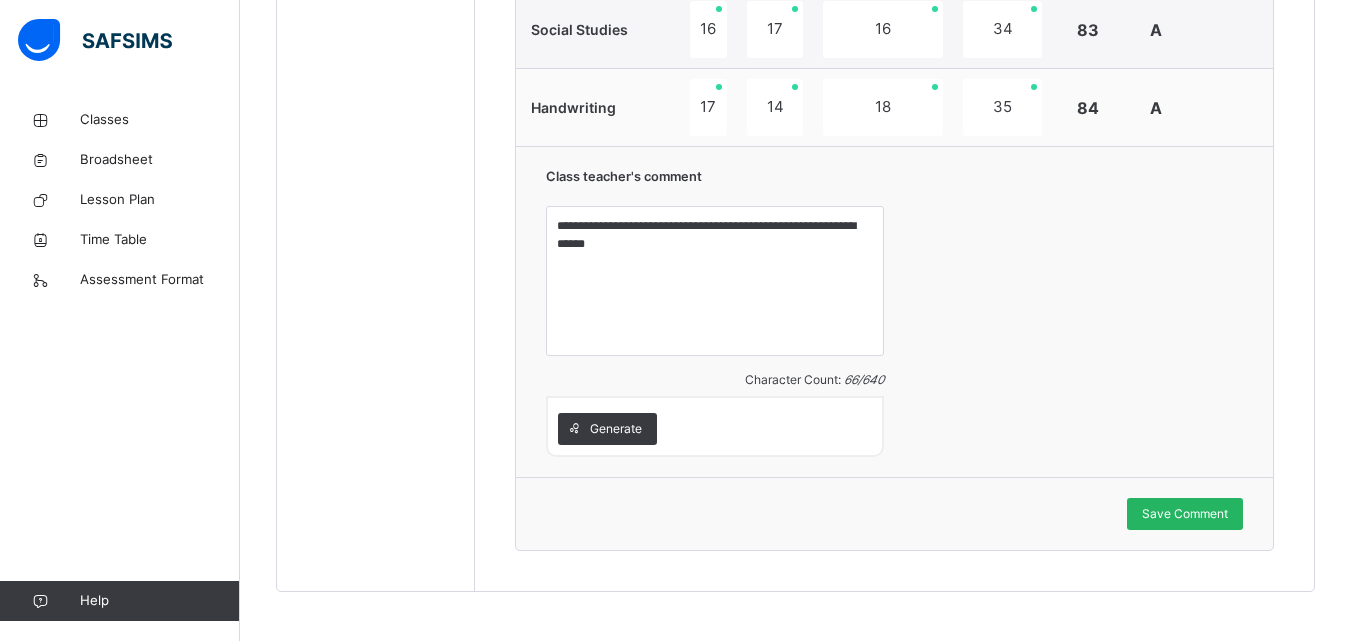 click on "Save Comment" at bounding box center (1185, 514) 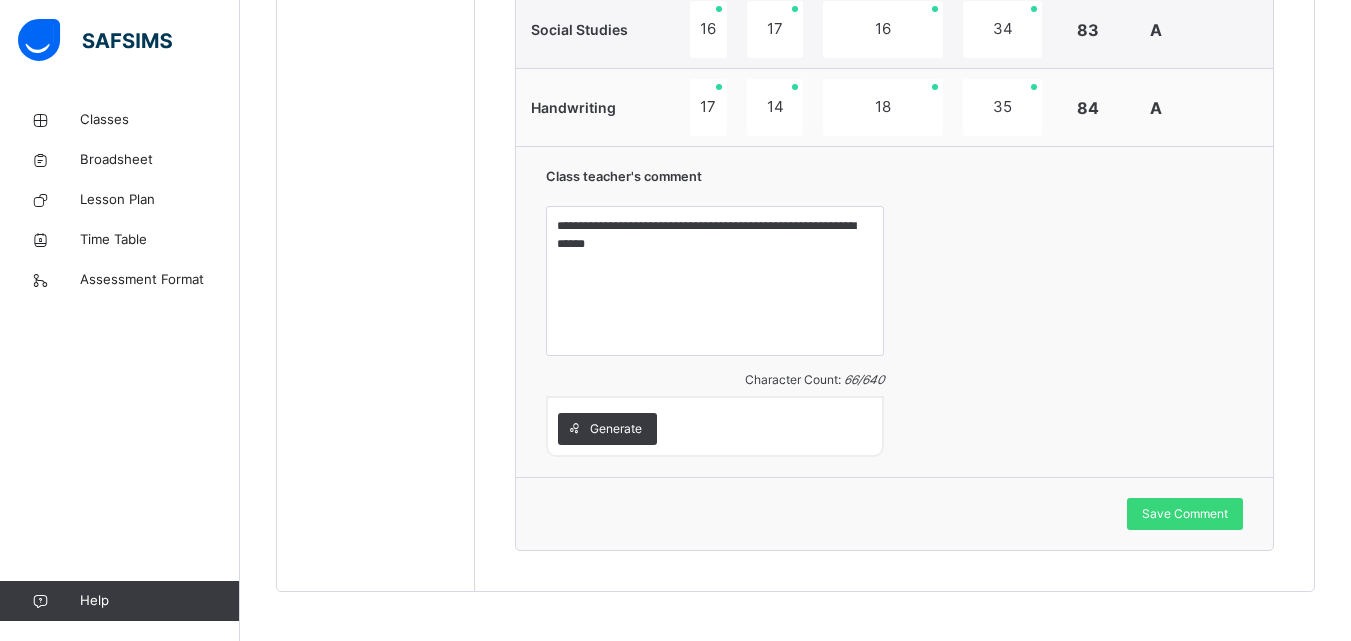 scroll, scrollTop: 960, scrollLeft: 0, axis: vertical 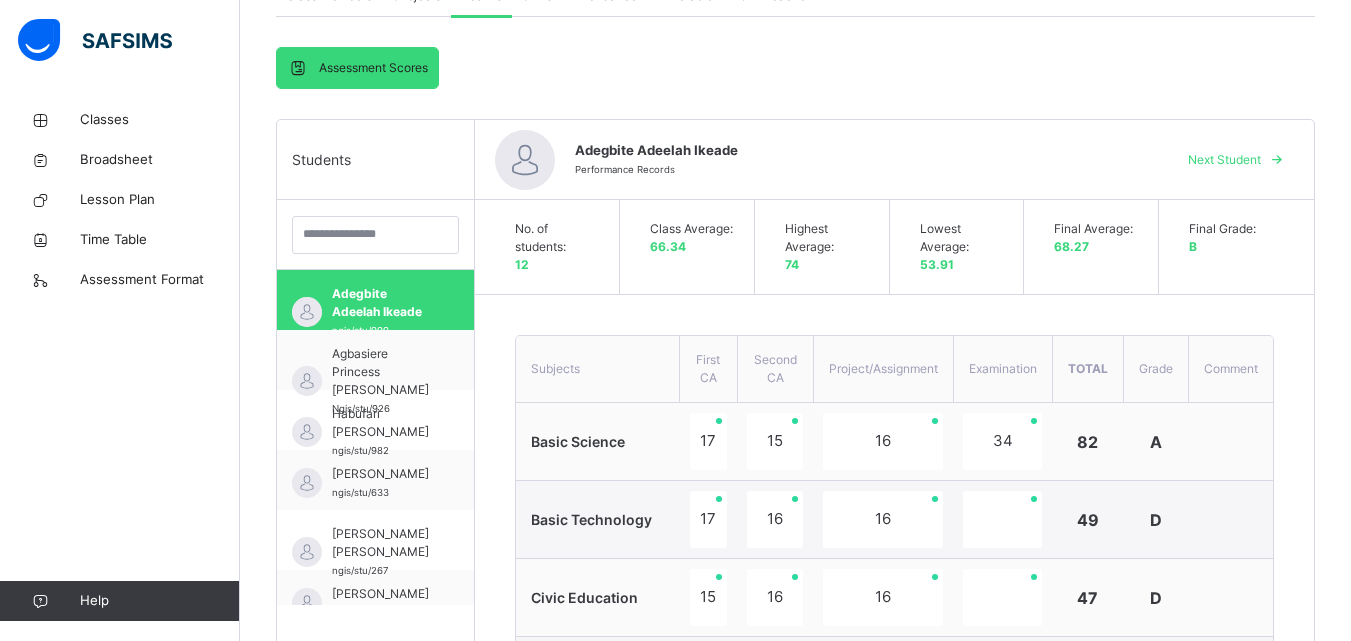 click on "**********" at bounding box center (894, 955) 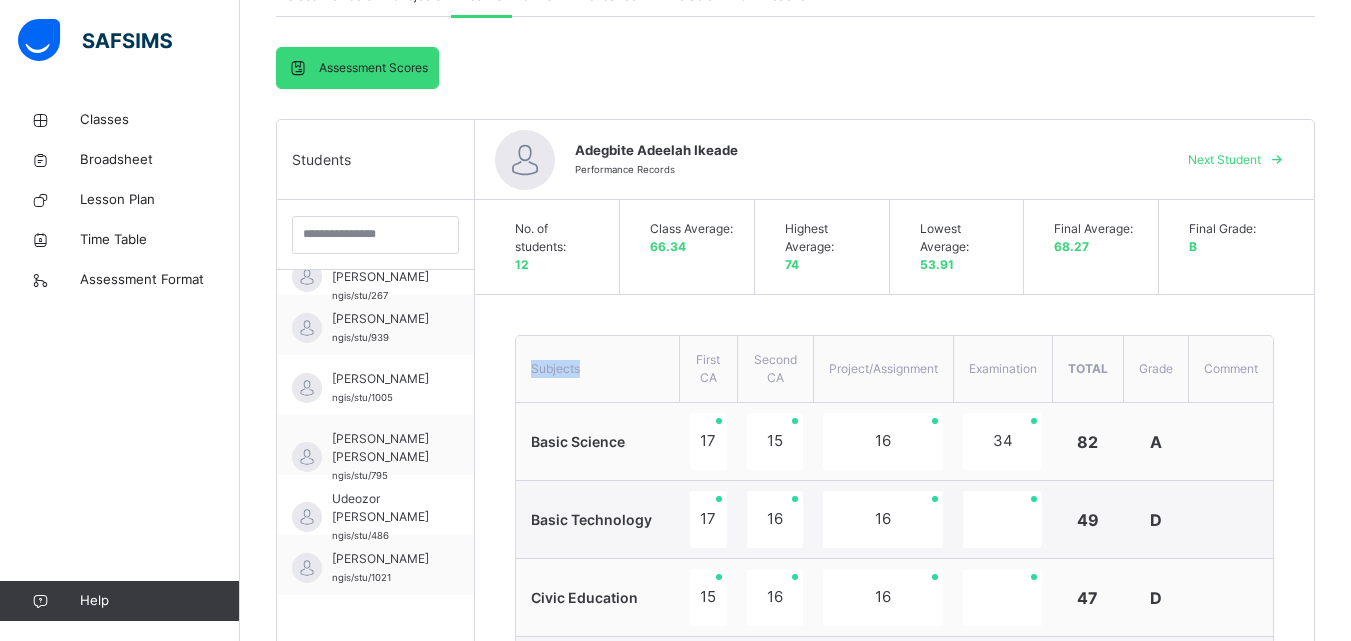 scroll, scrollTop: 293, scrollLeft: 0, axis: vertical 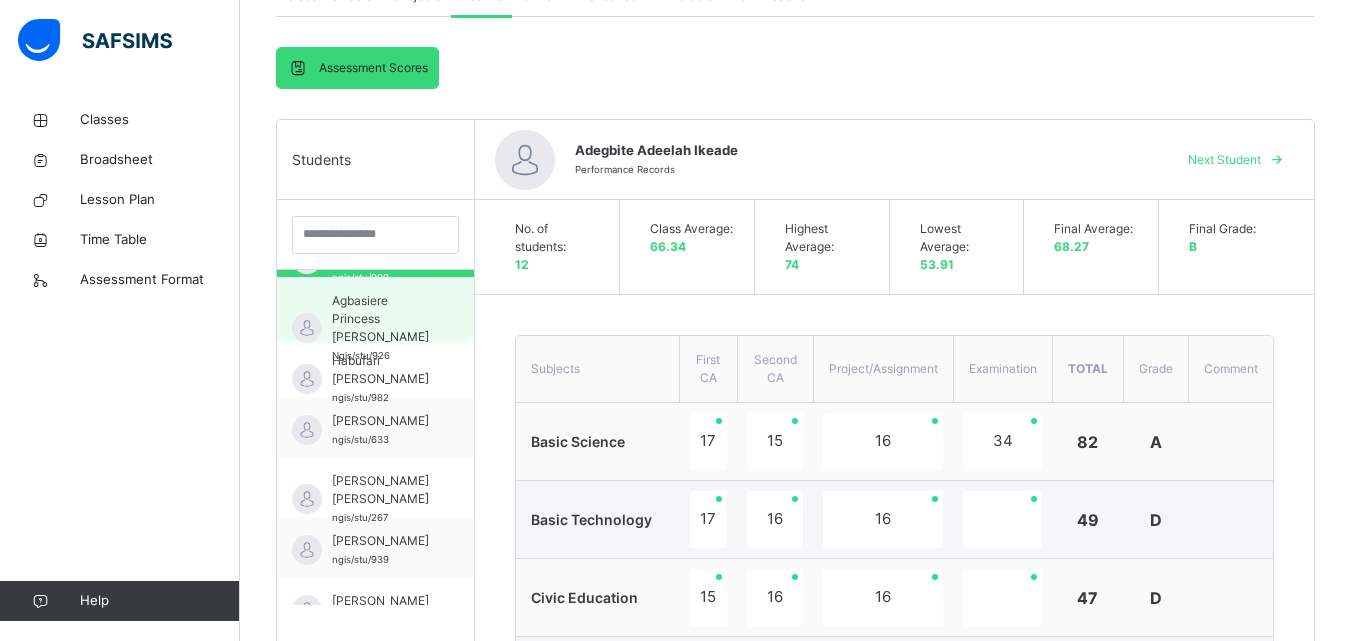 click on "Agbasiere Princess [PERSON_NAME]" at bounding box center (380, 319) 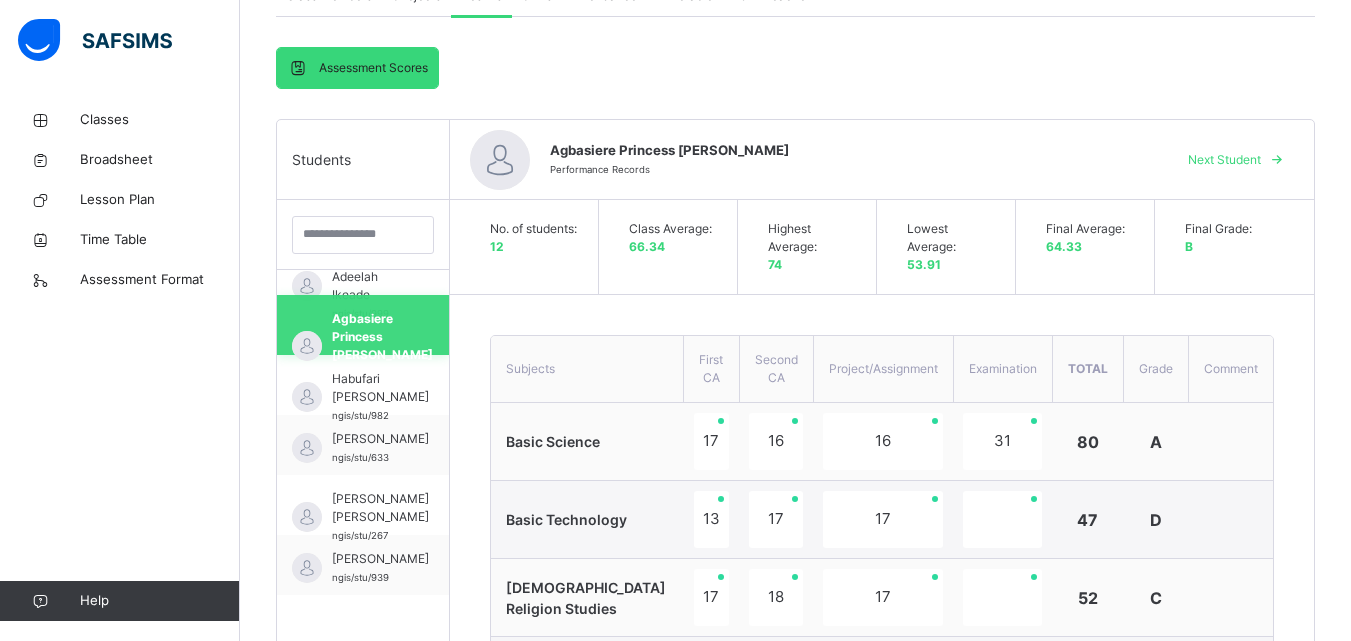 scroll, scrollTop: 44, scrollLeft: 0, axis: vertical 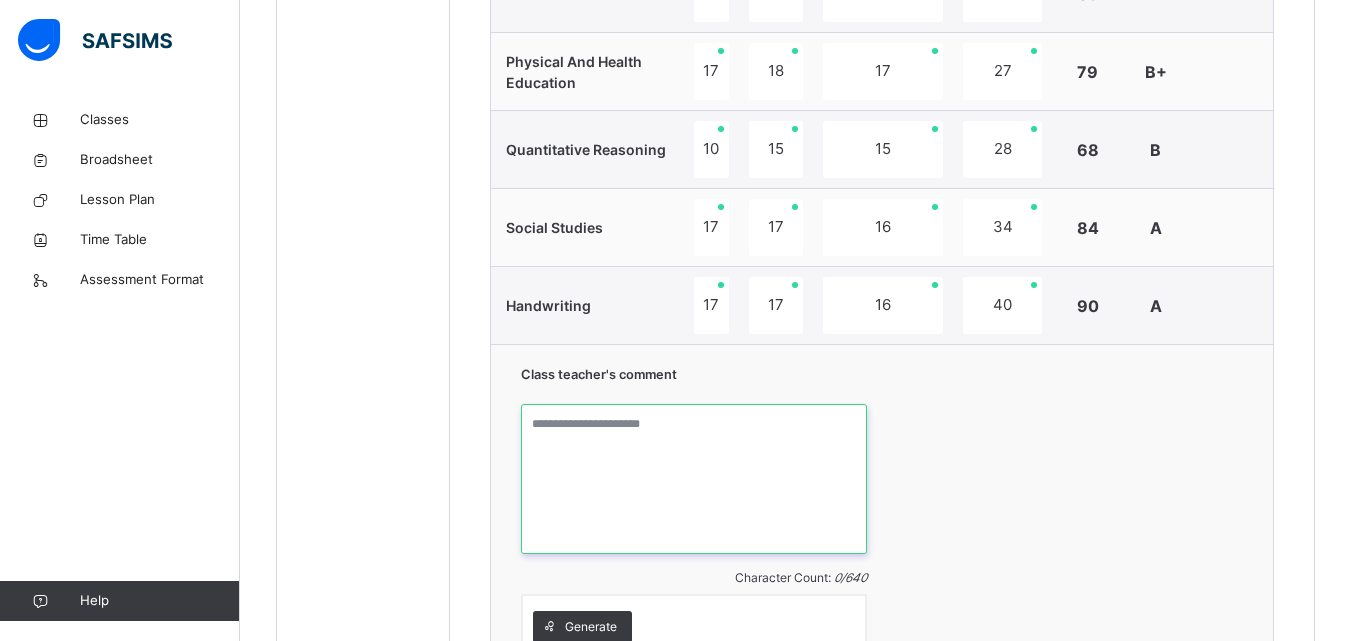 click at bounding box center [694, 479] 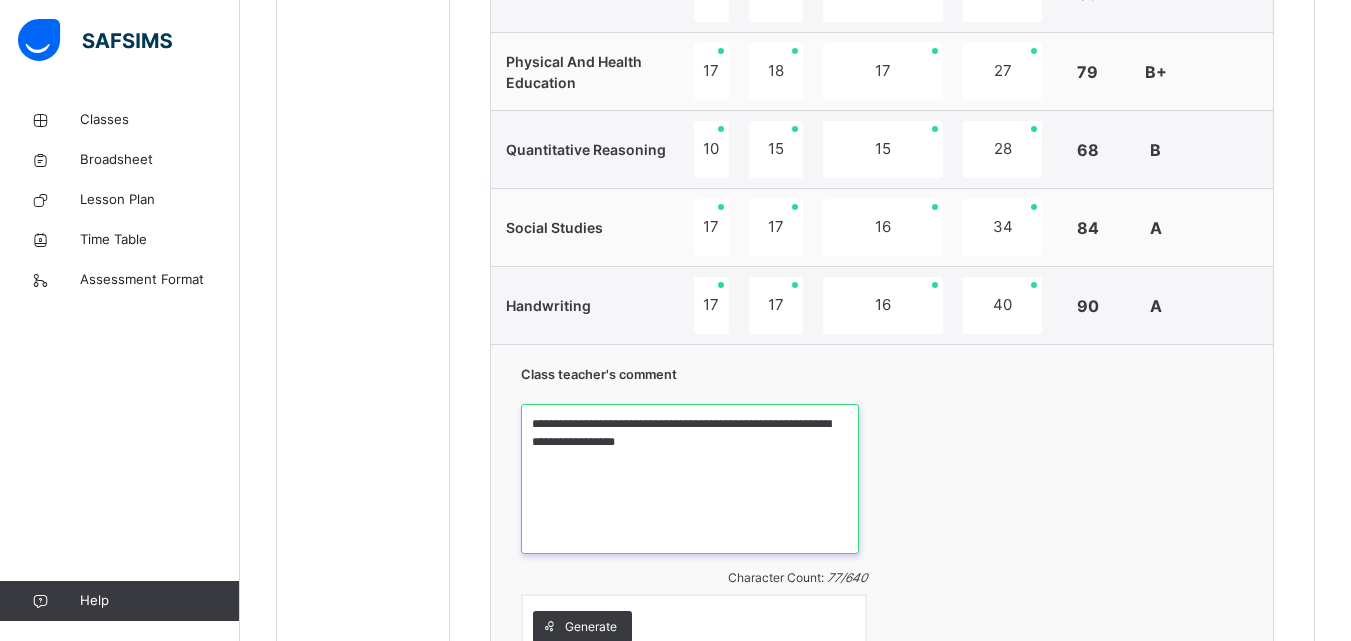 click on "**********" at bounding box center [690, 479] 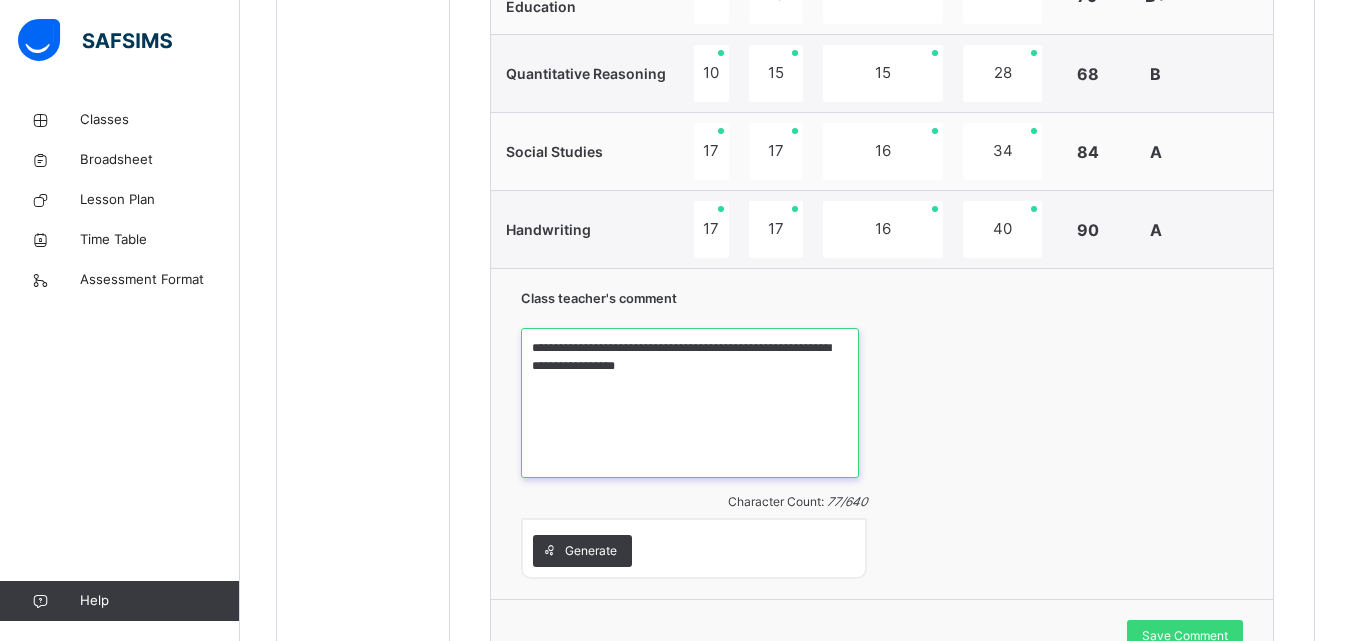 scroll, scrollTop: 1609, scrollLeft: 0, axis: vertical 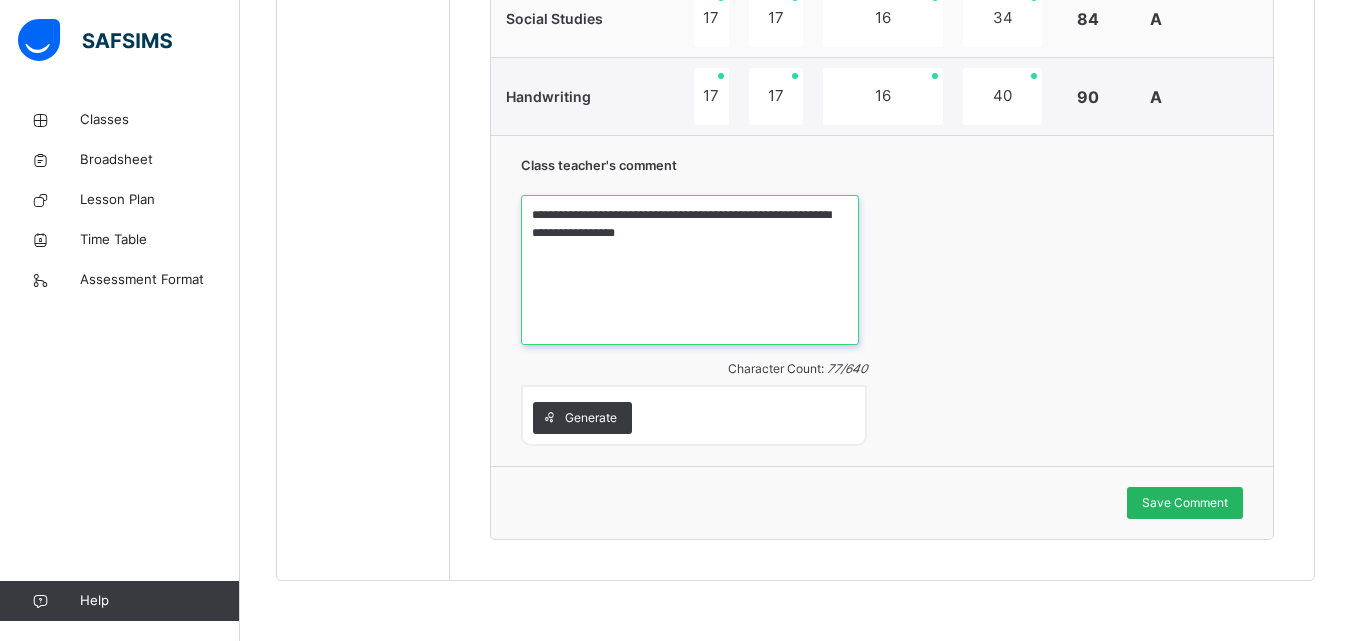 type on "**********" 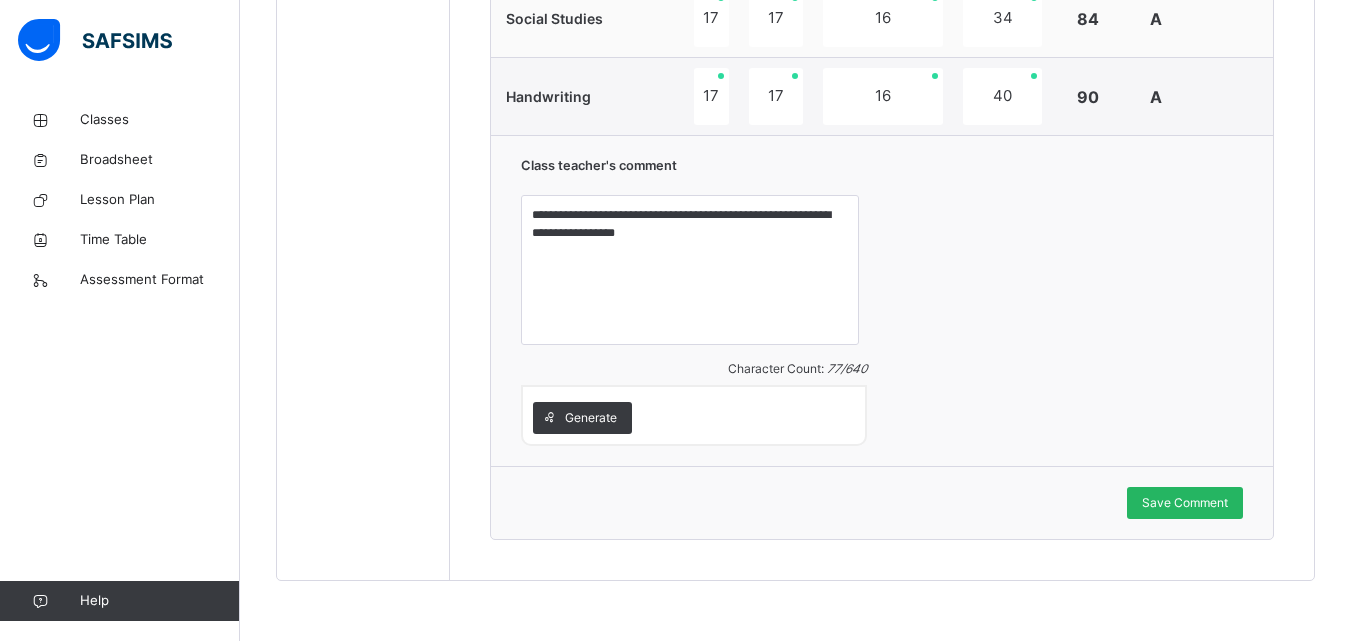click on "Save Comment" at bounding box center [1185, 503] 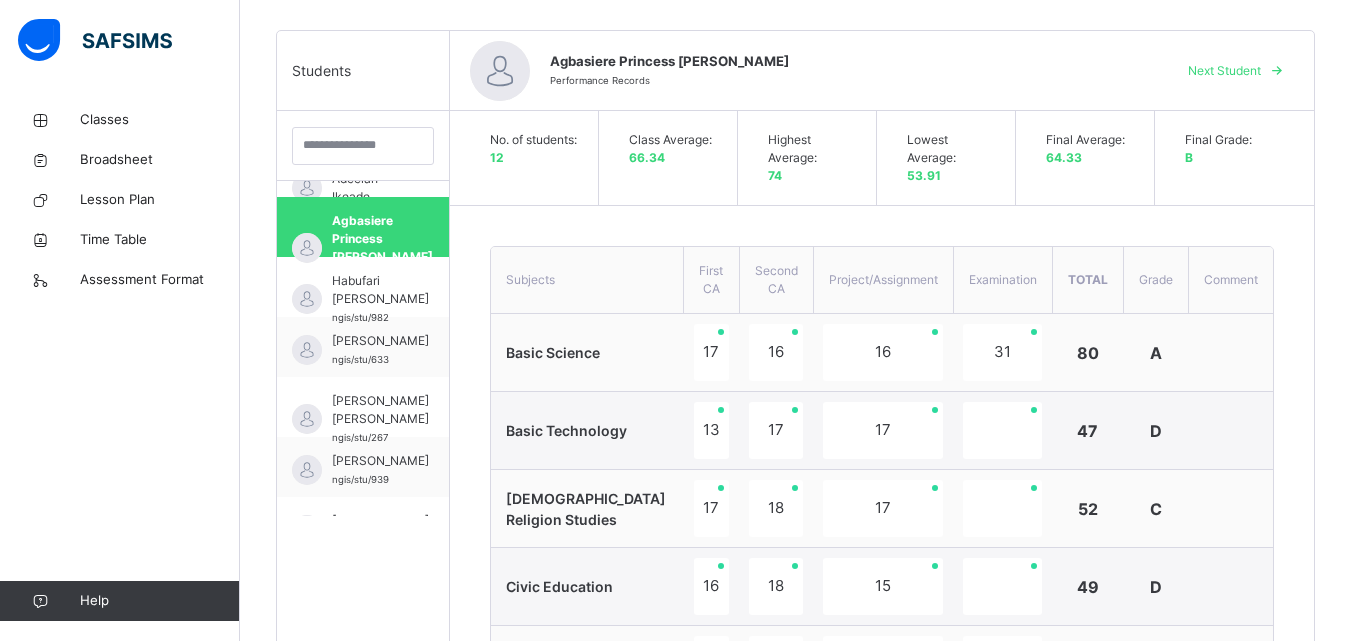 scroll, scrollTop: 449, scrollLeft: 0, axis: vertical 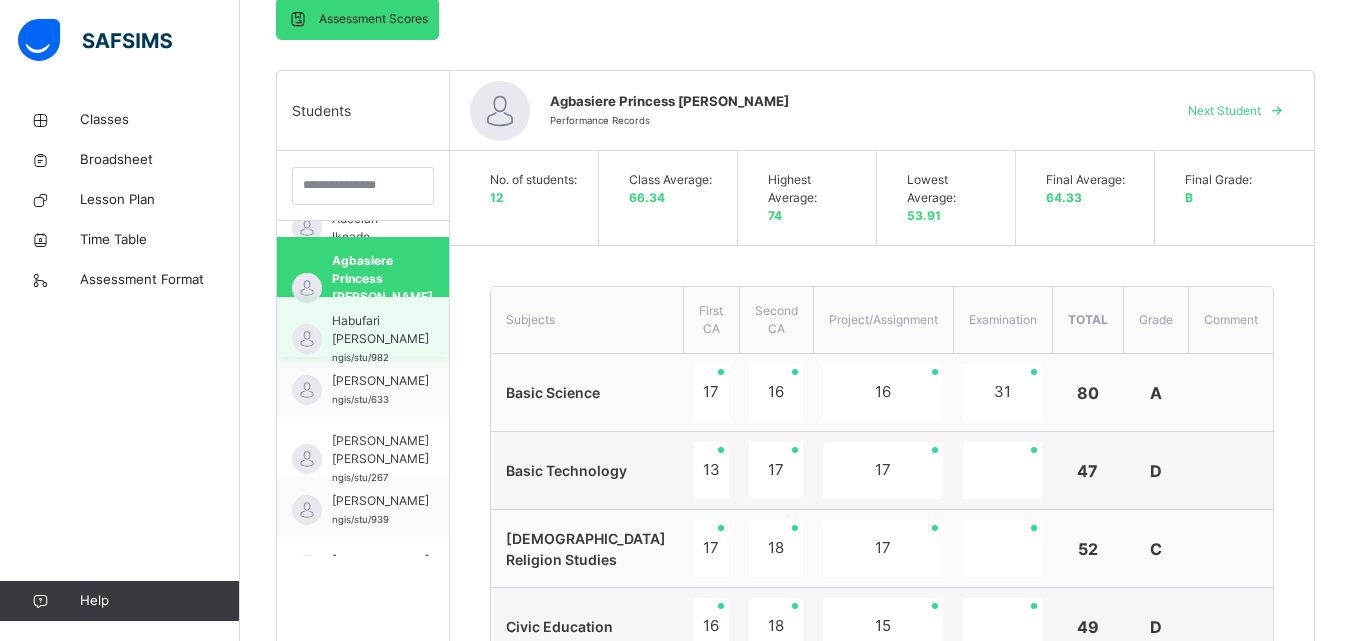 click on "Habufari [PERSON_NAME]" at bounding box center [380, 330] 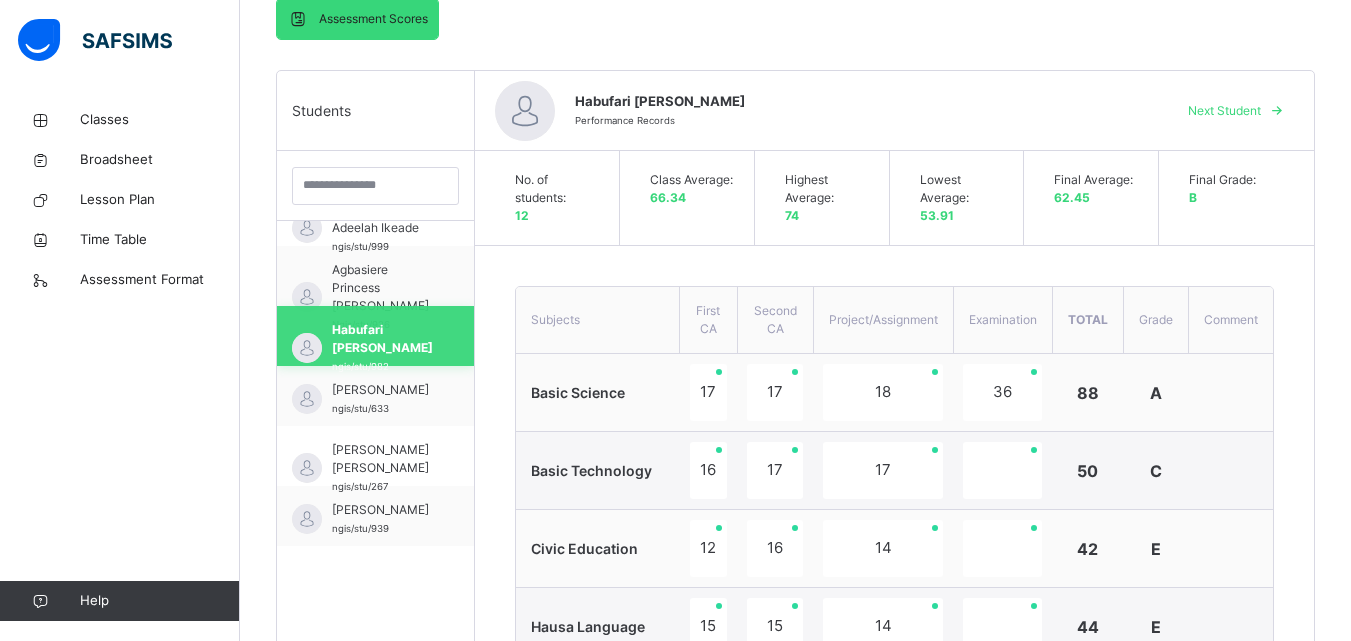 scroll, scrollTop: 44, scrollLeft: 0, axis: vertical 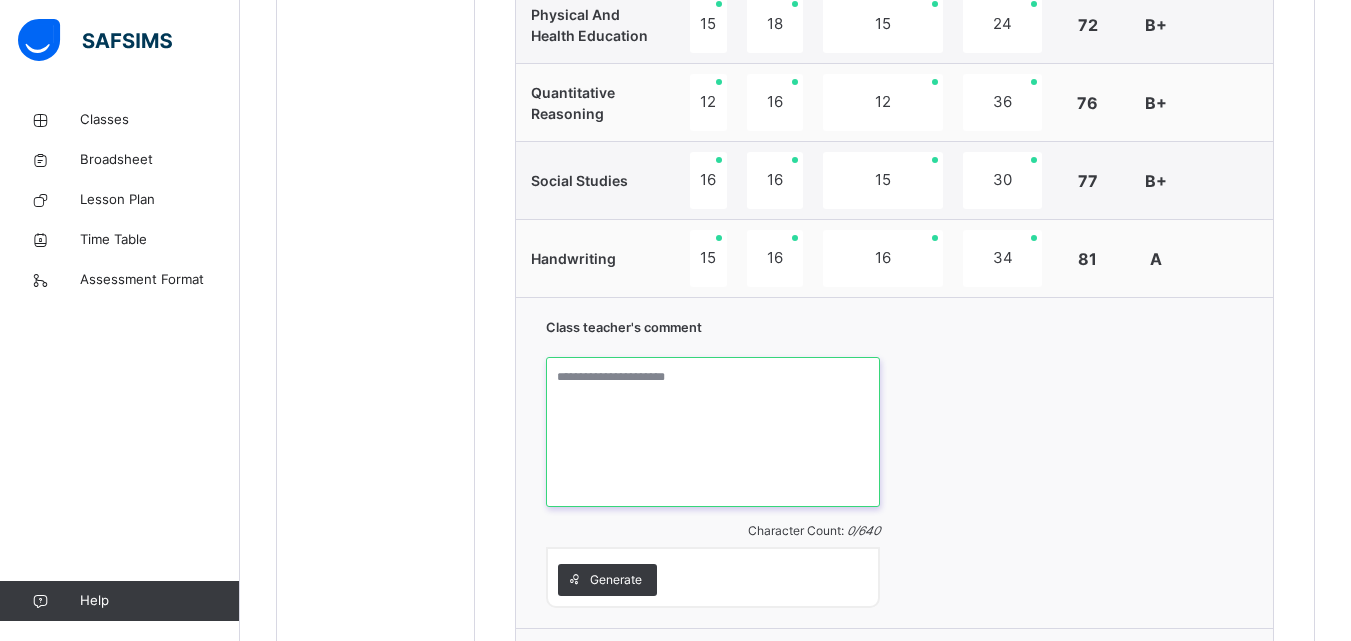 click at bounding box center [712, 432] 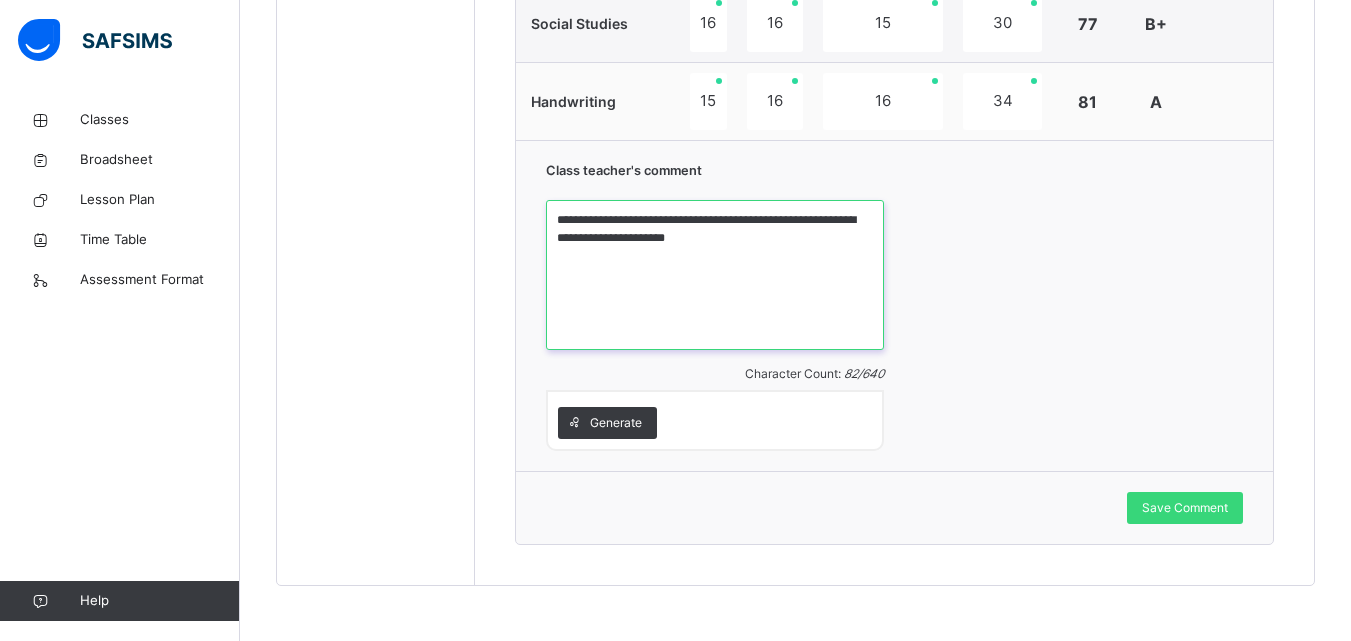 scroll, scrollTop: 1529, scrollLeft: 0, axis: vertical 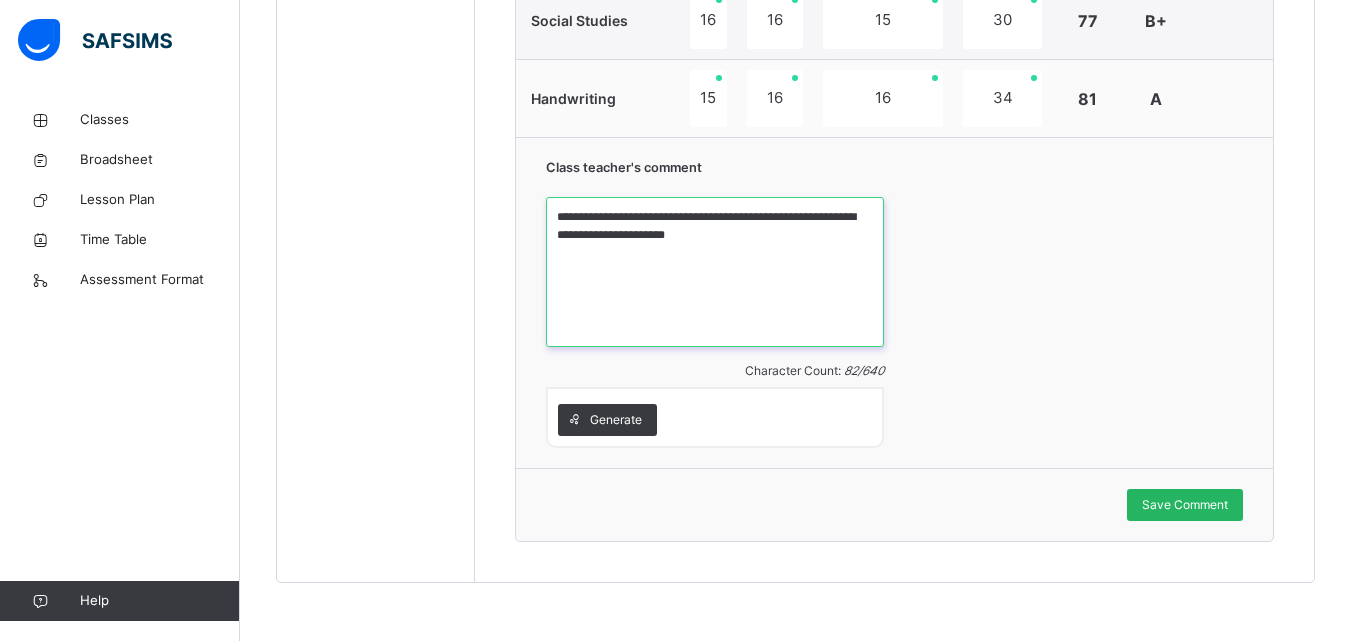 type on "**********" 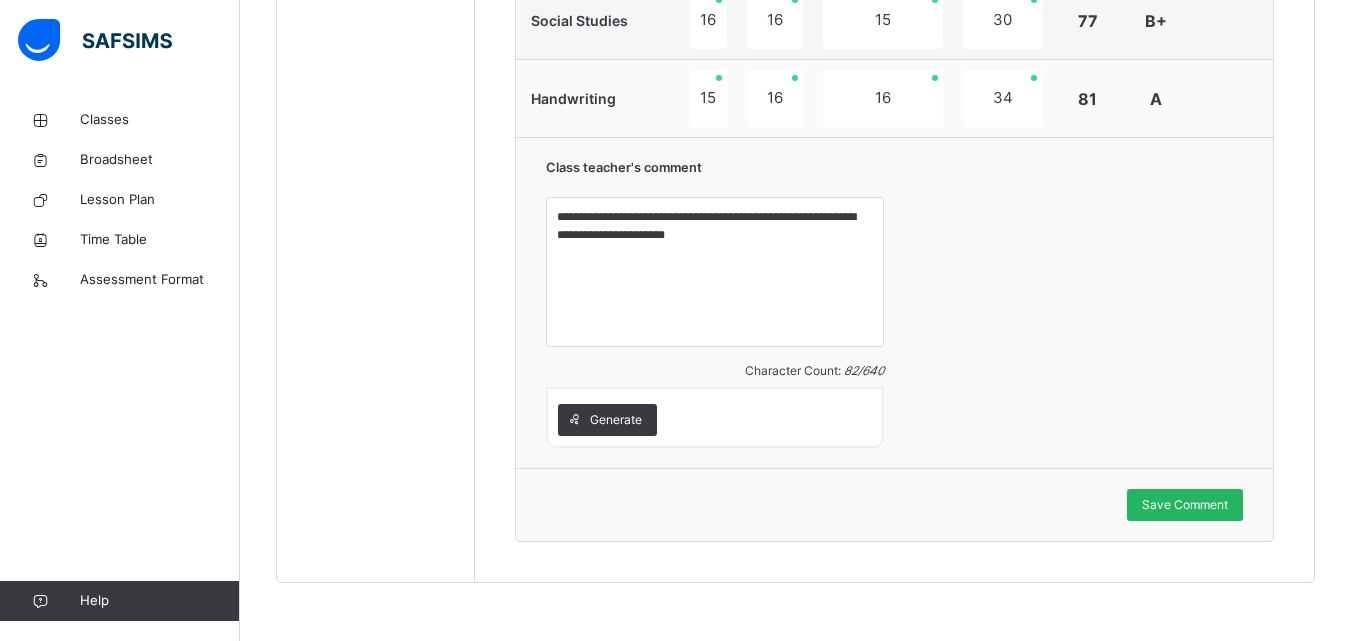 click on "Save Comment" at bounding box center (1185, 505) 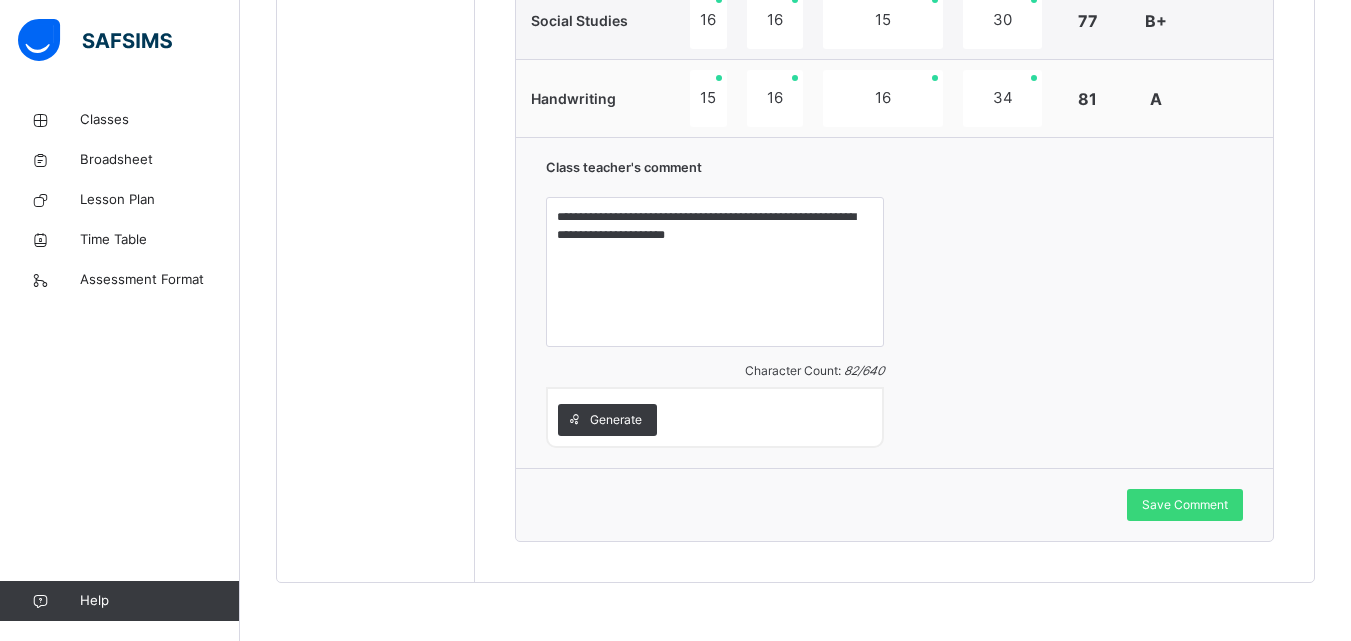 click on "**********" at bounding box center (894, -174) 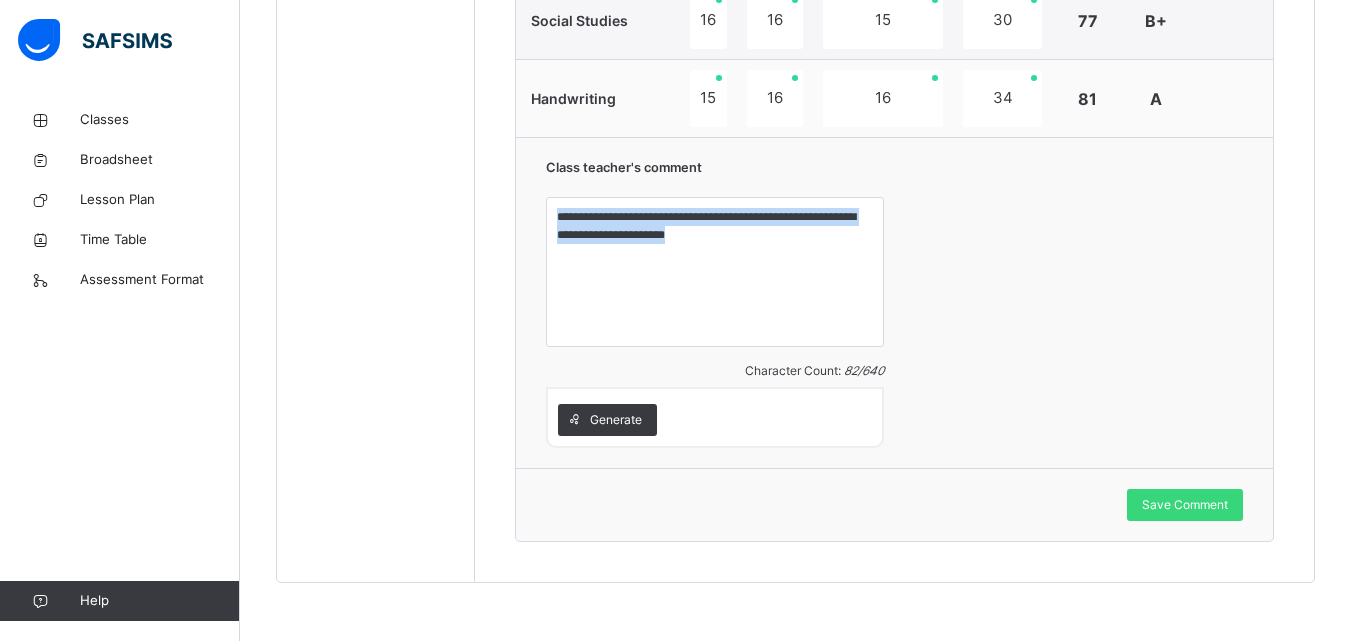 click on "**********" at bounding box center (894, -174) 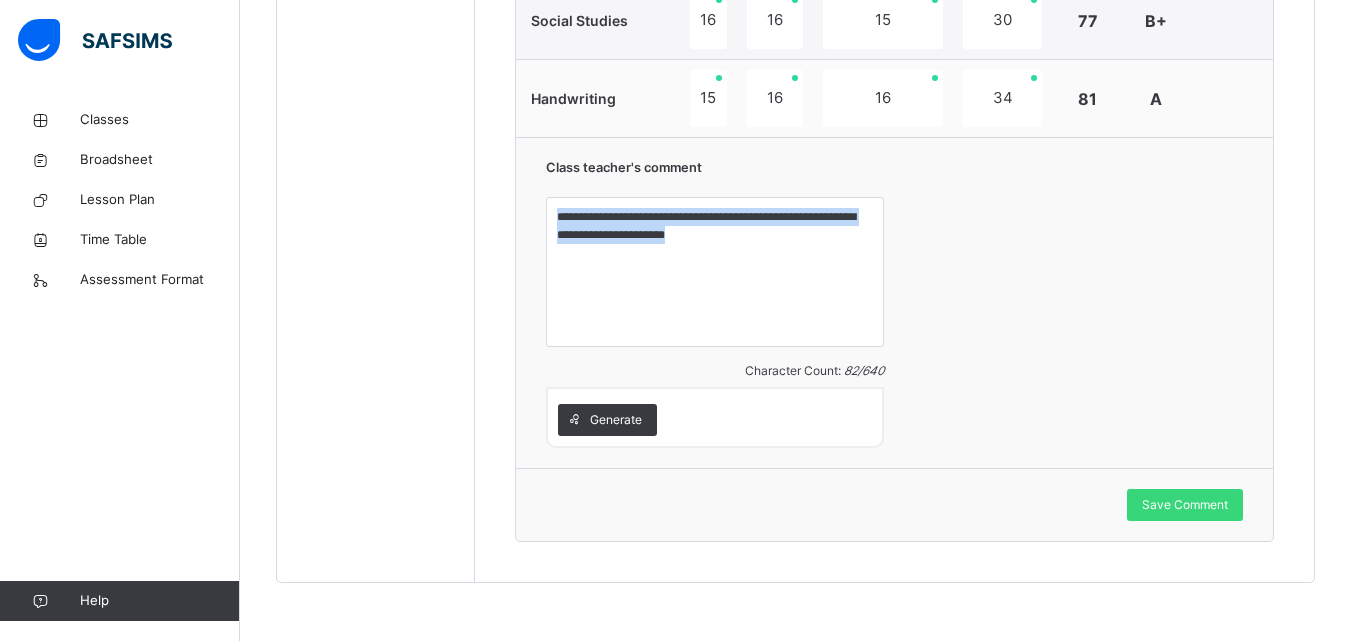 drag, startPoint x: 1317, startPoint y: 267, endPoint x: 1364, endPoint y: 289, distance: 51.894123 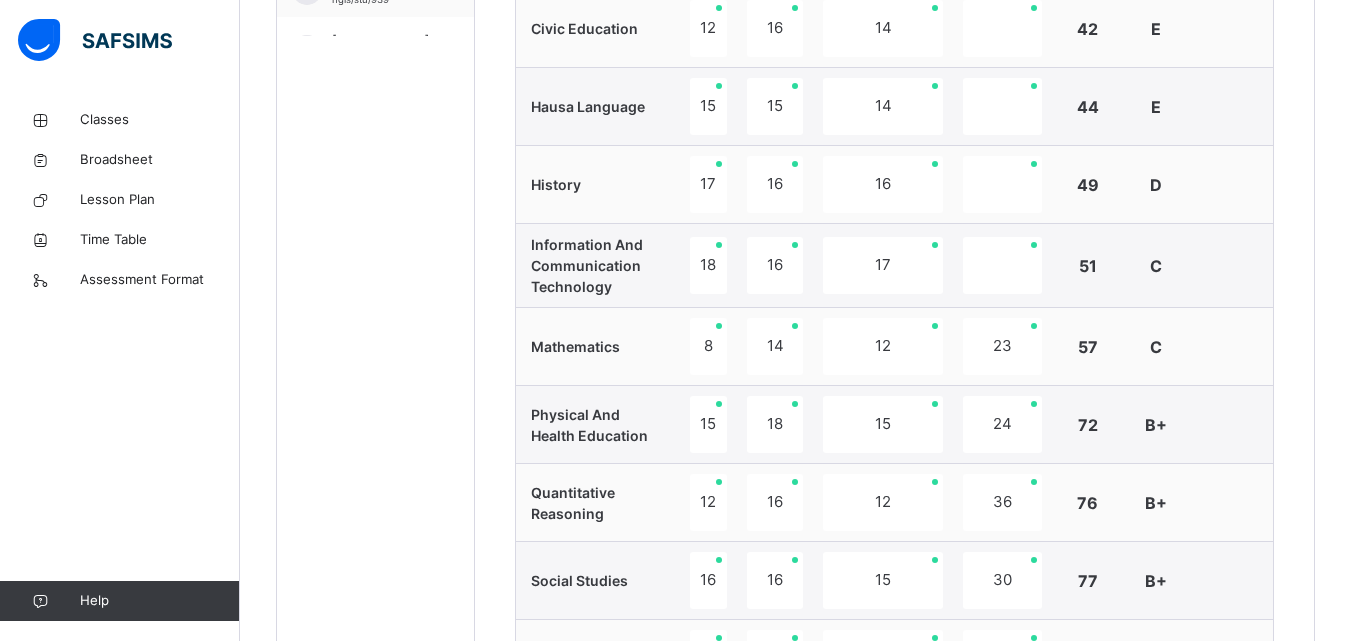 scroll, scrollTop: 409, scrollLeft: 0, axis: vertical 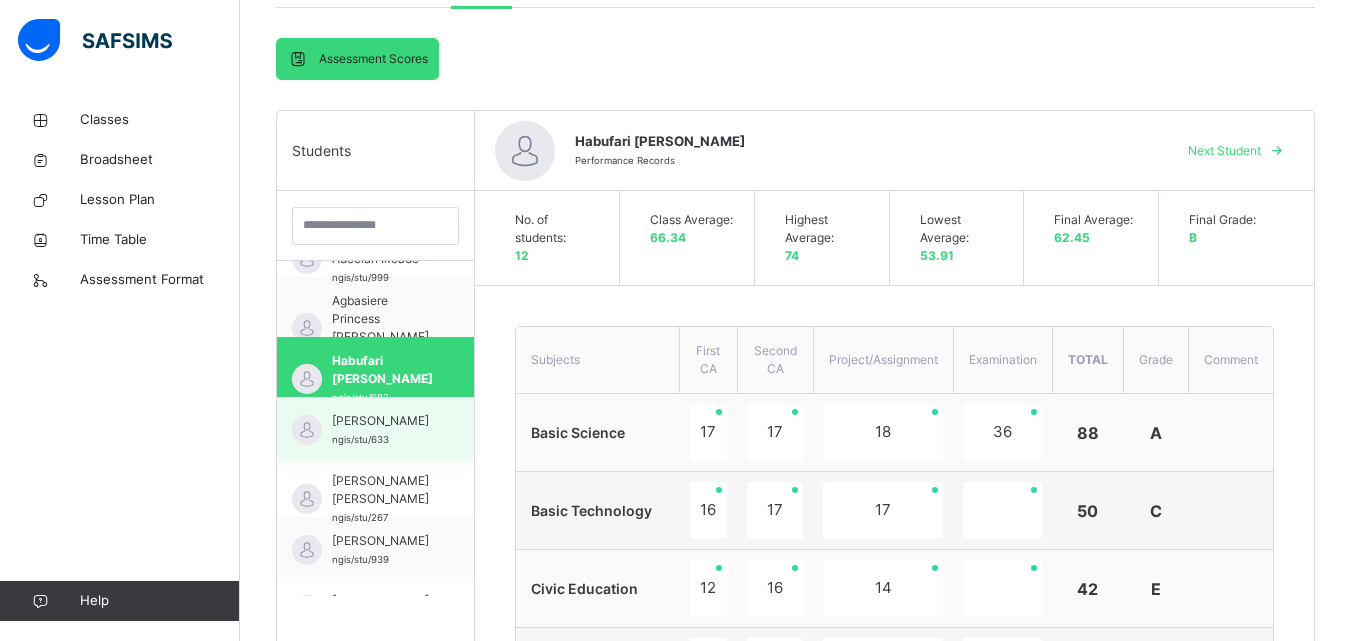 click on "[PERSON_NAME]" at bounding box center [380, 421] 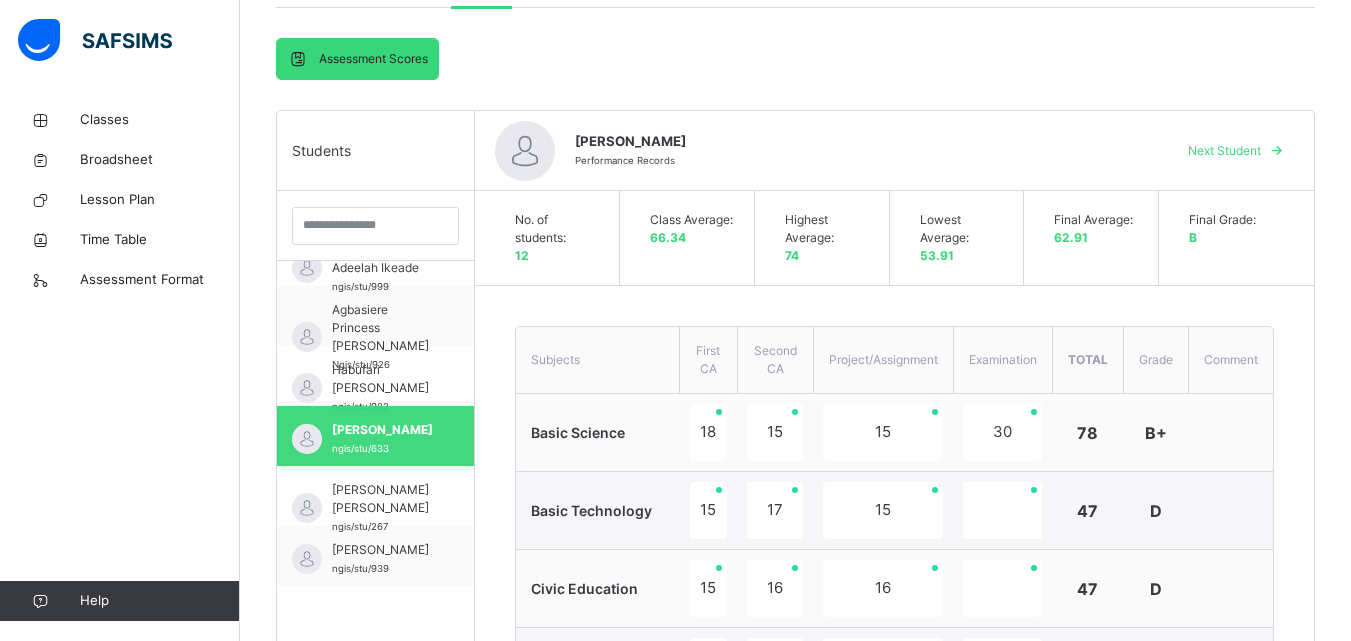 scroll, scrollTop: 44, scrollLeft: 0, axis: vertical 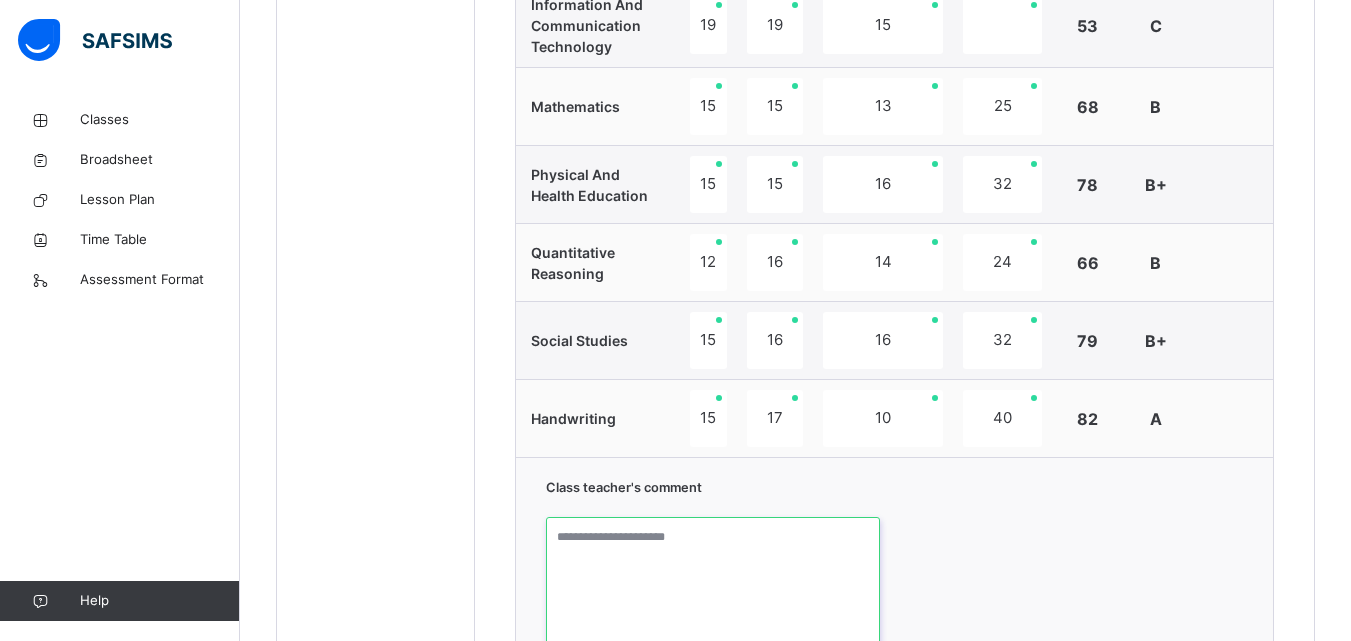 click at bounding box center (712, 592) 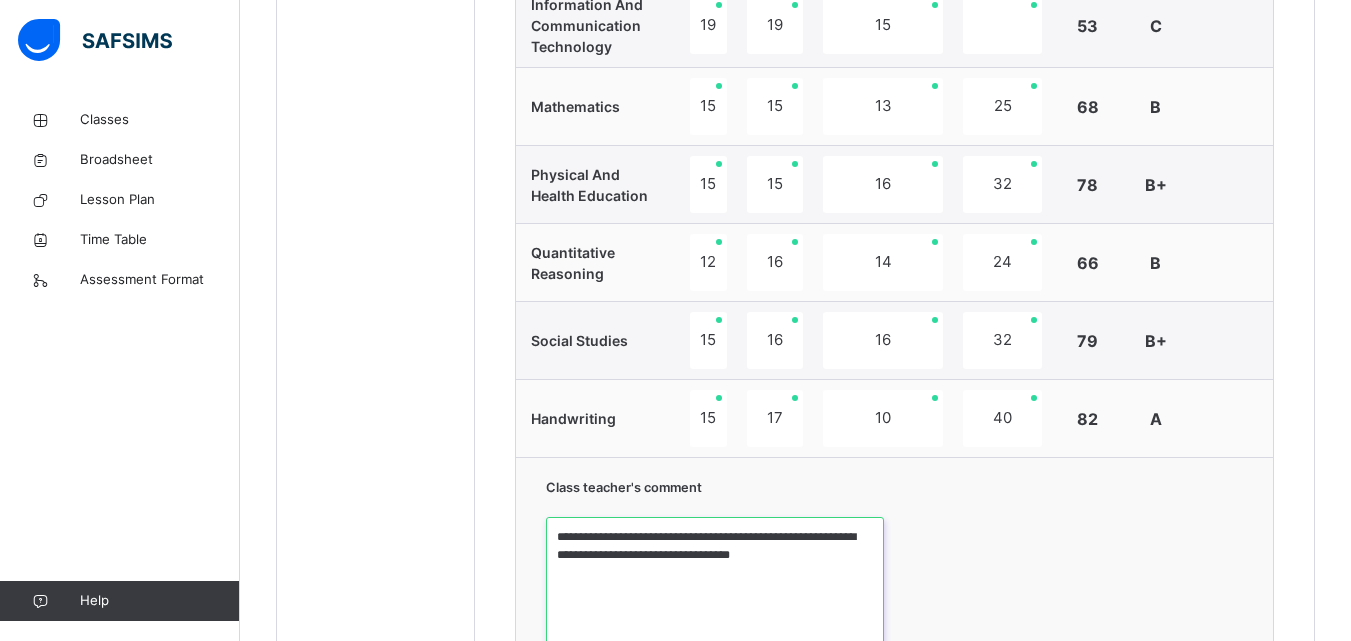 click on "**********" at bounding box center (715, 592) 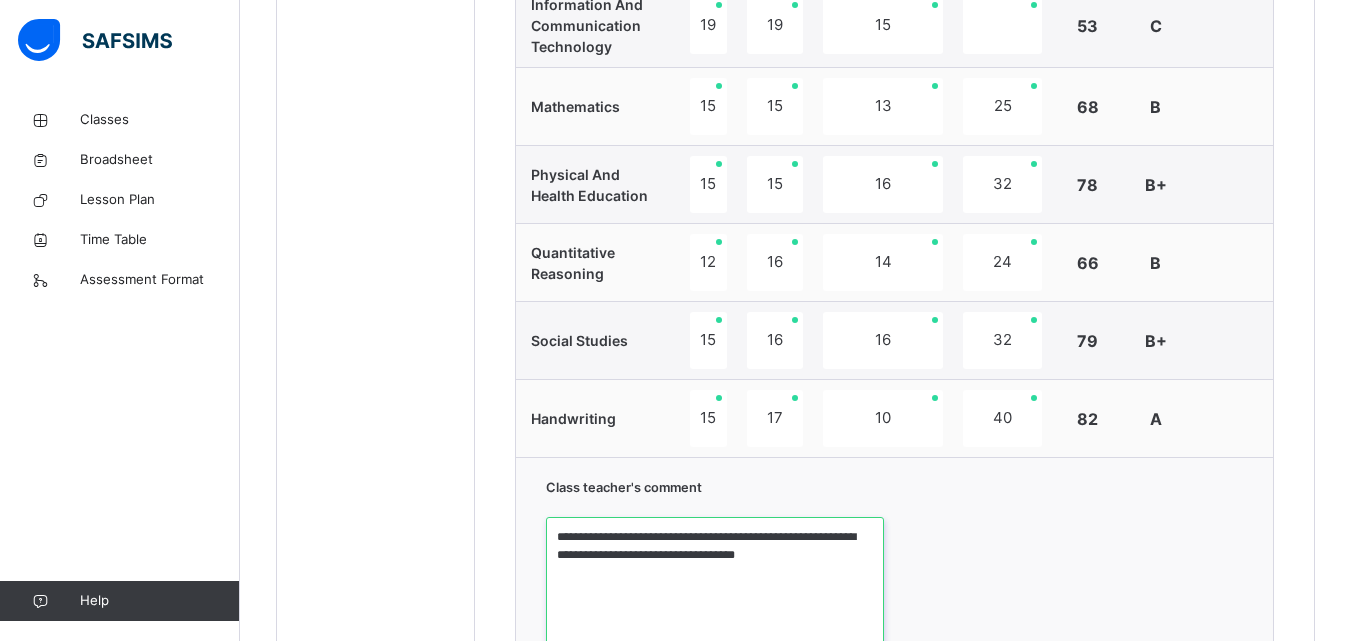 click on "**********" at bounding box center (715, 592) 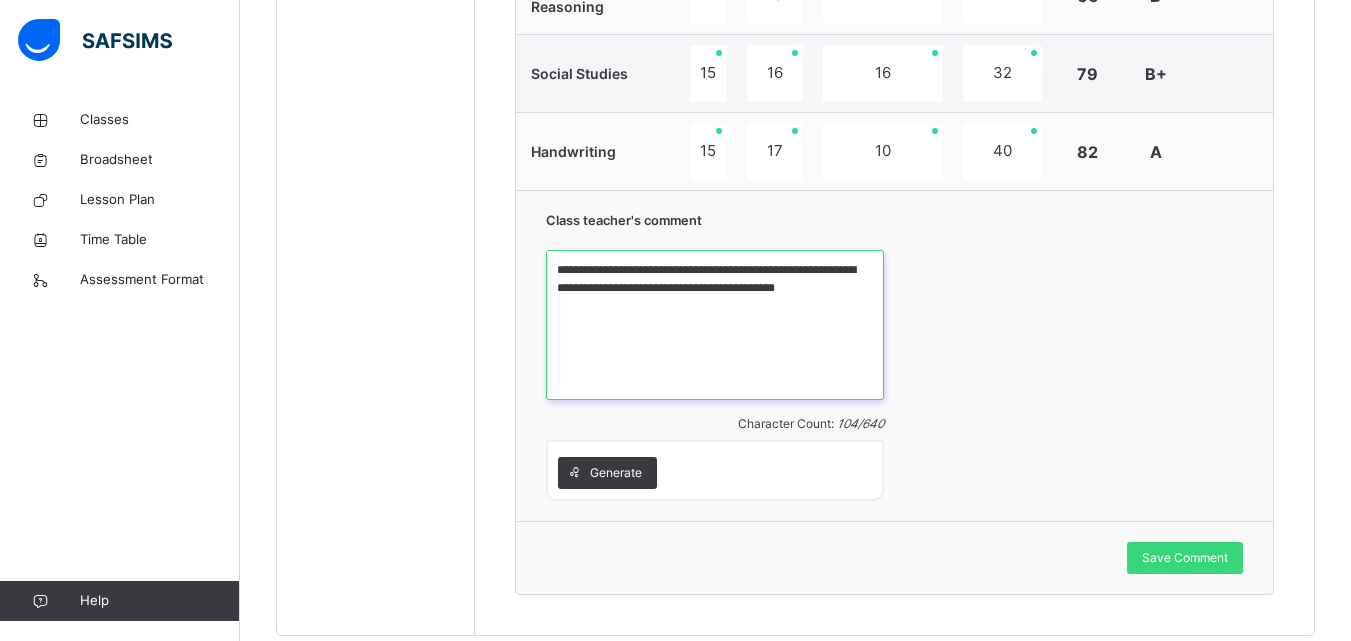 scroll, scrollTop: 1489, scrollLeft: 0, axis: vertical 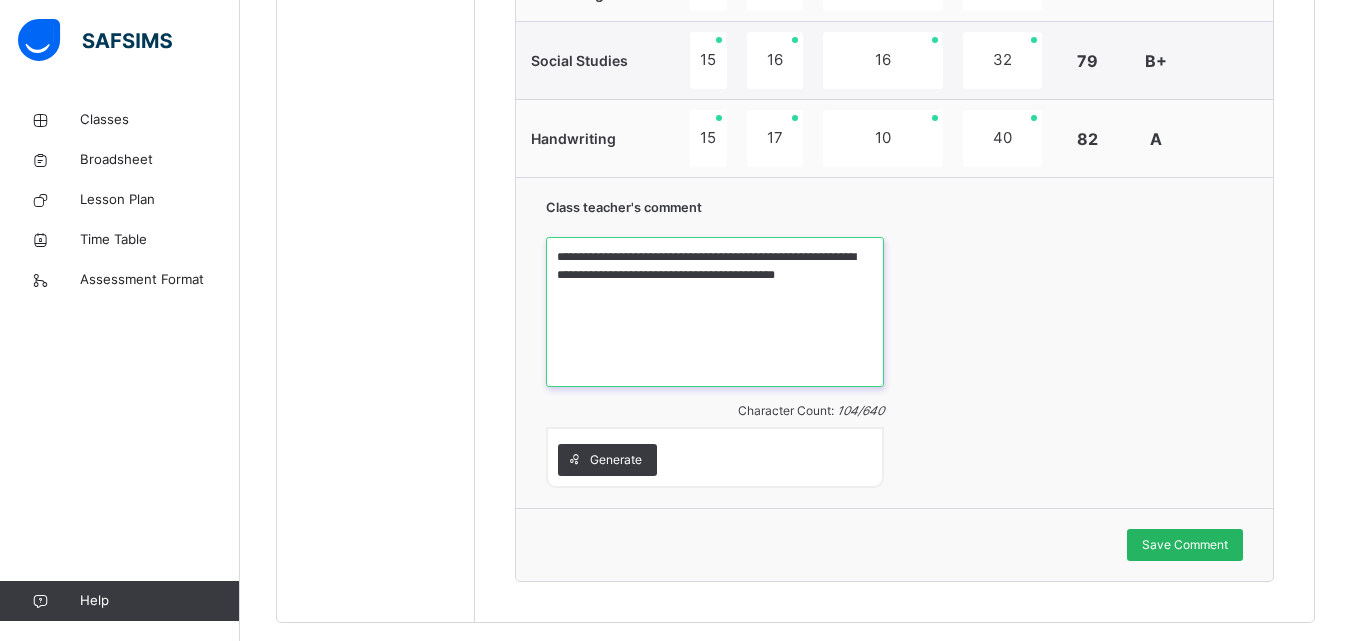 type on "**********" 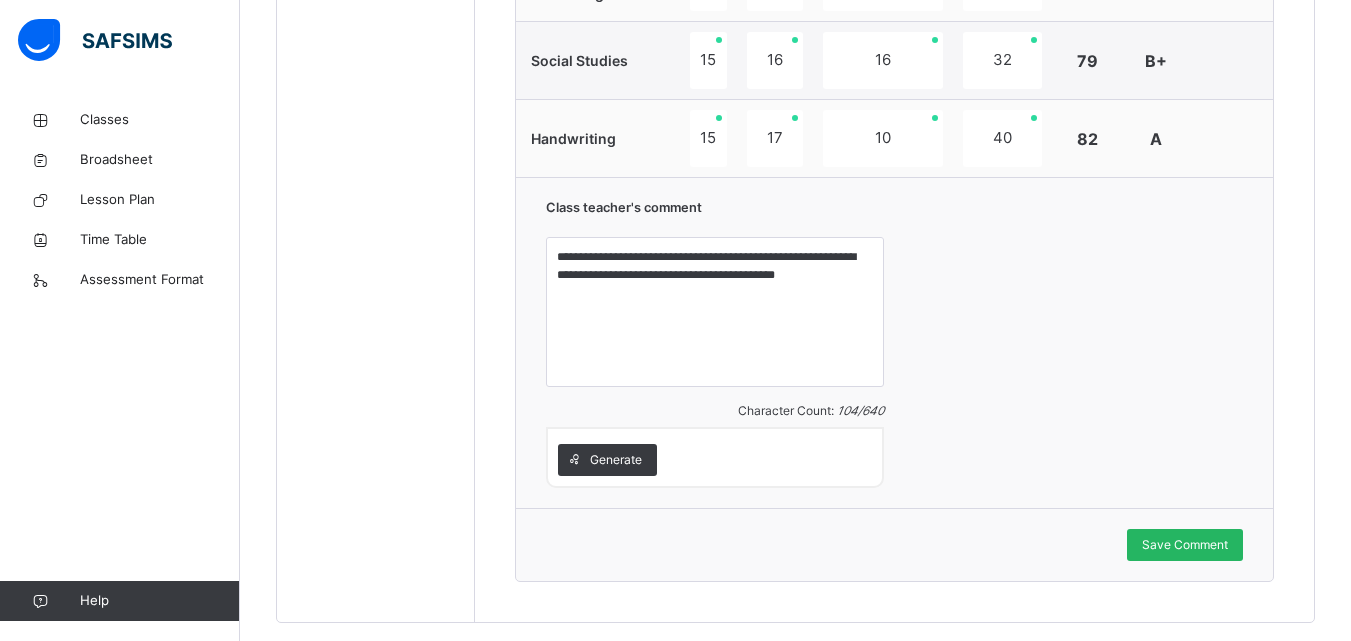 click on "Save Comment" at bounding box center (1185, 545) 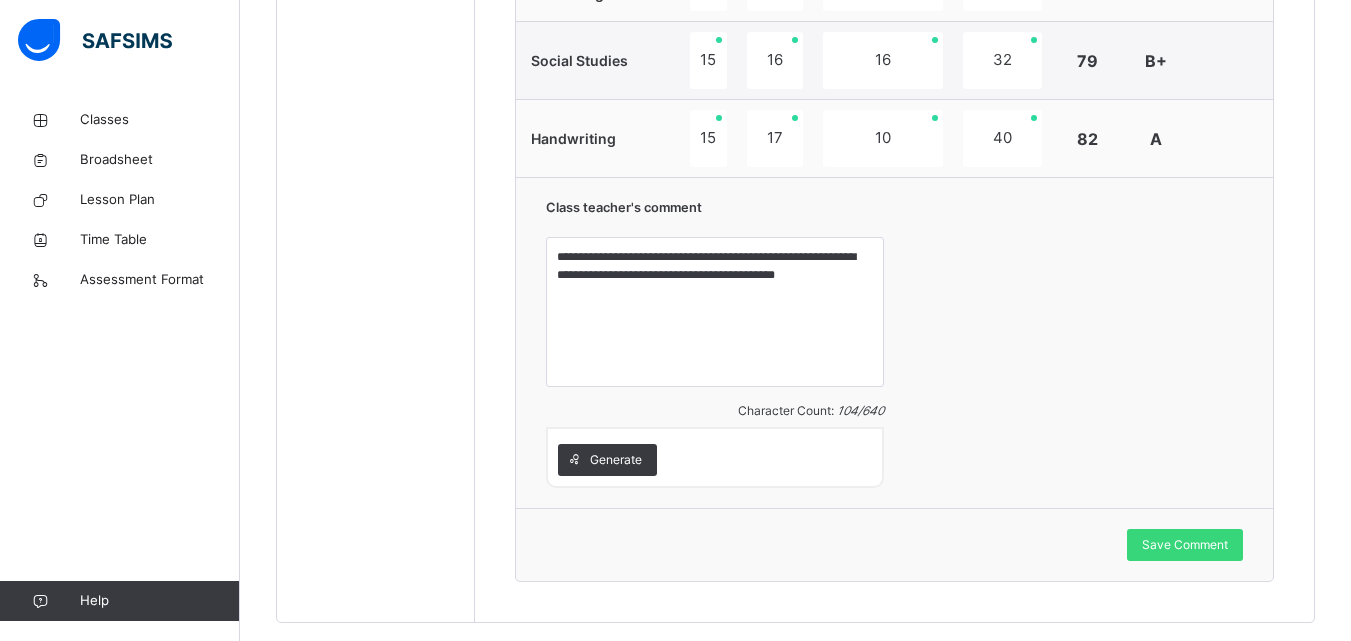 scroll, scrollTop: 929, scrollLeft: 0, axis: vertical 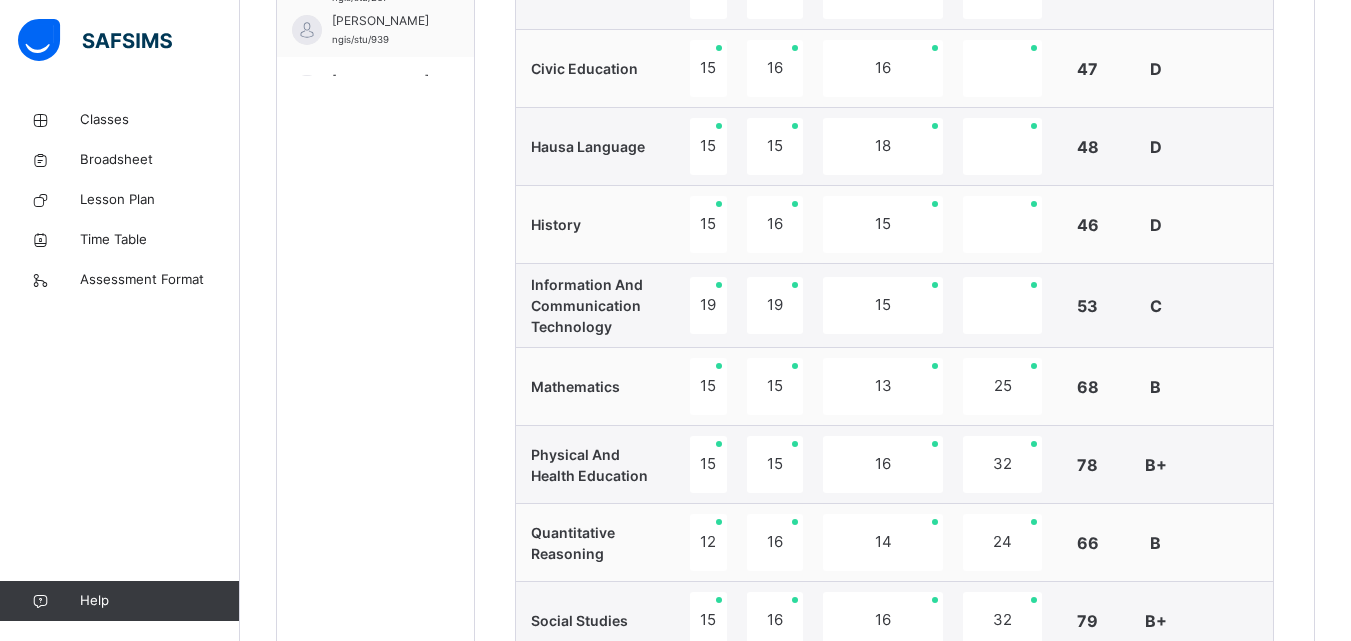 click on "Back  / Yr 2 Orange Yr 2 Orange Year Two  Third Term [DATE]-[DATE] Class Members Subjects Results Skills Attendance Timetable Form Teacher Results More Options   12  Students in class Download Pdf Report Excel Report View subject profile [GEOGRAPHIC_DATA] [GEOGRAPHIC_DATA] INTERNATIONAL SCHOOL Date: [DATE] 4:32:10 pm Class Members Class:  Yr 2 Orange Total no. of Students:  12 Term:  Third Term Session:  [DATE]-[DATE] S/NO Admission No. Last Name First Name Other Name 1 ngis/stu/999 Adegbite Adeelah Ikeade 2 Ngis/stu/926 Agbasiere Princess Adachukwu 3 ngis/stu/982 Habufari [PERSON_NAME] 4 ngis/stu/633 [PERSON_NAME] 5 ngis/stu/267 [PERSON_NAME] [PERSON_NAME] 6 ngis/stu/939 [PERSON_NAME] 7 ngis/stu/1005 [PERSON_NAME] 8 ngis/stu/795 Olanipekun Celine Bukola 9 ngis/stu/486 Udeozor [PERSON_NAME] 10 ngis/stu/1021 [PERSON_NAME]-majir 11 ngis/stu/635 [PERSON_NAME] 12 ngis/stu/1138 [PERSON_NAME] Students Actions Adegbite Adeelah Ikeade ngis/stu/999 Agbasiere Princess [PERSON_NAME]/stu/926 ×   Save" at bounding box center [795, 207] 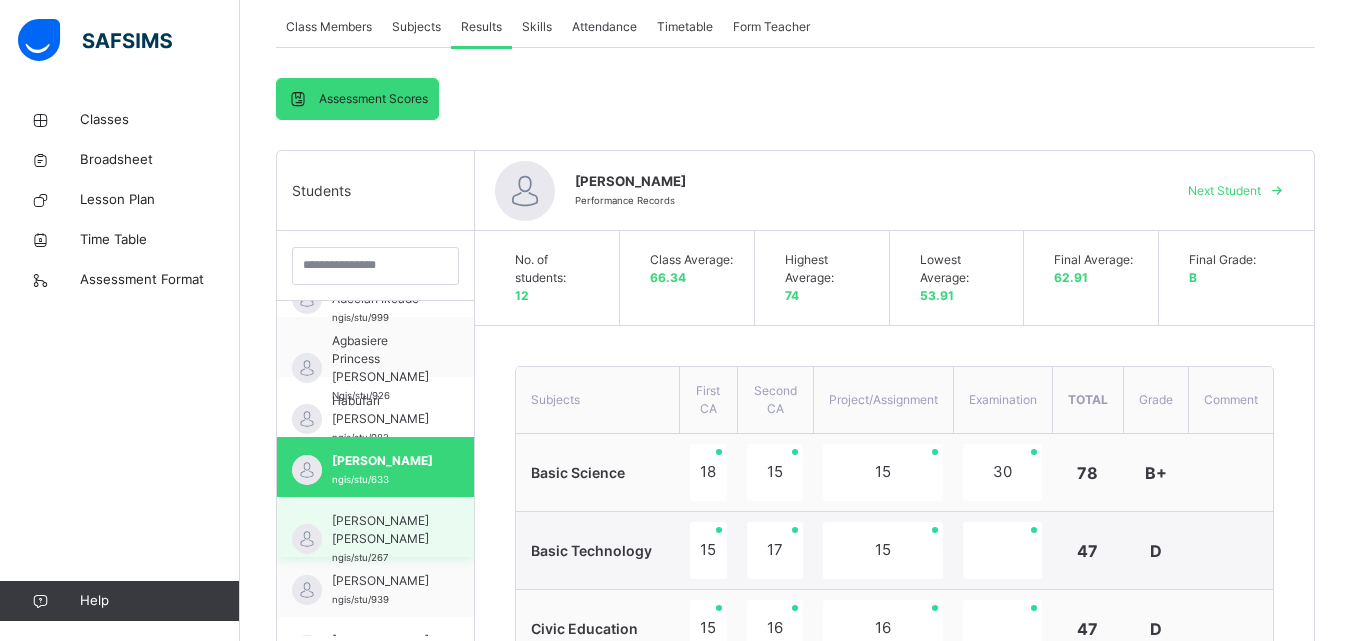click on "[PERSON_NAME] [PERSON_NAME]" at bounding box center (380, 530) 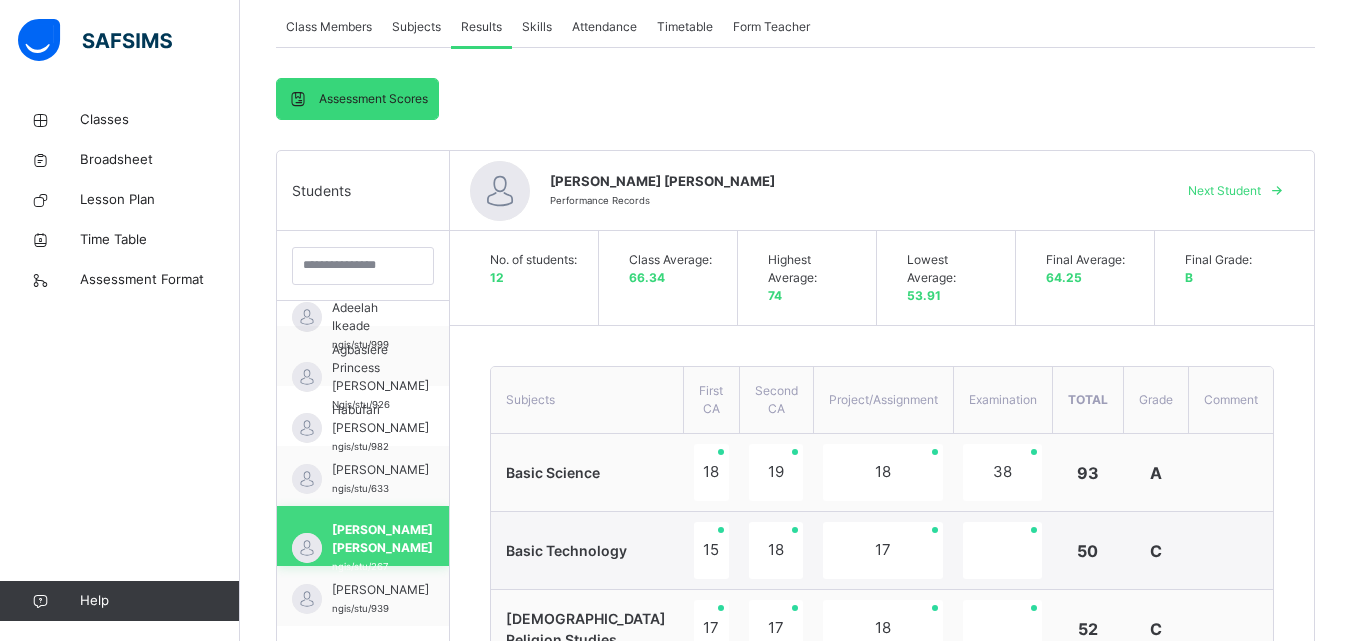 scroll, scrollTop: 44, scrollLeft: 0, axis: vertical 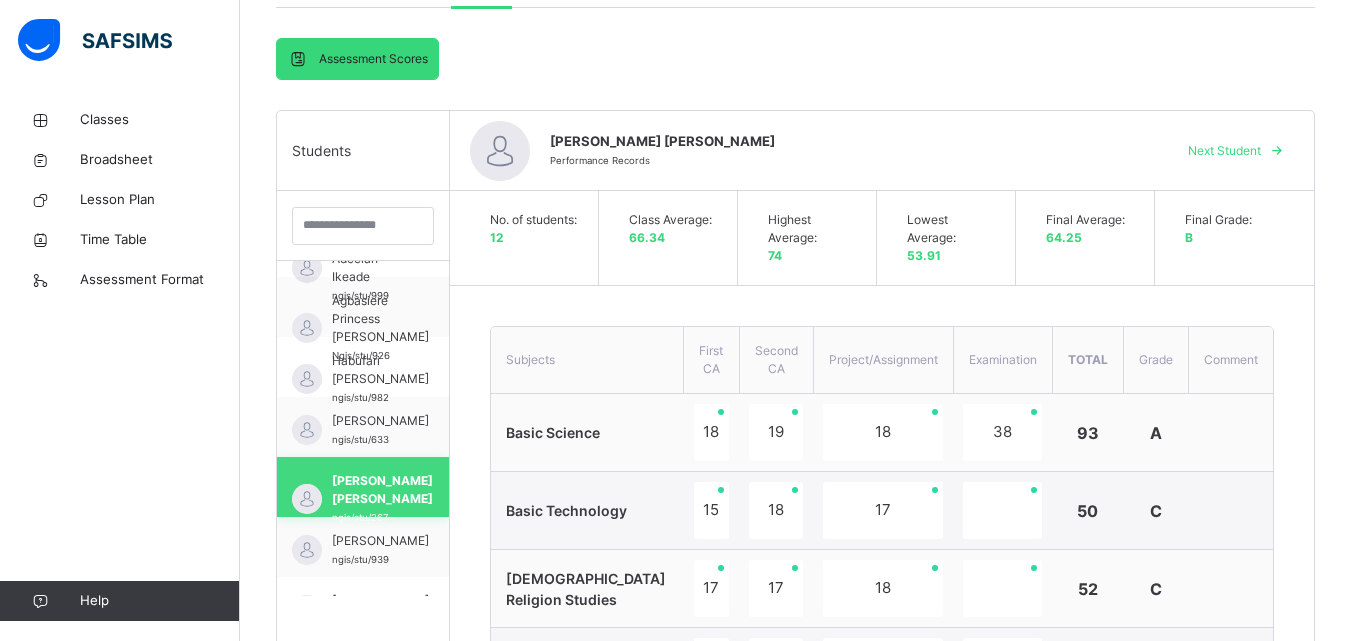 click on "[PERSON_NAME] [PERSON_NAME]/stu/267" at bounding box center (363, 487) 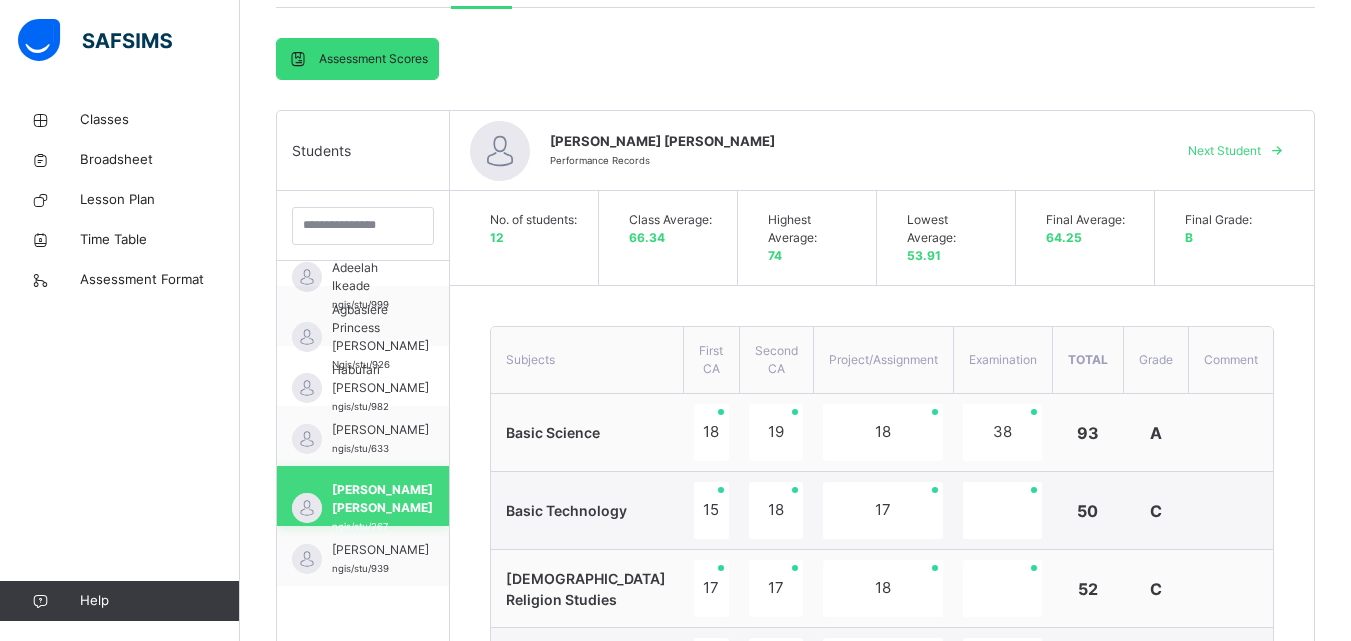 scroll, scrollTop: 44, scrollLeft: 0, axis: vertical 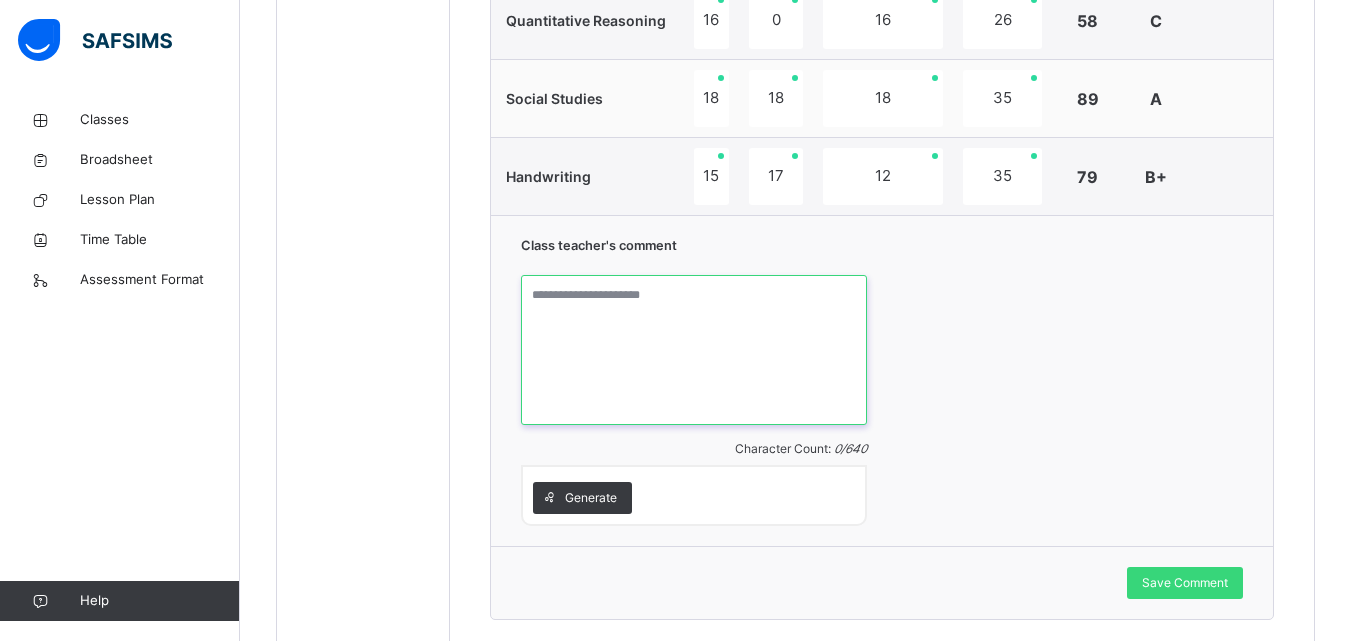 click at bounding box center [694, 350] 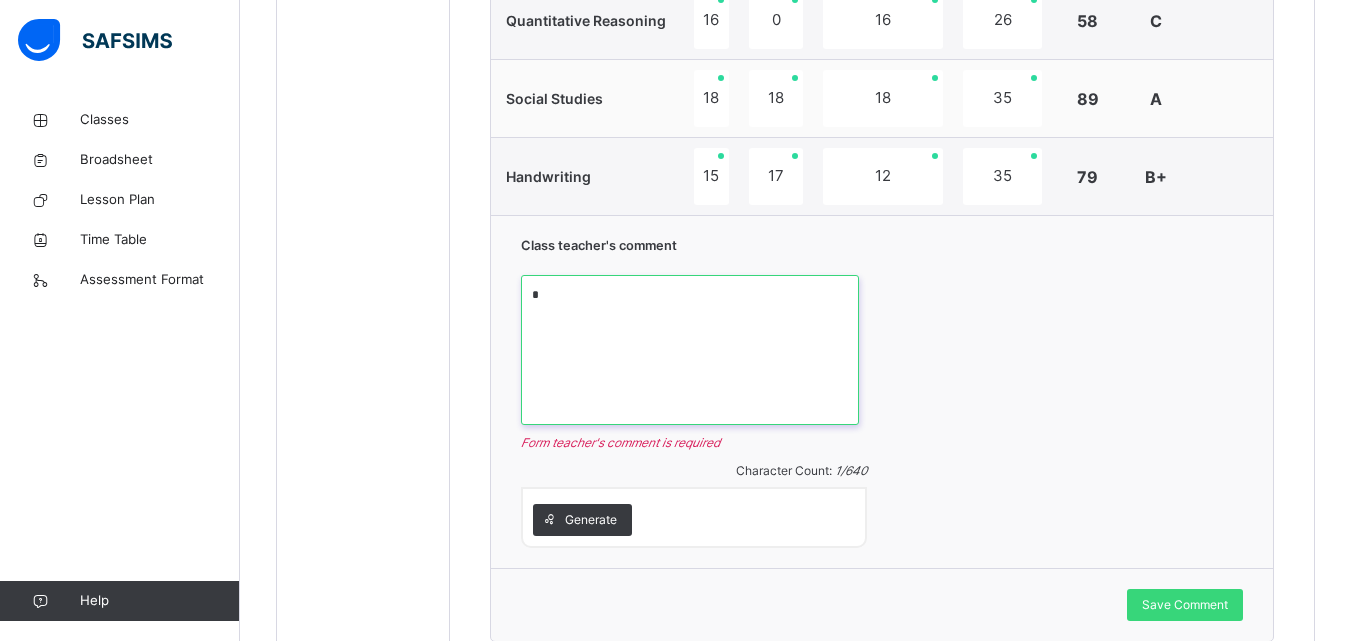 click on "*" at bounding box center [690, 350] 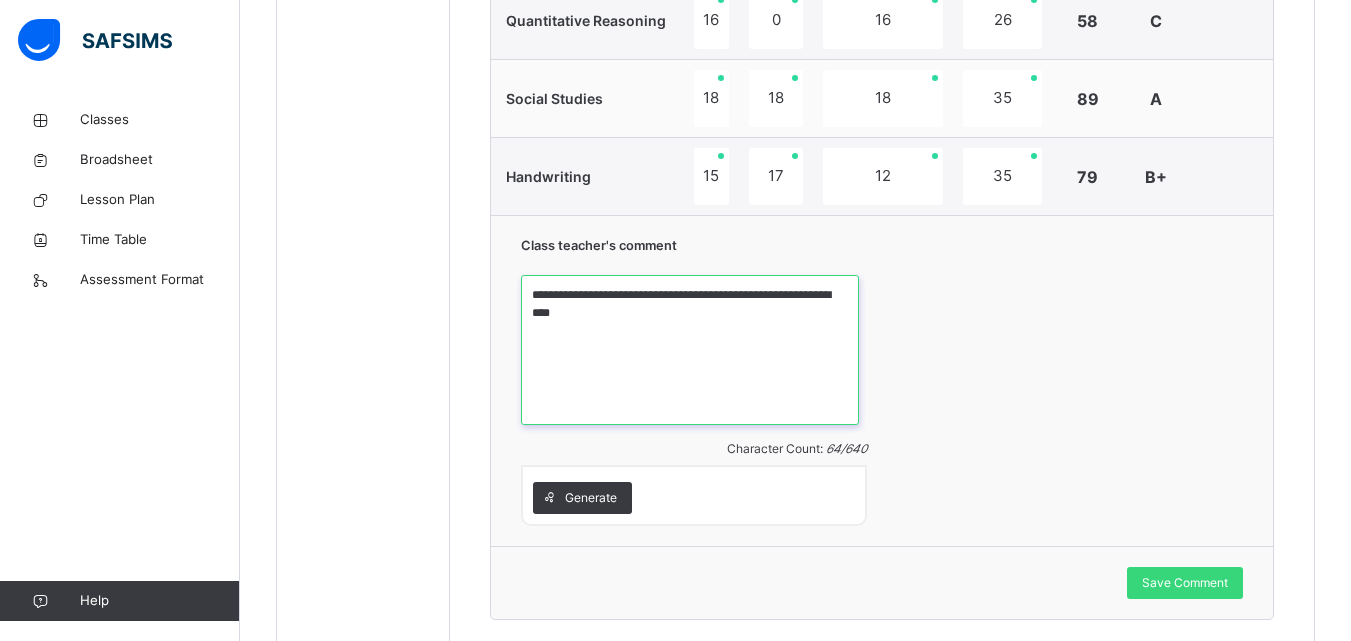 click on "**********" at bounding box center (690, 350) 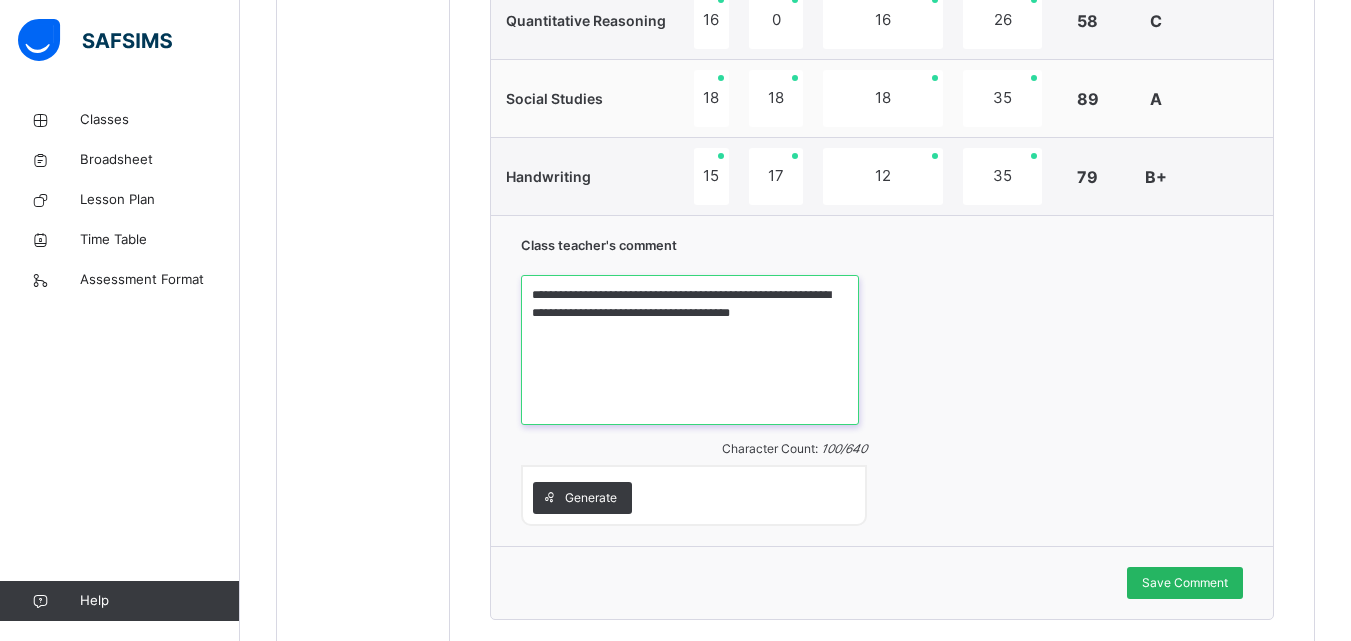 type on "**********" 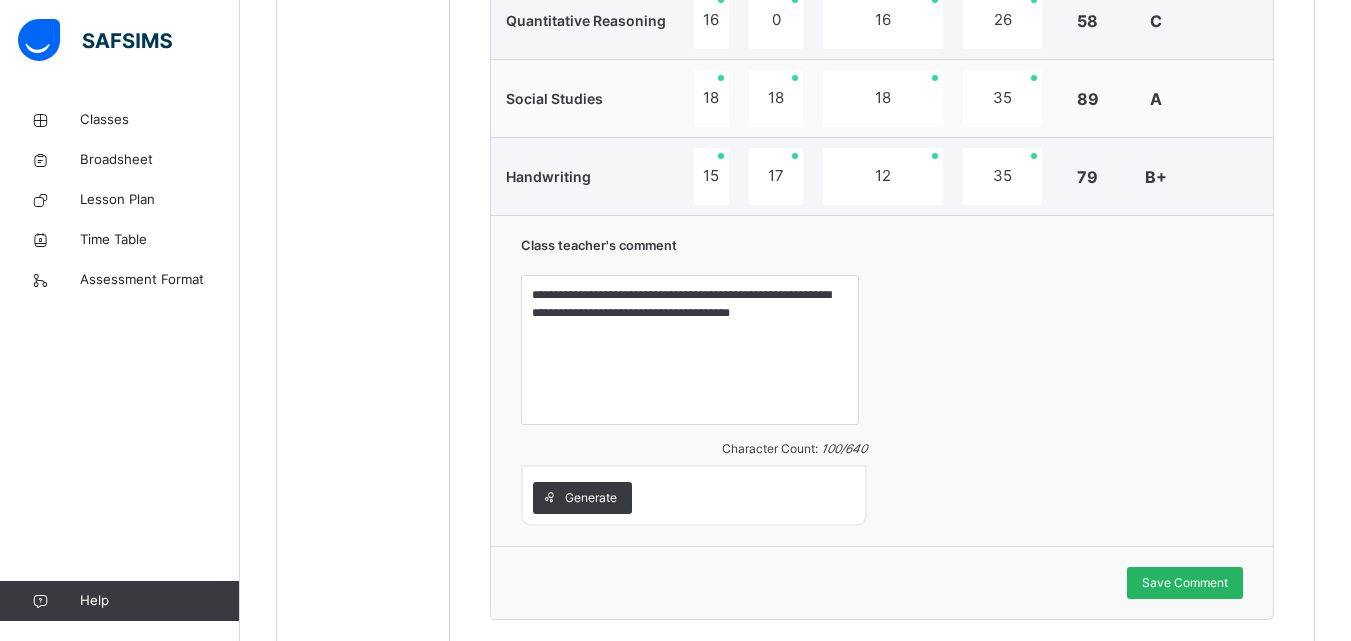 click on "Save Comment" at bounding box center (1185, 583) 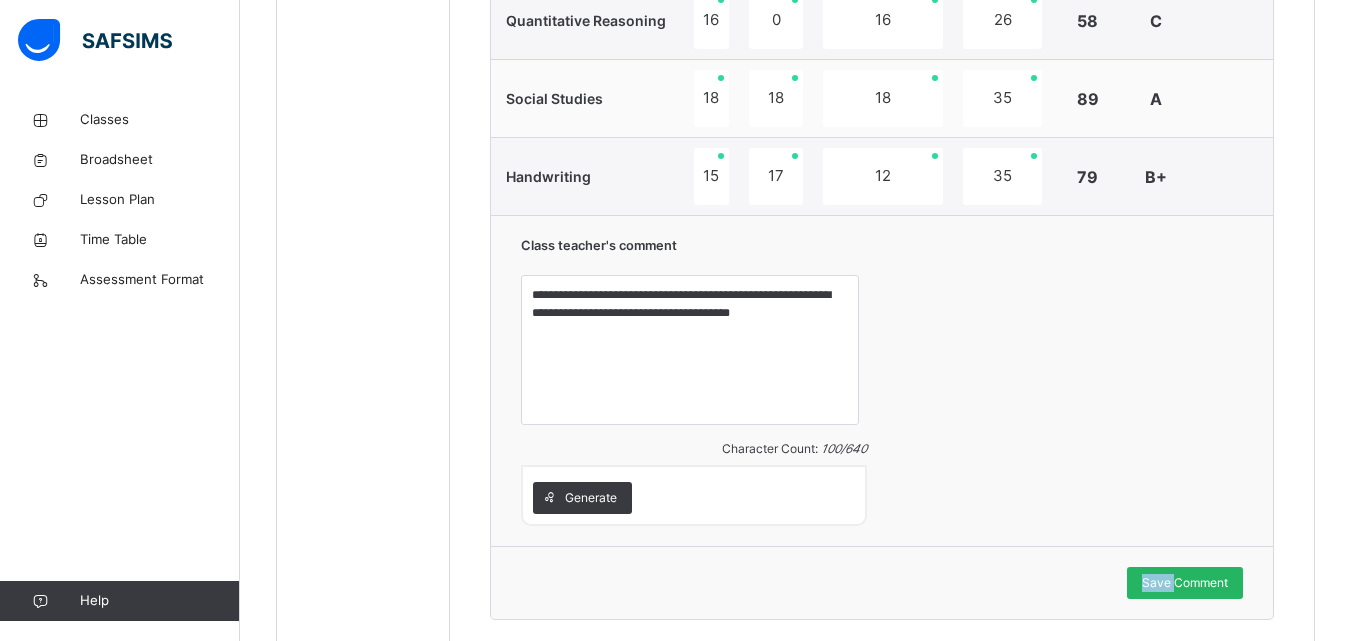 click on "Save Comment" at bounding box center [1185, 583] 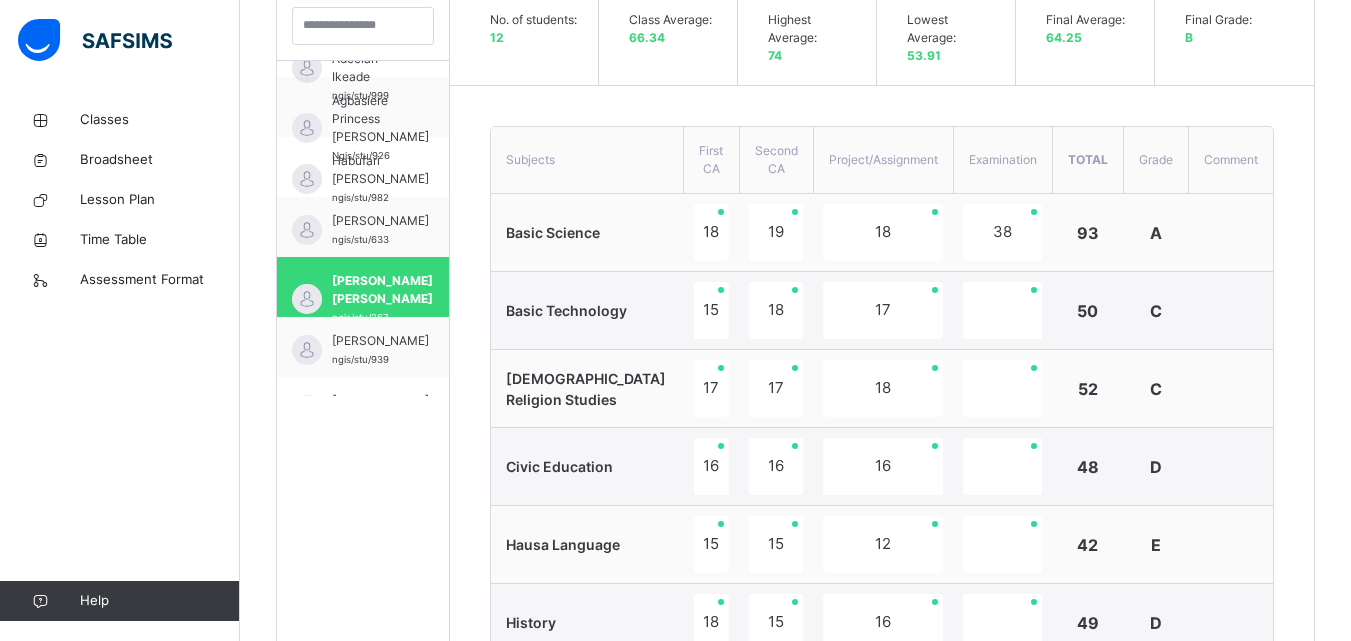 scroll, scrollTop: 569, scrollLeft: 0, axis: vertical 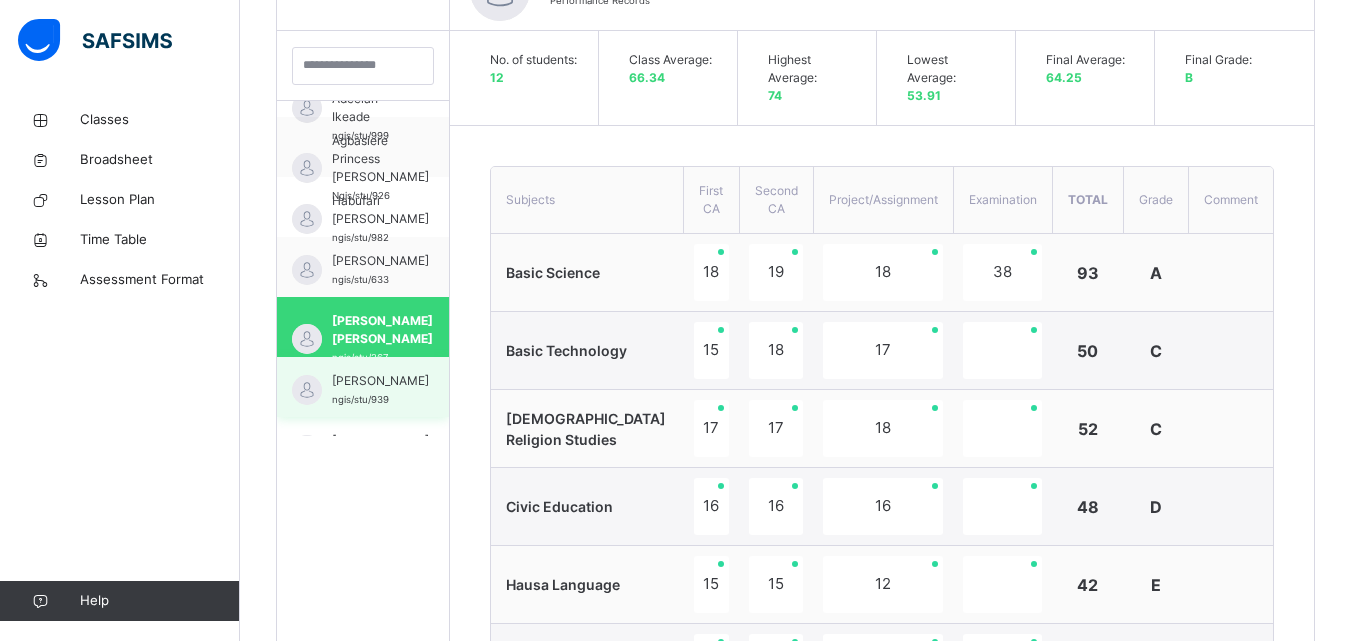click on "[PERSON_NAME] ngis/stu/939" at bounding box center [380, 390] 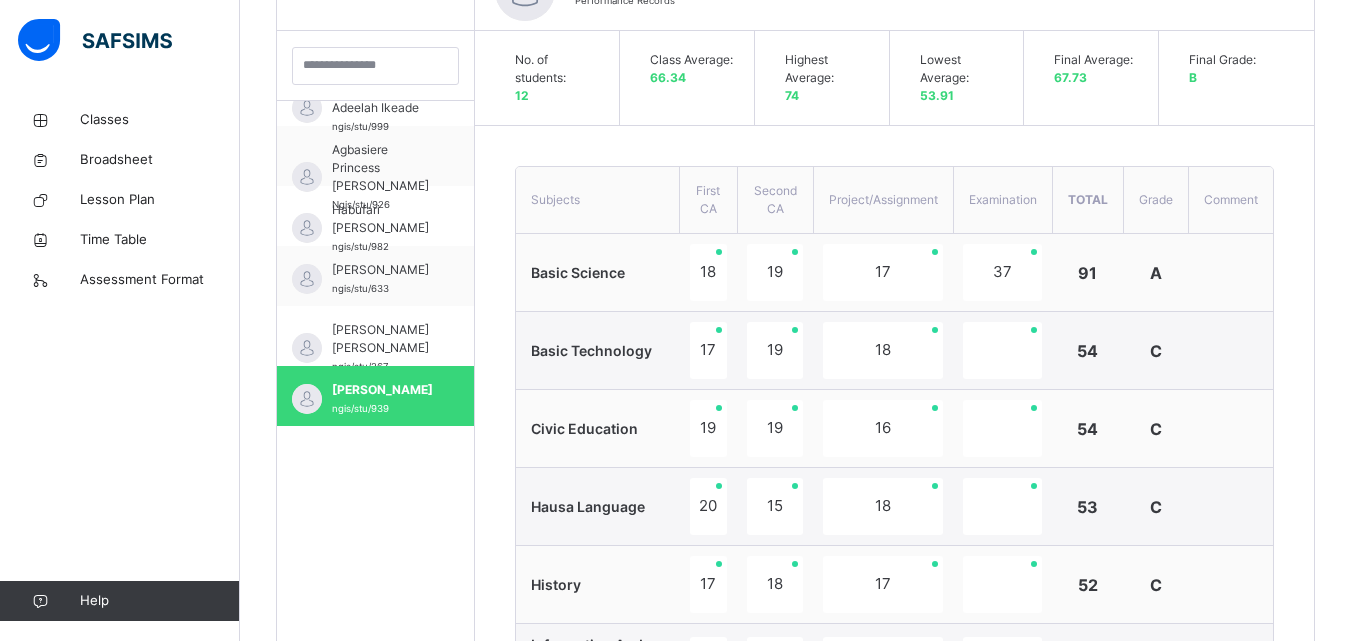 scroll, scrollTop: 44, scrollLeft: 0, axis: vertical 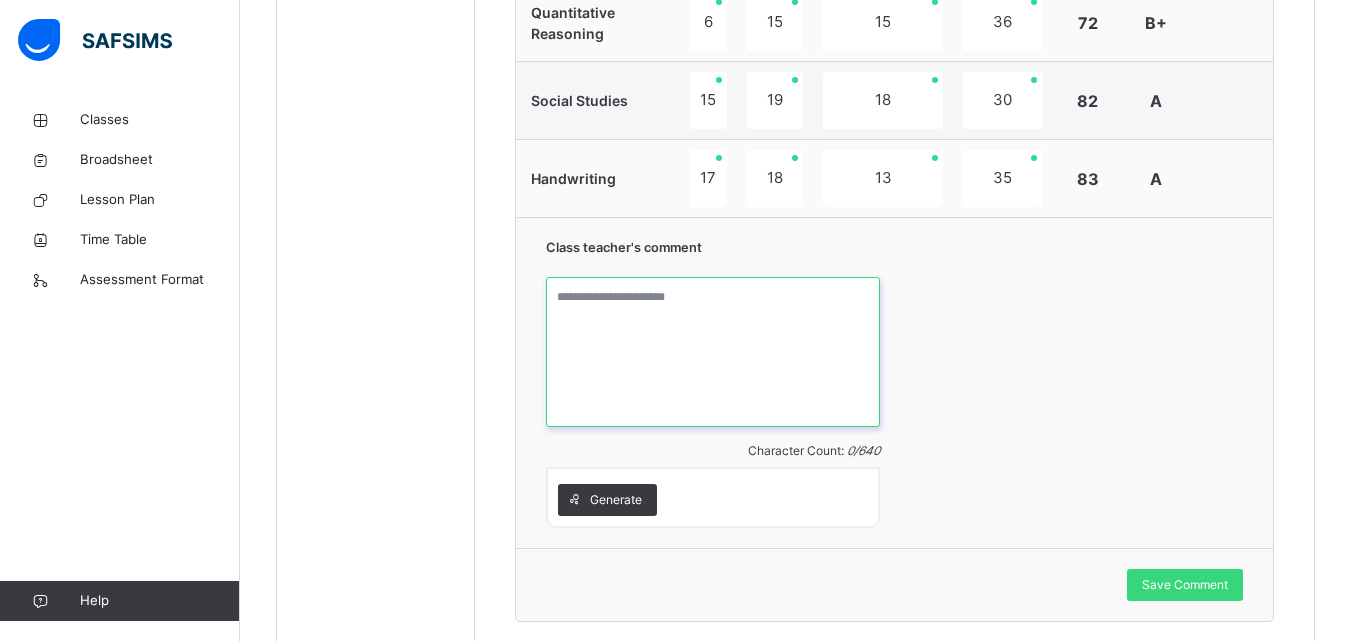 click at bounding box center (712, 352) 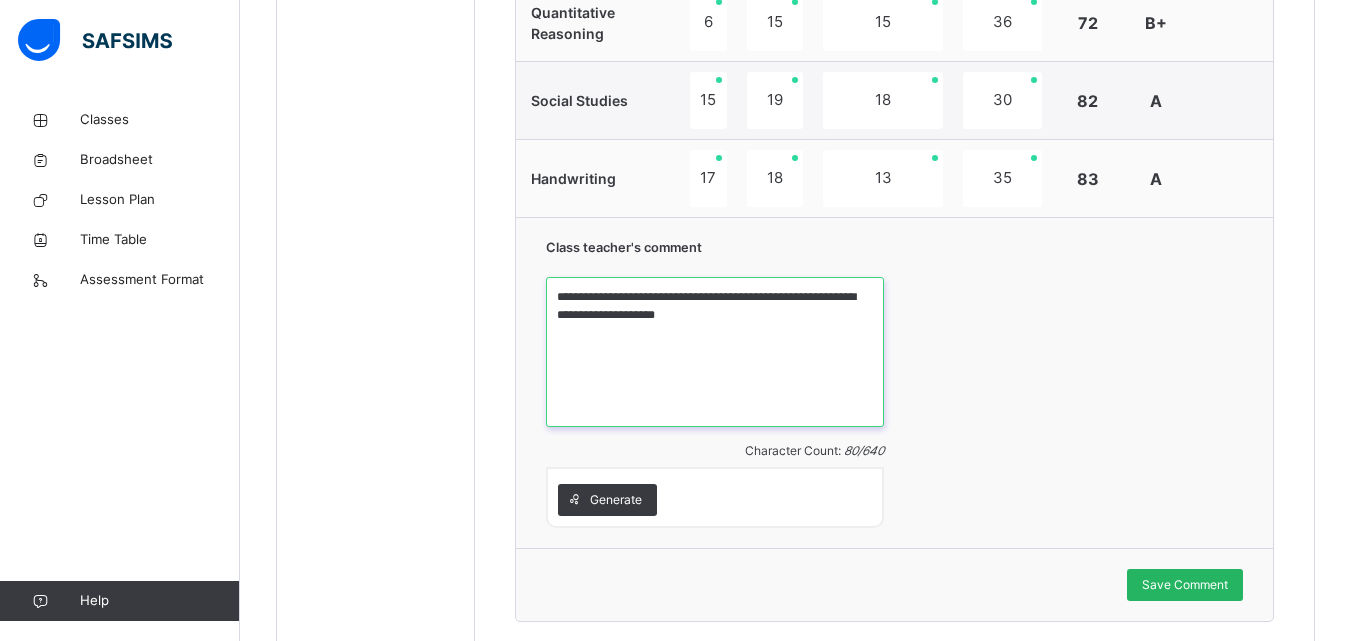 type on "**********" 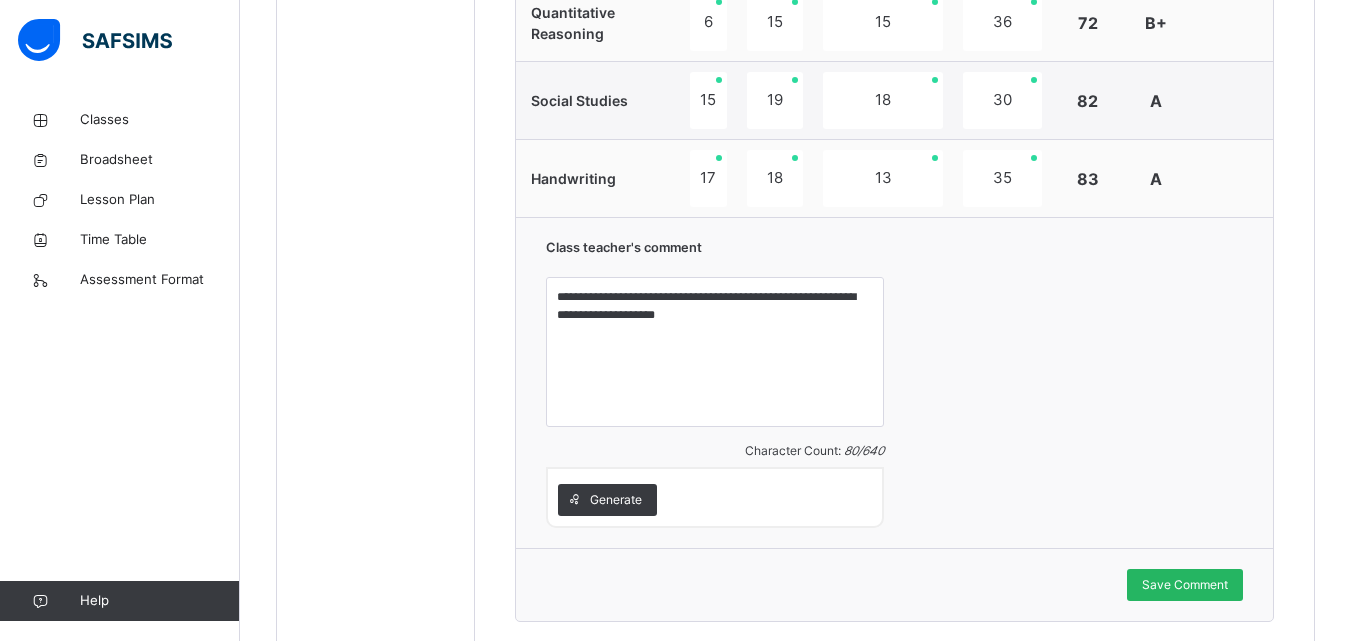 click on "Save Comment" at bounding box center (1185, 585) 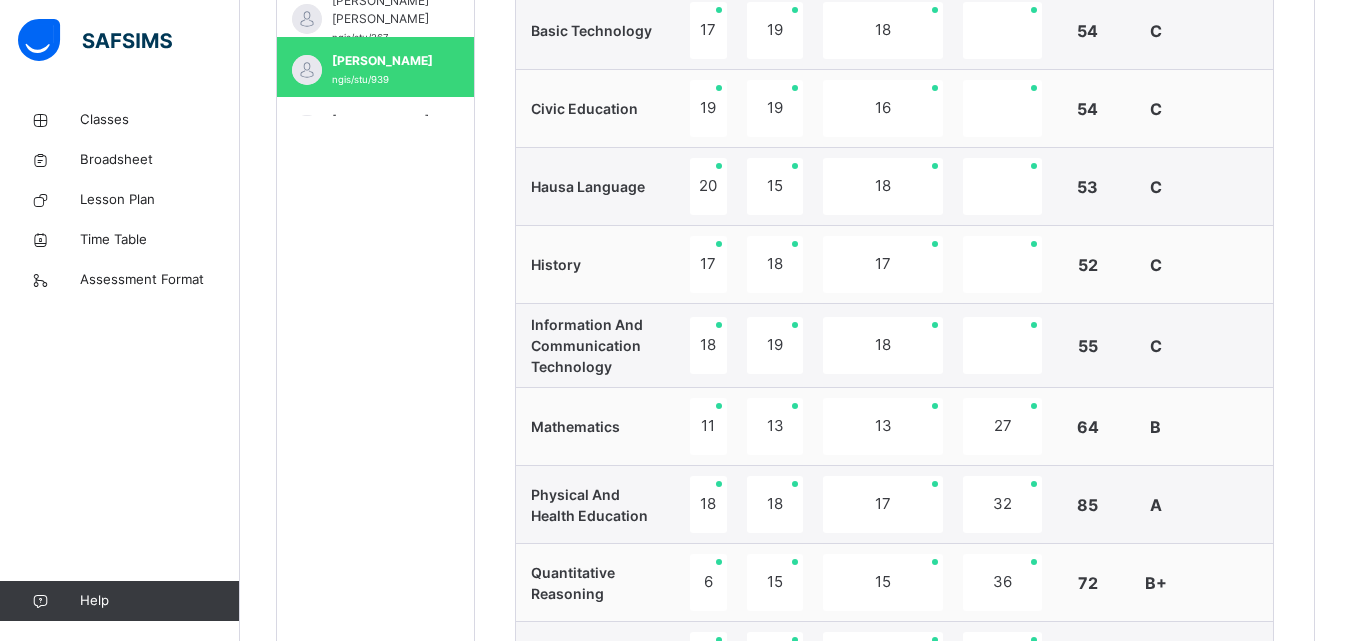 scroll, scrollTop: 329, scrollLeft: 0, axis: vertical 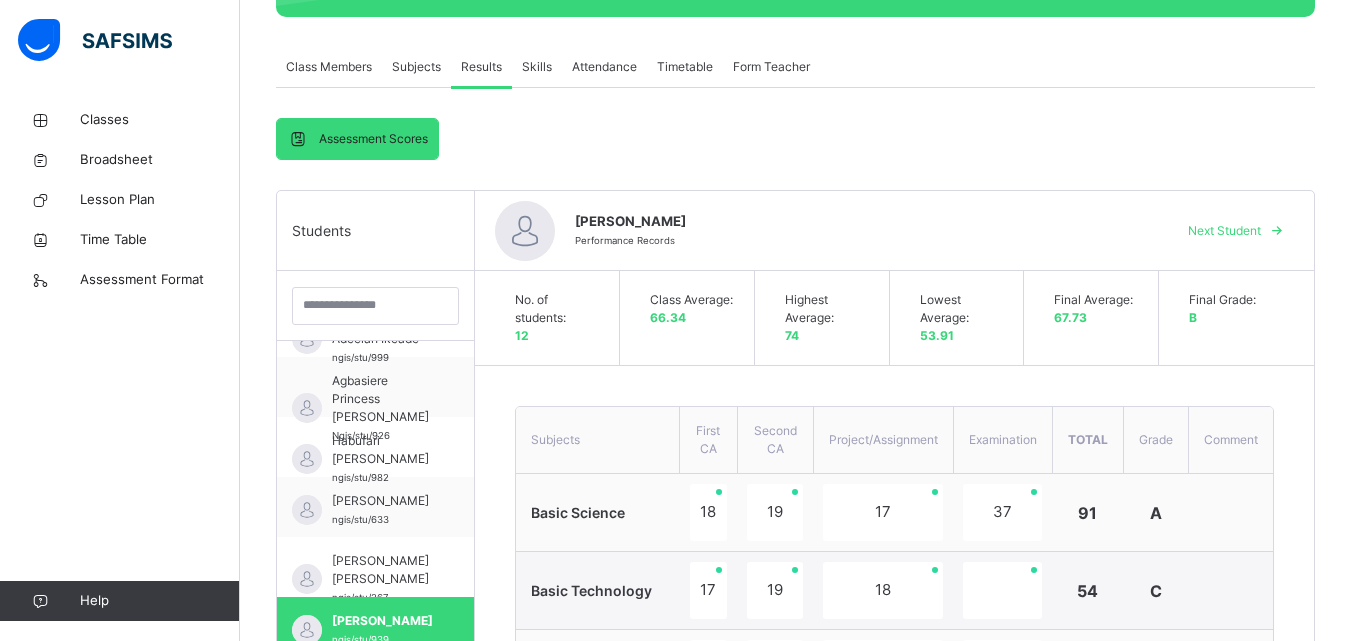 click on "**********" at bounding box center (894, 1026) 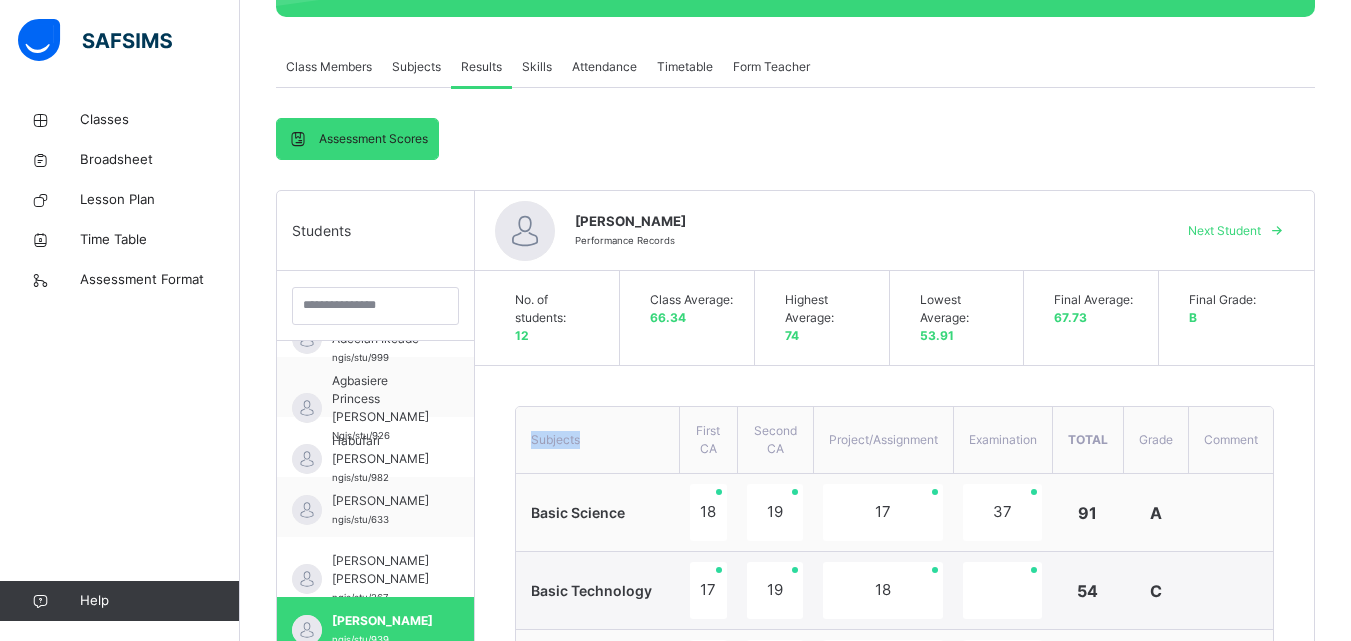 scroll, scrollTop: 337, scrollLeft: 0, axis: vertical 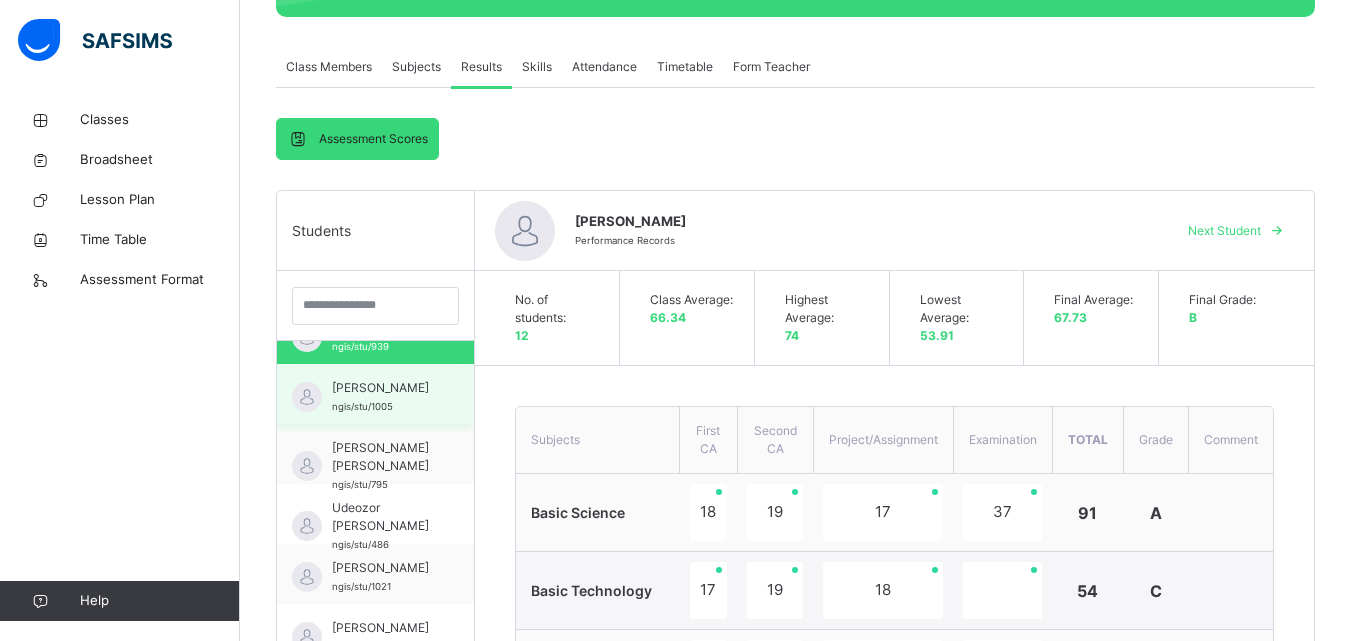 click on "[PERSON_NAME]" at bounding box center [380, 388] 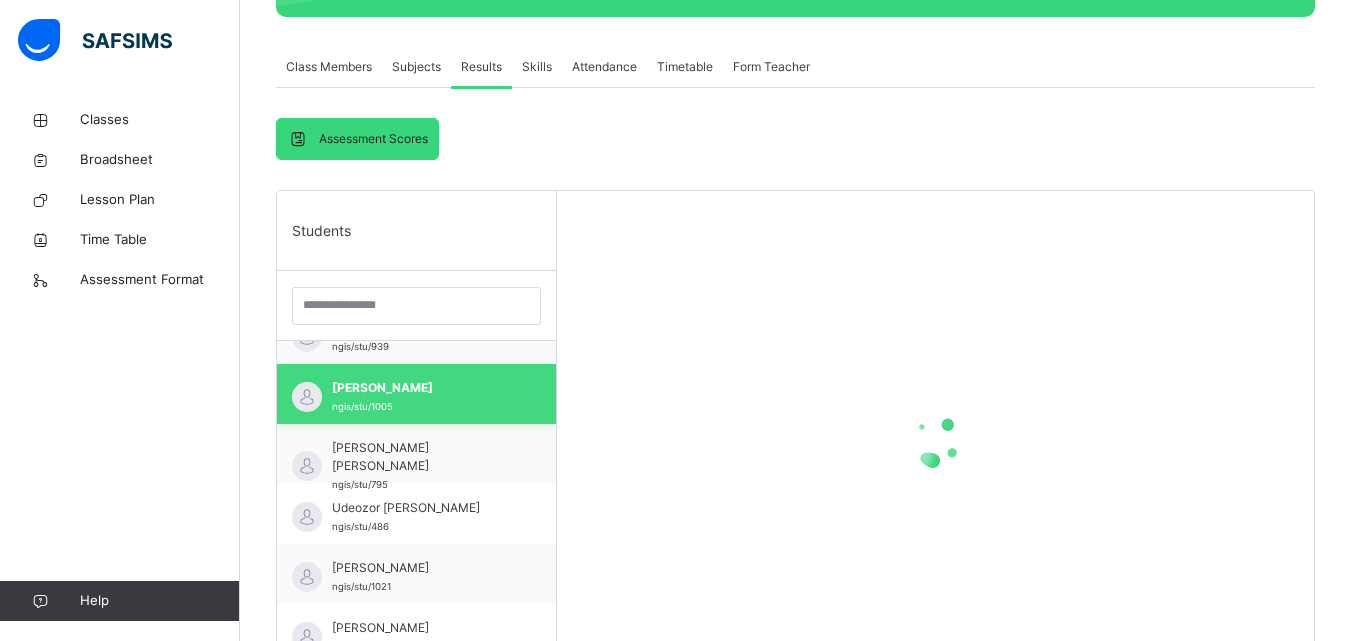 scroll, scrollTop: 328, scrollLeft: 0, axis: vertical 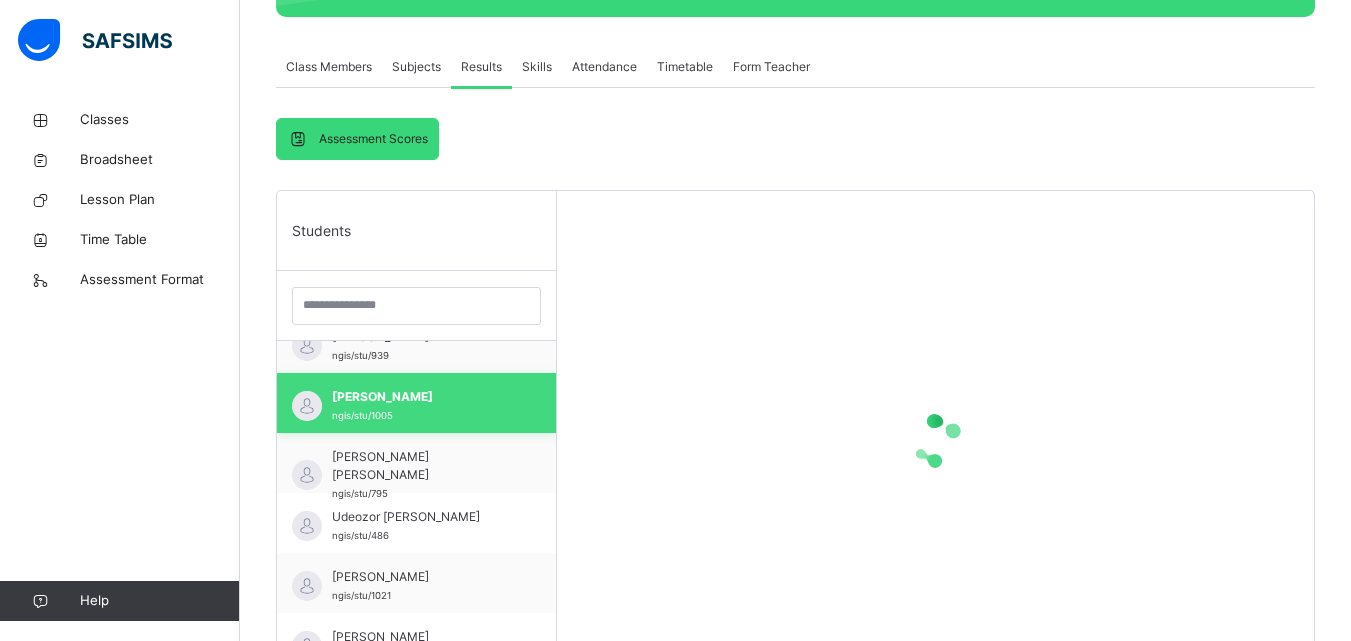 click on "[PERSON_NAME]" at bounding box center (421, 397) 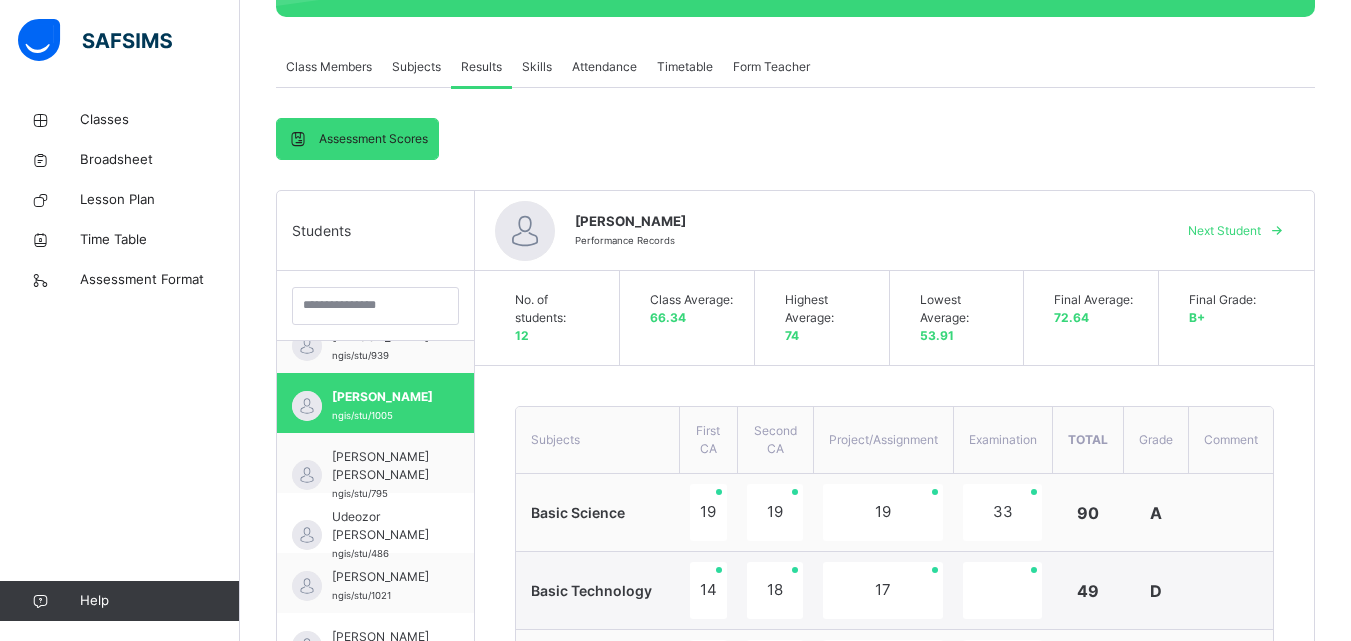 scroll, scrollTop: 337, scrollLeft: 0, axis: vertical 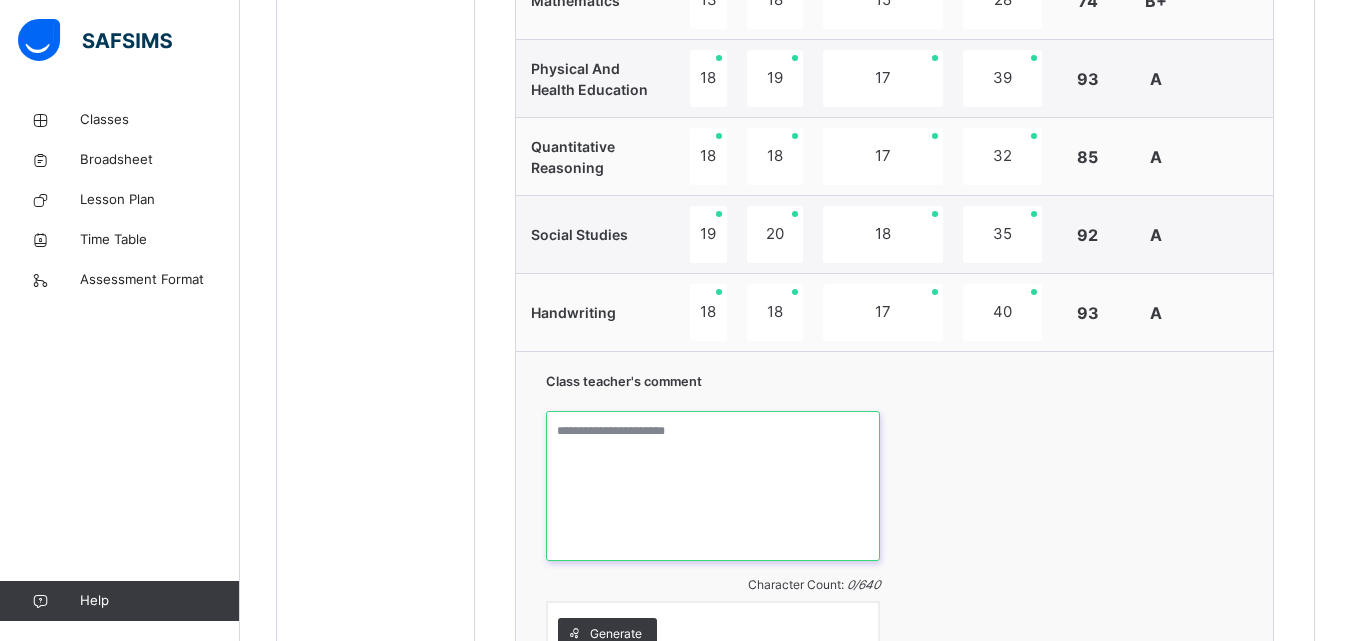 click at bounding box center (712, 486) 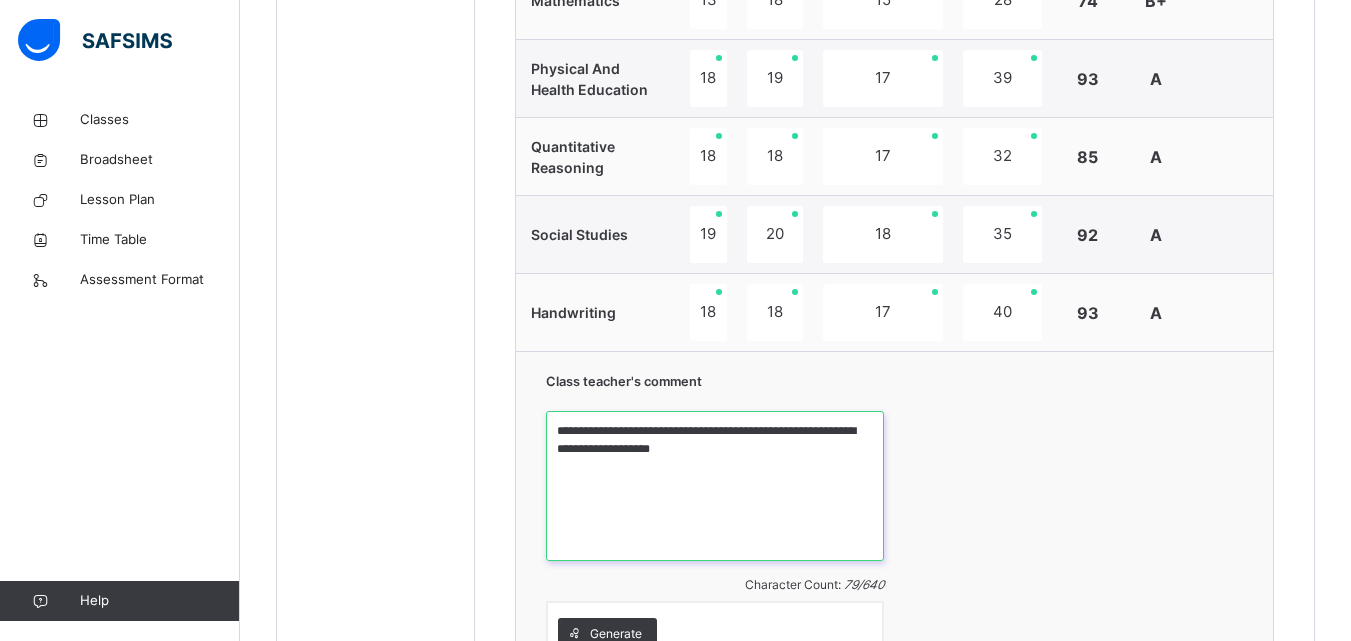 click on "**********" at bounding box center (715, 486) 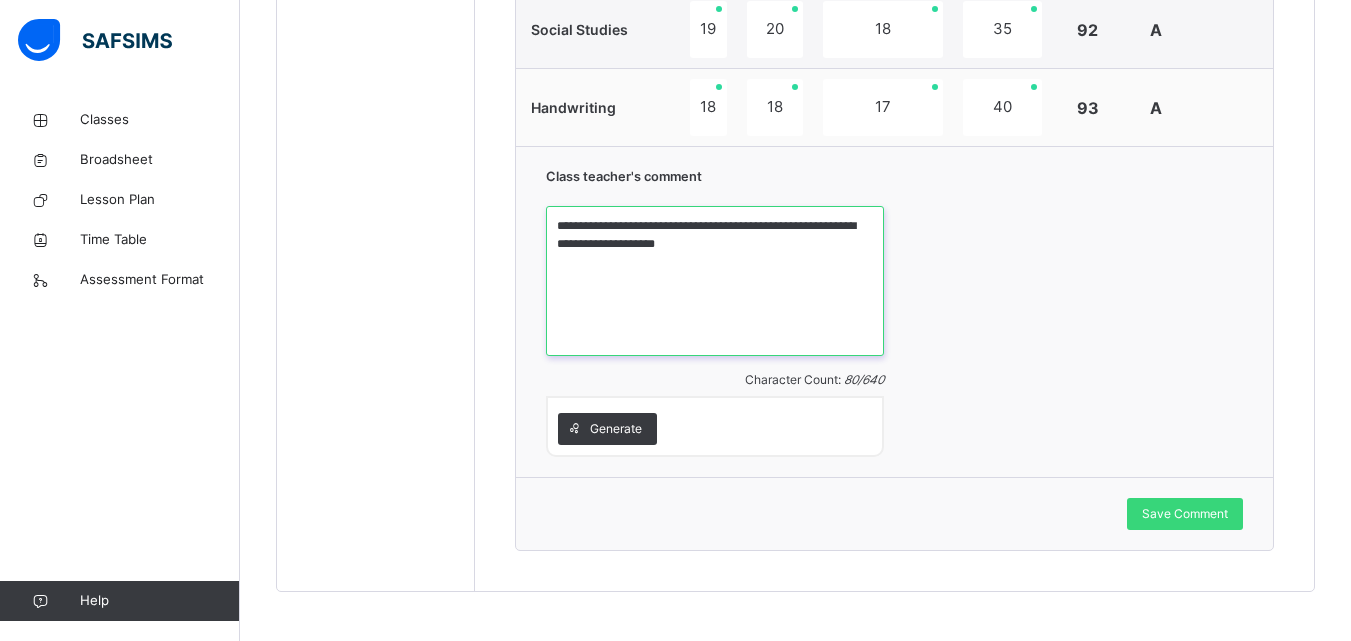 scroll, scrollTop: 1531, scrollLeft: 0, axis: vertical 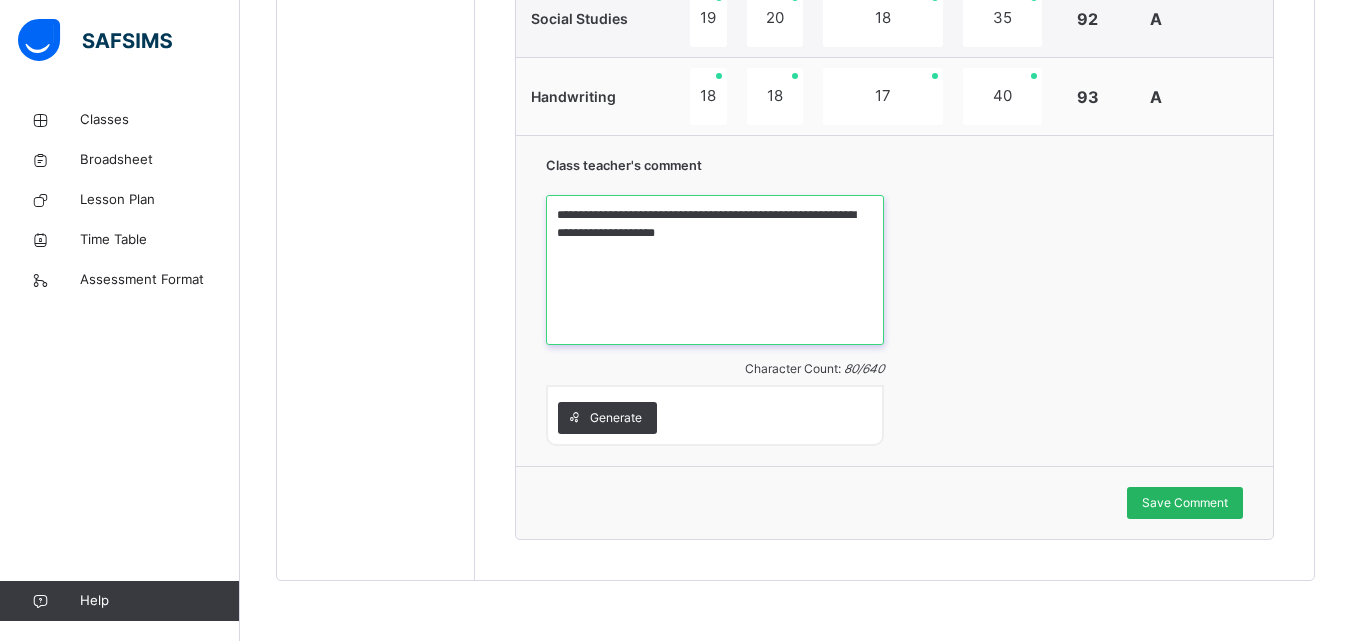 type on "**********" 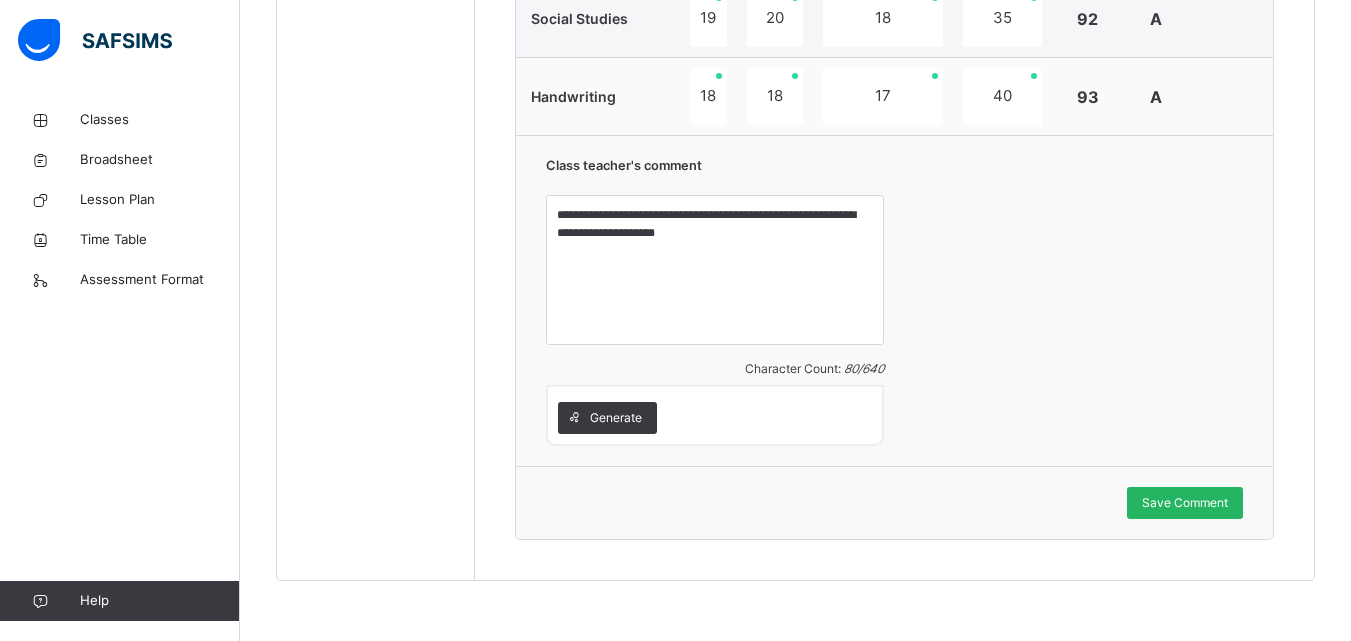 click on "Save Comment" at bounding box center (1185, 503) 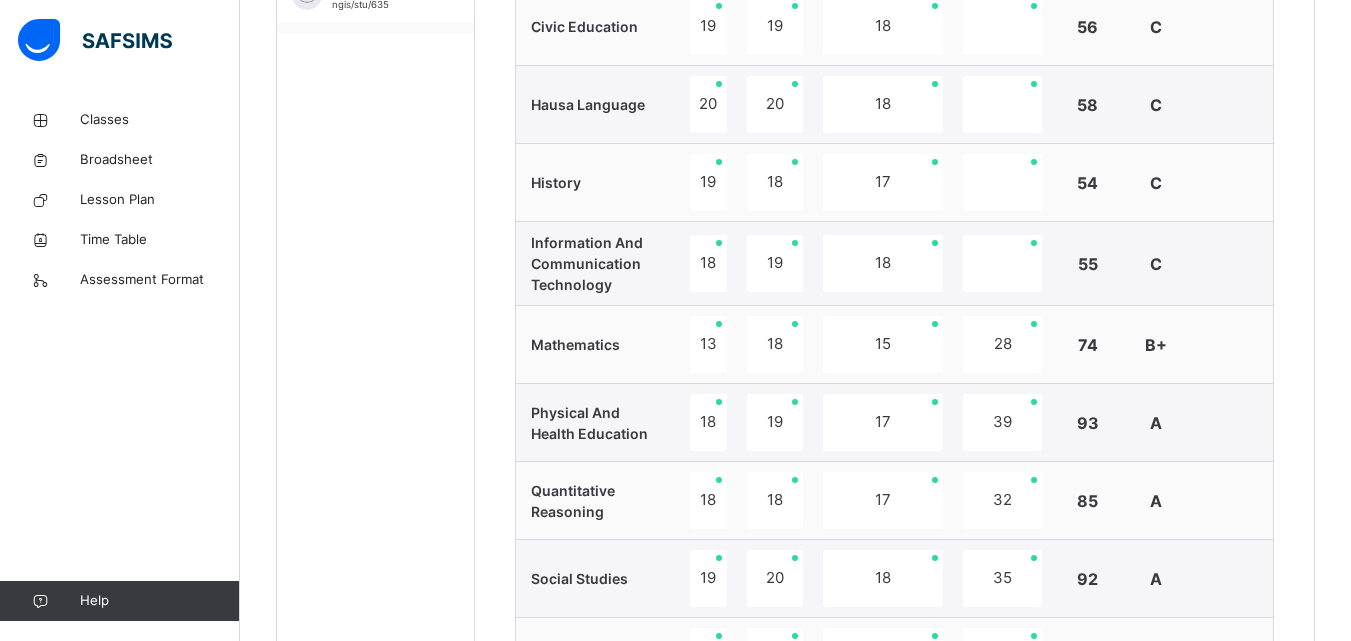scroll, scrollTop: 411, scrollLeft: 0, axis: vertical 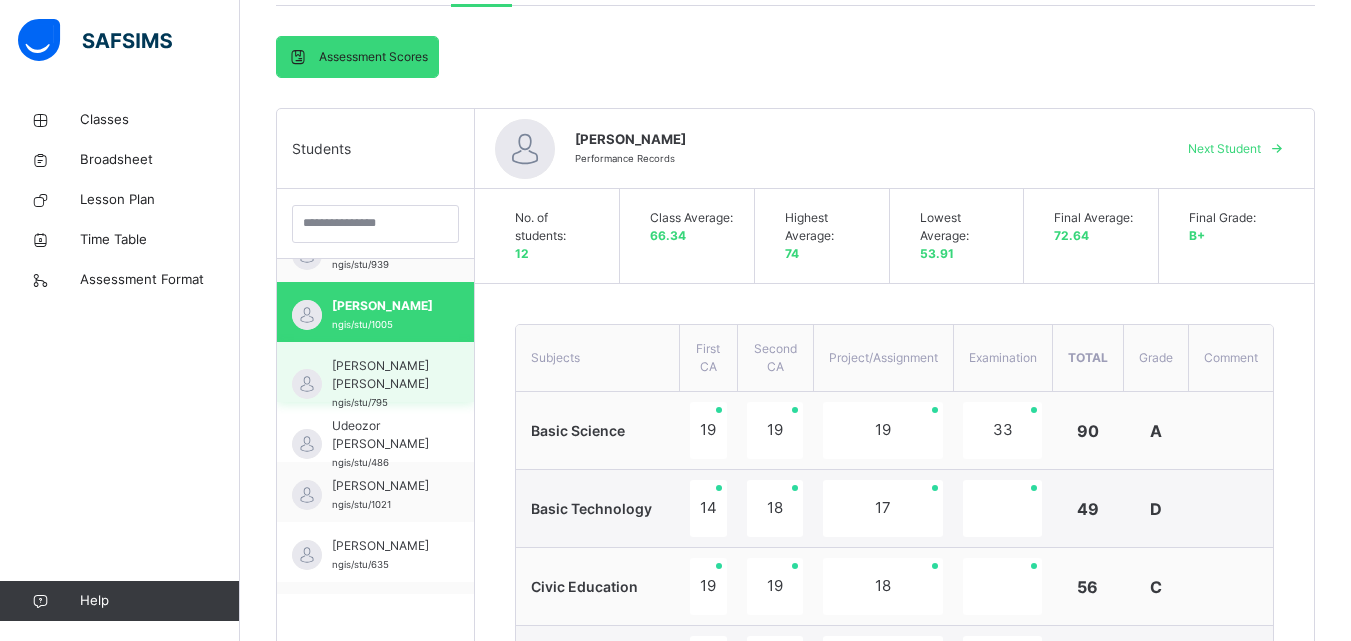click on "[PERSON_NAME] [PERSON_NAME]" at bounding box center [380, 375] 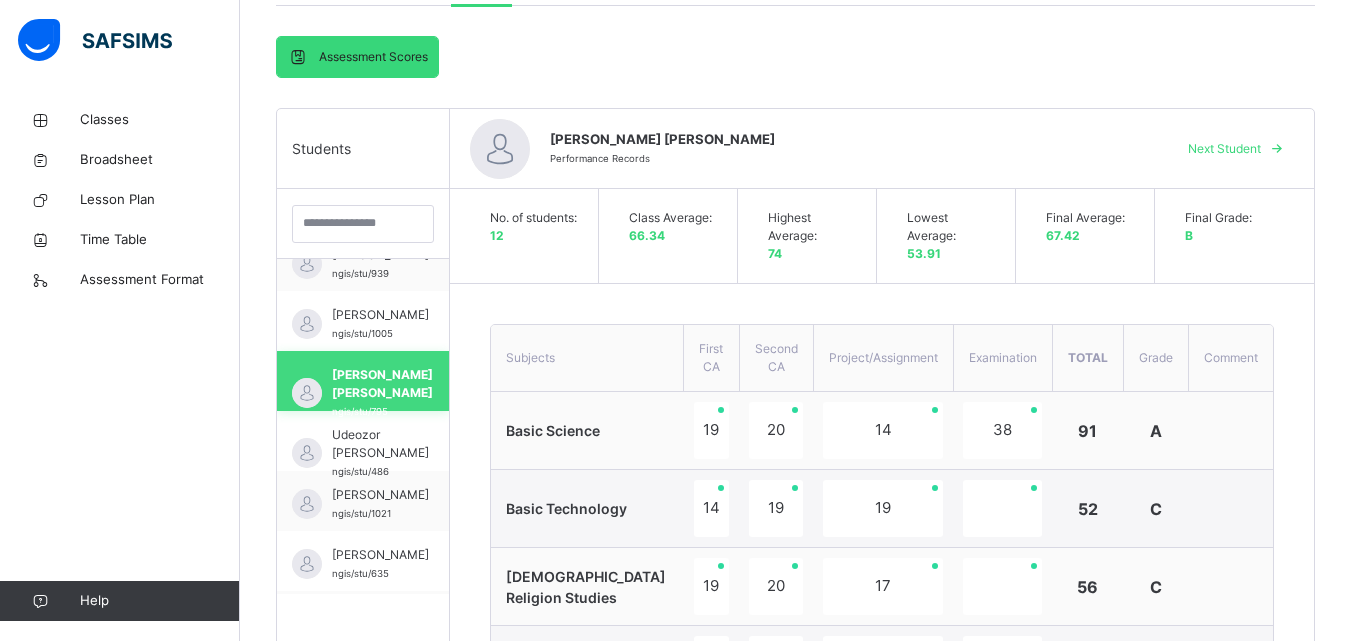 scroll, scrollTop: 337, scrollLeft: 0, axis: vertical 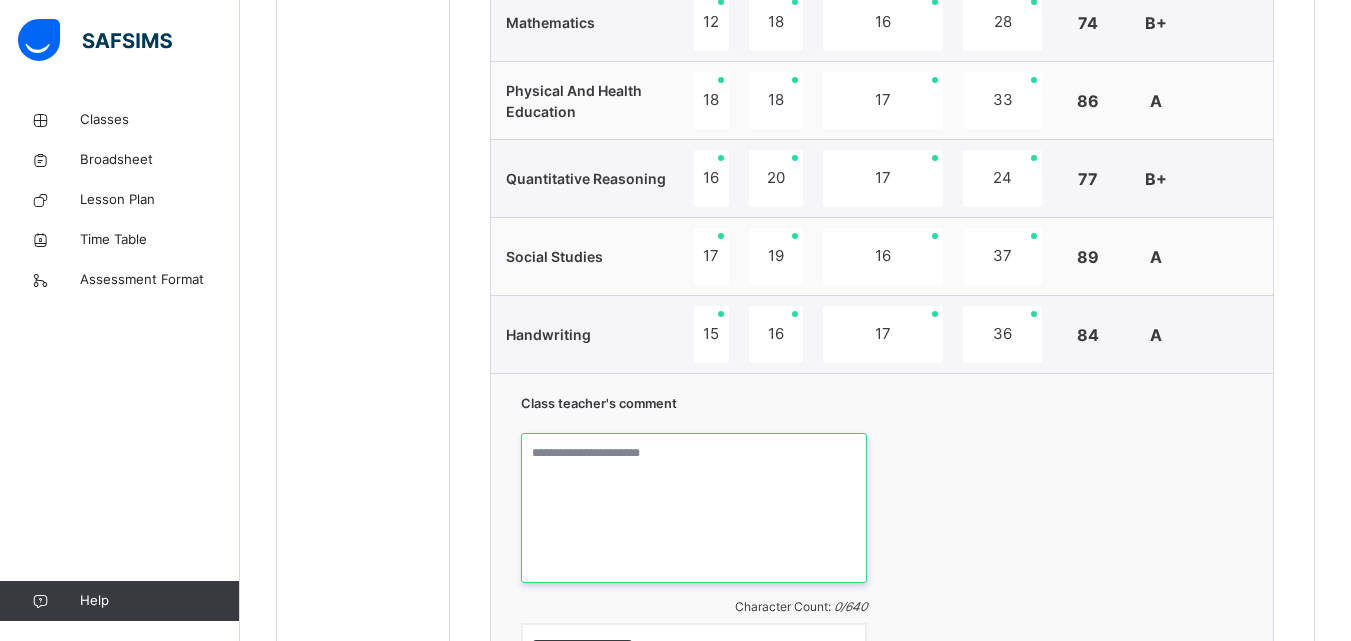 click at bounding box center (694, 508) 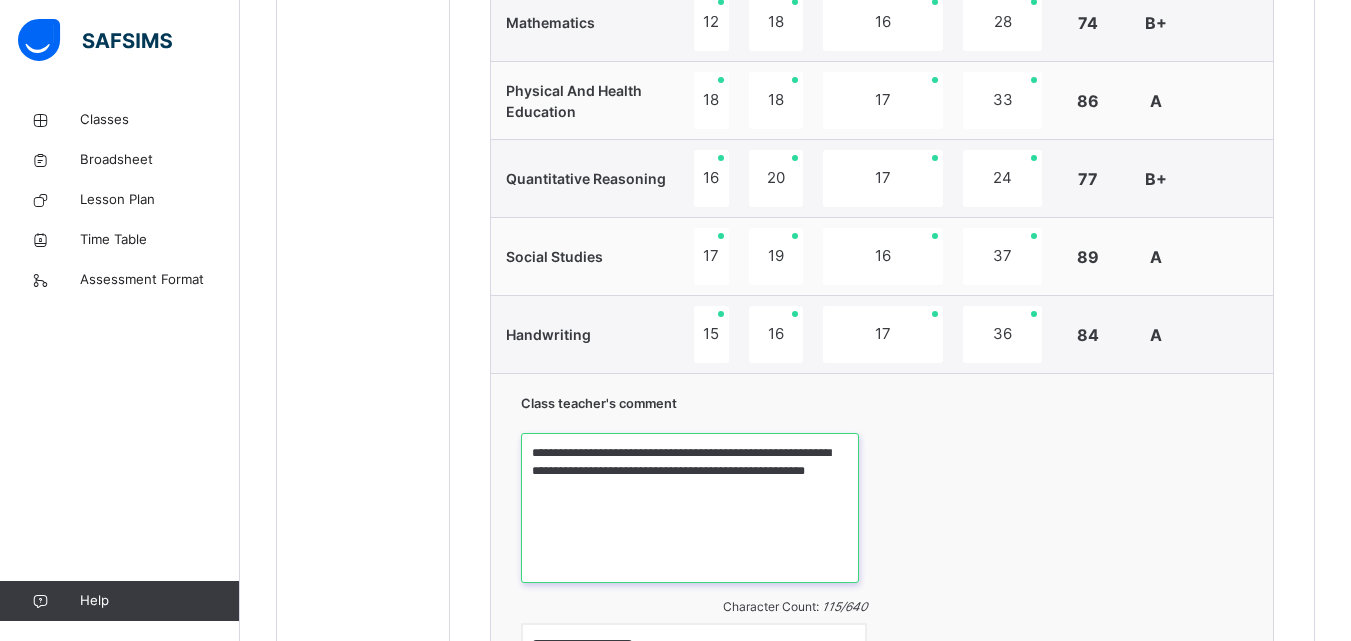click on "**********" at bounding box center (690, 508) 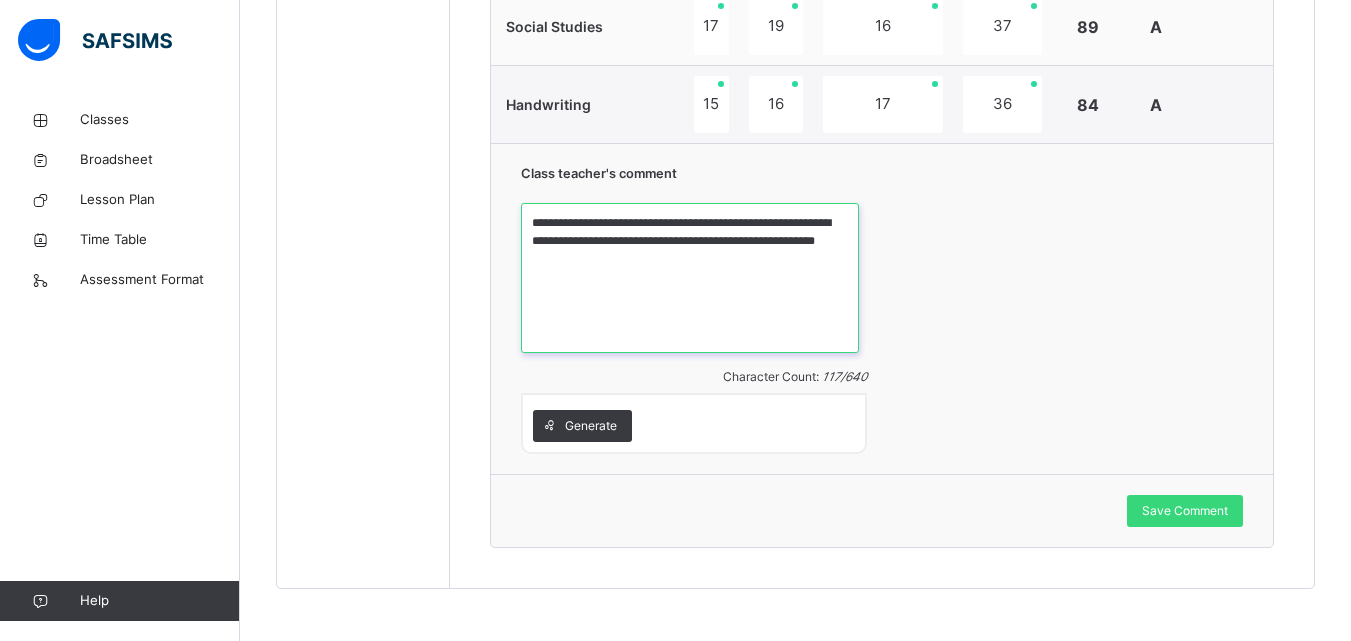 scroll, scrollTop: 1609, scrollLeft: 0, axis: vertical 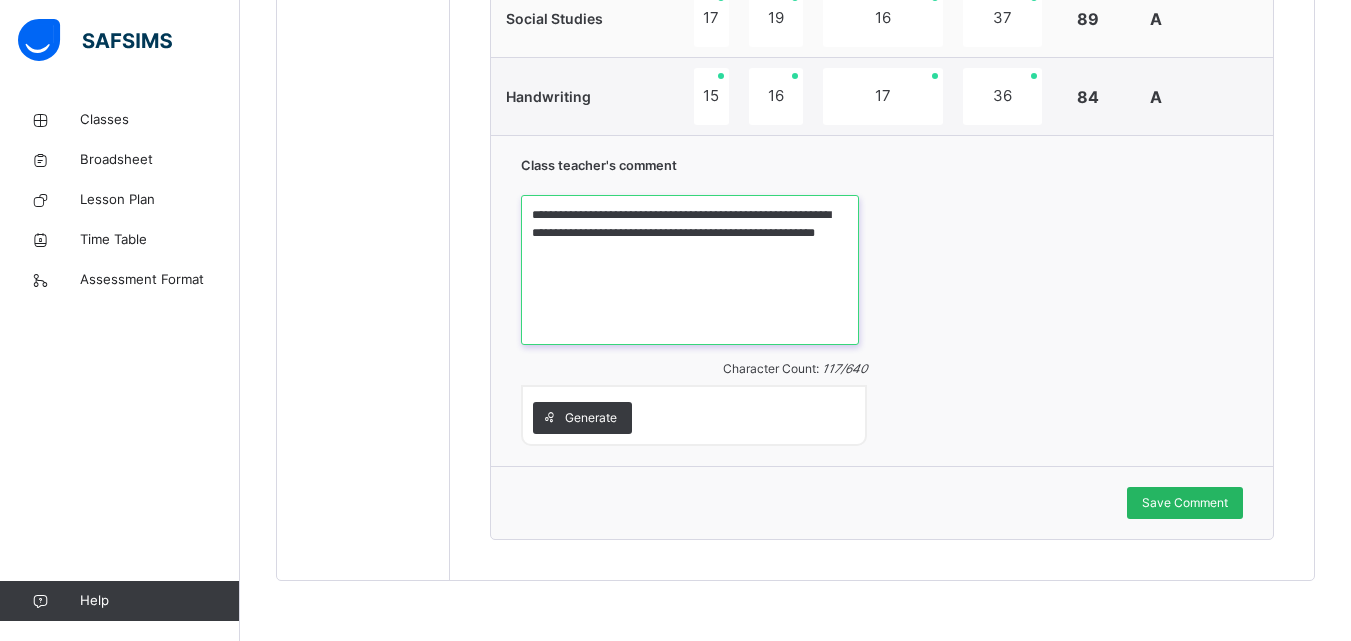 type on "**********" 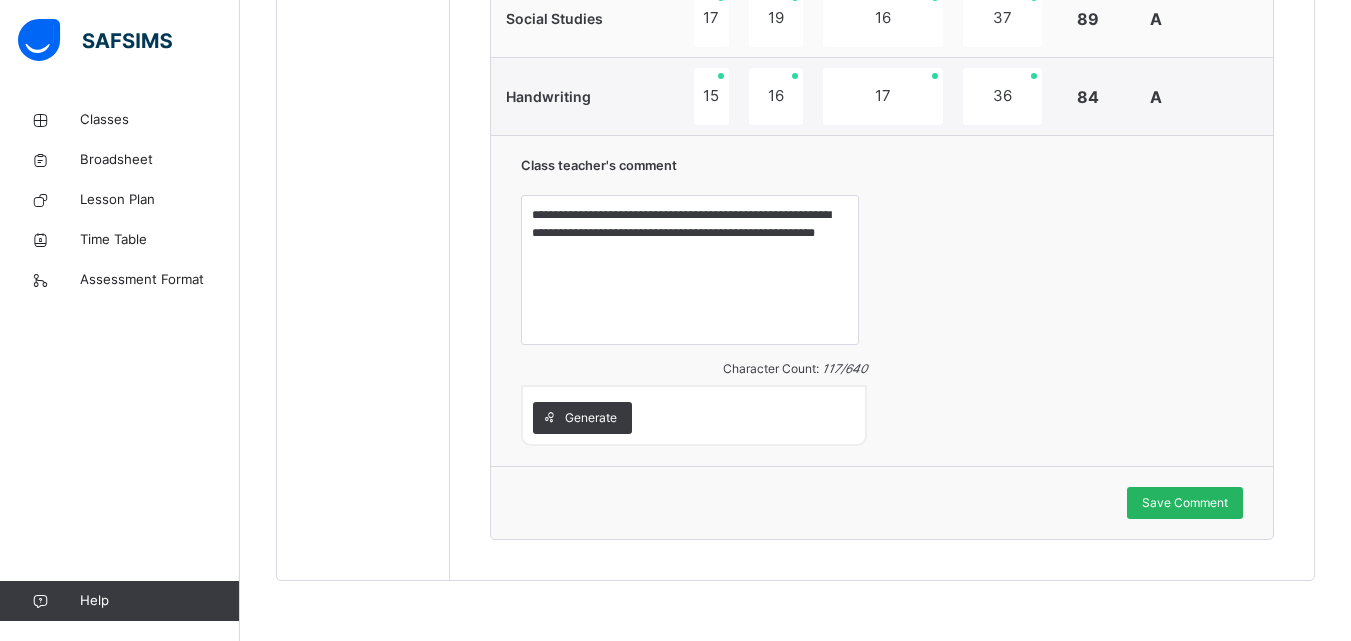 click on "Save Comment" at bounding box center [1185, 503] 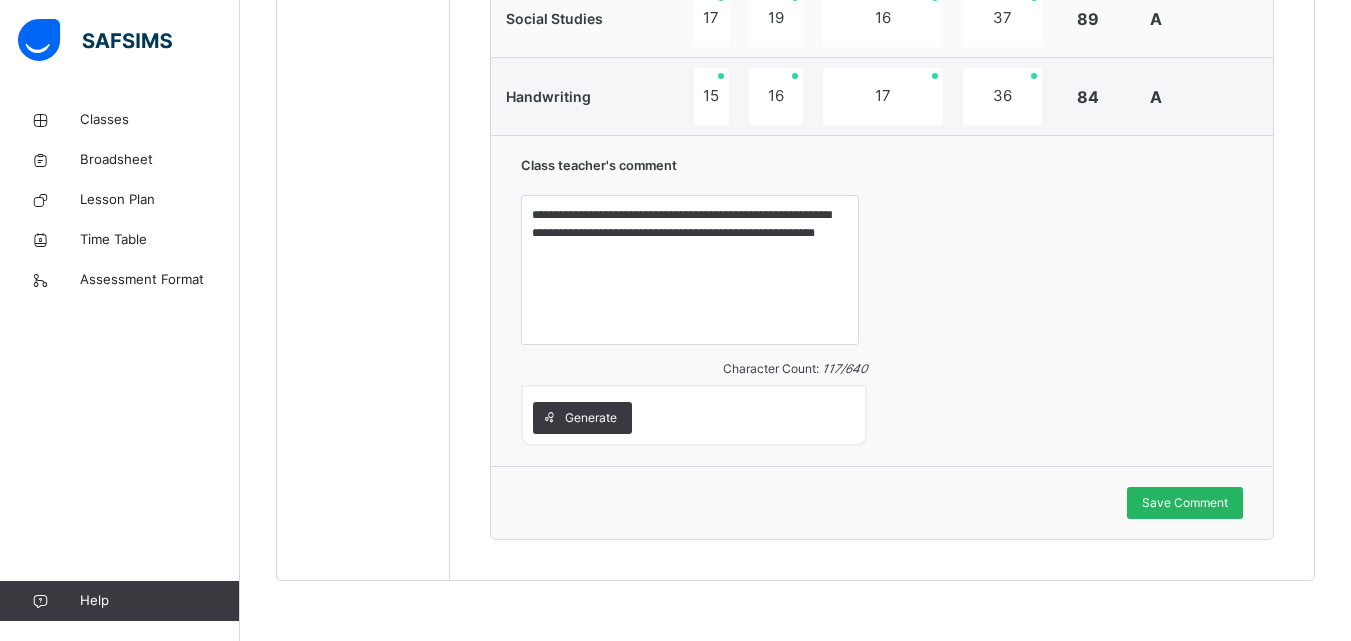 click on "Save Comment" at bounding box center (1185, 503) 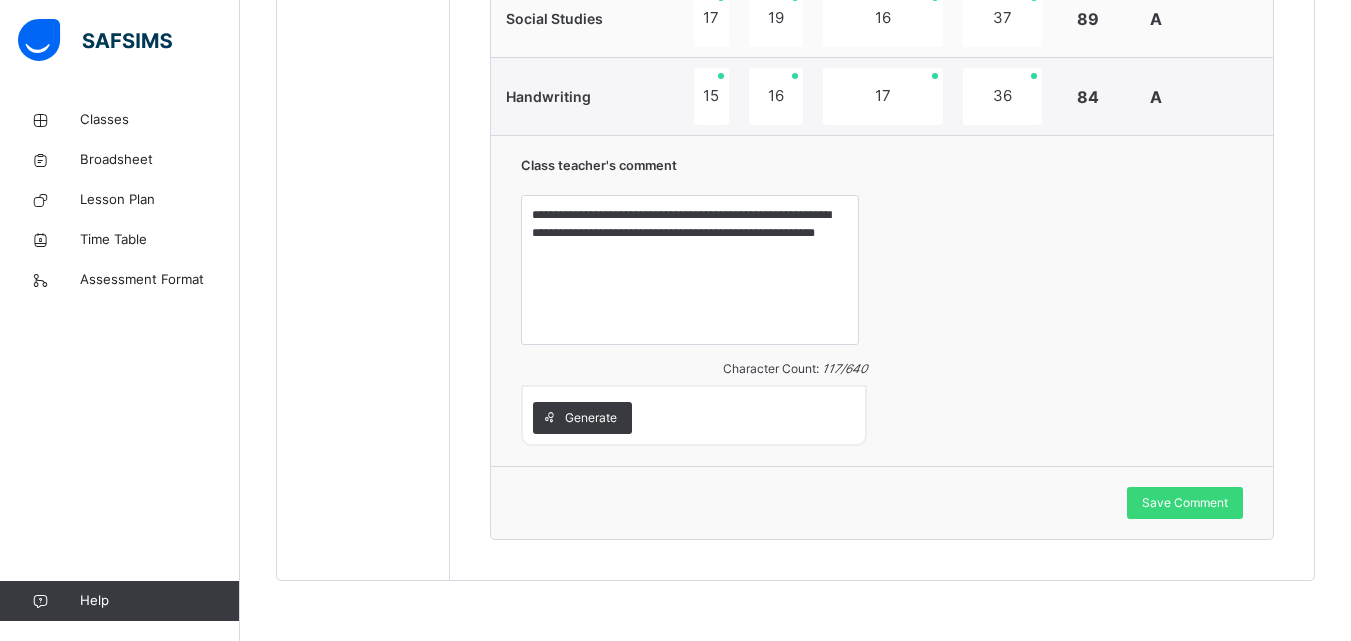 scroll, scrollTop: 1049, scrollLeft: 0, axis: vertical 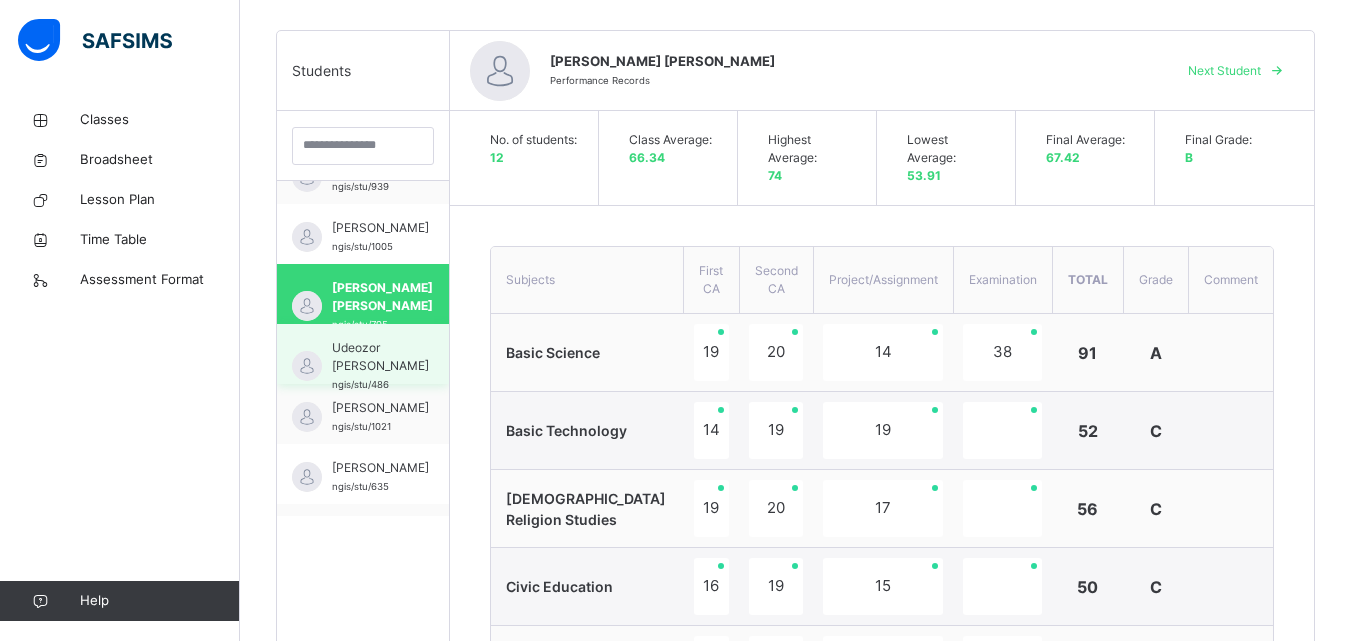 click on "Udeozor [PERSON_NAME]" at bounding box center [380, 357] 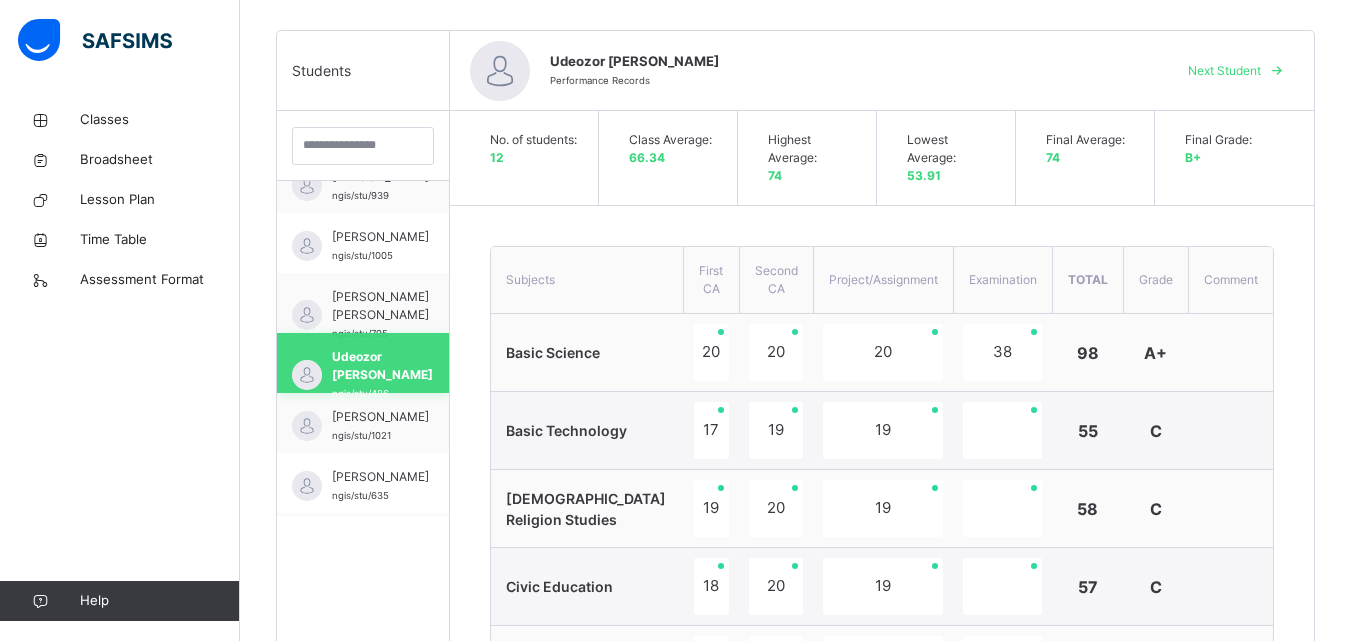 scroll, scrollTop: 337, scrollLeft: 0, axis: vertical 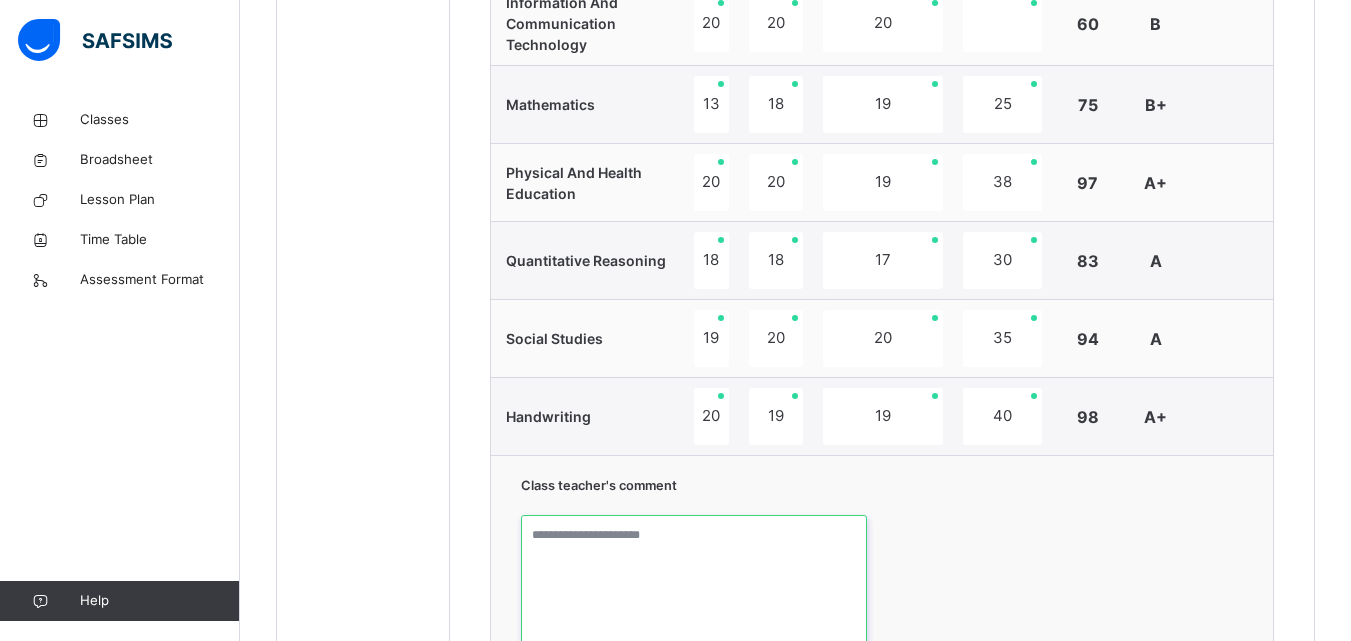 click at bounding box center [694, 590] 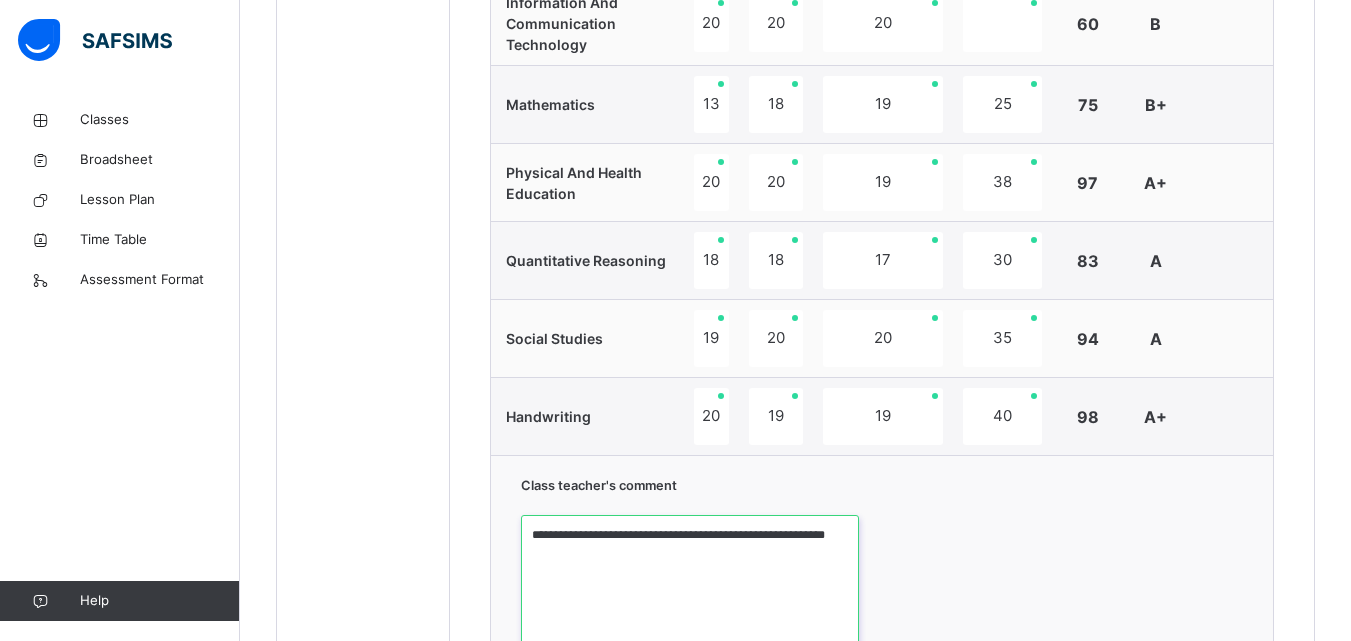 type on "**********" 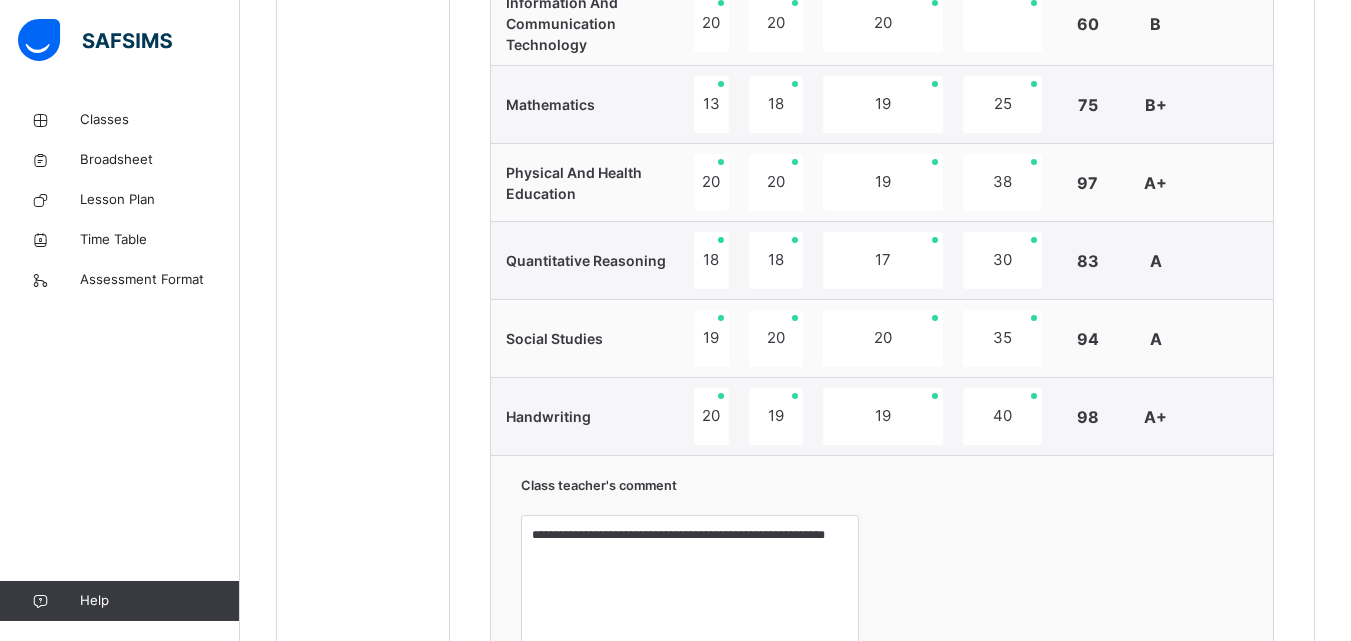 click on "**********" at bounding box center [882, 105] 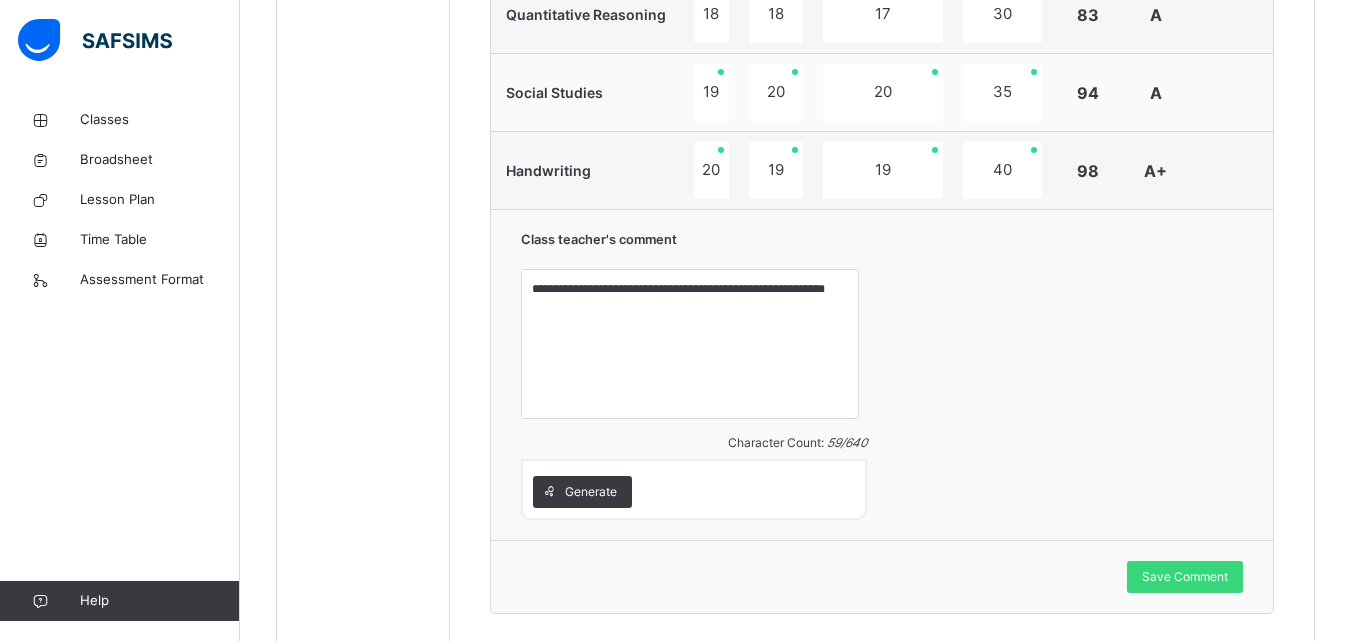 scroll, scrollTop: 1569, scrollLeft: 0, axis: vertical 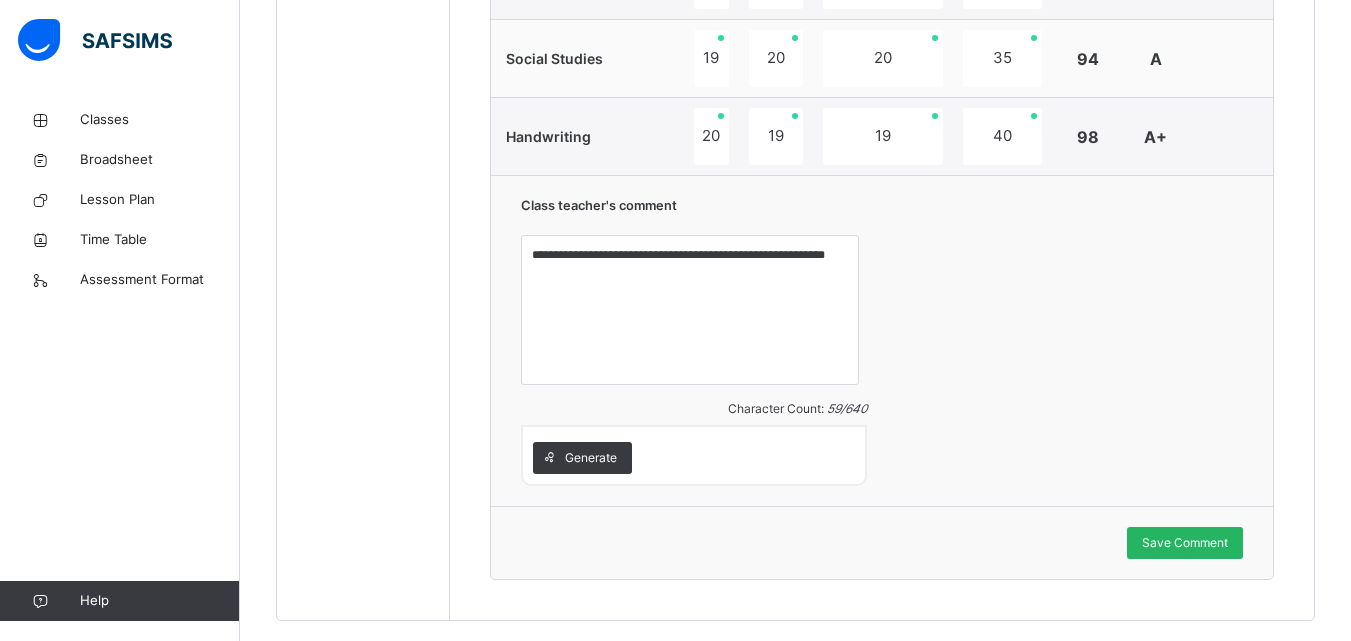 click on "Save Comment" at bounding box center (1185, 543) 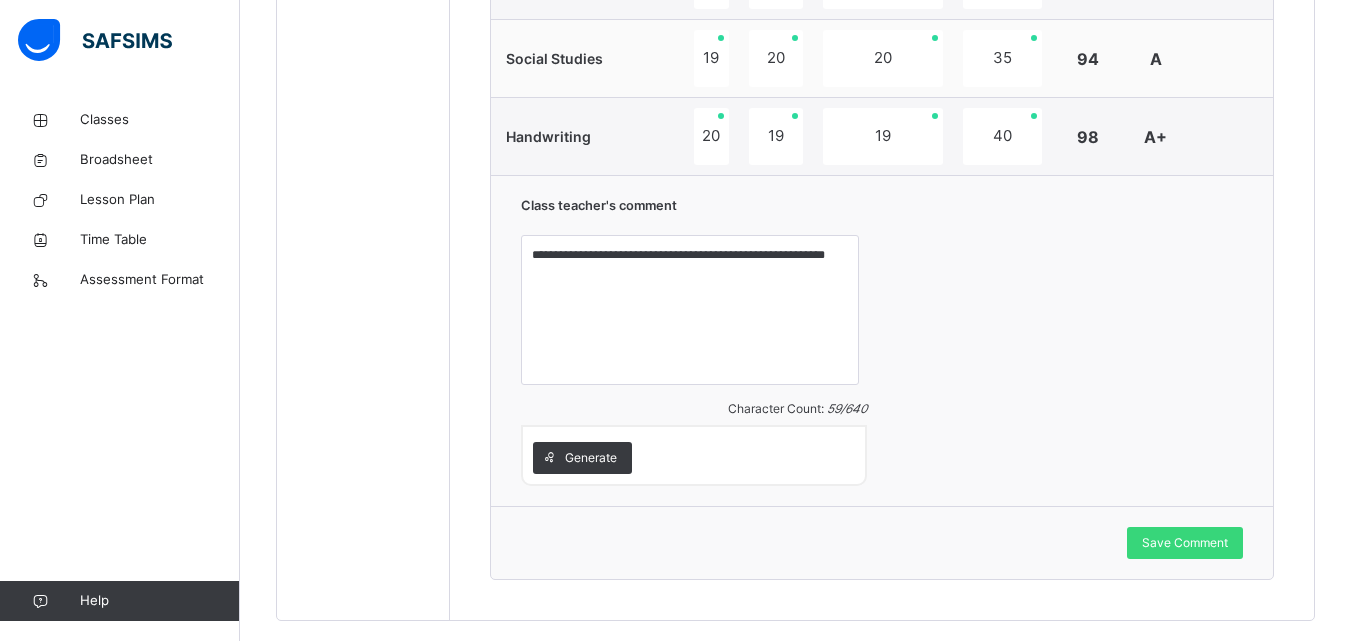 scroll, scrollTop: 1009, scrollLeft: 0, axis: vertical 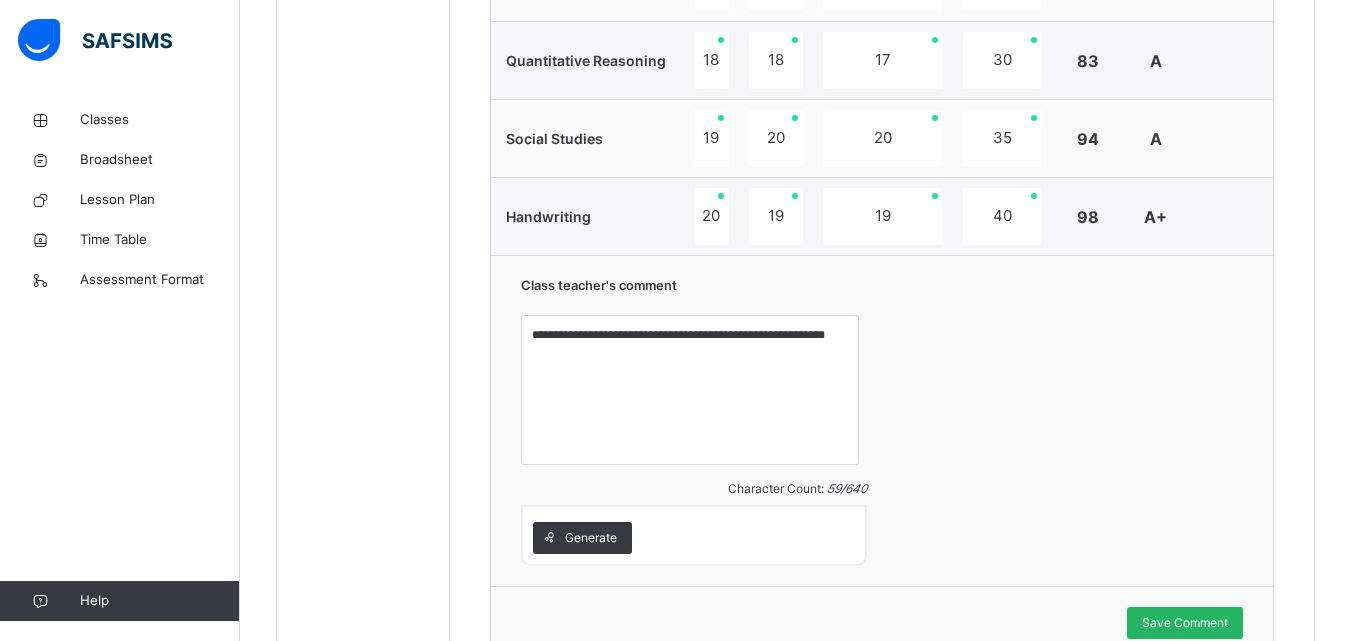 click on "Save Comment" at bounding box center [1185, 623] 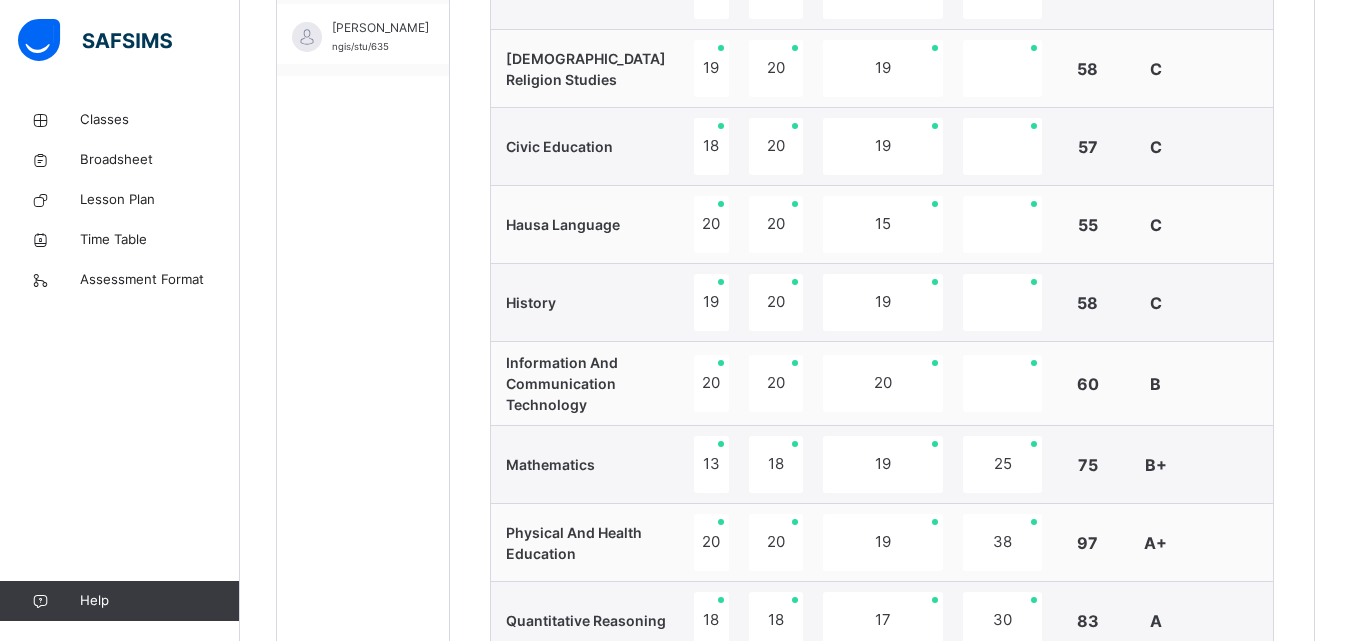 scroll, scrollTop: 369, scrollLeft: 0, axis: vertical 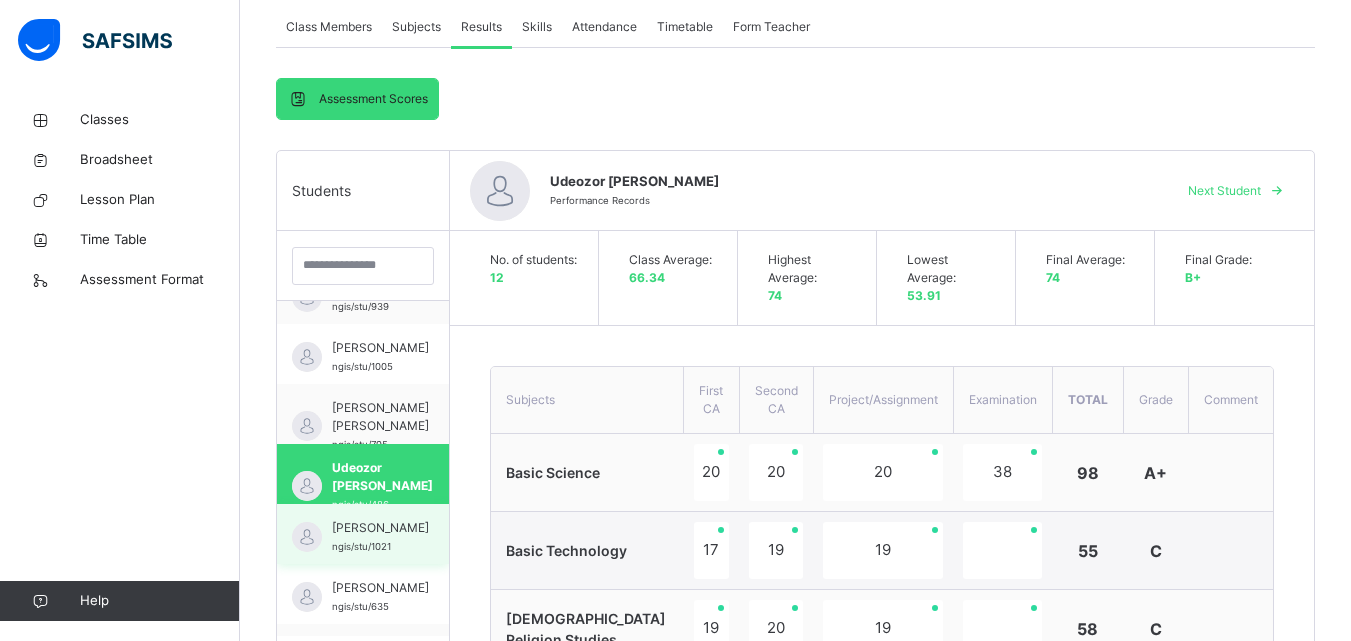 click on "[PERSON_NAME]" at bounding box center (380, 528) 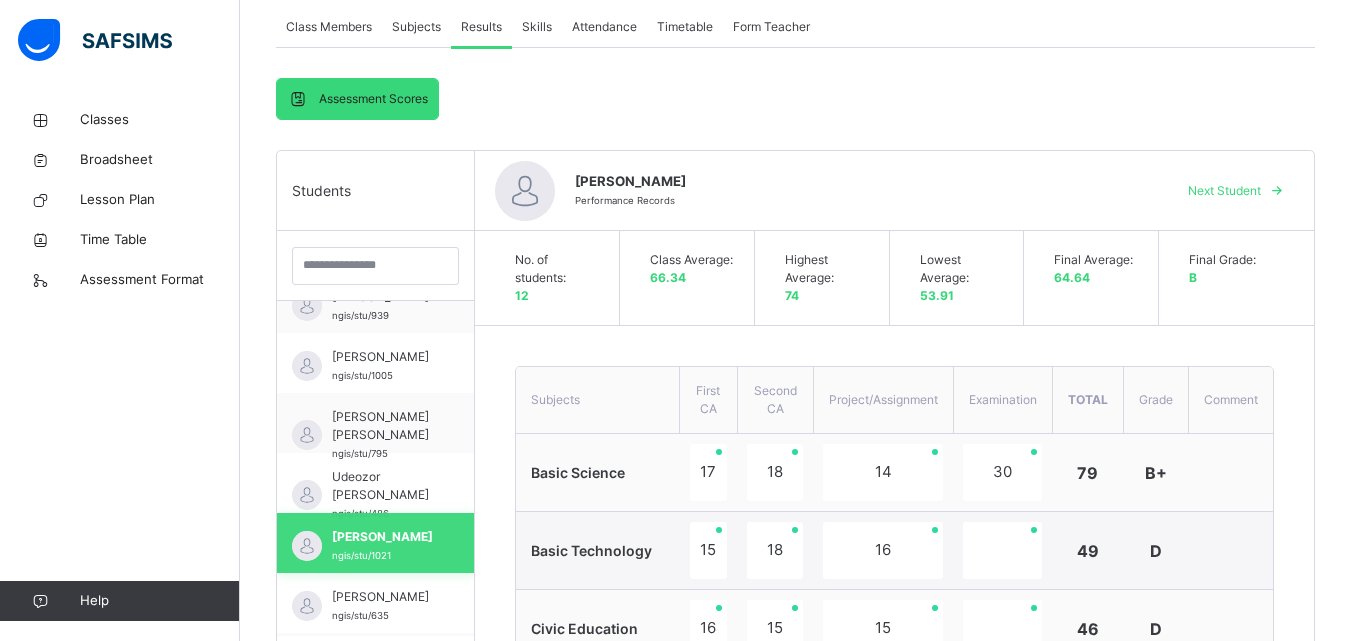 scroll, scrollTop: 337, scrollLeft: 0, axis: vertical 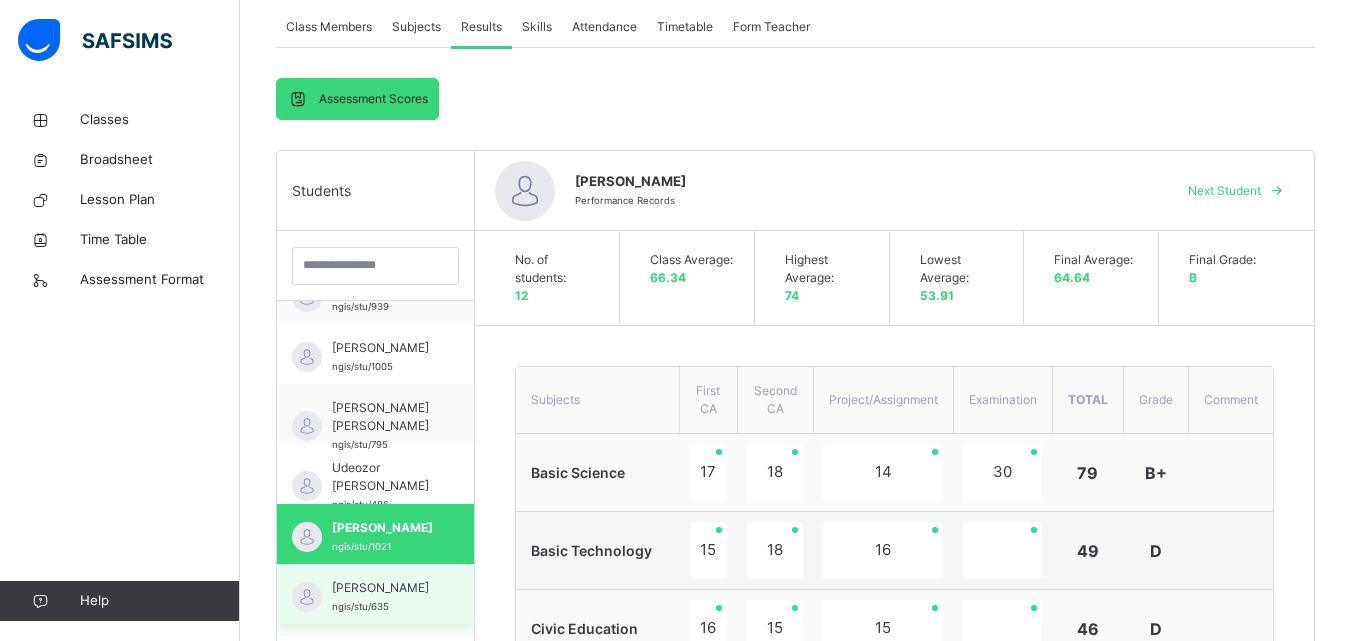 click on "[PERSON_NAME]  ngis/stu/635" at bounding box center [375, 594] 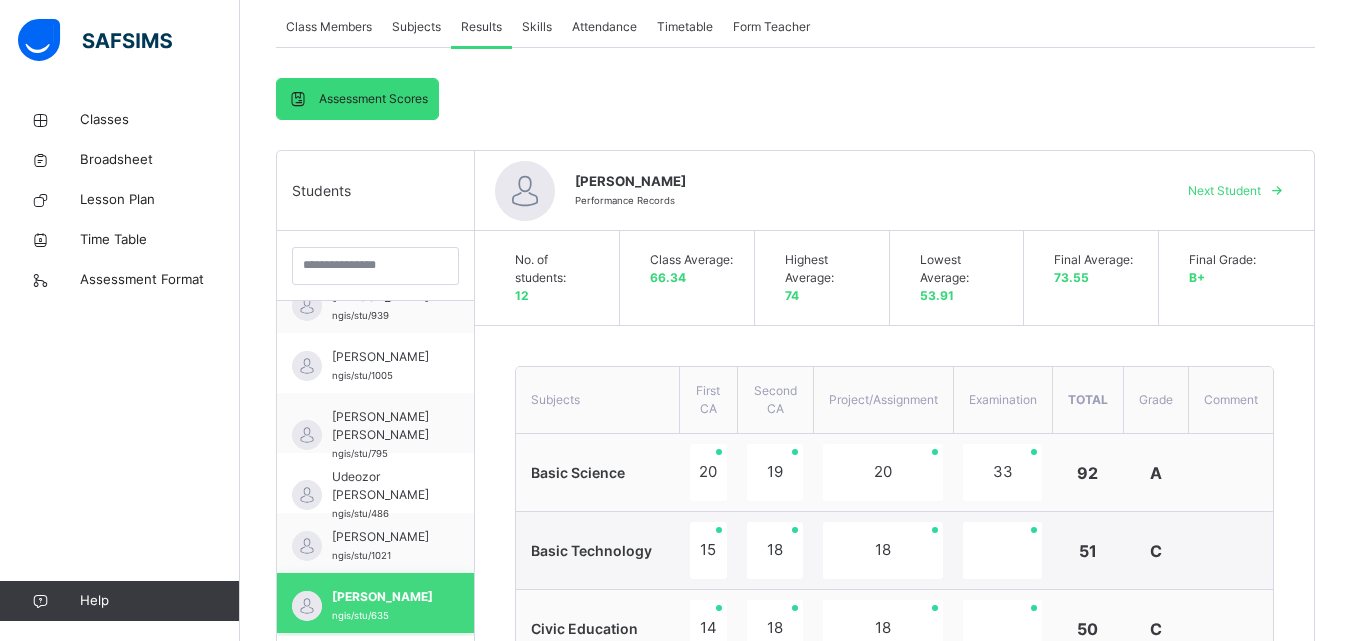 scroll, scrollTop: 337, scrollLeft: 0, axis: vertical 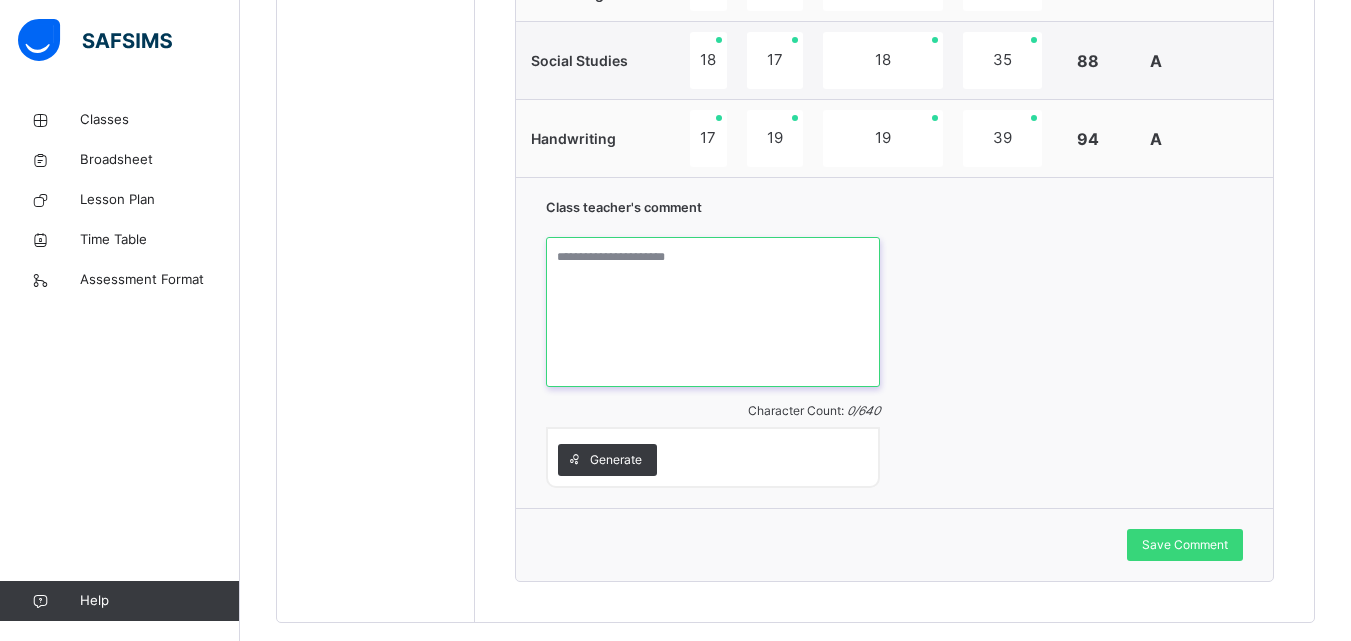 click at bounding box center [712, 312] 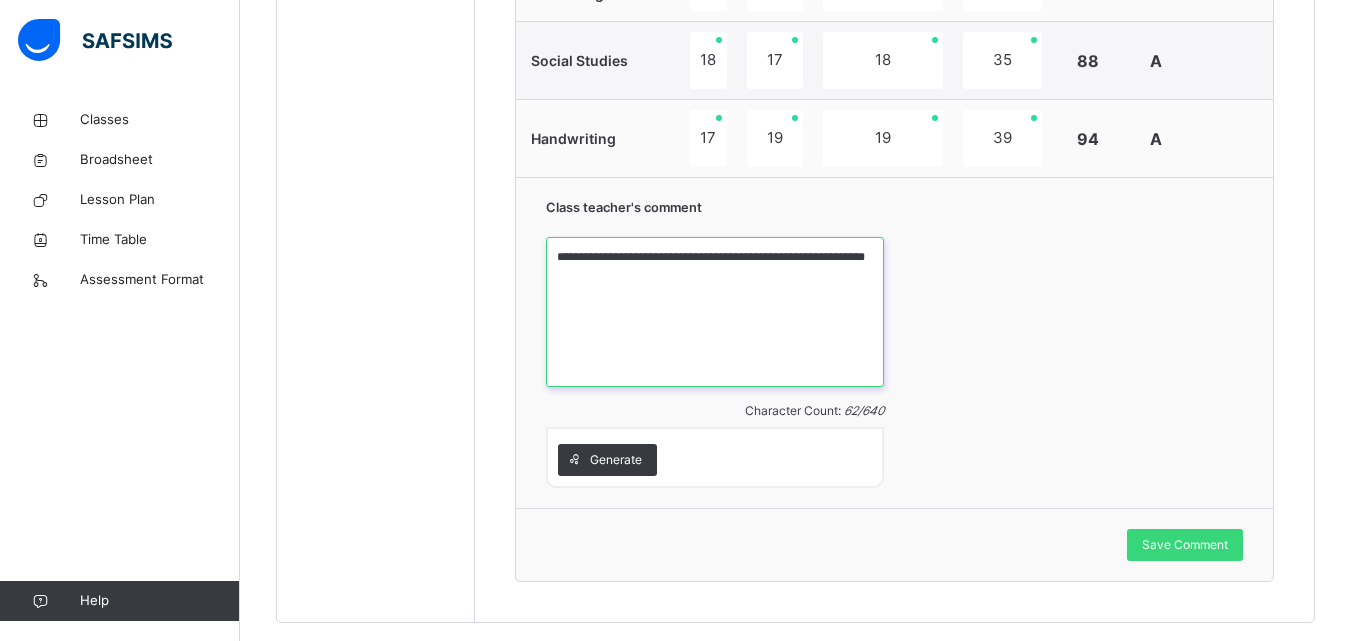 click on "**********" at bounding box center (715, 312) 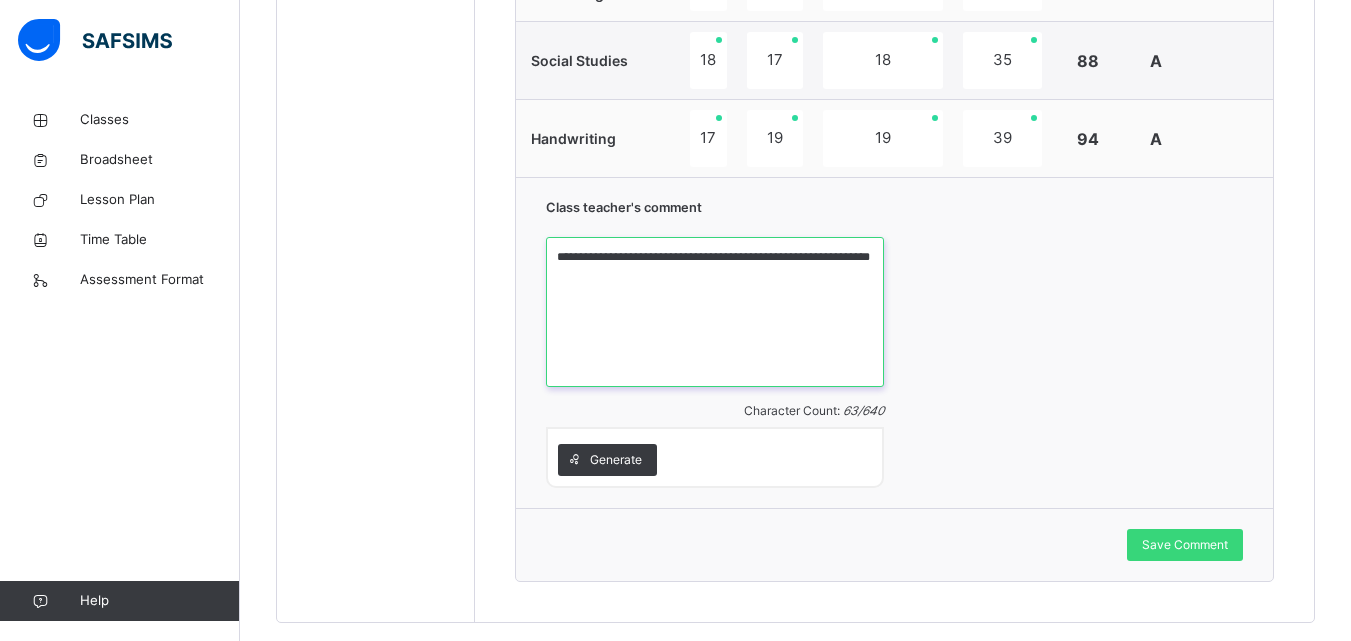 click on "**********" at bounding box center (715, 312) 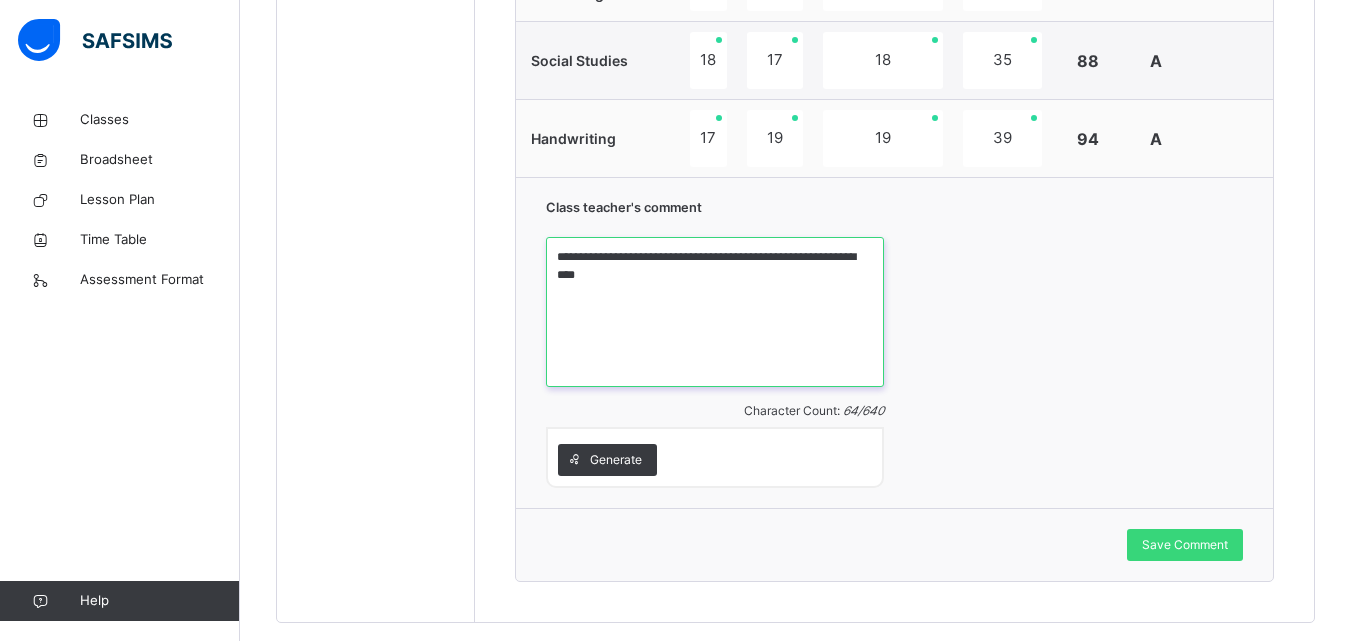 click on "**********" at bounding box center [715, 312] 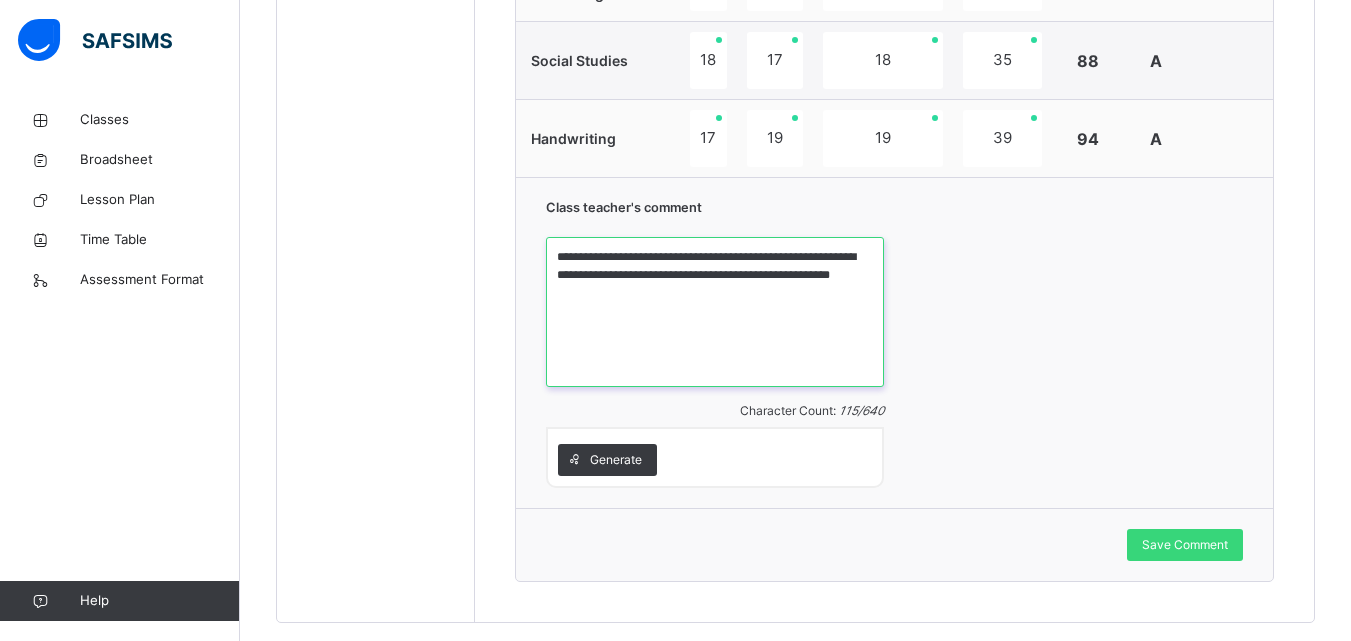 click on "**********" at bounding box center [715, 312] 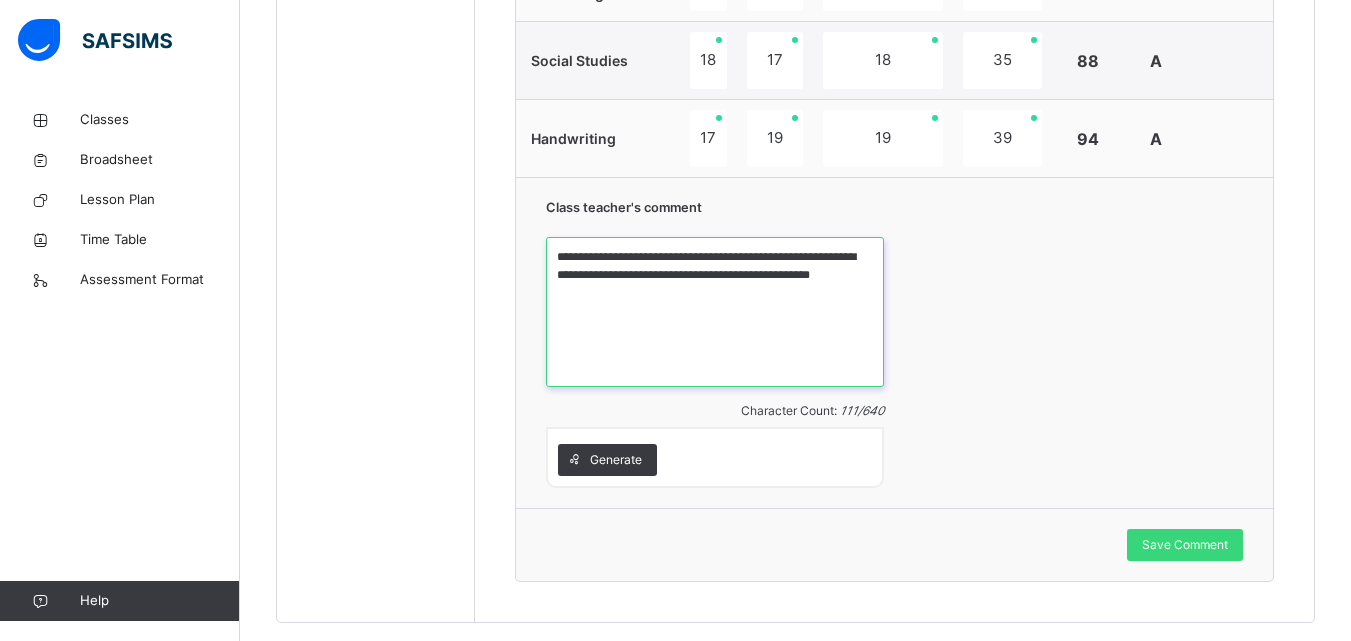 click on "**********" at bounding box center [715, 312] 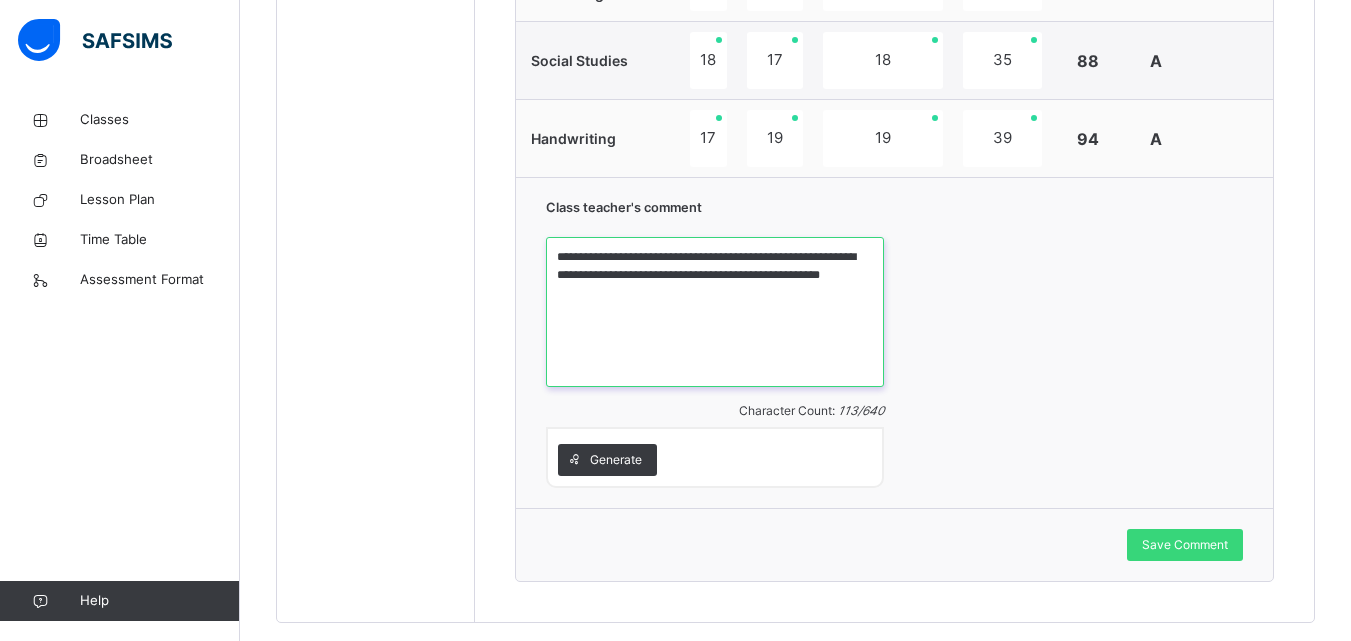 click on "**********" at bounding box center [715, 312] 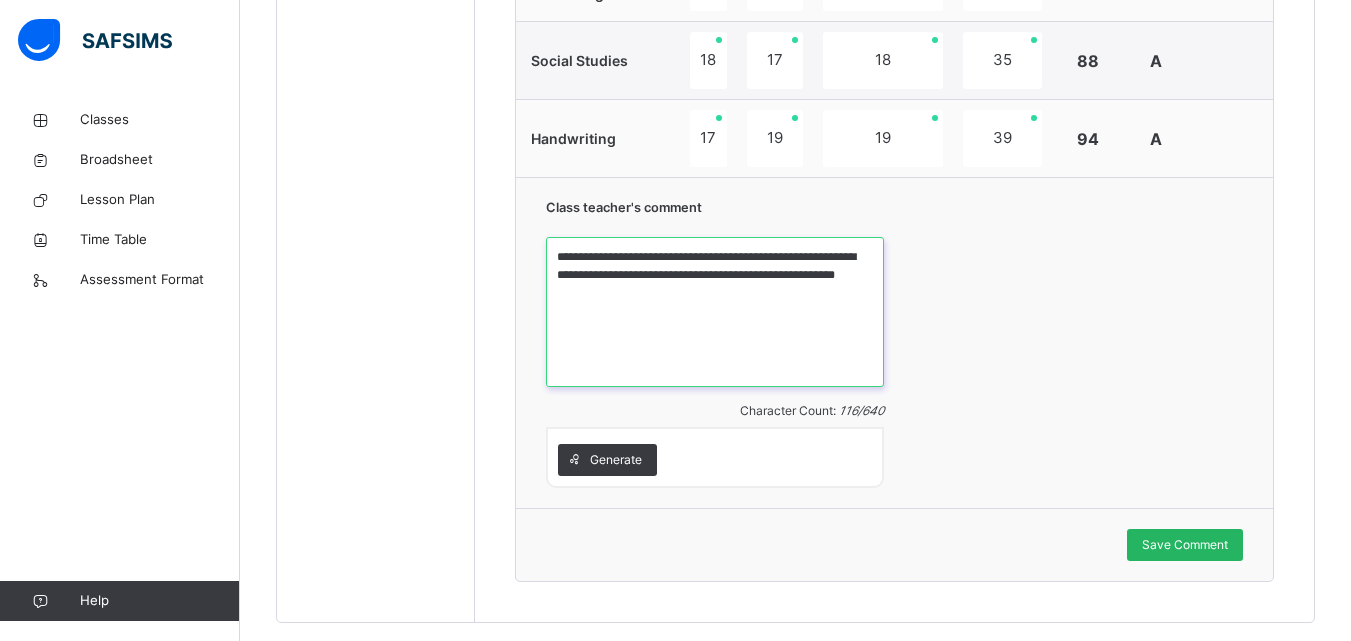 type on "**********" 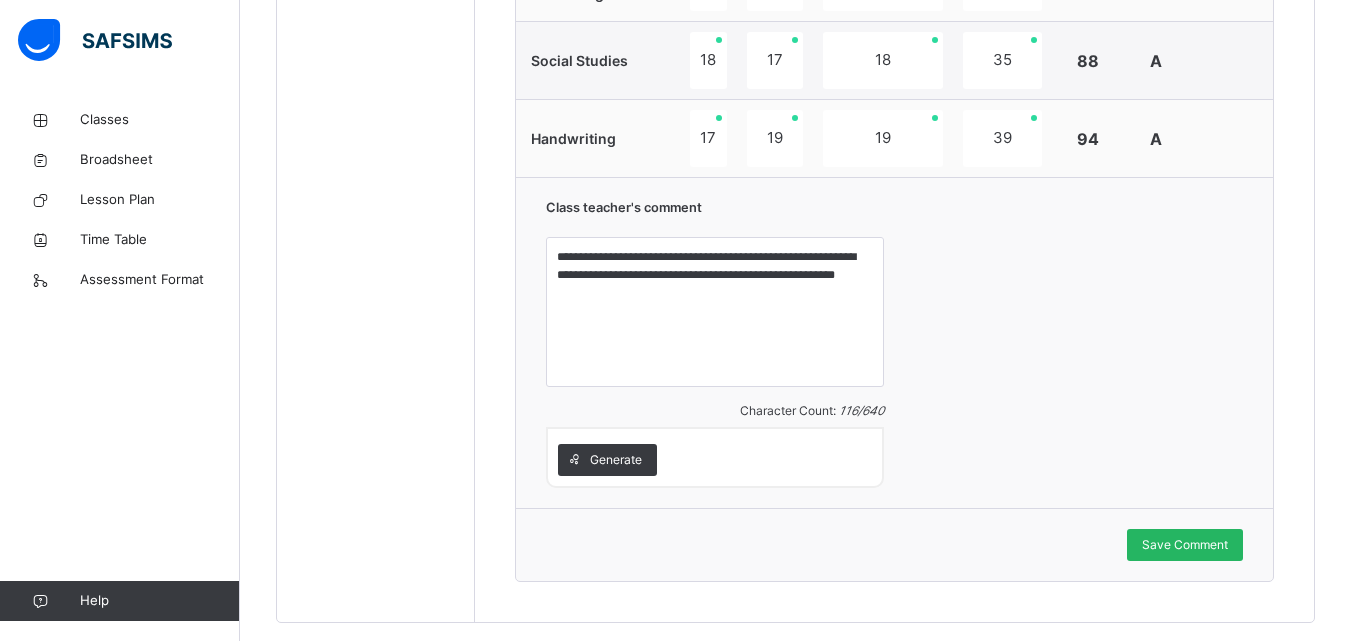 click on "Save Comment" at bounding box center [1185, 545] 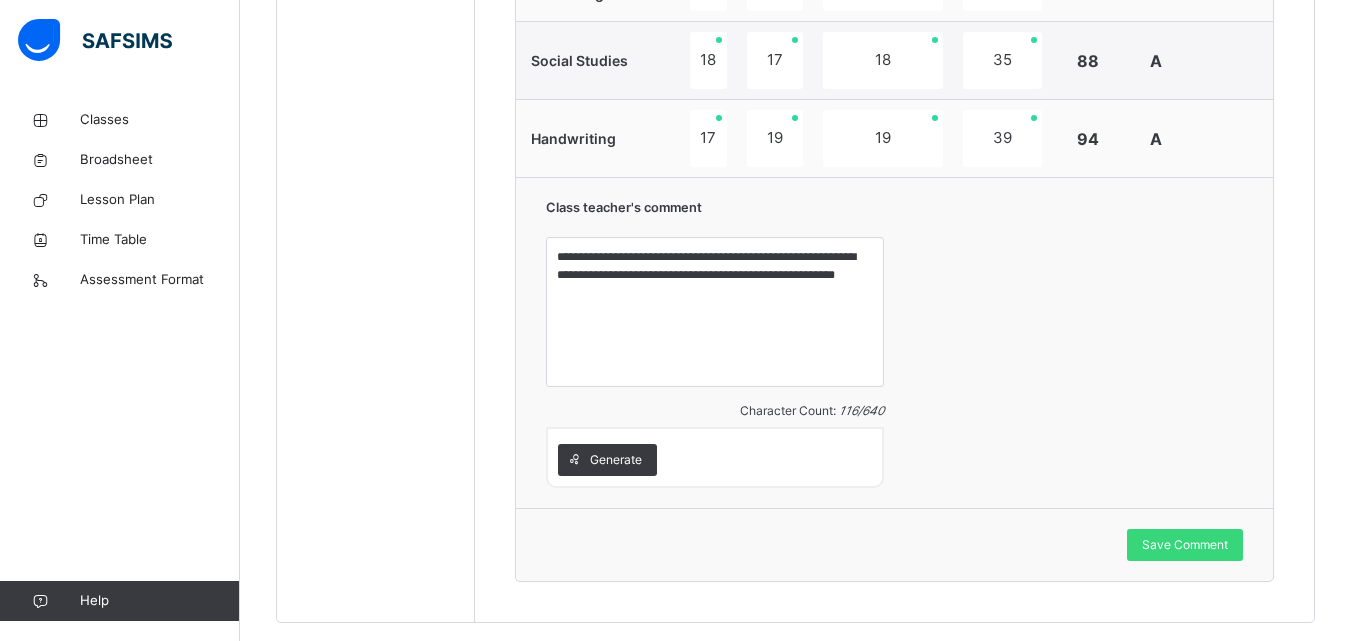scroll, scrollTop: 929, scrollLeft: 0, axis: vertical 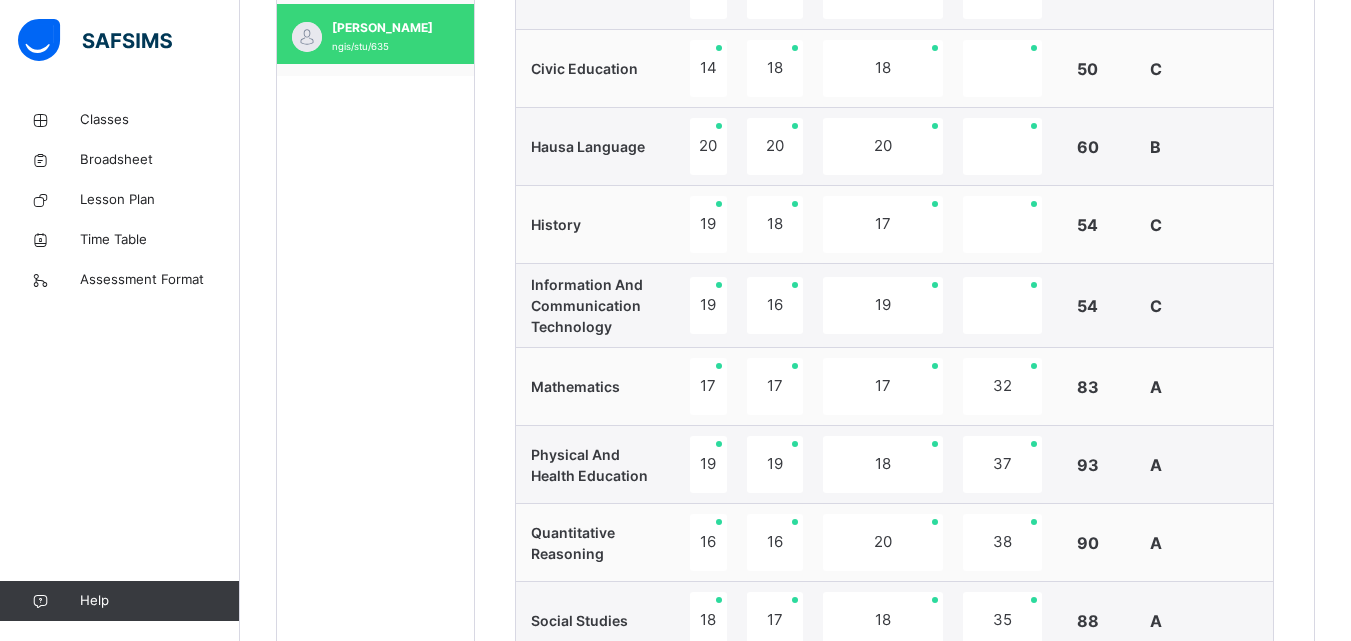 click on "Back  / Yr 2 Orange Yr 2 Orange Year Two  Third Term [DATE]-[DATE] Class Members Subjects Results Skills Attendance Timetable Form Teacher Results More Options   12  Students in class Download Pdf Report Excel Report View subject profile [GEOGRAPHIC_DATA] [GEOGRAPHIC_DATA] INTERNATIONAL SCHOOL Date: [DATE] 4:49:56 pm Class Members Class:  Yr 2 Orange Total no. of Students:  12 Term:  Third Term Session:  [DATE]-[DATE] S/NO Admission No. Last Name First Name Other Name 1 ngis/stu/999 Adegbite Adeelah Ikeade 2 Ngis/stu/926 Agbasiere Princess Adachukwu 3 ngis/stu/982 Habufari [PERSON_NAME] 4 ngis/stu/633 [PERSON_NAME] 5 ngis/stu/267 [PERSON_NAME] [PERSON_NAME] 6 ngis/stu/939 [PERSON_NAME] 7 ngis/stu/1005 [PERSON_NAME] 8 ngis/stu/795 Olanipekun Celine Bukola 9 ngis/stu/486 Udeozor [PERSON_NAME] 10 ngis/stu/1021 [PERSON_NAME]-majir 11 ngis/stu/635 [PERSON_NAME] 12 ngis/stu/1138 [PERSON_NAME] Students Actions Adegbite Adeelah Ikeade ngis/stu/999 Agbasiere Princess [PERSON_NAME]/stu/926 ×   Save" at bounding box center (795, 207) 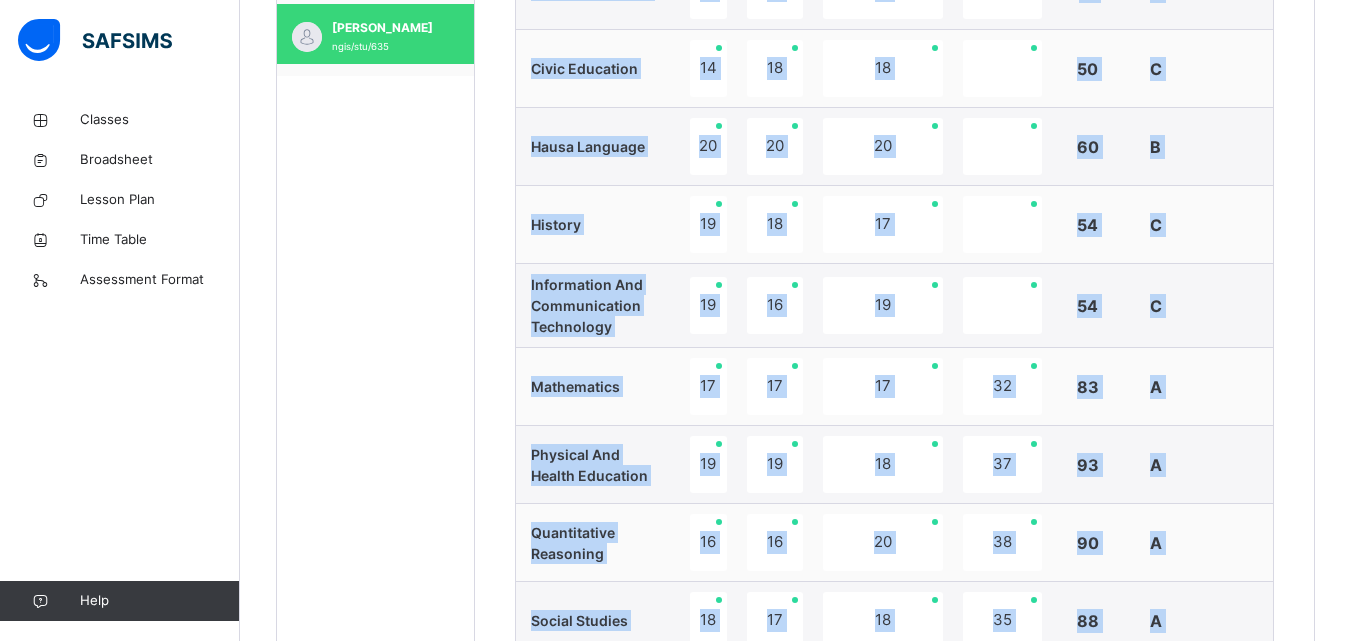 click on "Back  / Yr 2 Orange Yr 2 Orange Year Two  Third Term [DATE]-[DATE] Class Members Subjects Results Skills Attendance Timetable Form Teacher Results More Options   12  Students in class Download Pdf Report Excel Report View subject profile [GEOGRAPHIC_DATA] [GEOGRAPHIC_DATA] INTERNATIONAL SCHOOL Date: [DATE] 4:49:56 pm Class Members Class:  Yr 2 Orange Total no. of Students:  12 Term:  Third Term Session:  [DATE]-[DATE] S/NO Admission No. Last Name First Name Other Name 1 ngis/stu/999 Adegbite Adeelah Ikeade 2 Ngis/stu/926 Agbasiere Princess Adachukwu 3 ngis/stu/982 Habufari [PERSON_NAME] 4 ngis/stu/633 [PERSON_NAME] 5 ngis/stu/267 [PERSON_NAME] [PERSON_NAME] 6 ngis/stu/939 [PERSON_NAME] 7 ngis/stu/1005 [PERSON_NAME] 8 ngis/stu/795 Olanipekun Celine Bukola 9 ngis/stu/486 Udeozor [PERSON_NAME] 10 ngis/stu/1021 [PERSON_NAME]-majir 11 ngis/stu/635 [PERSON_NAME] 12 ngis/stu/1138 [PERSON_NAME] Students Actions Adegbite Adeelah Ikeade ngis/stu/999 Agbasiere Princess [PERSON_NAME]/stu/926 ×   Save" at bounding box center [795, 207] 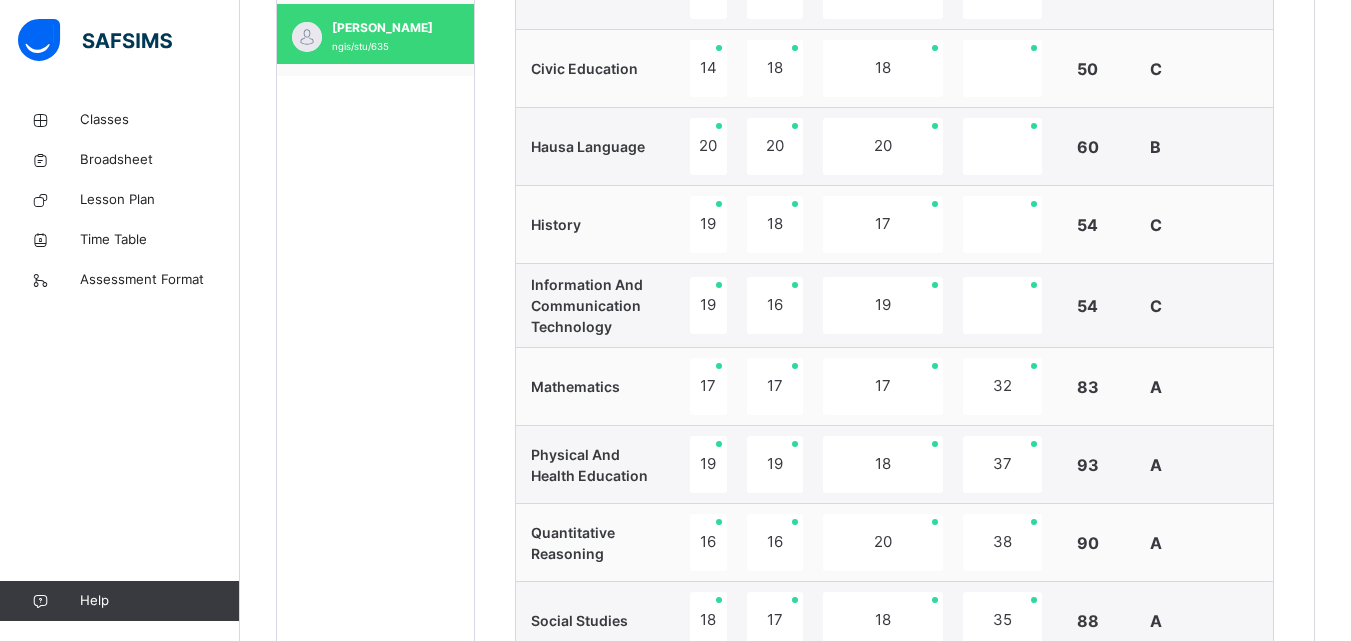 click on "Back  / Yr 2 Orange Yr 2 Orange Year Two  Third Term [DATE]-[DATE] Class Members Subjects Results Skills Attendance Timetable Form Teacher Results More Options   12  Students in class Download Pdf Report Excel Report View subject profile [GEOGRAPHIC_DATA] [GEOGRAPHIC_DATA] INTERNATIONAL SCHOOL Date: [DATE] 4:49:56 pm Class Members Class:  Yr 2 Orange Total no. of Students:  12 Term:  Third Term Session:  [DATE]-[DATE] S/NO Admission No. Last Name First Name Other Name 1 ngis/stu/999 Adegbite Adeelah Ikeade 2 Ngis/stu/926 Agbasiere Princess Adachukwu 3 ngis/stu/982 Habufari [PERSON_NAME] 4 ngis/stu/633 [PERSON_NAME] 5 ngis/stu/267 [PERSON_NAME] [PERSON_NAME] 6 ngis/stu/939 [PERSON_NAME] 7 ngis/stu/1005 [PERSON_NAME] 8 ngis/stu/795 Olanipekun Celine Bukola 9 ngis/stu/486 Udeozor [PERSON_NAME] 10 ngis/stu/1021 [PERSON_NAME]-majir 11 ngis/stu/635 [PERSON_NAME] 12 ngis/stu/1138 [PERSON_NAME] Students Actions Adegbite Adeelah Ikeade ngis/stu/999 Agbasiere Princess [PERSON_NAME]/stu/926 ×   Save" at bounding box center (795, 207) 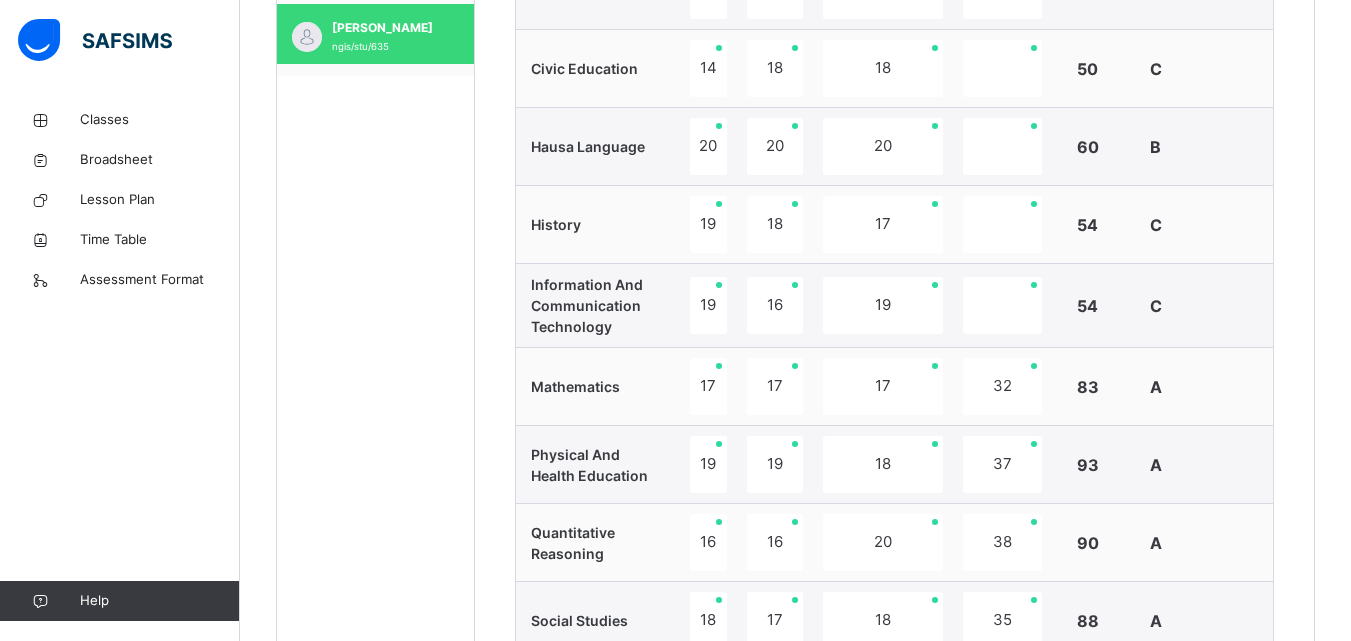 scroll, scrollTop: 369, scrollLeft: 0, axis: vertical 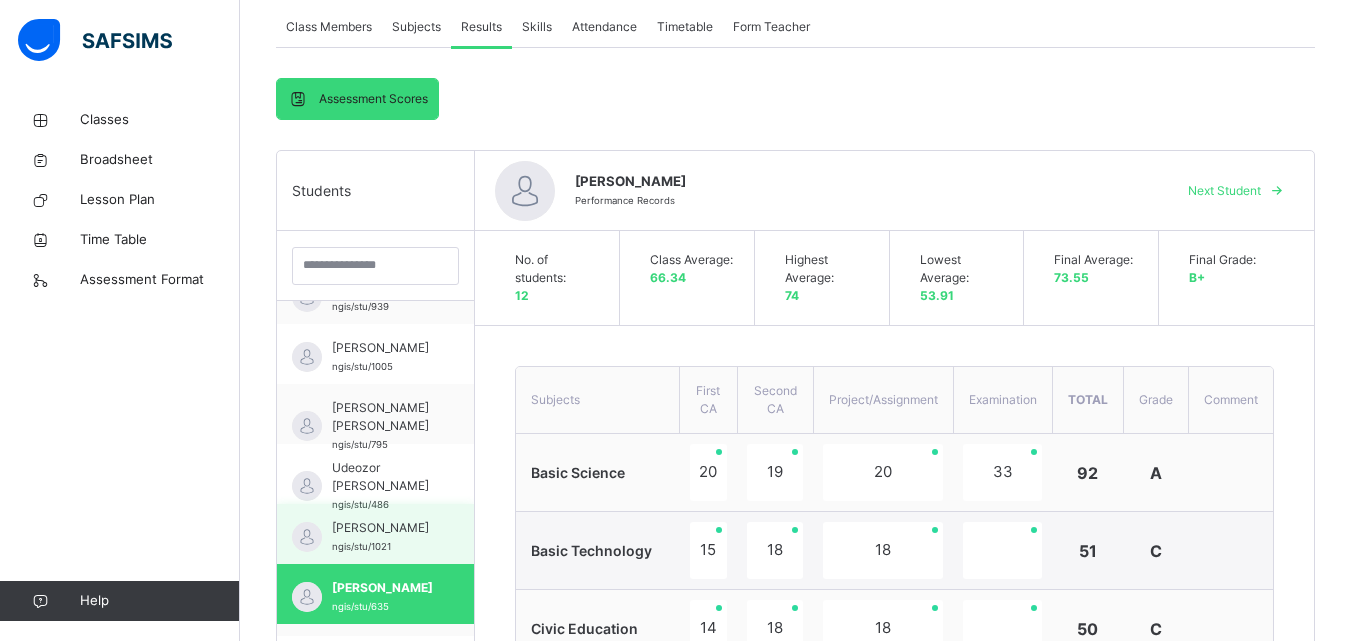 click on "[PERSON_NAME]" at bounding box center [380, 528] 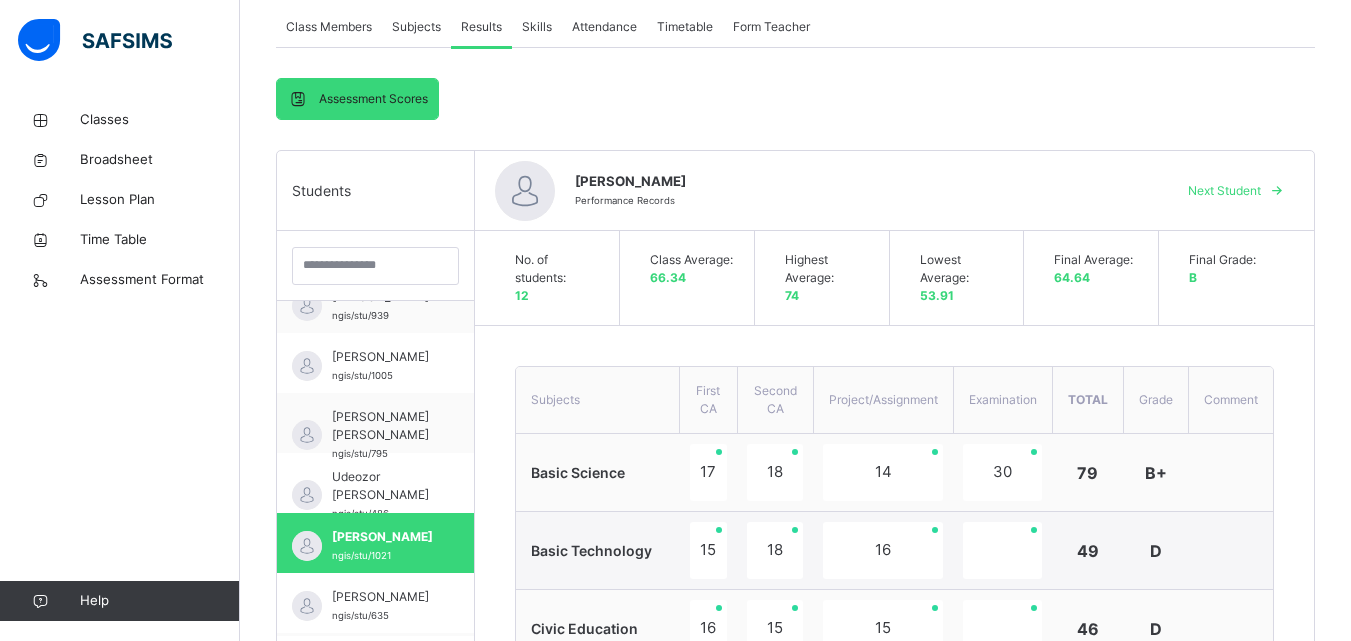 scroll, scrollTop: 337, scrollLeft: 0, axis: vertical 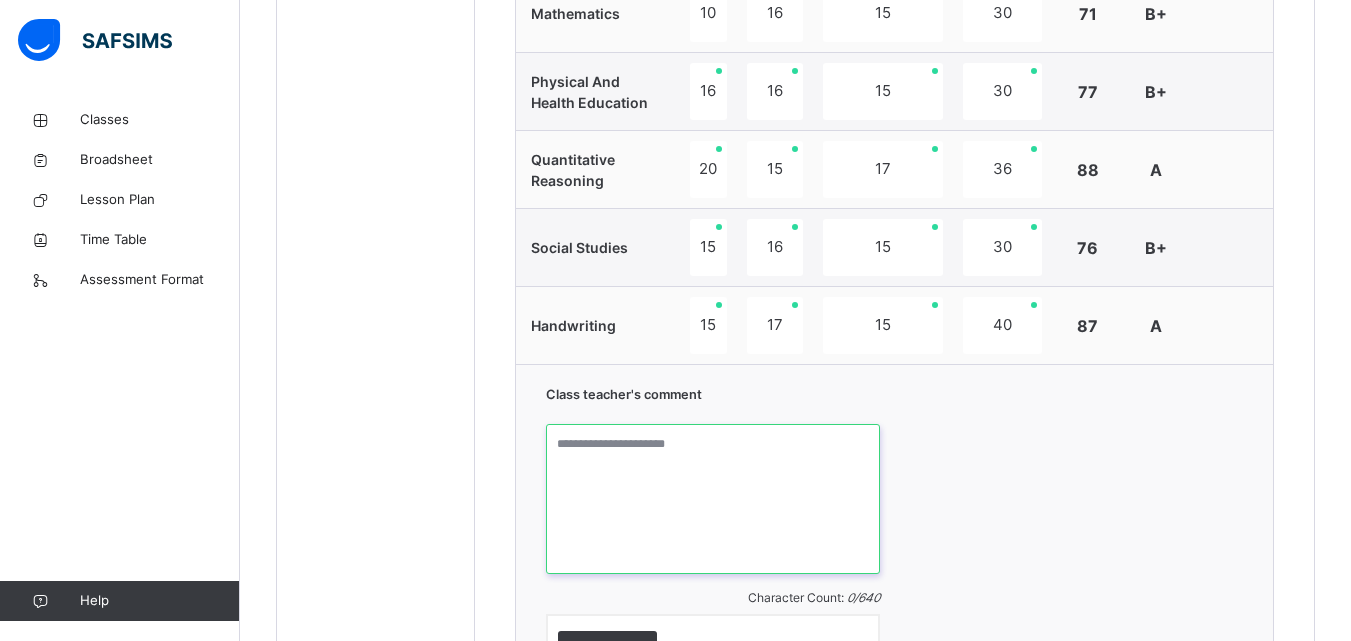 click at bounding box center (712, 499) 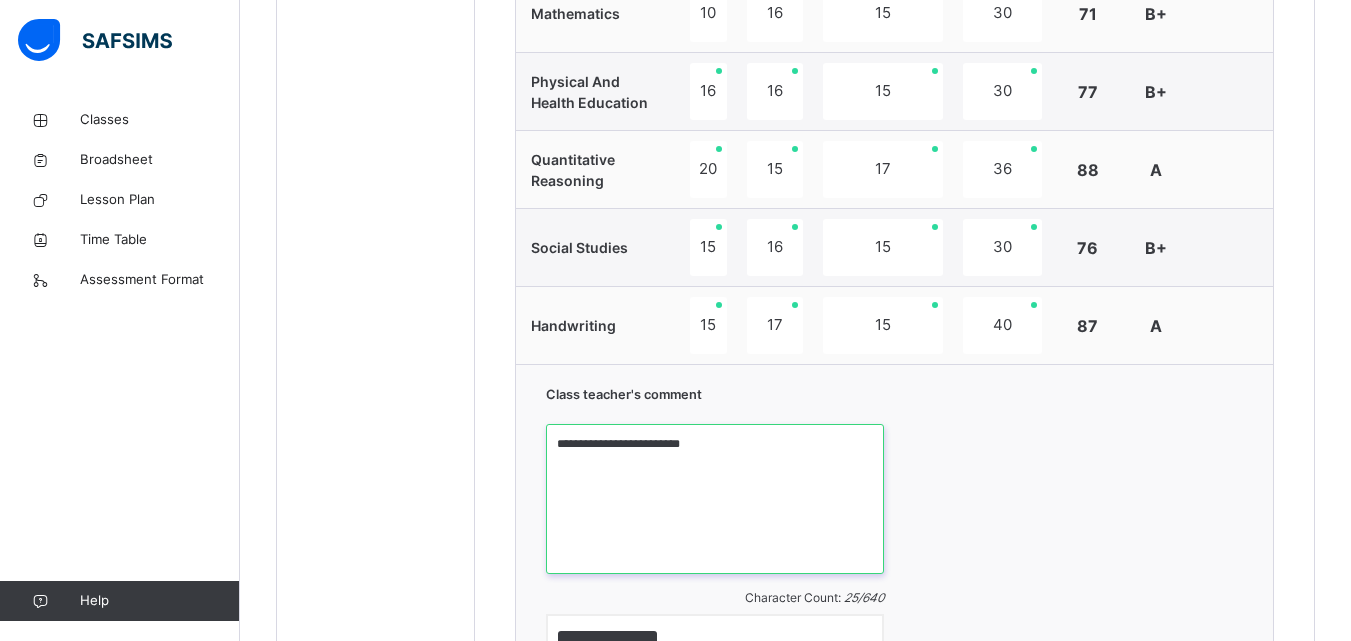 click on "**********" at bounding box center (715, 499) 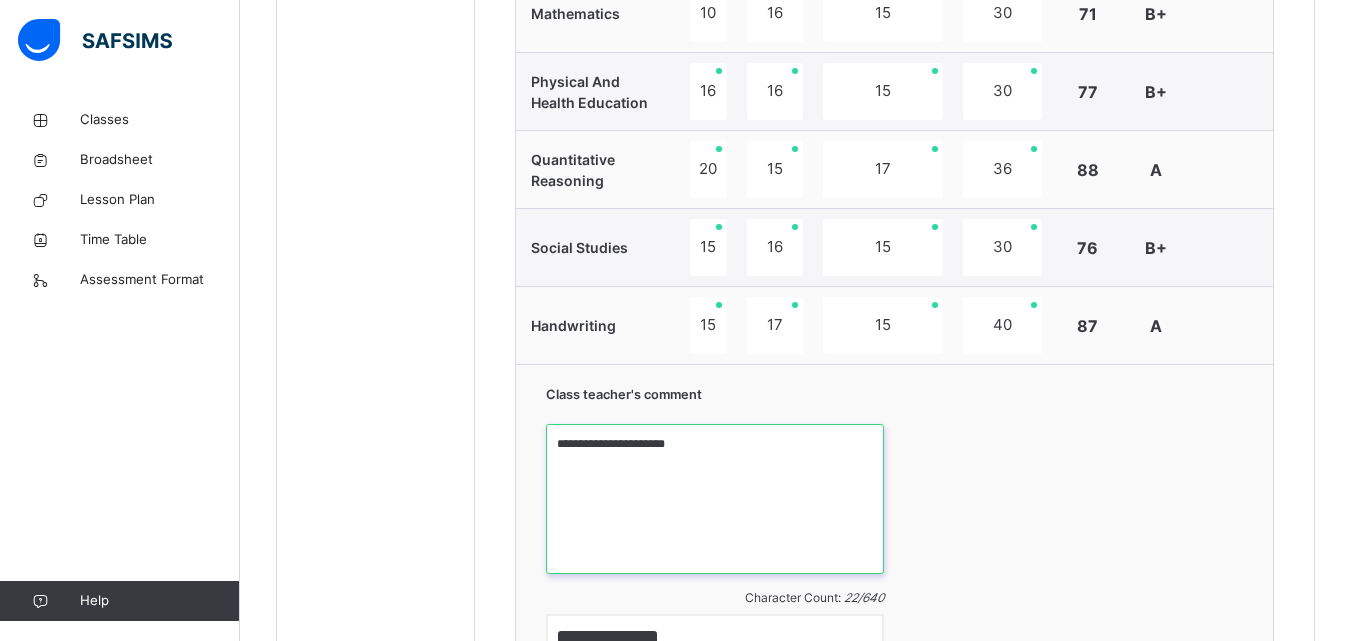 click on "**********" at bounding box center [715, 499] 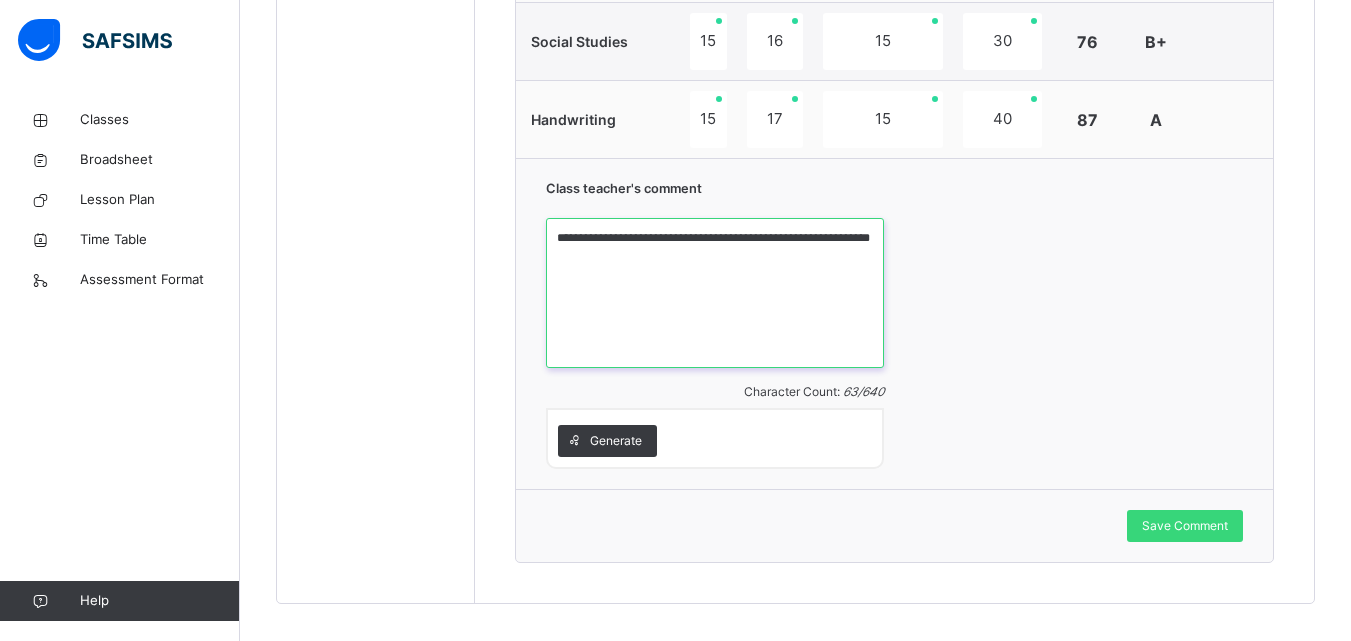 scroll, scrollTop: 1531, scrollLeft: 0, axis: vertical 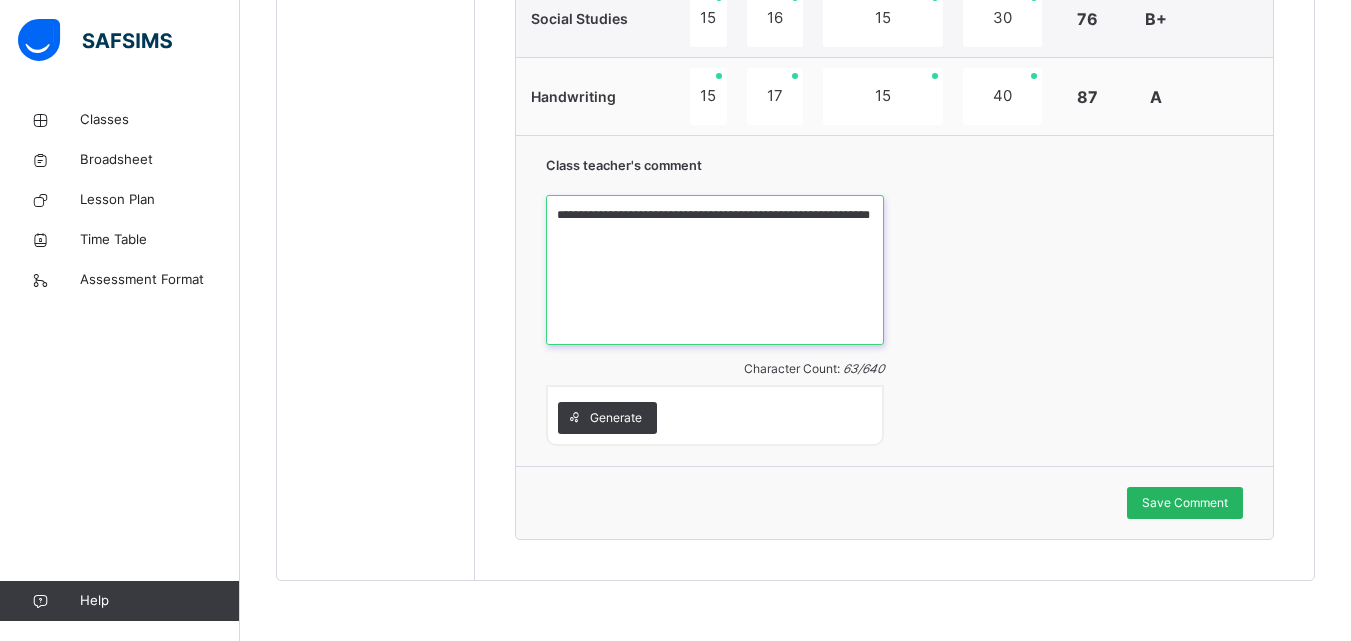 type on "**********" 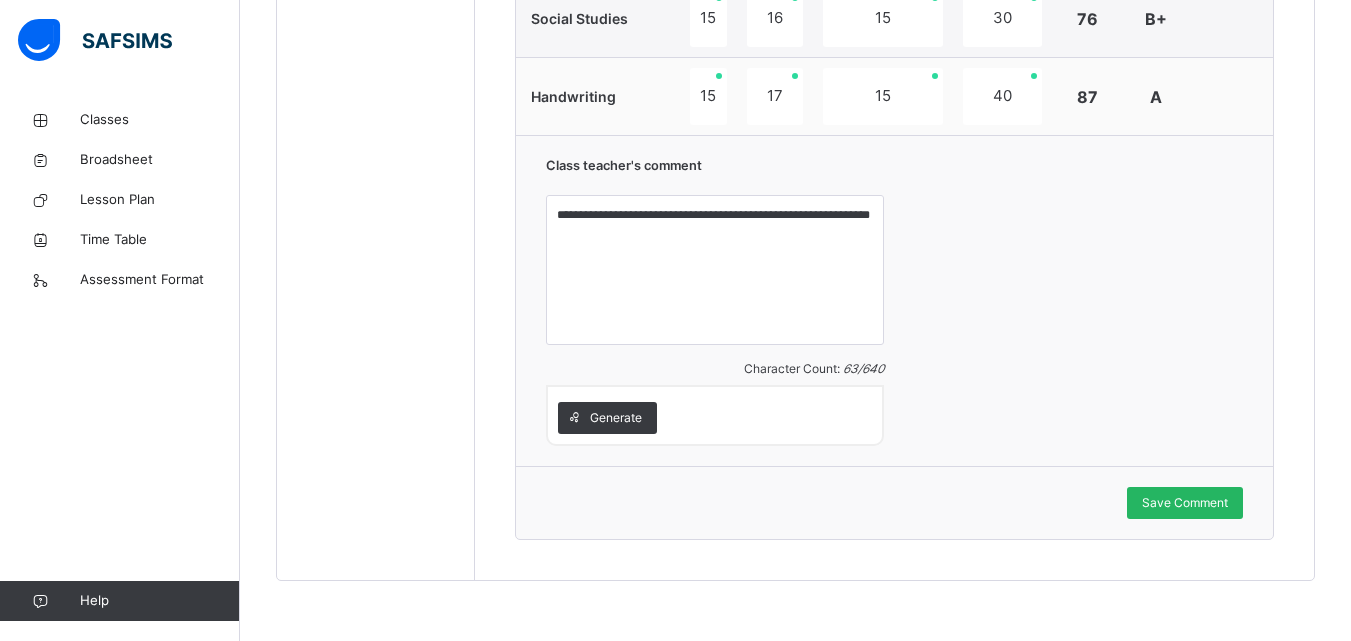 click on "Save Comment" at bounding box center (1185, 503) 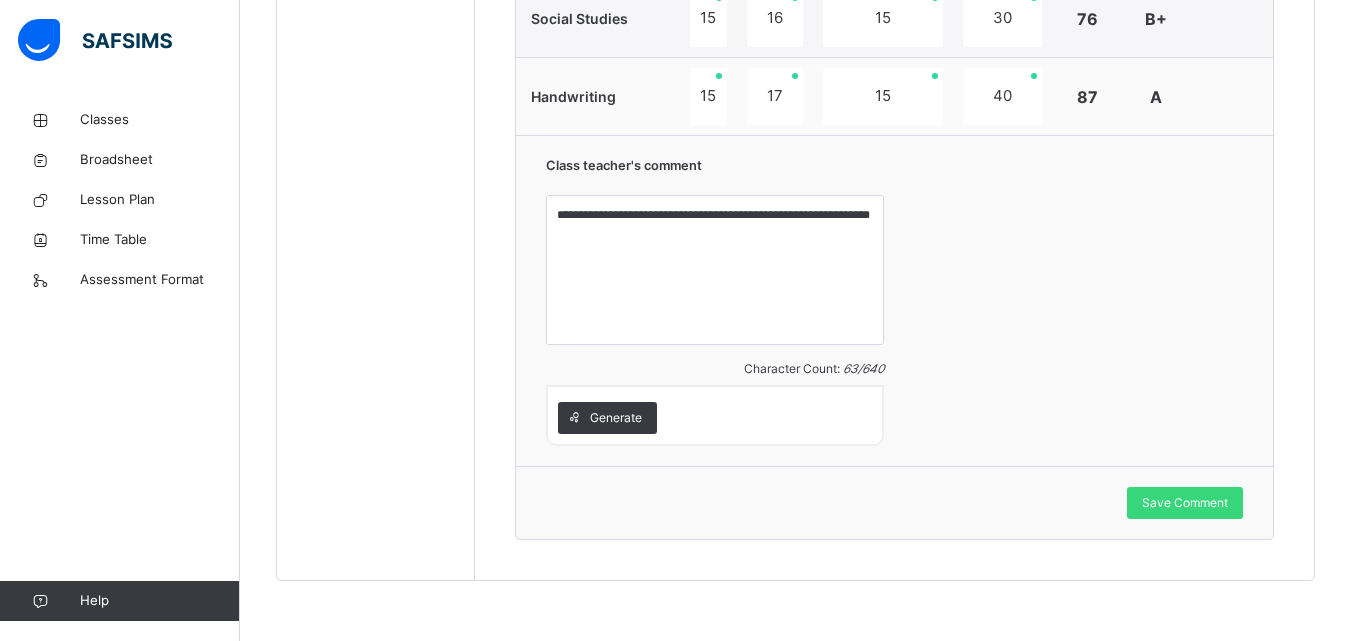 click on "Back  / Yr 2 Orange Yr 2 Orange Year Two  Third Term [DATE]-[DATE] Class Members Subjects Results Skills Attendance Timetable Form Teacher Results More Options   12  Students in class Download Pdf Report Excel Report View subject profile [GEOGRAPHIC_DATA] [GEOGRAPHIC_DATA] INTERNATIONAL SCHOOL Date: [DATE] 4:52:25 pm Class Members Class:  Yr 2 Orange Total no. of Students:  12 Term:  Third Term Session:  [DATE]-[DATE] S/NO Admission No. Last Name First Name Other Name 1 ngis/stu/999 Adegbite Adeelah Ikeade 2 Ngis/stu/926 Agbasiere Princess Adachukwu 3 ngis/stu/982 Habufari [PERSON_NAME] 4 ngis/stu/633 [PERSON_NAME] 5 ngis/stu/267 [PERSON_NAME] [PERSON_NAME] 6 ngis/stu/939 [PERSON_NAME] 7 ngis/stu/1005 [PERSON_NAME] 8 ngis/stu/795 Olanipekun Celine Bukola 9 ngis/stu/486 Udeozor [PERSON_NAME] 10 ngis/stu/1021 [PERSON_NAME]-majir 11 ngis/stu/635 [PERSON_NAME] 12 ngis/stu/1138 [PERSON_NAME] Students Actions Adegbite Adeelah Ikeade ngis/stu/999 Agbasiere Princess [PERSON_NAME]/stu/926 ×   Save" at bounding box center [795, -395] 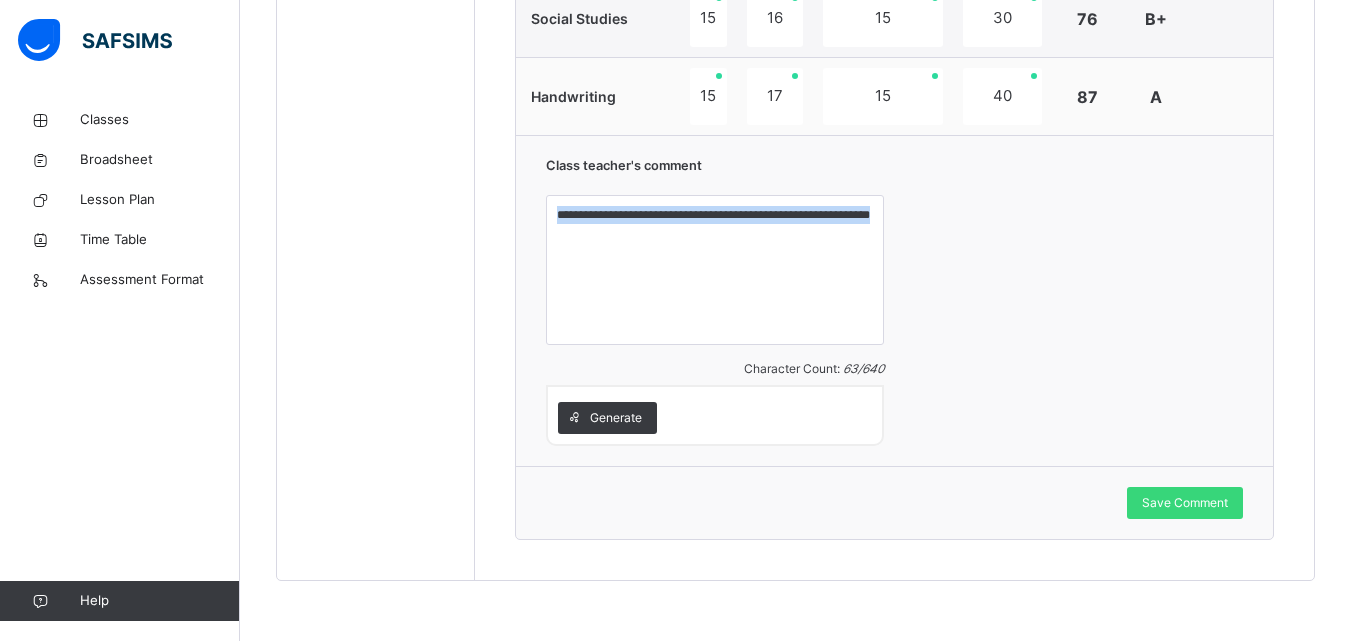click on "Back  / Yr 2 Orange Yr 2 Orange Year Two  Third Term [DATE]-[DATE] Class Members Subjects Results Skills Attendance Timetable Form Teacher Results More Options   12  Students in class Download Pdf Report Excel Report View subject profile [GEOGRAPHIC_DATA] [GEOGRAPHIC_DATA] INTERNATIONAL SCHOOL Date: [DATE] 4:52:25 pm Class Members Class:  Yr 2 Orange Total no. of Students:  12 Term:  Third Term Session:  [DATE]-[DATE] S/NO Admission No. Last Name First Name Other Name 1 ngis/stu/999 Adegbite Adeelah Ikeade 2 Ngis/stu/926 Agbasiere Princess Adachukwu 3 ngis/stu/982 Habufari [PERSON_NAME] 4 ngis/stu/633 [PERSON_NAME] 5 ngis/stu/267 [PERSON_NAME] [PERSON_NAME] 6 ngis/stu/939 [PERSON_NAME] 7 ngis/stu/1005 [PERSON_NAME] 8 ngis/stu/795 Olanipekun Celine Bukola 9 ngis/stu/486 Udeozor [PERSON_NAME] 10 ngis/stu/1021 [PERSON_NAME]-majir 11 ngis/stu/635 [PERSON_NAME] 12 ngis/stu/1138 [PERSON_NAME] Students Actions Adegbite Adeelah Ikeade ngis/stu/999 Agbasiere Princess [PERSON_NAME]/stu/926 ×   Save" at bounding box center (795, -395) 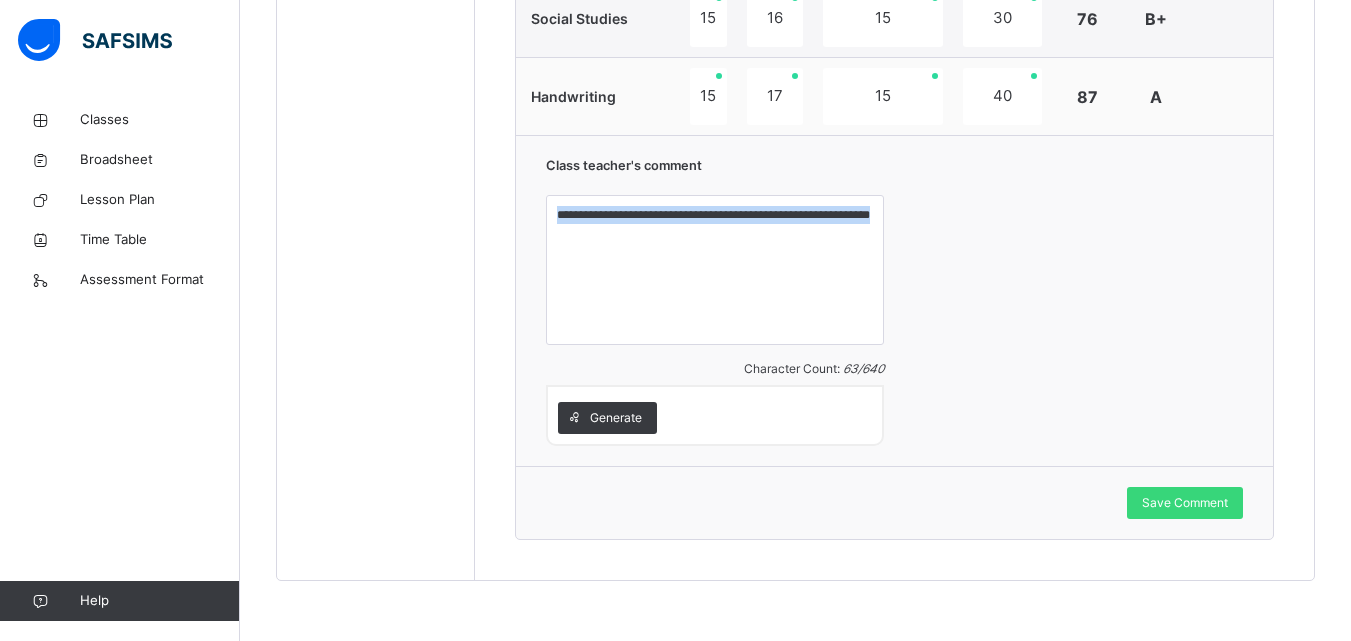click on "Back  / Yr 2 Orange Yr 2 Orange Year Two  Third Term [DATE]-[DATE] Class Members Subjects Results Skills Attendance Timetable Form Teacher Results More Options   12  Students in class Download Pdf Report Excel Report View subject profile [GEOGRAPHIC_DATA] [GEOGRAPHIC_DATA] INTERNATIONAL SCHOOL Date: [DATE] 4:52:25 pm Class Members Class:  Yr 2 Orange Total no. of Students:  12 Term:  Third Term Session:  [DATE]-[DATE] S/NO Admission No. Last Name First Name Other Name 1 ngis/stu/999 Adegbite Adeelah Ikeade 2 Ngis/stu/926 Agbasiere Princess Adachukwu 3 ngis/stu/982 Habufari [PERSON_NAME] 4 ngis/stu/633 [PERSON_NAME] 5 ngis/stu/267 [PERSON_NAME] [PERSON_NAME] 6 ngis/stu/939 [PERSON_NAME] 7 ngis/stu/1005 [PERSON_NAME] 8 ngis/stu/795 Olanipekun Celine Bukola 9 ngis/stu/486 Udeozor [PERSON_NAME] 10 ngis/stu/1021 [PERSON_NAME]-majir 11 ngis/stu/635 [PERSON_NAME] 12 ngis/stu/1138 [PERSON_NAME] Students Actions Adegbite Adeelah Ikeade ngis/stu/999 Agbasiere Princess [PERSON_NAME]/stu/926 ×   Save" at bounding box center (795, -395) 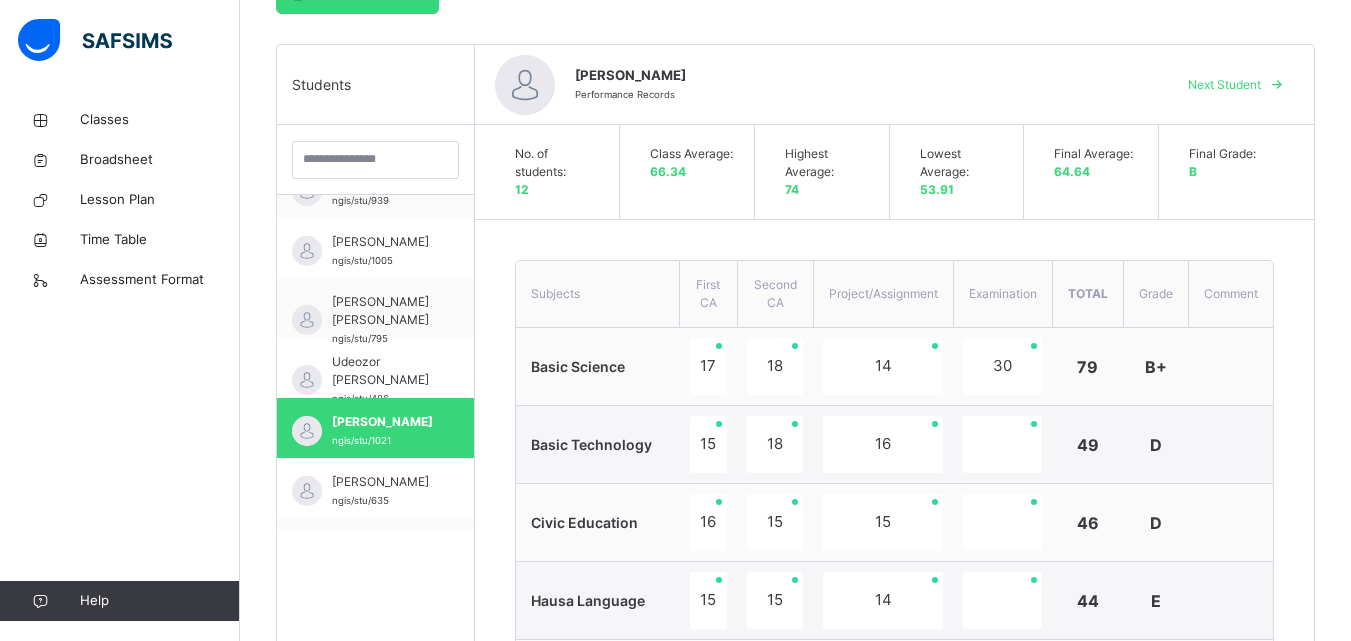 scroll, scrollTop: 411, scrollLeft: 0, axis: vertical 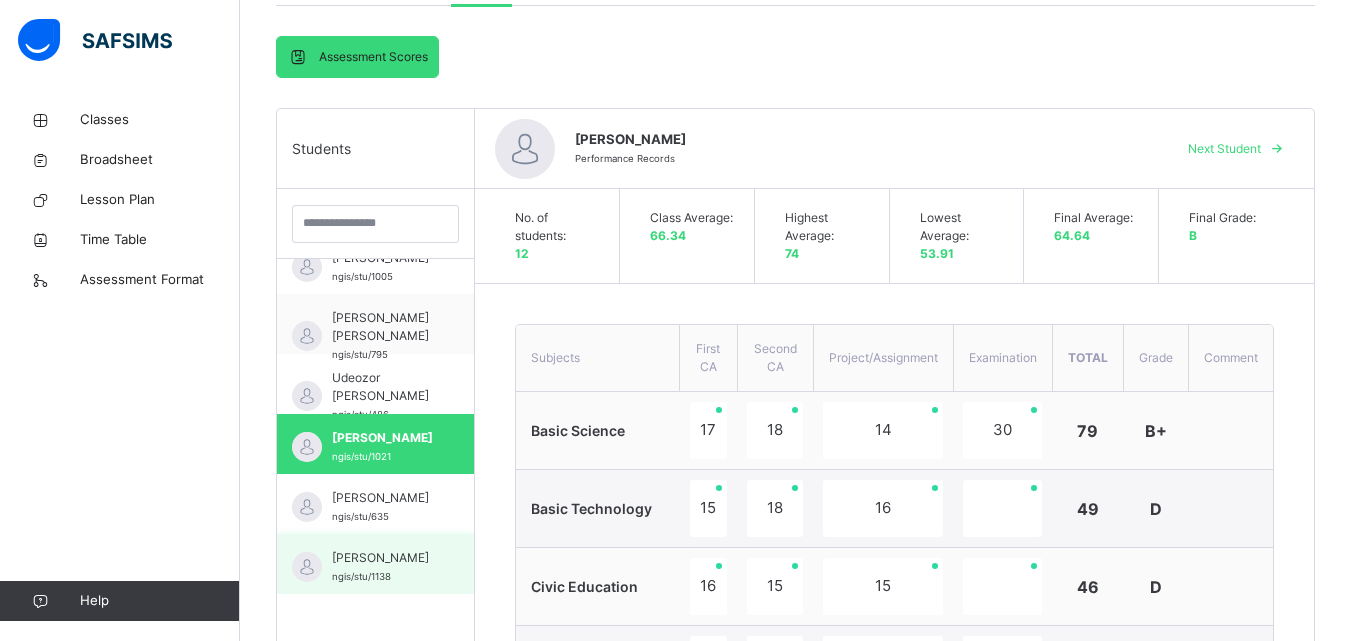 click on "[PERSON_NAME]" at bounding box center (380, 558) 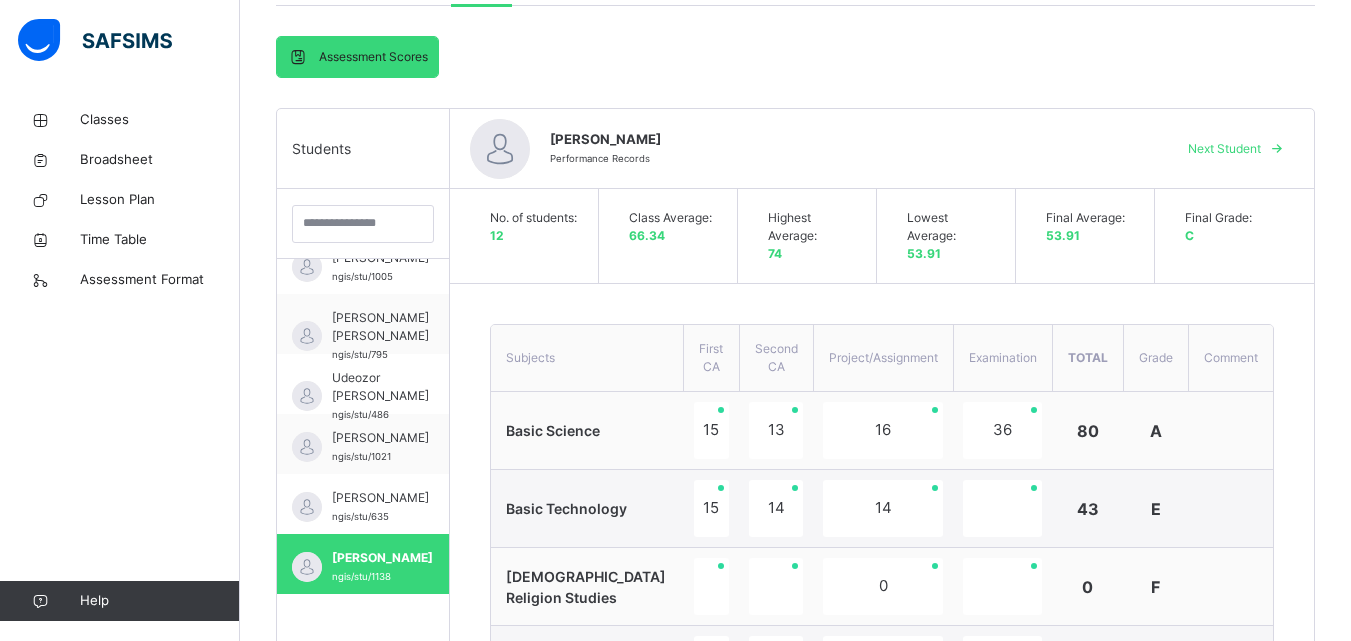 scroll, scrollTop: 394, scrollLeft: 0, axis: vertical 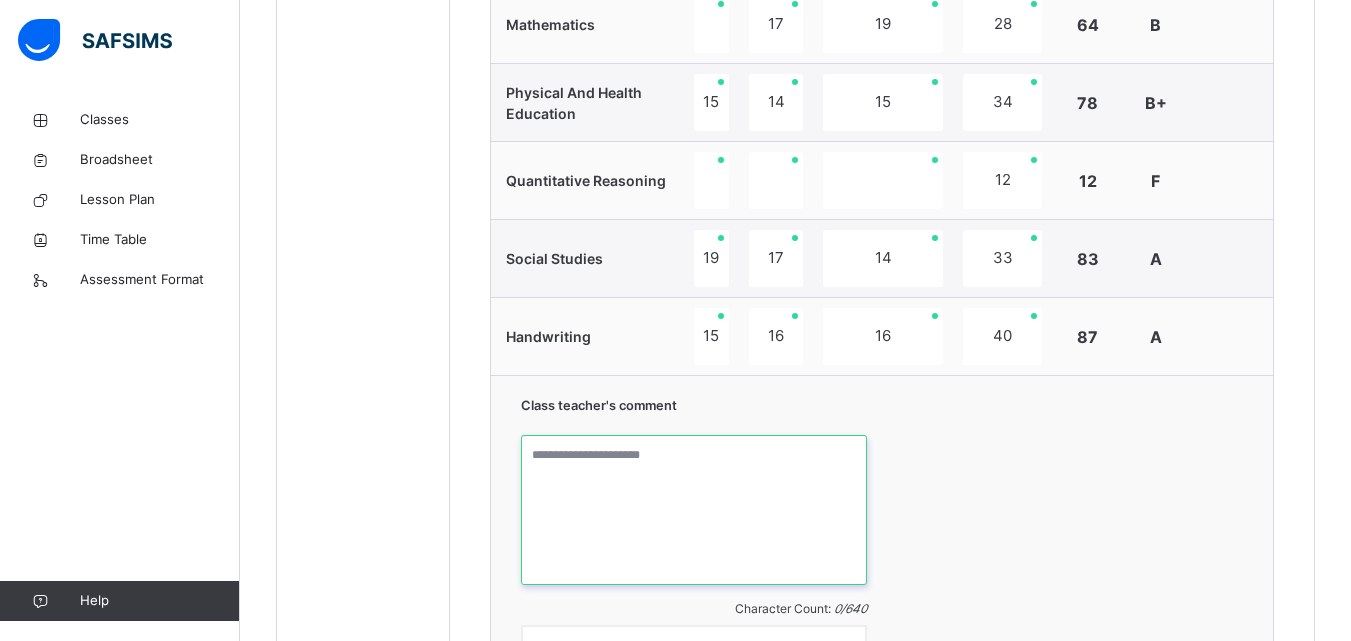 click at bounding box center (694, 510) 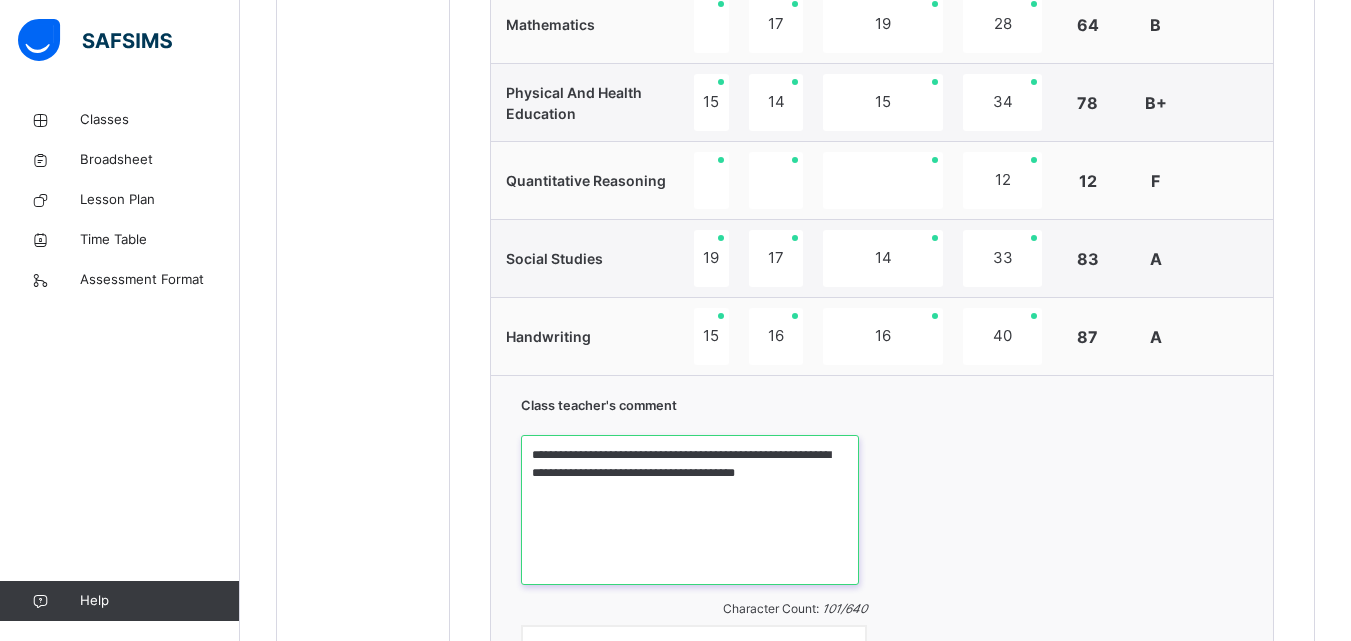 click on "**********" at bounding box center [690, 510] 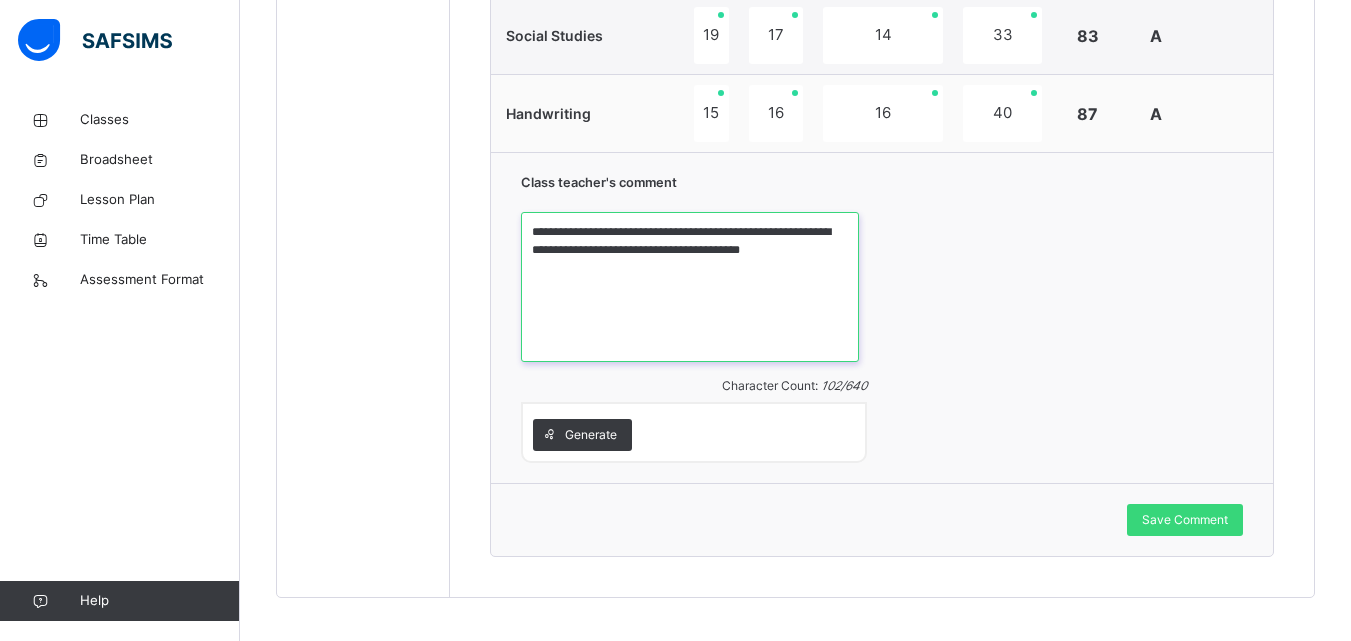 scroll, scrollTop: 1531, scrollLeft: 0, axis: vertical 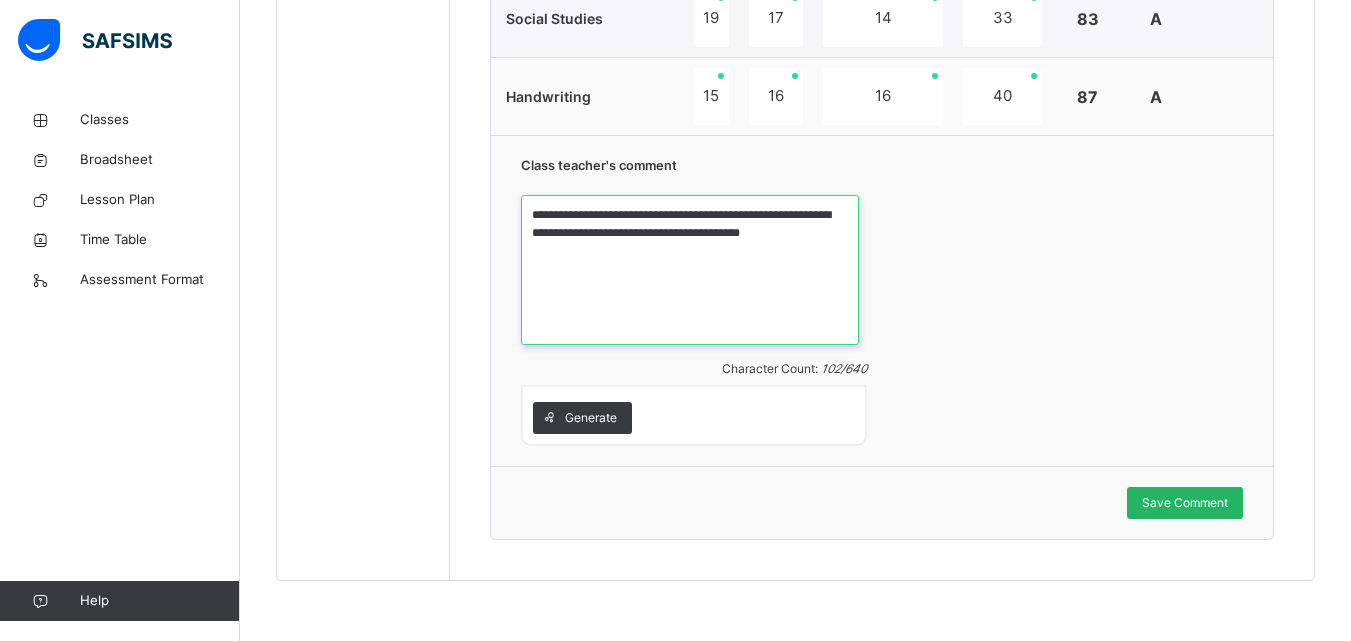 type on "**********" 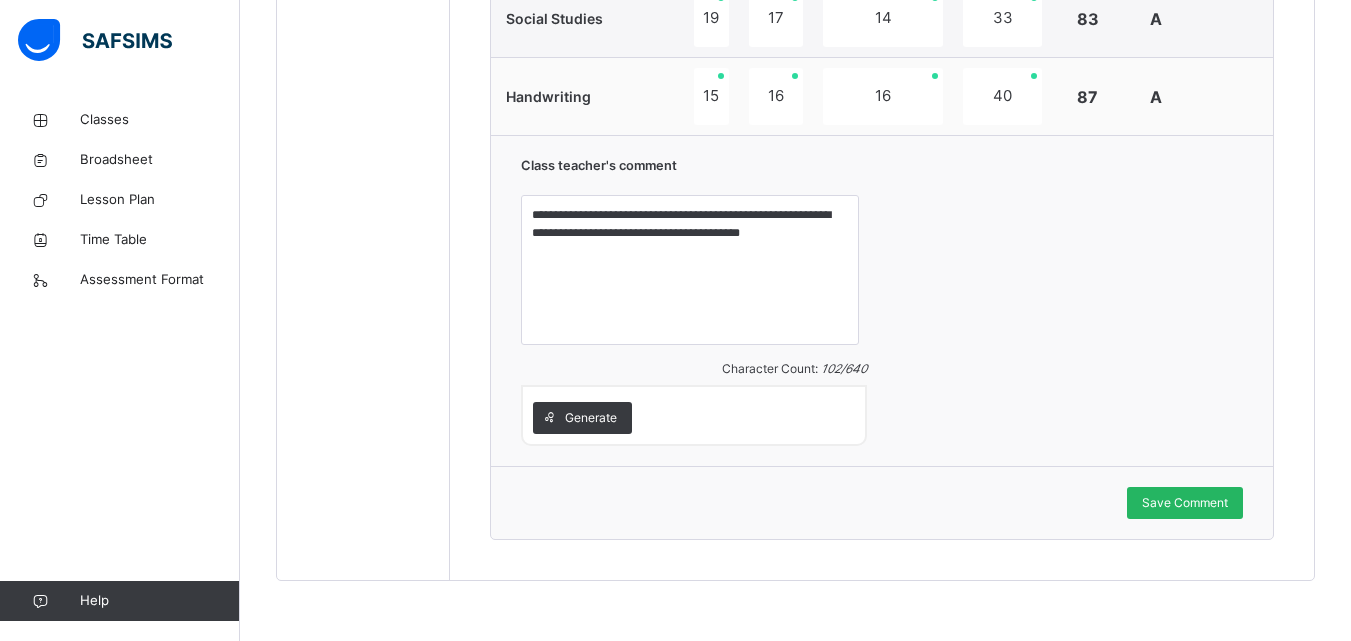 click on "Save Comment" at bounding box center (1185, 503) 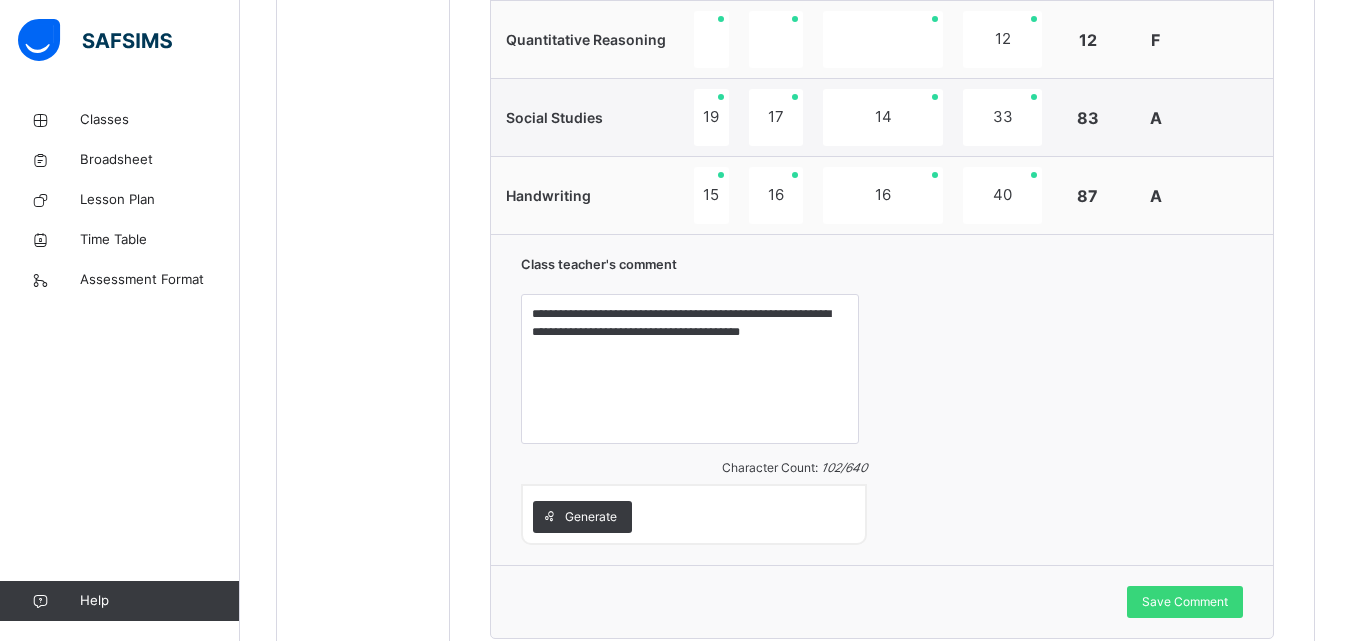 scroll, scrollTop: 1371, scrollLeft: 0, axis: vertical 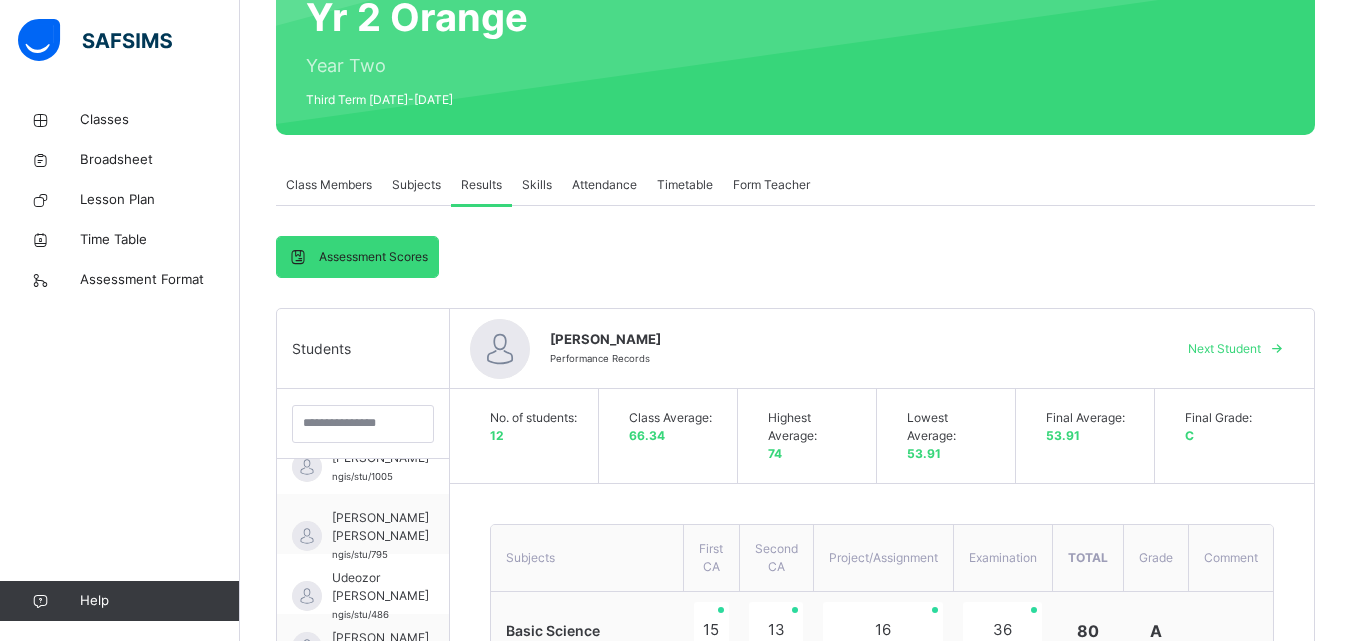 click on "Attendance" at bounding box center (604, 185) 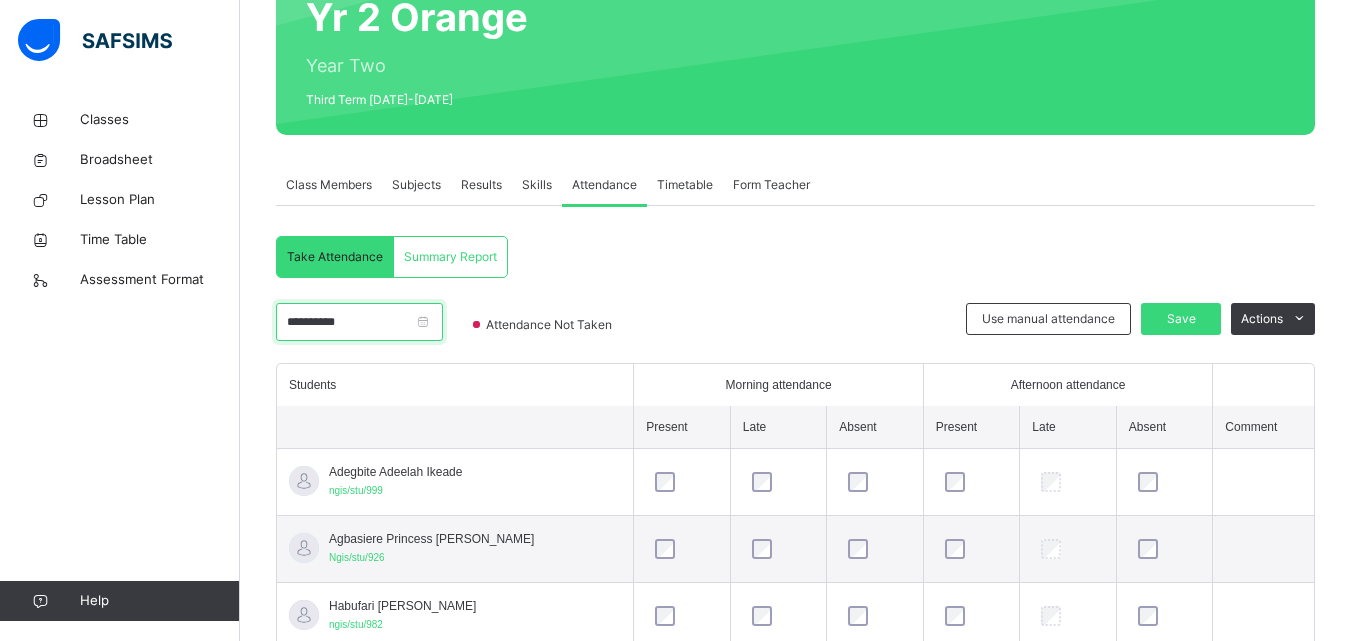 click on "**********" at bounding box center (359, 322) 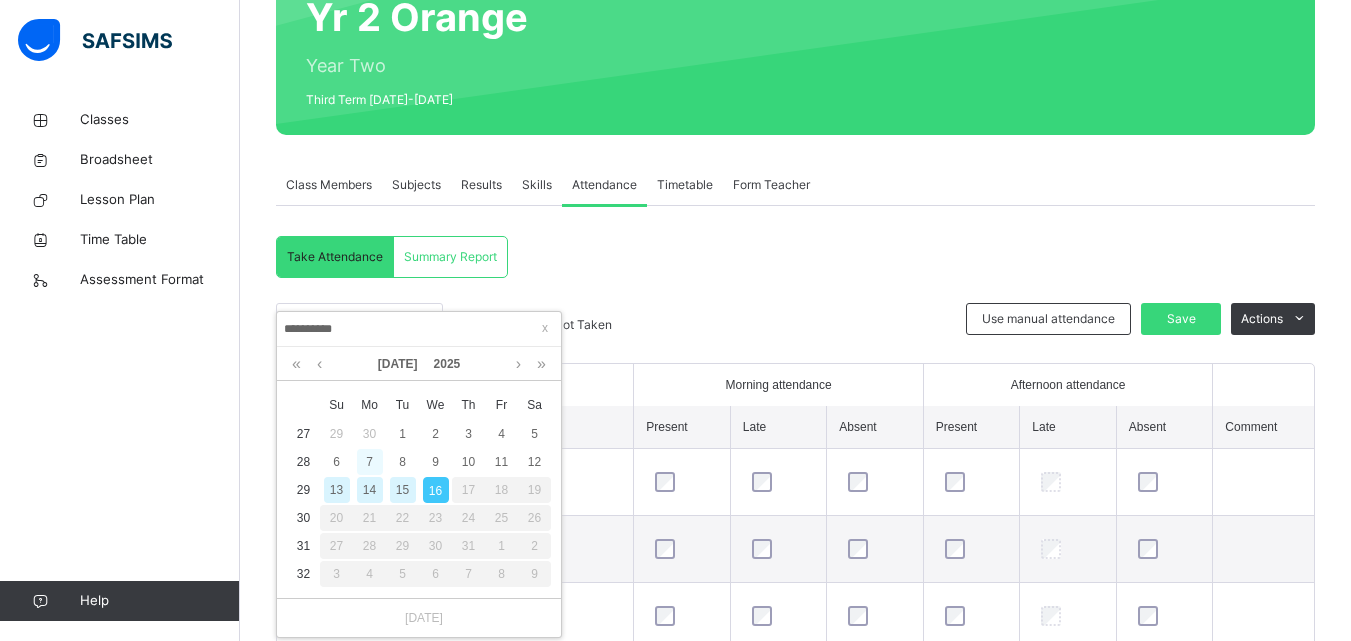 click on "7" at bounding box center [370, 462] 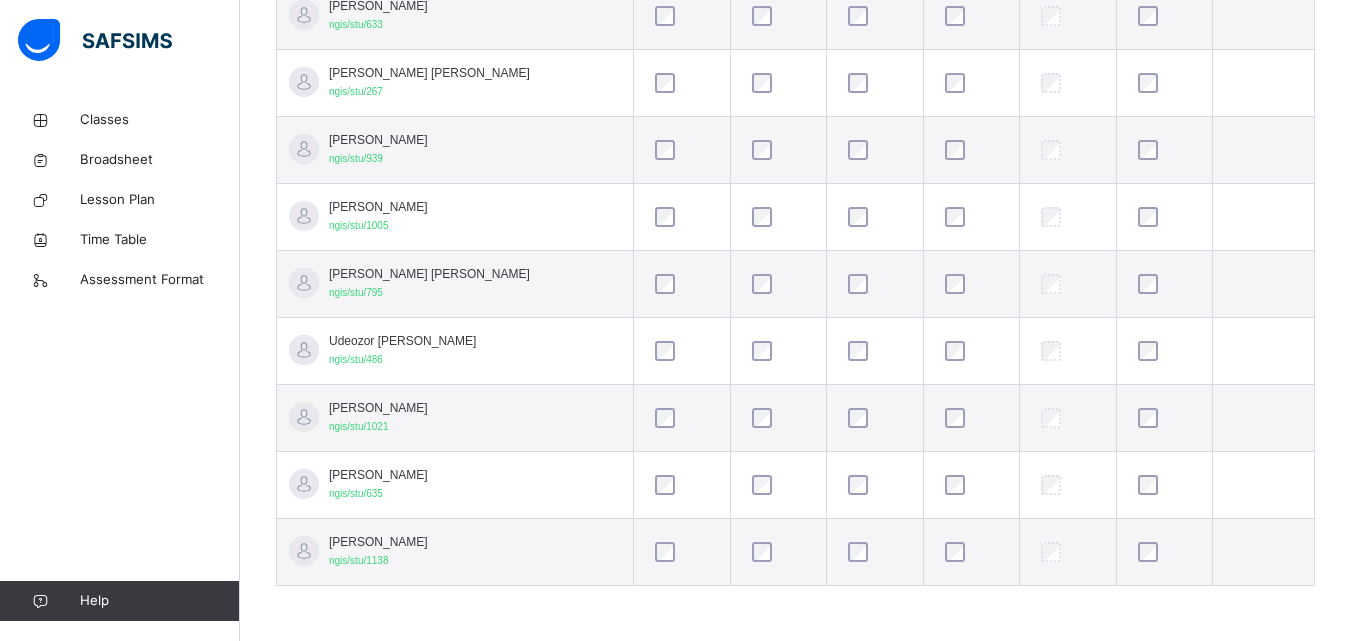 scroll, scrollTop: 318, scrollLeft: 0, axis: vertical 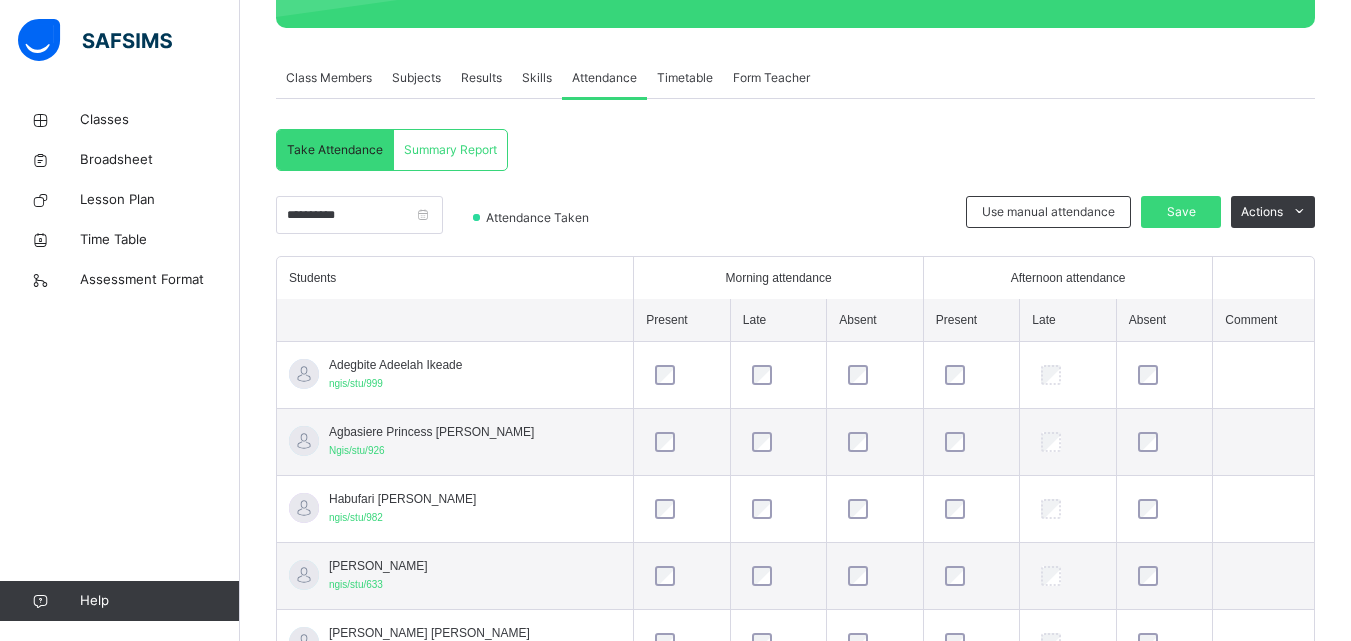 click on "Comment" at bounding box center (1263, 320) 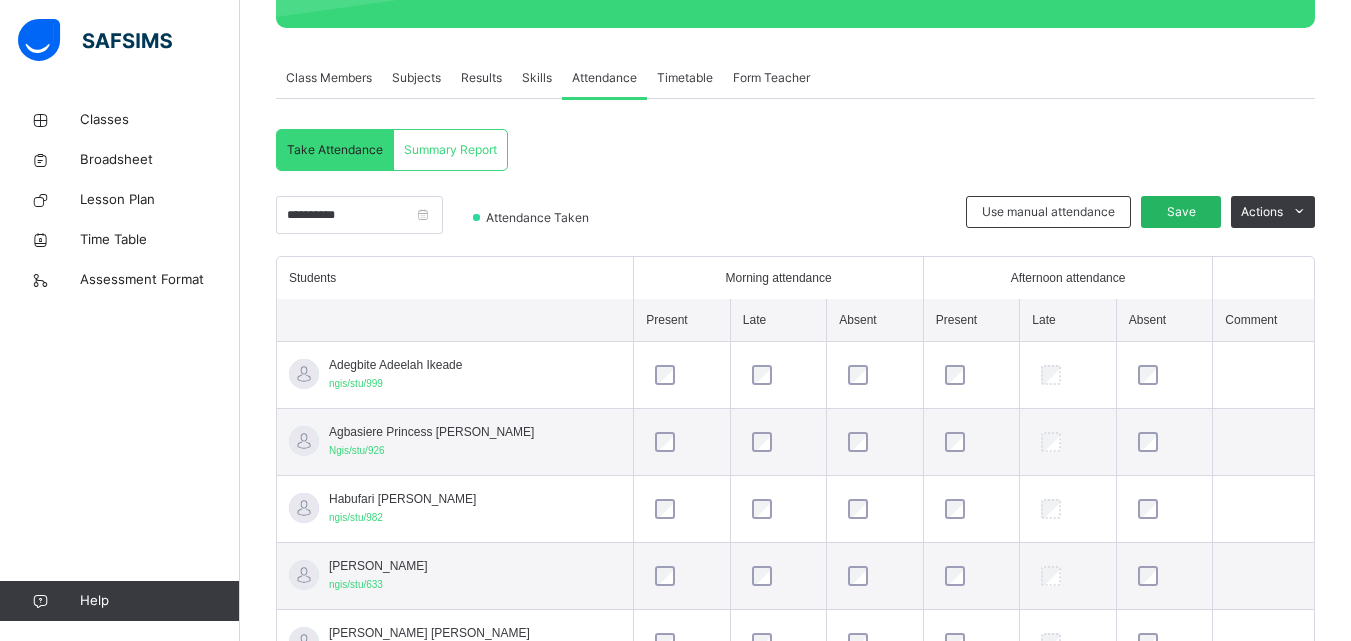 click on "Save" at bounding box center [1181, 212] 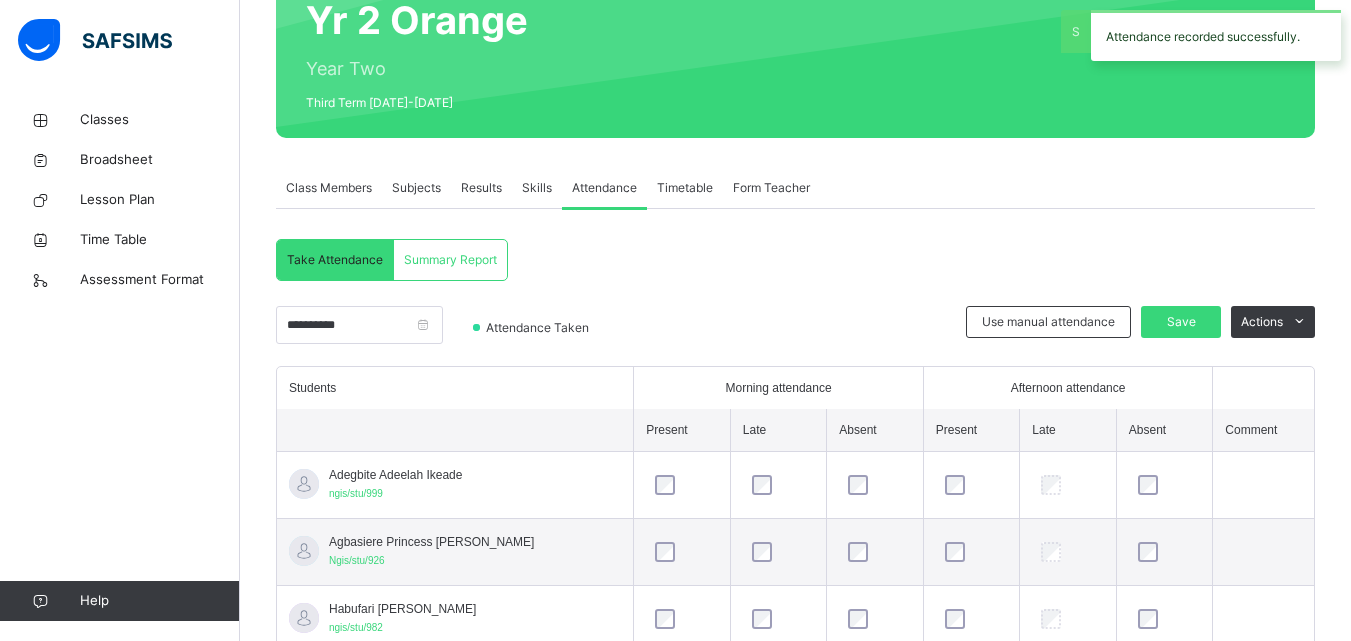 scroll, scrollTop: 318, scrollLeft: 0, axis: vertical 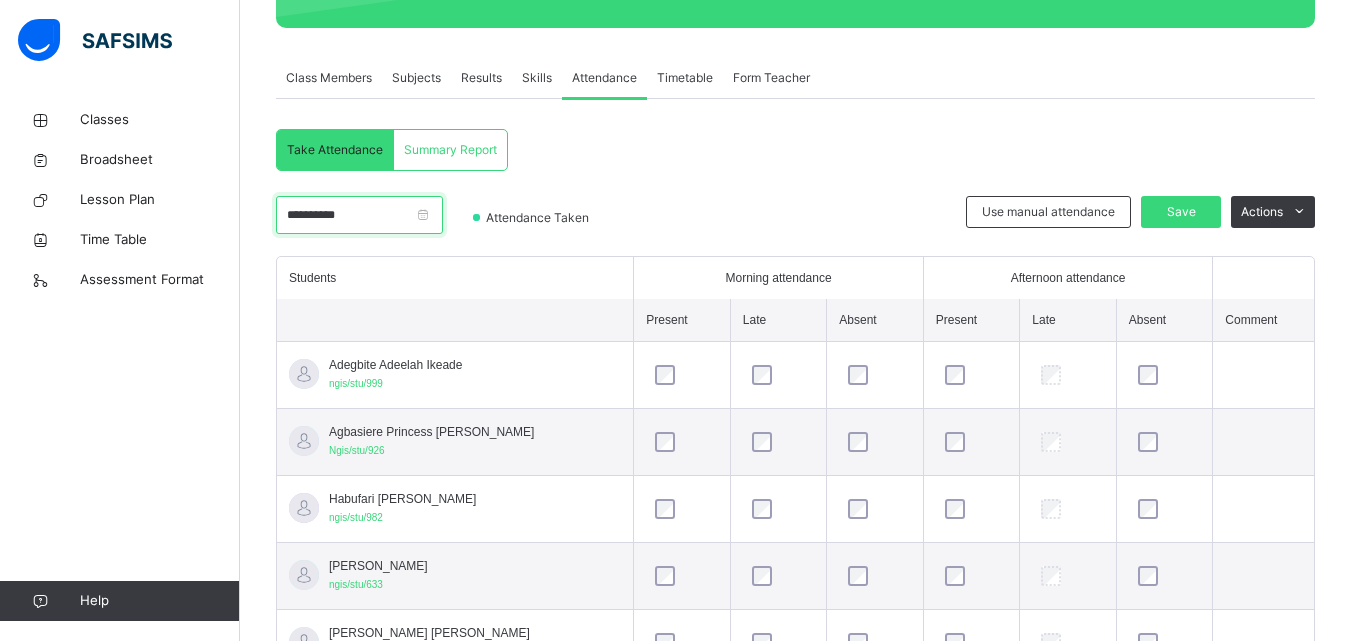click on "**********" at bounding box center [359, 215] 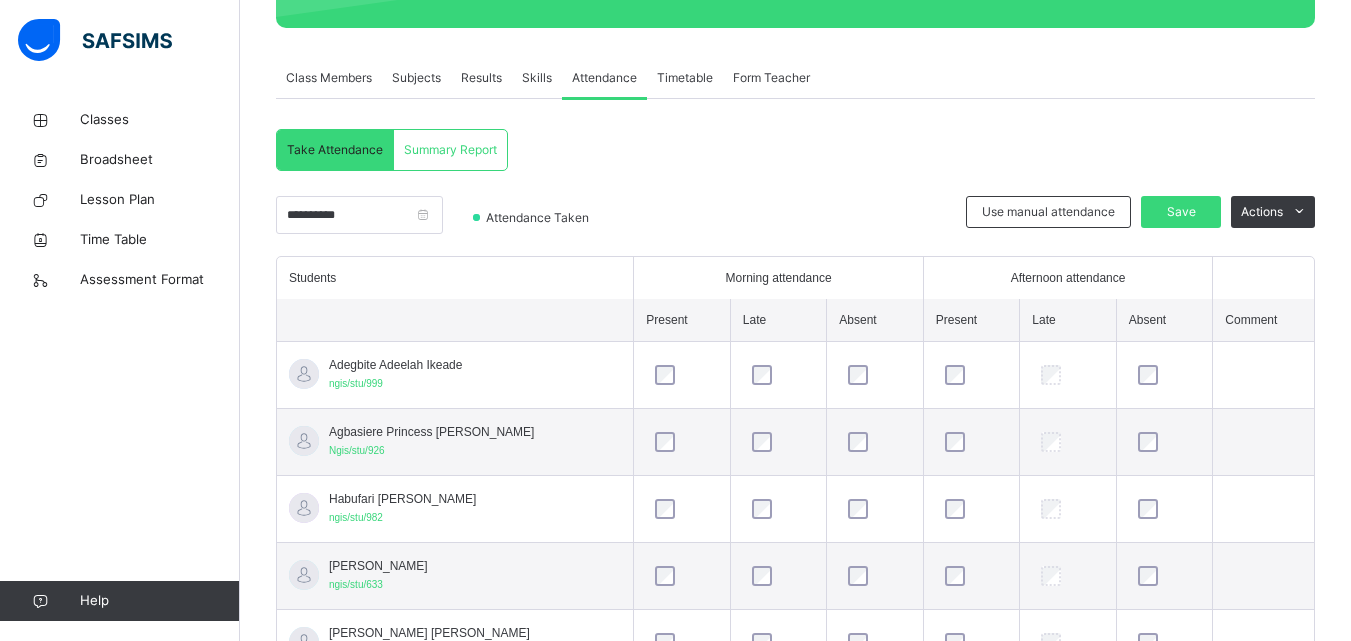 click on "**********" at bounding box center (419, 222) 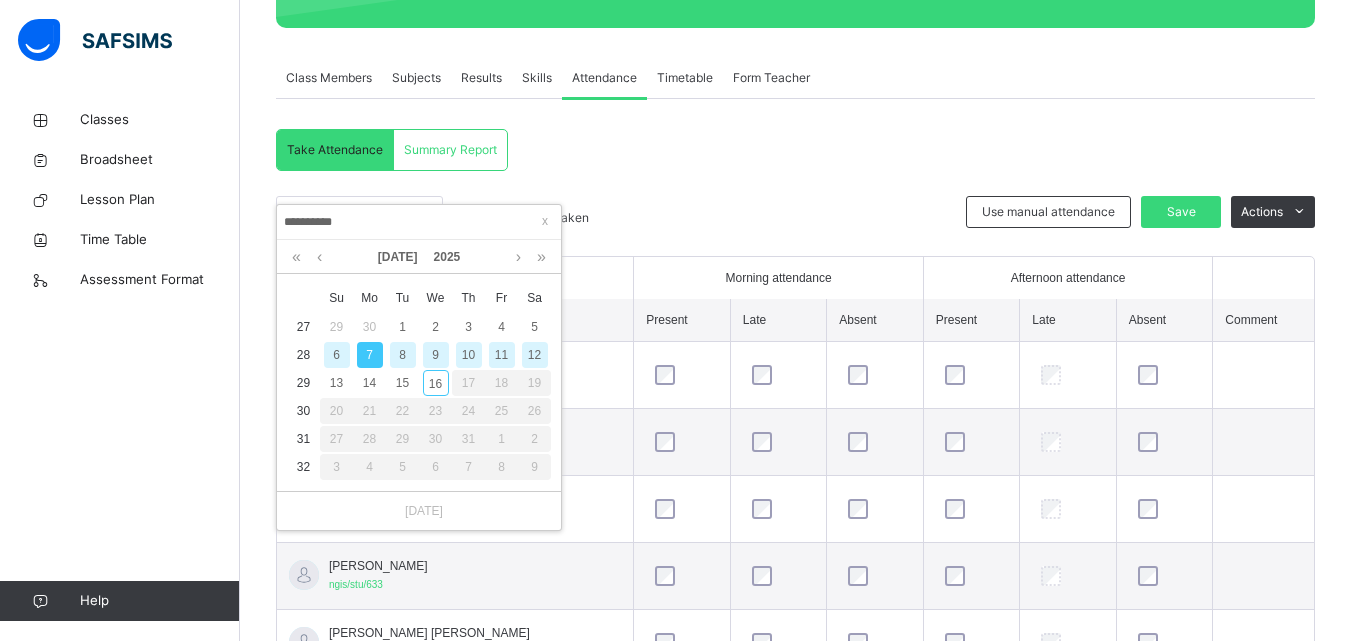 click on "8" at bounding box center (403, 355) 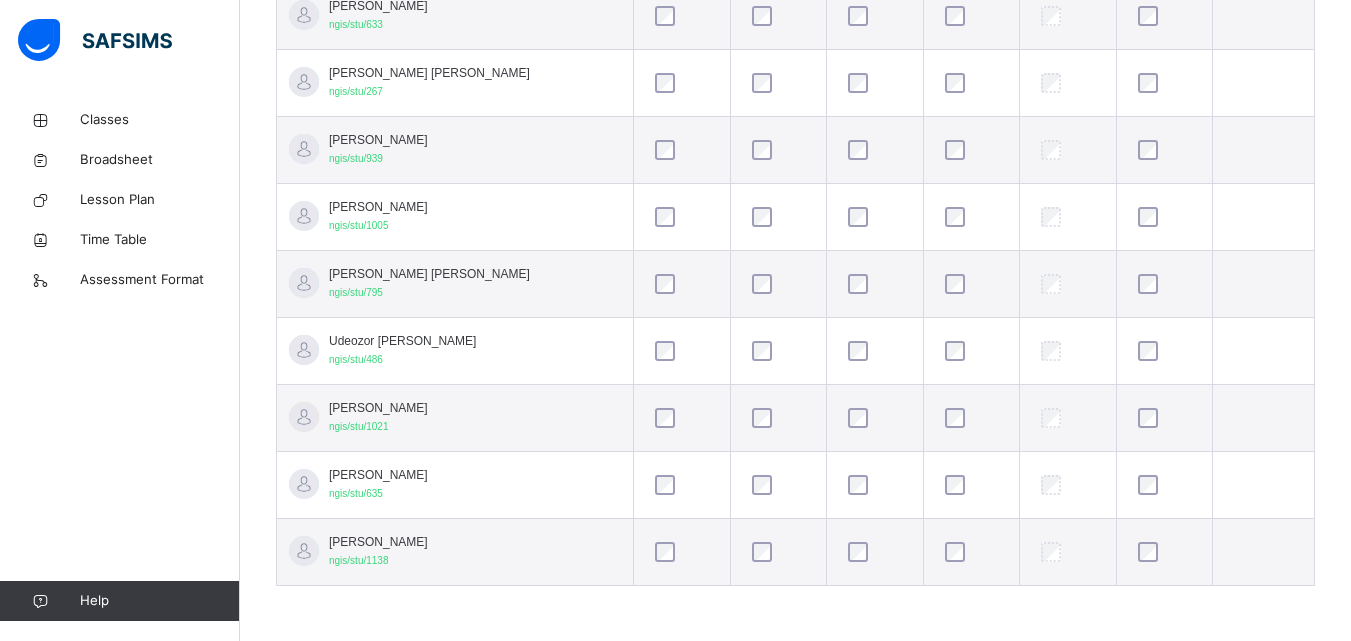 scroll, scrollTop: 318, scrollLeft: 0, axis: vertical 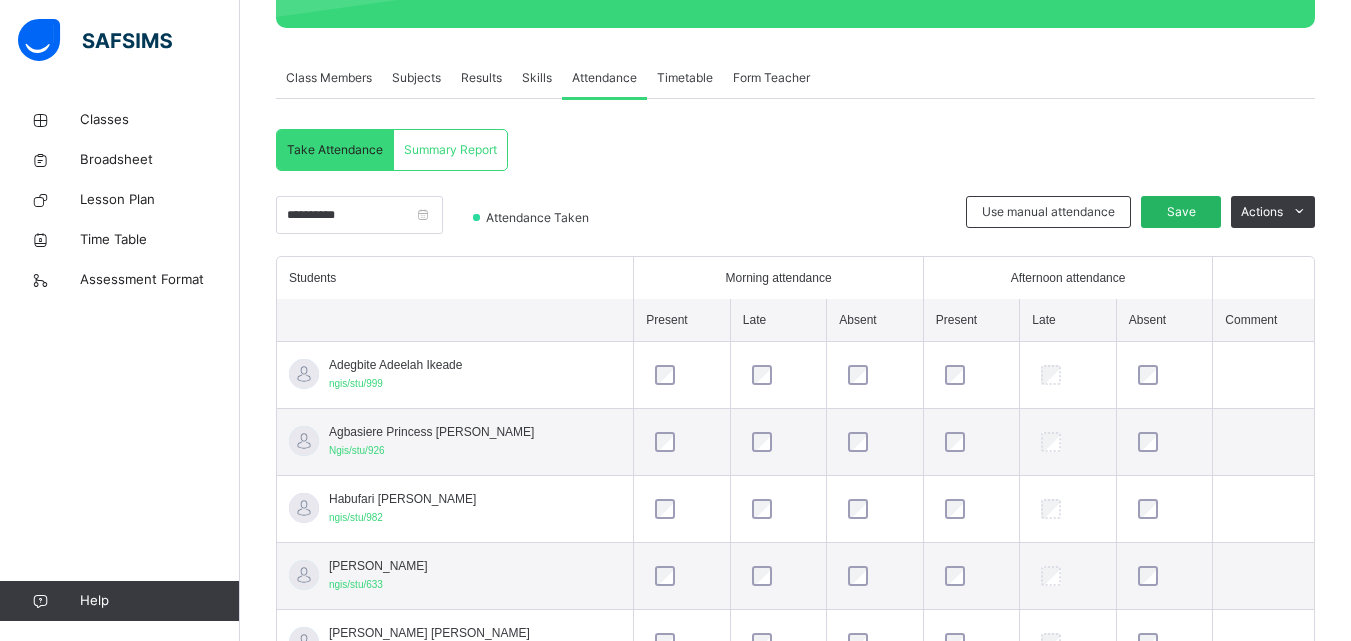 click on "Save" at bounding box center (1181, 212) 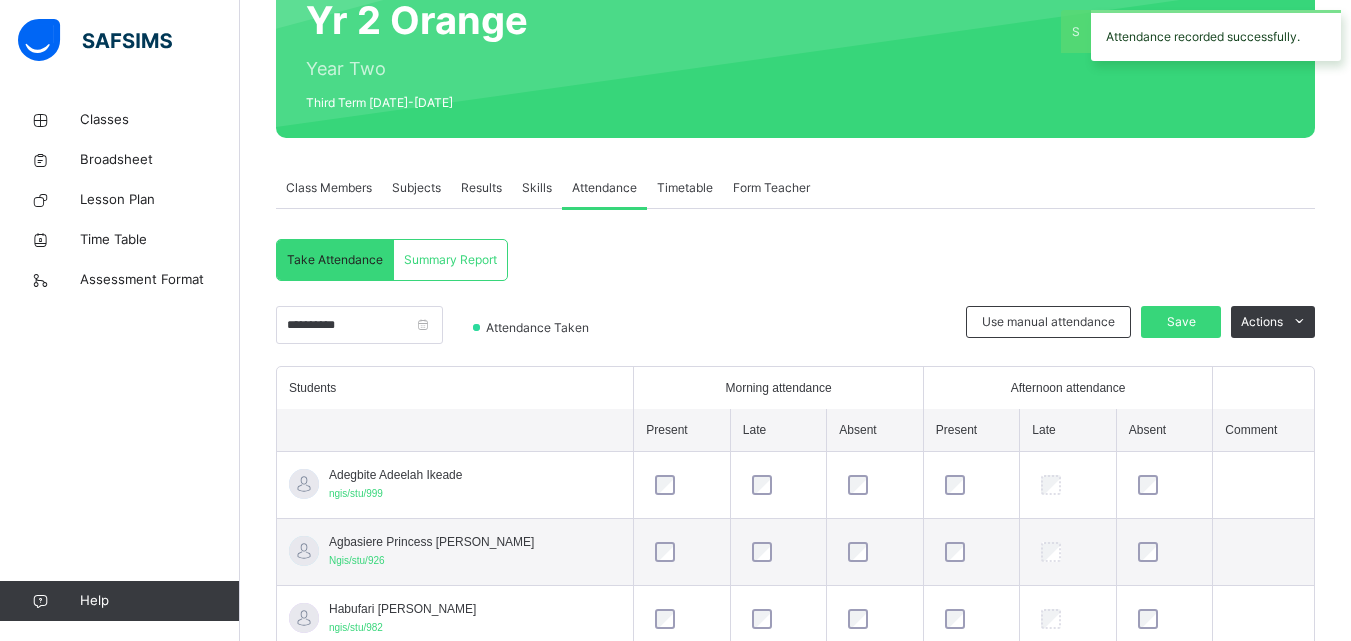 scroll, scrollTop: 318, scrollLeft: 0, axis: vertical 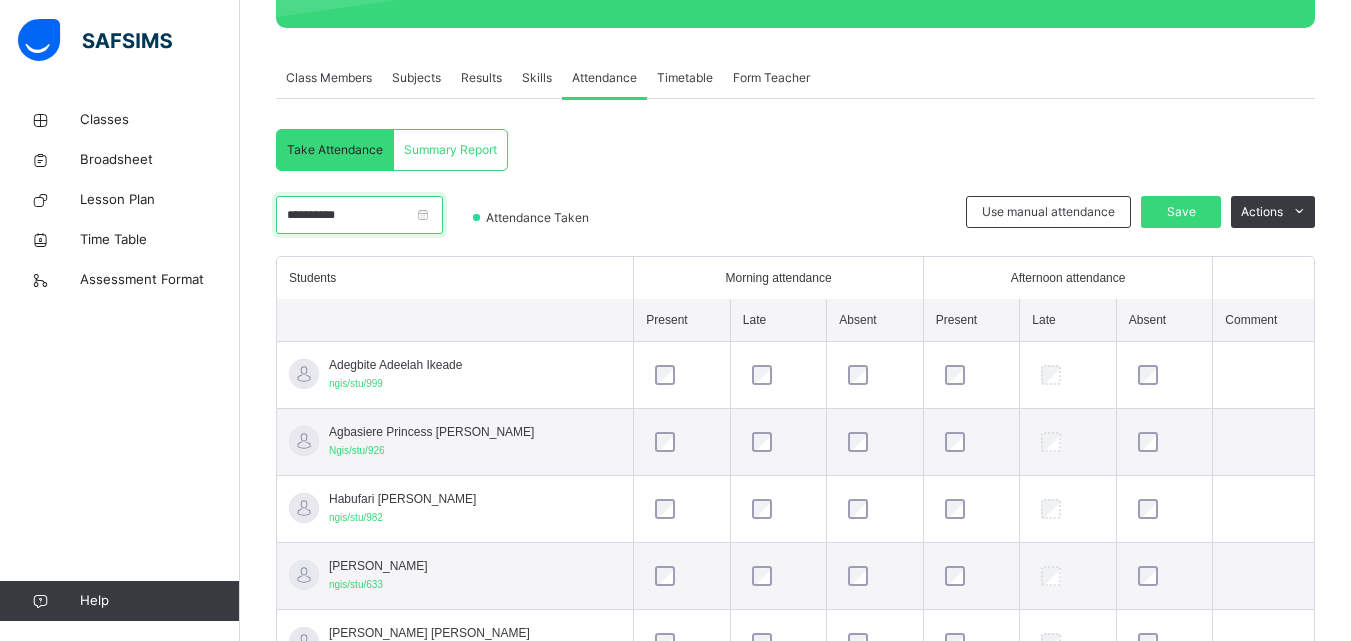 click on "**********" at bounding box center [359, 215] 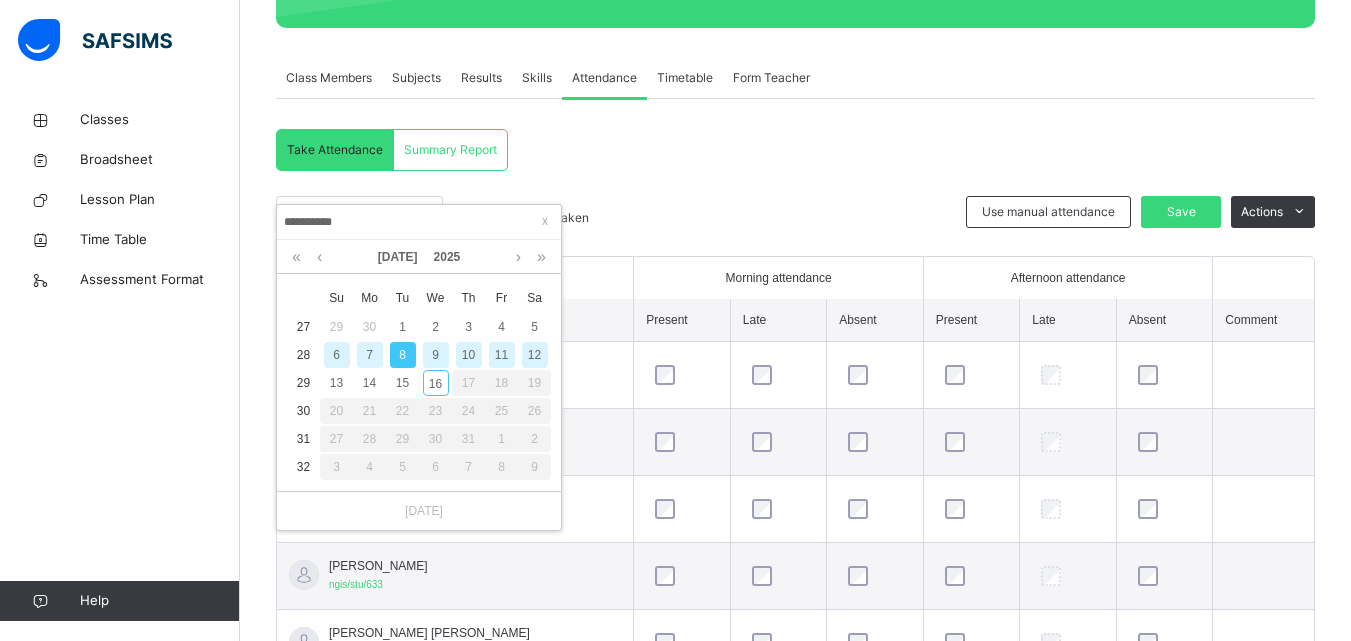 click on "**********" at bounding box center [419, 222] 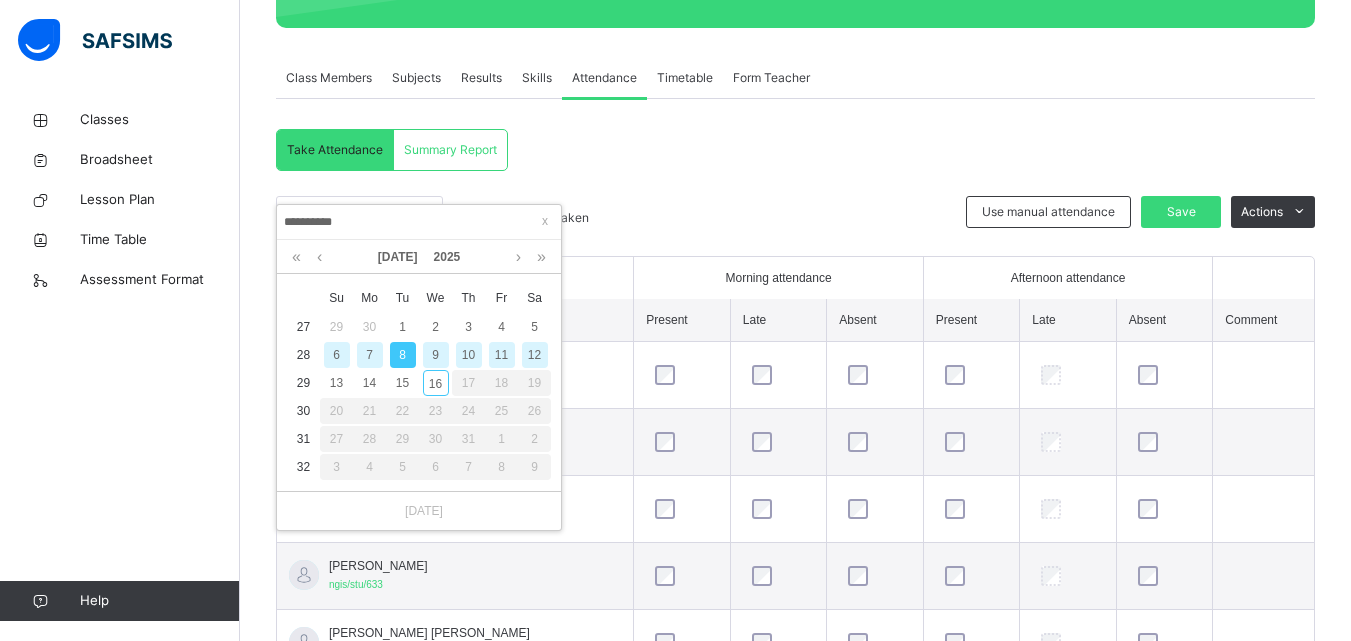 click on "9" at bounding box center (436, 355) 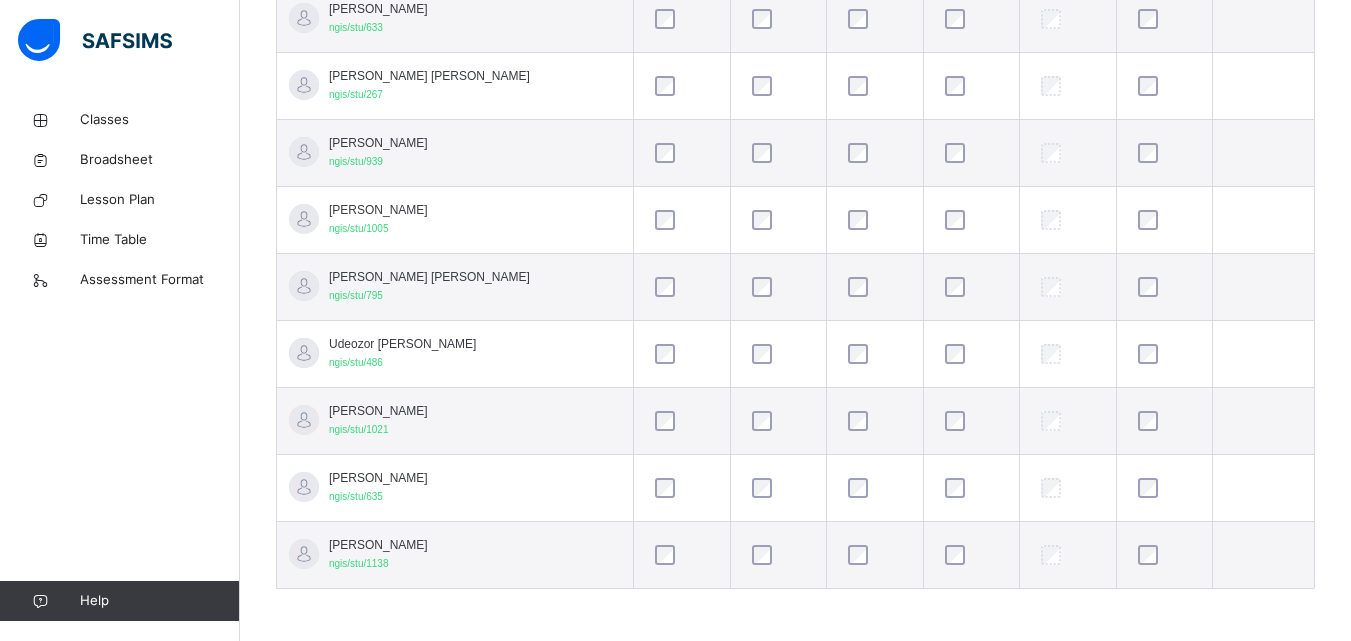 scroll, scrollTop: 878, scrollLeft: 0, axis: vertical 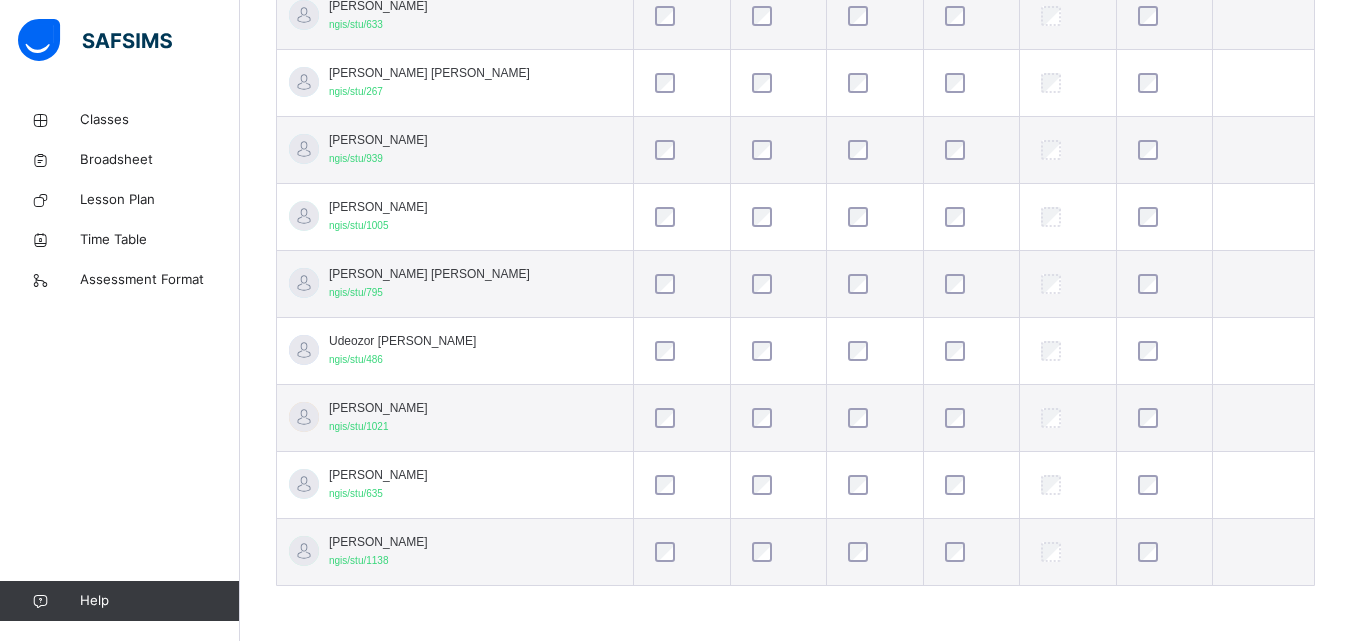click on "Back  / Yr 2 Orange Yr 2 Orange Year Two  Third Term [DATE]-[DATE] Class Members Subjects Results Skills Attendance Timetable Form Teacher Attendance More Options   12  Students in class Download Pdf Report Excel Report View subject profile [GEOGRAPHIC_DATA] [GEOGRAPHIC_DATA] INTERNATIONAL SCHOOL Date: [DATE] 4:55:08 pm Class Members Class:  Yr 2 Orange Total no. of Students:  12 Term:  Third Term Session:  [DATE]-[DATE] S/NO Admission No. Last Name First Name Other Name 1 ngis/stu/999 Adegbite Adeelah Ikeade 2 Ngis/stu/926 Agbasiere Princess Adachukwu 3 ngis/stu/982 Habufari [PERSON_NAME] 4 ngis/stu/633 [PERSON_NAME] 5 ngis/stu/267 [PERSON_NAME] [PERSON_NAME] 6 ngis/stu/939 [PERSON_NAME] 7 ngis/stu/1005 [PERSON_NAME] 8 ngis/stu/795 Olanipekun Celine Bukola 9 ngis/stu/486 Udeozor [PERSON_NAME] 10 ngis/stu/1021 [PERSON_NAME]-majir 11 ngis/stu/635 [PERSON_NAME] 12 ngis/stu/1138 [PERSON_NAME] Students Actions Adegbite Adeelah Ikeade ngis/stu/999 Agbasiere Princess [PERSON_NAME]/stu/926 ×   ×" at bounding box center [795, -69] 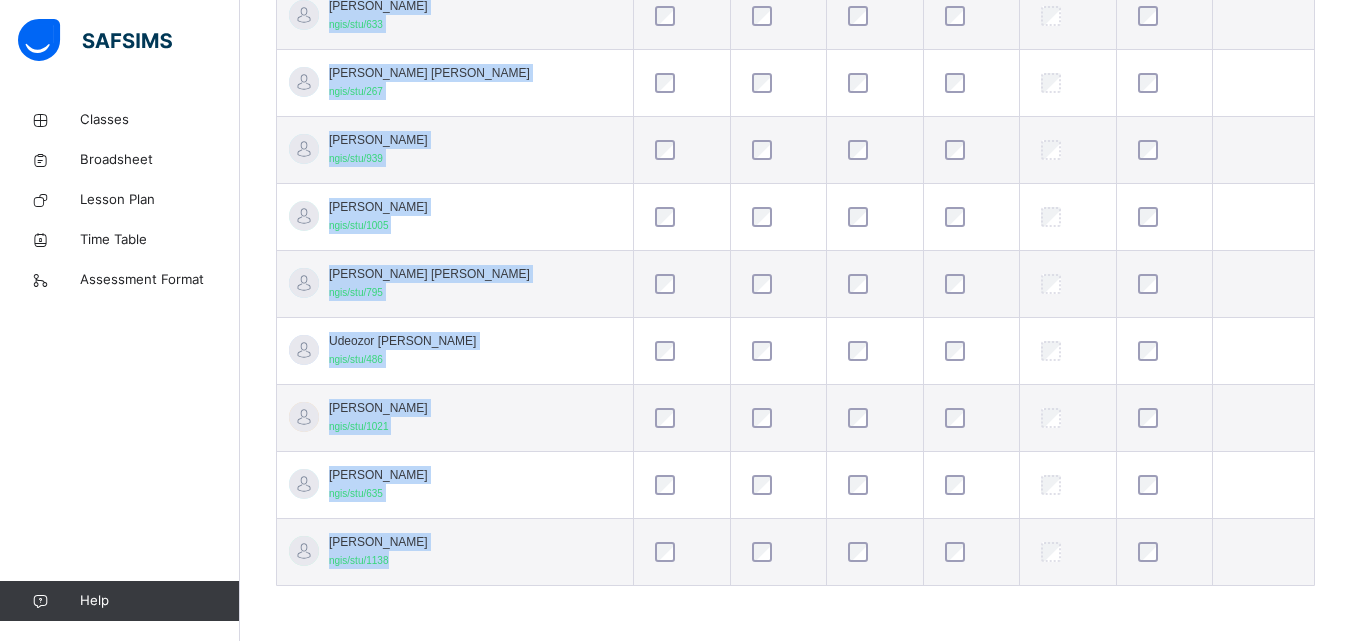 click on "Back  / Yr 2 Orange Yr 2 Orange Year Two  Third Term [DATE]-[DATE] Class Members Subjects Results Skills Attendance Timetable Form Teacher Attendance More Options   12  Students in class Download Pdf Report Excel Report View subject profile [GEOGRAPHIC_DATA] [GEOGRAPHIC_DATA] INTERNATIONAL SCHOOL Date: [DATE] 4:55:08 pm Class Members Class:  Yr 2 Orange Total no. of Students:  12 Term:  Third Term Session:  [DATE]-[DATE] S/NO Admission No. Last Name First Name Other Name 1 ngis/stu/999 Adegbite Adeelah Ikeade 2 Ngis/stu/926 Agbasiere Princess Adachukwu 3 ngis/stu/982 Habufari [PERSON_NAME] 4 ngis/stu/633 [PERSON_NAME] 5 ngis/stu/267 [PERSON_NAME] [PERSON_NAME] 6 ngis/stu/939 [PERSON_NAME] 7 ngis/stu/1005 [PERSON_NAME] 8 ngis/stu/795 Olanipekun Celine Bukola 9 ngis/stu/486 Udeozor [PERSON_NAME] 10 ngis/stu/1021 [PERSON_NAME]-majir 11 ngis/stu/635 [PERSON_NAME] 12 ngis/stu/1138 [PERSON_NAME] Students Actions Adegbite Adeelah Ikeade ngis/stu/999 Agbasiere Princess [PERSON_NAME]/stu/926 ×   ×" at bounding box center [795, -69] 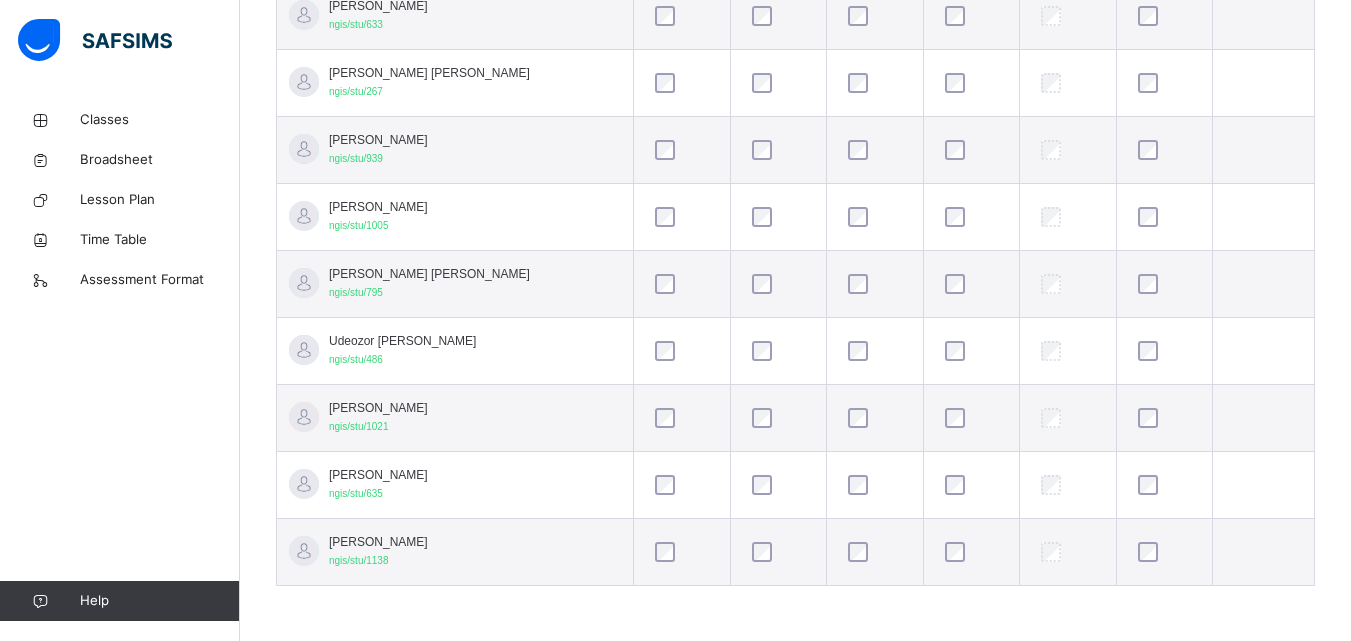 click on "Back  / Yr 2 Orange Yr 2 Orange Year Two  Third Term [DATE]-[DATE] Class Members Subjects Results Skills Attendance Timetable Form Teacher Attendance More Options   12  Students in class Download Pdf Report Excel Report View subject profile [GEOGRAPHIC_DATA] [GEOGRAPHIC_DATA] INTERNATIONAL SCHOOL Date: [DATE] 4:55:08 pm Class Members Class:  Yr 2 Orange Total no. of Students:  12 Term:  Third Term Session:  [DATE]-[DATE] S/NO Admission No. Last Name First Name Other Name 1 ngis/stu/999 Adegbite Adeelah Ikeade 2 Ngis/stu/926 Agbasiere Princess Adachukwu 3 ngis/stu/982 Habufari [PERSON_NAME] 4 ngis/stu/633 [PERSON_NAME] 5 ngis/stu/267 [PERSON_NAME] [PERSON_NAME] 6 ngis/stu/939 [PERSON_NAME] 7 ngis/stu/1005 [PERSON_NAME] 8 ngis/stu/795 Olanipekun Celine Bukola 9 ngis/stu/486 Udeozor [PERSON_NAME] 10 ngis/stu/1021 [PERSON_NAME]-majir 11 ngis/stu/635 [PERSON_NAME] 12 ngis/stu/1138 [PERSON_NAME] Students Actions Adegbite Adeelah Ikeade ngis/stu/999 Agbasiere Princess [PERSON_NAME]/stu/926 ×   ×" at bounding box center [795, -69] 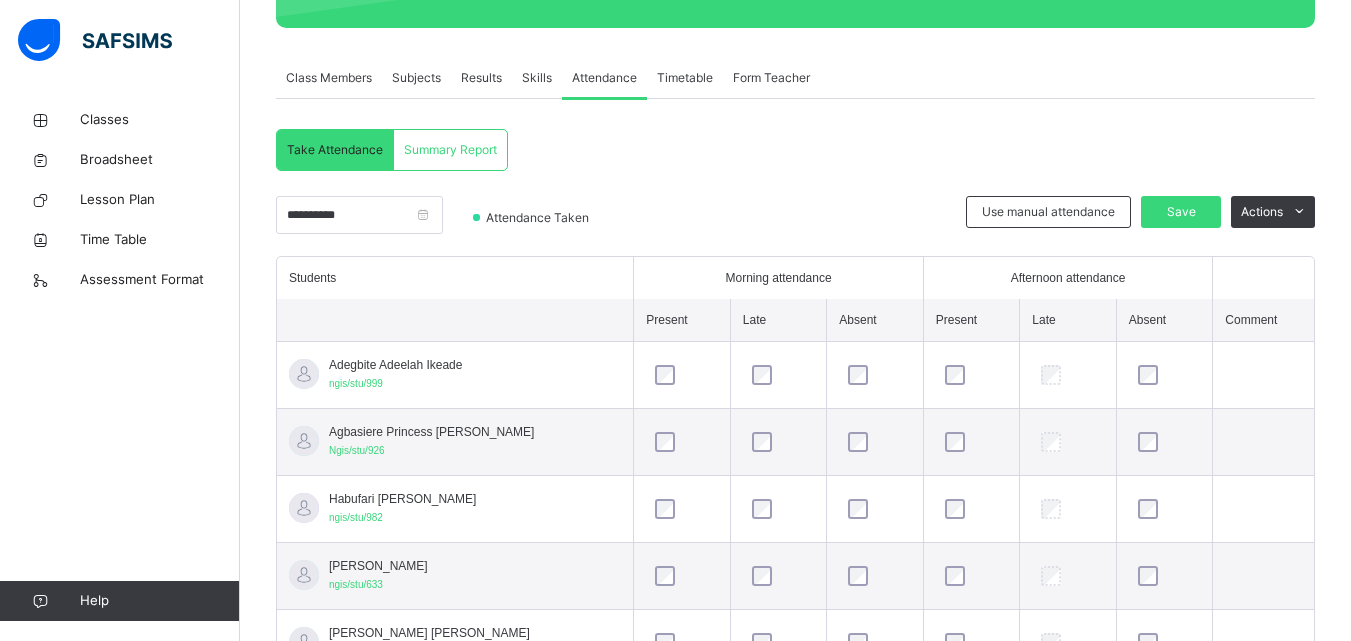 click on "Afternoon attendance" at bounding box center [1068, 278] 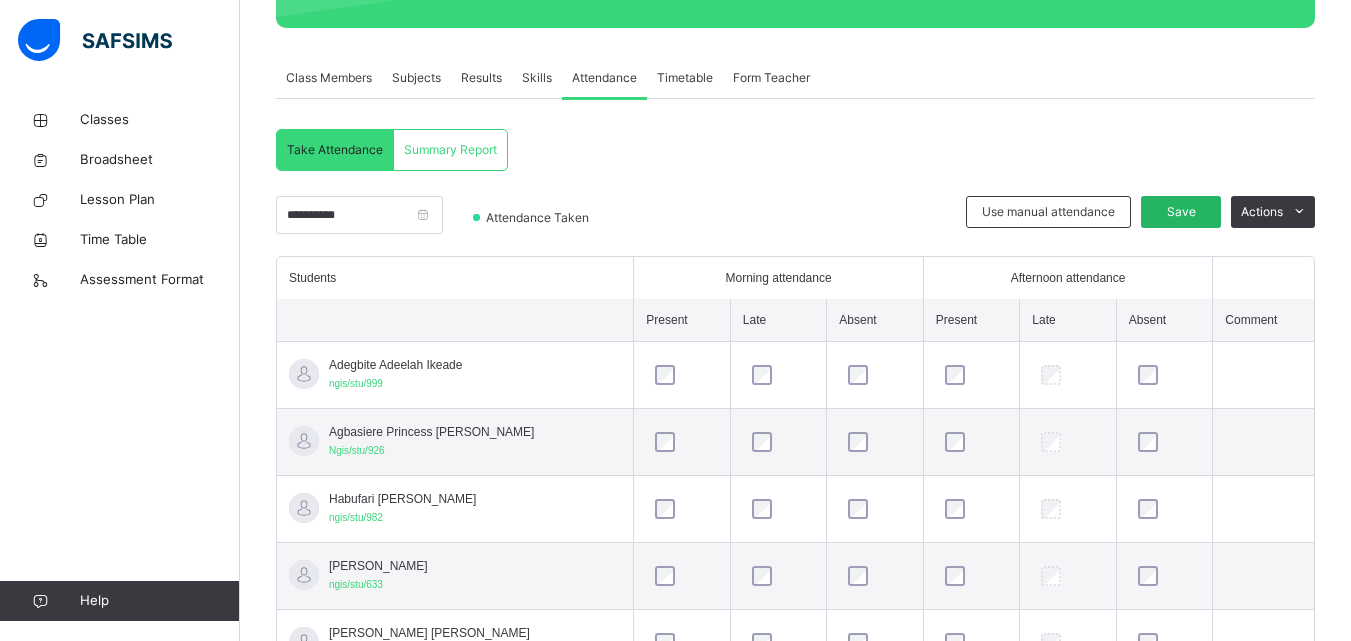 click on "Save" at bounding box center [1181, 212] 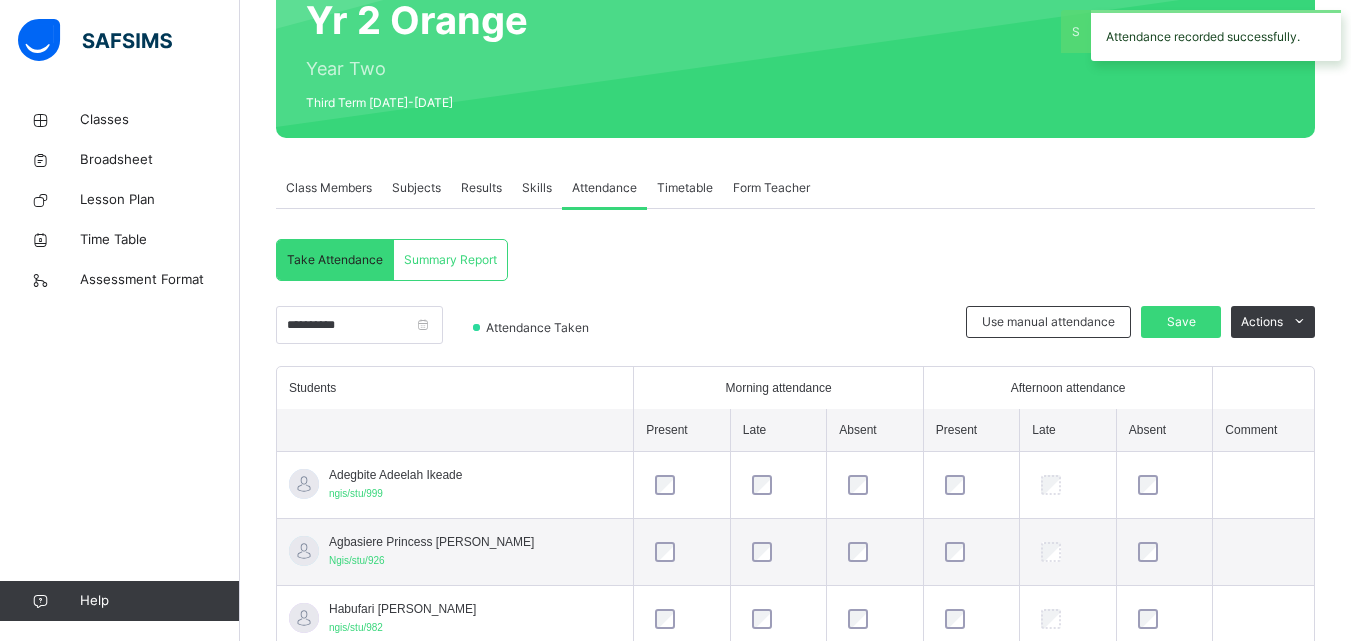 scroll, scrollTop: 318, scrollLeft: 0, axis: vertical 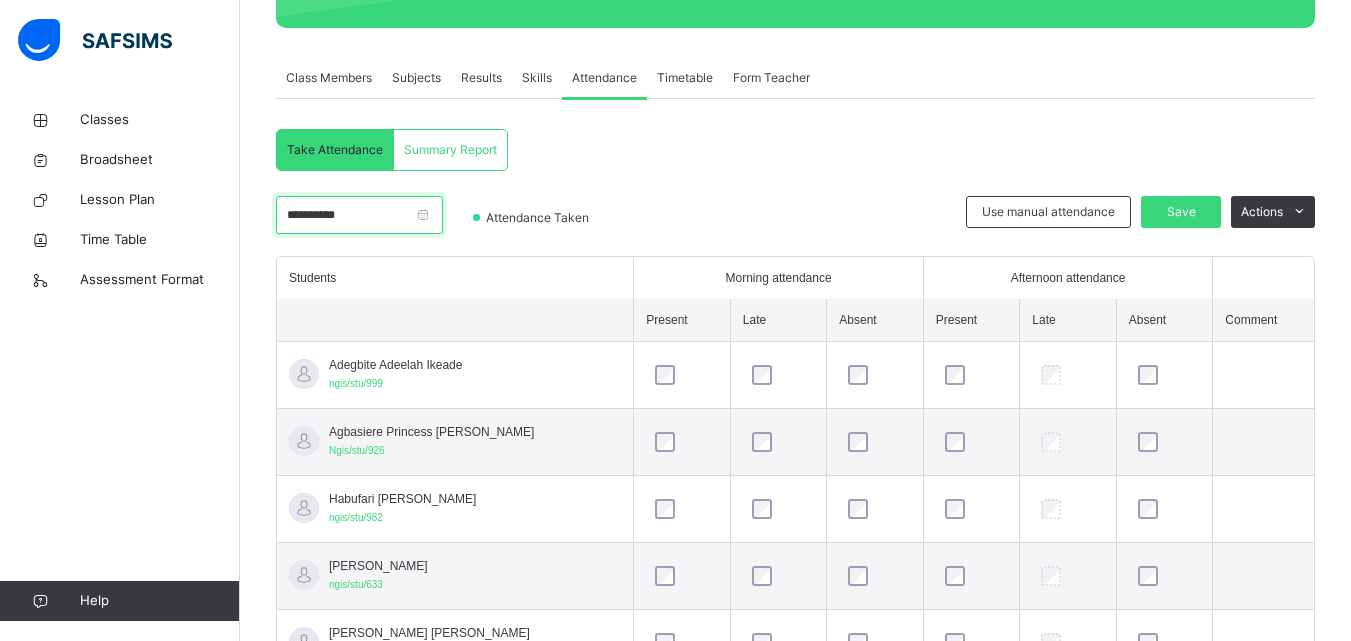 click on "**********" at bounding box center (359, 215) 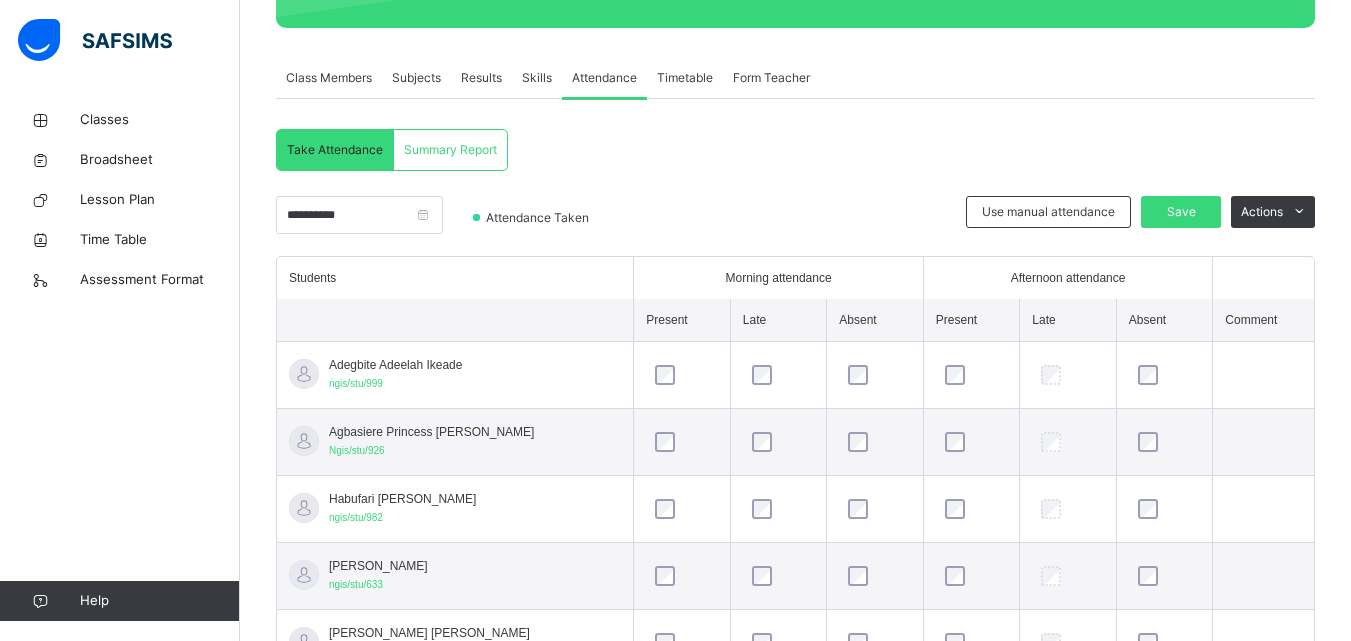 click on "**********" at bounding box center [419, 222] 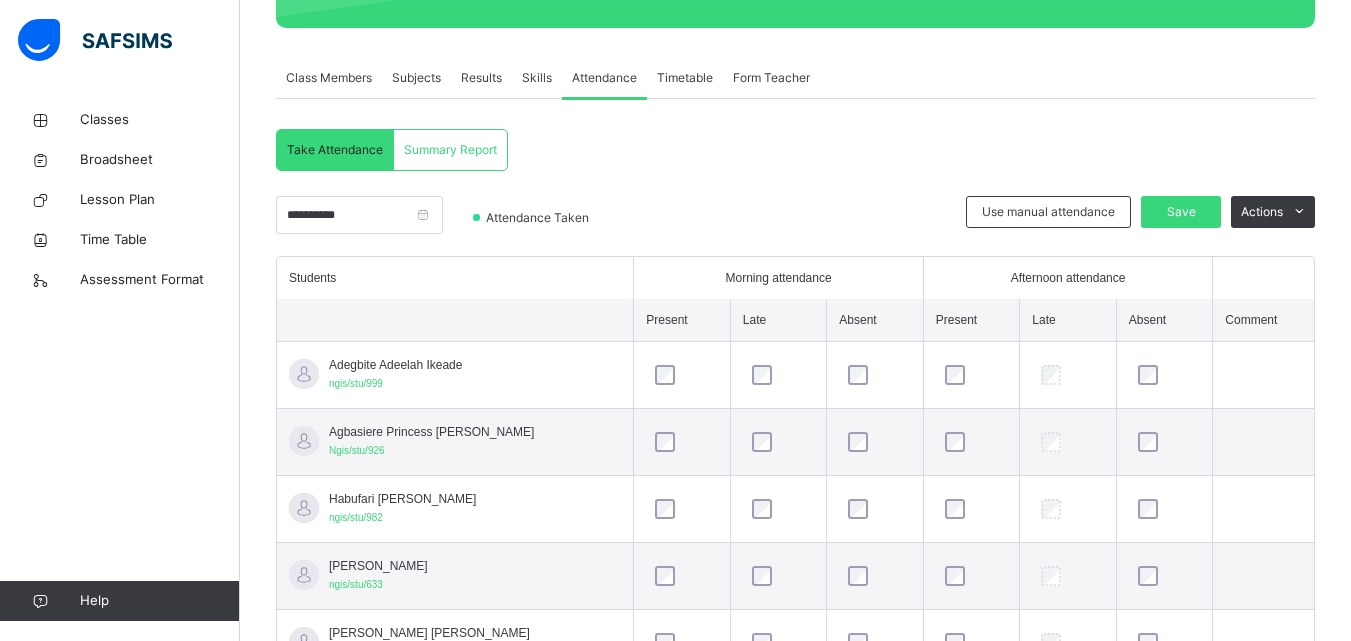 click on "**********" at bounding box center (419, 222) 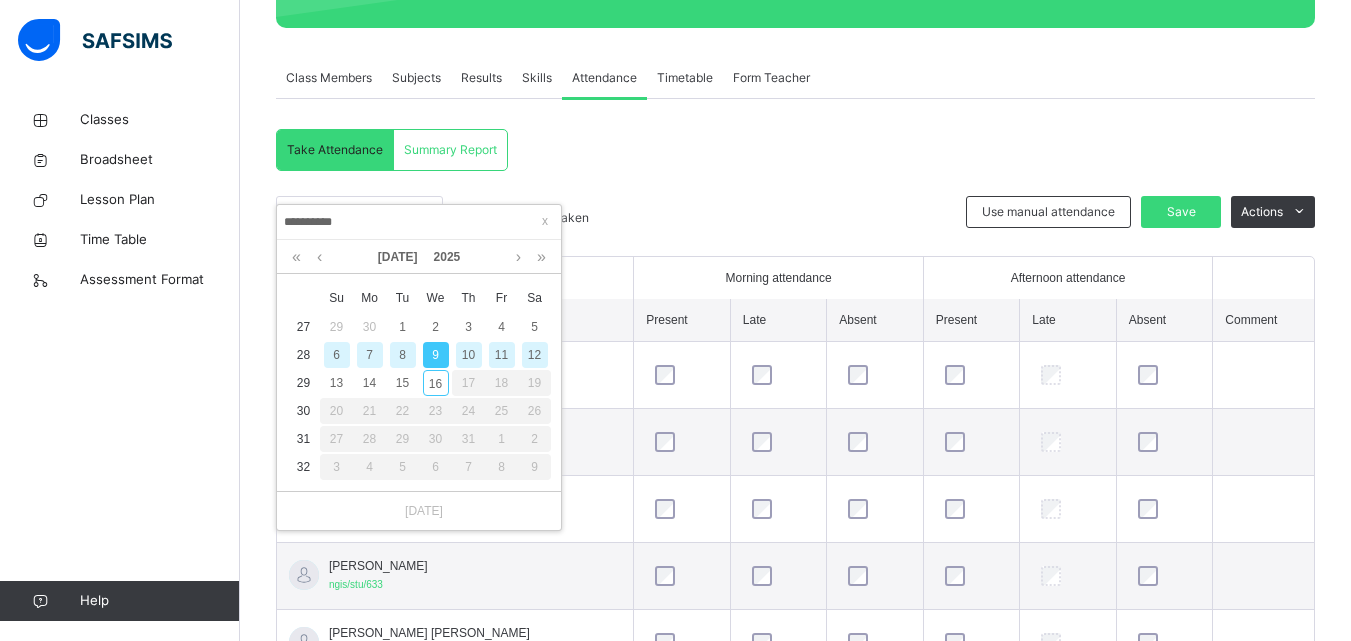 click on "10" at bounding box center (469, 355) 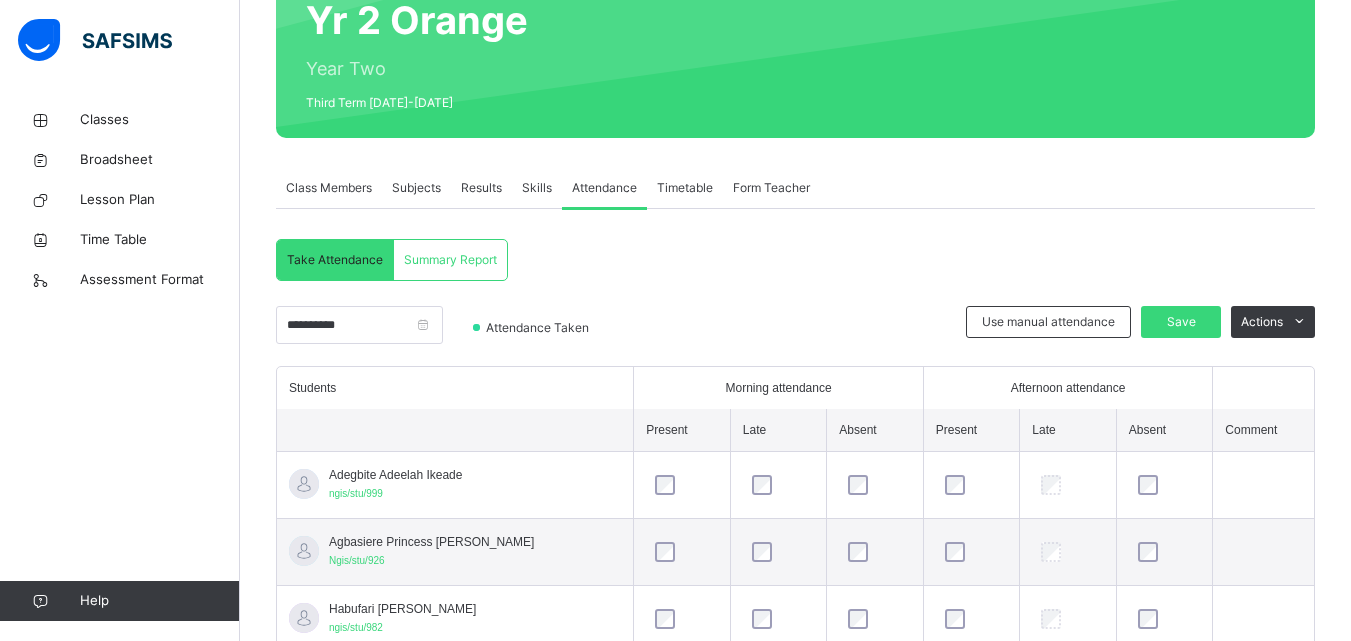 scroll, scrollTop: 318, scrollLeft: 0, axis: vertical 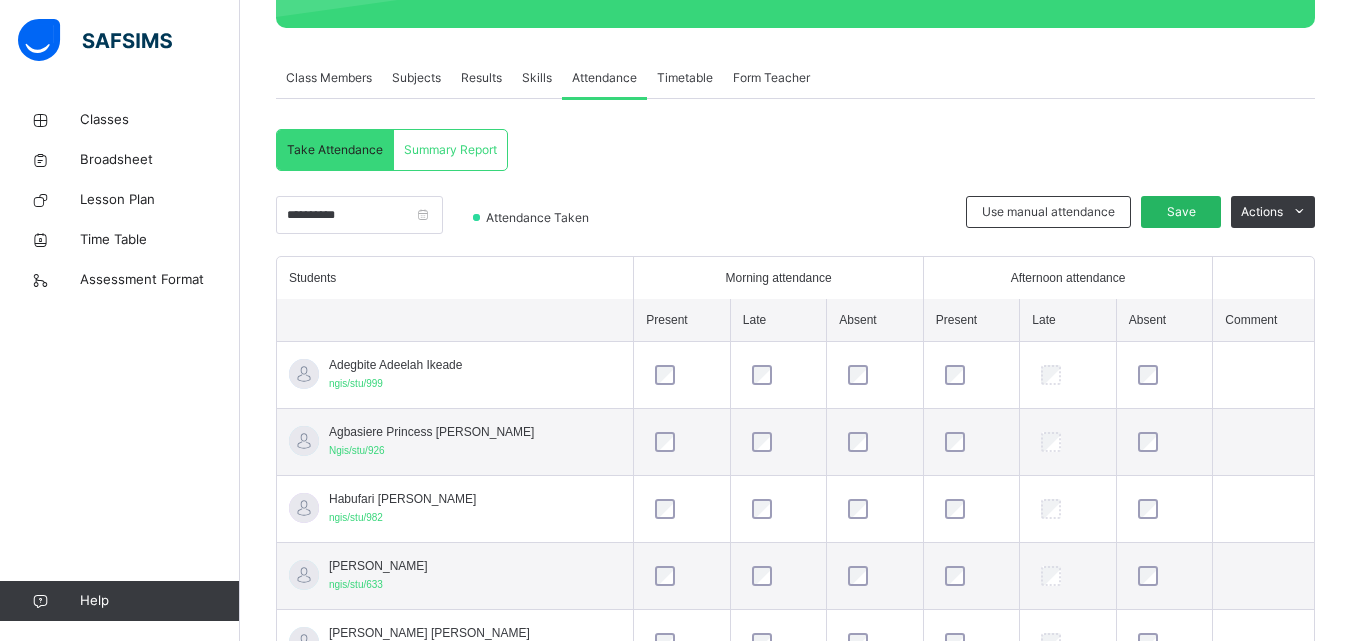 click on "Save" at bounding box center [1181, 212] 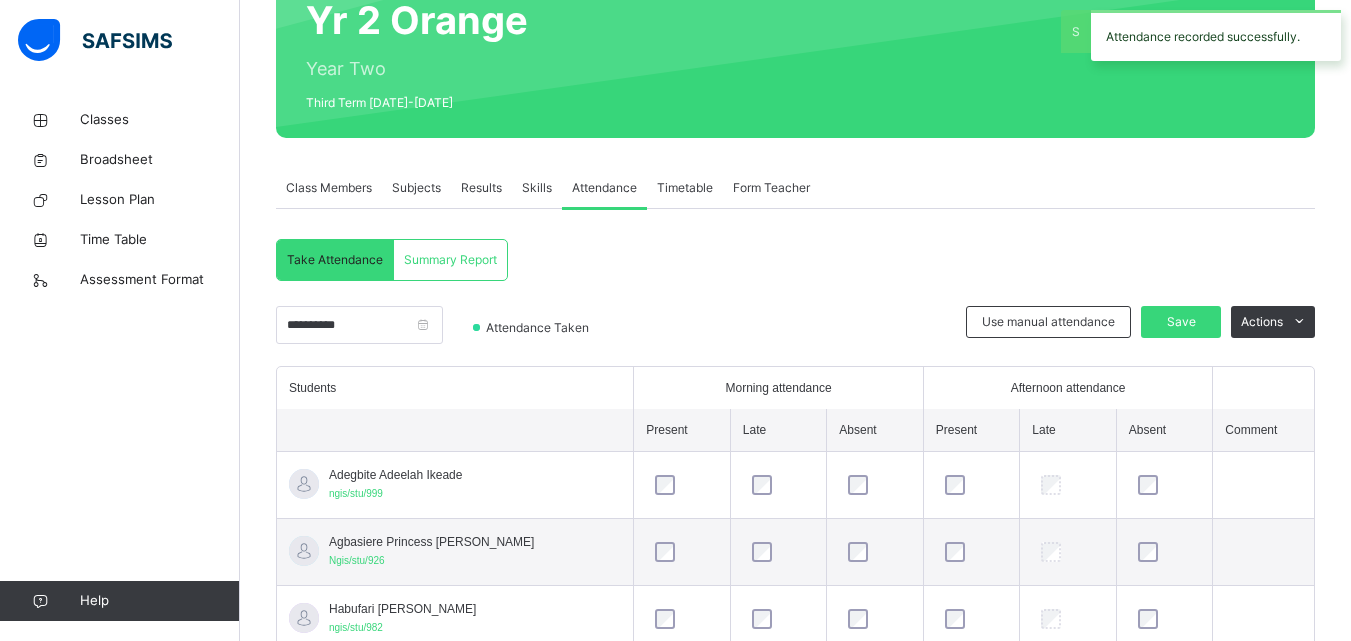 scroll, scrollTop: 318, scrollLeft: 0, axis: vertical 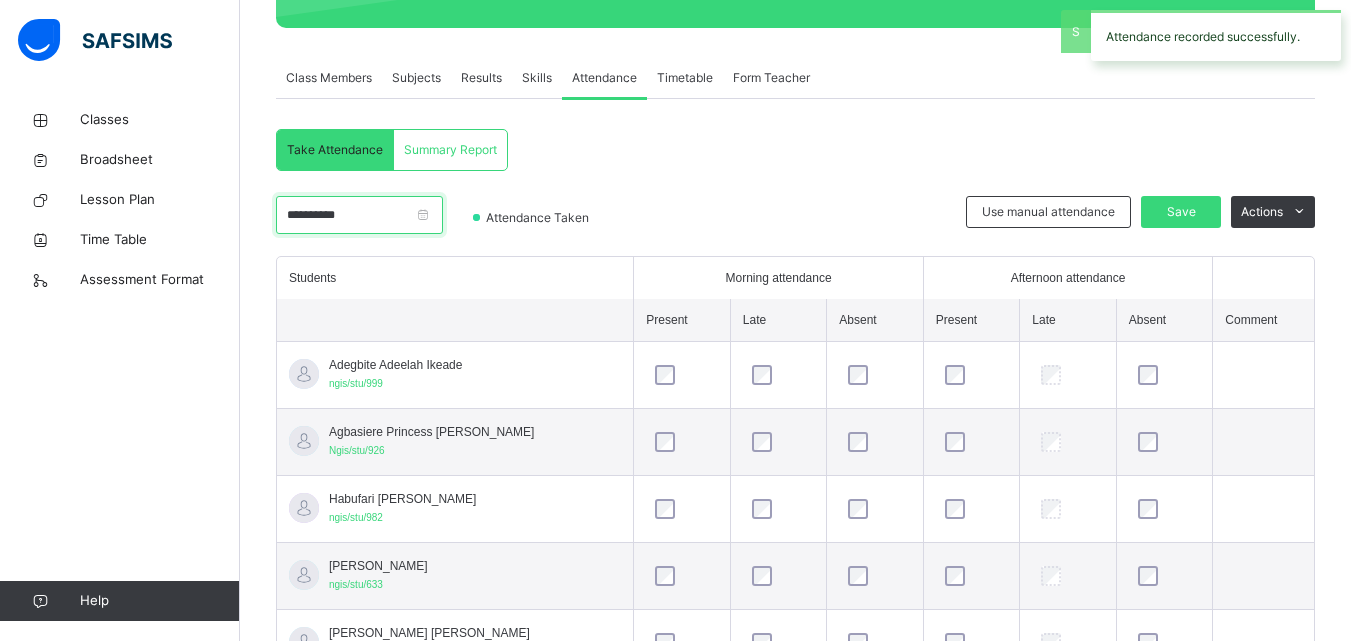 click on "**********" at bounding box center [359, 215] 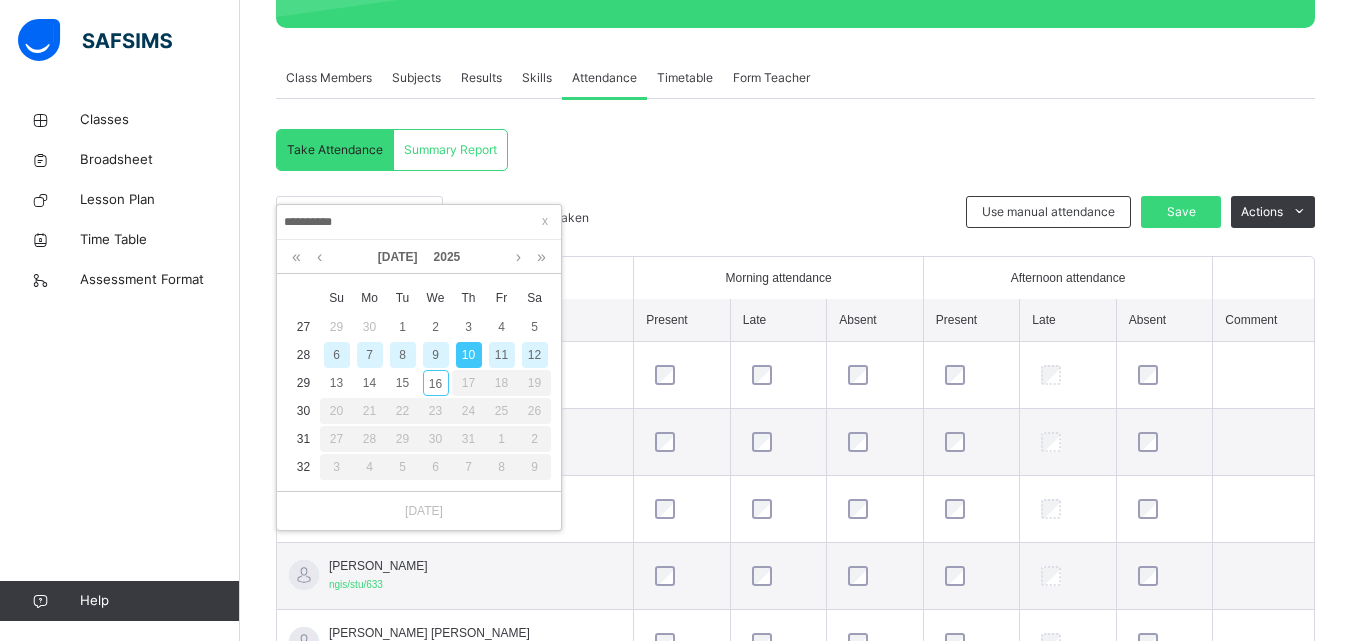 click on "**********" at bounding box center (419, 222) 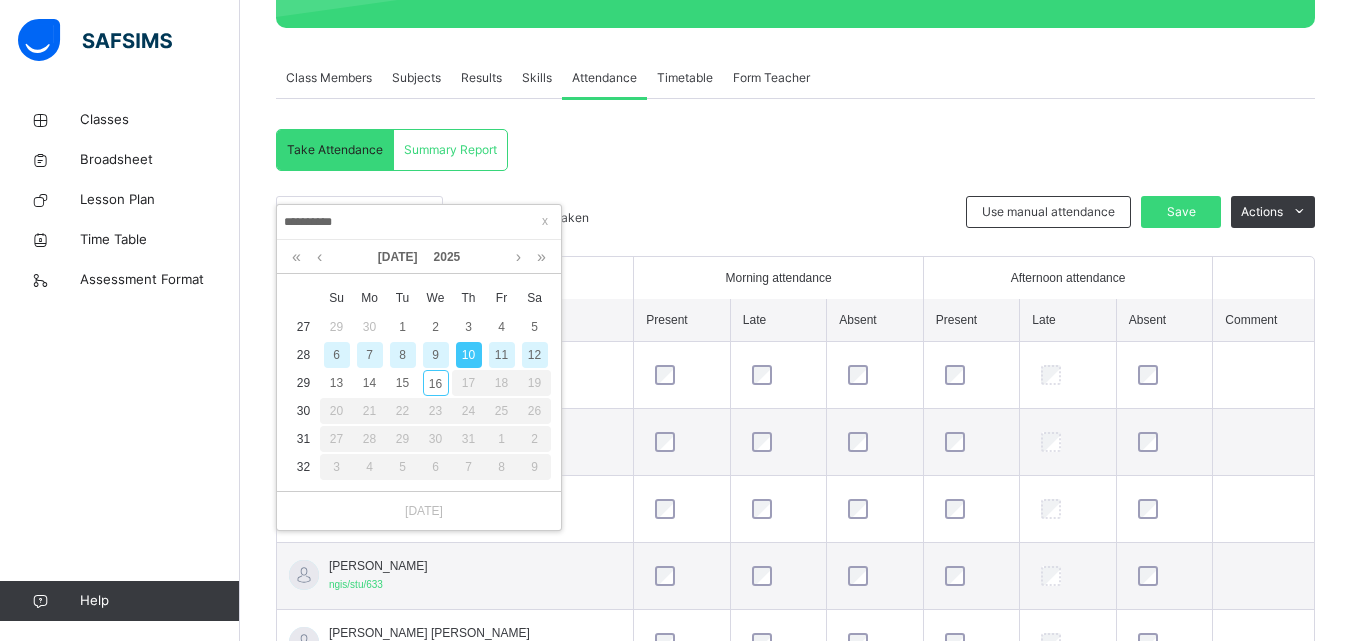 click on "11" at bounding box center [502, 355] 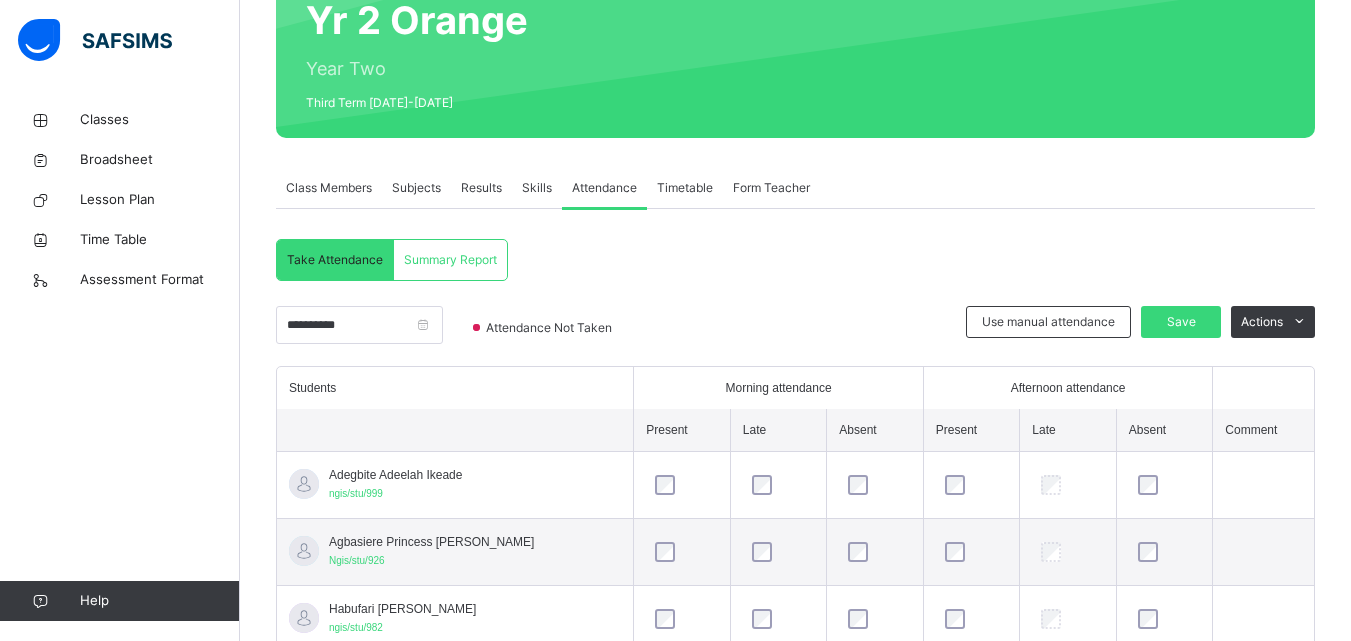 scroll, scrollTop: 318, scrollLeft: 0, axis: vertical 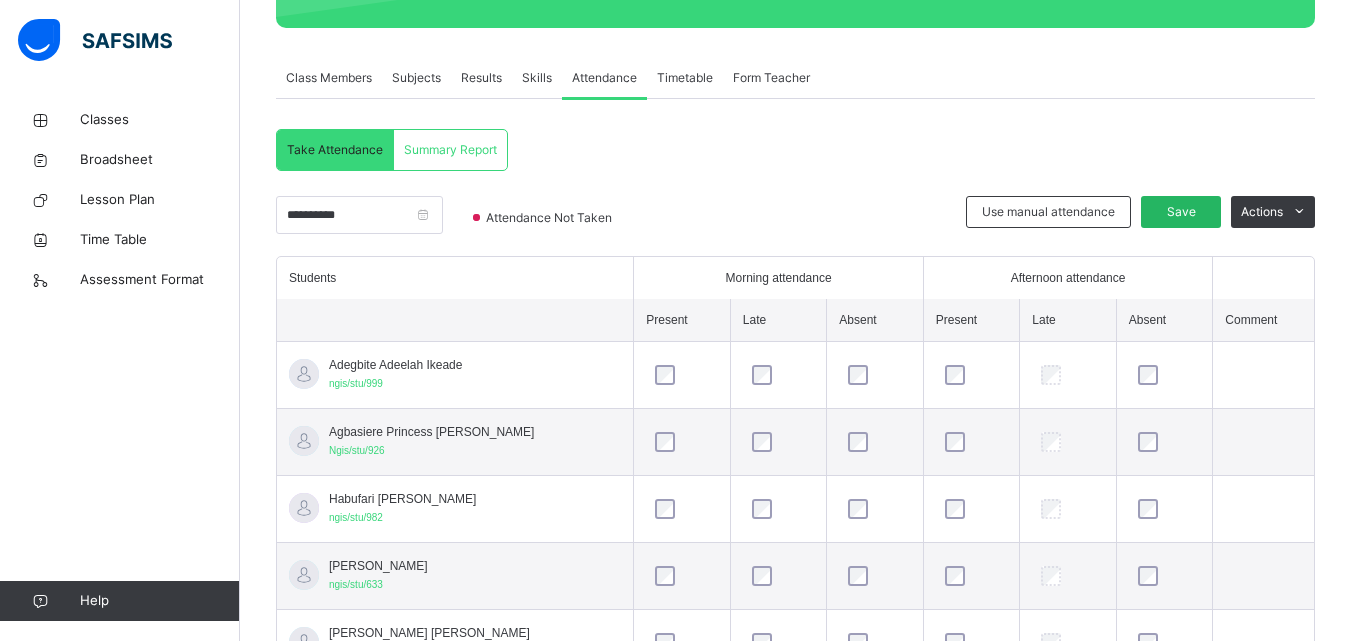 click on "Save" at bounding box center (1181, 212) 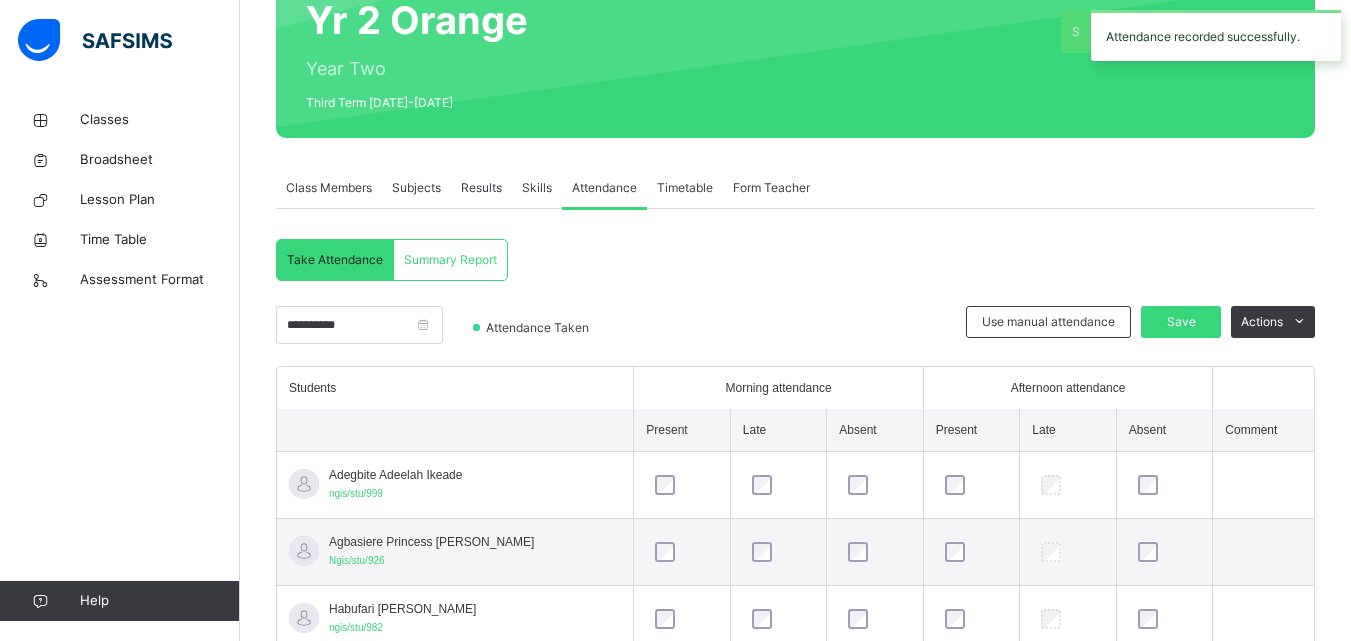 scroll, scrollTop: 318, scrollLeft: 0, axis: vertical 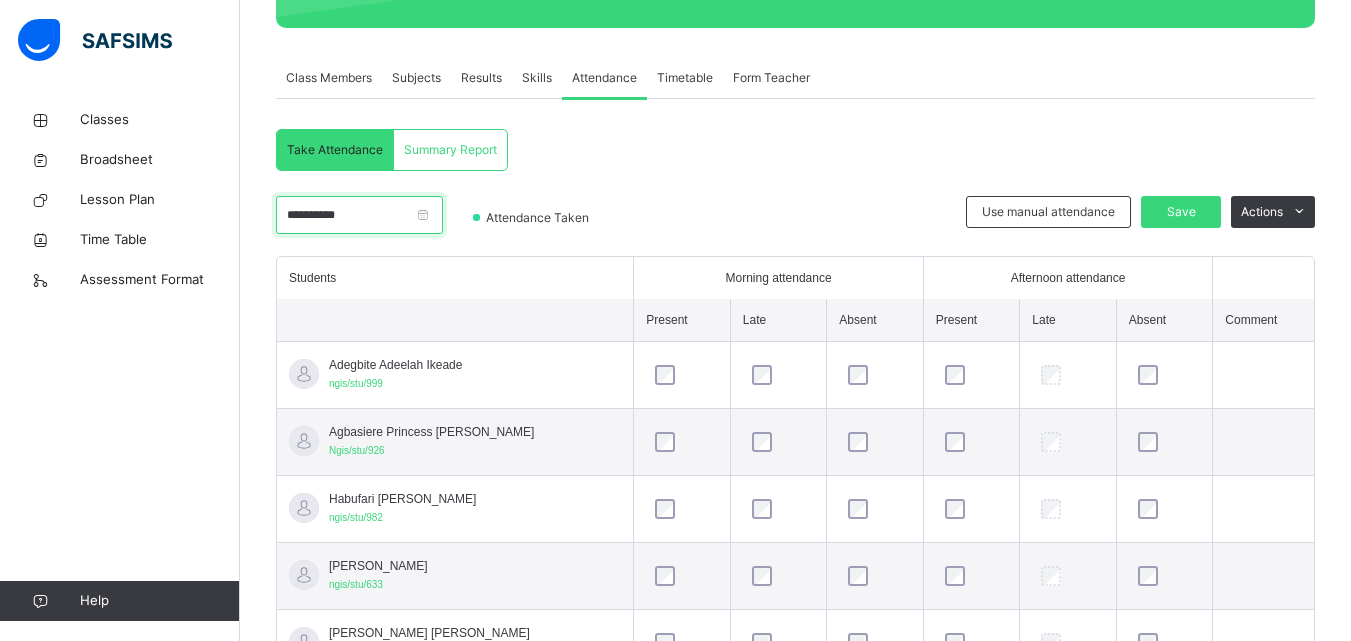 click on "**********" at bounding box center (359, 215) 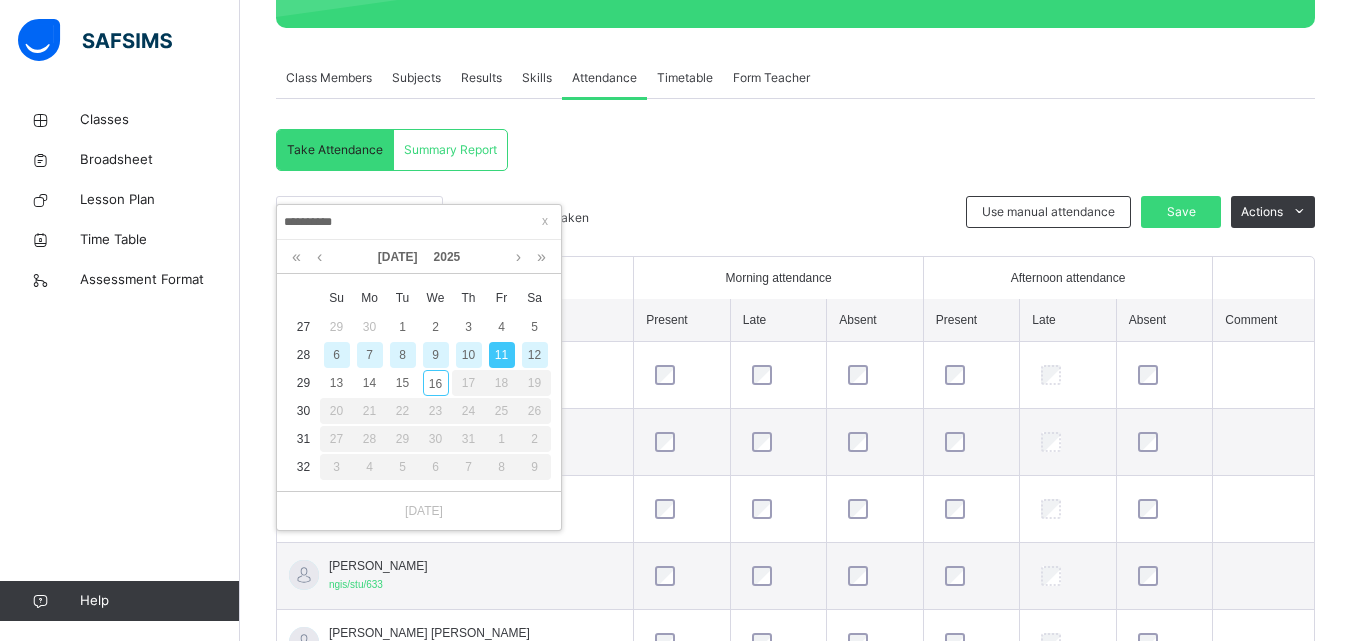 click on "**********" at bounding box center (795, 640) 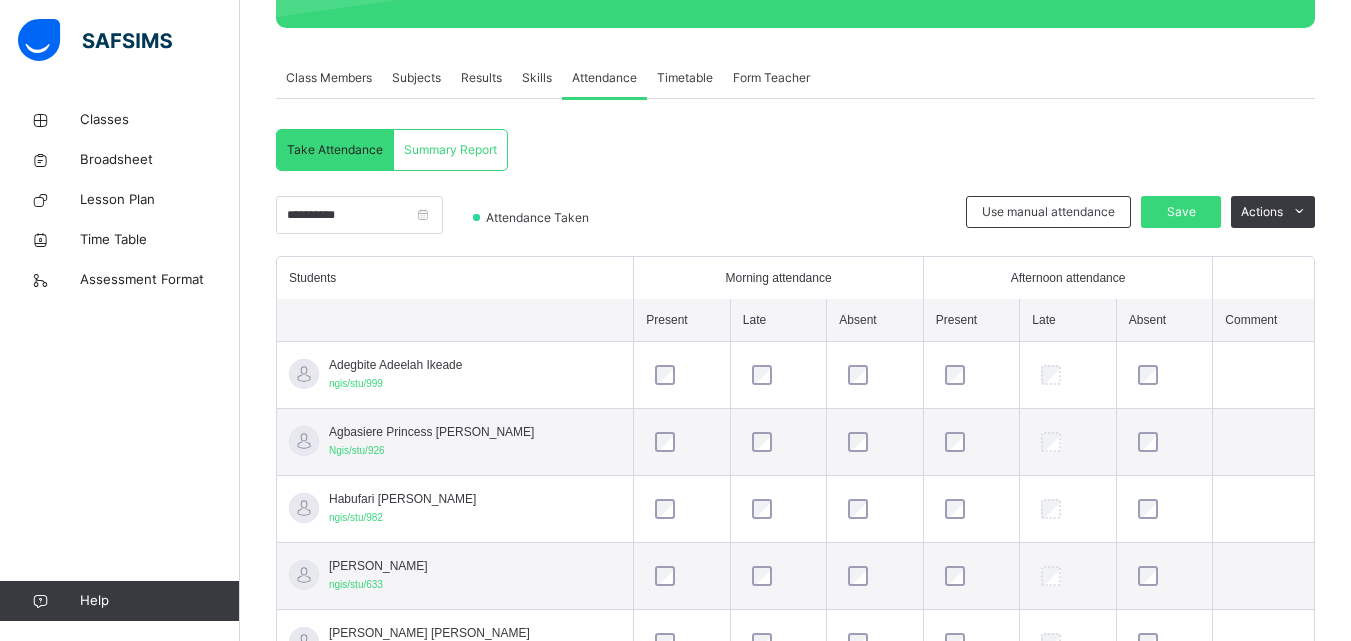 click on "Skills" at bounding box center (537, 78) 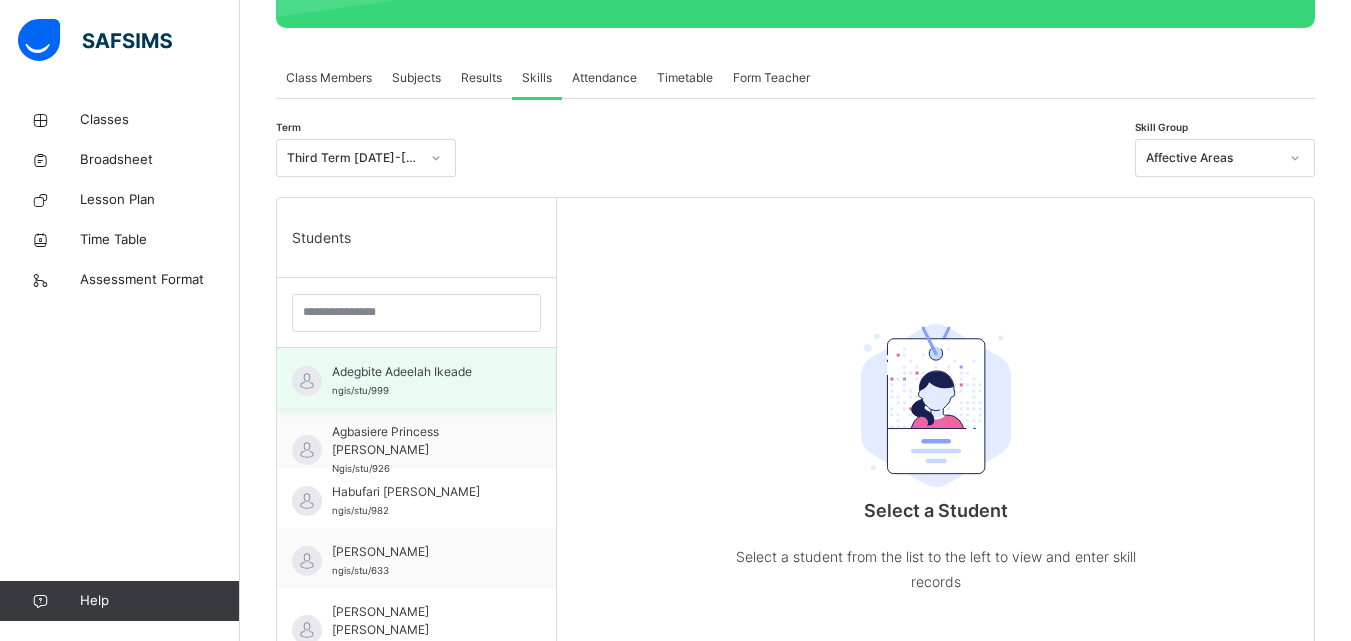click on "Adegbite Adeelah Ikeade" at bounding box center [421, 372] 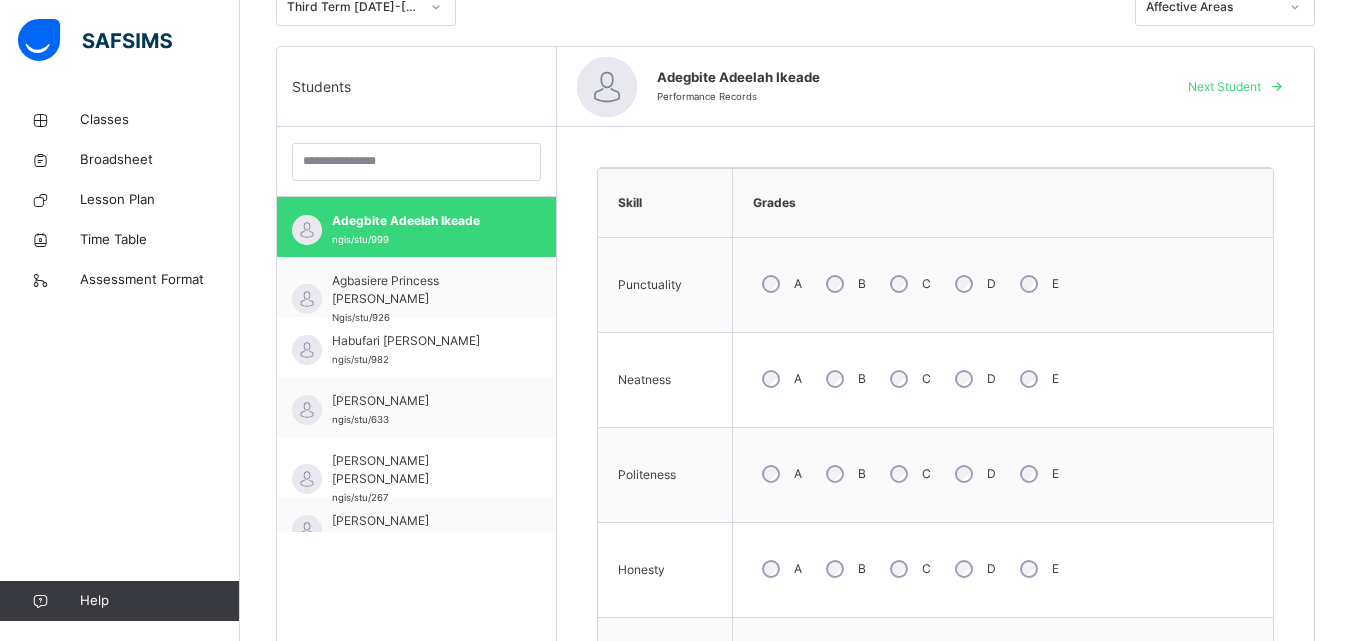 scroll, scrollTop: 478, scrollLeft: 0, axis: vertical 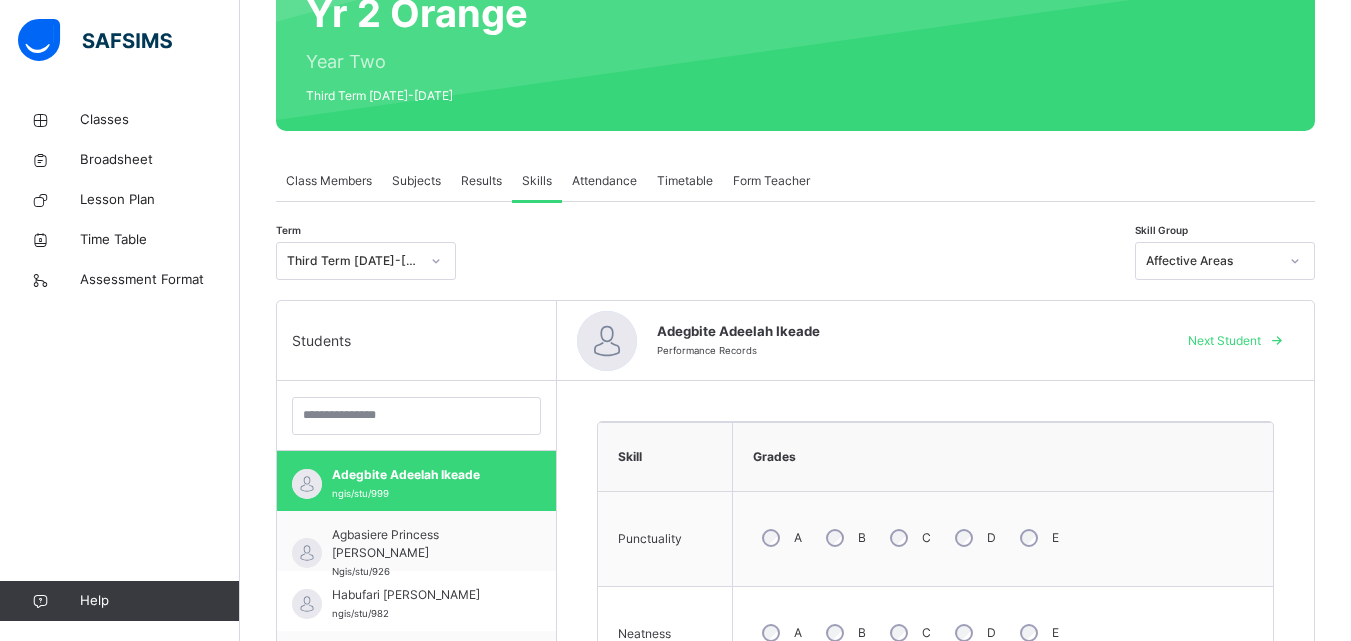 click 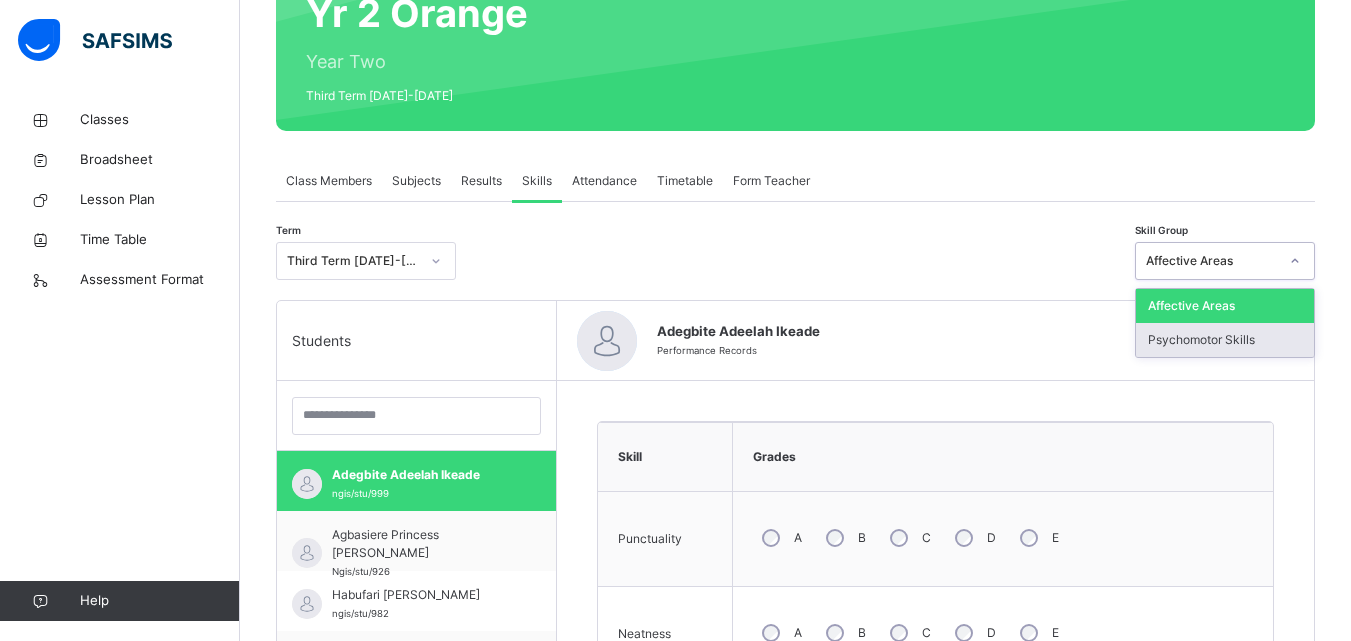 click on "Psychomotor Skills" at bounding box center (1225, 340) 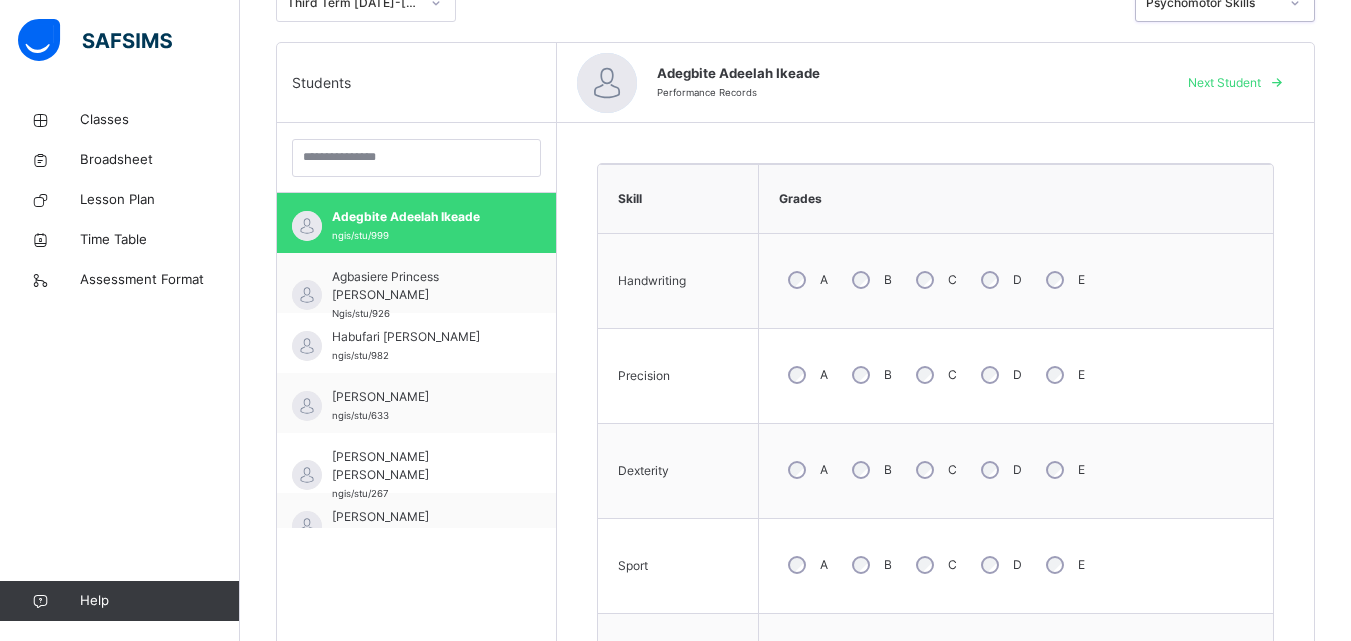 scroll, scrollTop: 468, scrollLeft: 0, axis: vertical 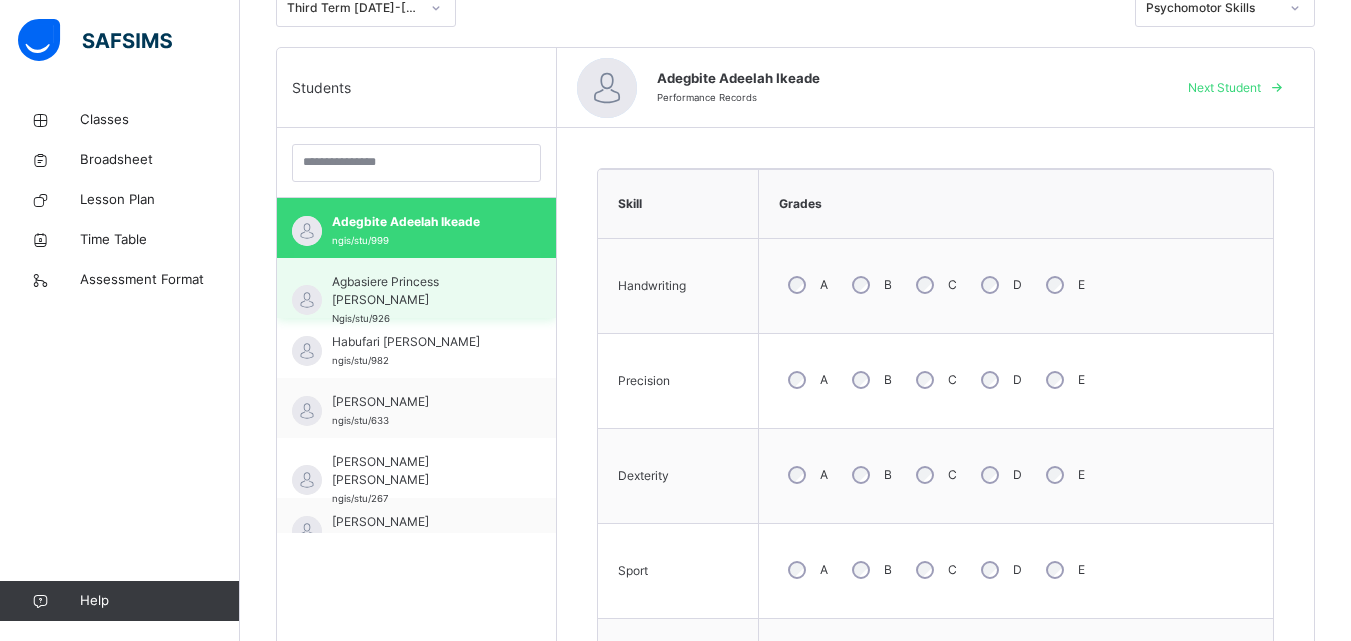 click on "Agbasiere Princess [PERSON_NAME]" at bounding box center [421, 291] 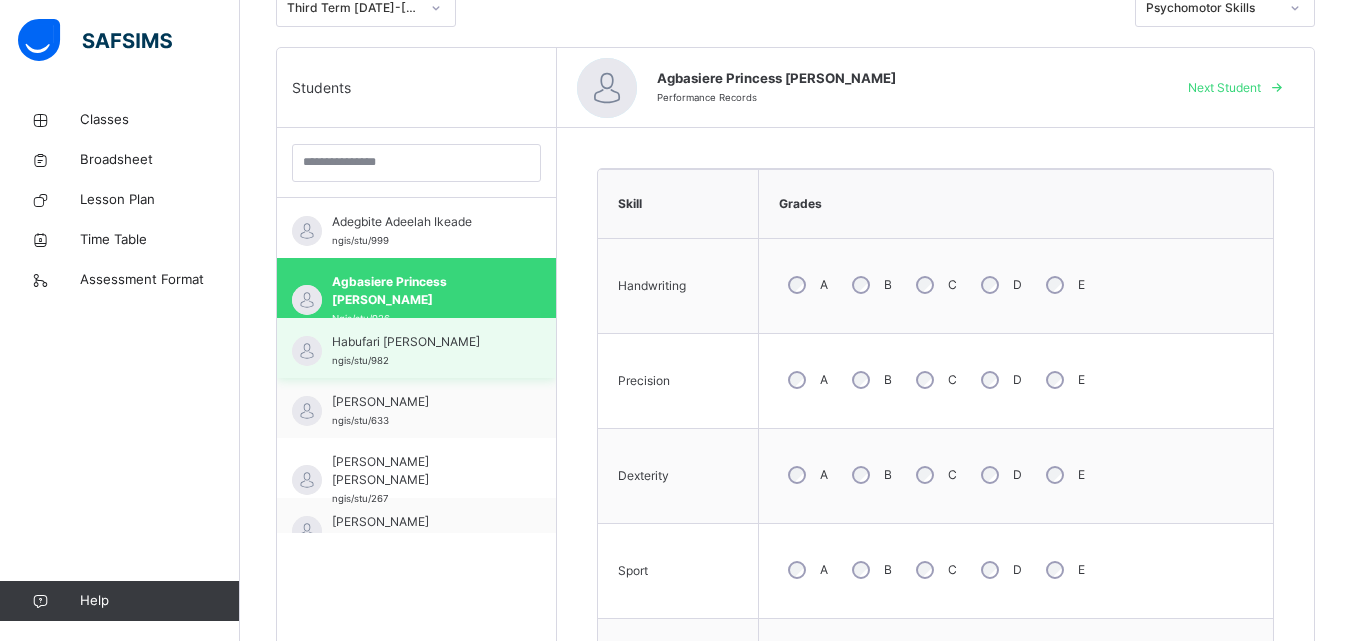 click on "ngis/stu/982" at bounding box center [360, 360] 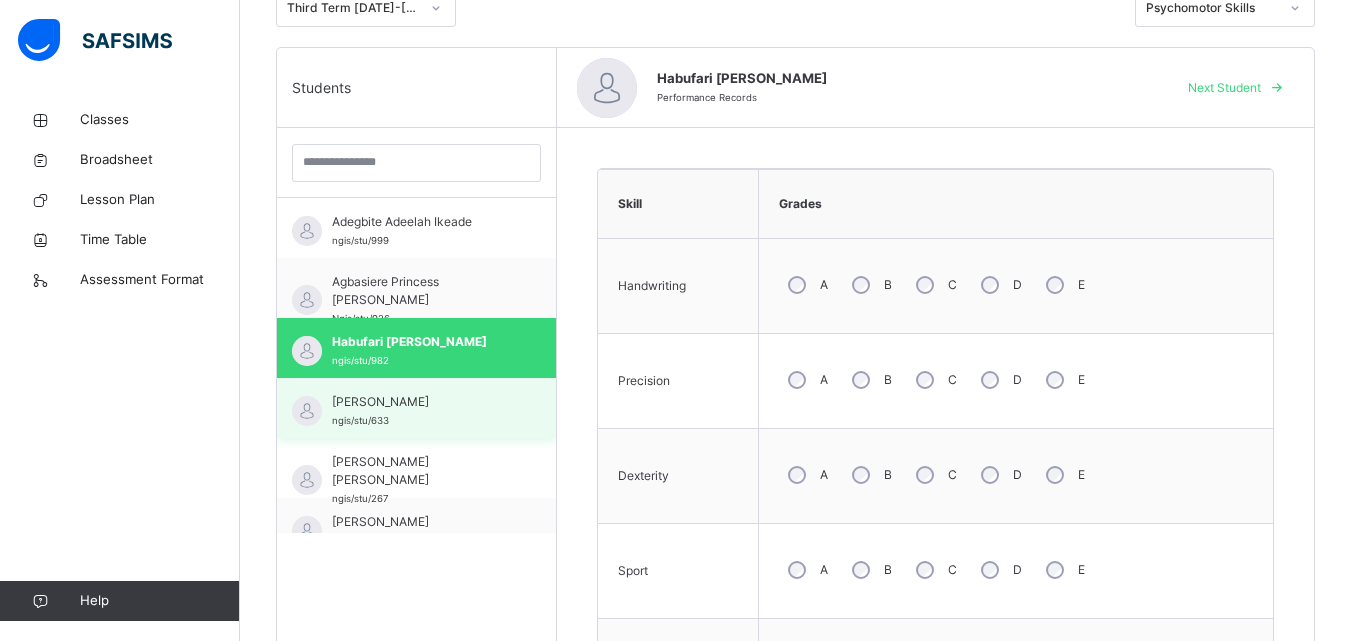 click on "[PERSON_NAME]" at bounding box center (421, 402) 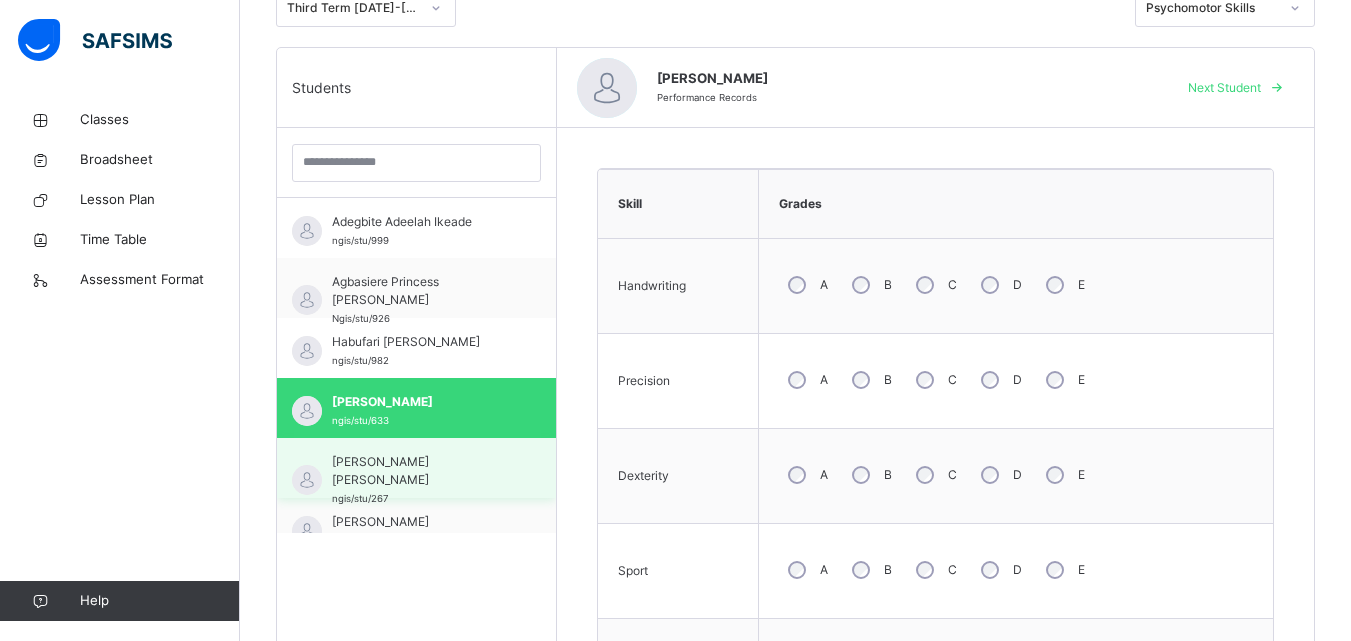 click on "[PERSON_NAME] [PERSON_NAME]" at bounding box center (421, 471) 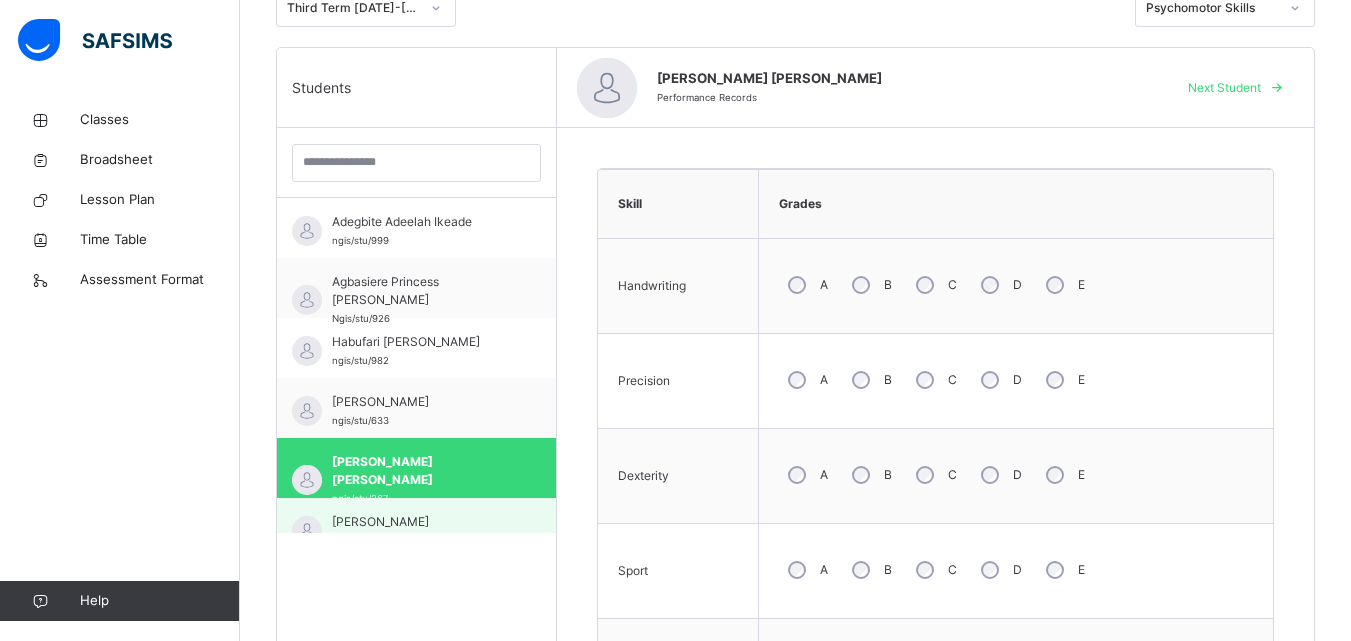 click on "[PERSON_NAME] ngis/stu/939" at bounding box center [416, 528] 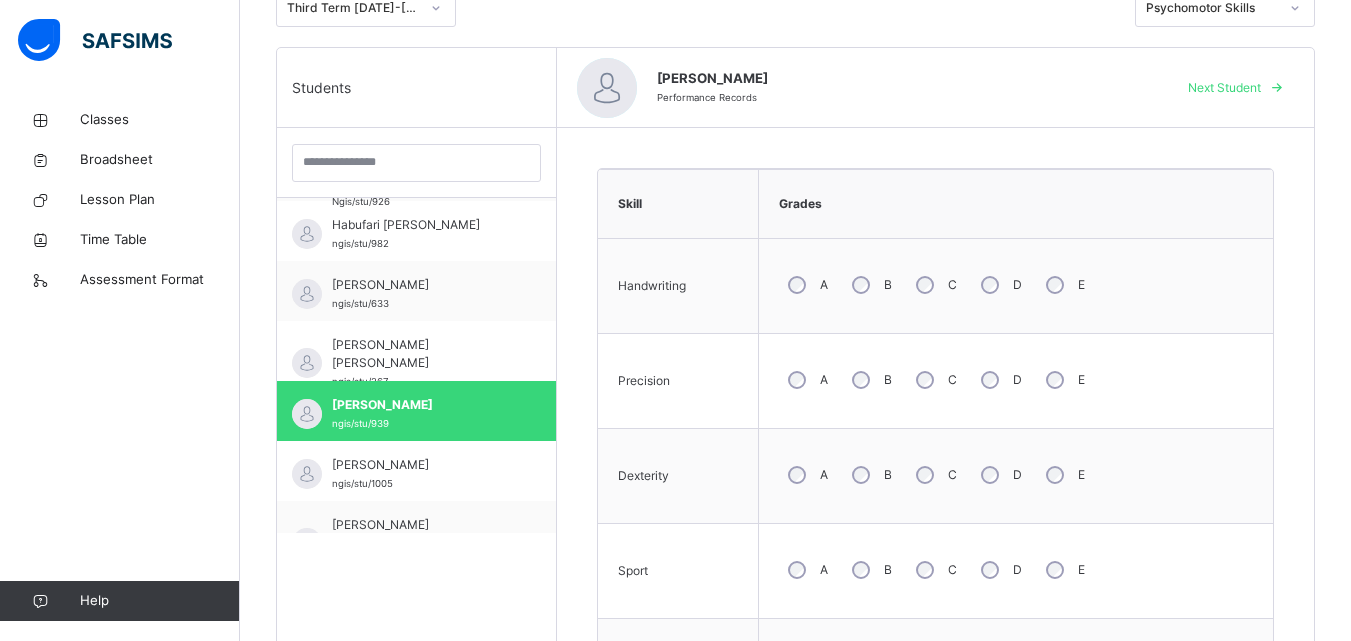 scroll, scrollTop: 160, scrollLeft: 0, axis: vertical 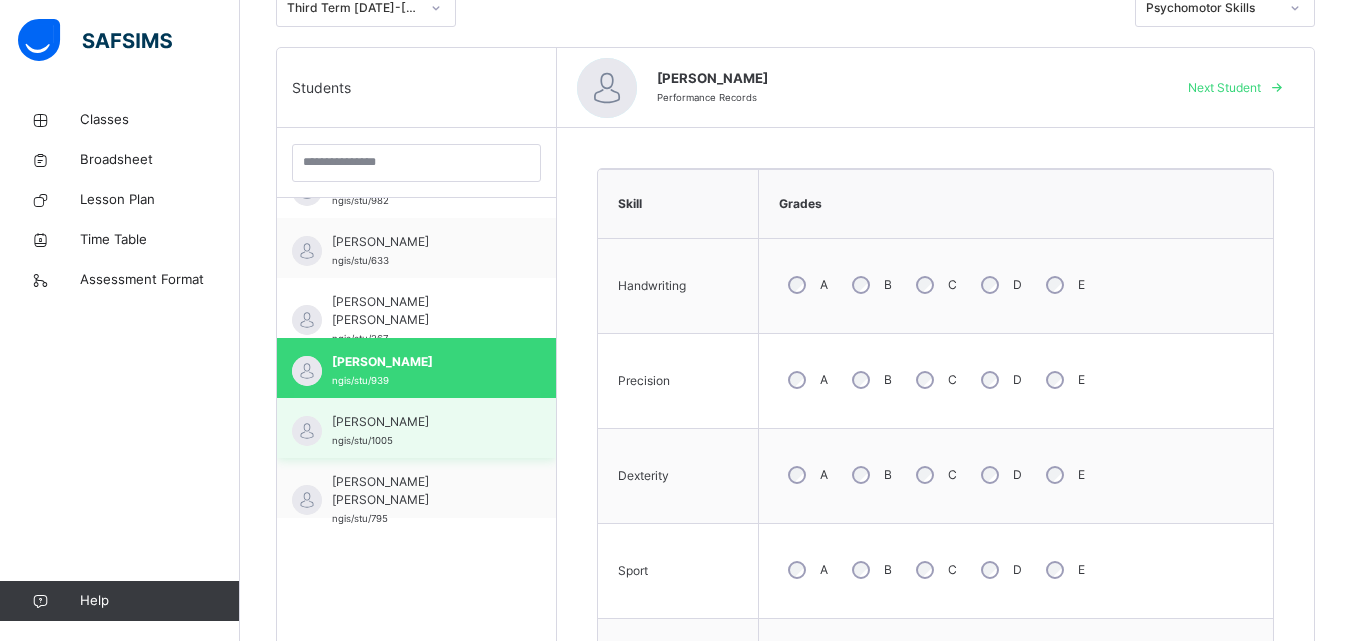 click on "[PERSON_NAME]" at bounding box center (421, 422) 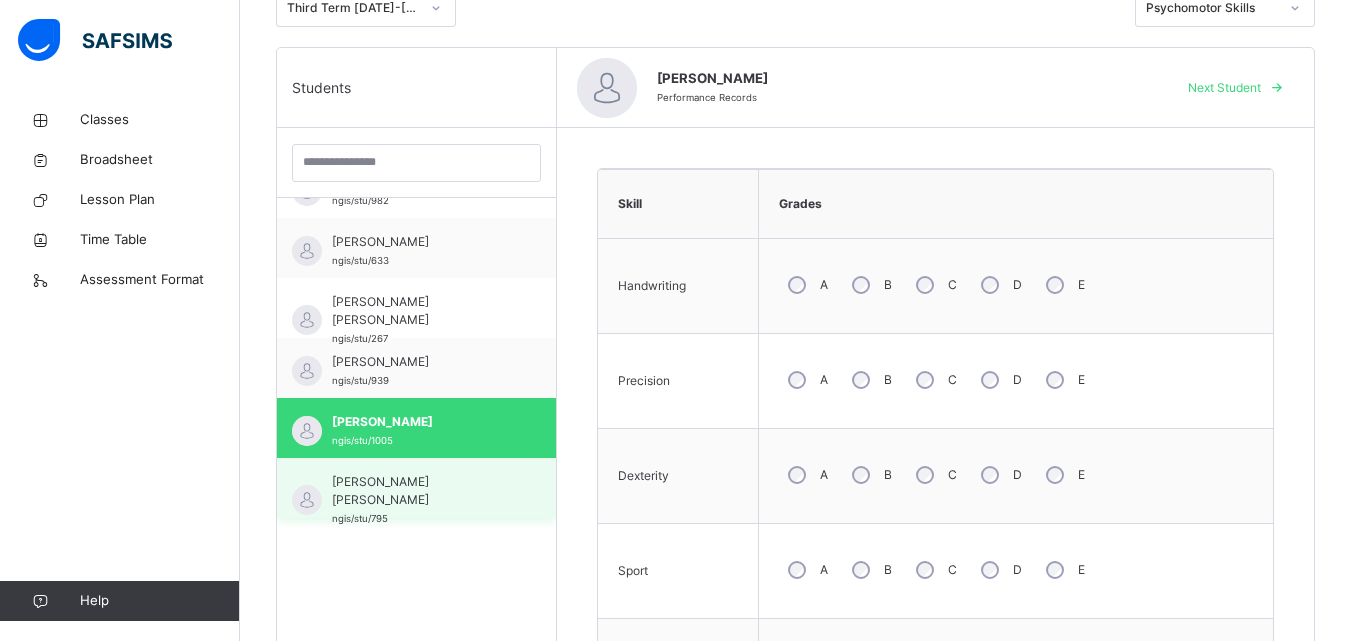 click on "[PERSON_NAME] [PERSON_NAME] ngis/stu/795" at bounding box center (416, 488) 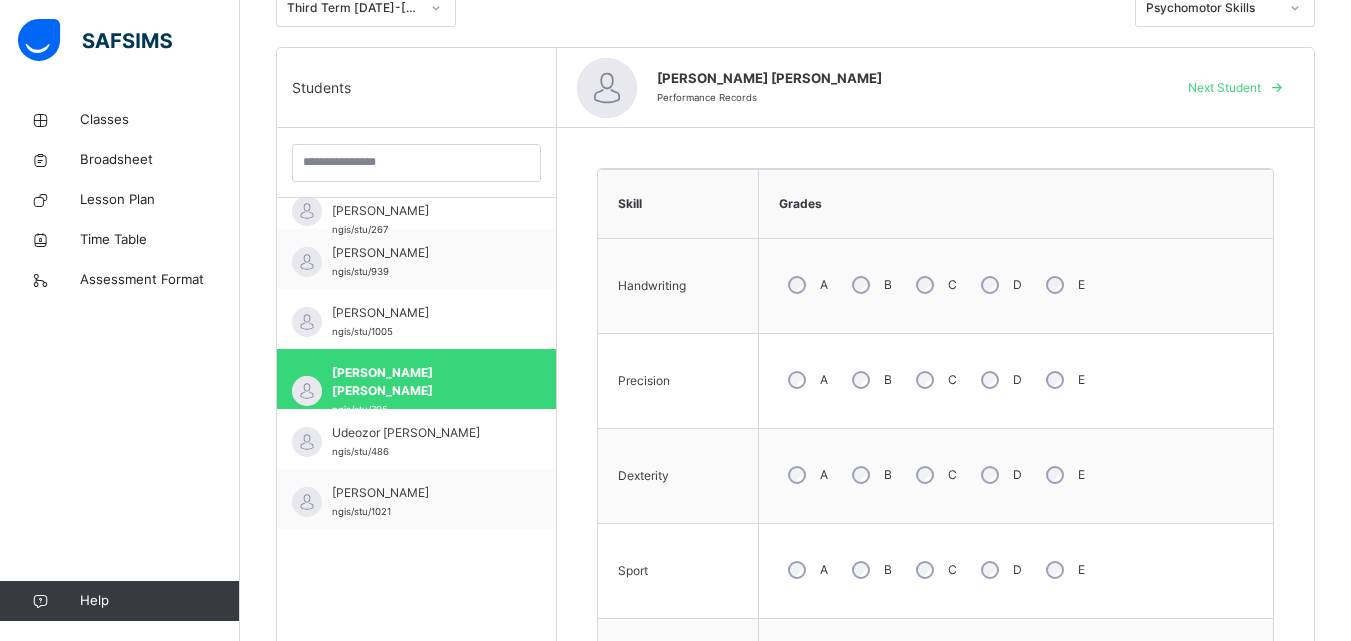 scroll, scrollTop: 320, scrollLeft: 0, axis: vertical 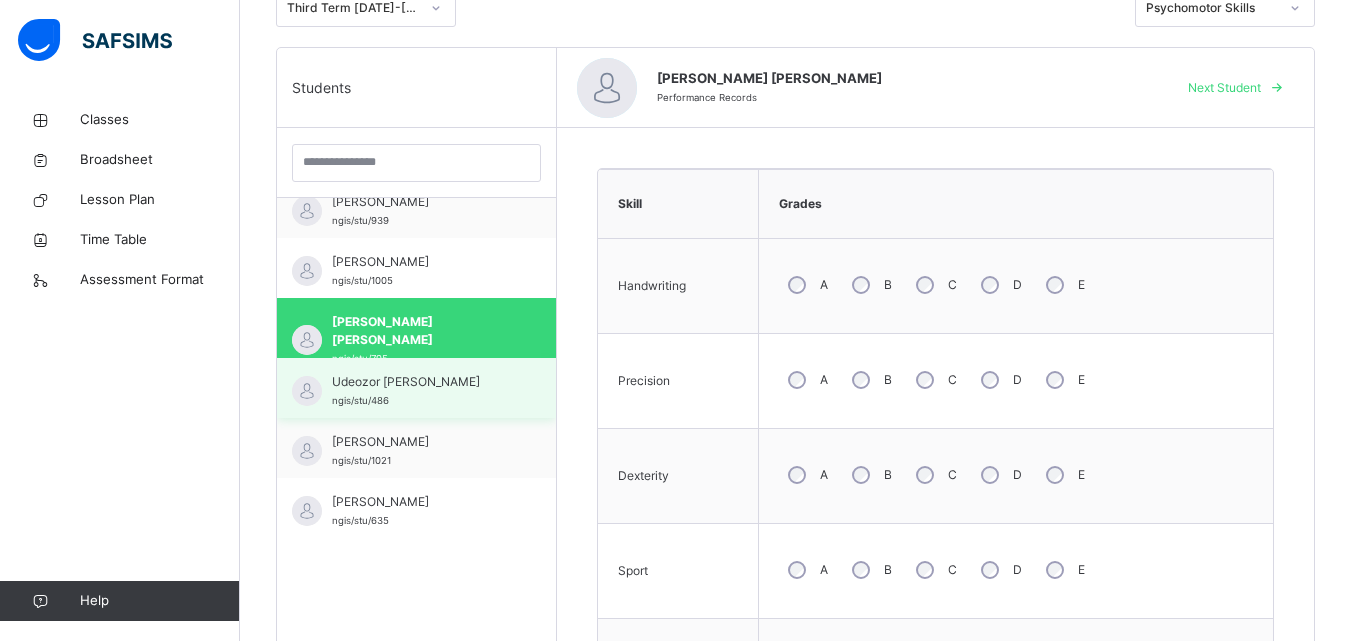 click on "Udeozor [PERSON_NAME]" at bounding box center (421, 382) 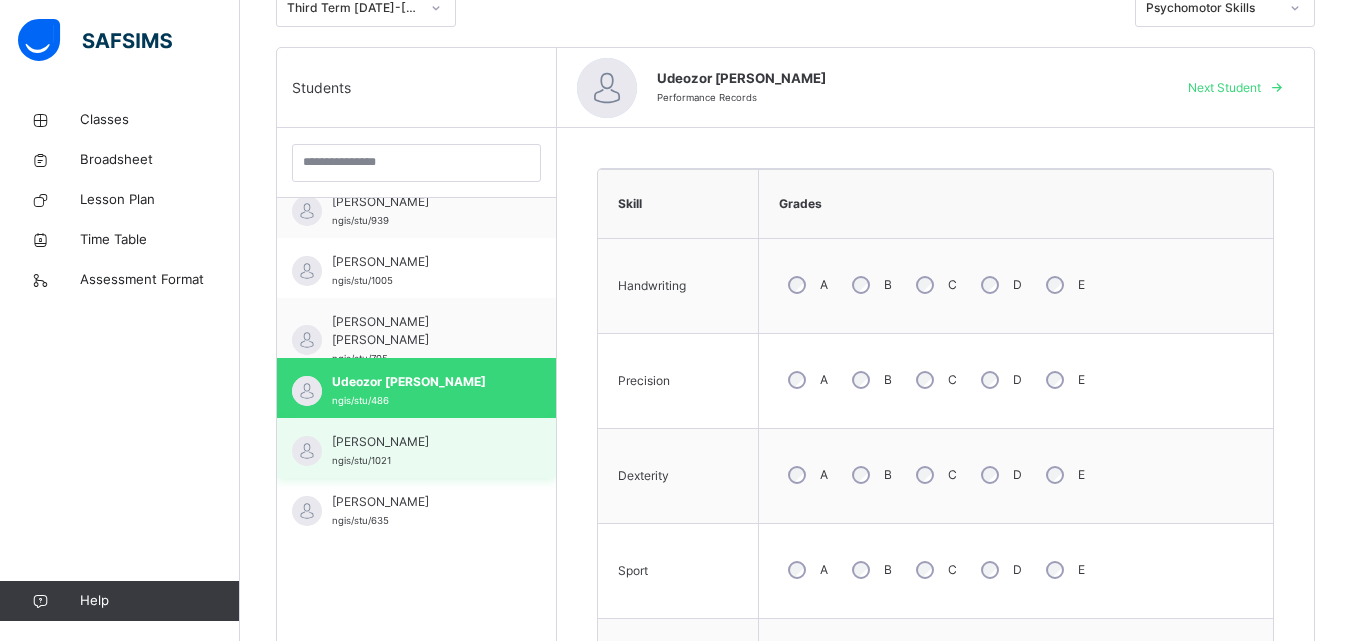 click on "[PERSON_NAME]" at bounding box center [421, 442] 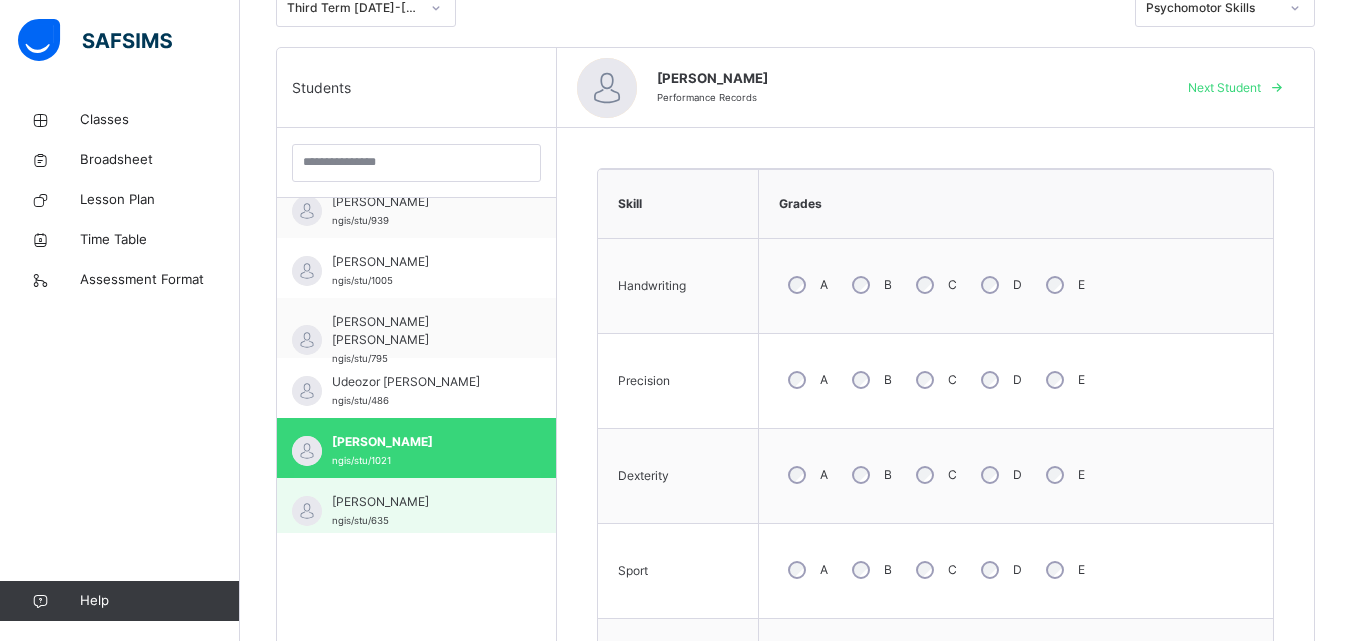 click on "[PERSON_NAME]" at bounding box center (421, 502) 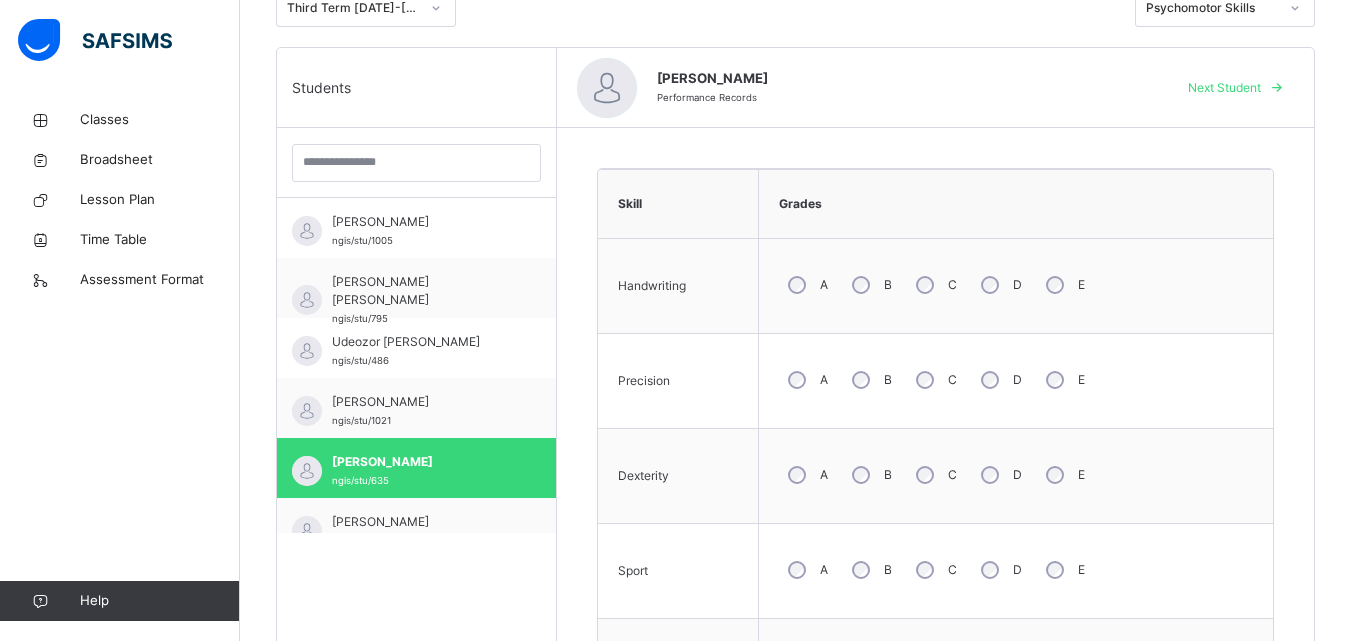 scroll, scrollTop: 385, scrollLeft: 0, axis: vertical 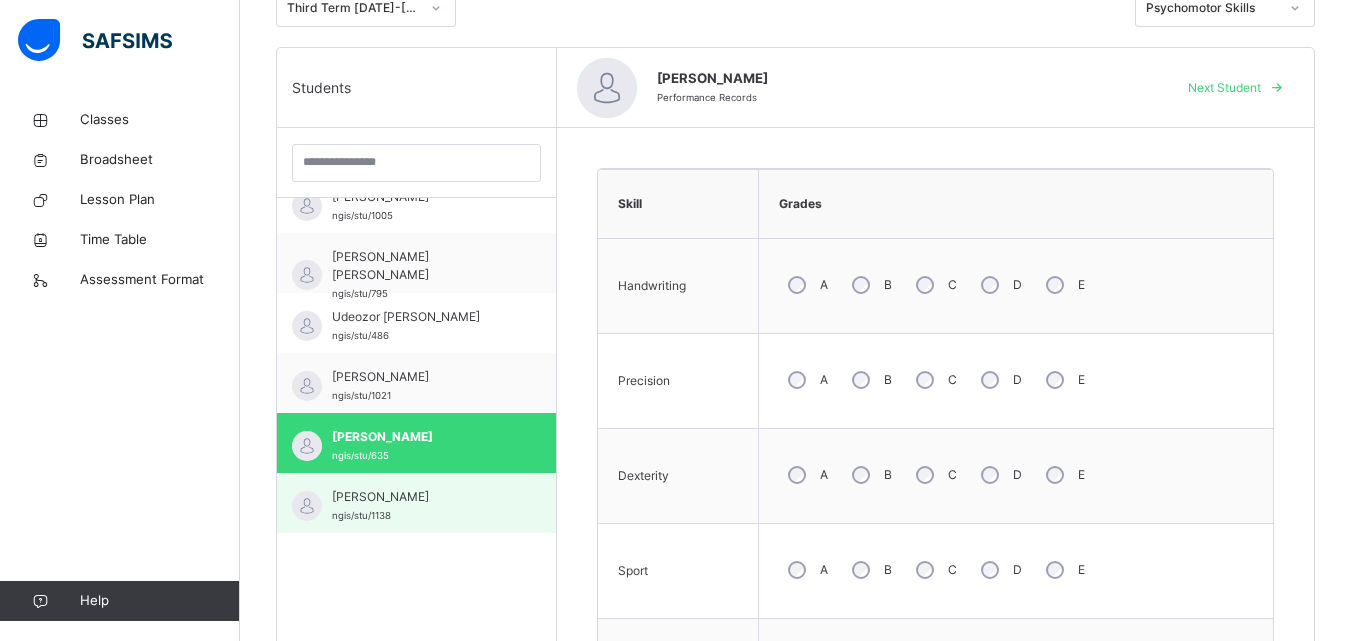 click on "[PERSON_NAME]" at bounding box center (421, 497) 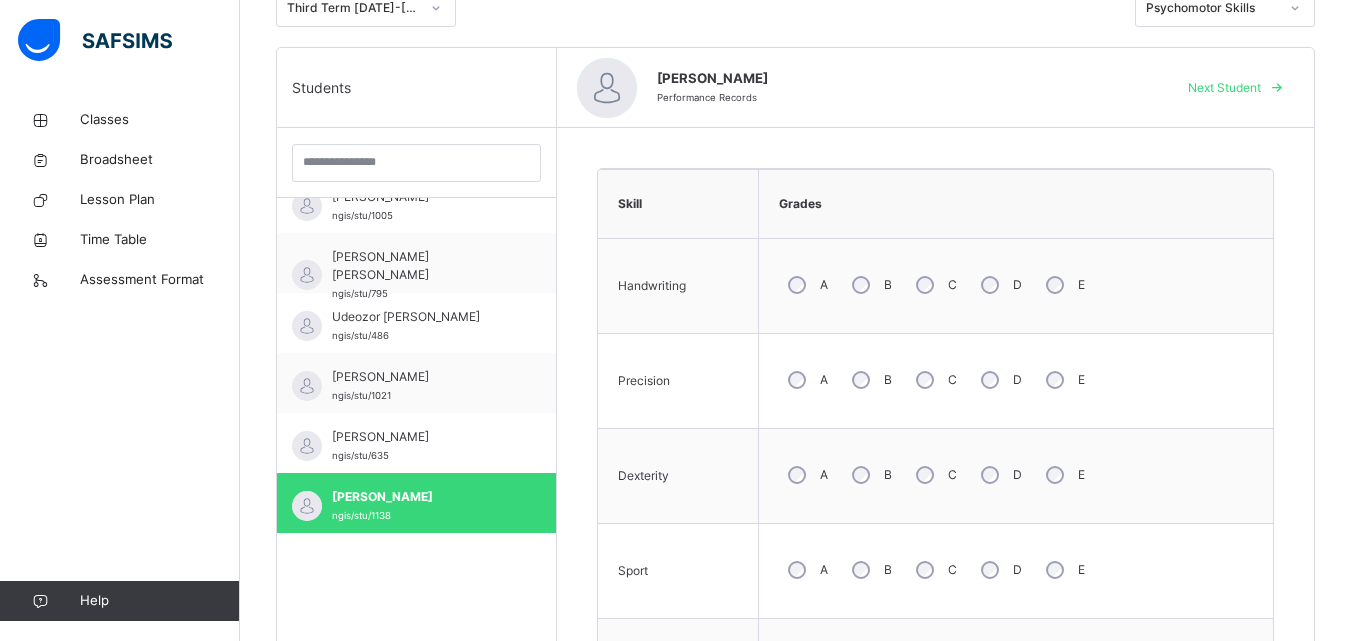 drag, startPoint x: 458, startPoint y: 501, endPoint x: 666, endPoint y: 520, distance: 208.86598 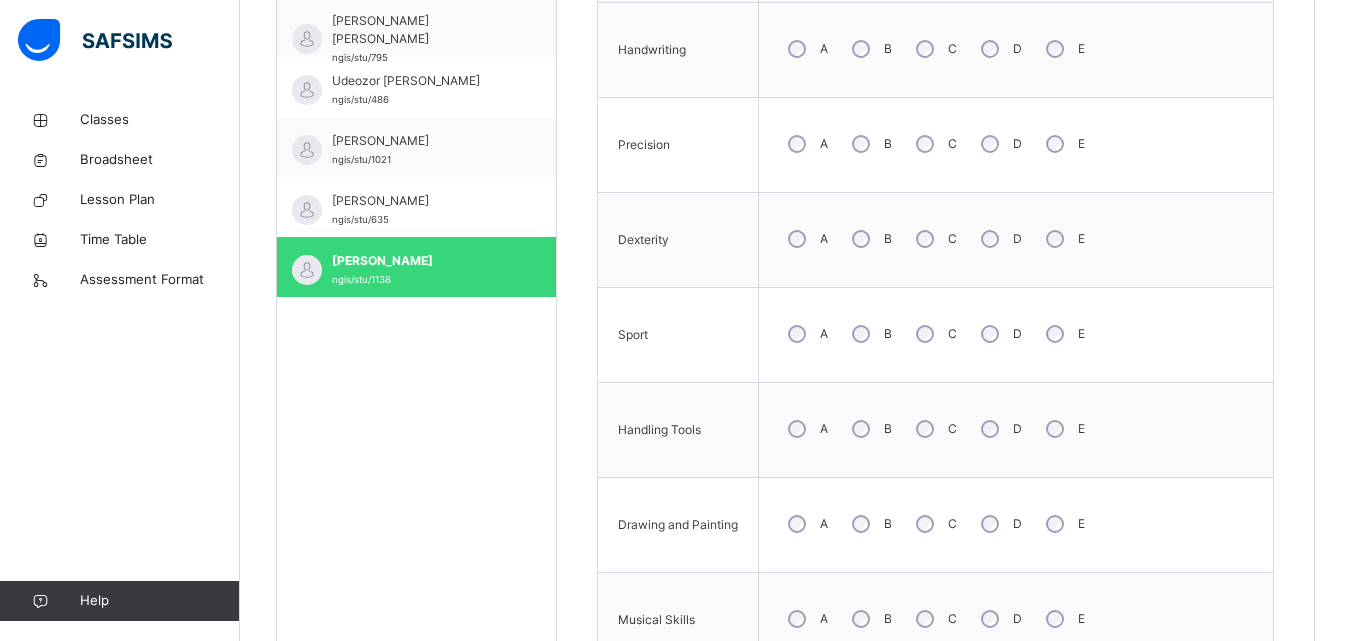scroll, scrollTop: 708, scrollLeft: 0, axis: vertical 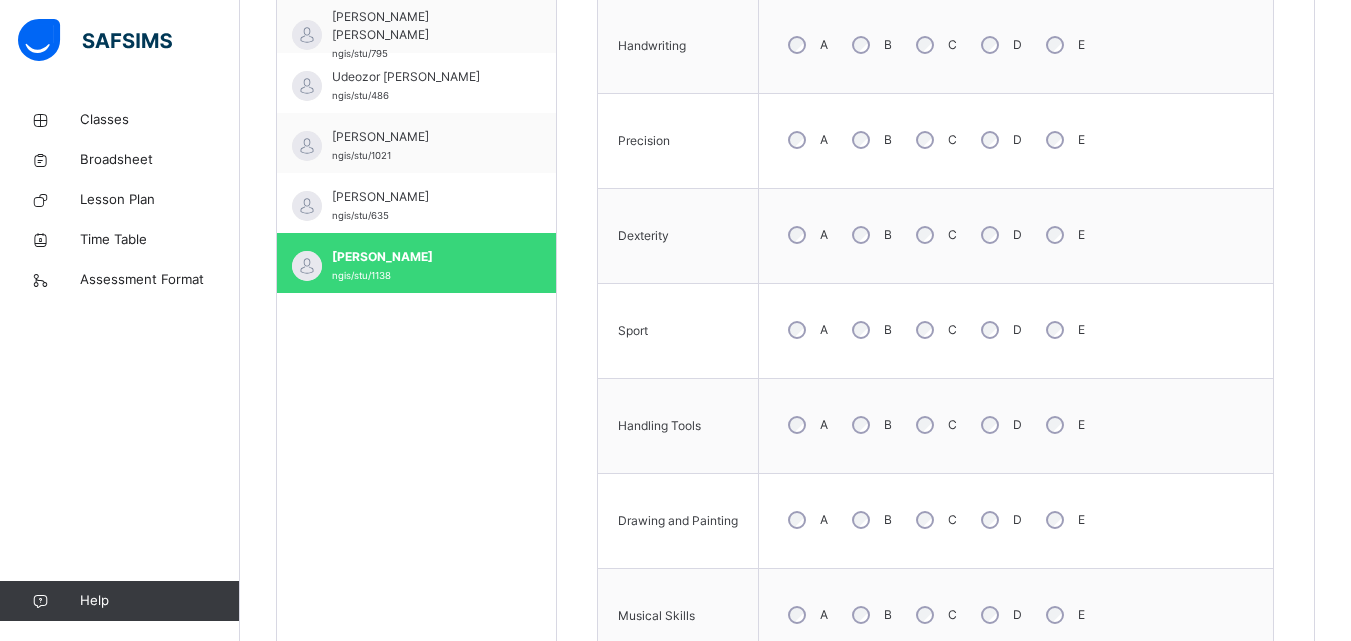 click on "Back  / Yr 2 Orange Yr 2 Orange Year Two  Third Term [DATE]-[DATE] Class Members Subjects Results Skills Attendance Timetable Form Teacher Skills More Options   12  Students in class Download Pdf Report Excel Report View subject profile [GEOGRAPHIC_DATA] GHANA INTERNATIONAL SCHOOL Date: [DATE] 4:55:08 pm Class Members Class:  Yr 2 Orange Total no. of Students:  12 Term:  Third Term Session:  [DATE]-[DATE] S/NO Admission No. Last Name First Name Other Name 1 ngis/stu/999 Adegbite Adeelah Ikeade 2 Ngis/stu/926 Agbasiere Princess Adachukwu 3 ngis/stu/982 Habufari [PERSON_NAME] 4 ngis/stu/633 [PERSON_NAME] 5 ngis/stu/267 [PERSON_NAME] [PERSON_NAME] 6 ngis/stu/939 [PERSON_NAME] 7 ngis/stu/1005 [PERSON_NAME] 8 ngis/stu/795 Olanipekun Celine Bukola 9 ngis/stu/486 Udeozor [PERSON_NAME] 10 ngis/stu/1021 [PERSON_NAME]-majir 11 ngis/stu/635 [PERSON_NAME] 12 ngis/stu/1138 [PERSON_NAME] Students Actions Adegbite Adeelah Ikeade ngis/stu/999 Agbasiere Princess [PERSON_NAME]/stu/926 ×   Cancel" at bounding box center (795, 110) 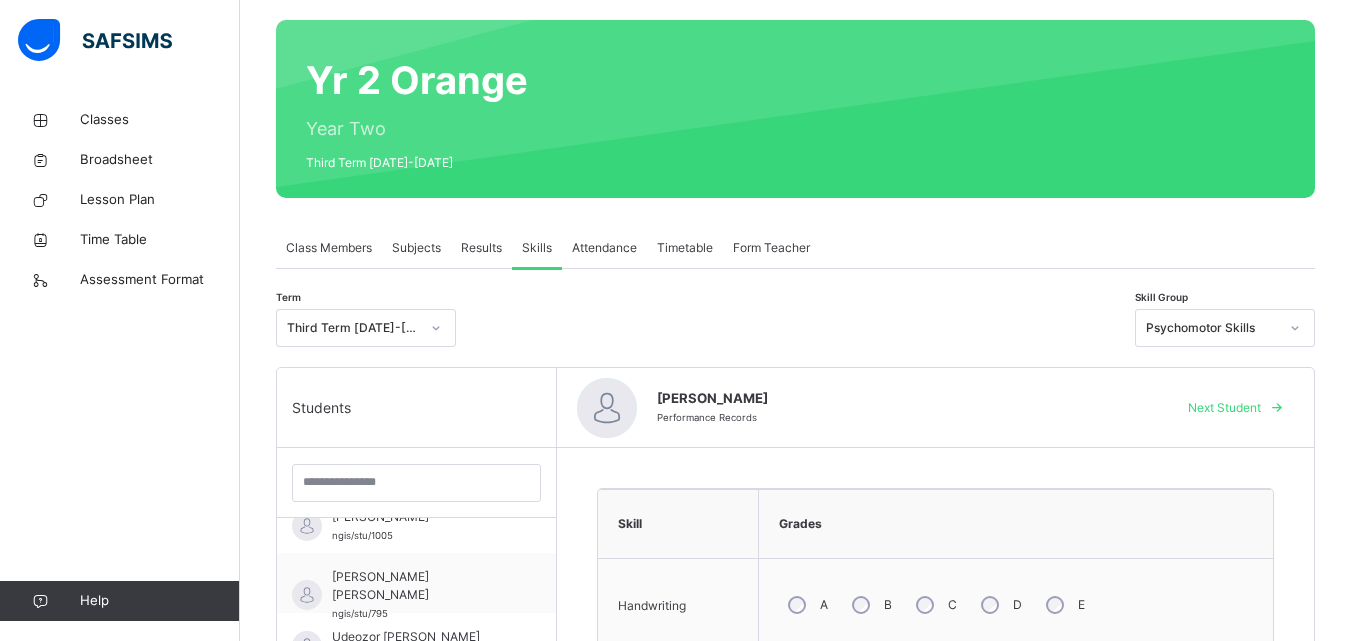 click on "Skill Grades Handwriting A B C D E Precision A B C D E Dexterity	 A B C D E Sport	 A B C D E Handling Tools A B C D E Drawing and Painting A B C D E Musical Skills	 A B C D E Save Skill" at bounding box center (935, 892) 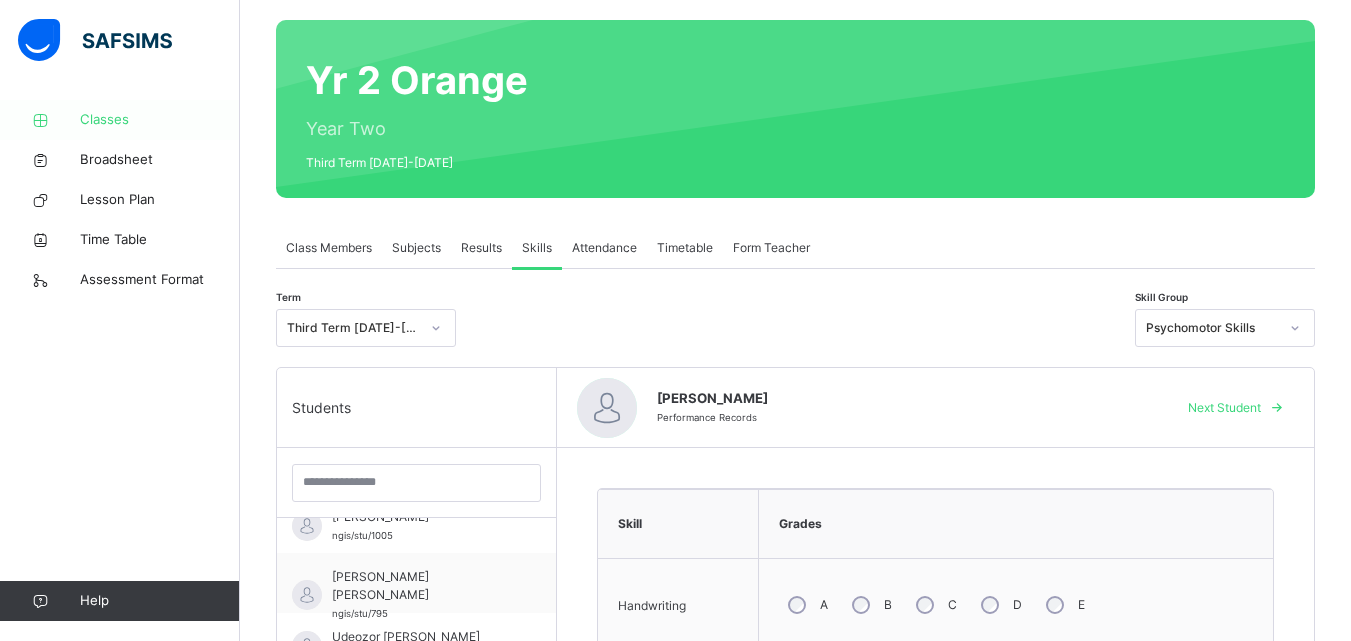 click on "Classes" at bounding box center [160, 120] 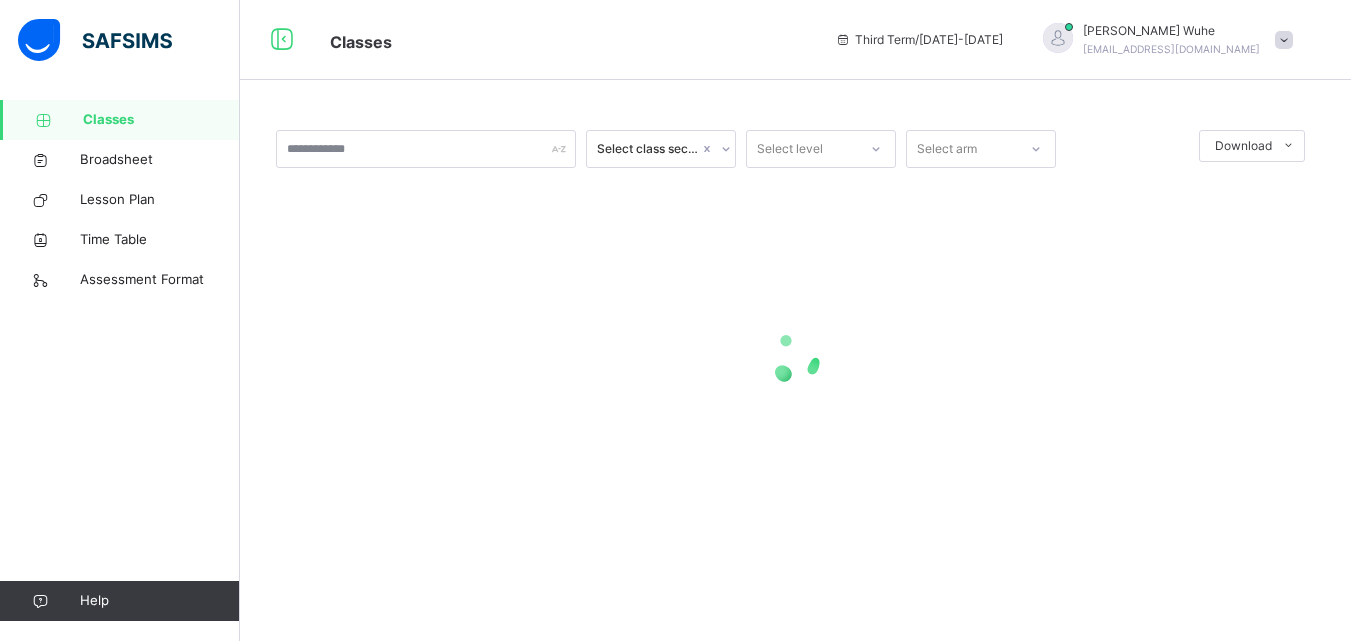 scroll, scrollTop: 0, scrollLeft: 0, axis: both 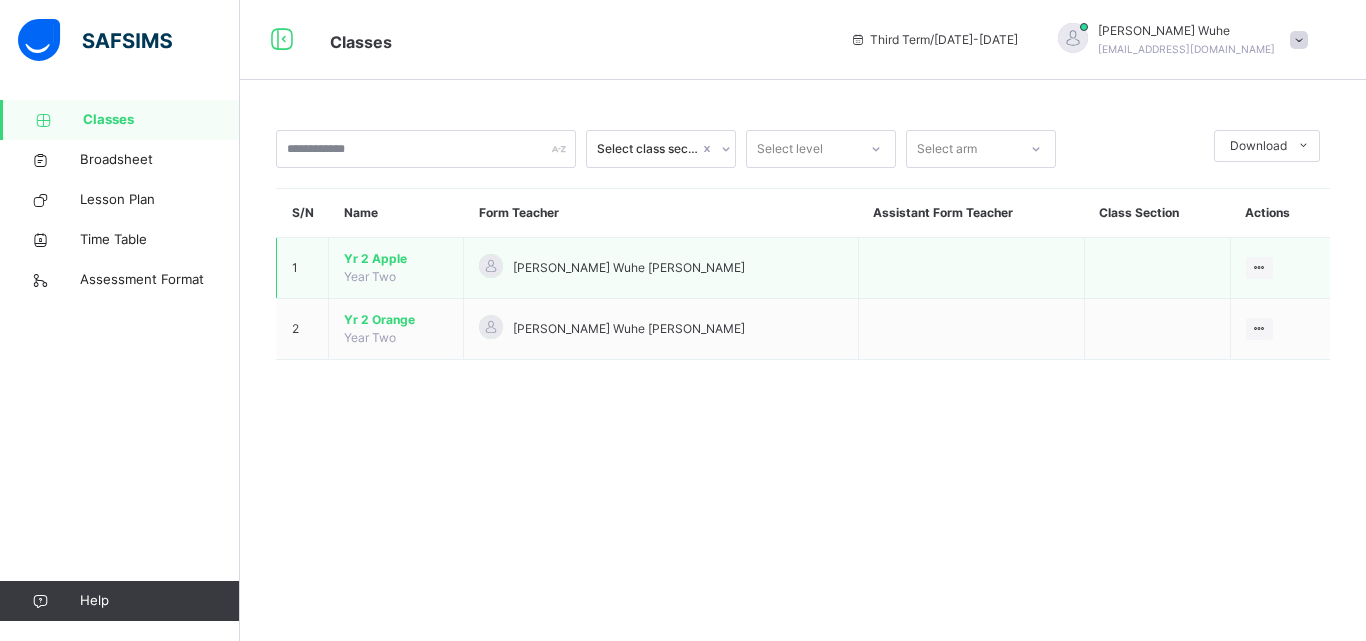 click on "Yr 2   Apple" at bounding box center (396, 259) 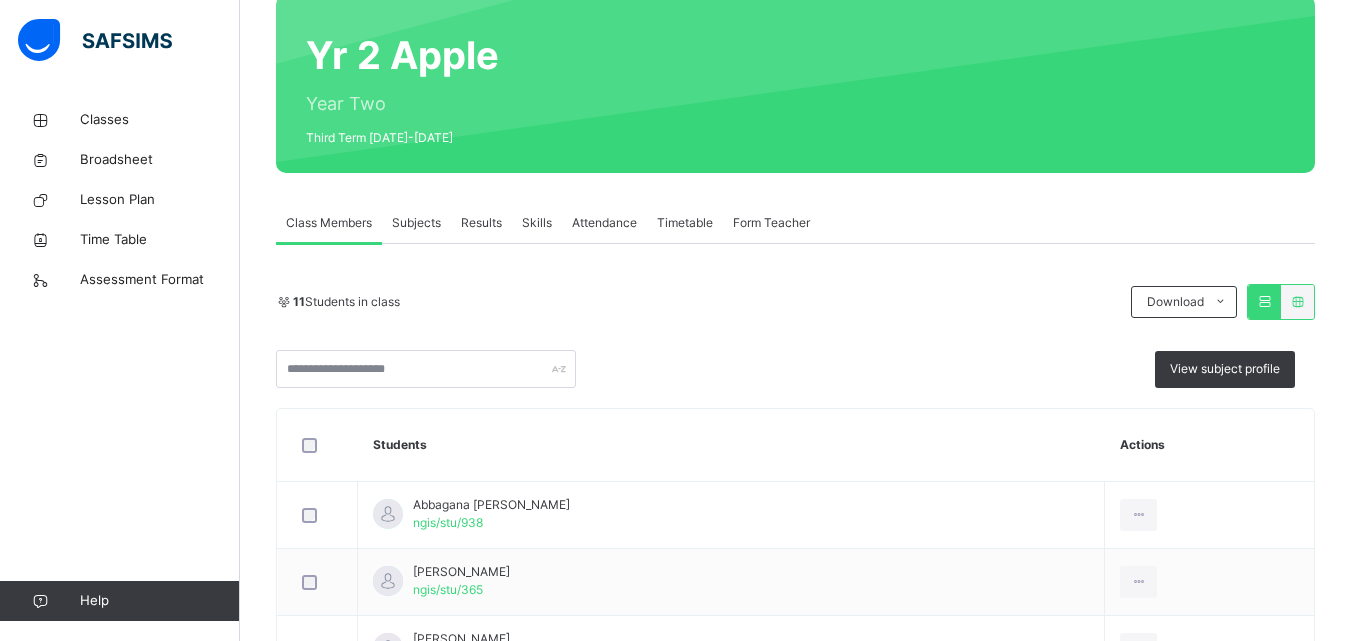scroll, scrollTop: 200, scrollLeft: 0, axis: vertical 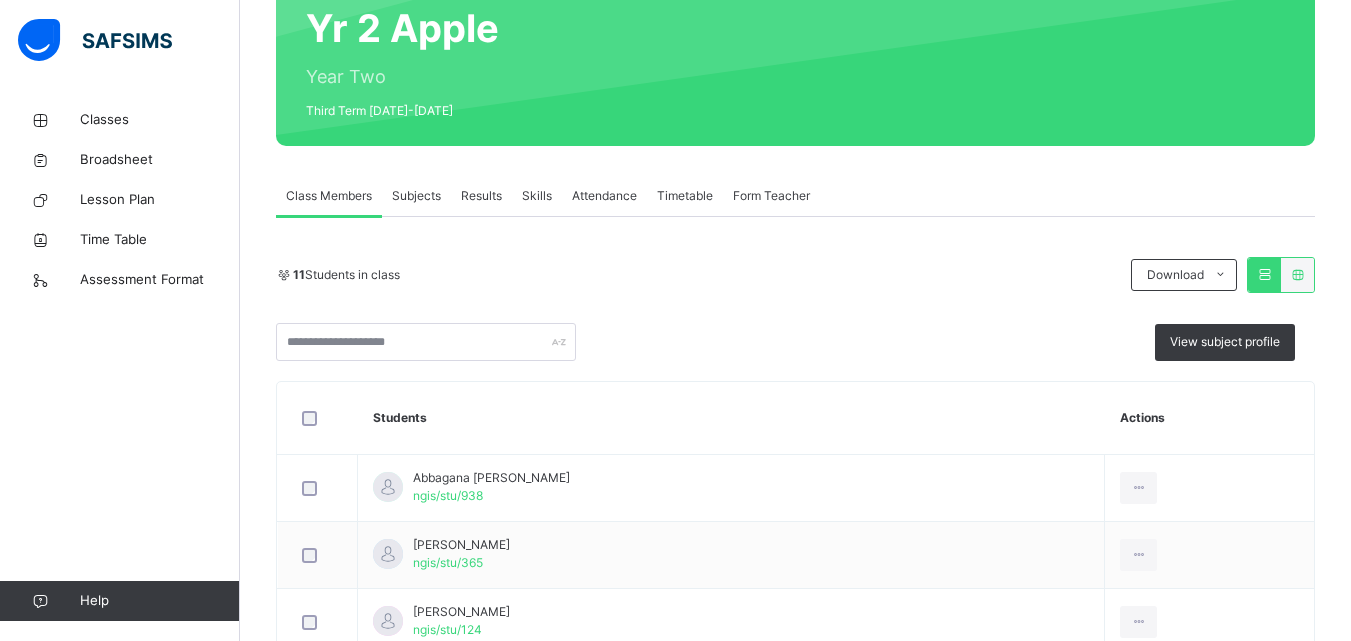 click on "Results" at bounding box center [481, 196] 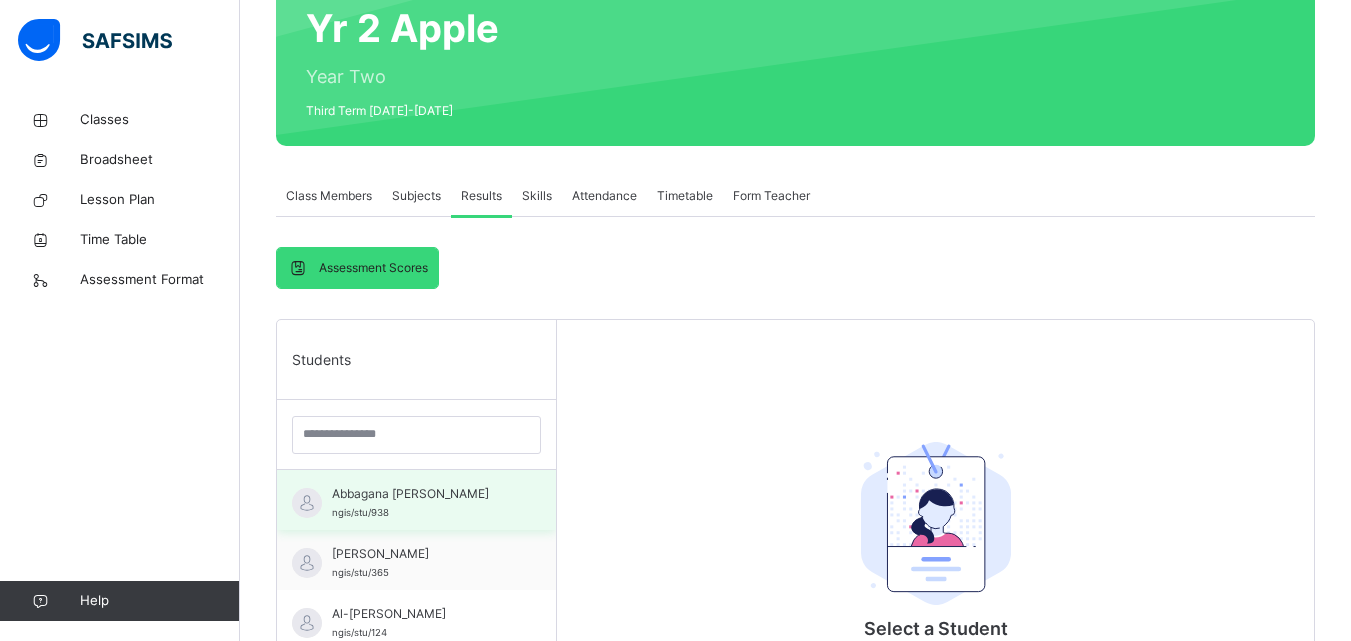 click on "Abbagana [PERSON_NAME]" at bounding box center [421, 494] 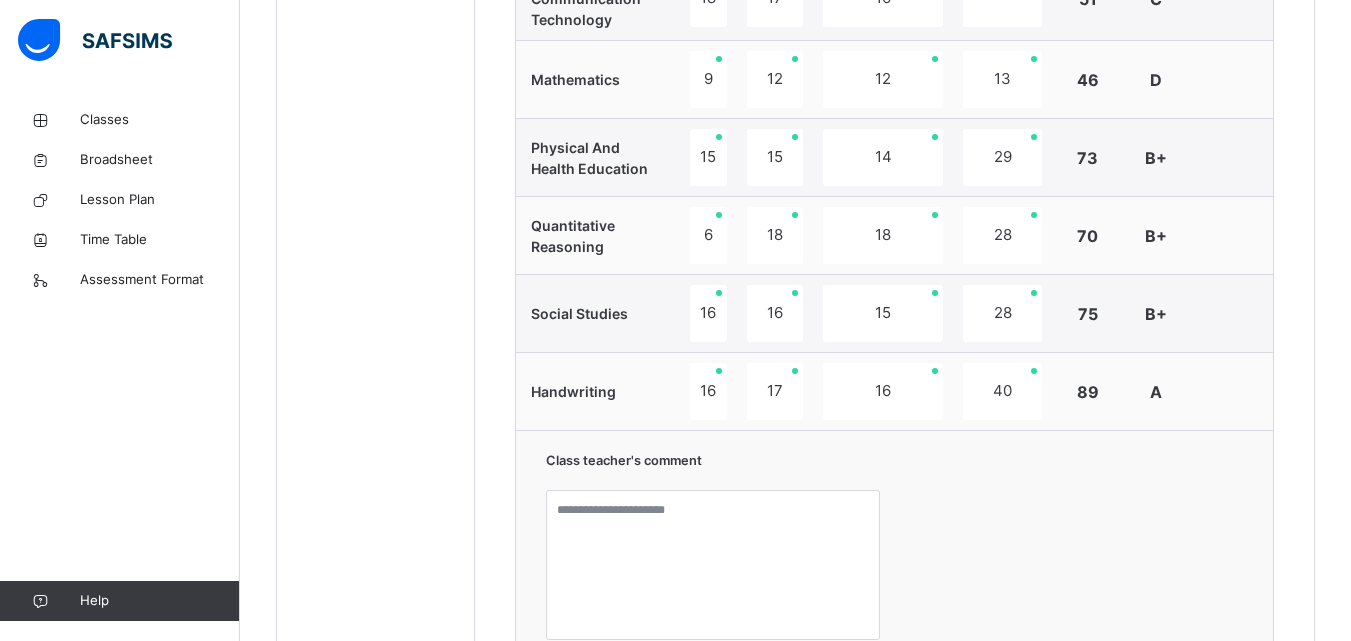 scroll, scrollTop: 1240, scrollLeft: 0, axis: vertical 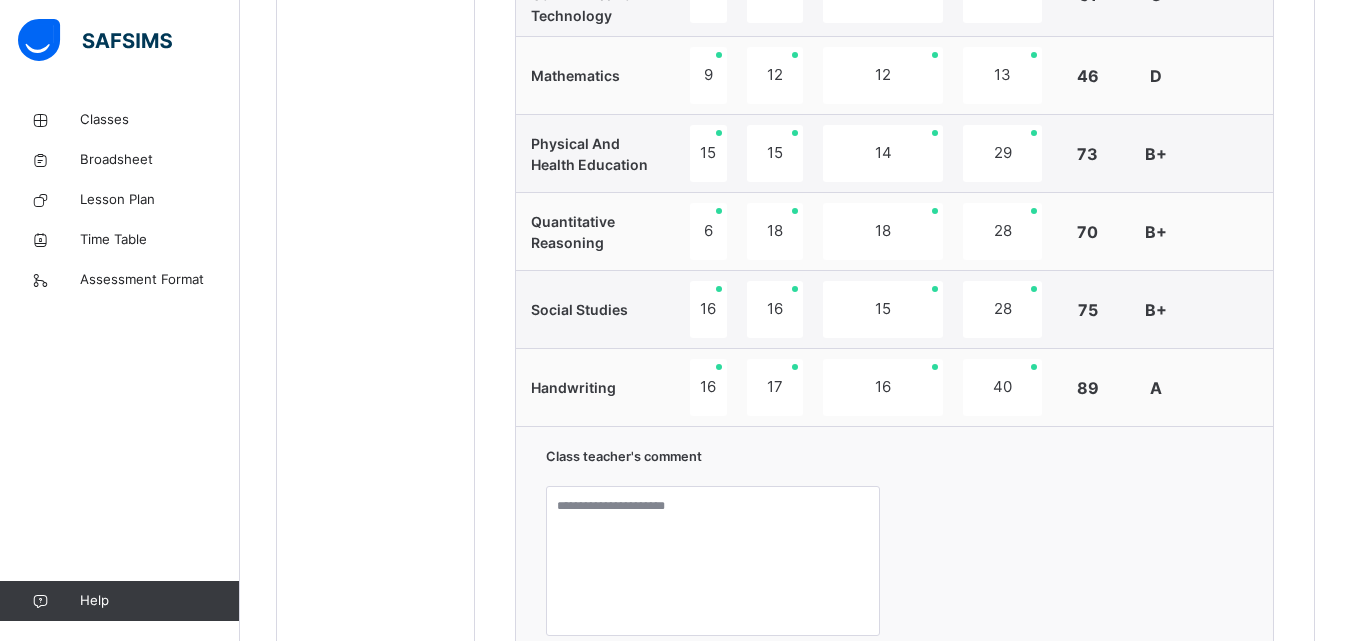 click on "Class teacher's comment Character Count:   0 / 640   Generate" at bounding box center [894, 591] 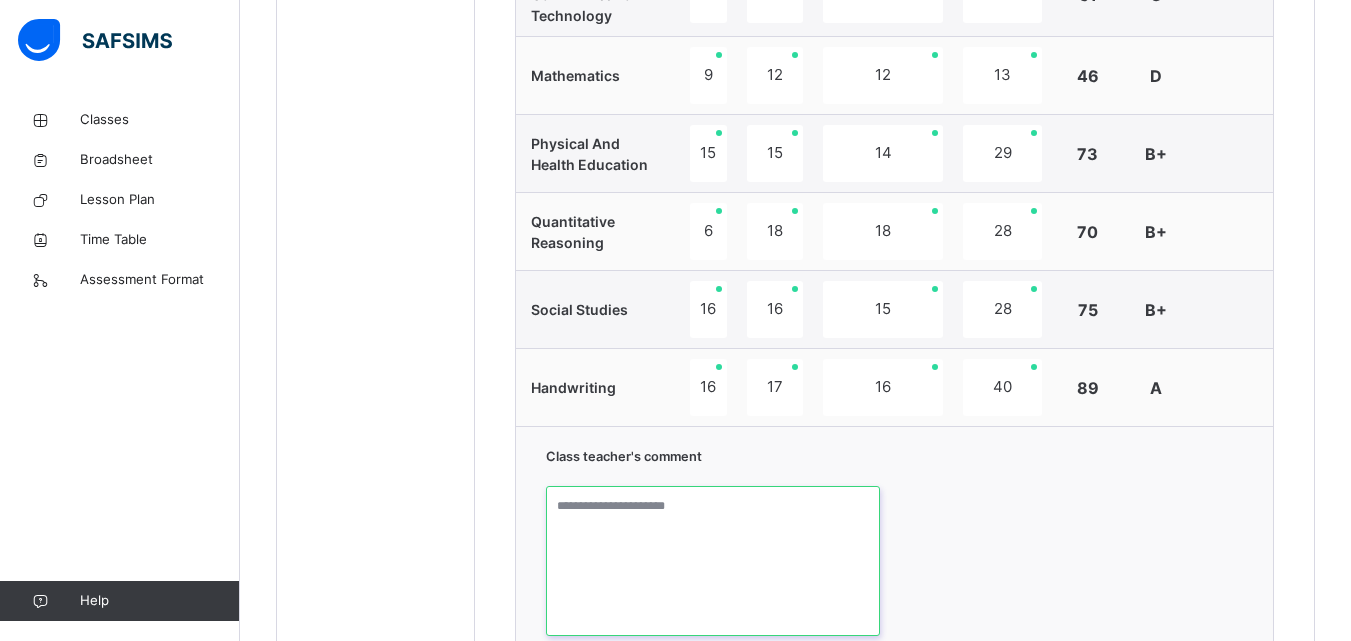 click at bounding box center (712, 561) 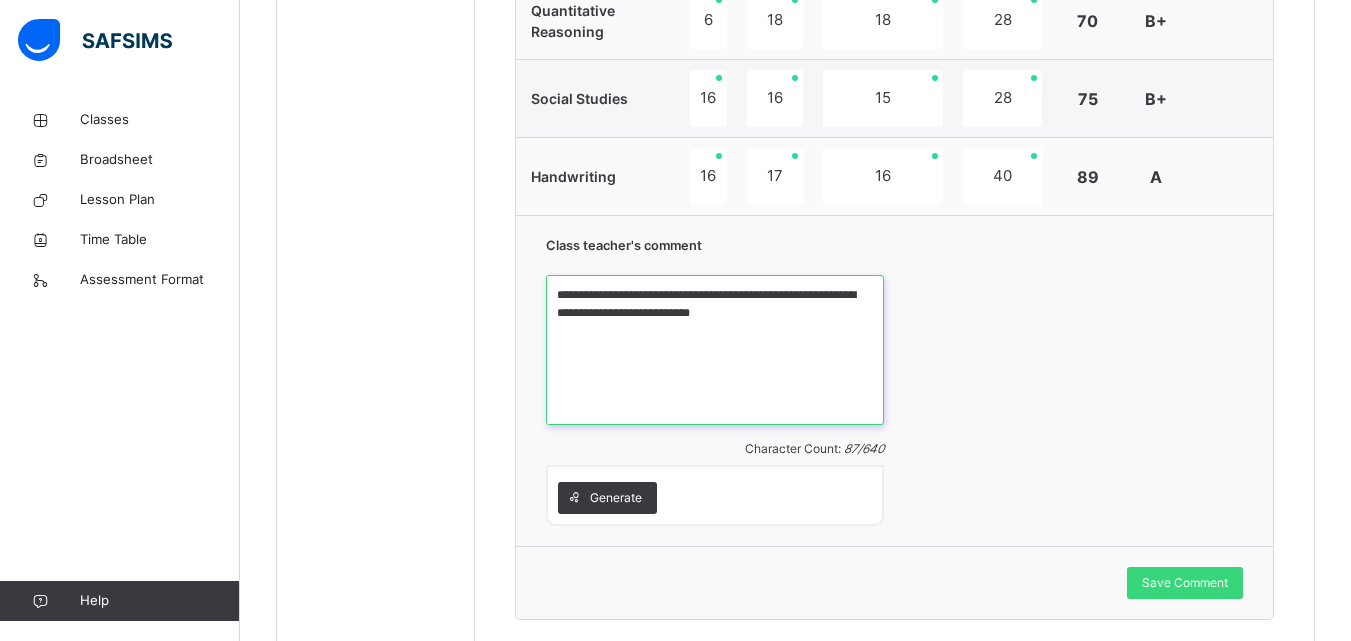 scroll, scrollTop: 1480, scrollLeft: 0, axis: vertical 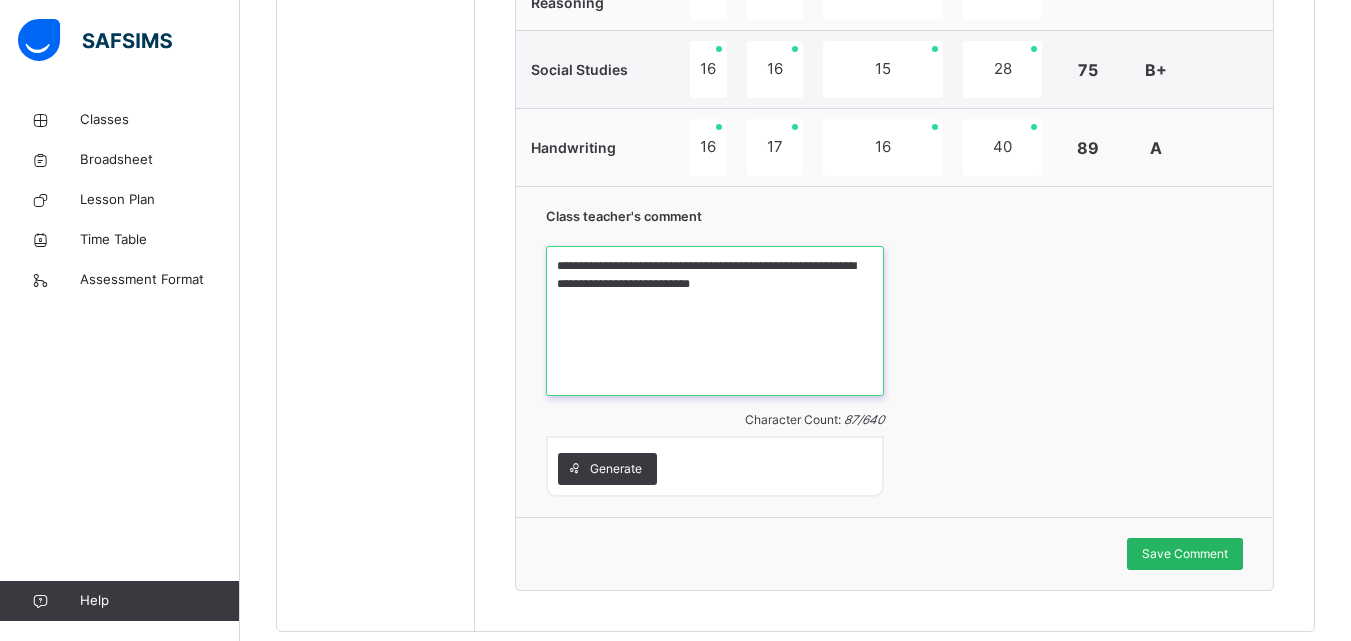 type on "**********" 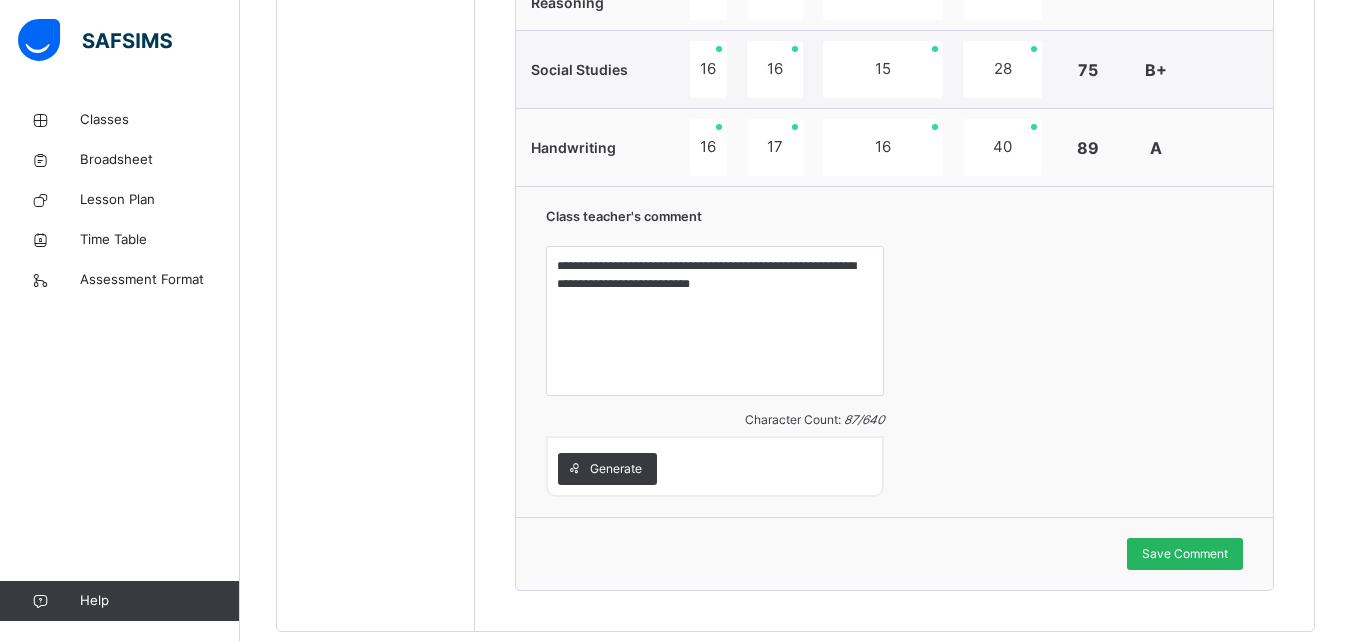 click on "Save Comment" at bounding box center [1185, 554] 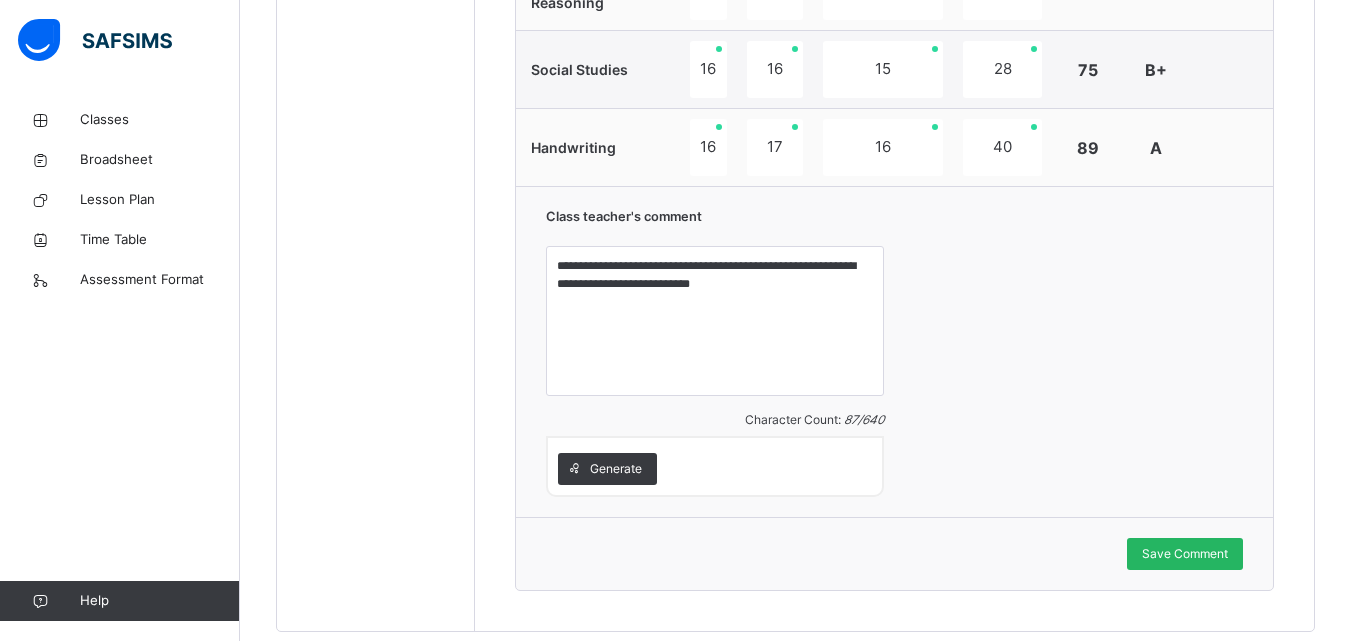 click on "Save Comment" at bounding box center [1185, 554] 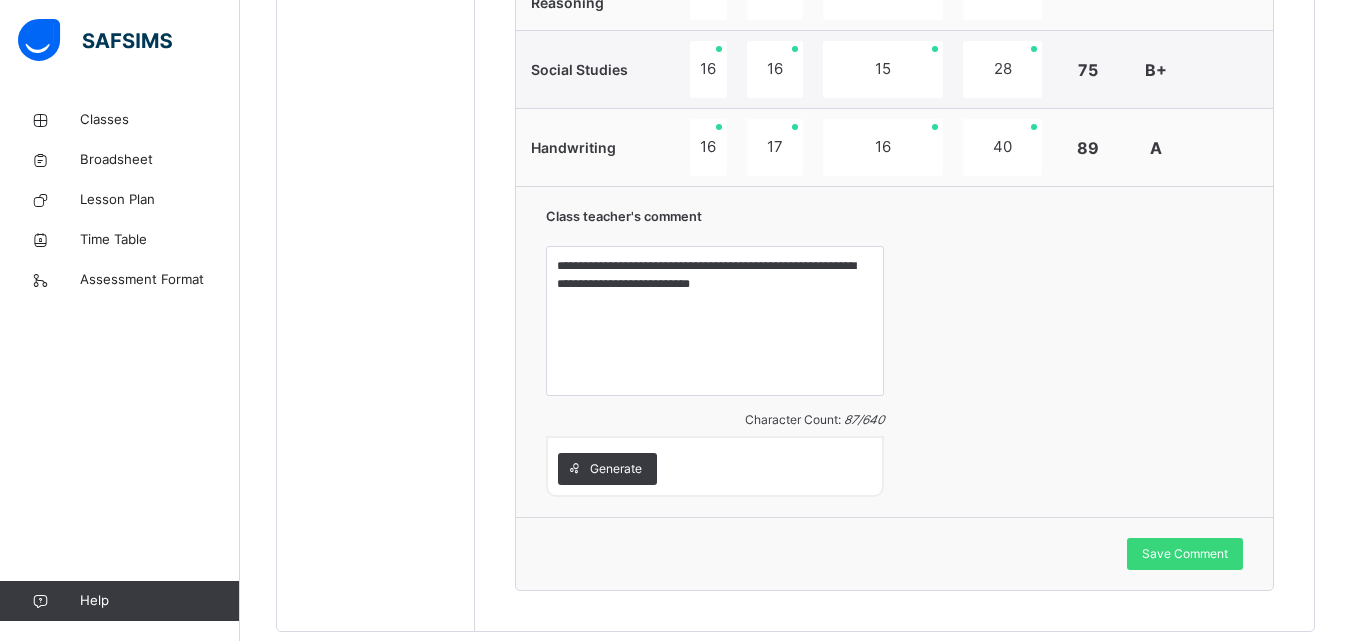 scroll, scrollTop: 920, scrollLeft: 0, axis: vertical 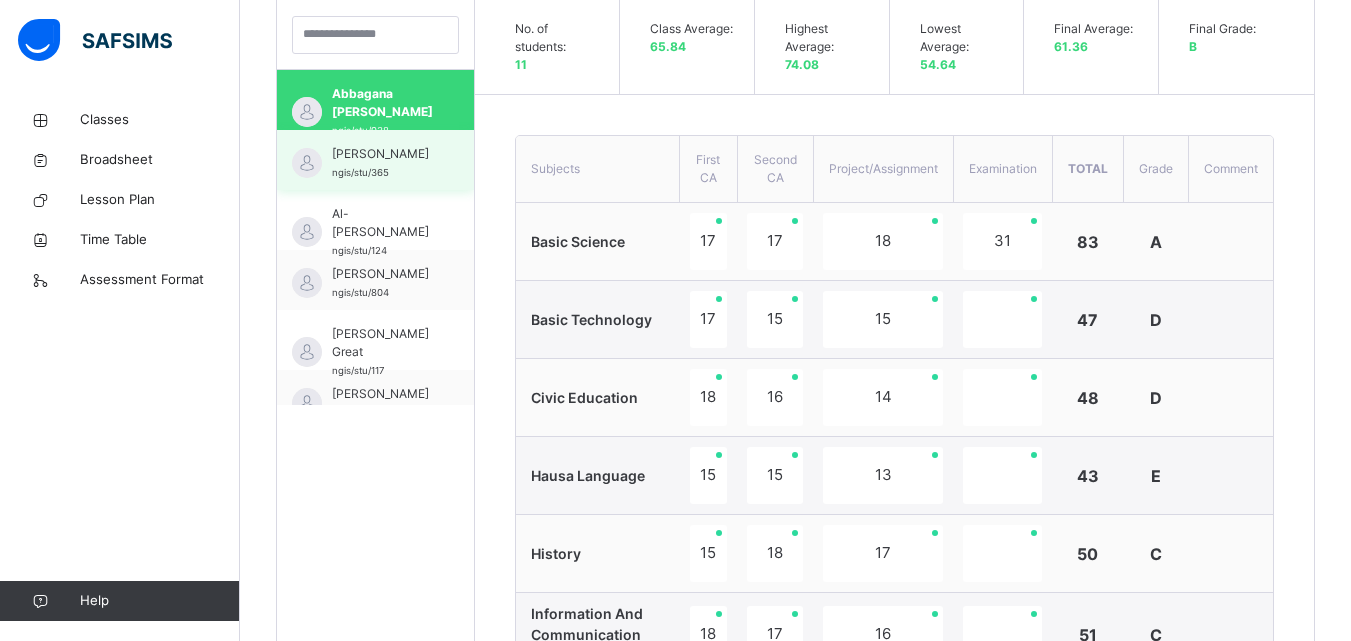 click on "[PERSON_NAME]" at bounding box center [380, 154] 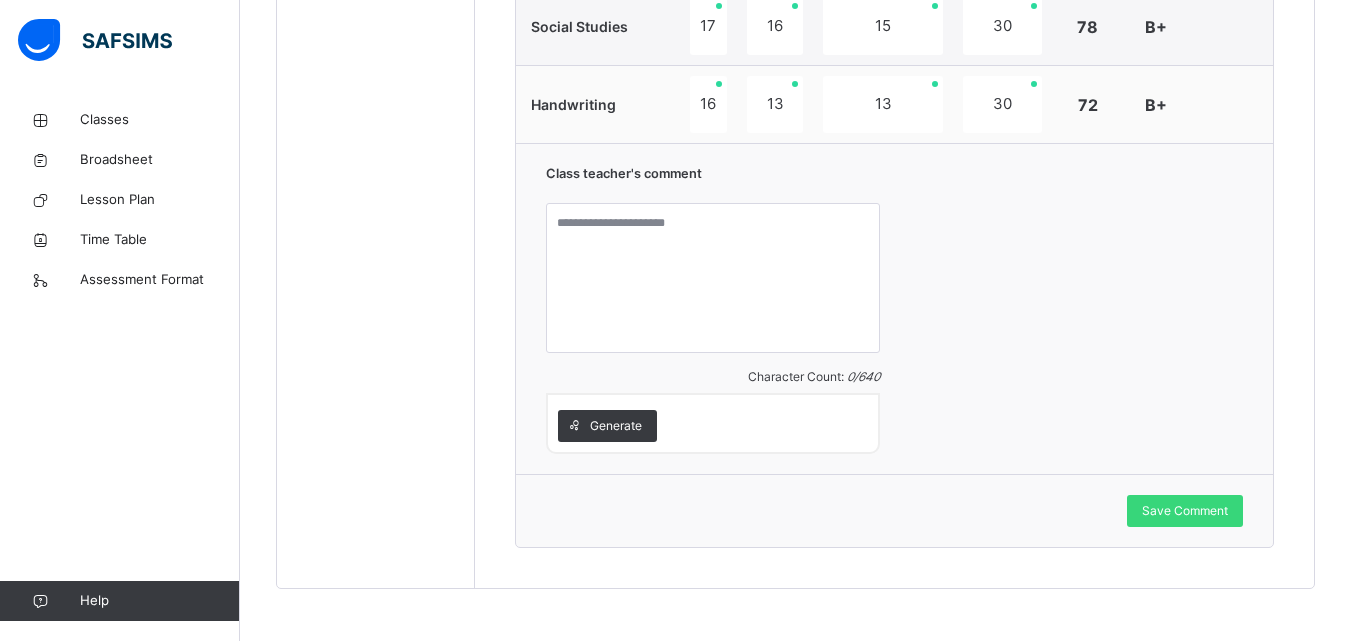 scroll, scrollTop: 1531, scrollLeft: 0, axis: vertical 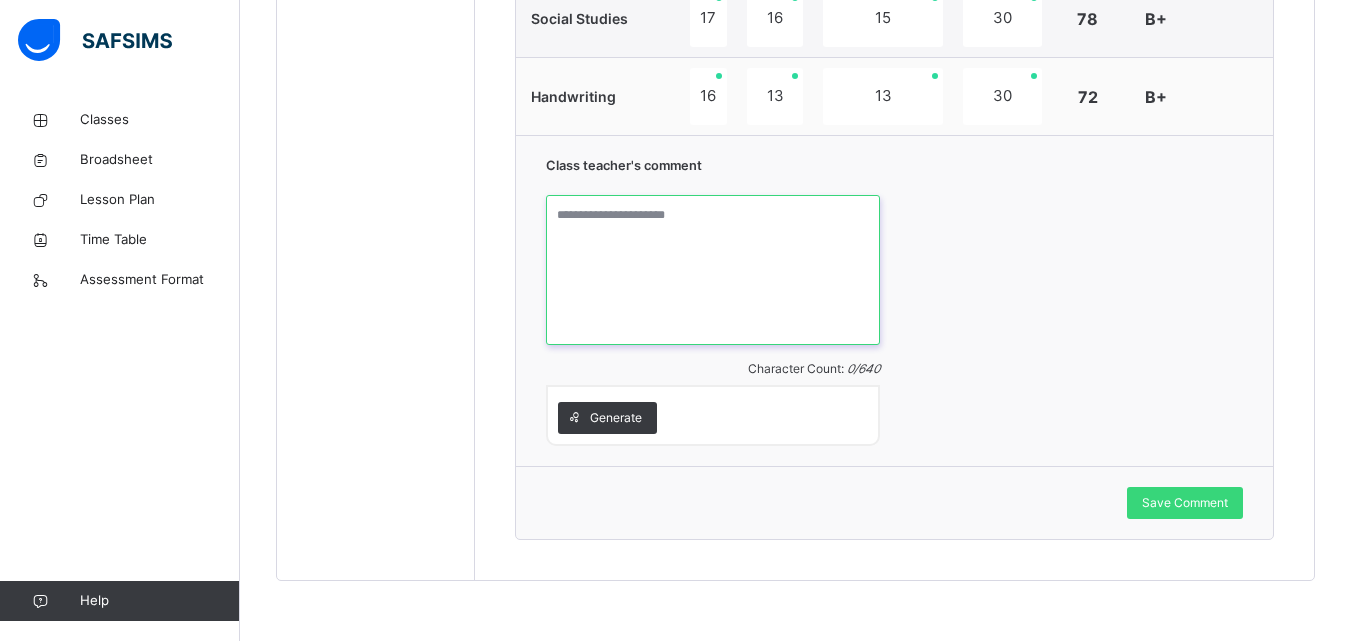 click at bounding box center [712, 270] 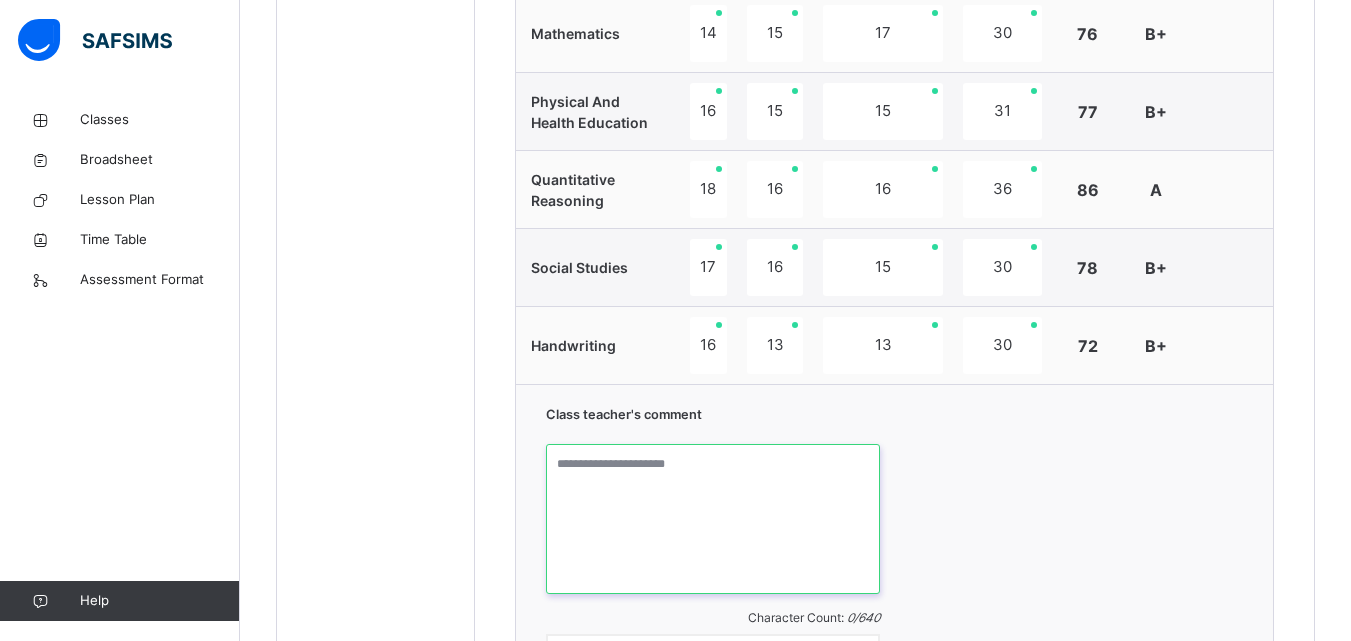 scroll, scrollTop: 1291, scrollLeft: 0, axis: vertical 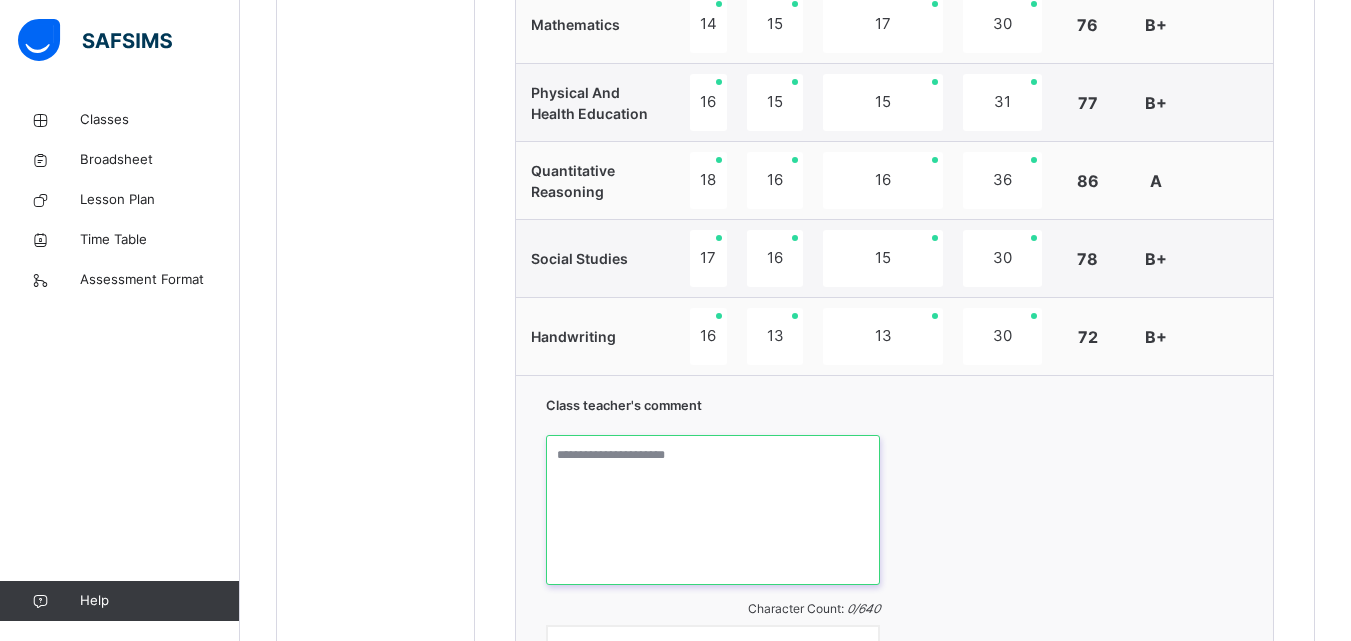click at bounding box center [712, 510] 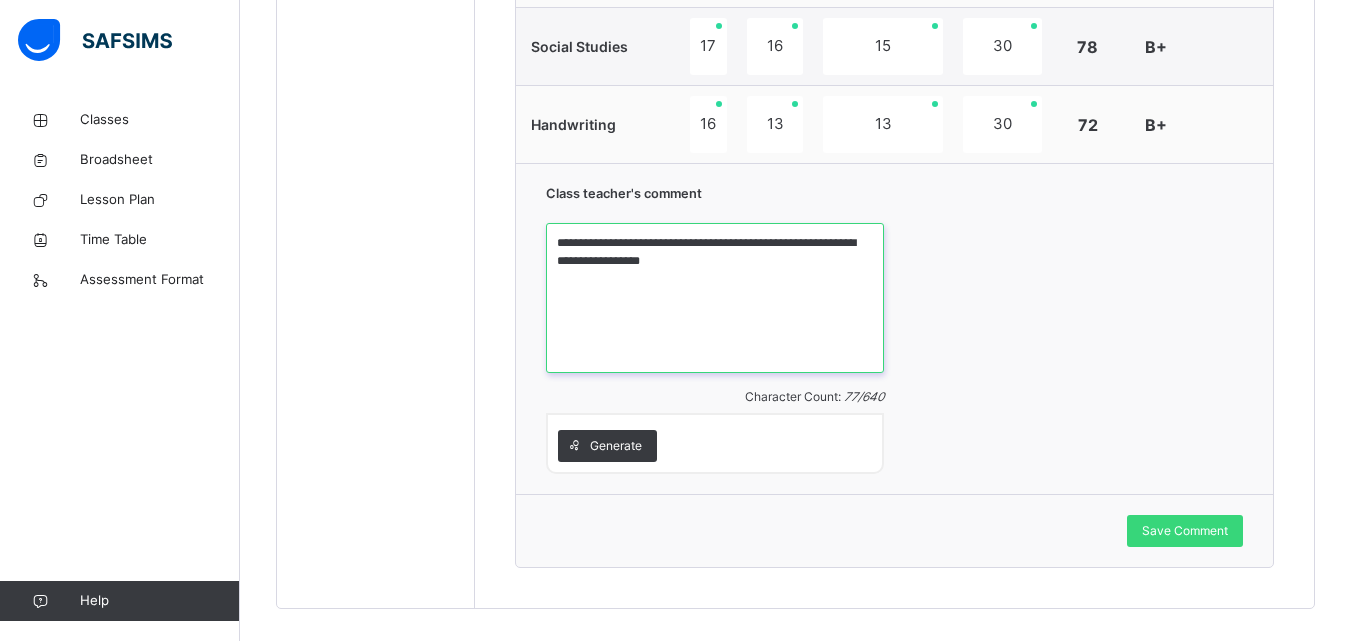 scroll, scrollTop: 1531, scrollLeft: 0, axis: vertical 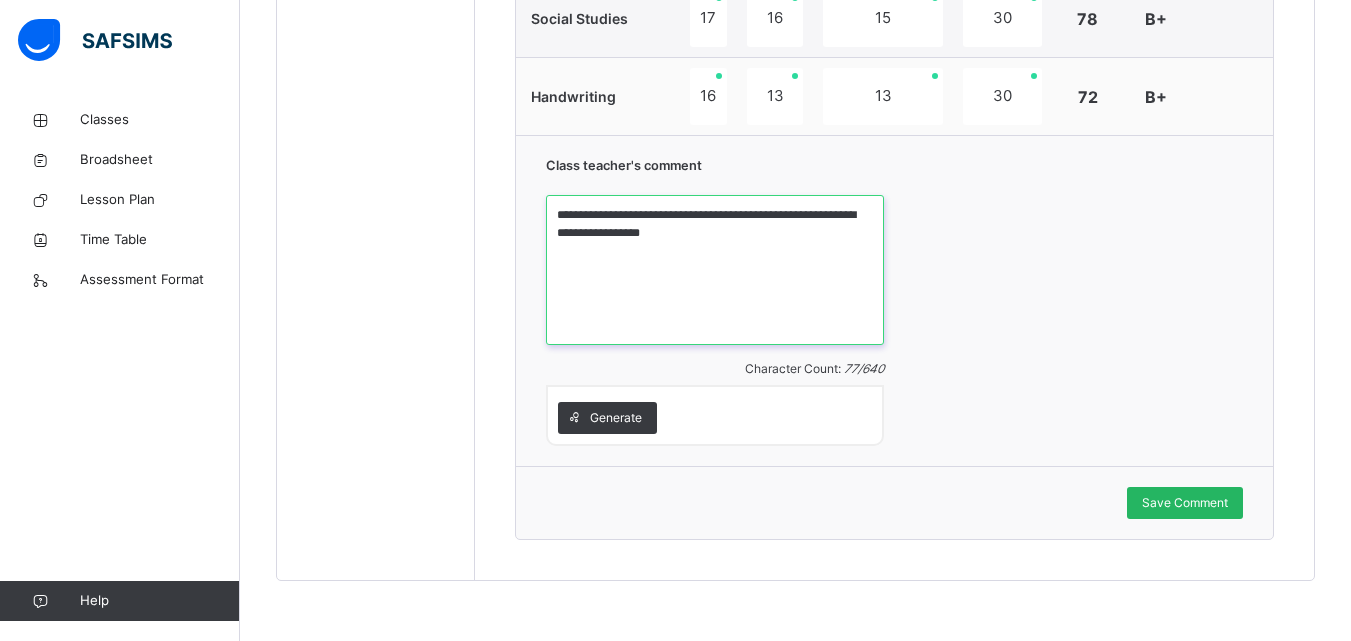 type on "**********" 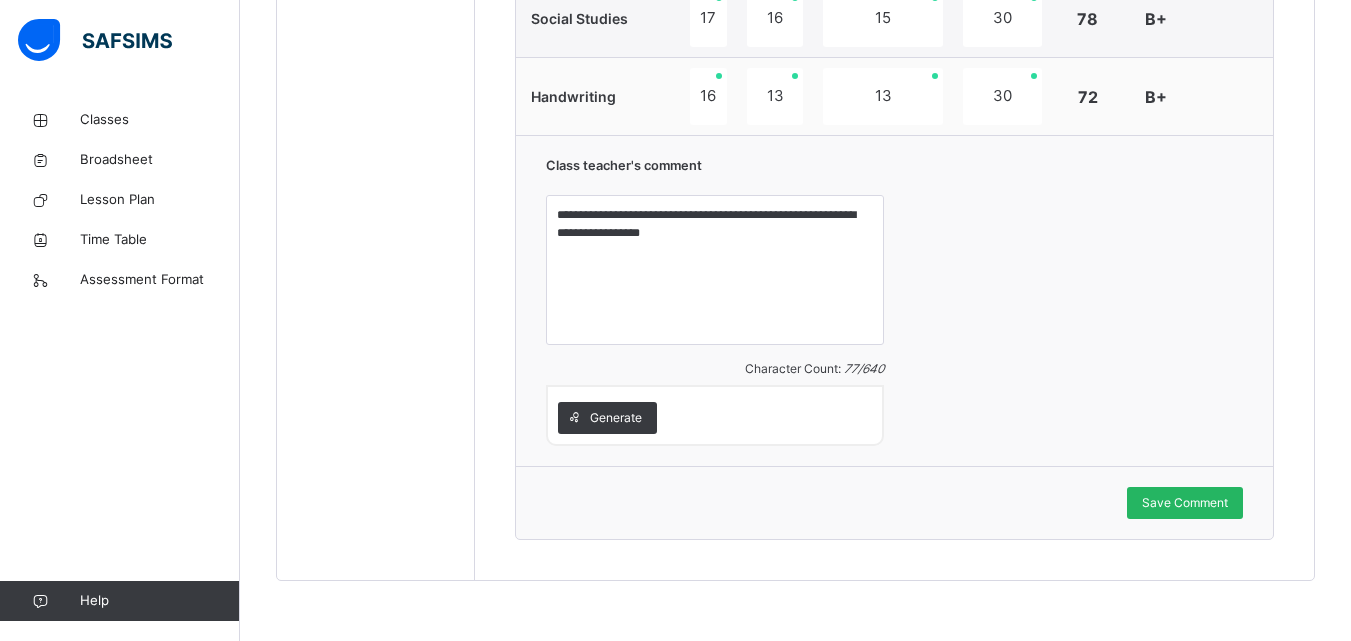 click on "Save Comment" at bounding box center [1185, 503] 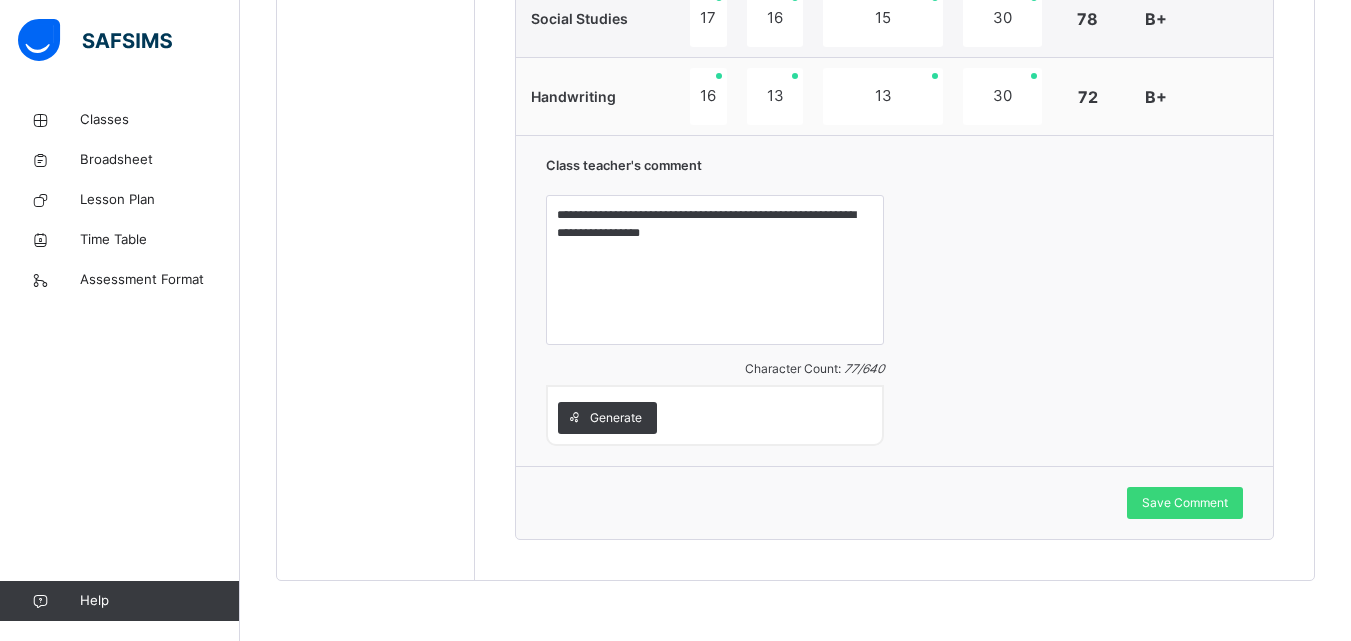 scroll, scrollTop: 971, scrollLeft: 0, axis: vertical 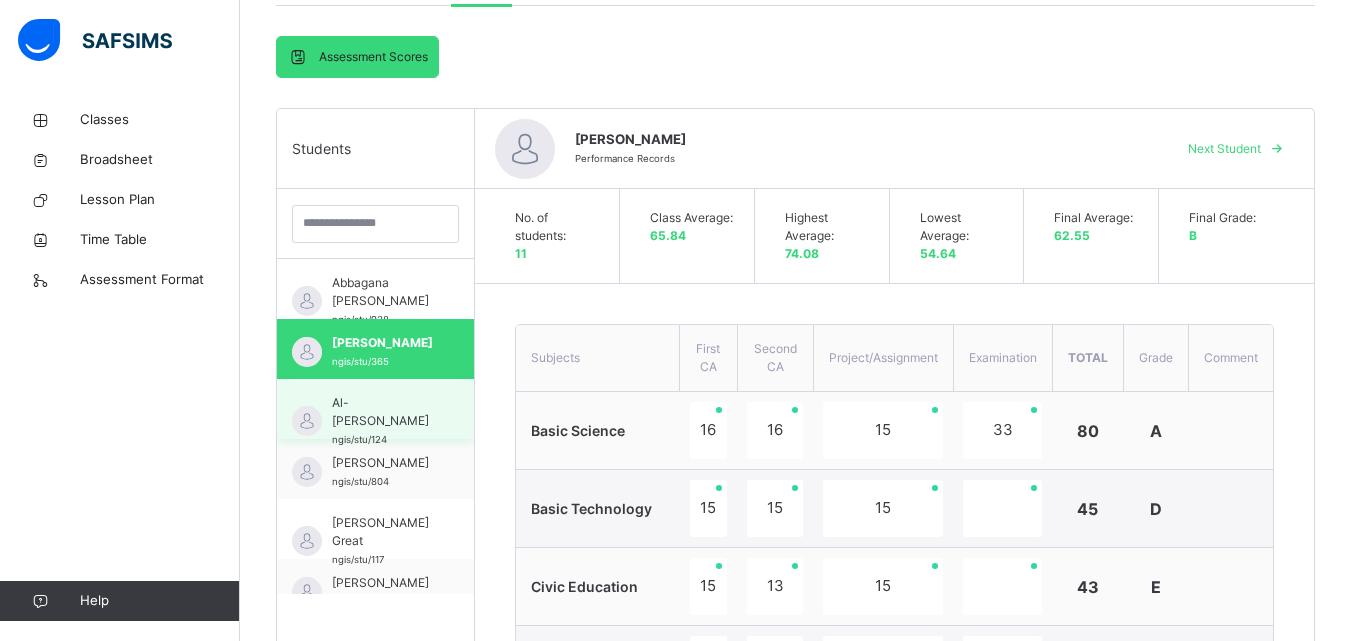 click on "Al-[PERSON_NAME]" at bounding box center (380, 412) 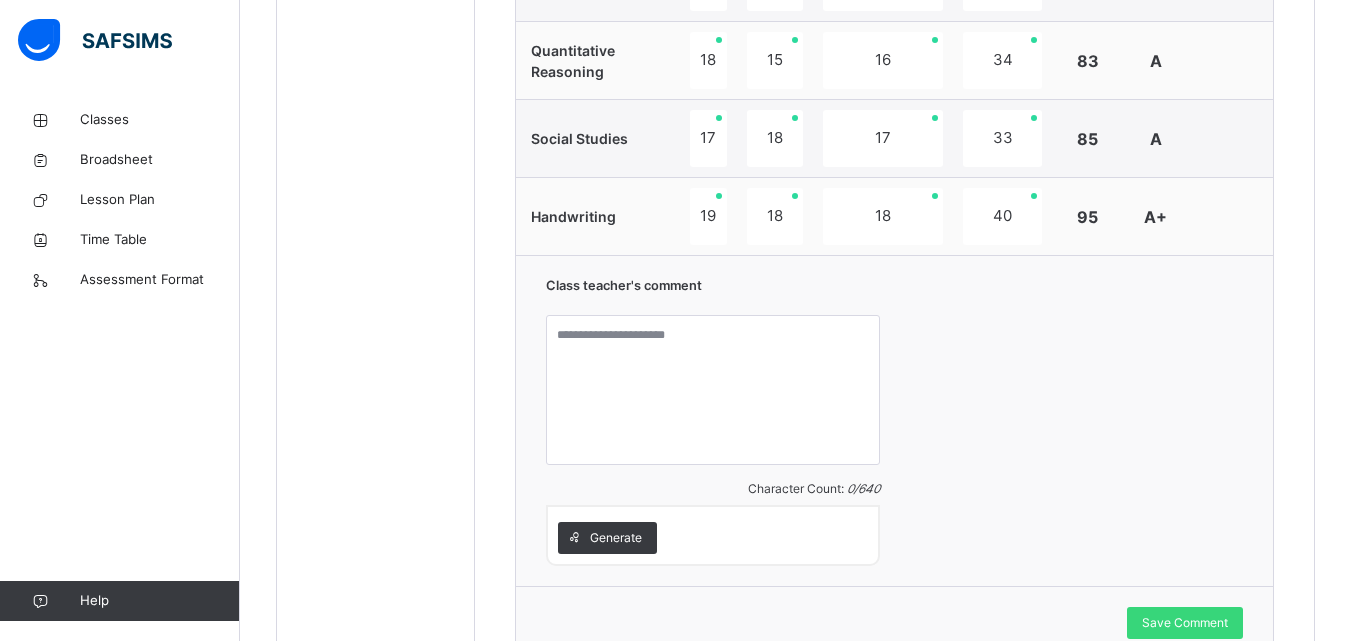 scroll, scrollTop: 1451, scrollLeft: 0, axis: vertical 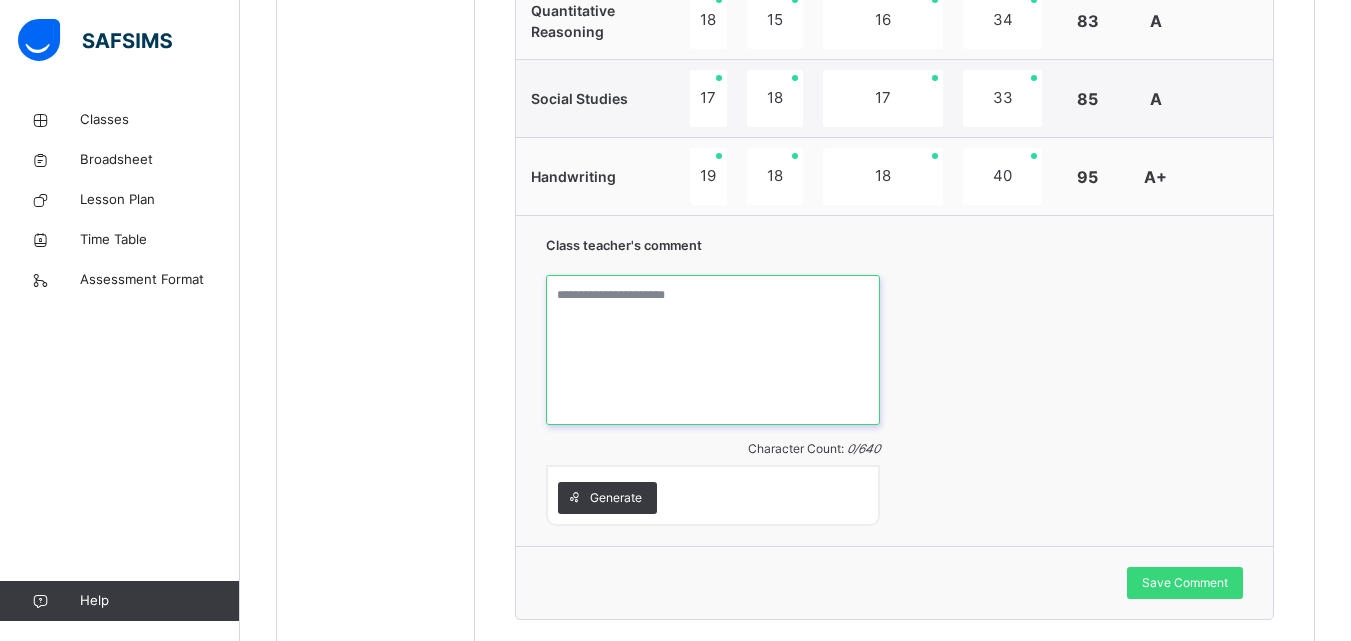 click at bounding box center (712, 350) 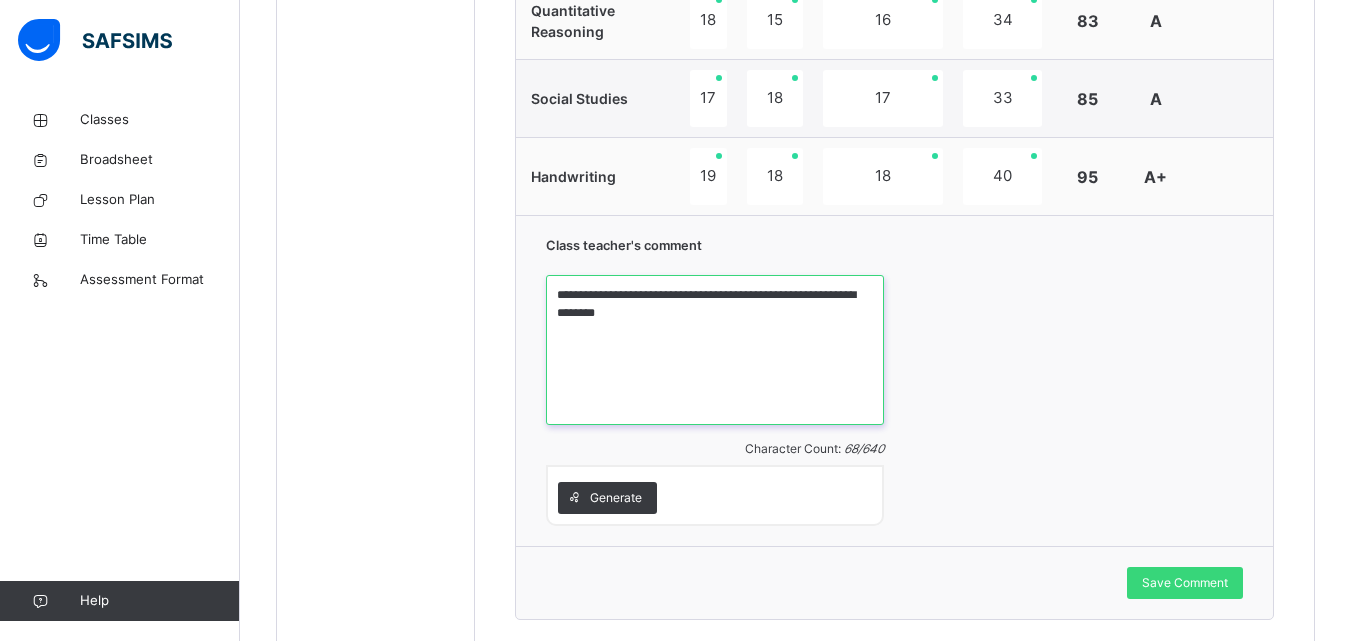 click on "**********" at bounding box center [715, 350] 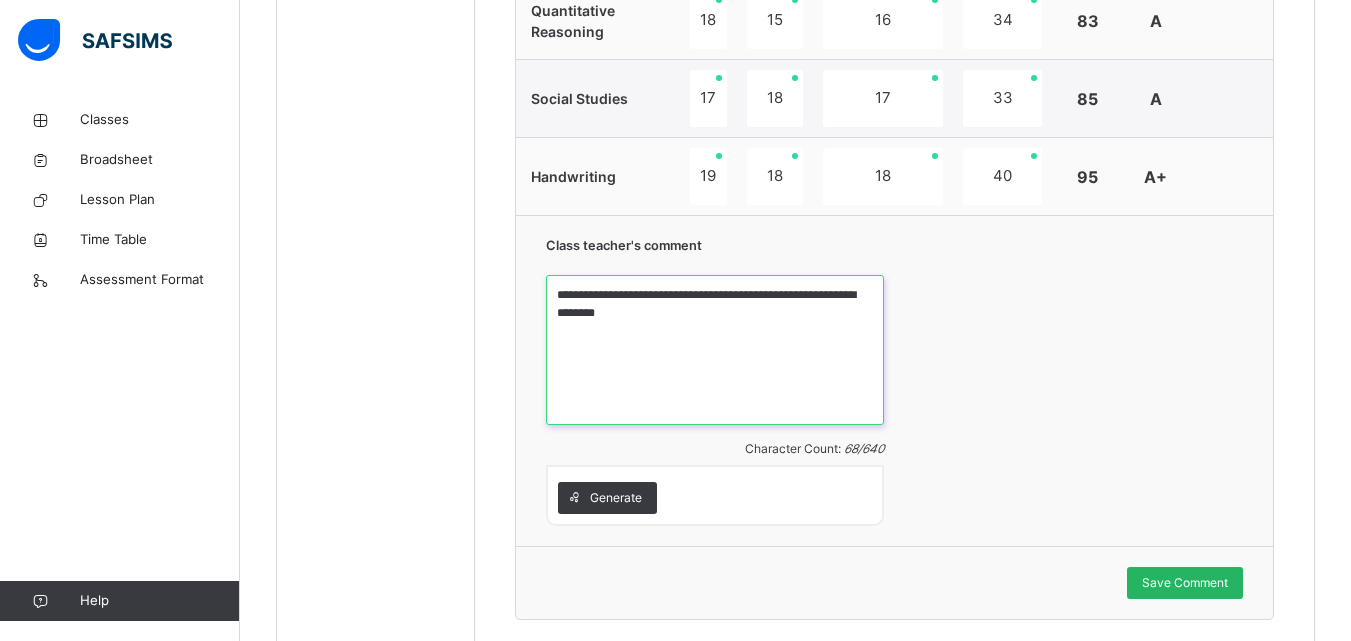 type on "**********" 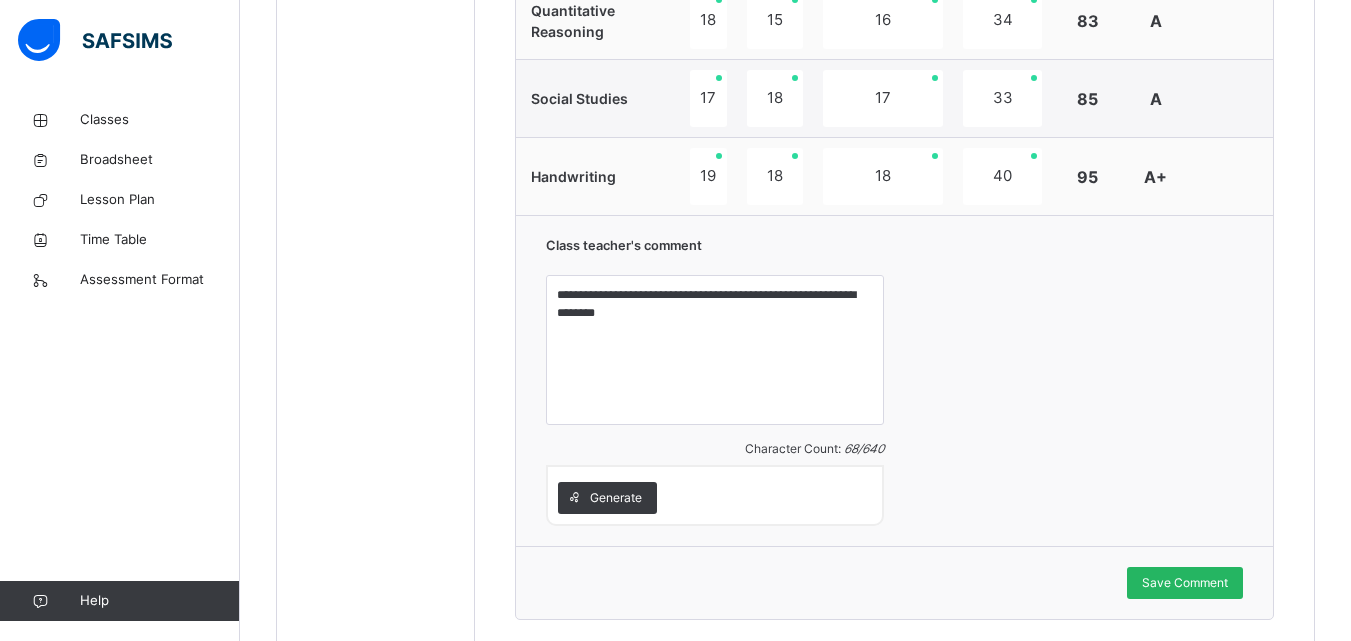 click on "Save Comment" at bounding box center [1185, 583] 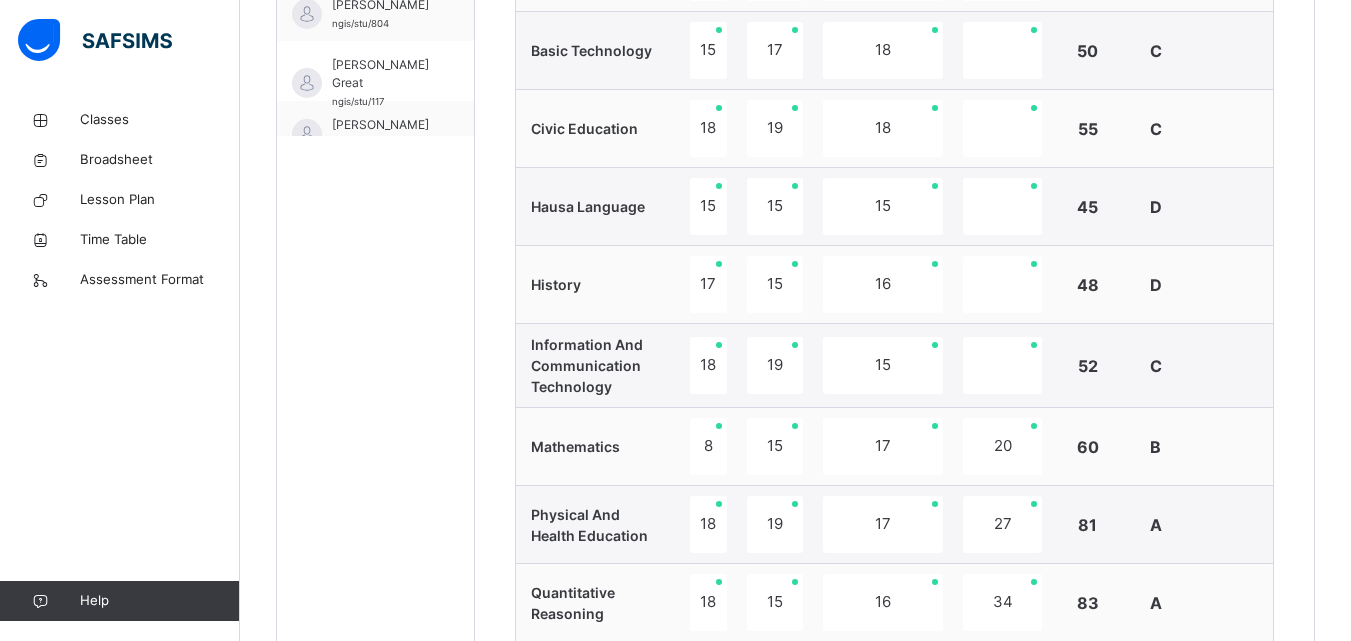 scroll, scrollTop: 859, scrollLeft: 0, axis: vertical 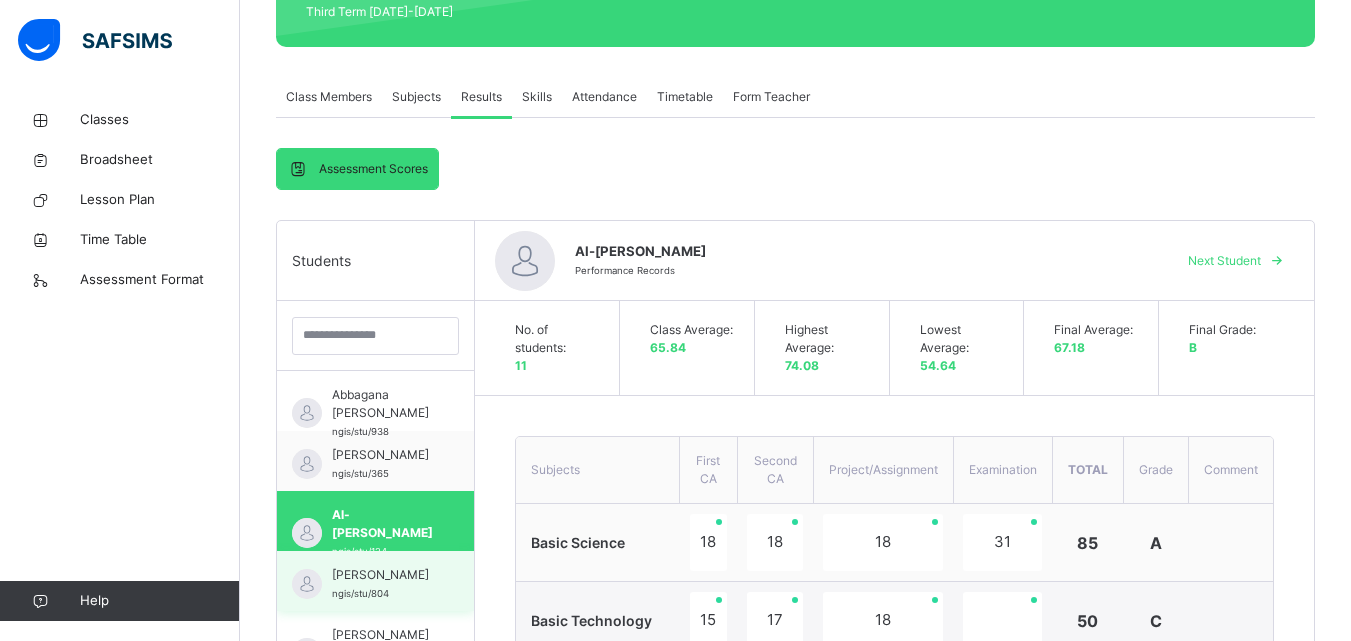 click on "[PERSON_NAME]" at bounding box center [380, 575] 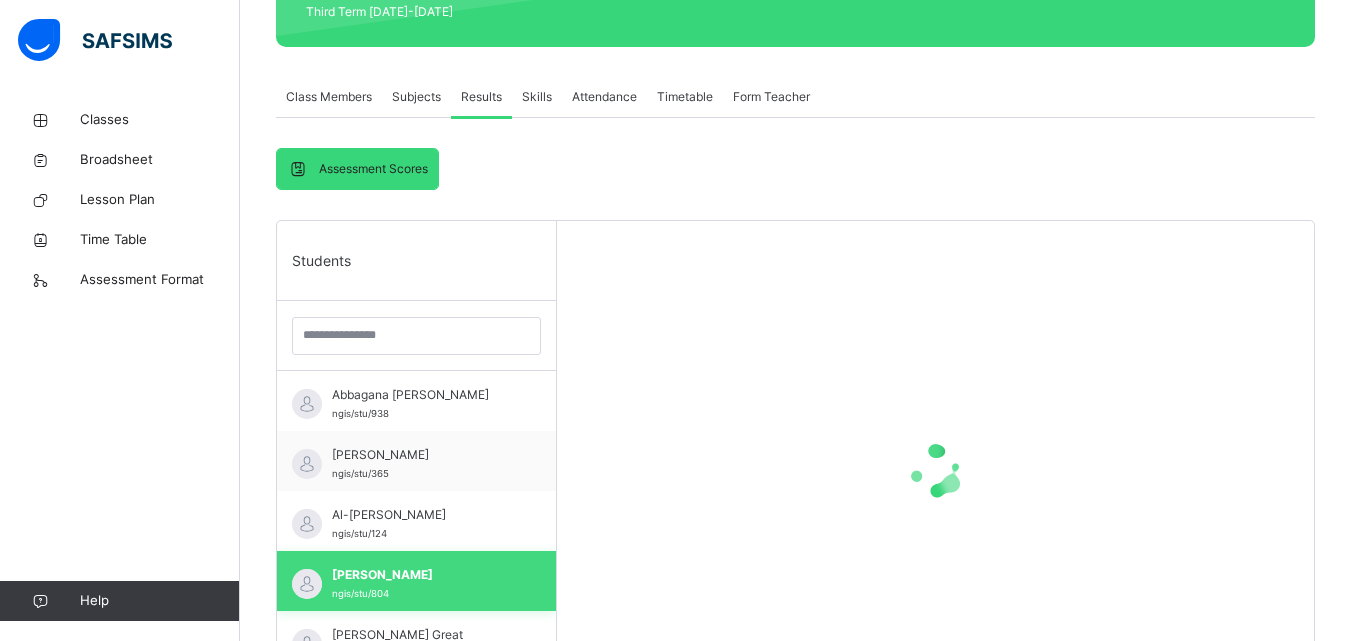 click on "[PERSON_NAME]" at bounding box center [421, 575] 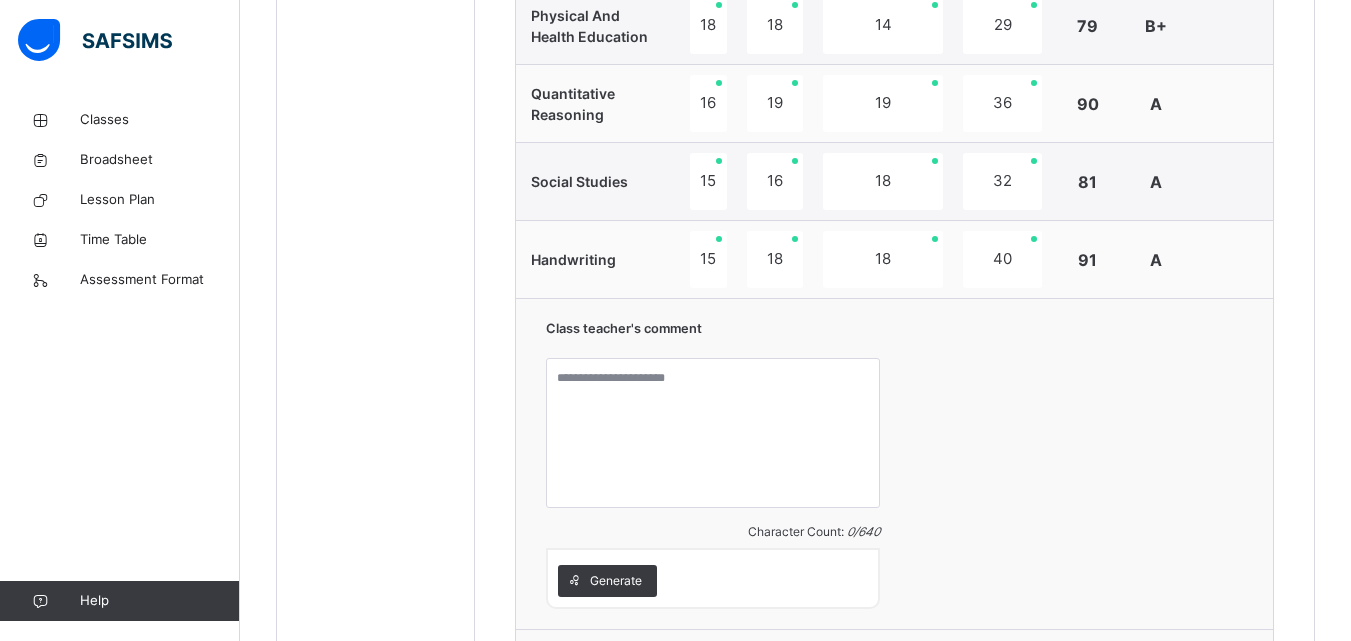 scroll, scrollTop: 1379, scrollLeft: 0, axis: vertical 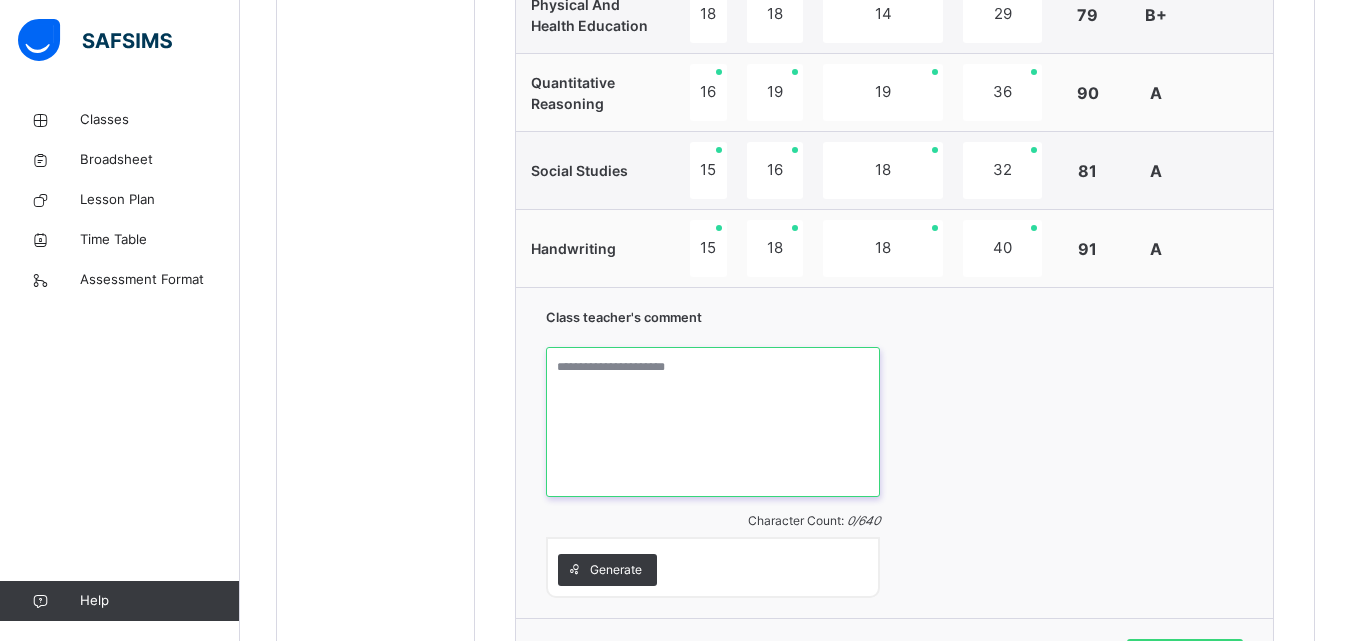 click at bounding box center (712, 422) 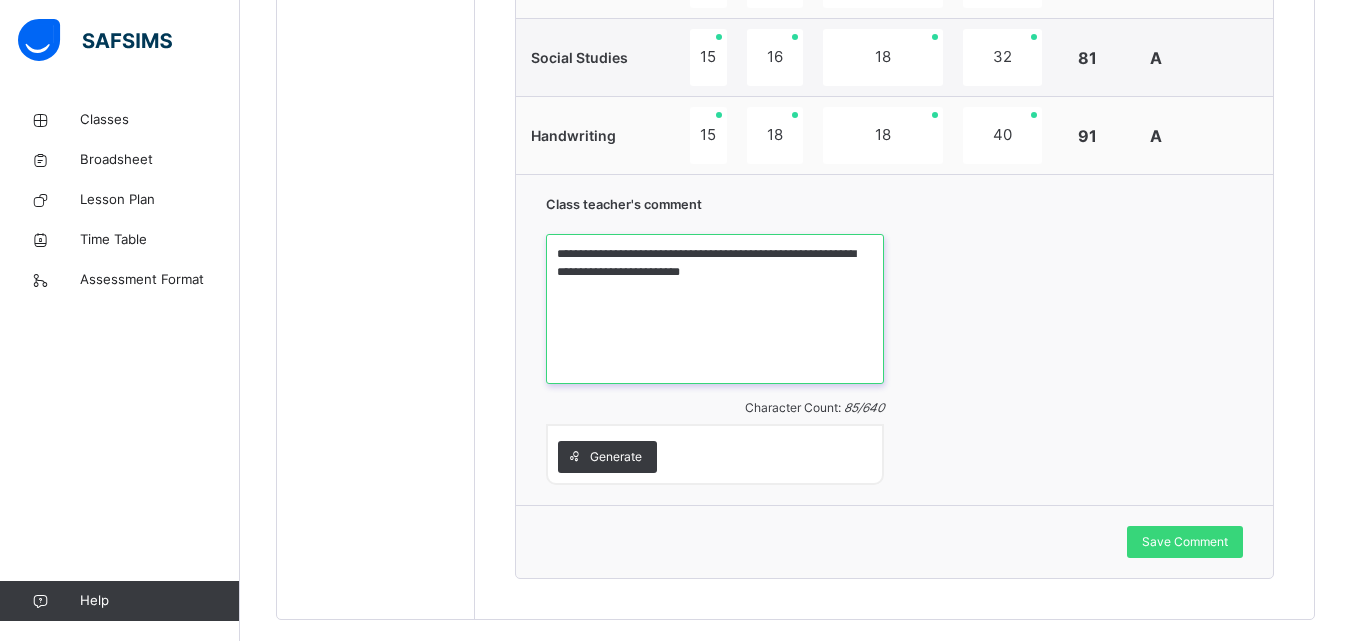 scroll, scrollTop: 1531, scrollLeft: 0, axis: vertical 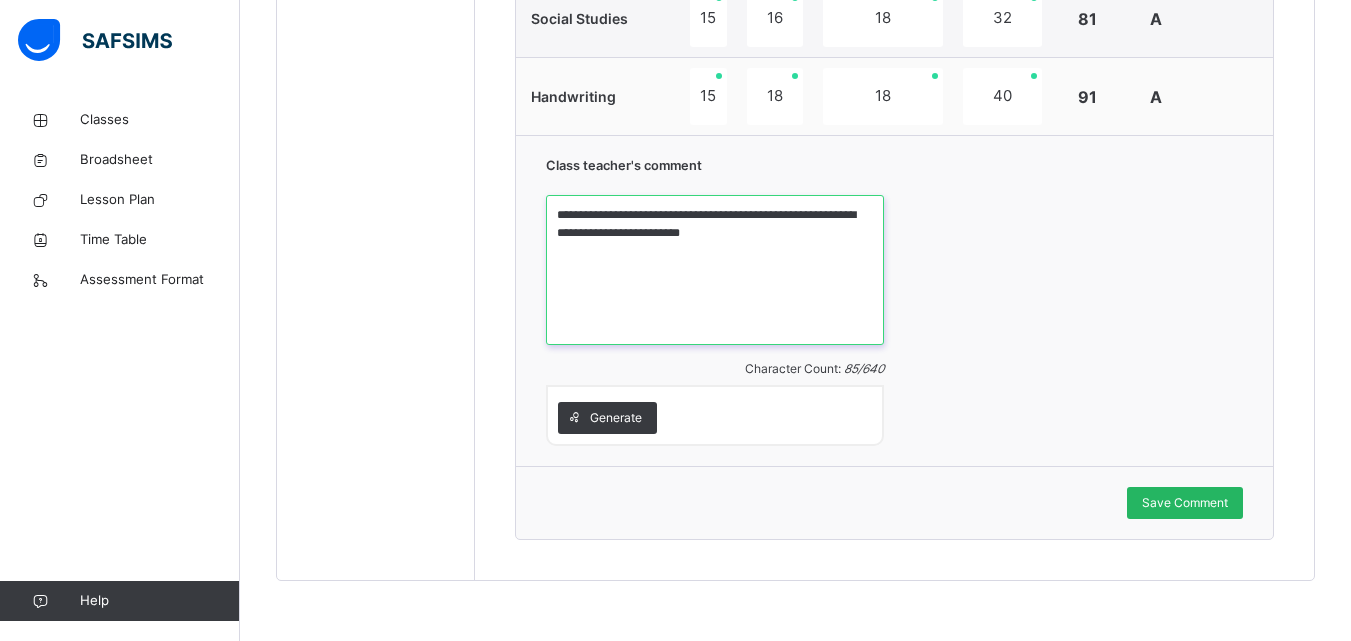 type on "**********" 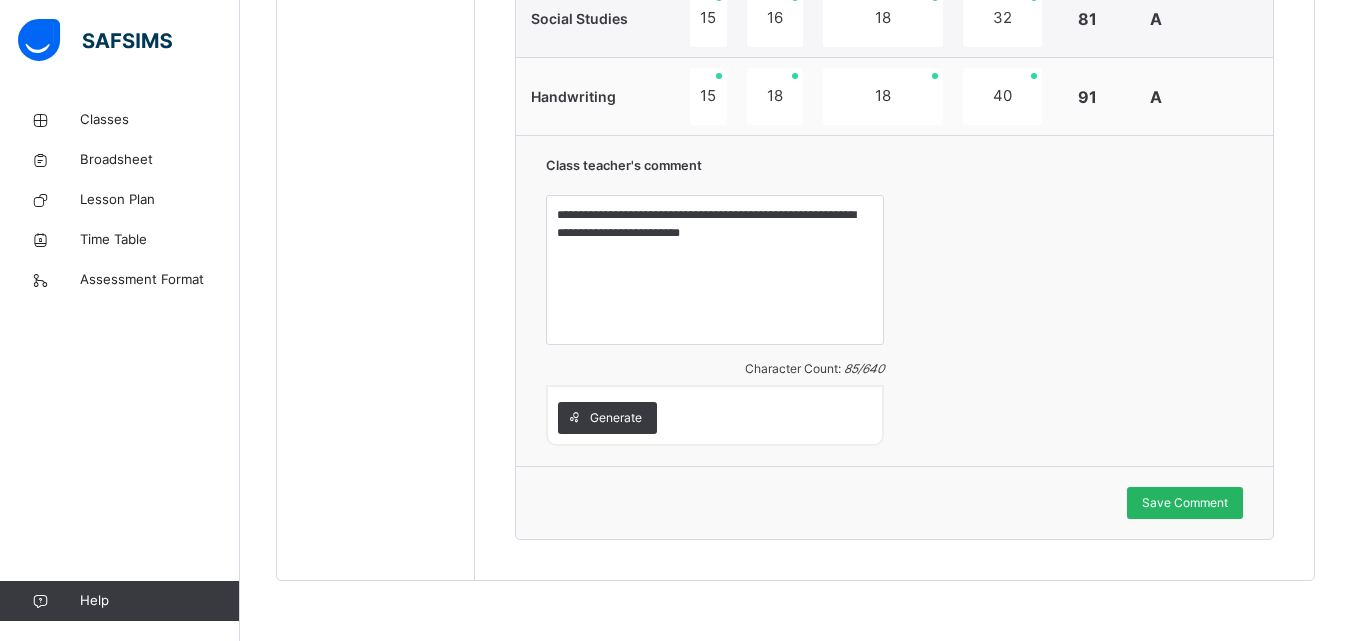 click on "Save Comment" at bounding box center [1185, 503] 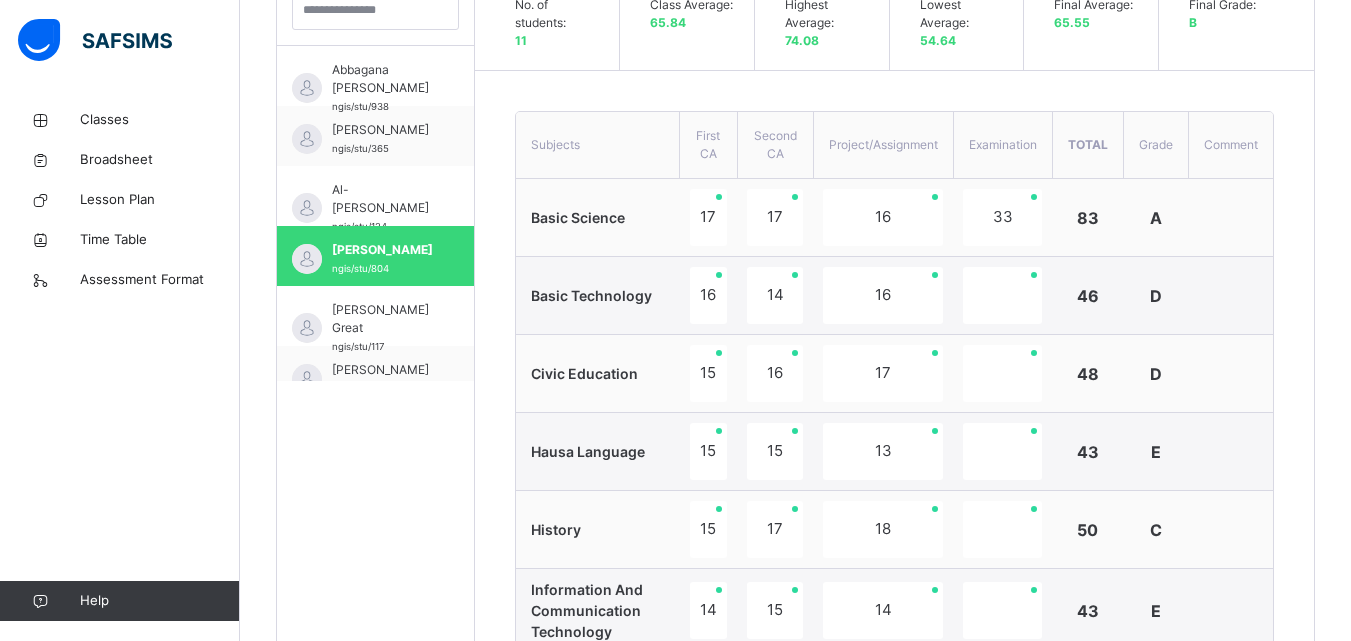 scroll, scrollTop: 571, scrollLeft: 0, axis: vertical 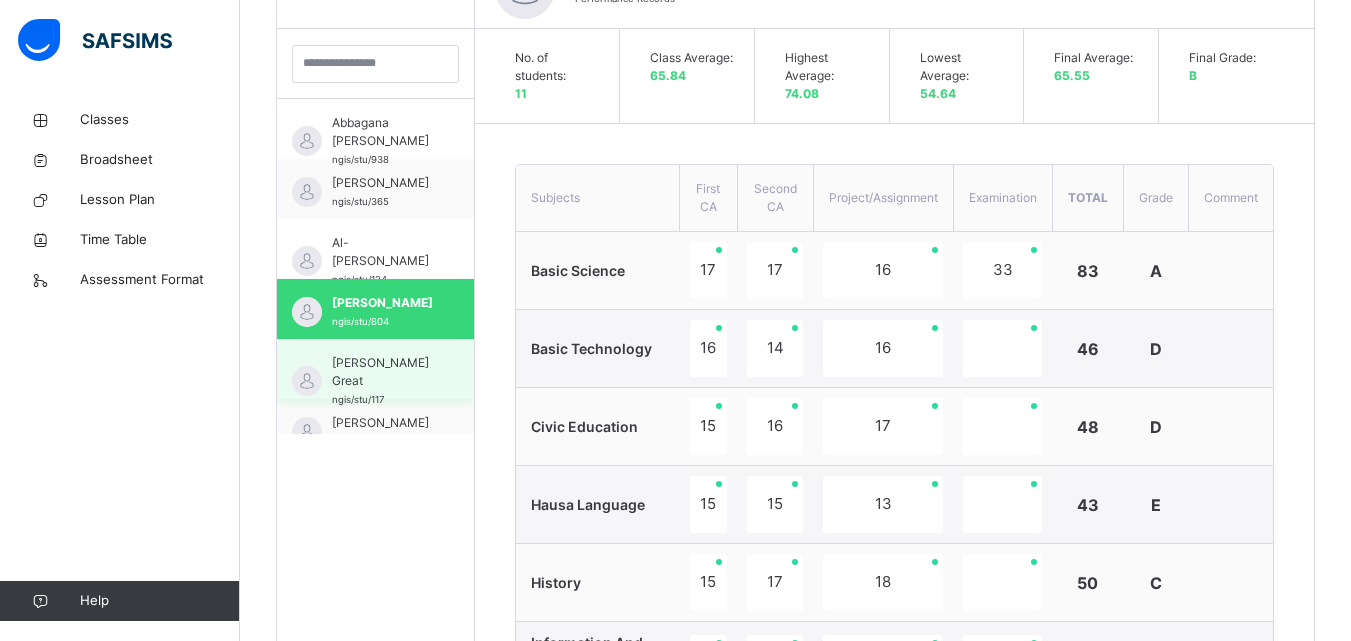 click on "[PERSON_NAME] Great" at bounding box center (380, 372) 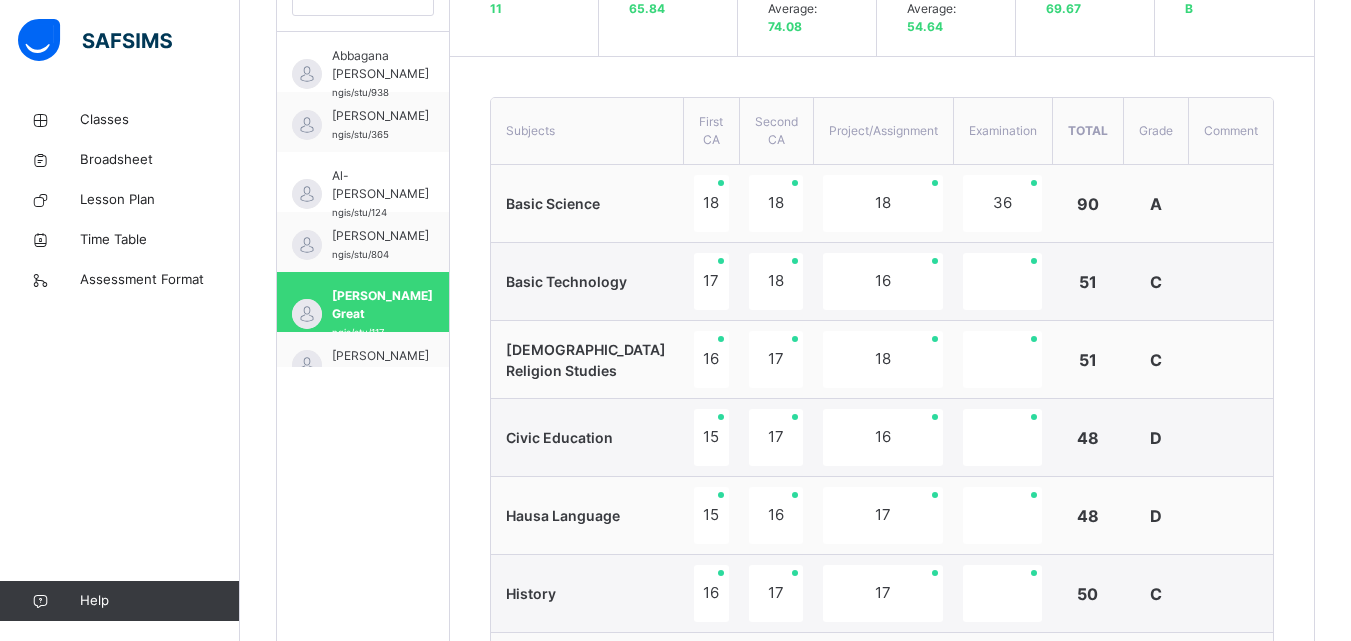 scroll, scrollTop: 464, scrollLeft: 0, axis: vertical 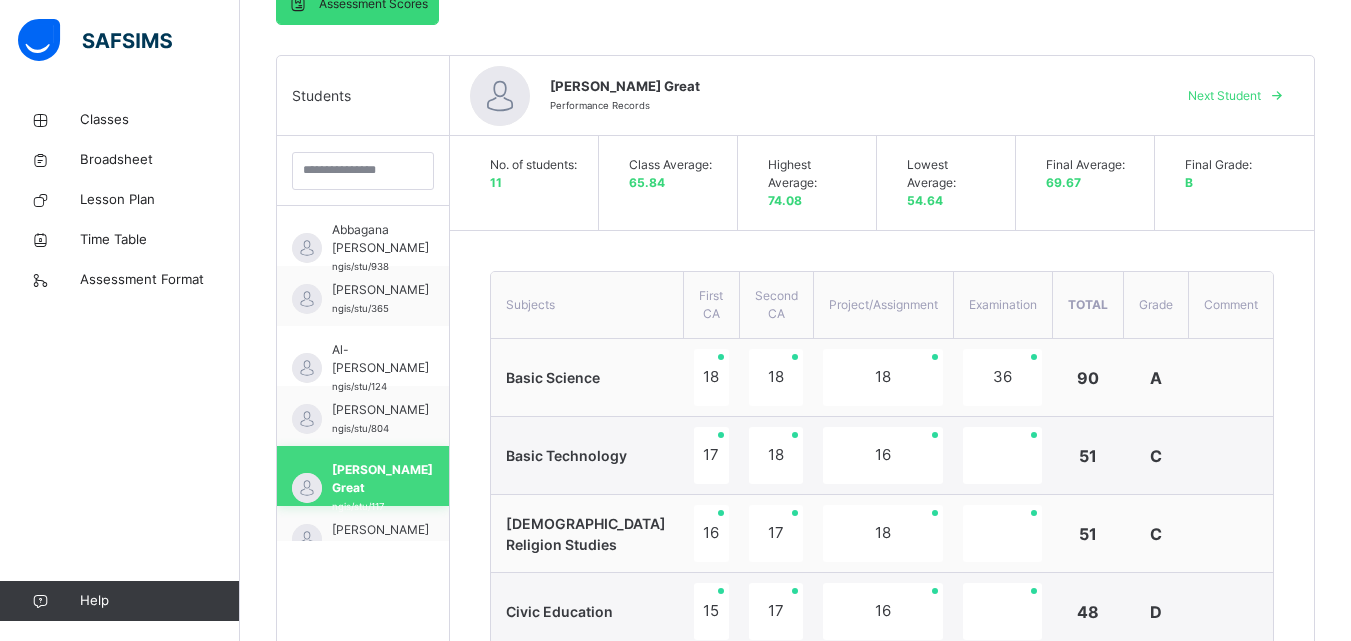 click on "[PERSON_NAME] Great" at bounding box center [382, 479] 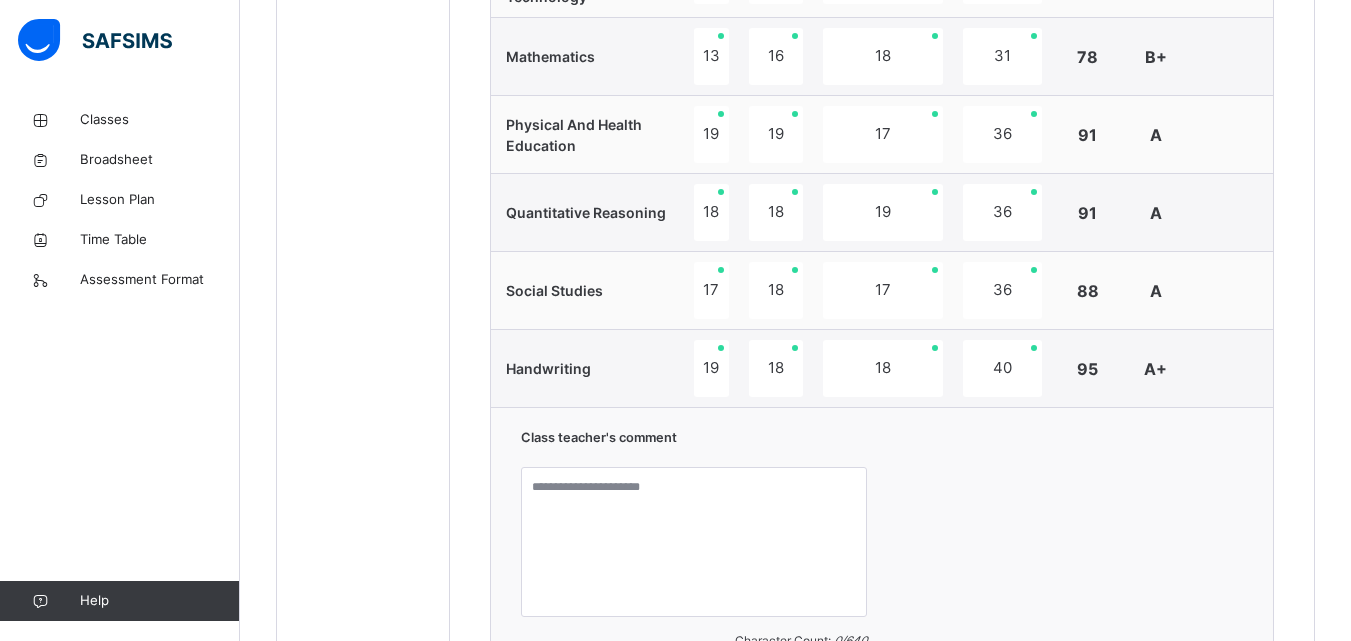 scroll, scrollTop: 1344, scrollLeft: 0, axis: vertical 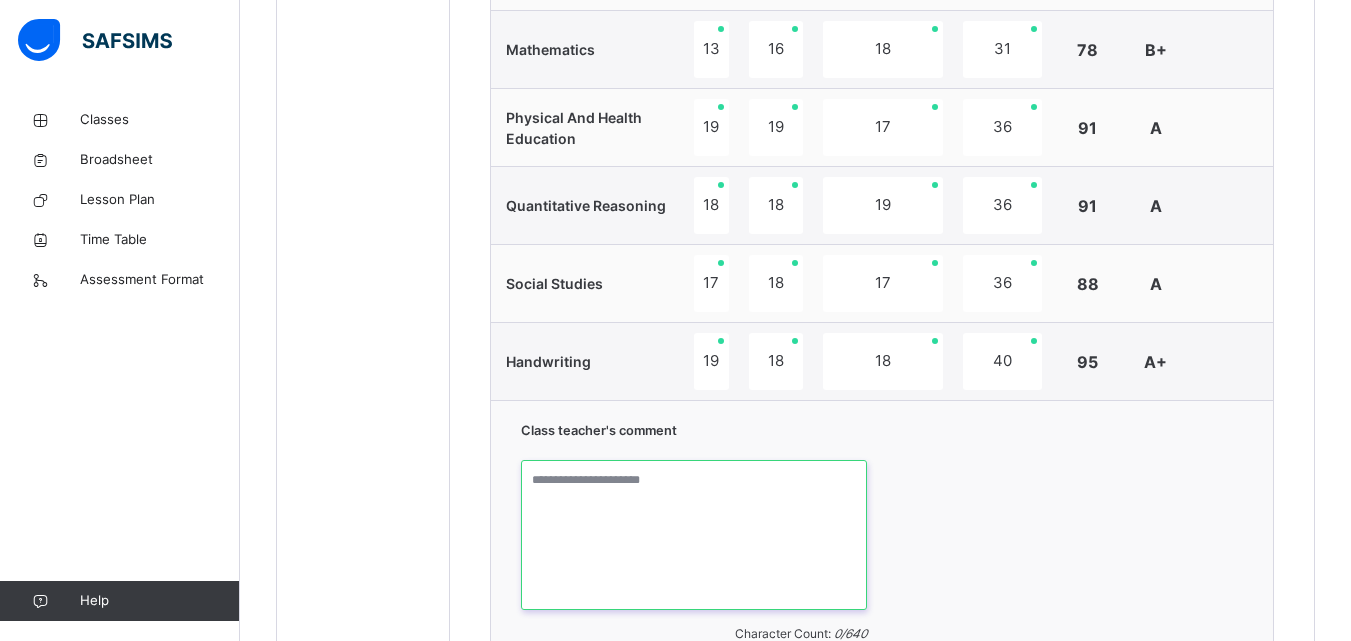click at bounding box center (694, 535) 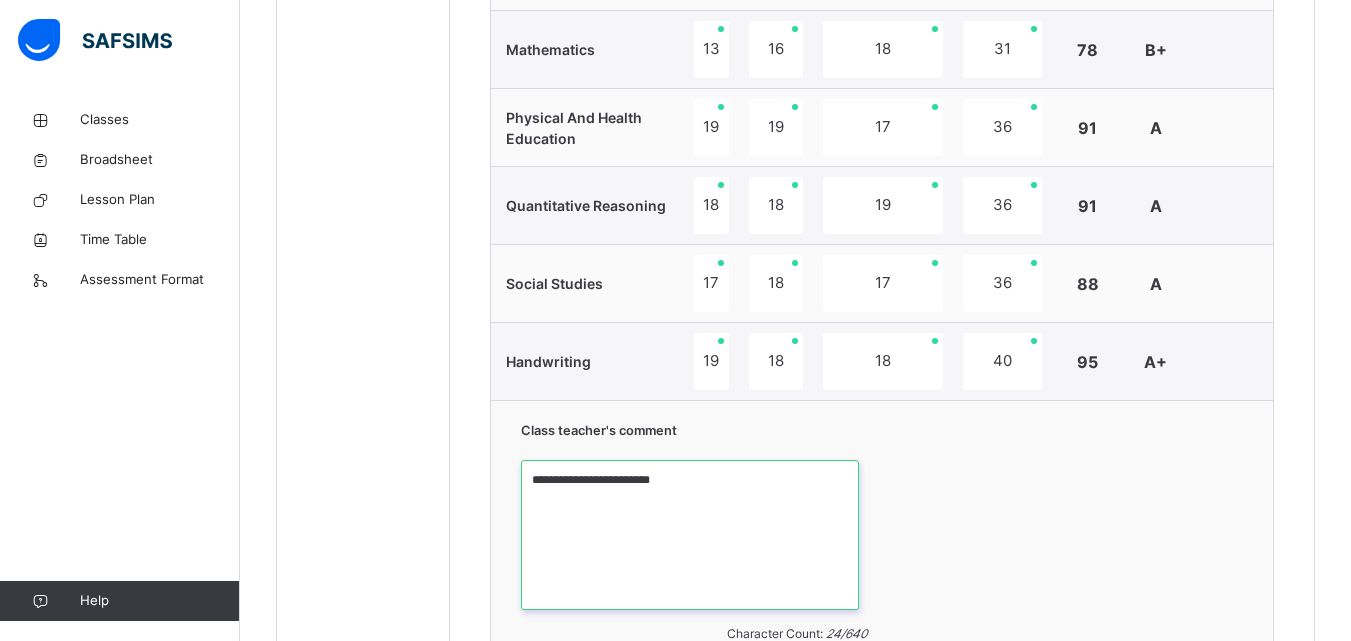 click on "**********" at bounding box center (690, 535) 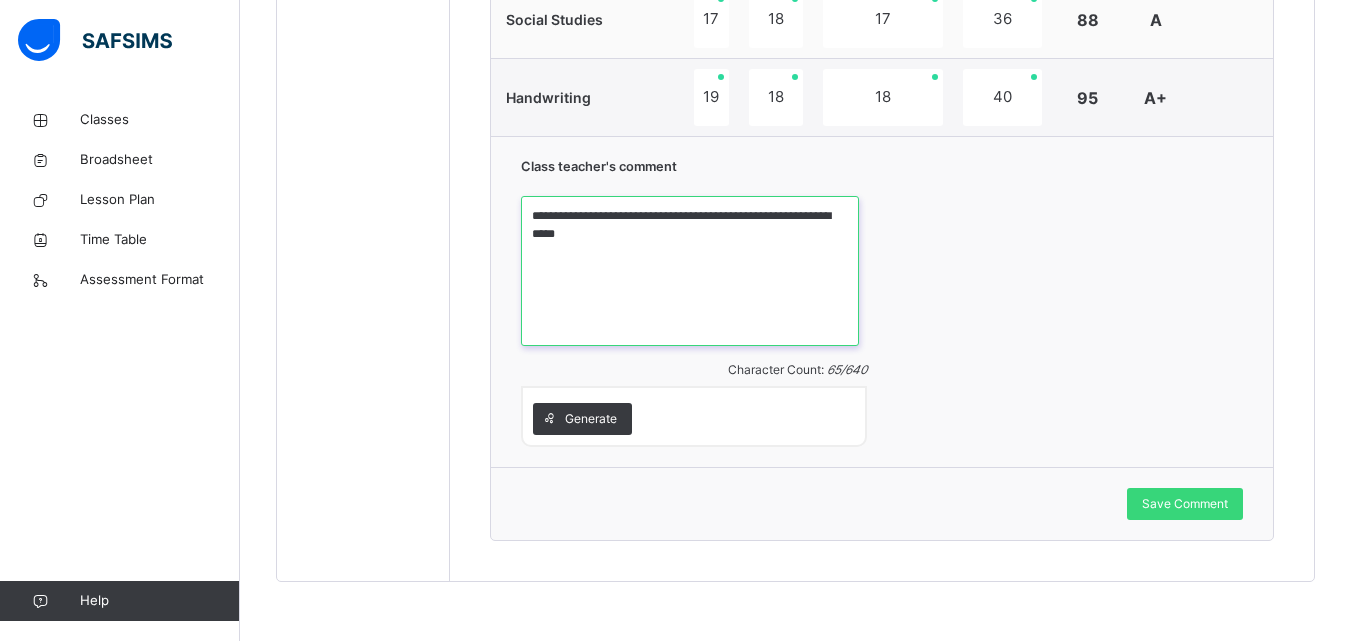 scroll, scrollTop: 1609, scrollLeft: 0, axis: vertical 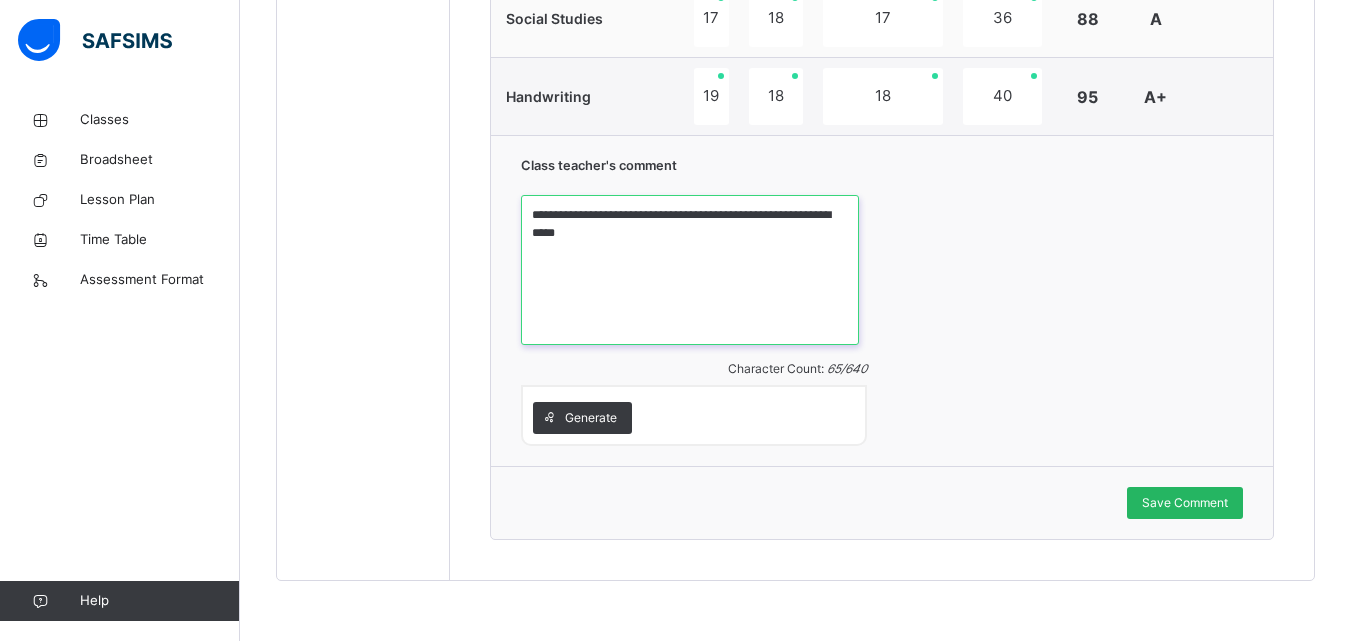type on "**********" 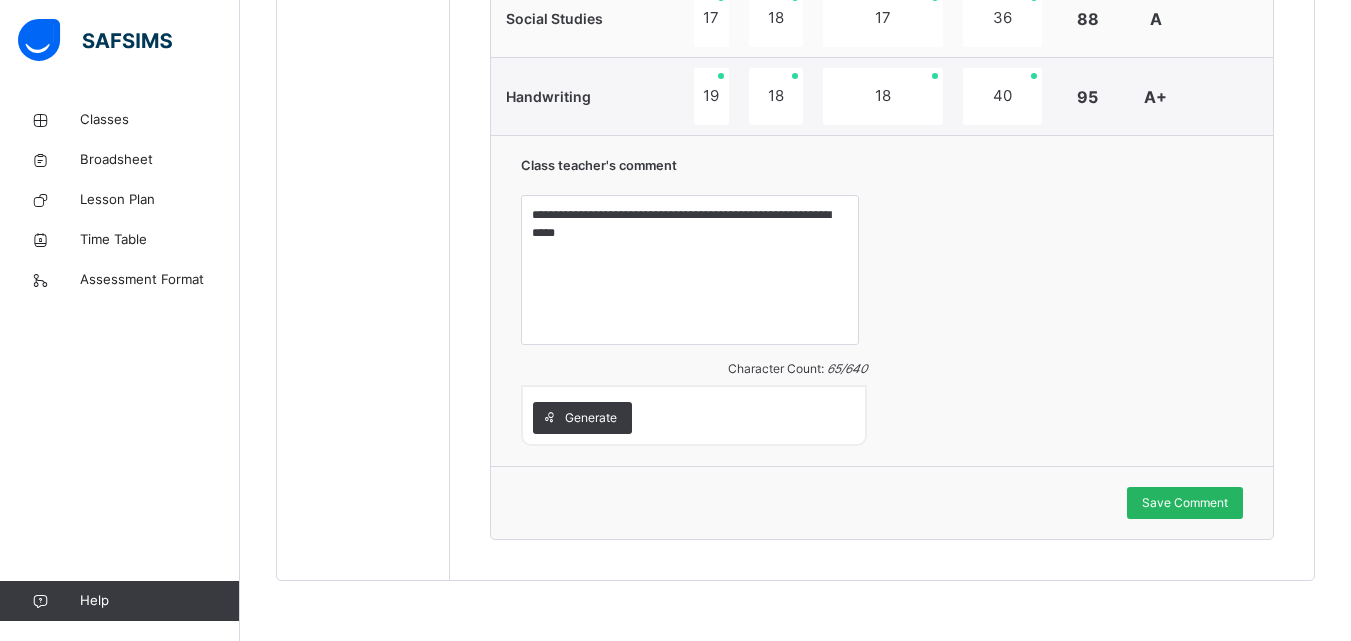 click on "Save Comment" at bounding box center [1185, 503] 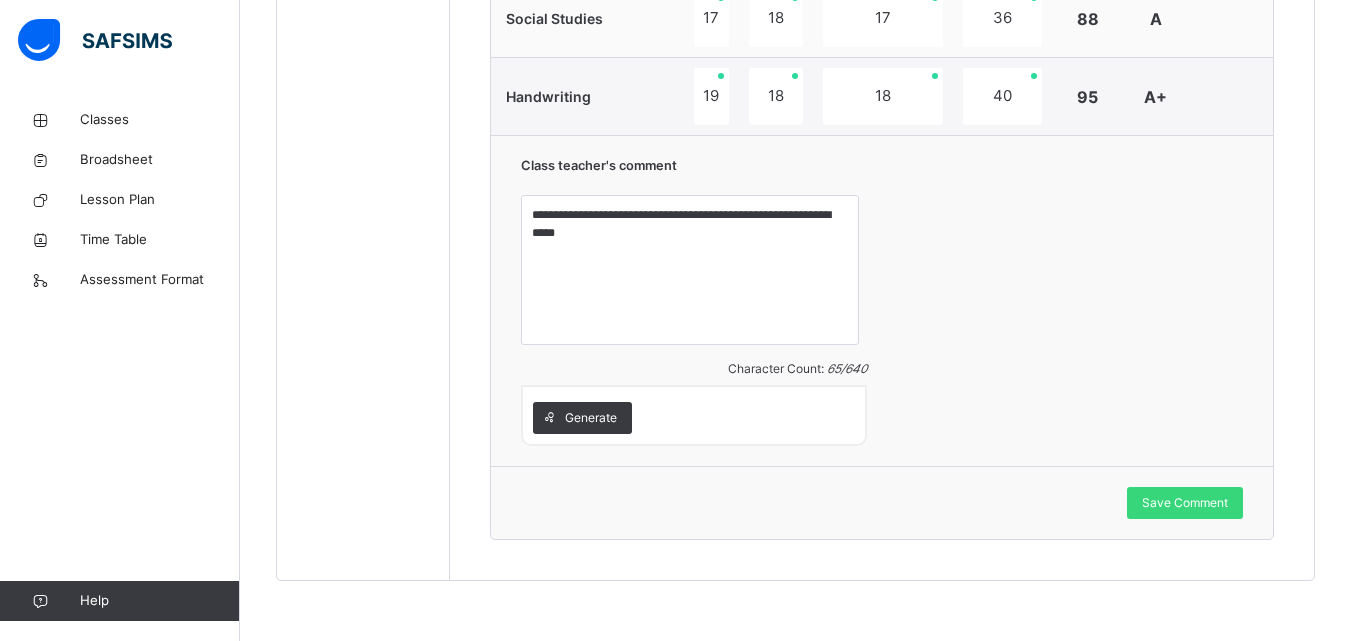 scroll, scrollTop: 1049, scrollLeft: 0, axis: vertical 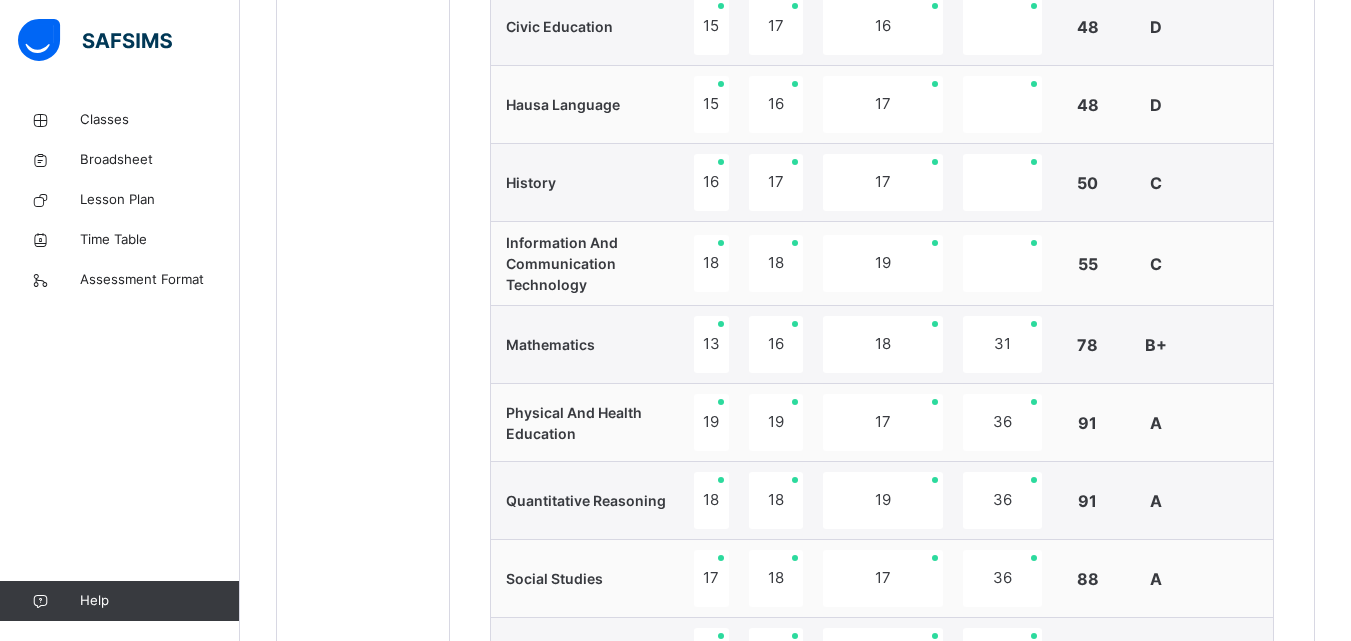click on "Back  / Yr 2 Apple Yr 2 Apple Year Two  Third Term [DATE]-[DATE] Class Members Subjects Results Skills Attendance Timetable Form Teacher Results More Options   11  Students in class Download Pdf Report Excel Report View subject profile [GEOGRAPHIC_DATA] [GEOGRAPHIC_DATA] INTERNATIONAL SCHOOL Date: [DATE] 5:12:44 pm Class Members Class:  Yr 2 Apple Total no. of Students:  11 Term:  Third Term Session:  [DATE]-[DATE] S/NO Admission No. Last Name First Name Other Name 1 ngis/stu/938 Abbagana Yasmeen Aisha 2 ngis/stu/365 [PERSON_NAME]  Mu'adh 3 ngis/stu/124 Al-[PERSON_NAME] 4 ngis/stu/804 [PERSON_NAME] 5 ngis/stu/117 [PERSON_NAME] Great 6 ngis/stu/809 [PERSON_NAME] 7 ngis/stu/362 [PERSON_NAME]  Olalekan 8 ngis/stu/126 [PERSON_NAME] 9 ngis/stu/805 [PERSON_NAME] 10 ngis/stu/466 [PERSON_NAME] 11 ngis/stu/964 [PERSON_NAME] [PERSON_NAME] Students Actions Abbagana Yasmeen Aisha ngis/stu/938 [PERSON_NAME]/stu/365 Al-[PERSON_NAME] ngis/stu/124 ngis/stu/804 ×" at bounding box center [795, 126] 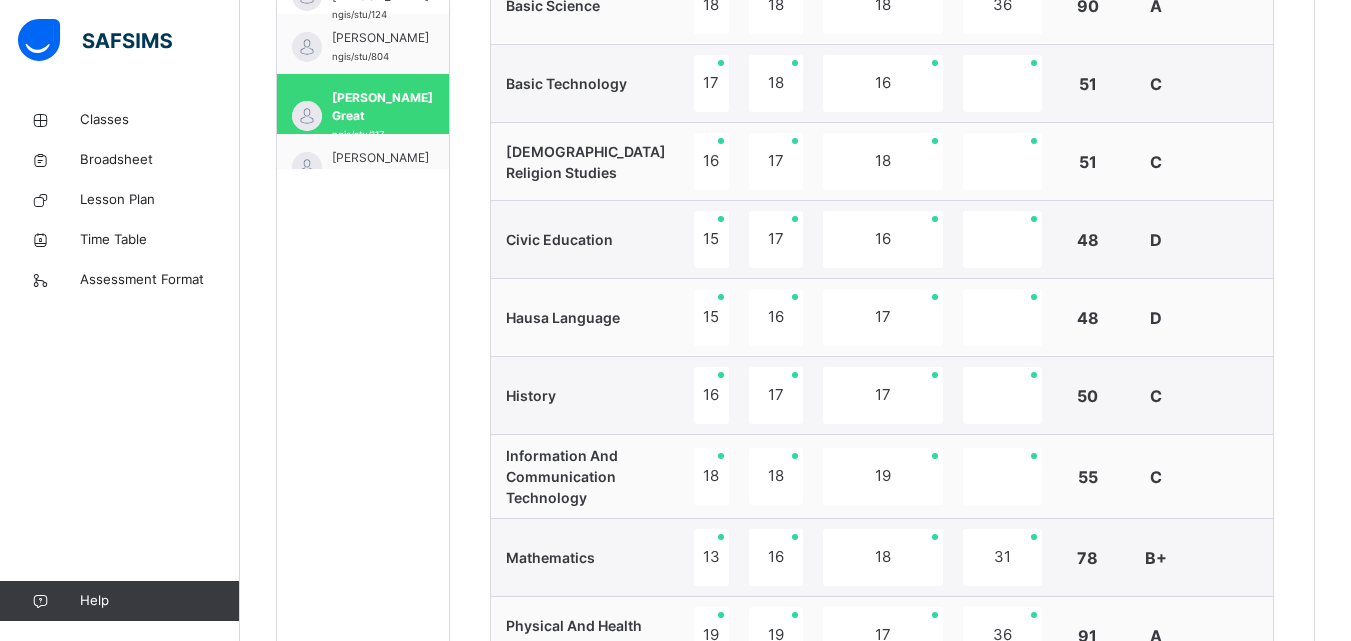 scroll, scrollTop: 769, scrollLeft: 0, axis: vertical 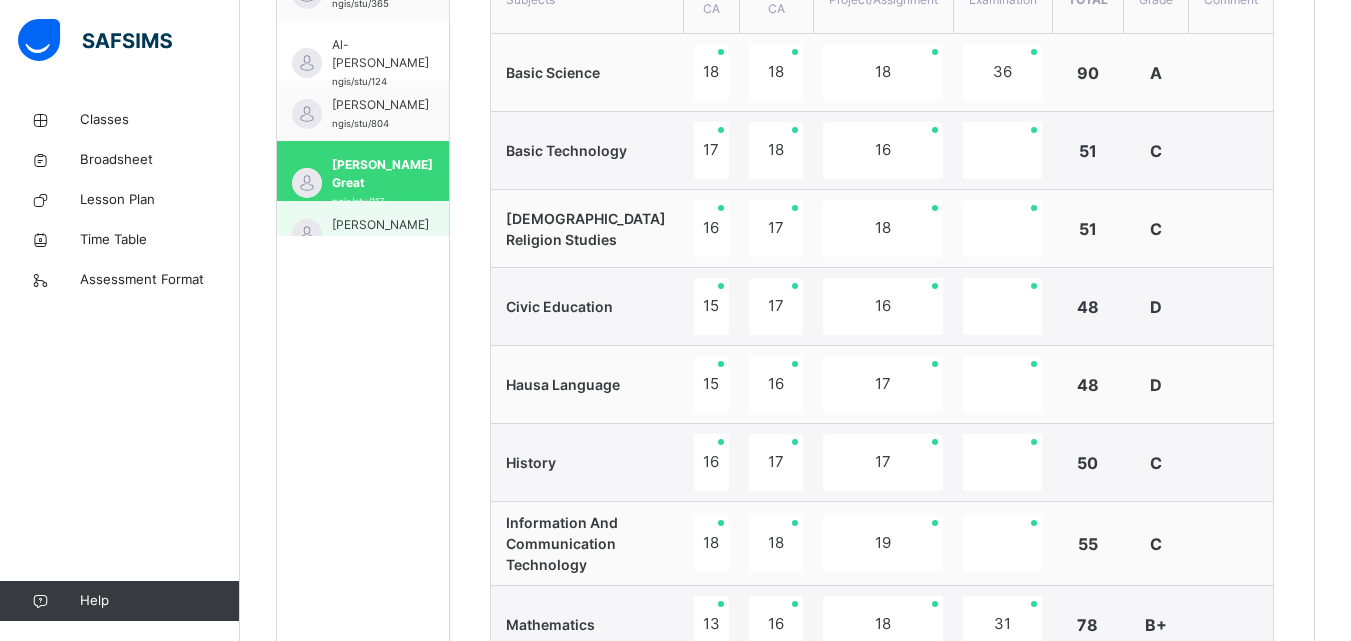 click on "[PERSON_NAME]/stu/809" at bounding box center [363, 231] 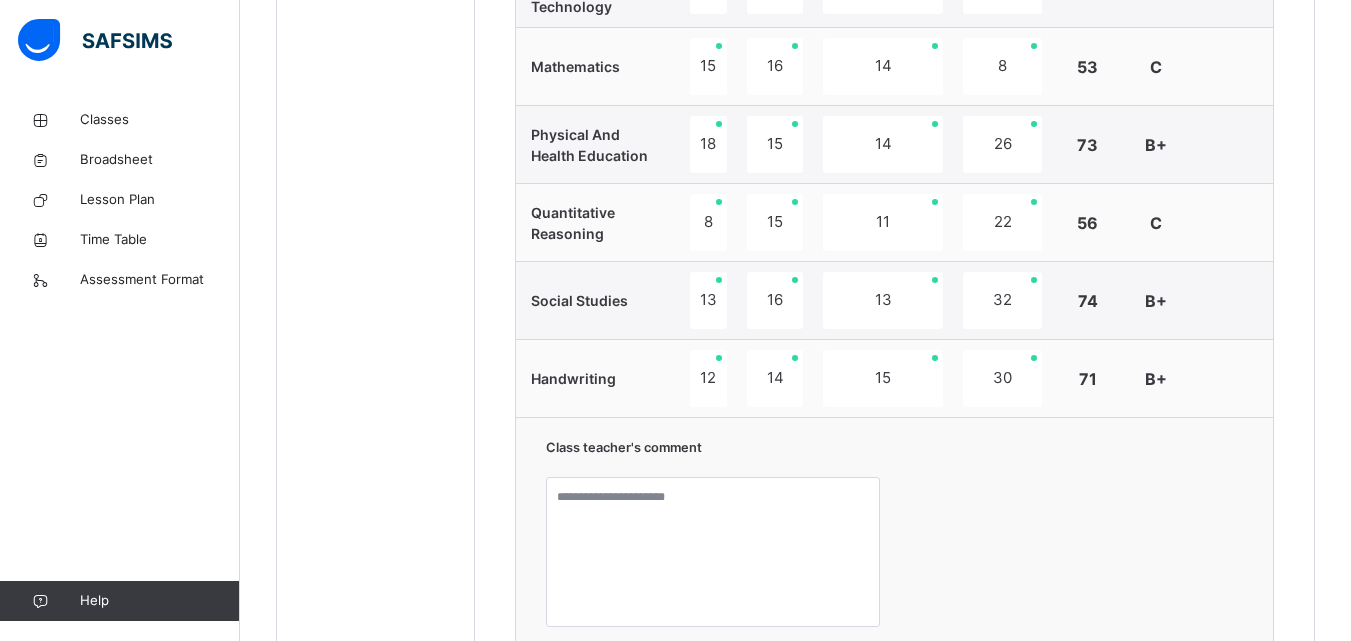 scroll, scrollTop: 1409, scrollLeft: 0, axis: vertical 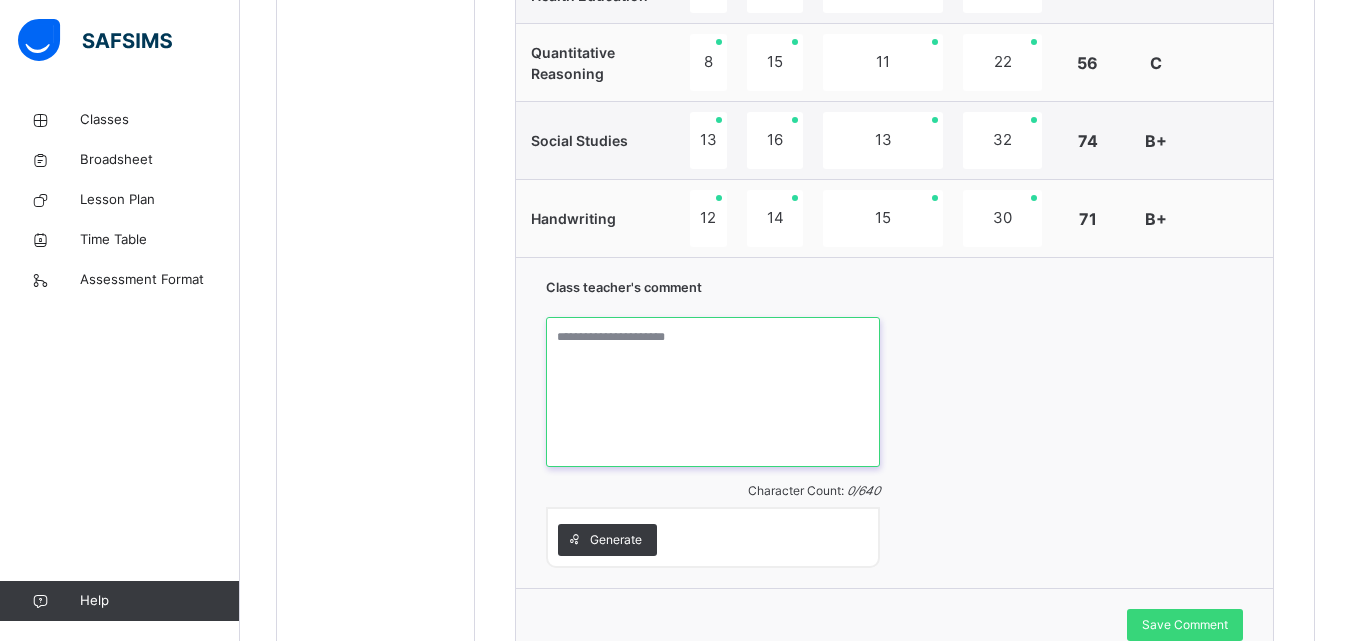 click at bounding box center (712, 392) 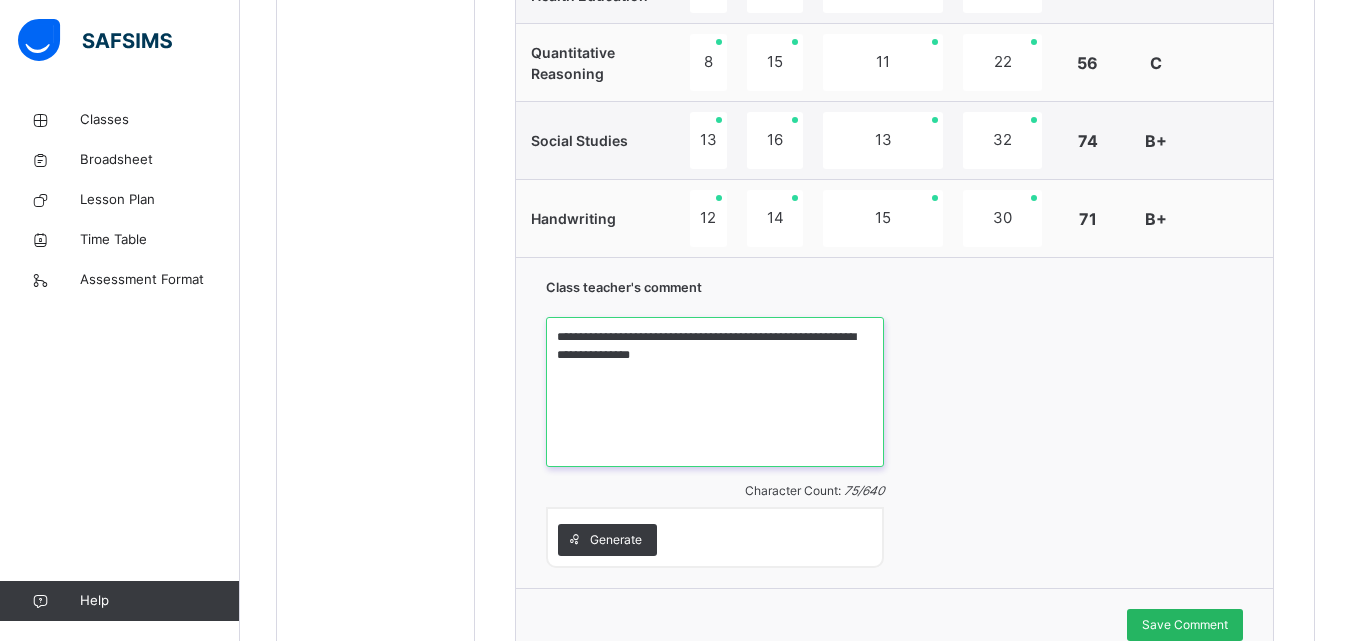 type on "**********" 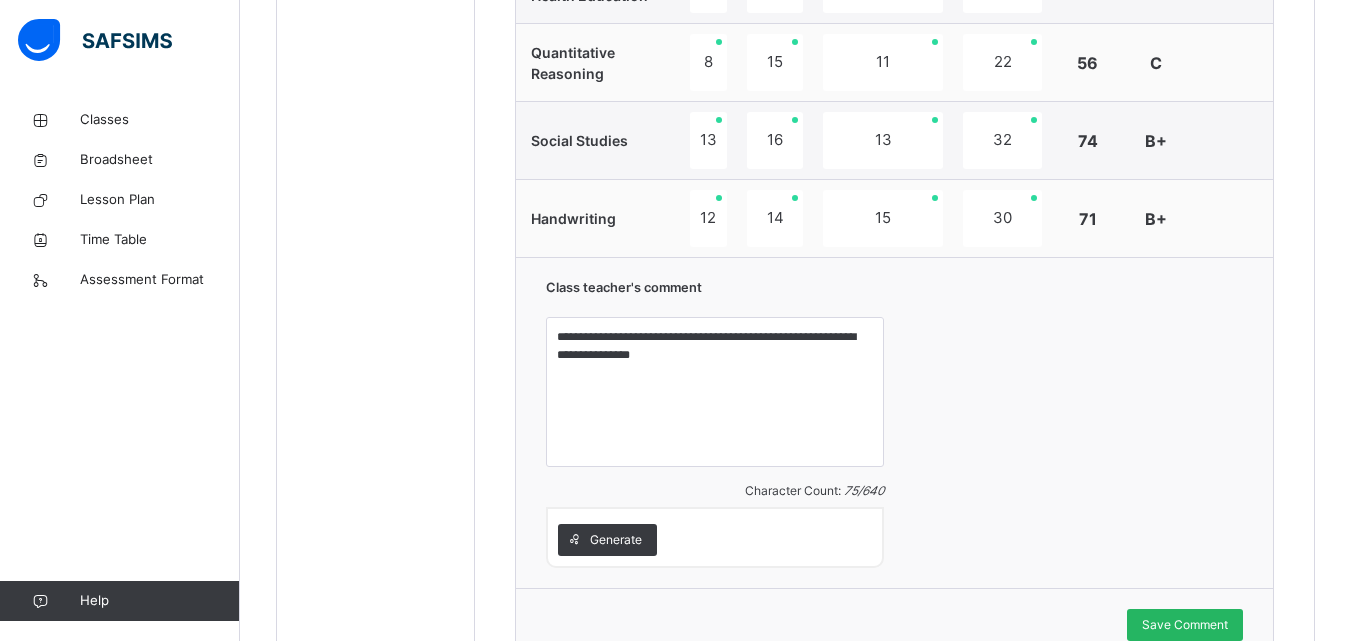 click on "Save Comment" at bounding box center [1185, 625] 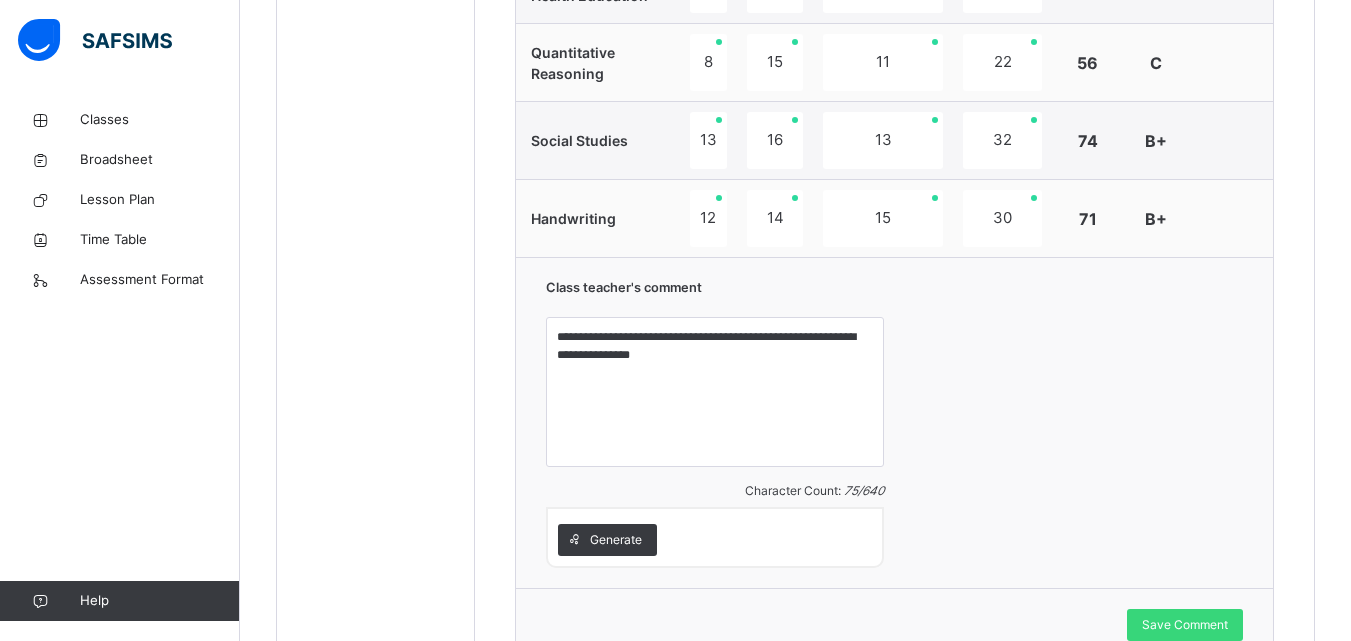 scroll, scrollTop: 849, scrollLeft: 0, axis: vertical 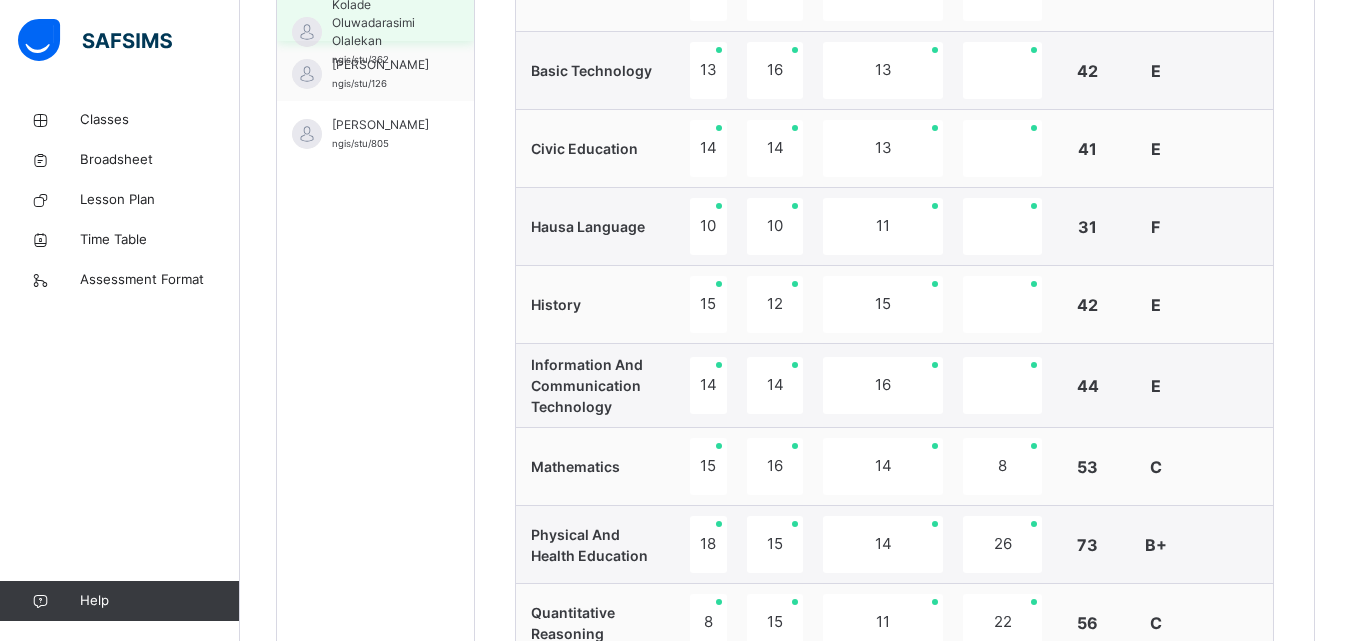 click on "Kolade Oluwadarasimi  Olalekan" at bounding box center (380, 23) 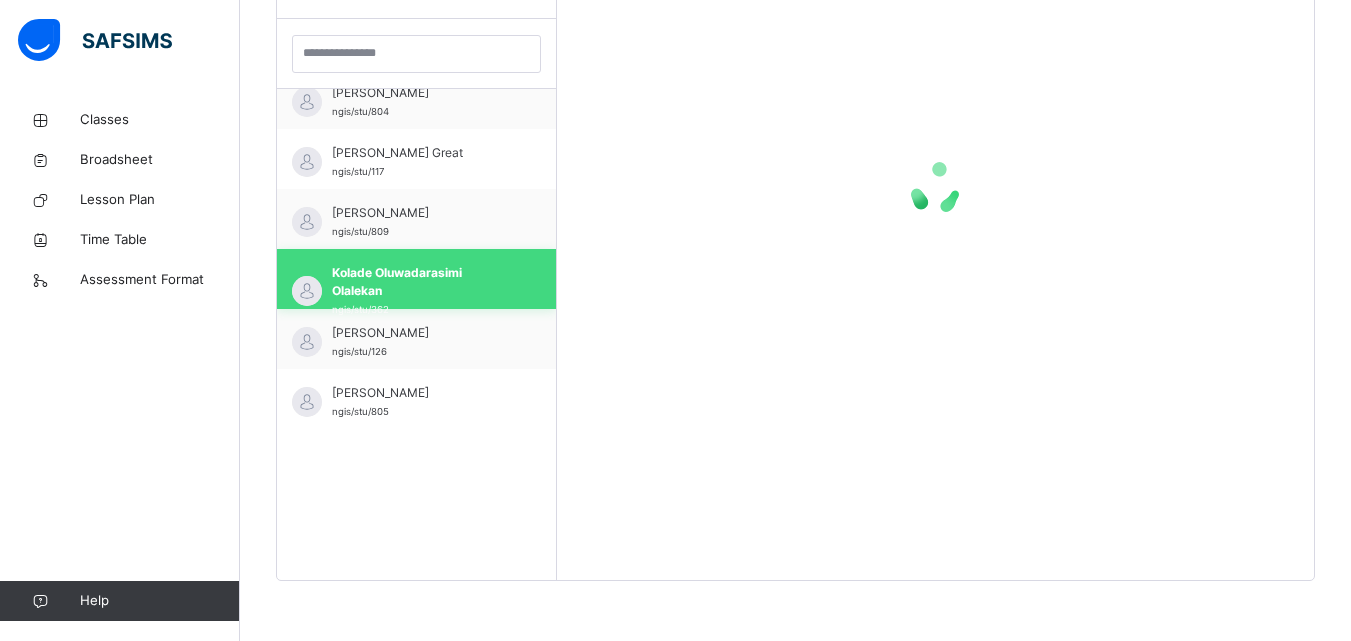 scroll, scrollTop: 581, scrollLeft: 0, axis: vertical 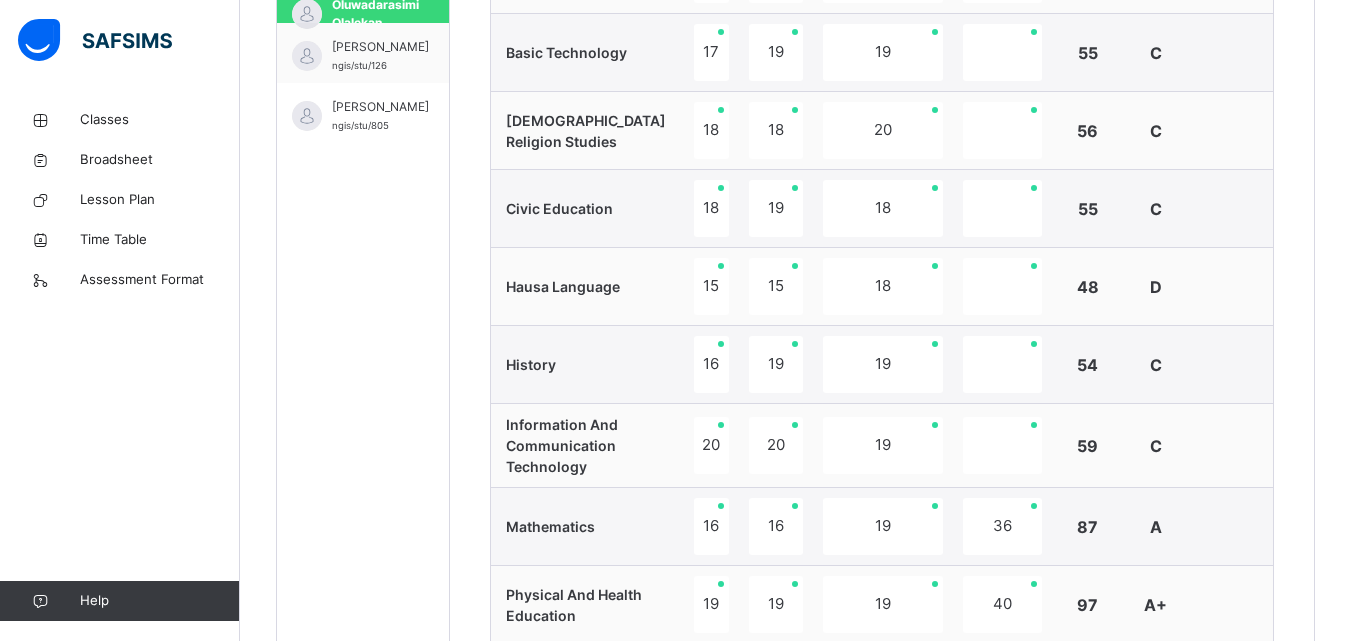 click on "Basic Technology" at bounding box center (587, 53) 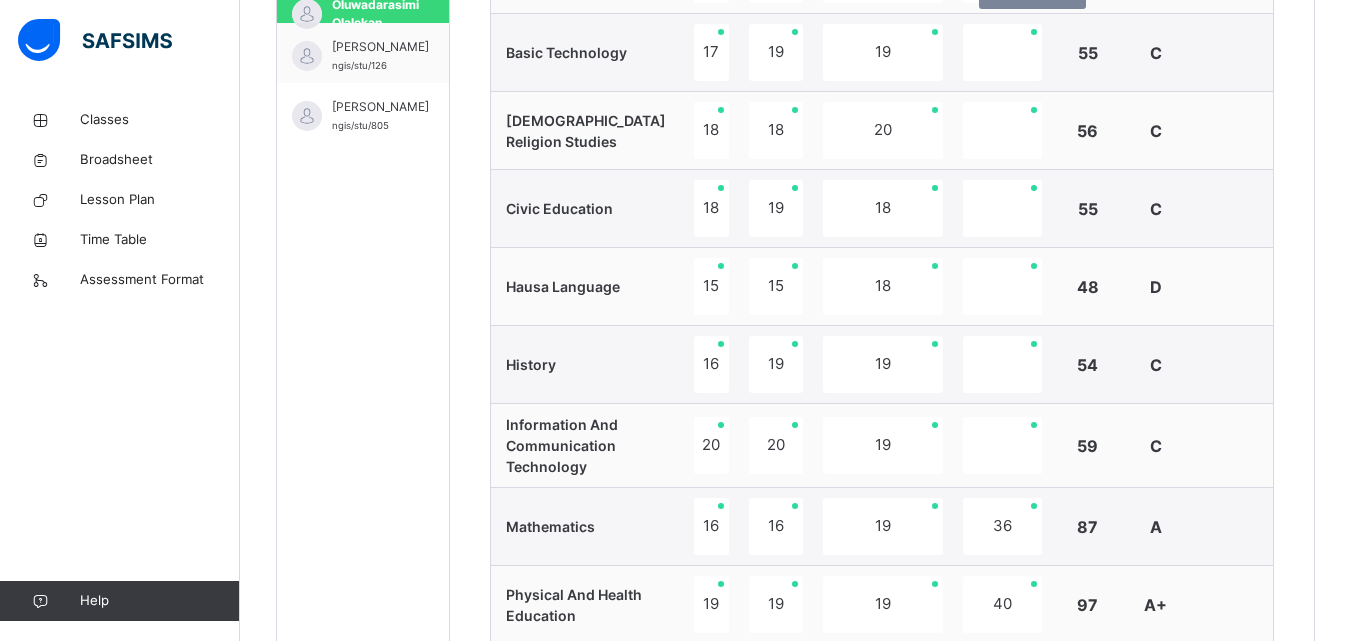 scroll, scrollTop: 849, scrollLeft: 0, axis: vertical 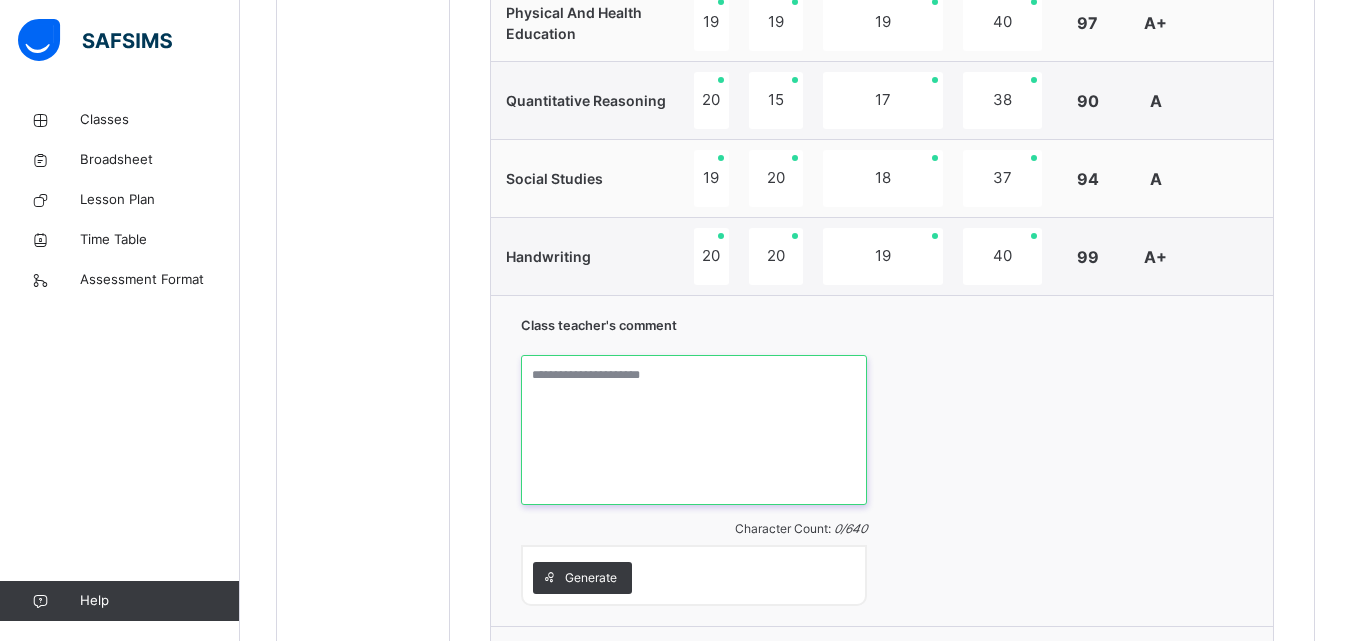 click at bounding box center (694, 430) 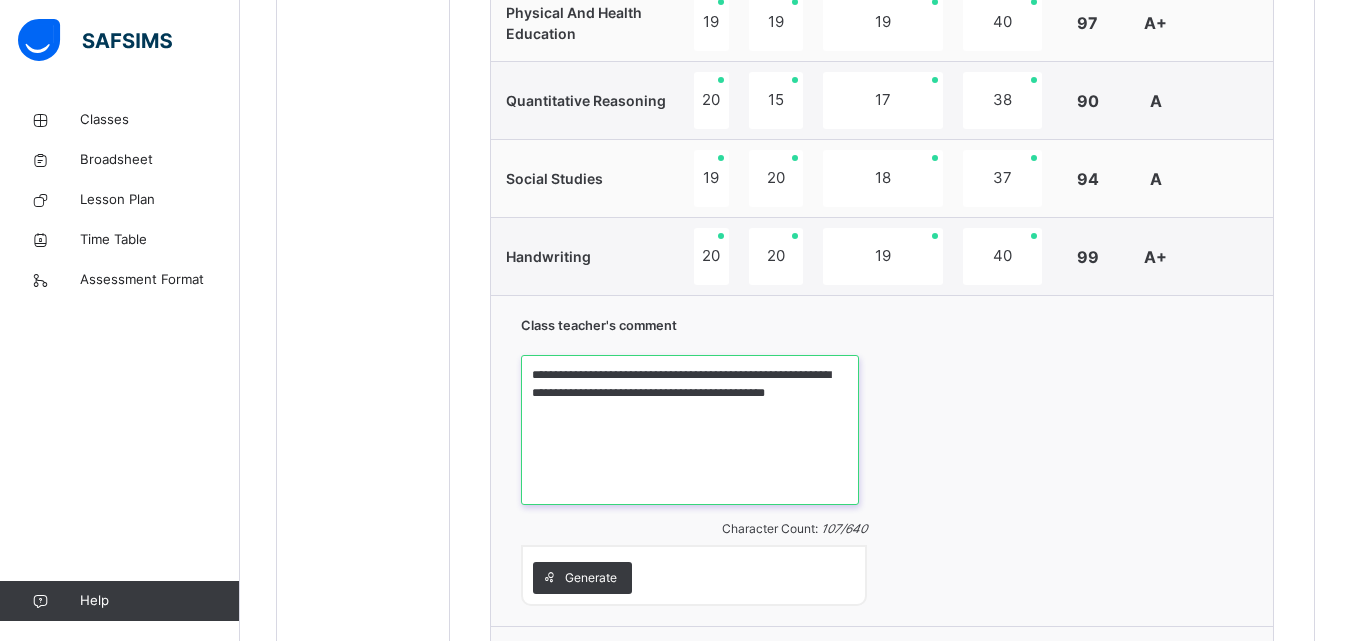 click on "**********" at bounding box center [690, 430] 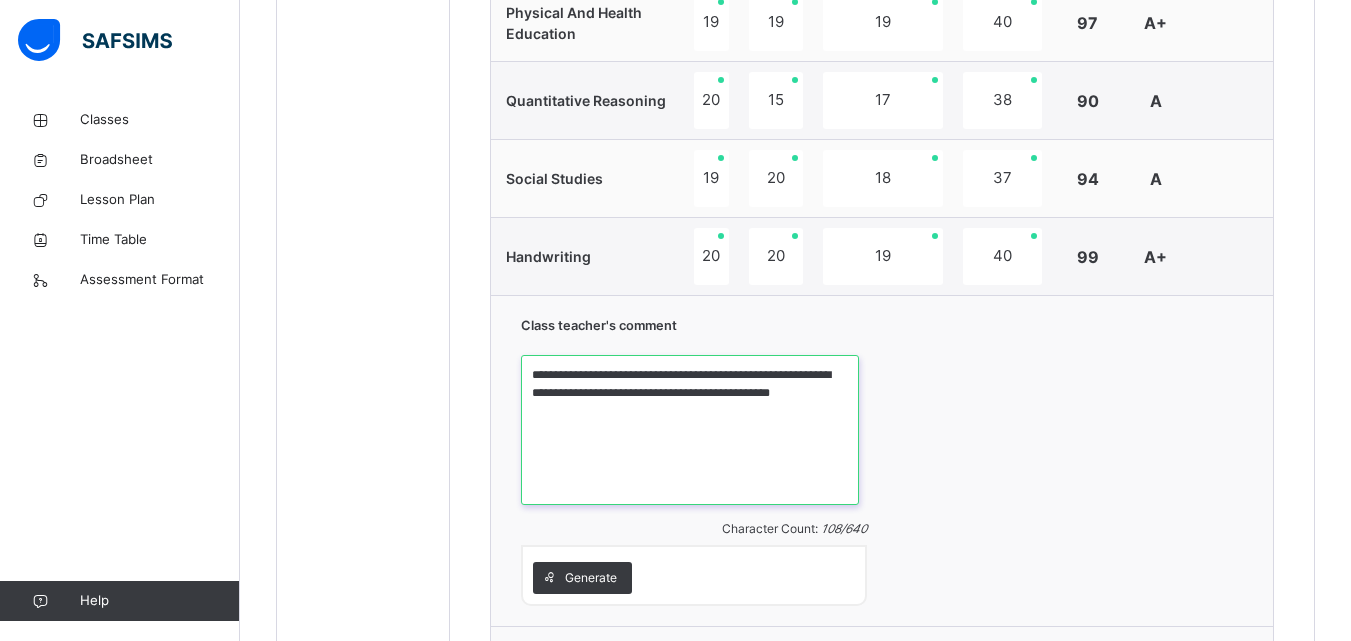 click on "**********" at bounding box center [690, 430] 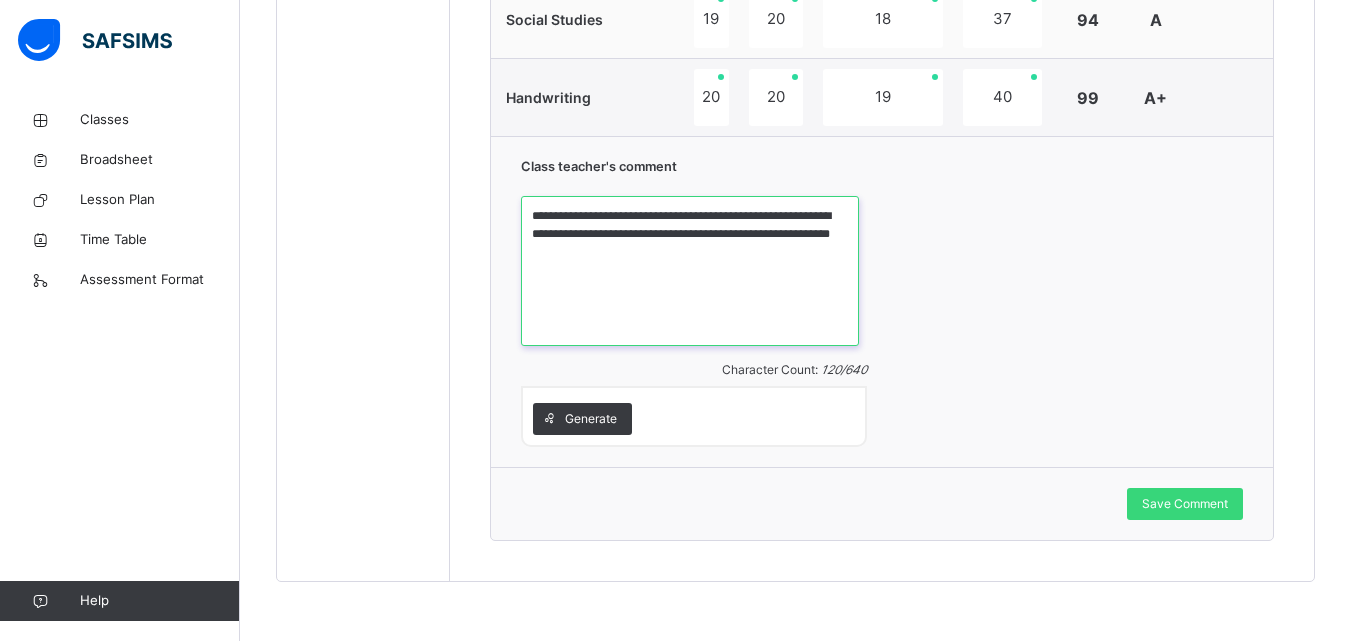 scroll, scrollTop: 1609, scrollLeft: 0, axis: vertical 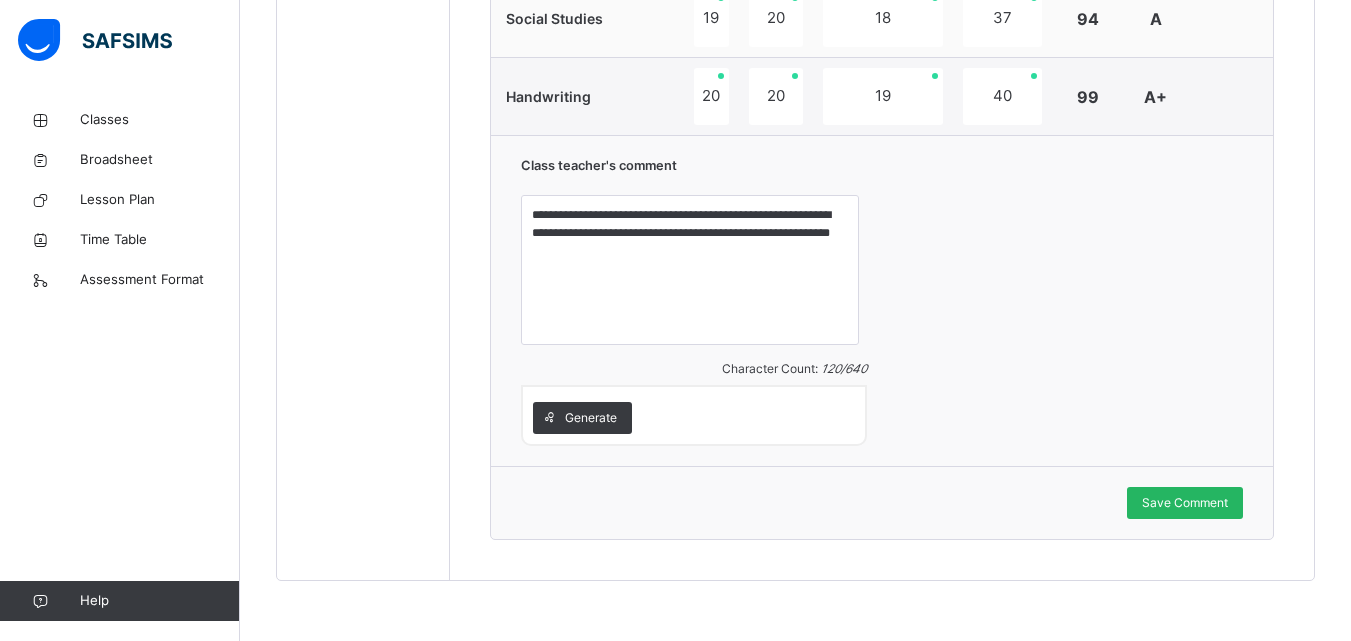 click on "Save Comment" at bounding box center [1185, 503] 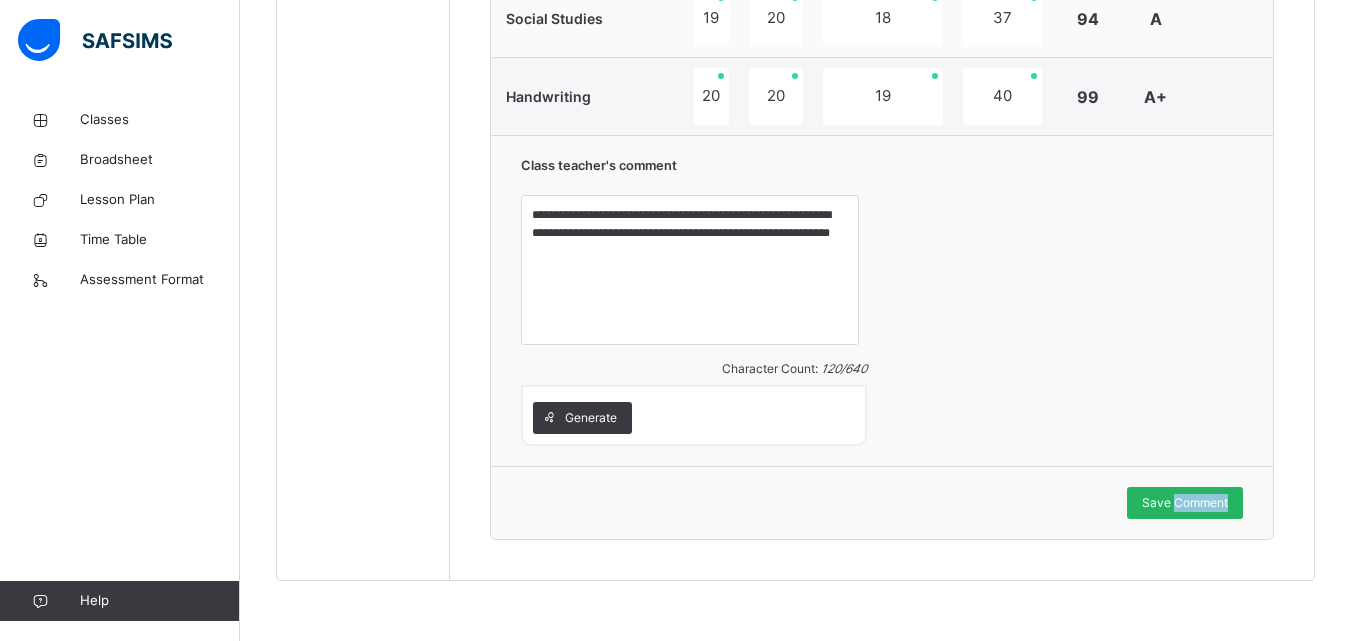 click on "Save Comment" at bounding box center [1185, 503] 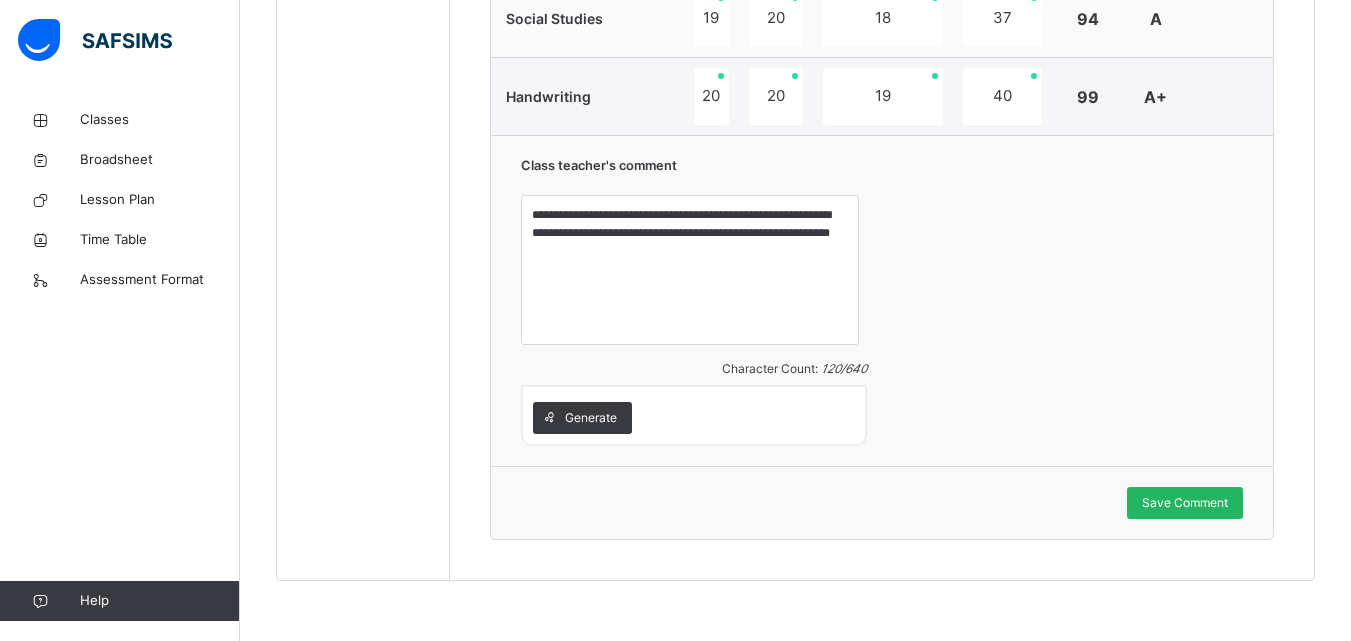 click on "Save Comment" at bounding box center [1185, 503] 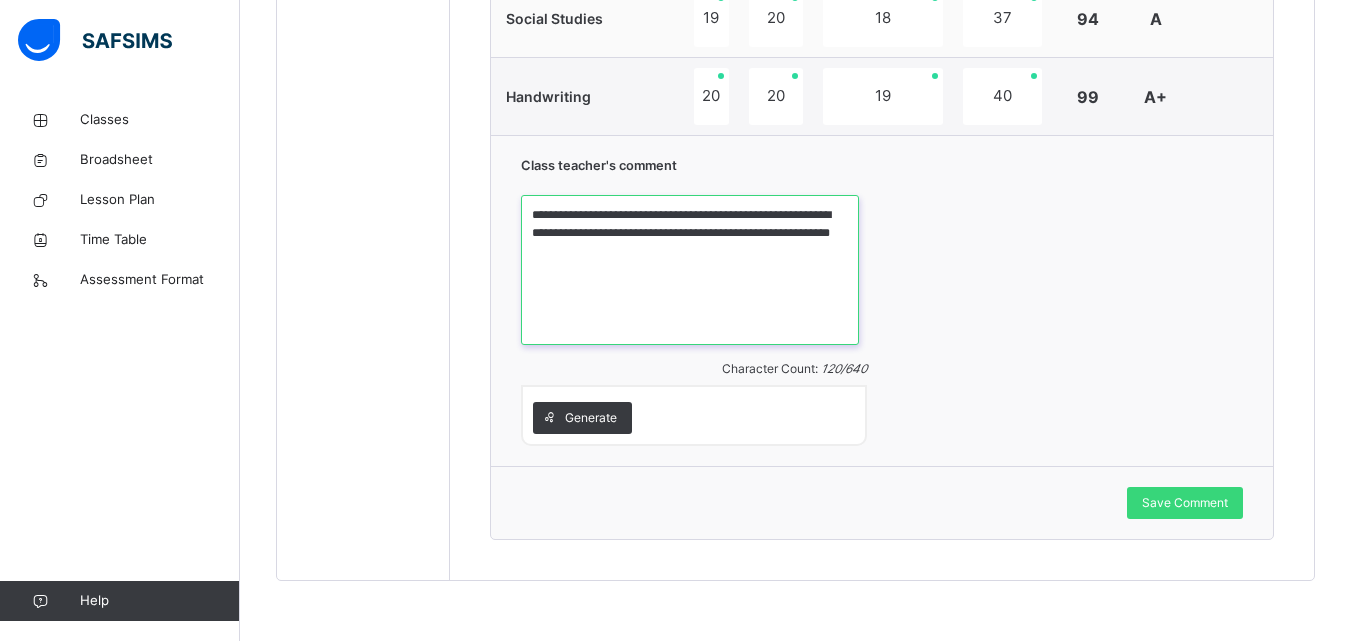 click on "**********" at bounding box center (690, 270) 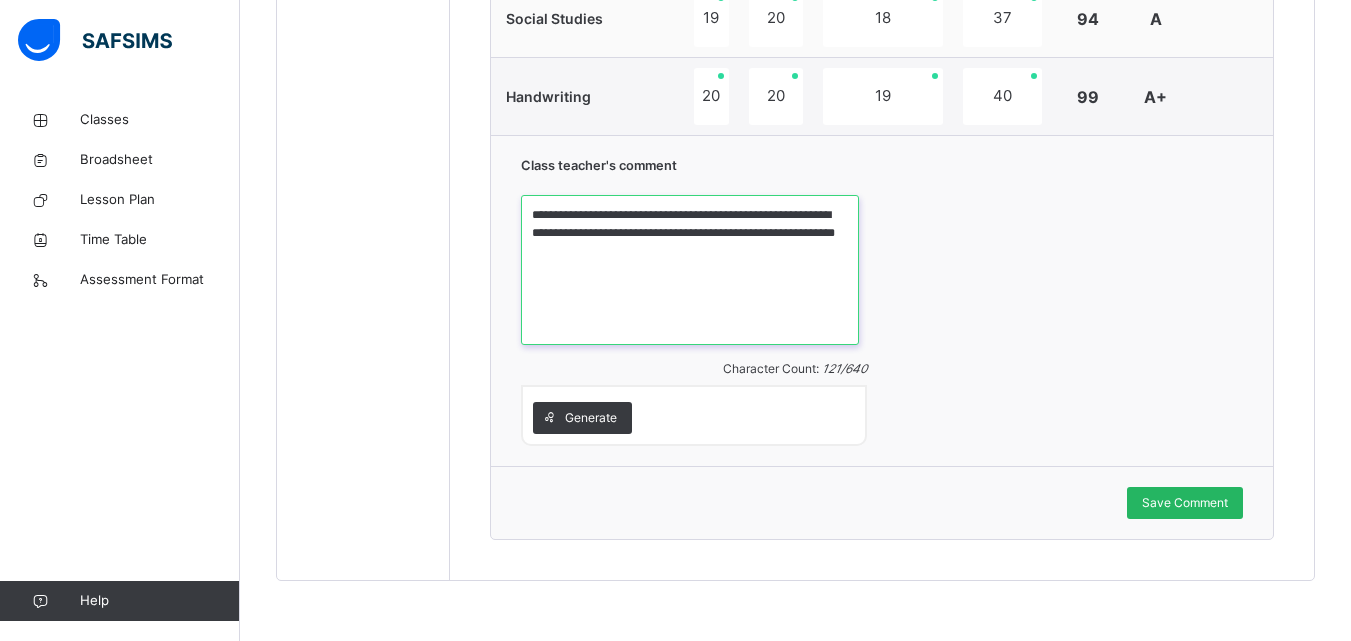 type on "**********" 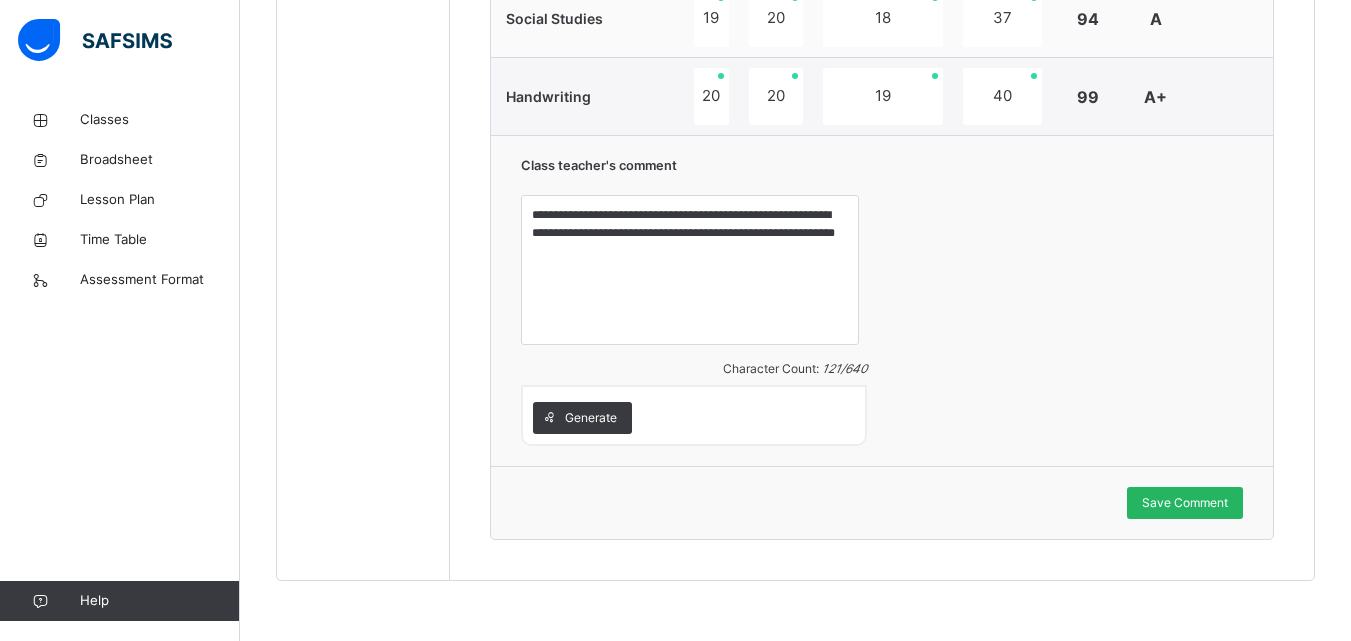 click on "Save Comment" at bounding box center (1185, 503) 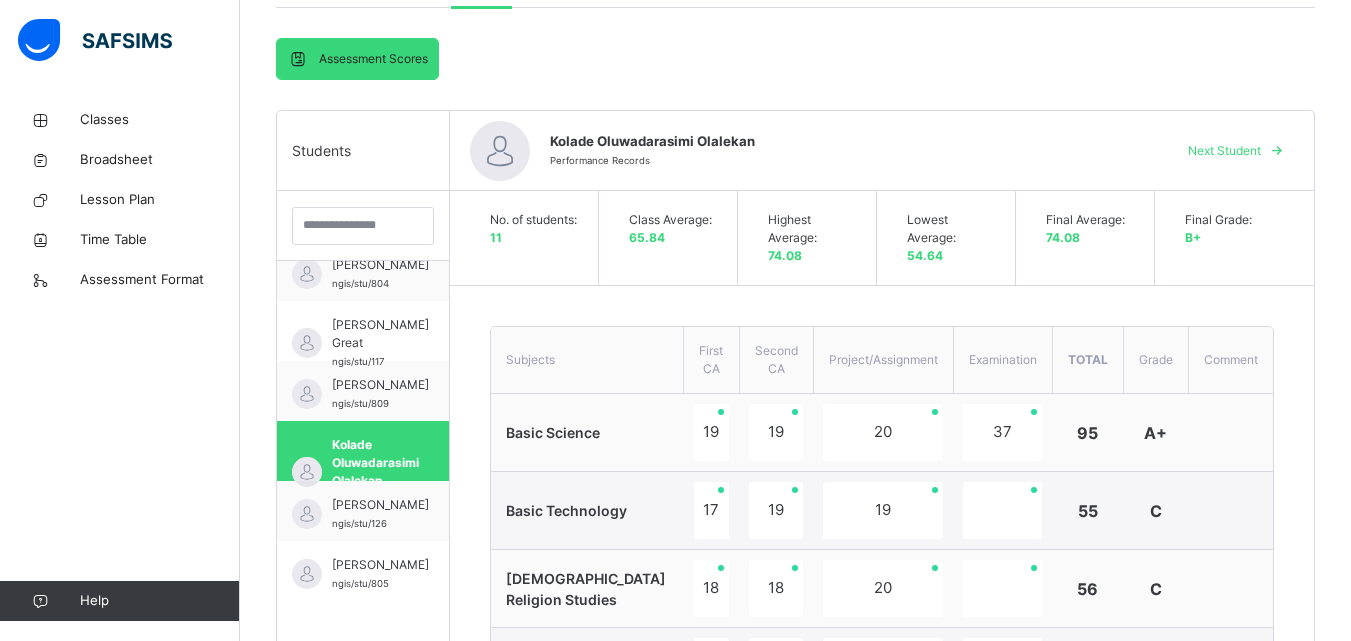 scroll, scrollTop: 342, scrollLeft: 0, axis: vertical 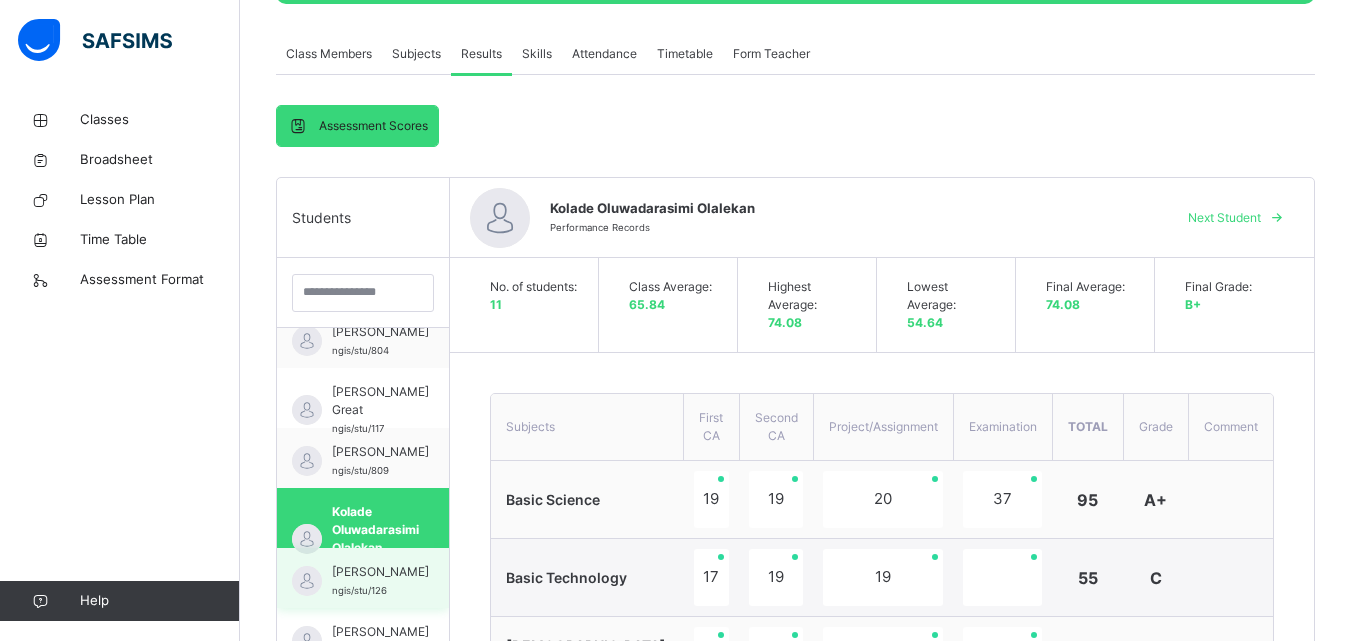 click on "[PERSON_NAME]" at bounding box center (380, 572) 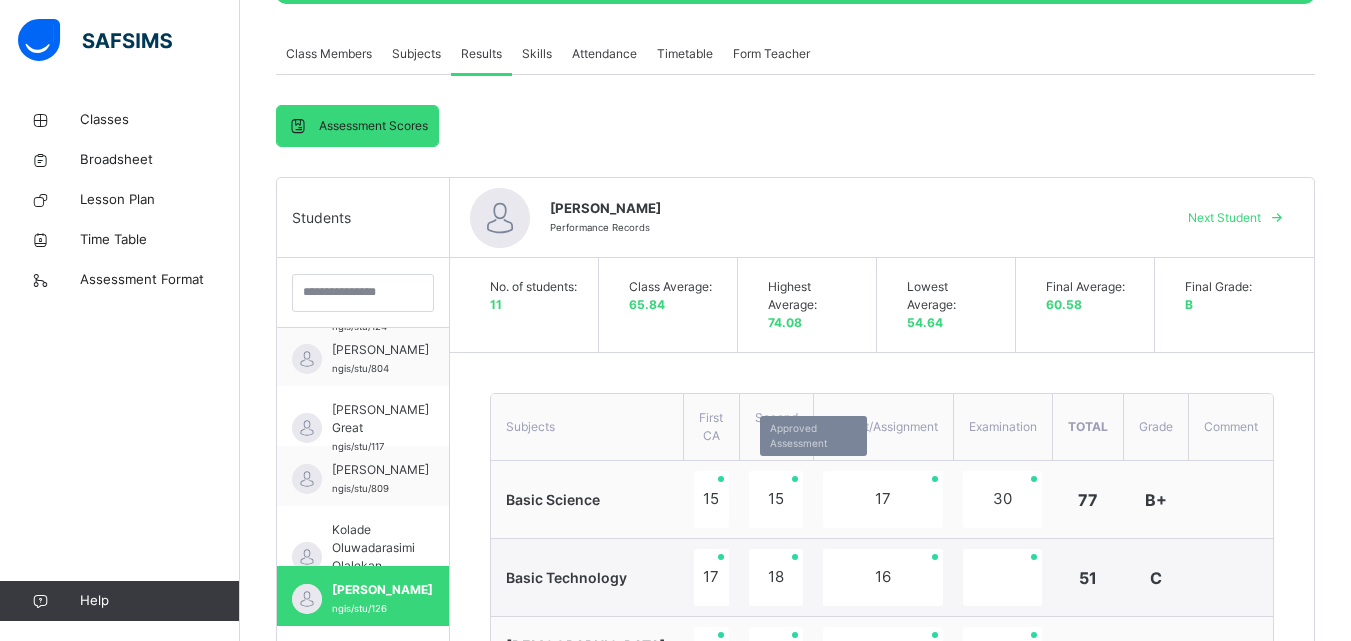 scroll, scrollTop: 200, scrollLeft: 0, axis: vertical 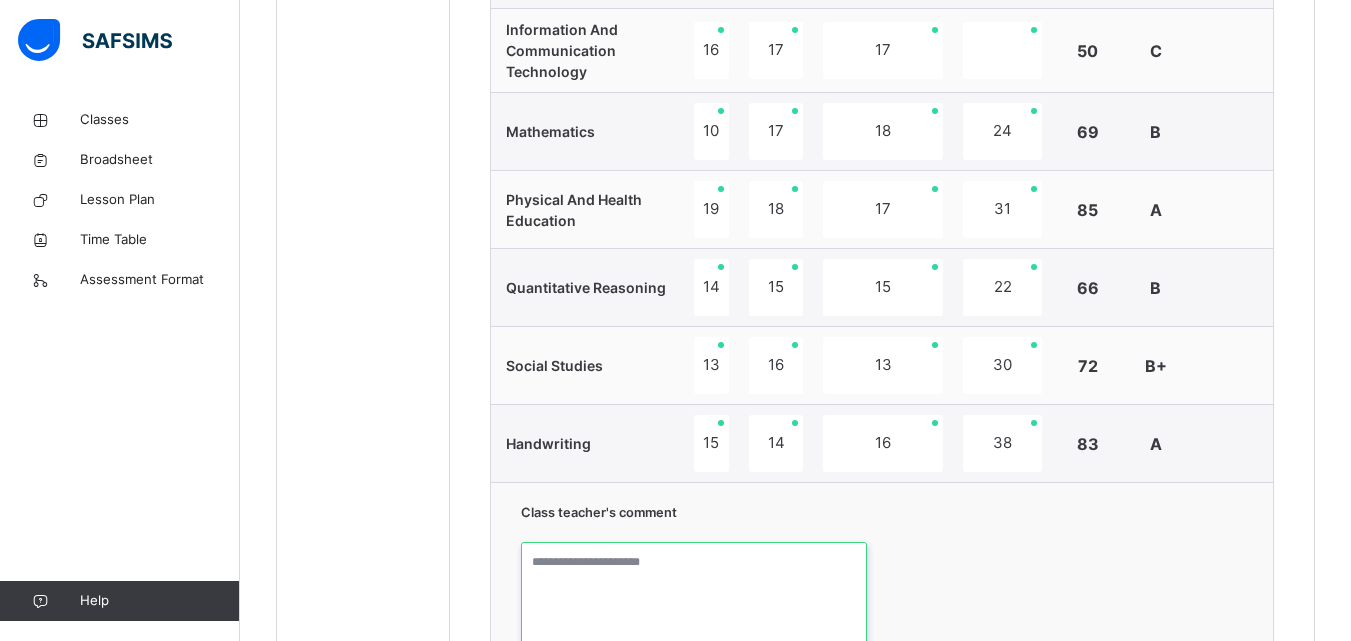click at bounding box center (694, 617) 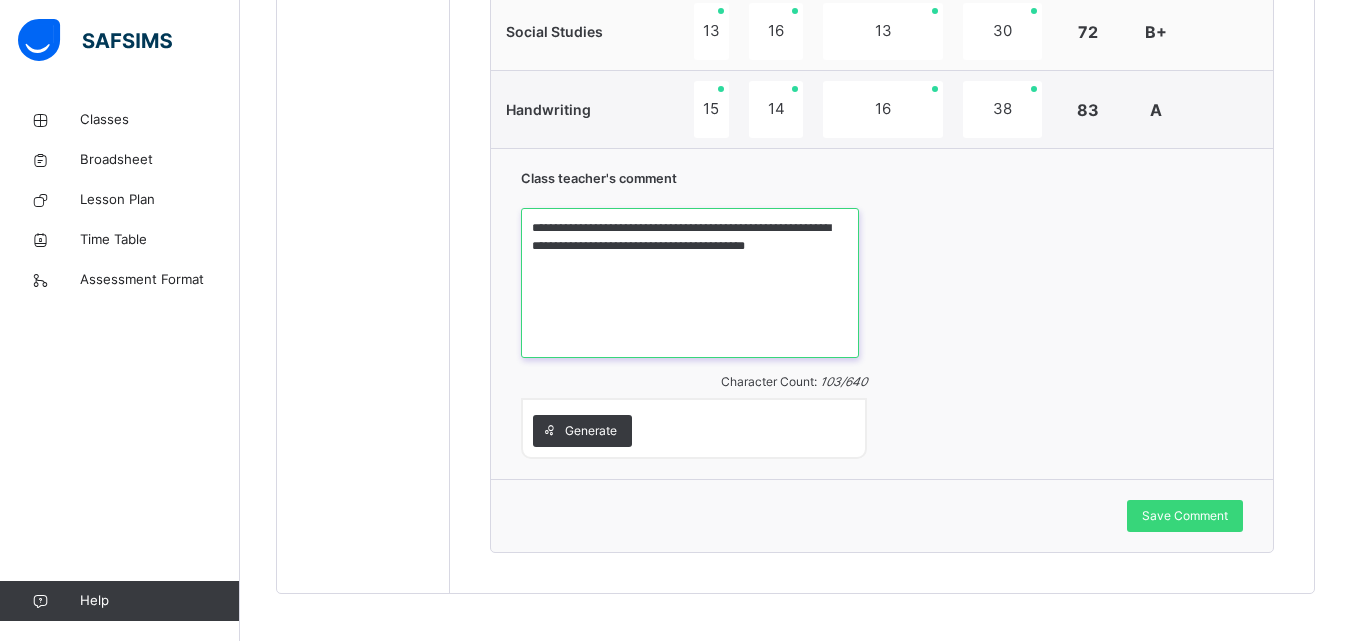 scroll, scrollTop: 1609, scrollLeft: 0, axis: vertical 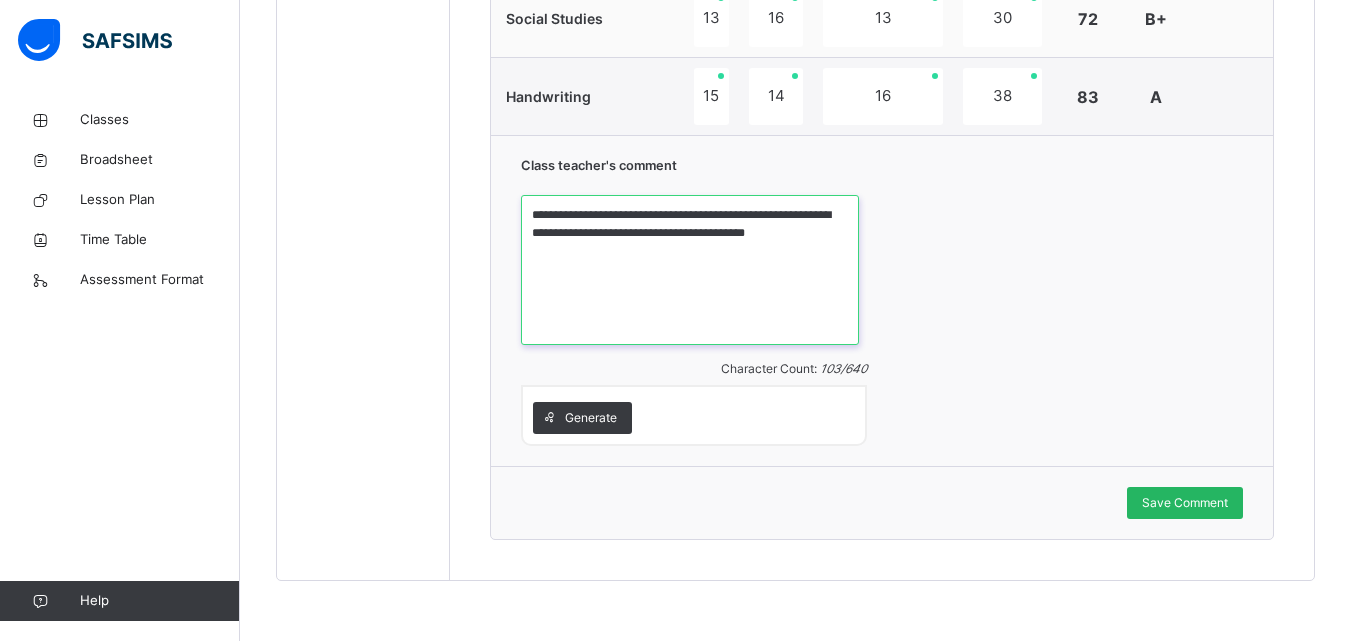 type on "**********" 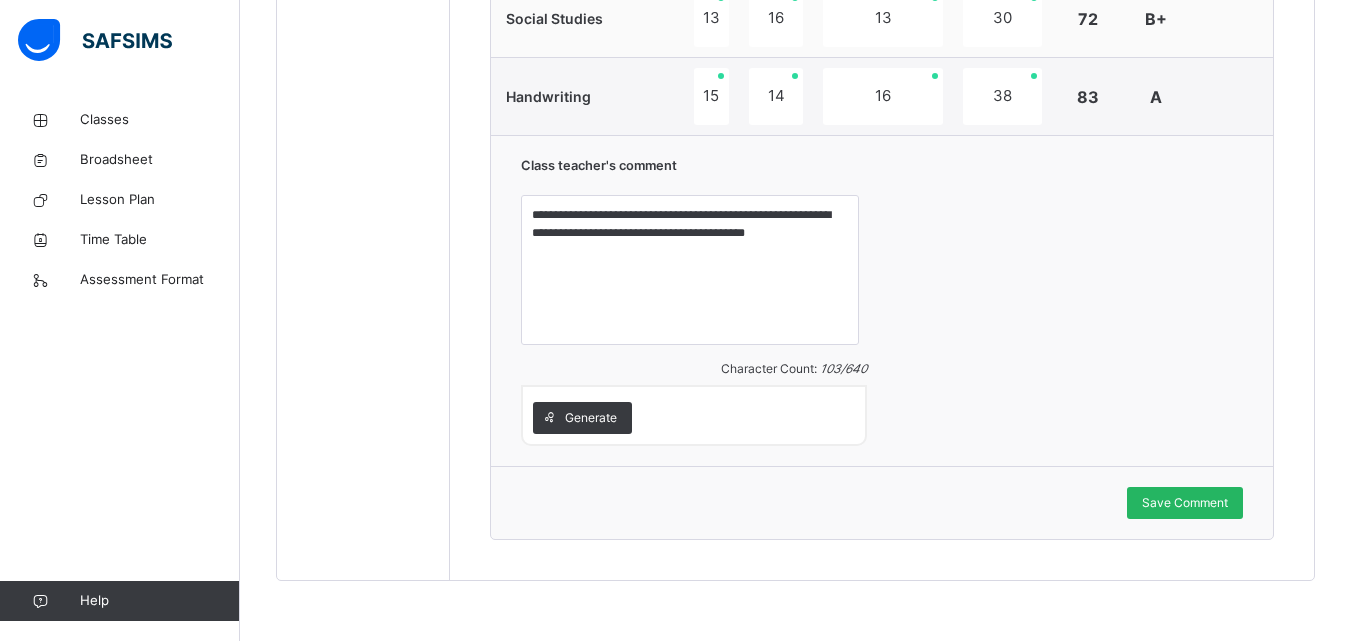 click on "Save Comment" at bounding box center (1185, 503) 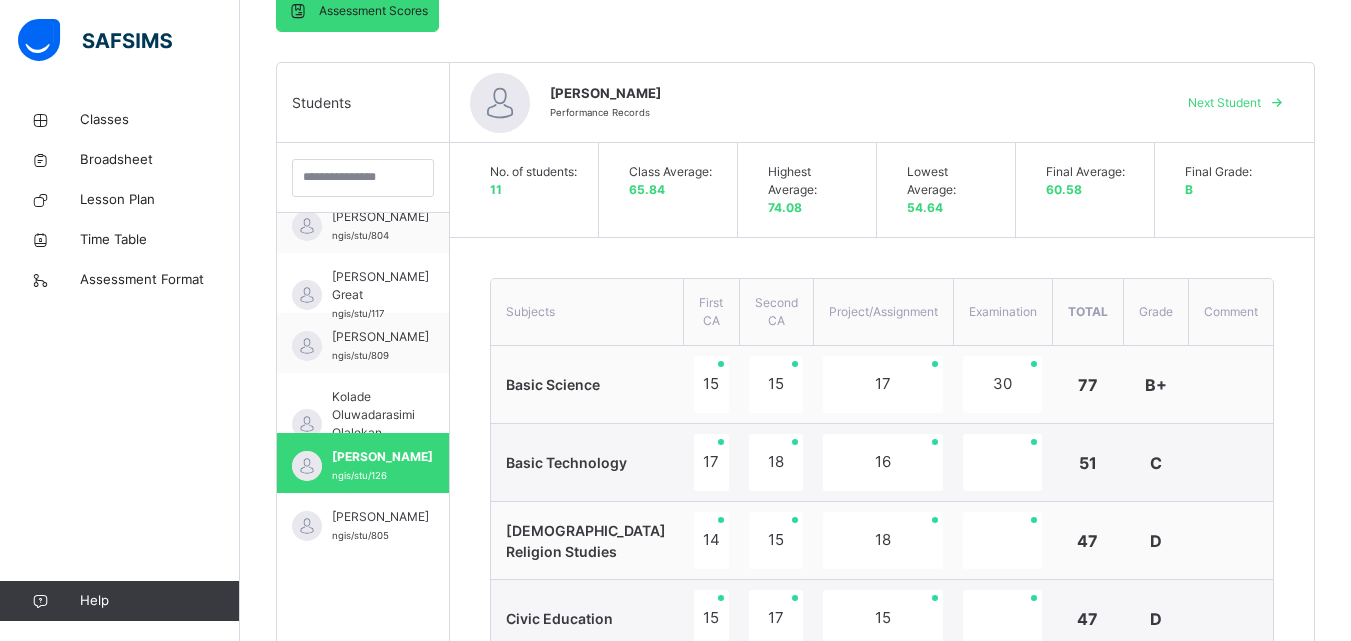scroll, scrollTop: 449, scrollLeft: 0, axis: vertical 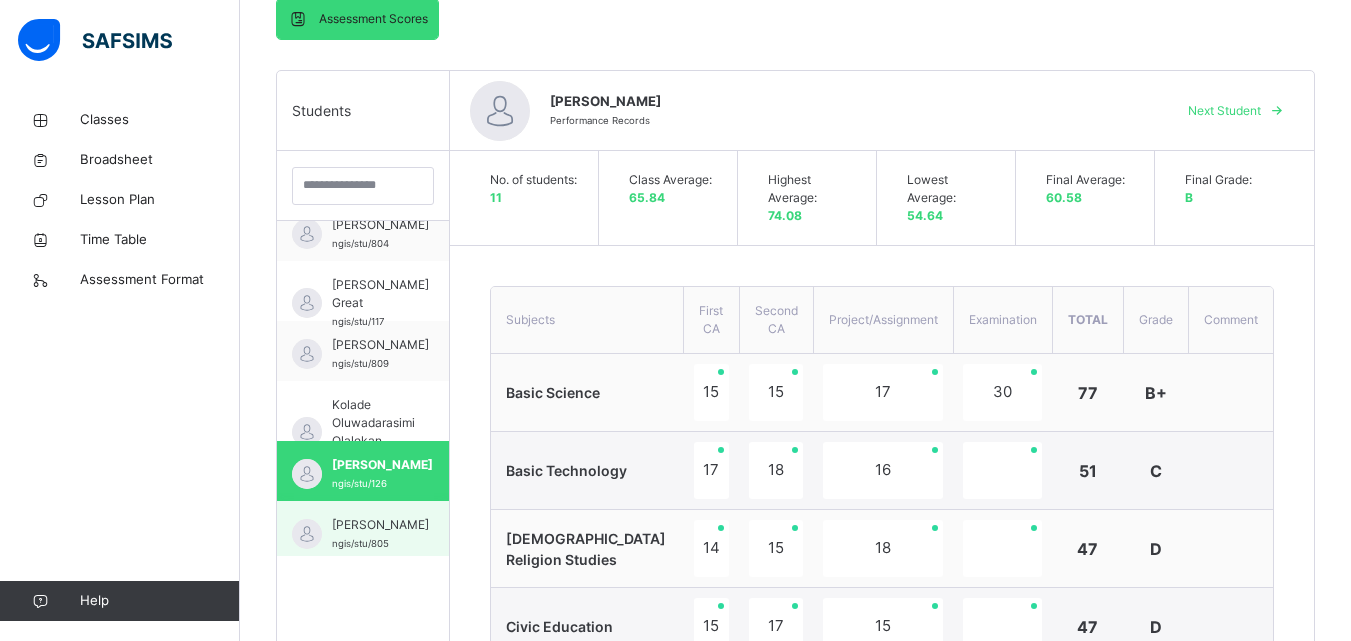 click on "[PERSON_NAME]" at bounding box center [380, 525] 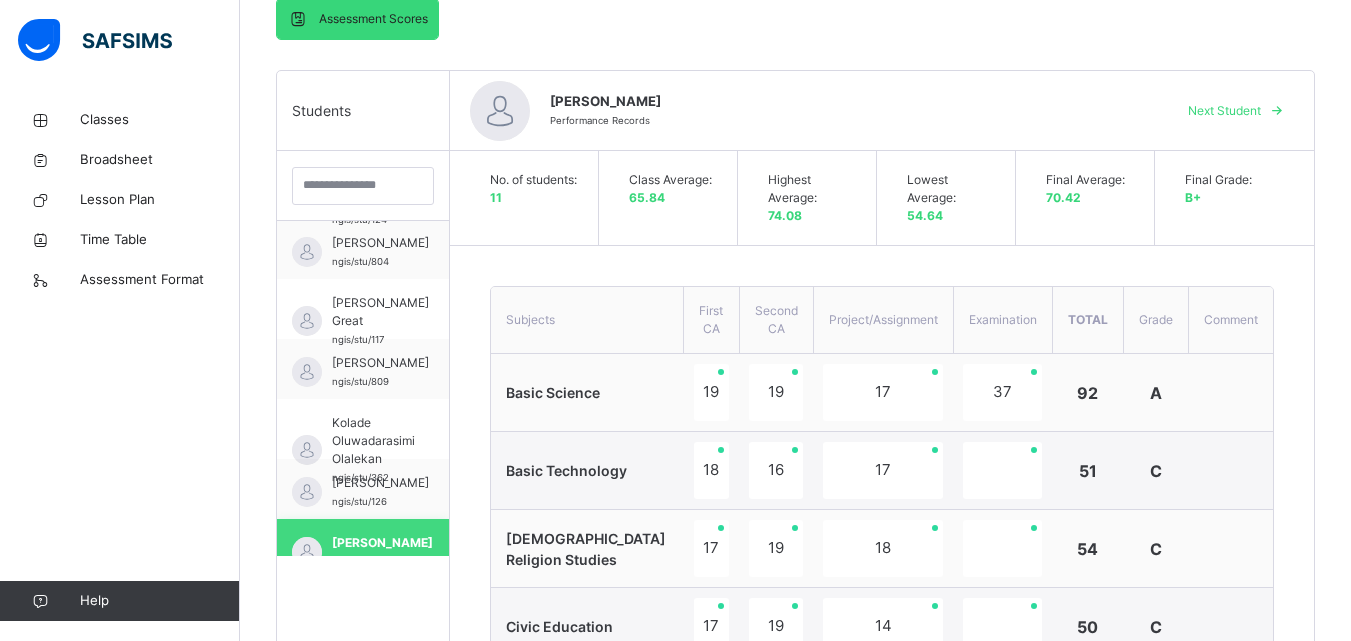 scroll, scrollTop: 200, scrollLeft: 0, axis: vertical 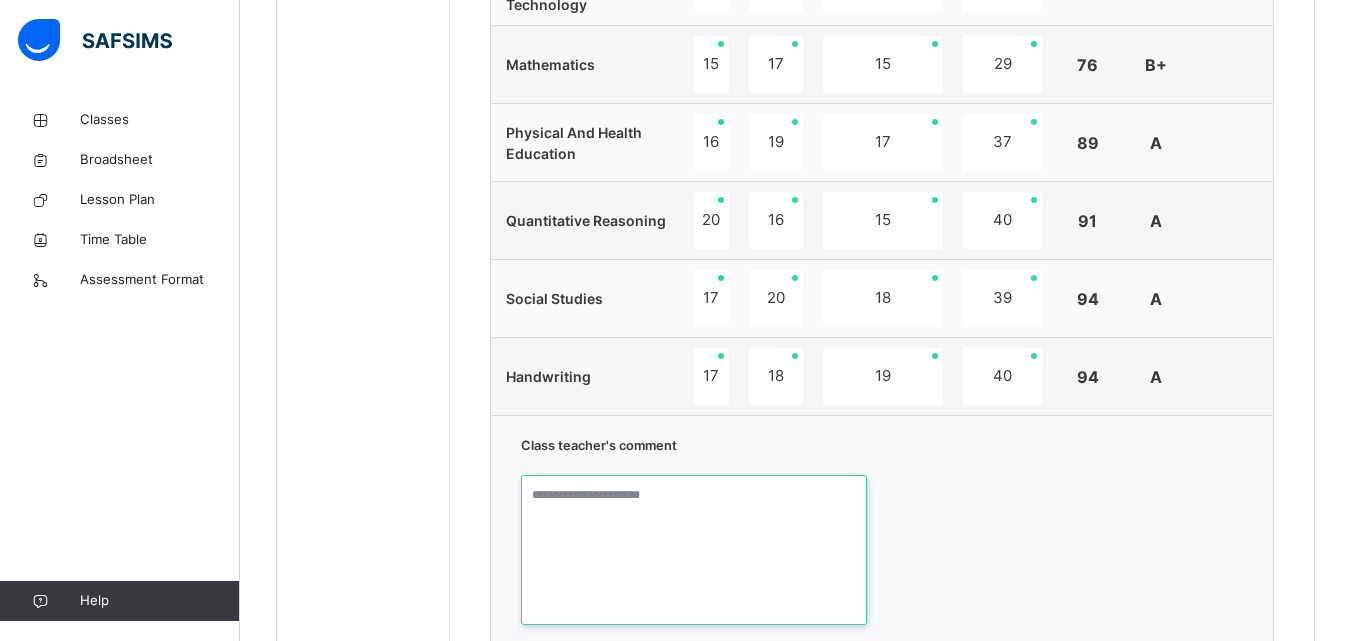 click at bounding box center [694, 550] 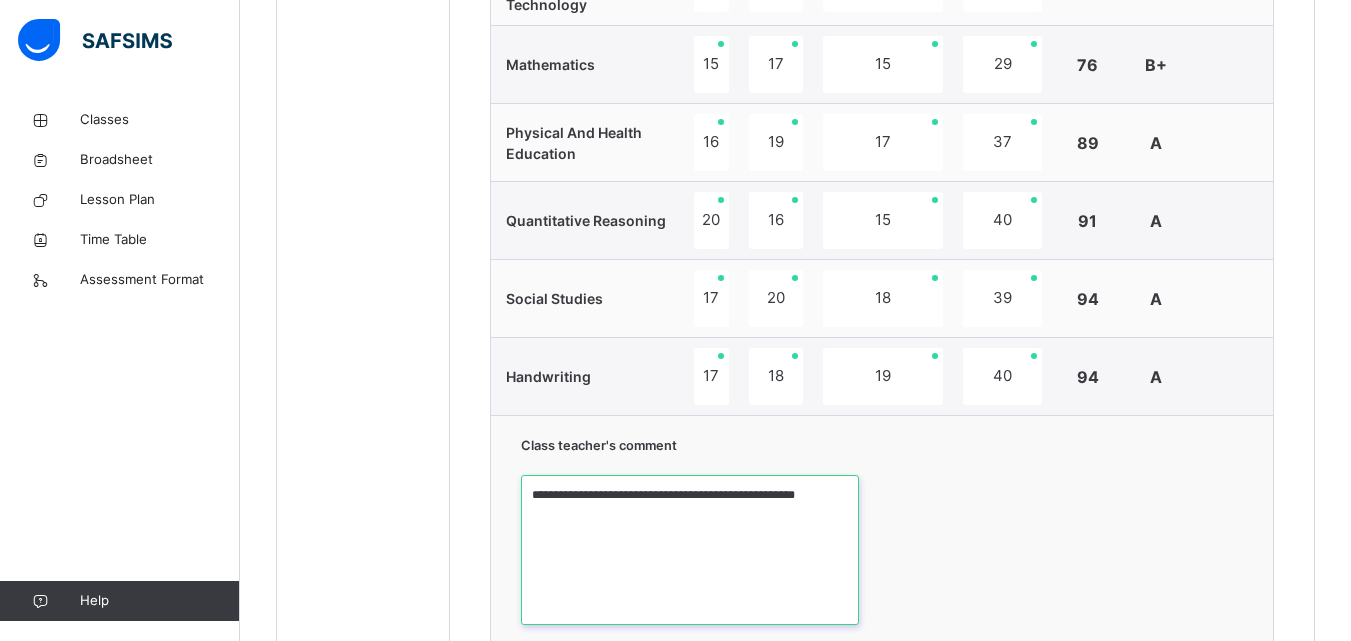 click on "**********" at bounding box center [690, 550] 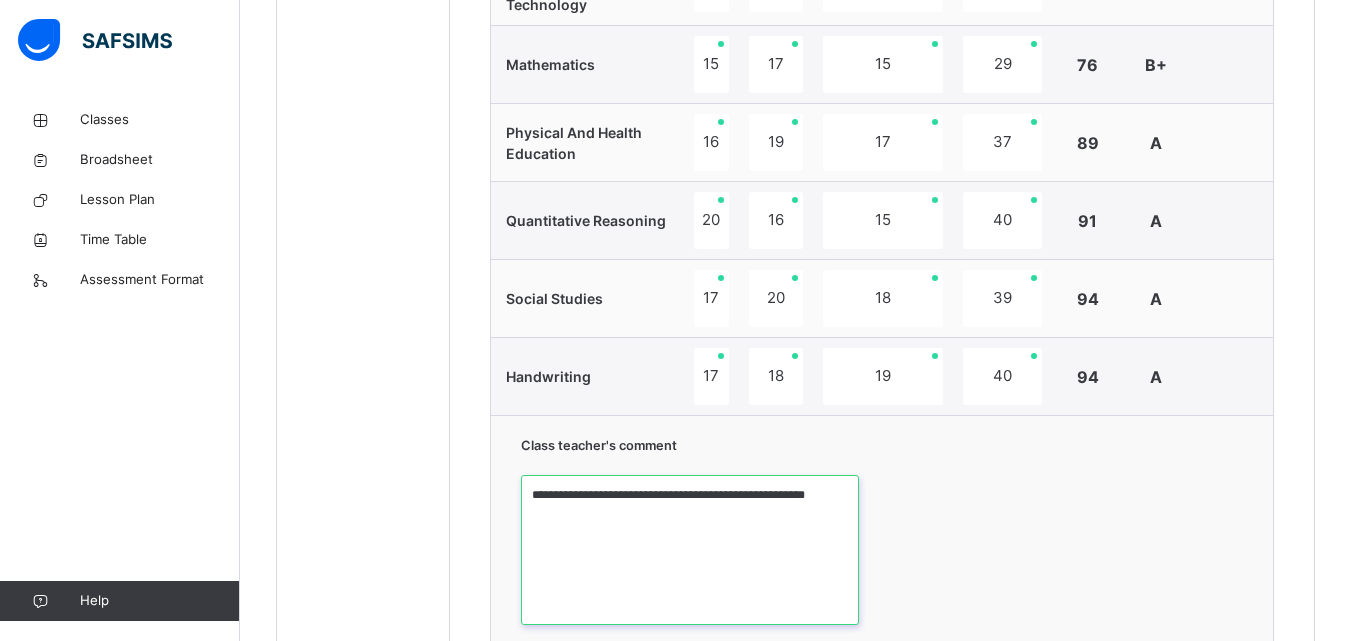 click on "**********" at bounding box center [690, 550] 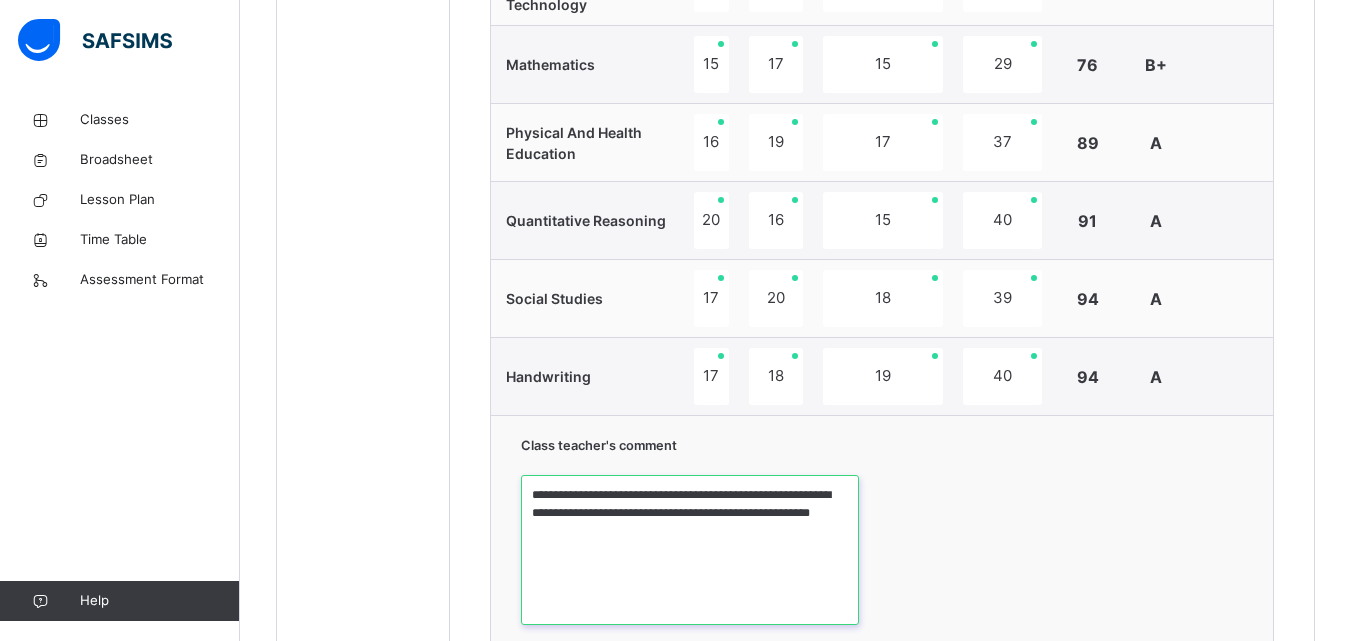 click on "**********" at bounding box center (690, 550) 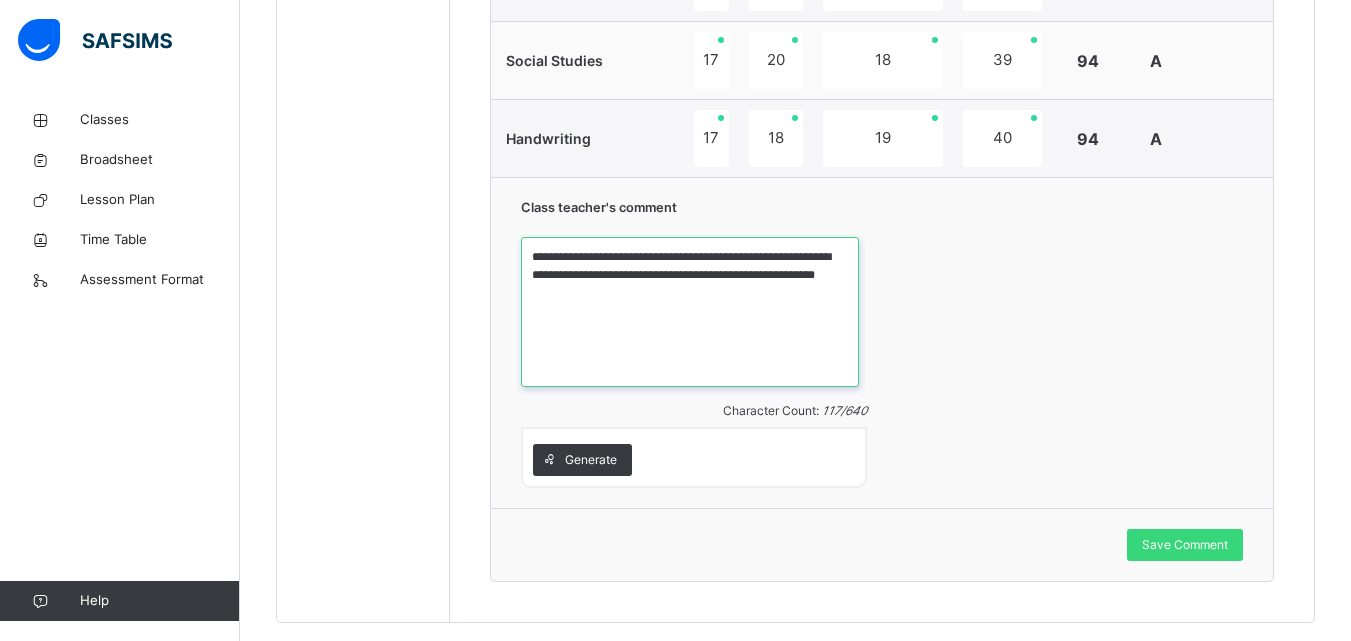 scroll, scrollTop: 1609, scrollLeft: 0, axis: vertical 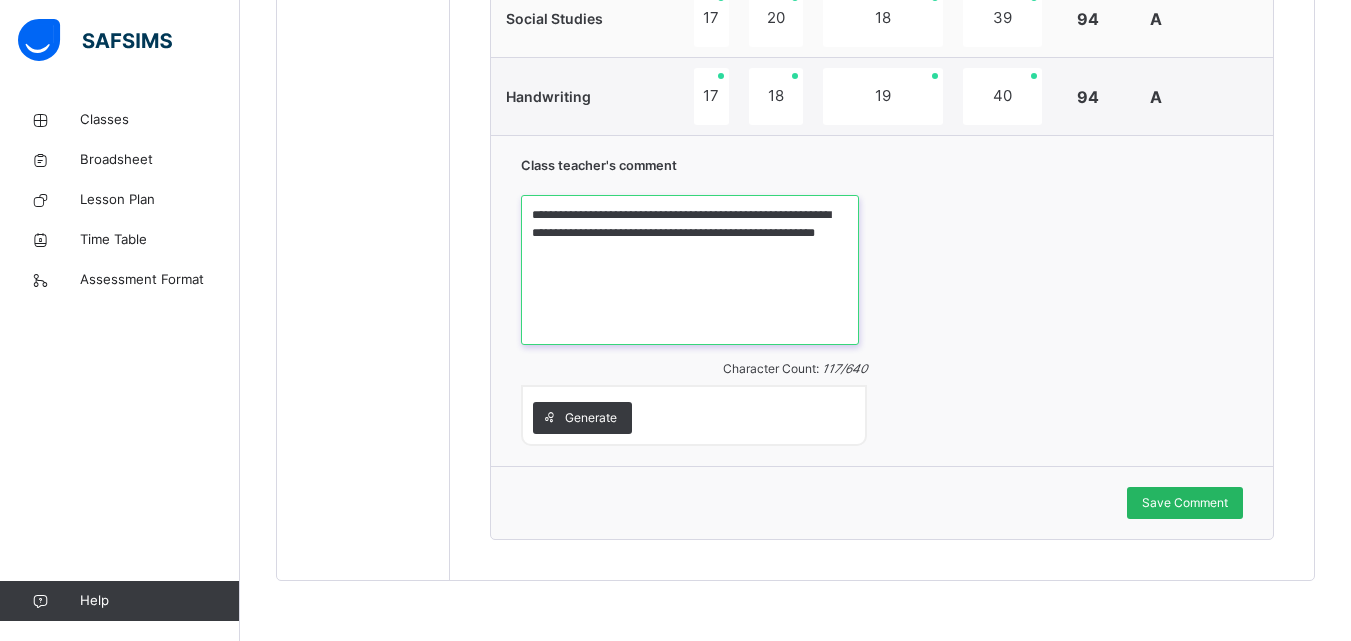 type on "**********" 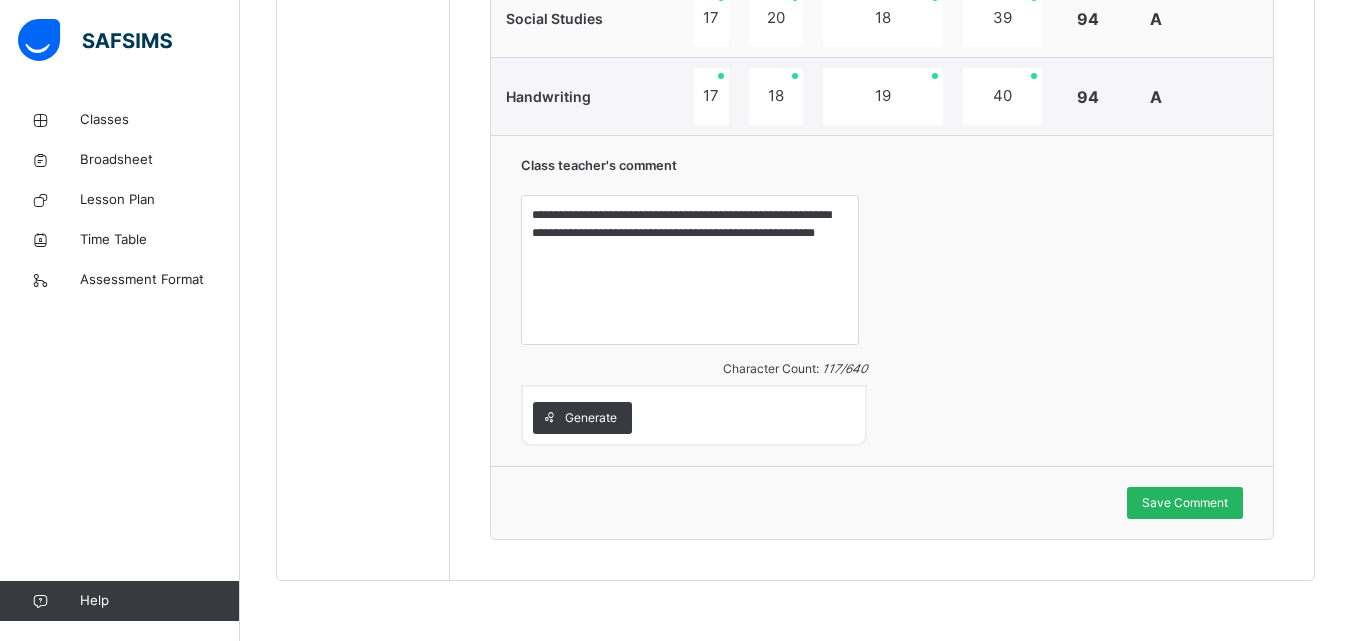 click on "Save Comment" at bounding box center [1185, 503] 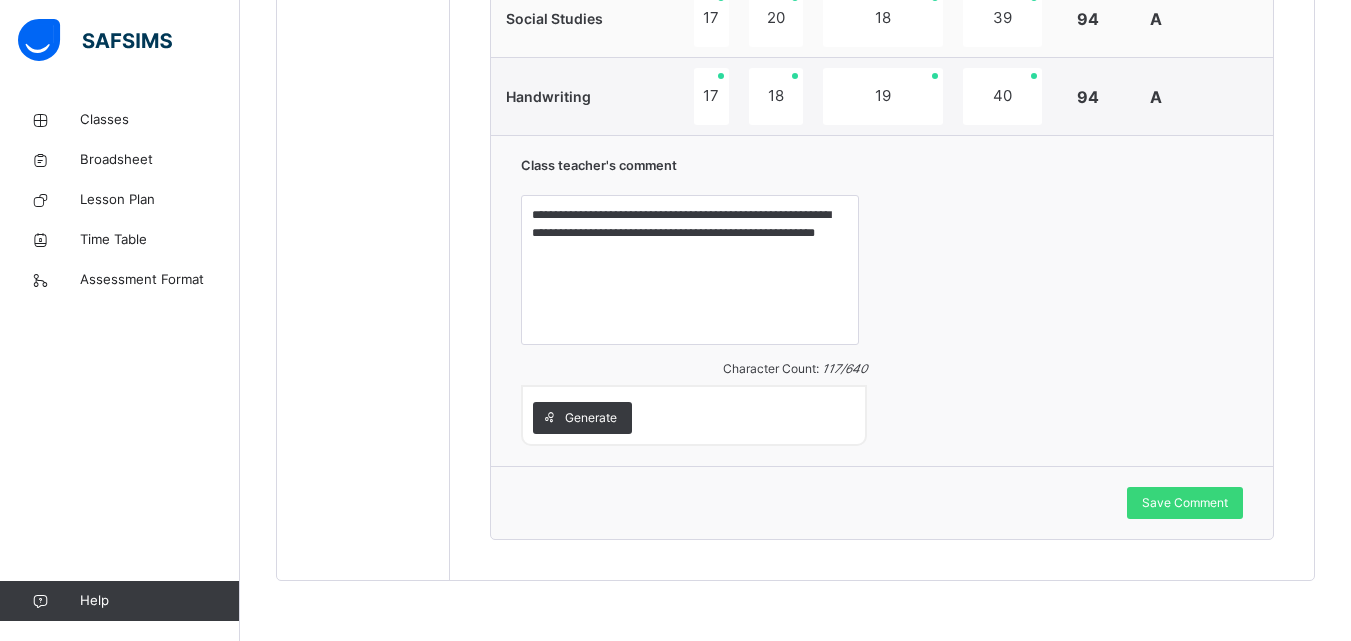 scroll, scrollTop: 1049, scrollLeft: 0, axis: vertical 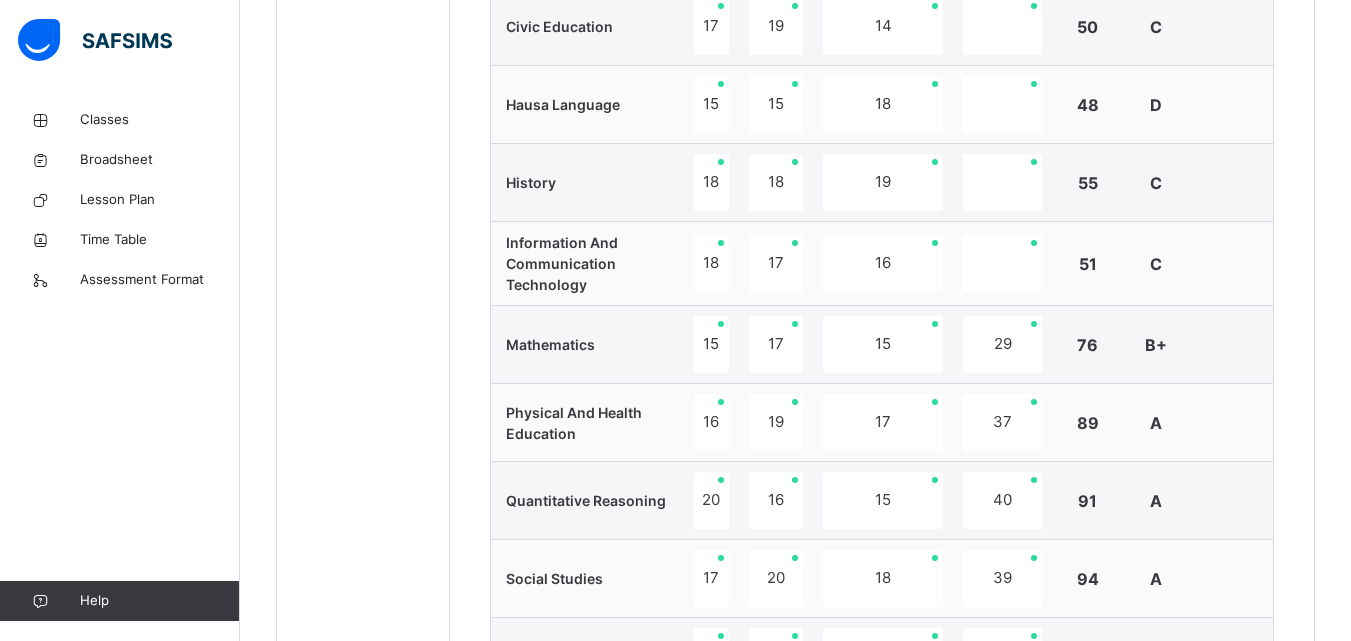 click on "Back  / Yr 2 Apple Yr 2 Apple Year Two  Third Term [DATE]-[DATE] Class Members Subjects Results Skills Attendance Timetable Form Teacher Results More Options   11  Students in class Download Pdf Report Excel Report View subject profile [GEOGRAPHIC_DATA] [GEOGRAPHIC_DATA] INTERNATIONAL SCHOOL Date: [DATE] 5:22:52 pm Class Members Class:  Yr 2 Apple Total no. of Students:  11 Term:  Third Term Session:  [DATE]-[DATE] S/NO Admission No. Last Name First Name Other Name 1 ngis/stu/938 Abbagana Yasmeen Aisha 2 ngis/stu/365 [PERSON_NAME]  Mu'adh 3 ngis/stu/124 Al-[PERSON_NAME] 4 ngis/stu/804 [PERSON_NAME] 5 ngis/stu/117 [PERSON_NAME] Great 6 ngis/stu/809 [PERSON_NAME] 7 ngis/stu/362 [PERSON_NAME]  Olalekan 8 ngis/stu/126 [PERSON_NAME] 9 ngis/stu/805 [PERSON_NAME] 10 ngis/stu/466 [PERSON_NAME] 11 ngis/stu/964 [PERSON_NAME] [PERSON_NAME] Students Actions Abbagana Yasmeen Aisha ngis/stu/938 [PERSON_NAME]/stu/365 Al-[PERSON_NAME] ngis/stu/124 ngis/stu/804 ×" at bounding box center (795, 126) 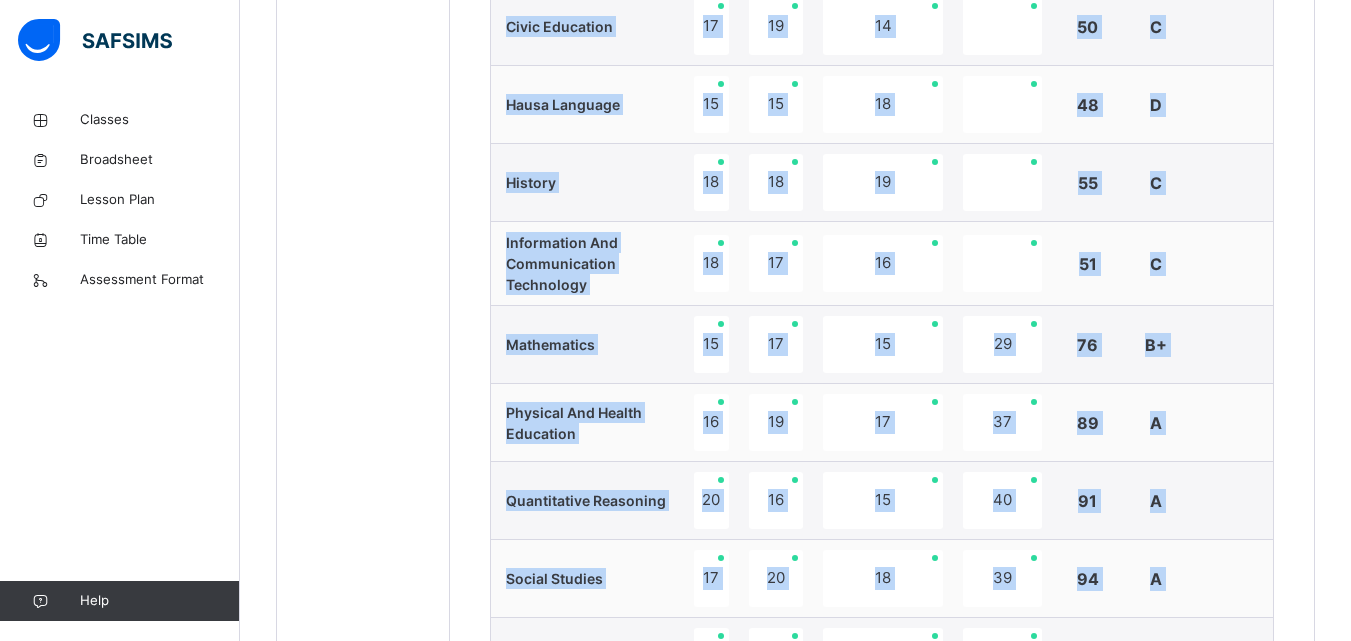 click on "Back  / Yr 2 Apple Yr 2 Apple Year Two  Third Term [DATE]-[DATE] Class Members Subjects Results Skills Attendance Timetable Form Teacher Results More Options   11  Students in class Download Pdf Report Excel Report View subject profile [GEOGRAPHIC_DATA] [GEOGRAPHIC_DATA] INTERNATIONAL SCHOOL Date: [DATE] 5:22:52 pm Class Members Class:  Yr 2 Apple Total no. of Students:  11 Term:  Third Term Session:  [DATE]-[DATE] S/NO Admission No. Last Name First Name Other Name 1 ngis/stu/938 Abbagana Yasmeen Aisha 2 ngis/stu/365 [PERSON_NAME]  Mu'adh 3 ngis/stu/124 Al-[PERSON_NAME] 4 ngis/stu/804 [PERSON_NAME] 5 ngis/stu/117 [PERSON_NAME] Great 6 ngis/stu/809 [PERSON_NAME] 7 ngis/stu/362 [PERSON_NAME]  Olalekan 8 ngis/stu/126 [PERSON_NAME] 9 ngis/stu/805 [PERSON_NAME] 10 ngis/stu/466 [PERSON_NAME] 11 ngis/stu/964 [PERSON_NAME] [PERSON_NAME] Students Actions Abbagana Yasmeen Aisha ngis/stu/938 [PERSON_NAME]/stu/365 Al-[PERSON_NAME] ngis/stu/124 ngis/stu/804 ×" at bounding box center [795, 126] 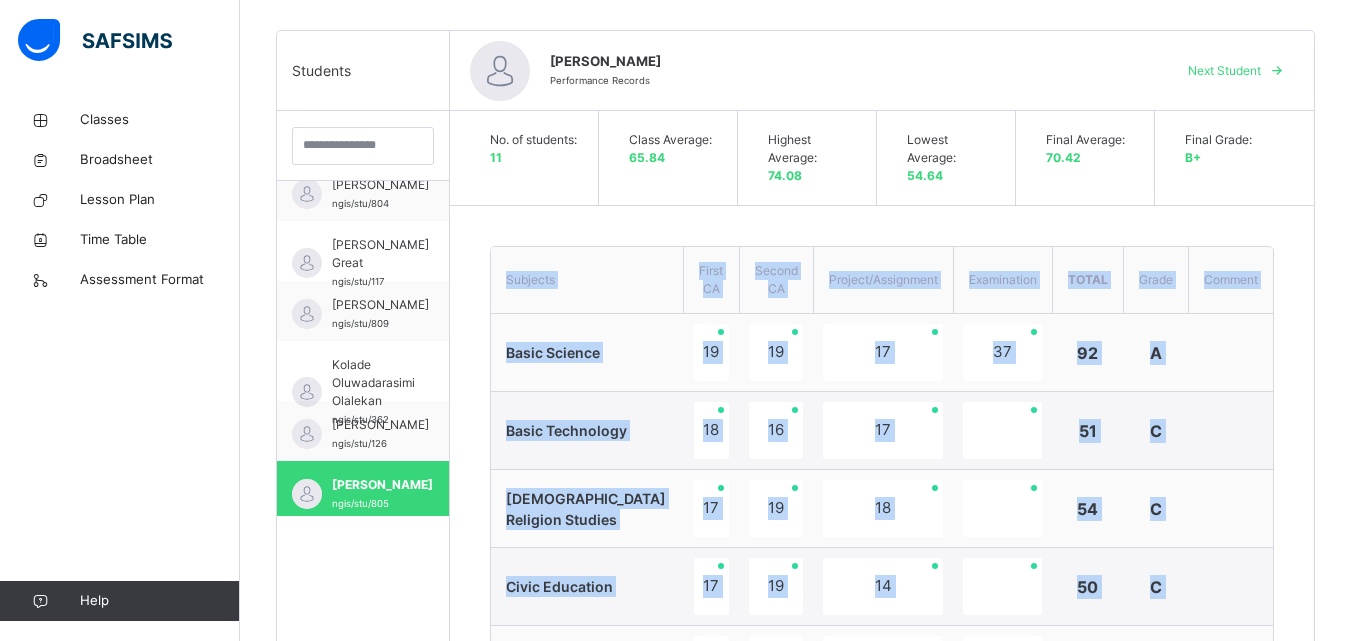 click on "**********" at bounding box center [882, 905] 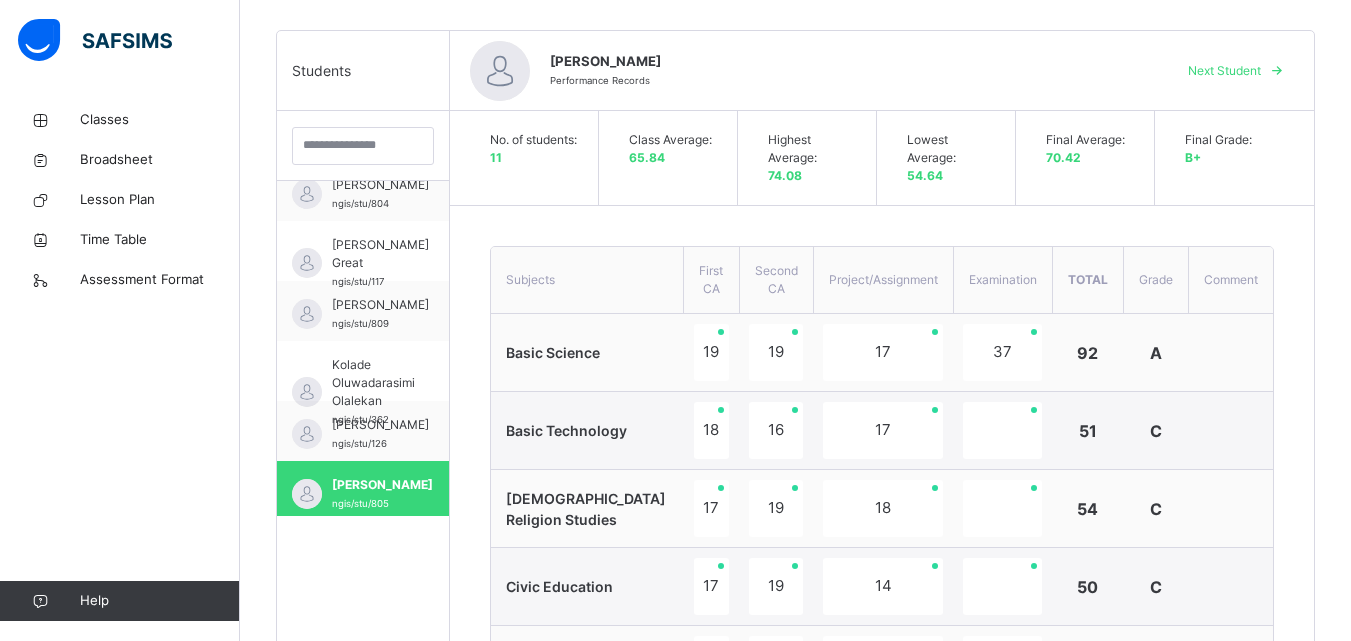 click on "**********" at bounding box center (882, 905) 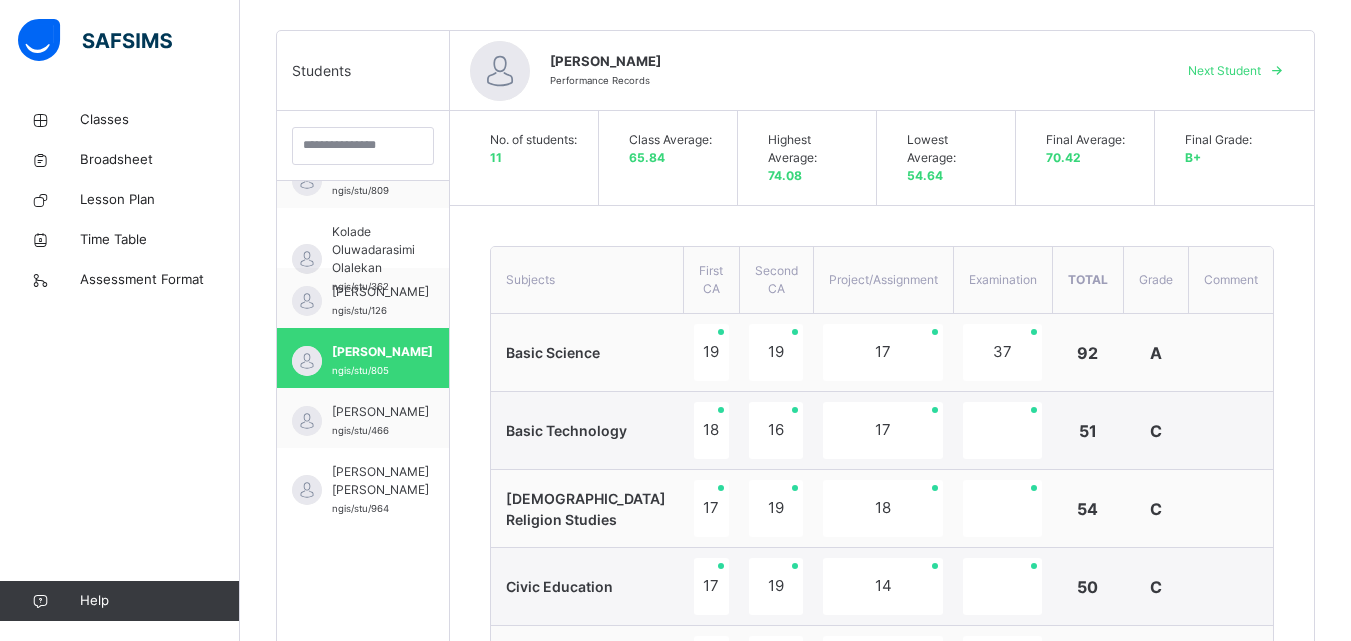 scroll, scrollTop: 334, scrollLeft: 0, axis: vertical 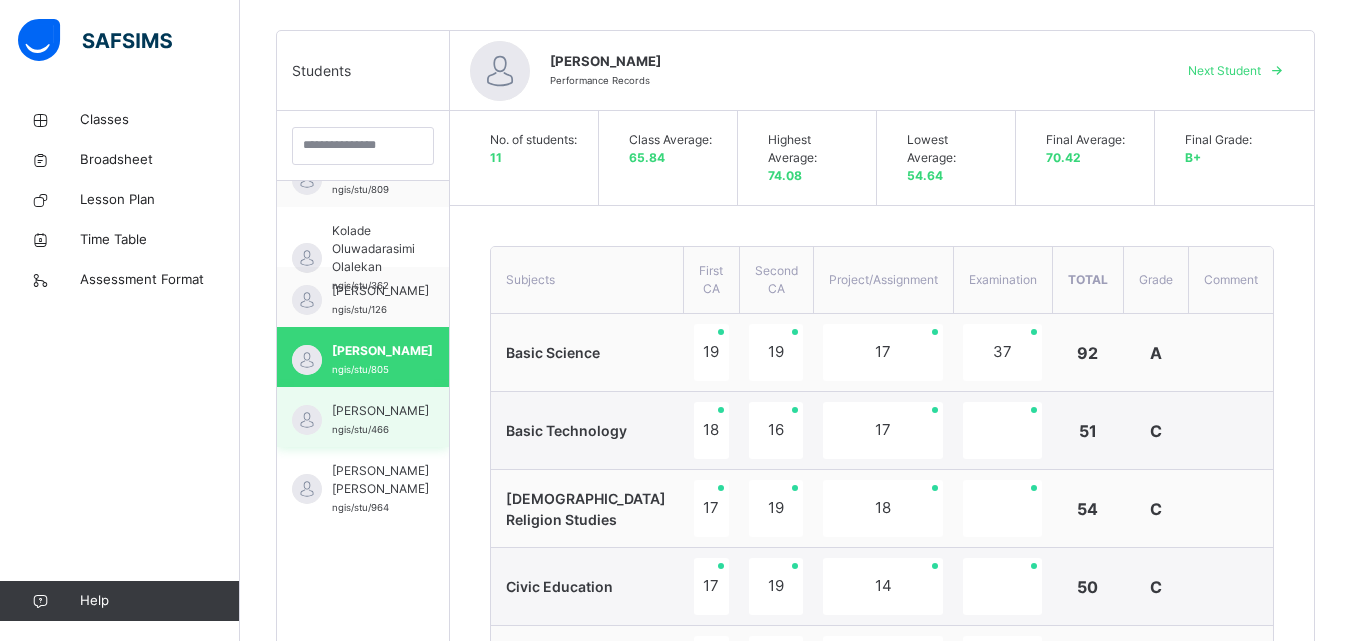 click on "[PERSON_NAME]" at bounding box center [380, 411] 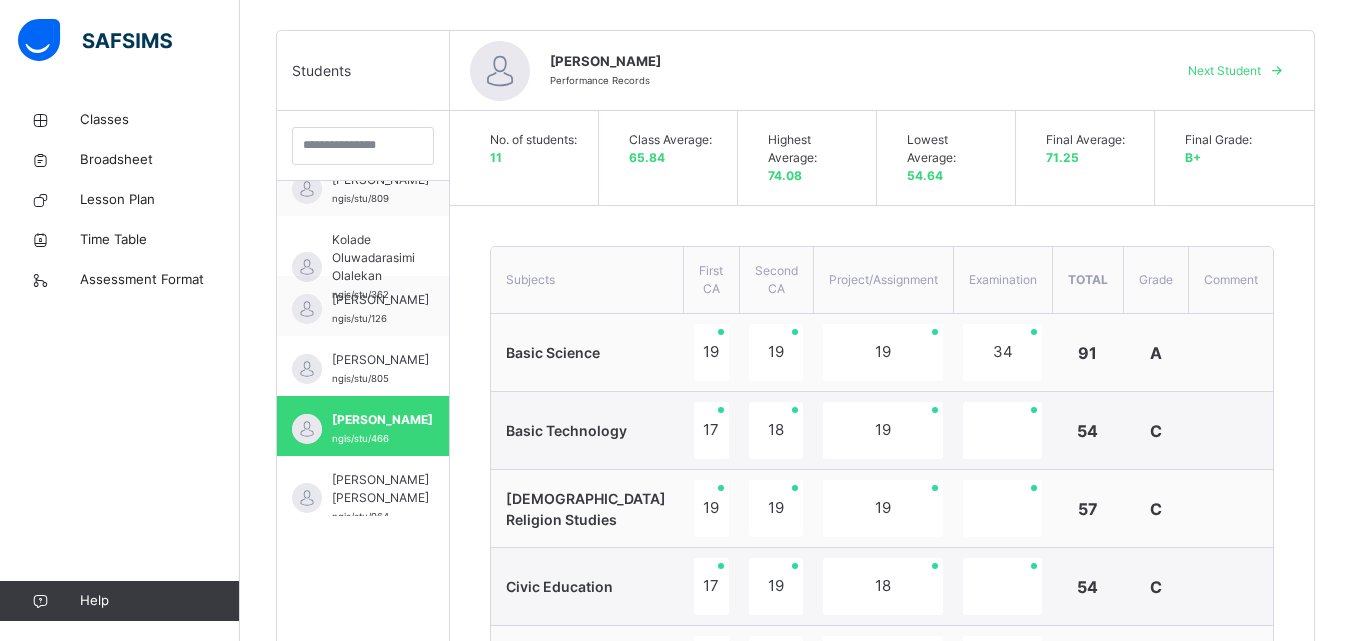 scroll, scrollTop: 334, scrollLeft: 0, axis: vertical 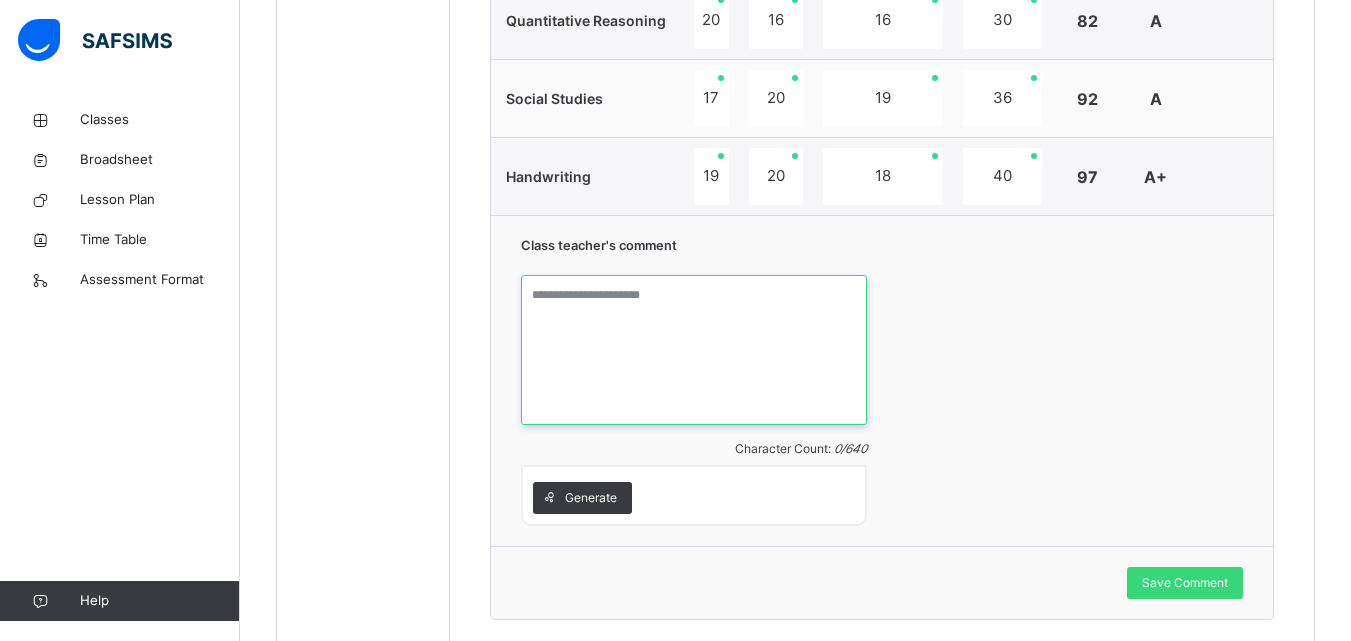 click at bounding box center [694, 350] 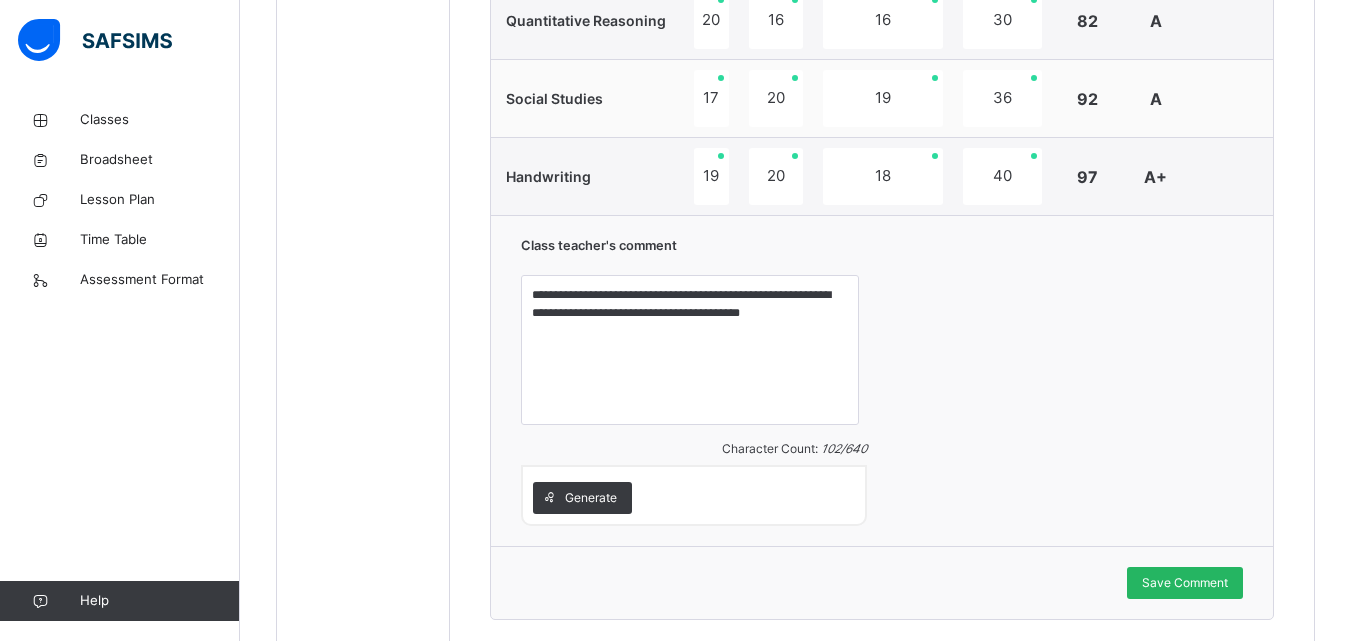 click on "Save Comment" at bounding box center [1185, 583] 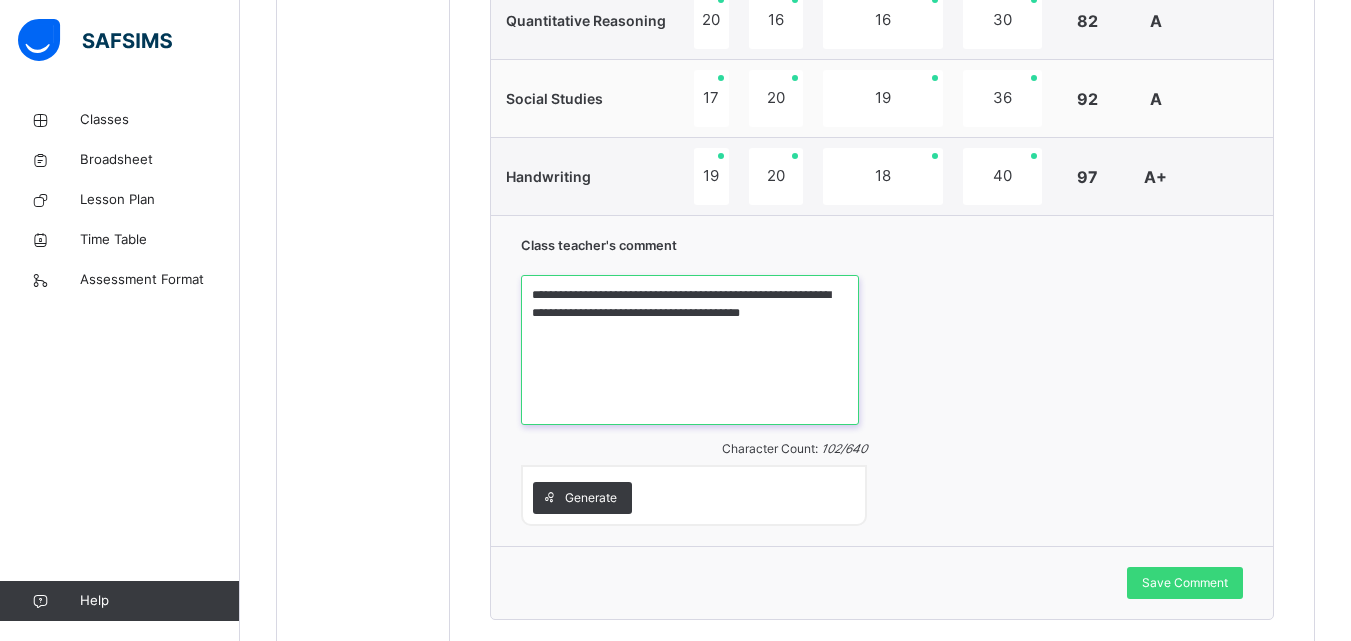 click on "**********" at bounding box center [690, 350] 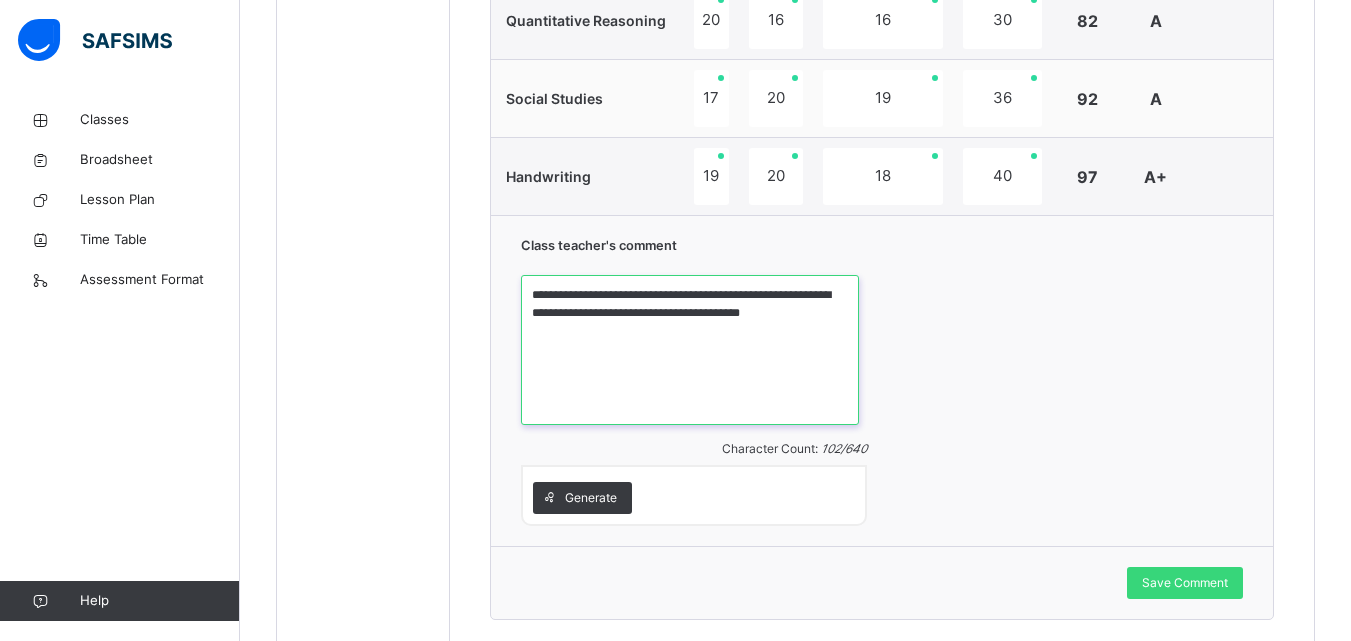 click on "**********" at bounding box center (690, 350) 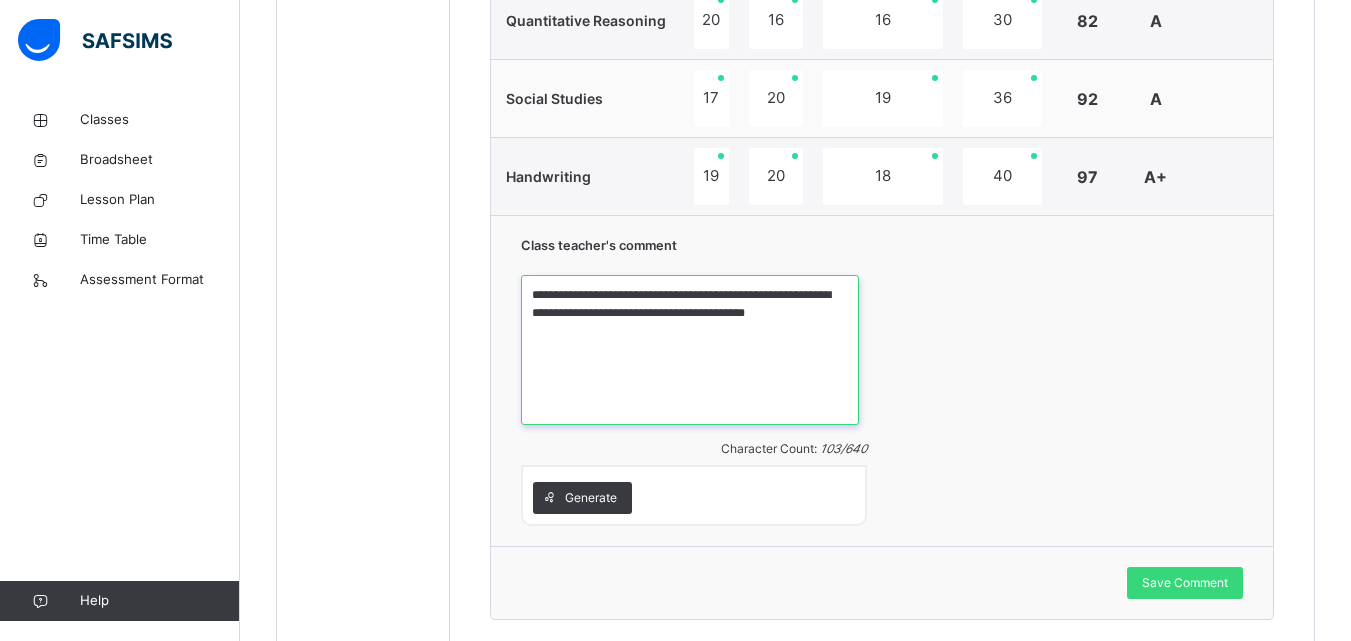 click on "**********" at bounding box center [690, 350] 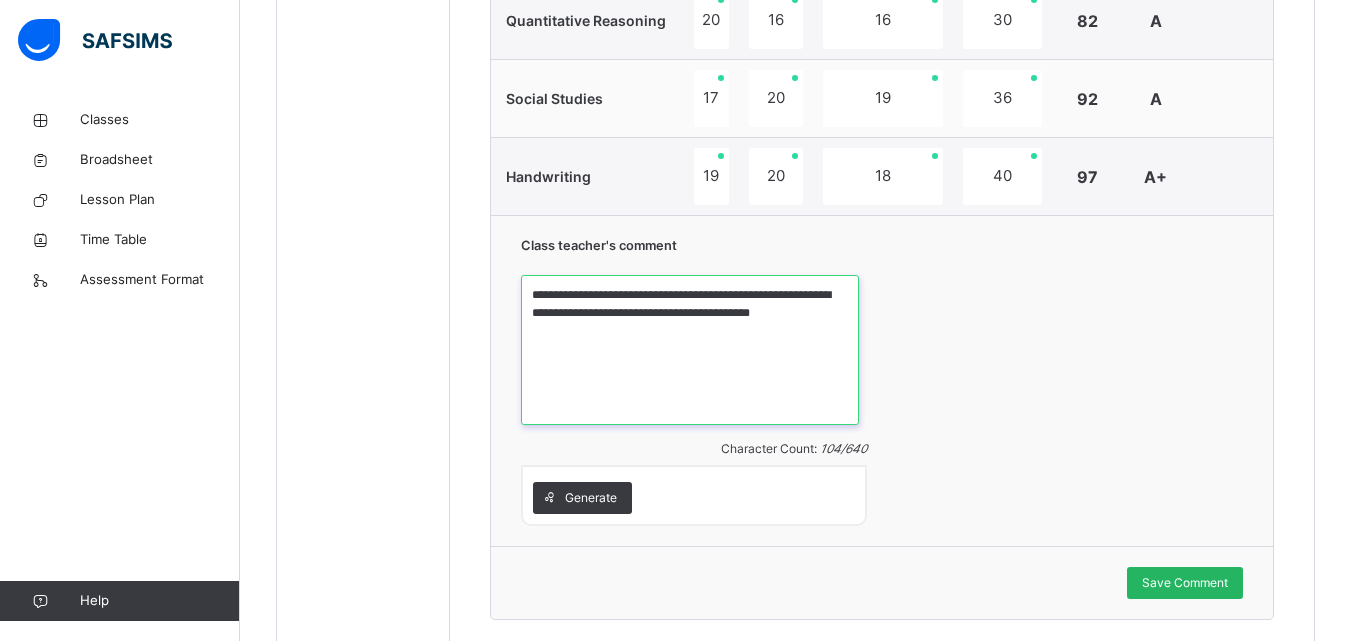type on "**********" 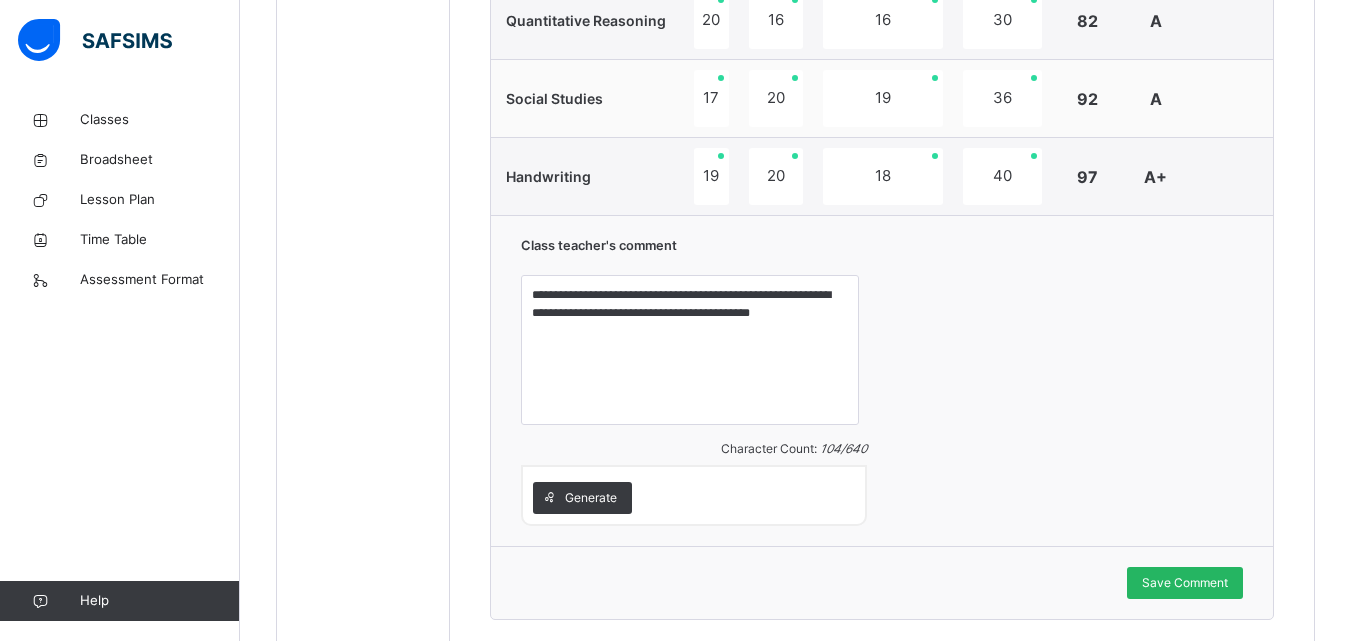 click on "Save Comment" at bounding box center (1185, 583) 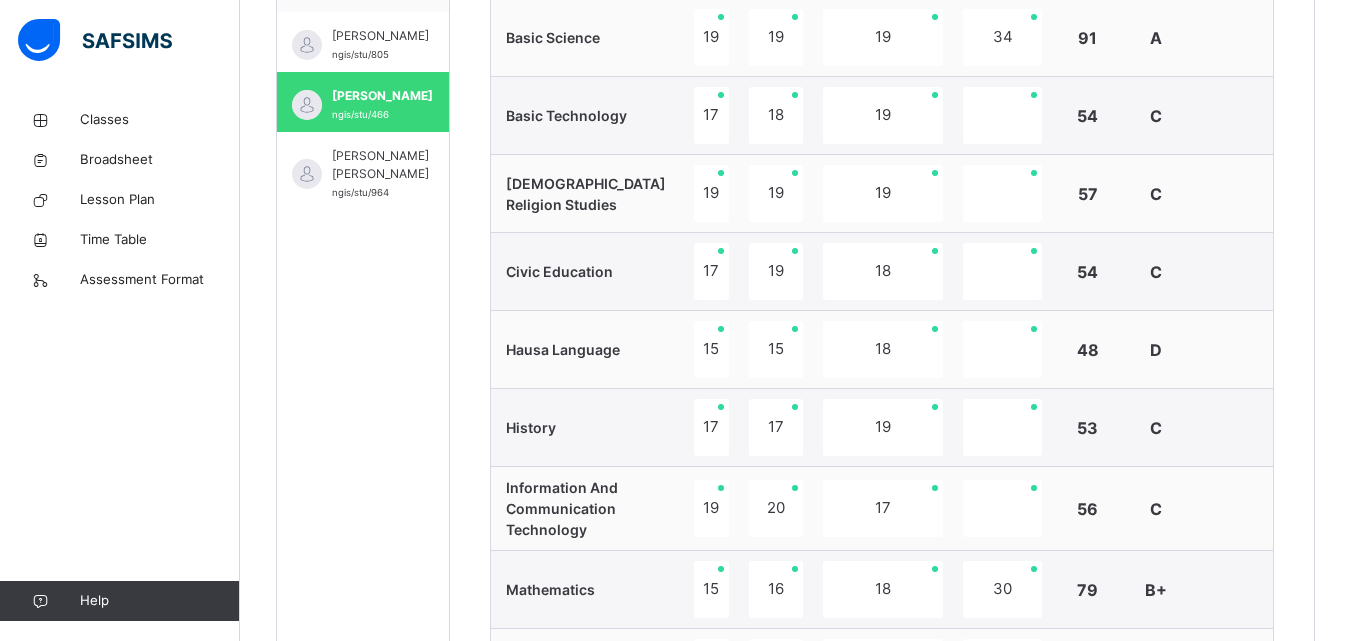 scroll, scrollTop: 409, scrollLeft: 0, axis: vertical 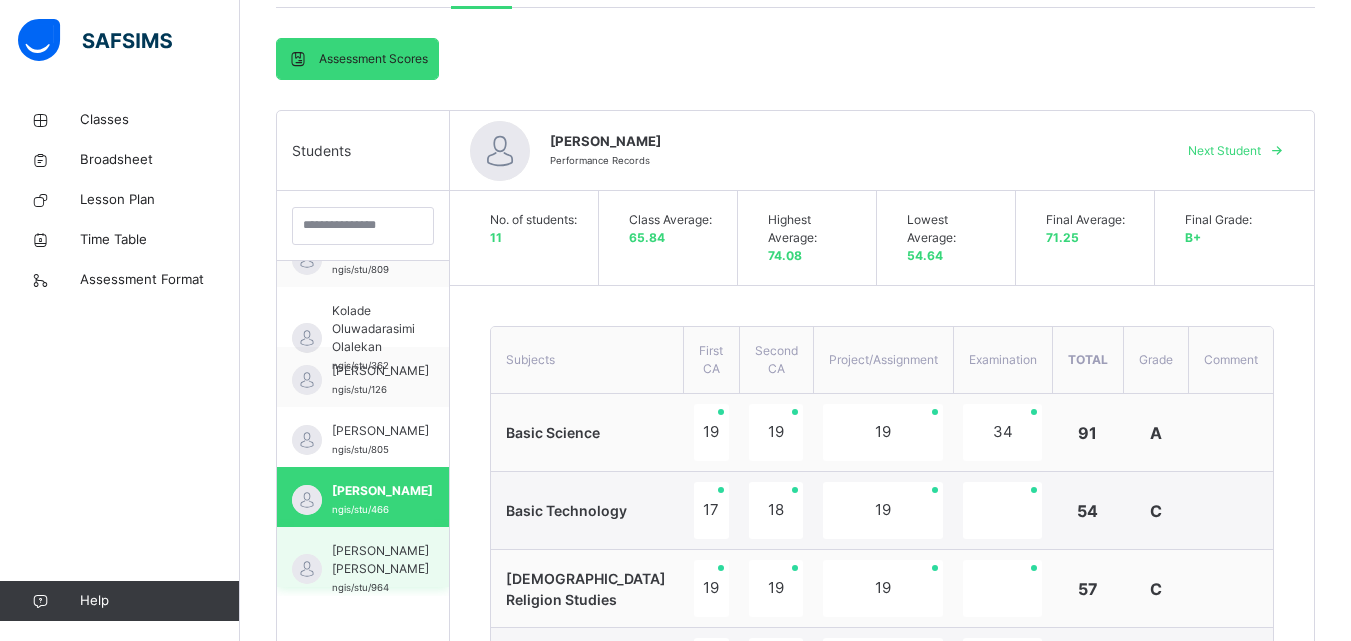 click on "[PERSON_NAME] [PERSON_NAME]" at bounding box center [380, 560] 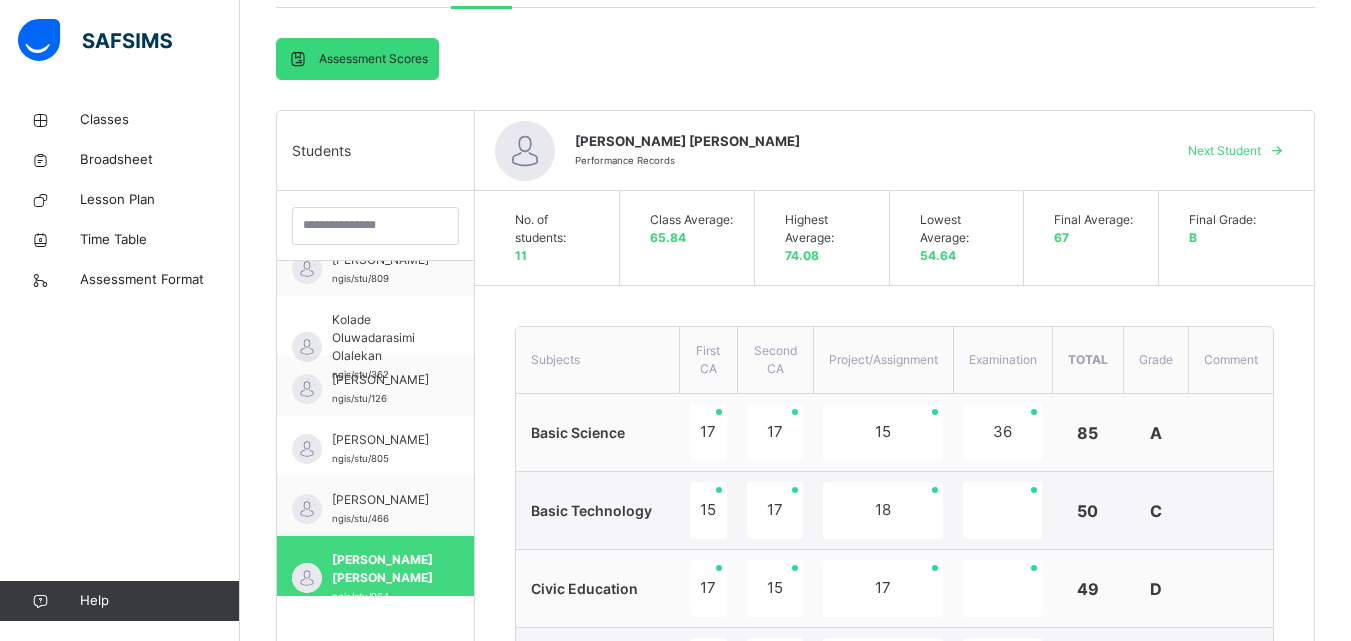 scroll, scrollTop: 334, scrollLeft: 0, axis: vertical 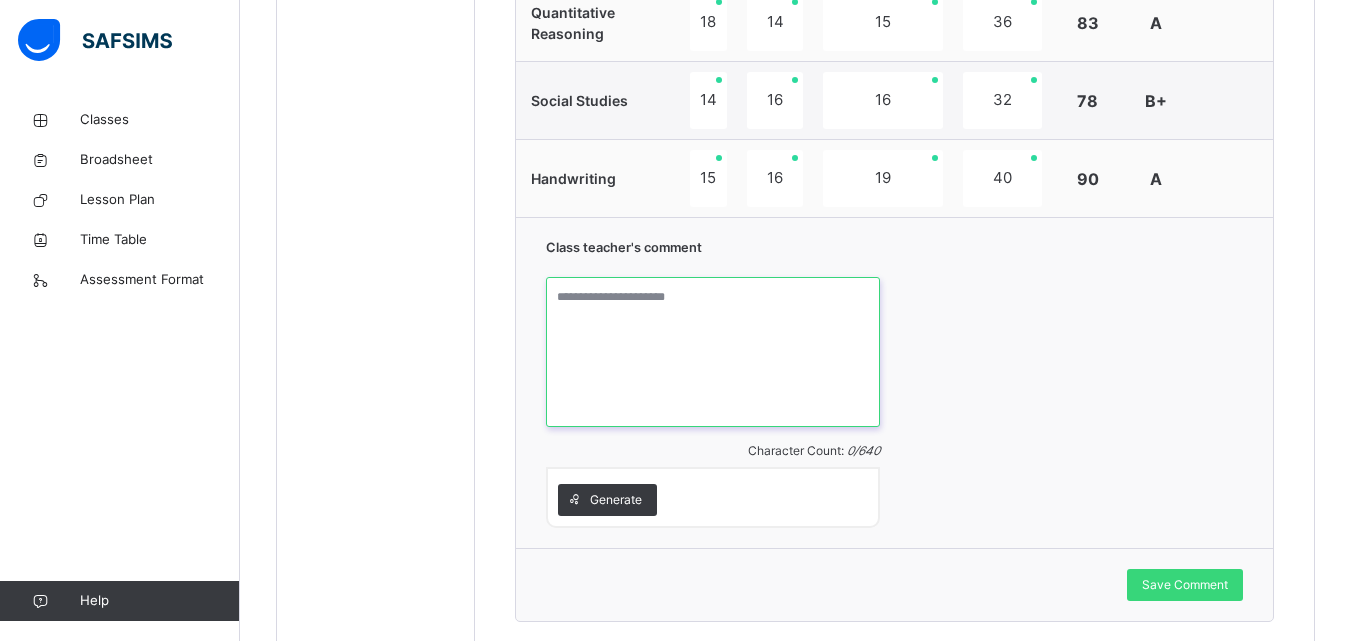 click at bounding box center (712, 352) 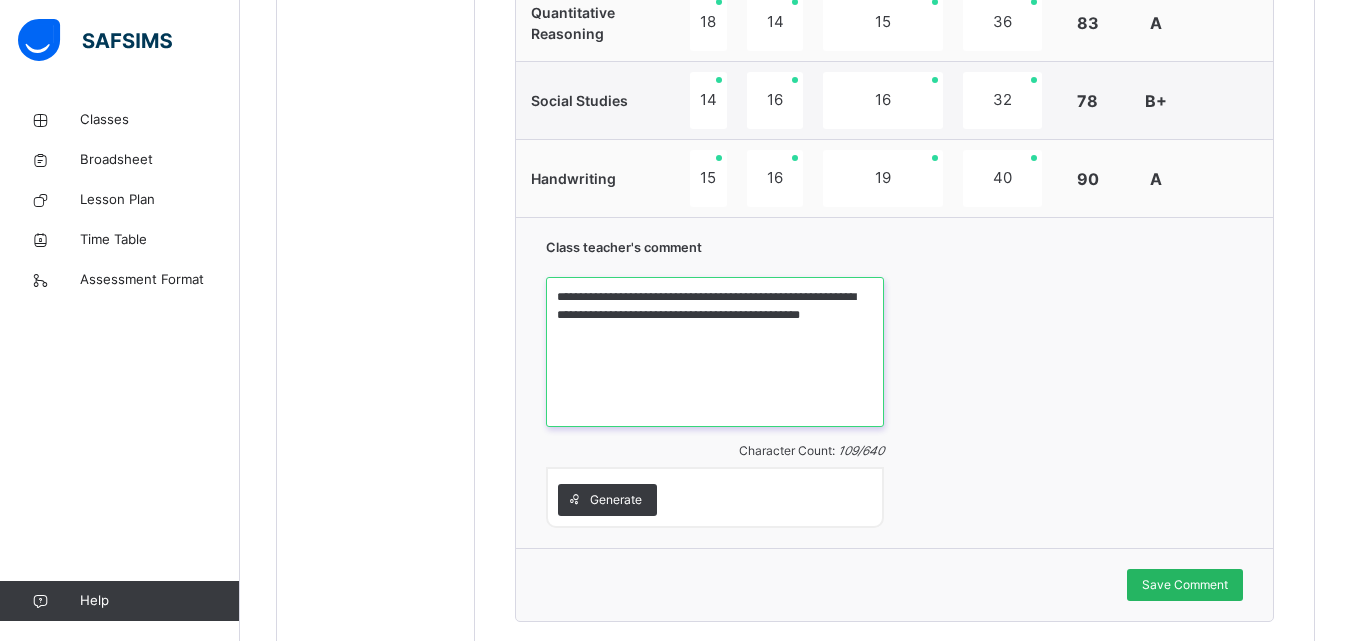 type on "**********" 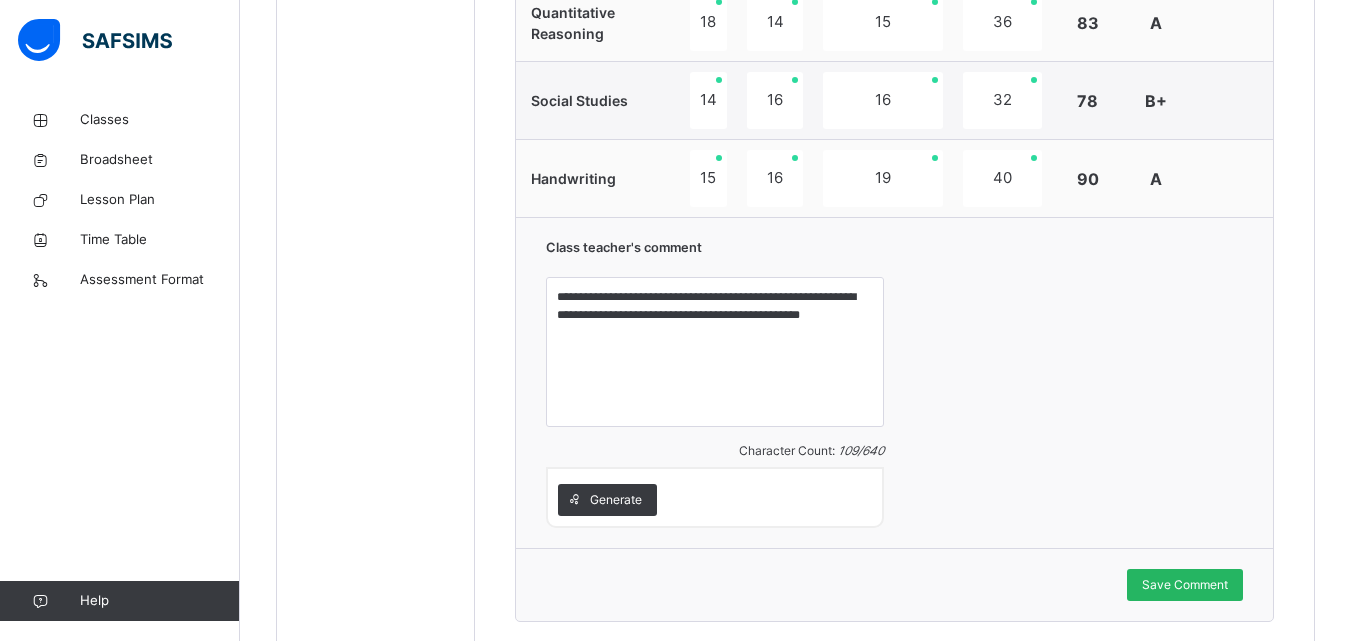 click on "Save Comment" at bounding box center [1185, 585] 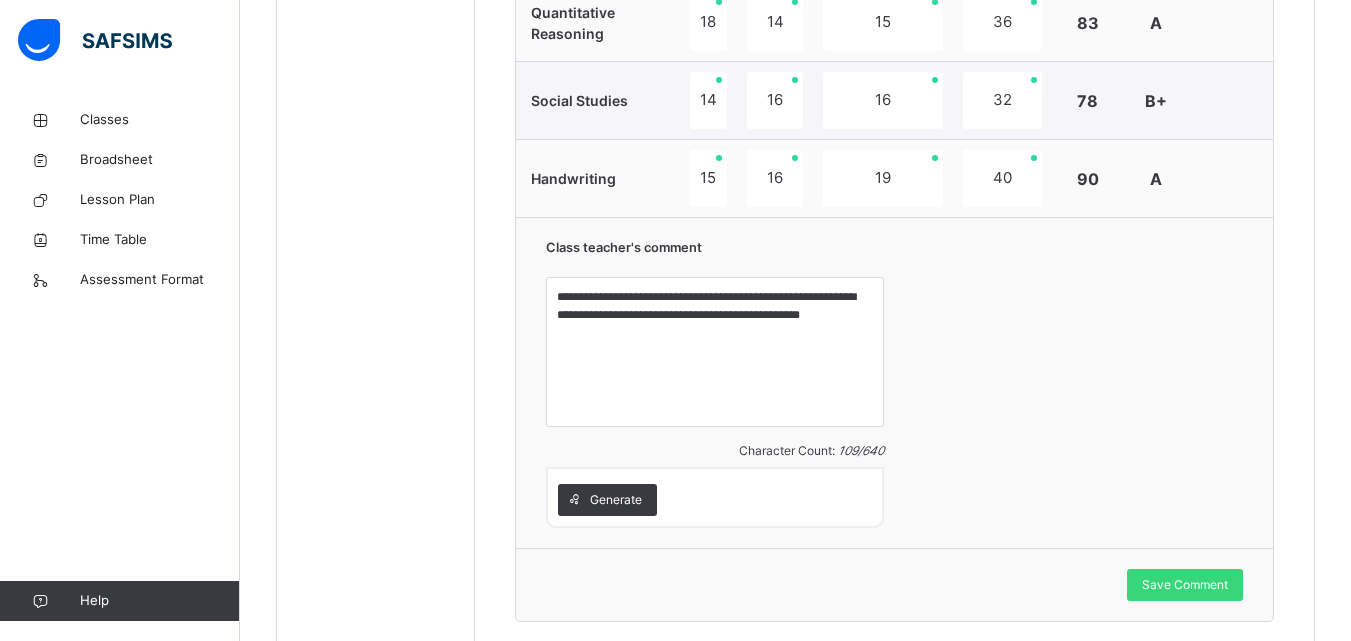 scroll, scrollTop: 1531, scrollLeft: 0, axis: vertical 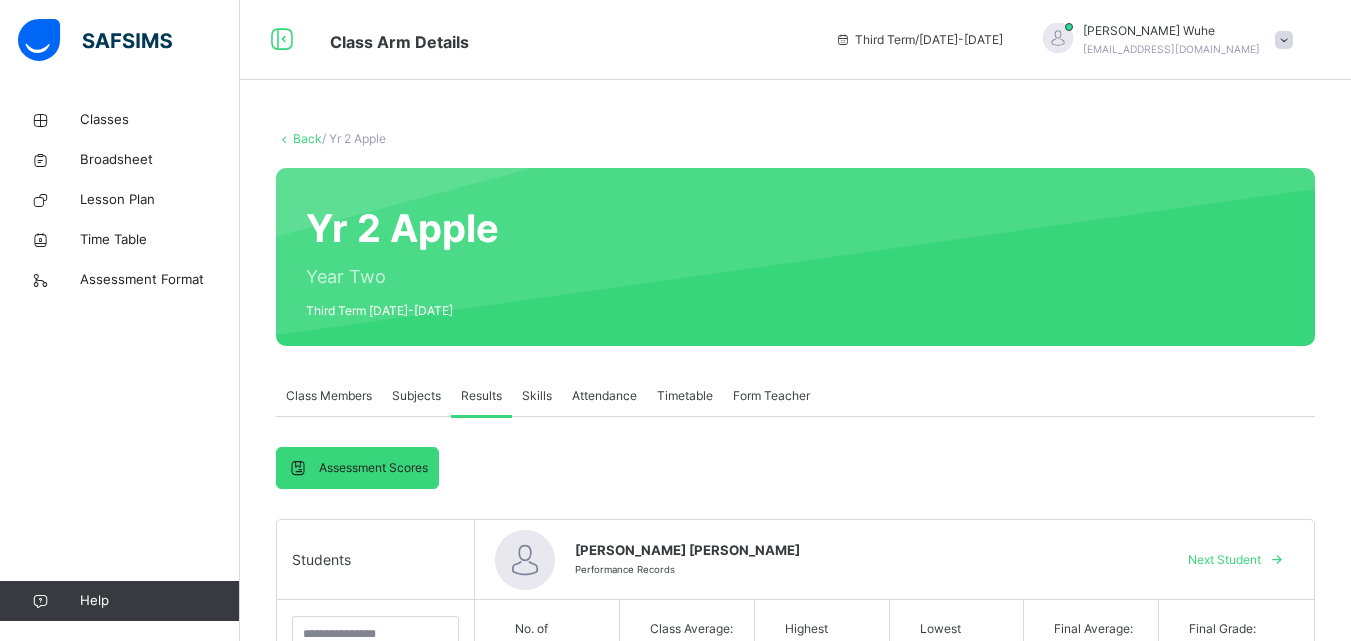 click on "Attendance" at bounding box center [604, 396] 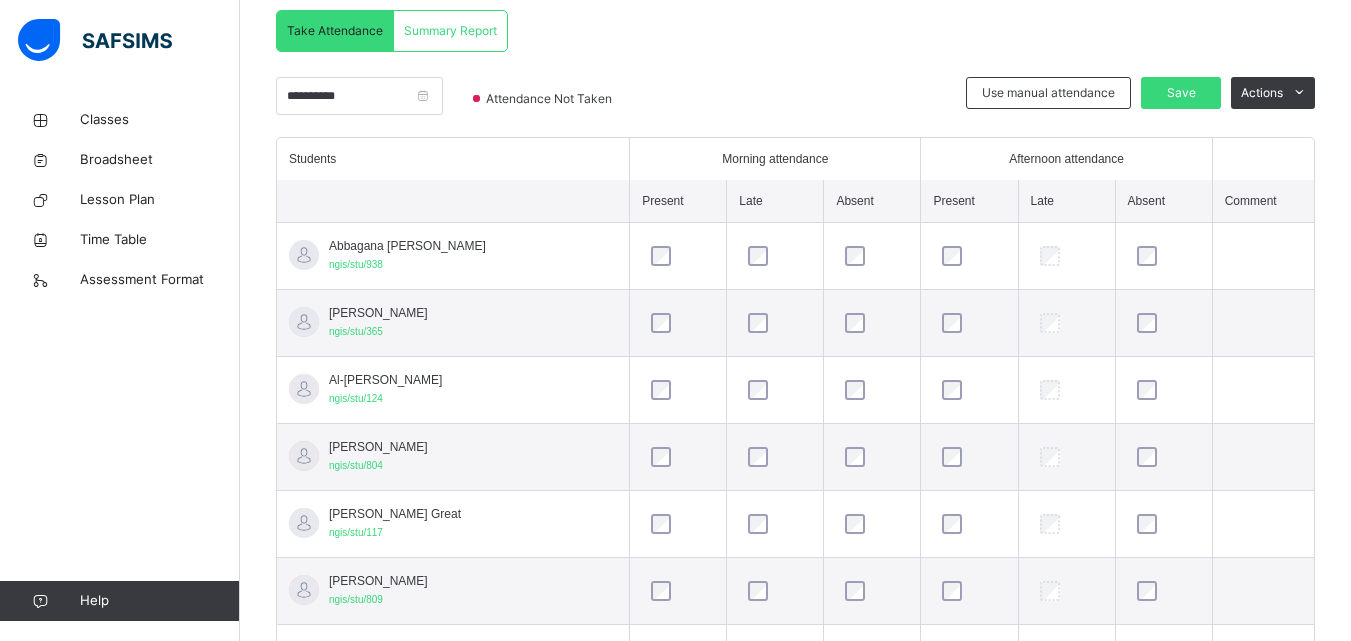 scroll, scrollTop: 560, scrollLeft: 0, axis: vertical 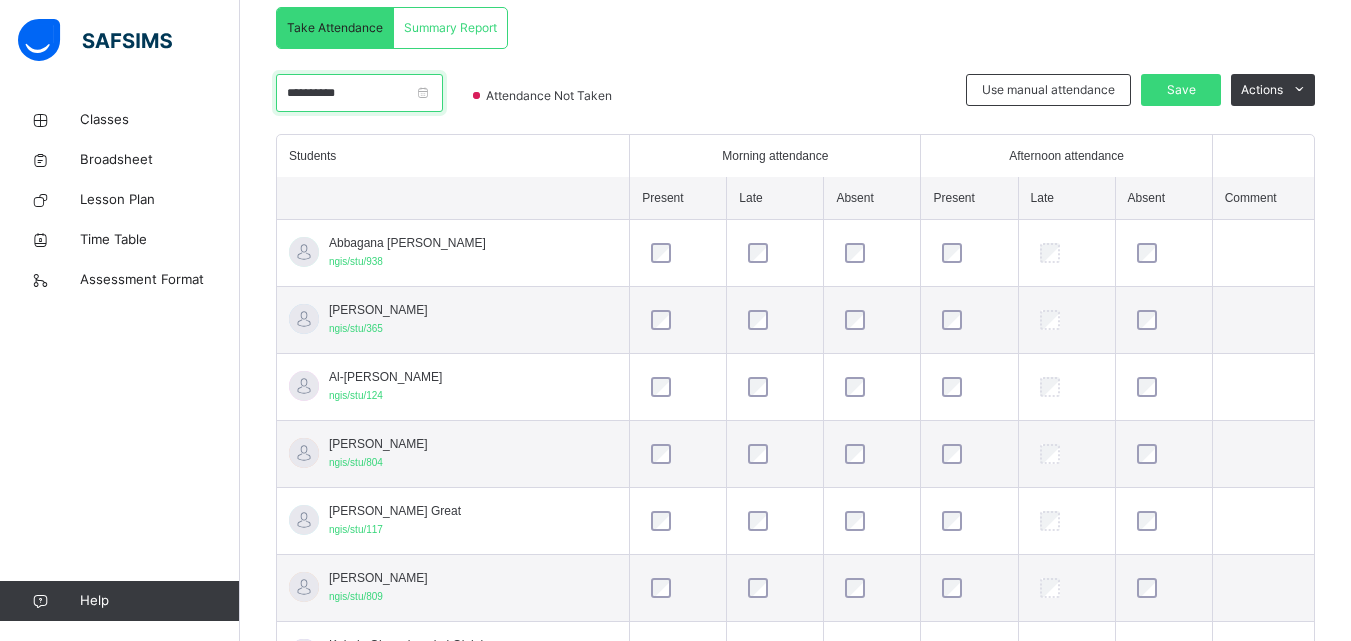 click on "**********" at bounding box center (359, 93) 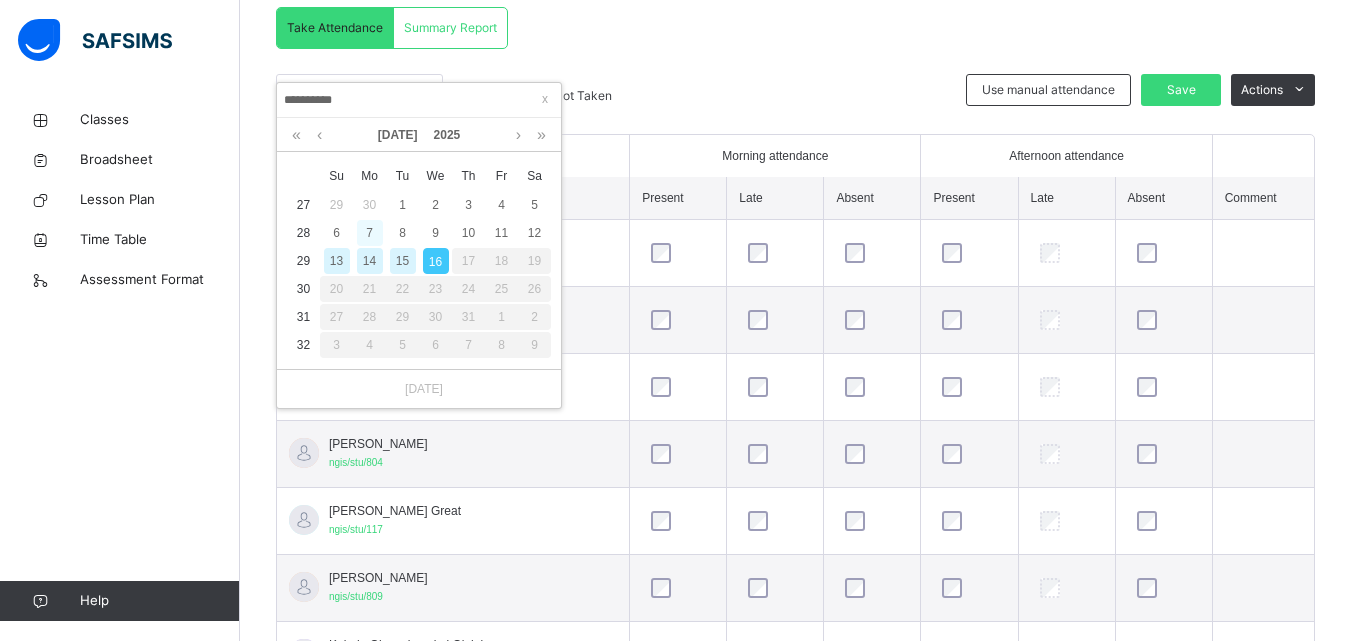 click on "7" at bounding box center [370, 233] 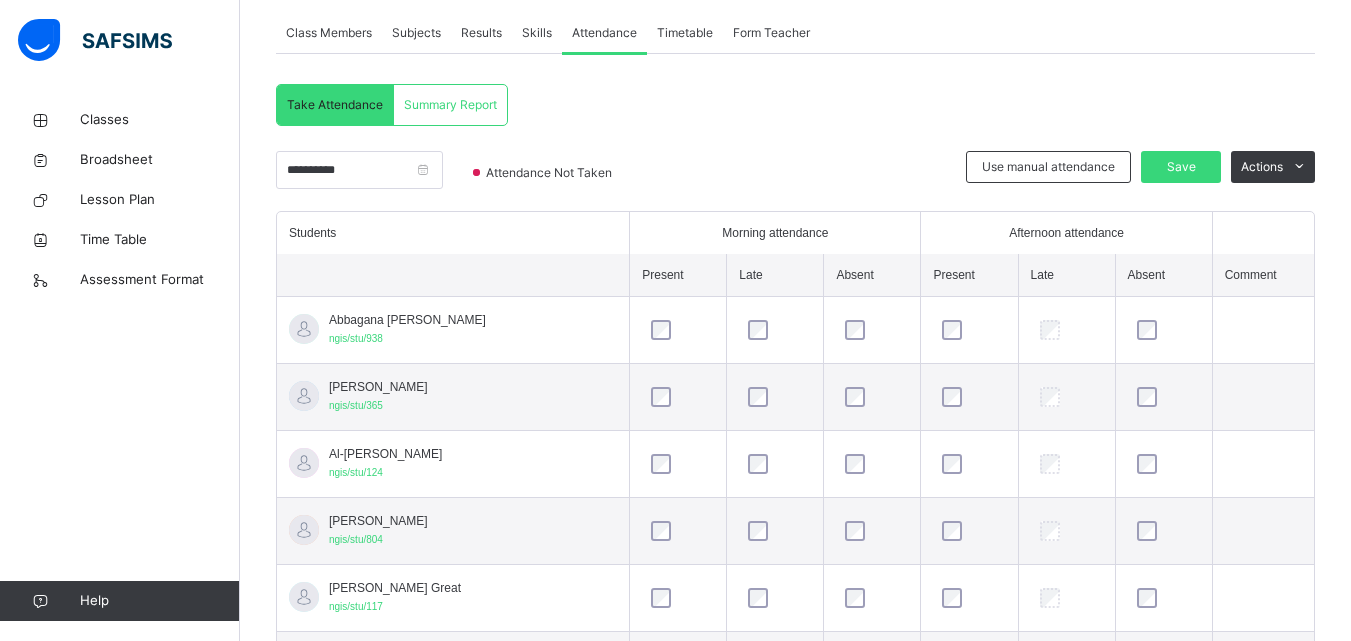 scroll, scrollTop: 331, scrollLeft: 0, axis: vertical 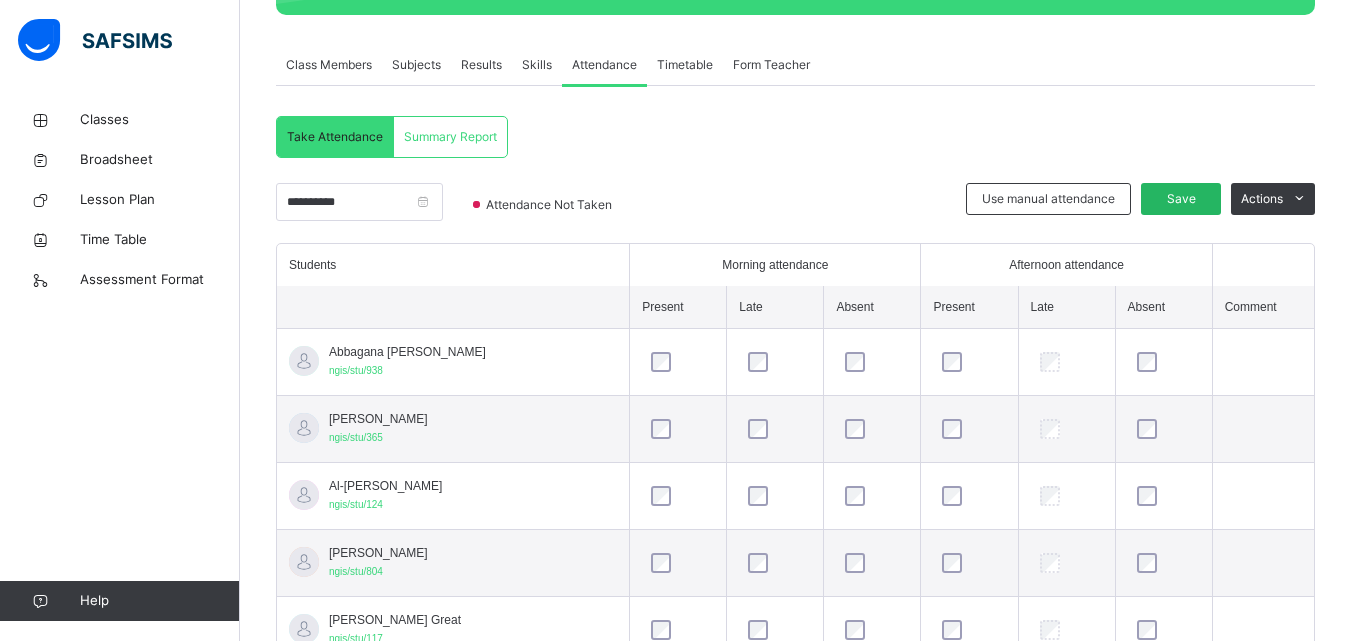 click on "Save" at bounding box center [1181, 199] 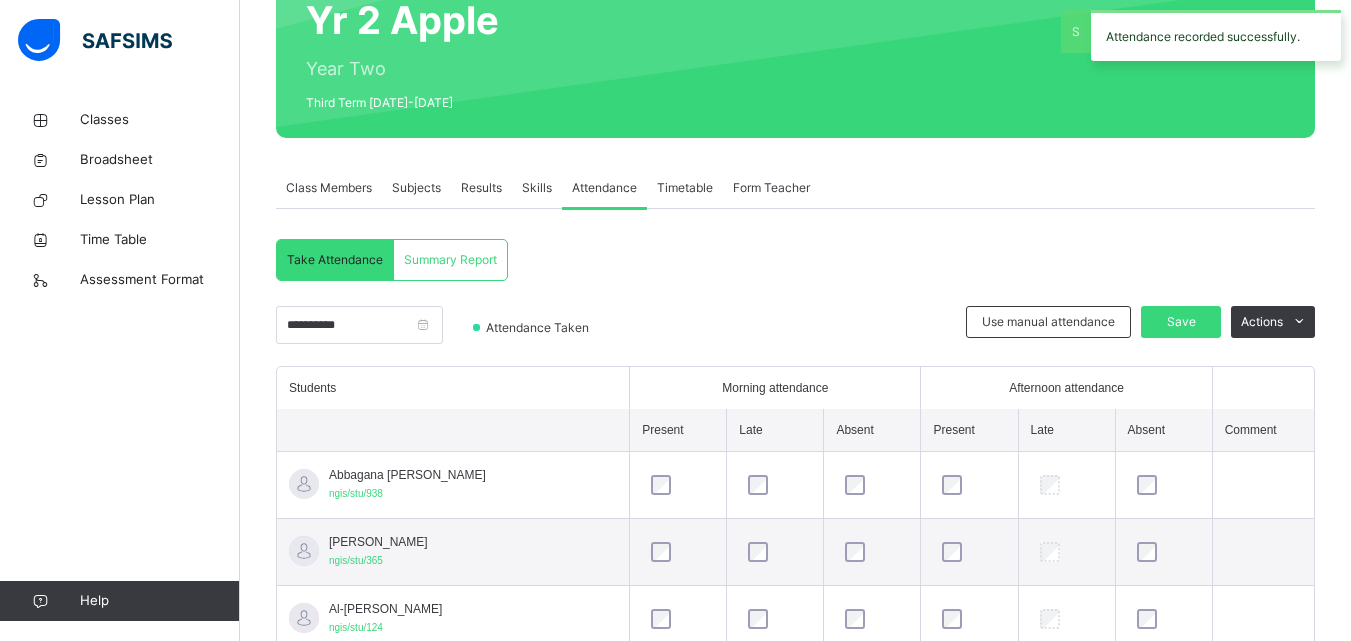 scroll, scrollTop: 331, scrollLeft: 0, axis: vertical 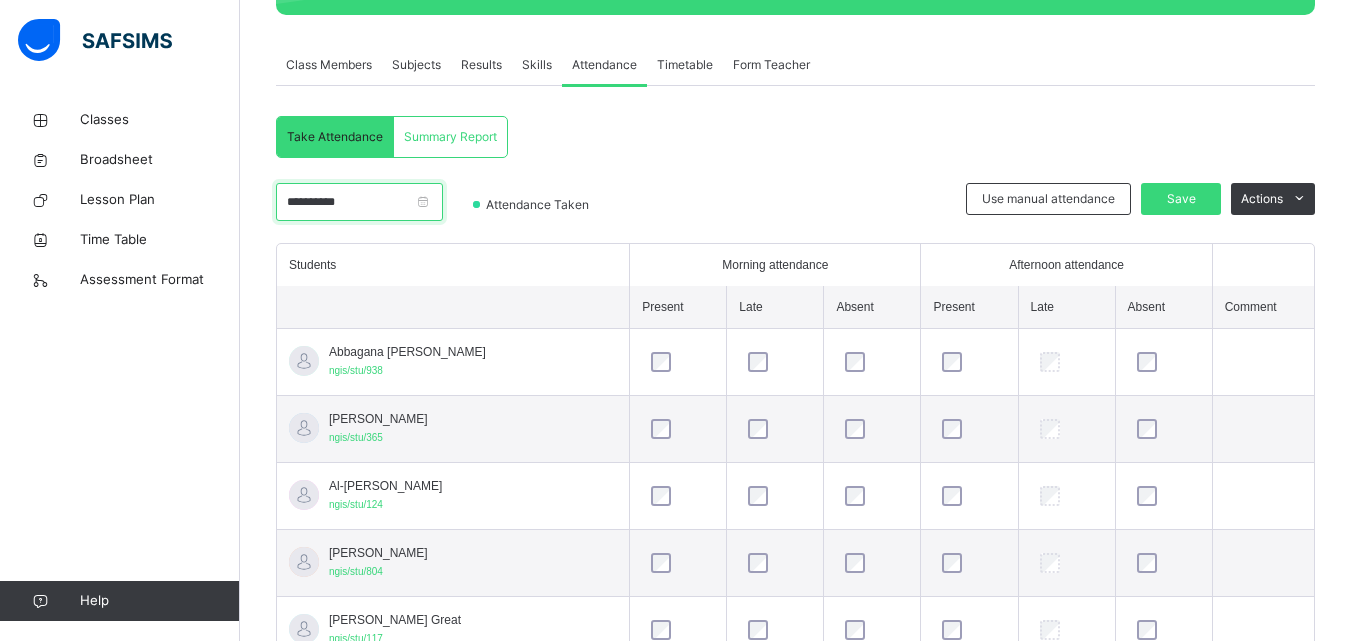 click on "**********" at bounding box center (359, 202) 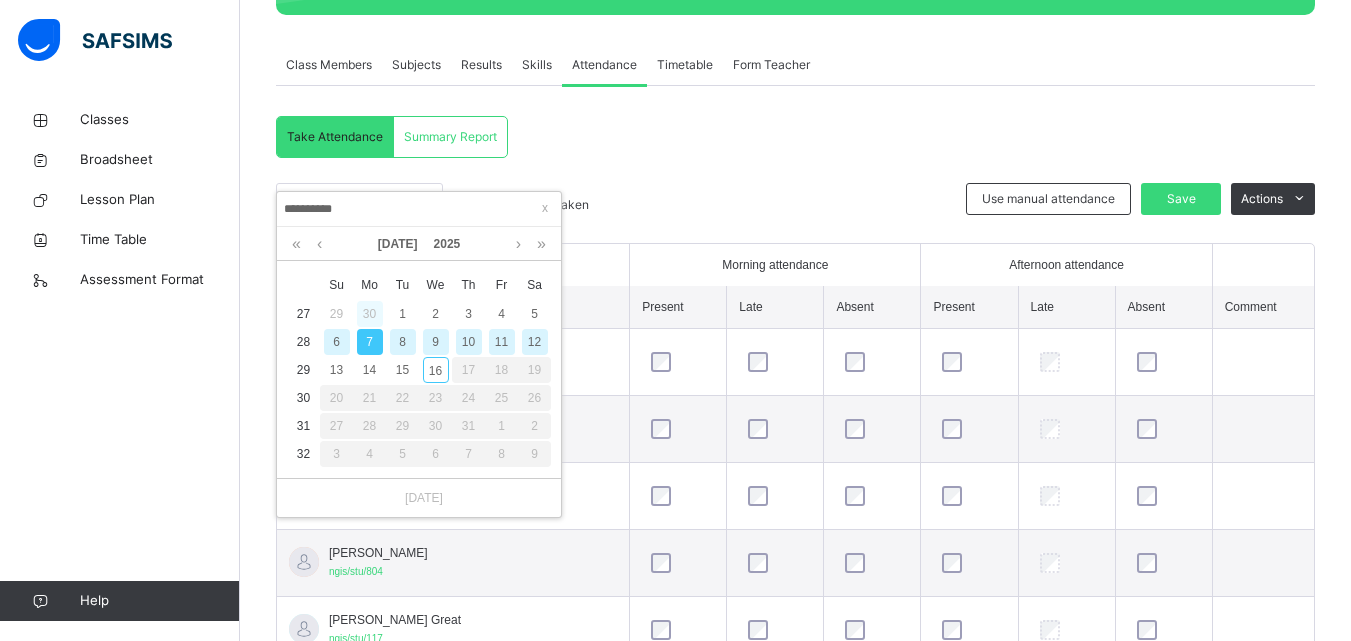 click on "30" at bounding box center (370, 314) 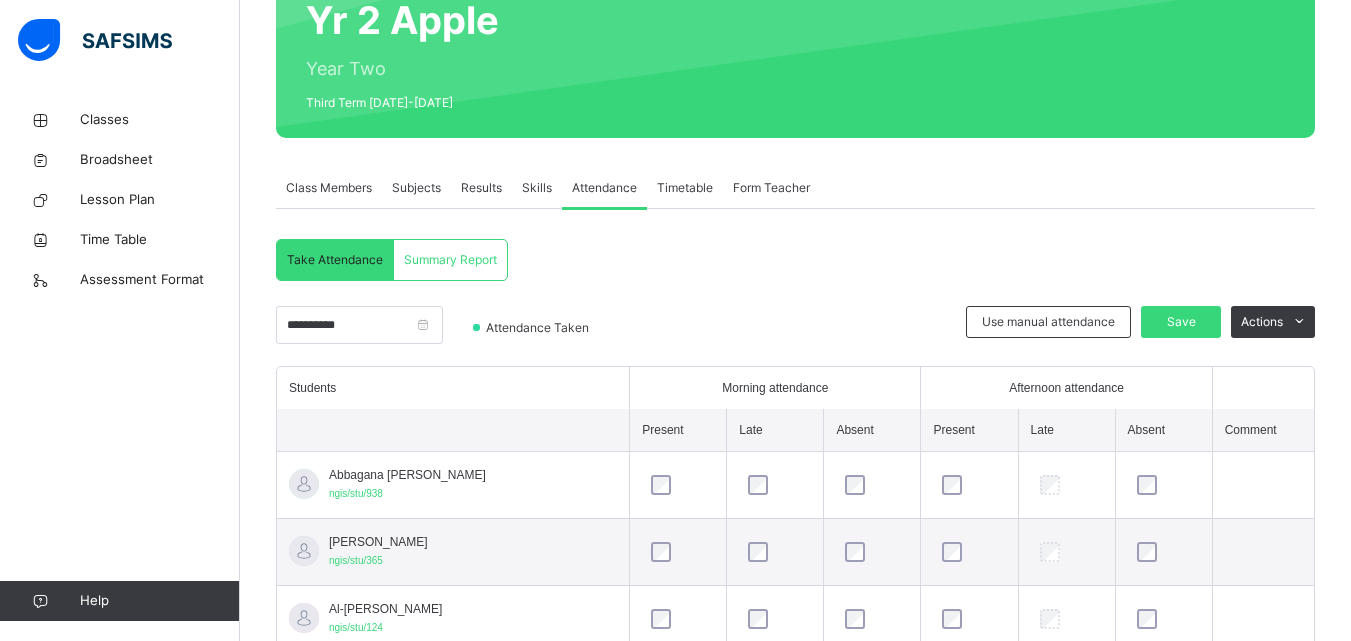 scroll, scrollTop: 331, scrollLeft: 0, axis: vertical 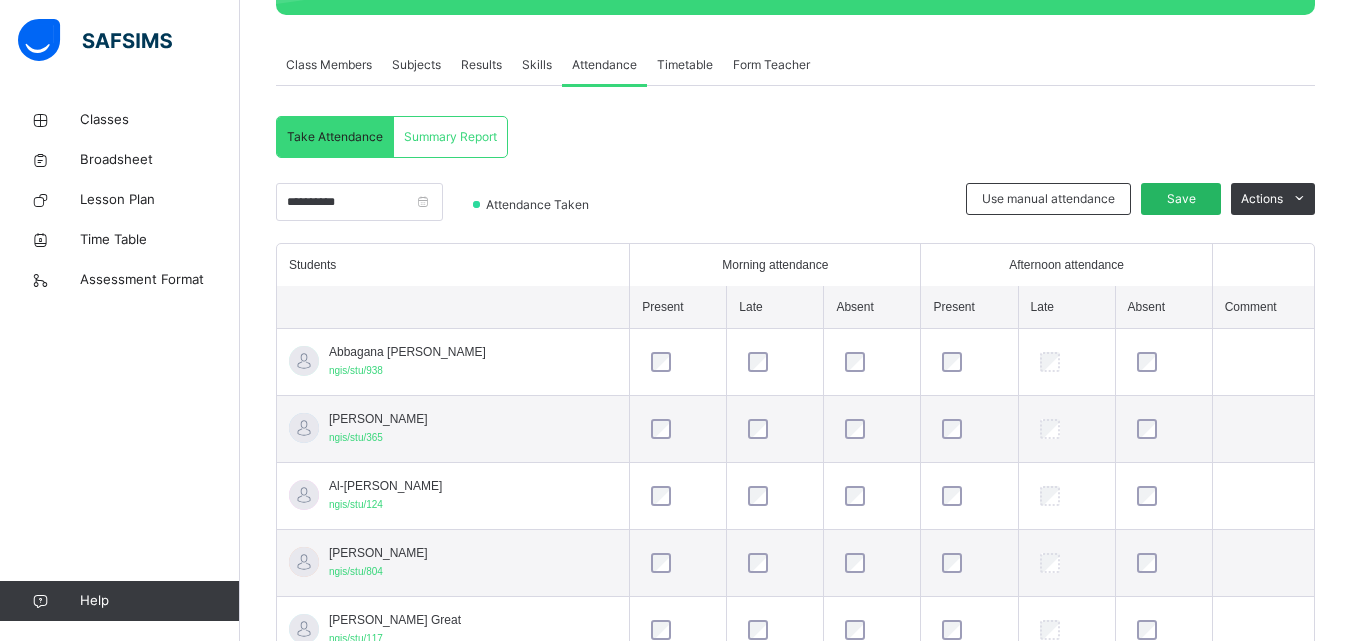 click on "Save" at bounding box center (1181, 199) 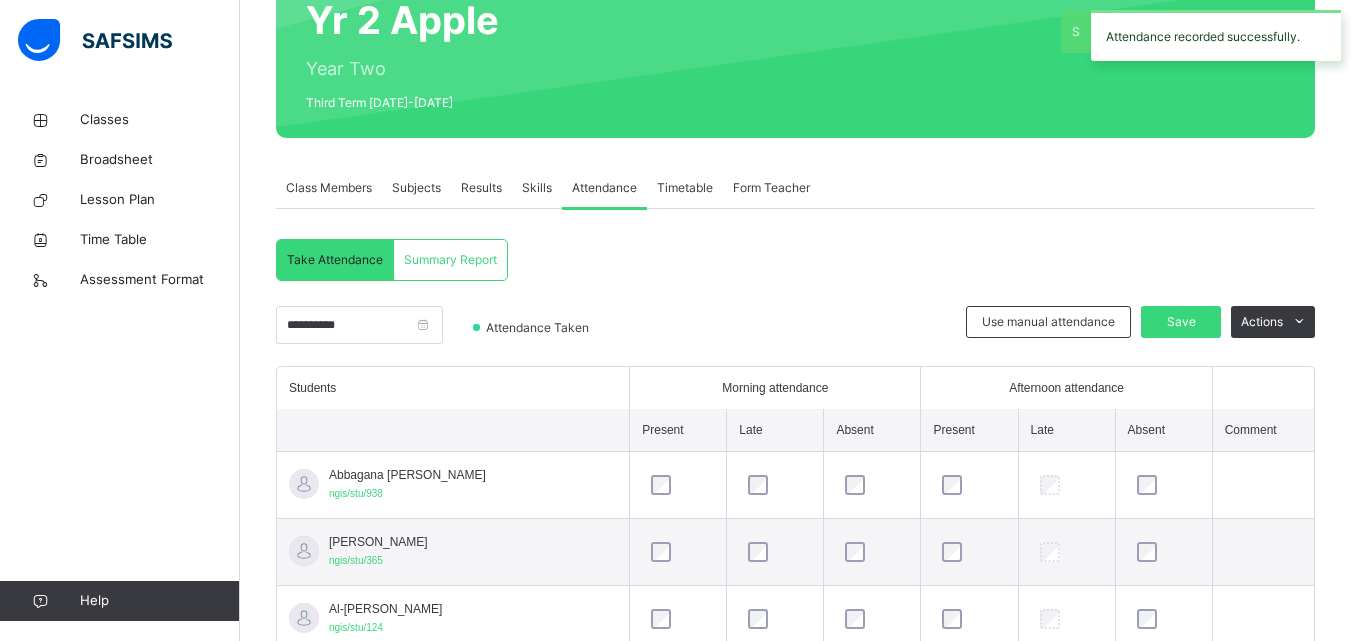 scroll, scrollTop: 331, scrollLeft: 0, axis: vertical 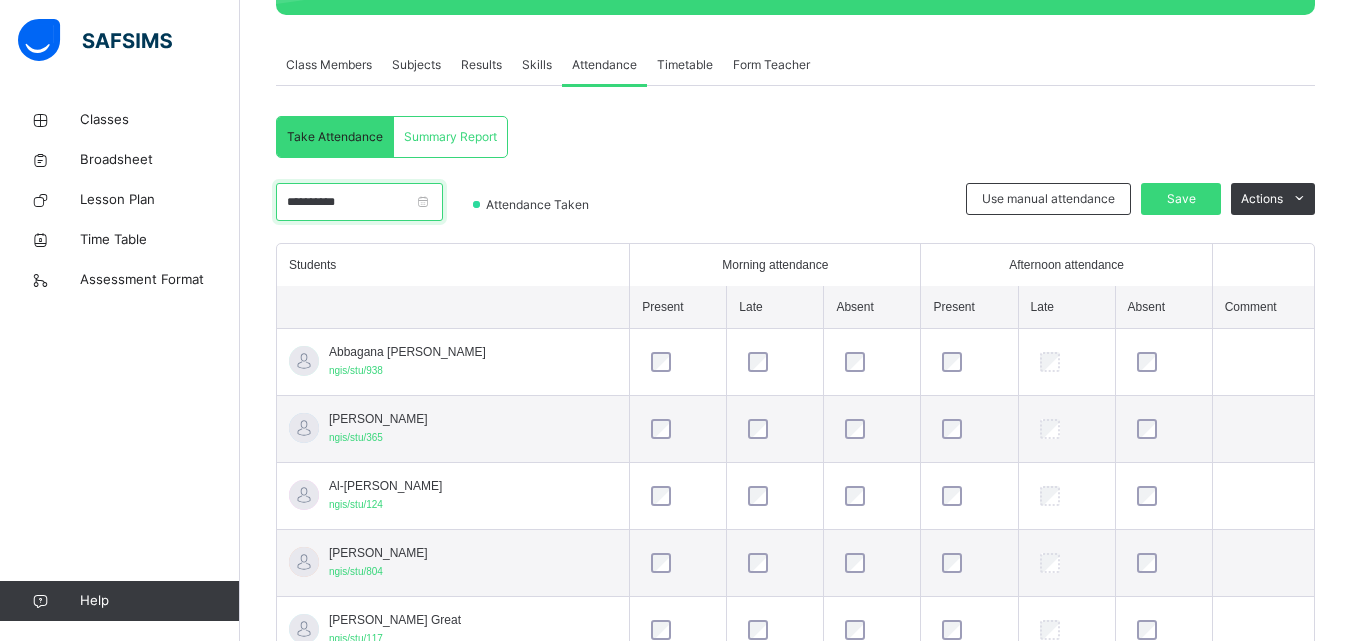 click on "**********" at bounding box center [359, 202] 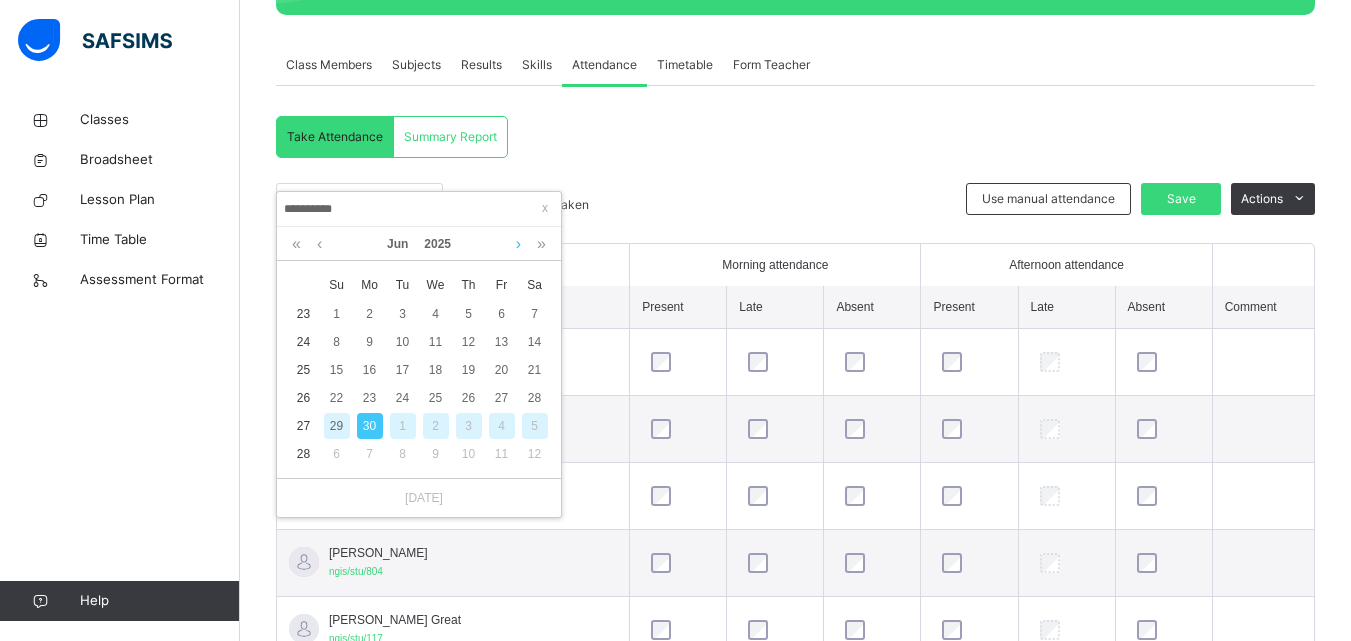 click at bounding box center [518, 244] 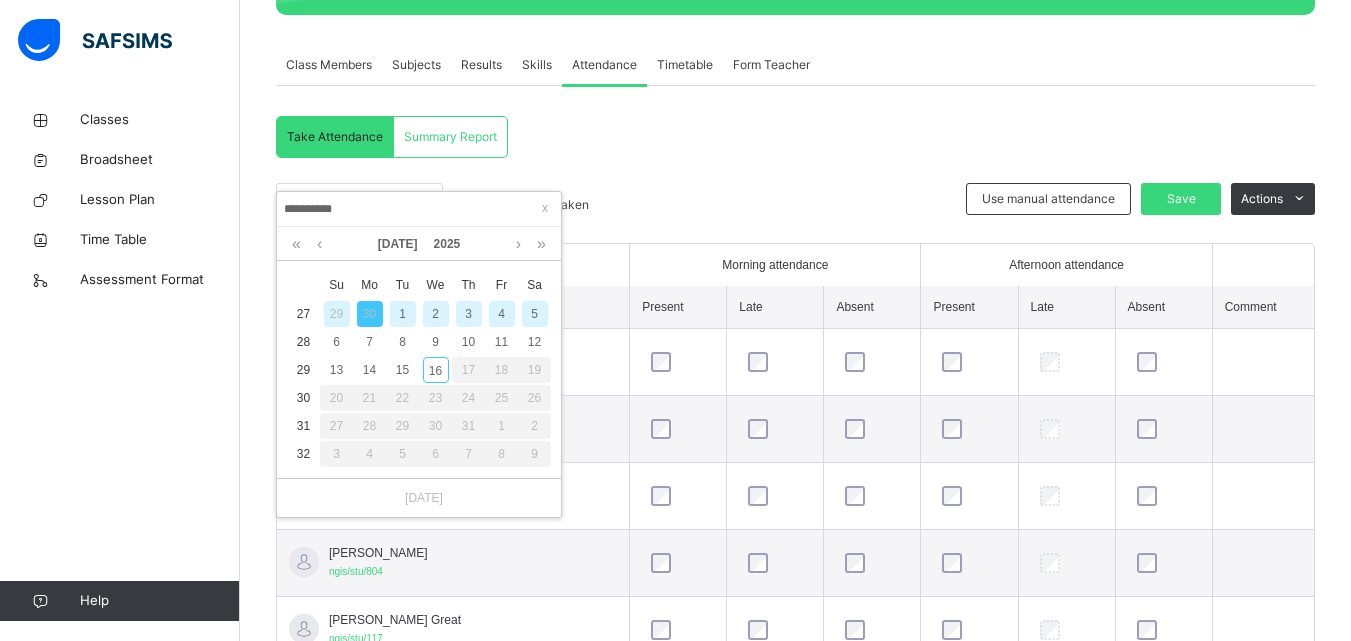 click on "1" at bounding box center [403, 314] 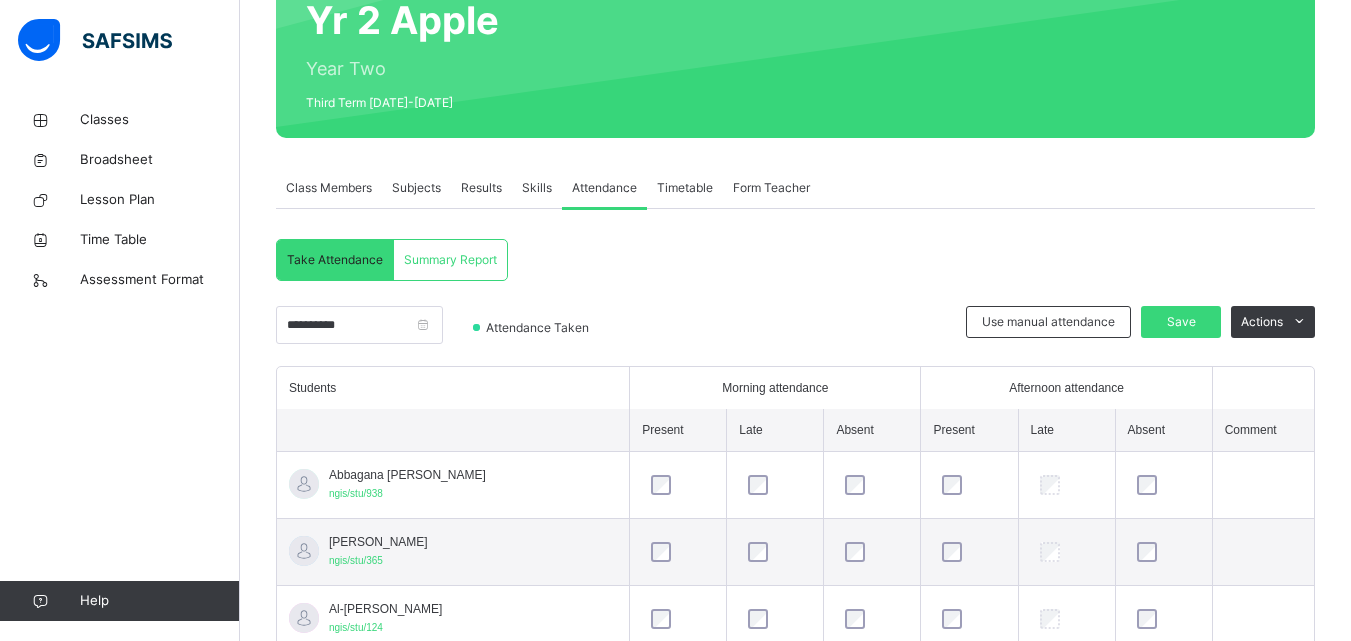 scroll, scrollTop: 331, scrollLeft: 0, axis: vertical 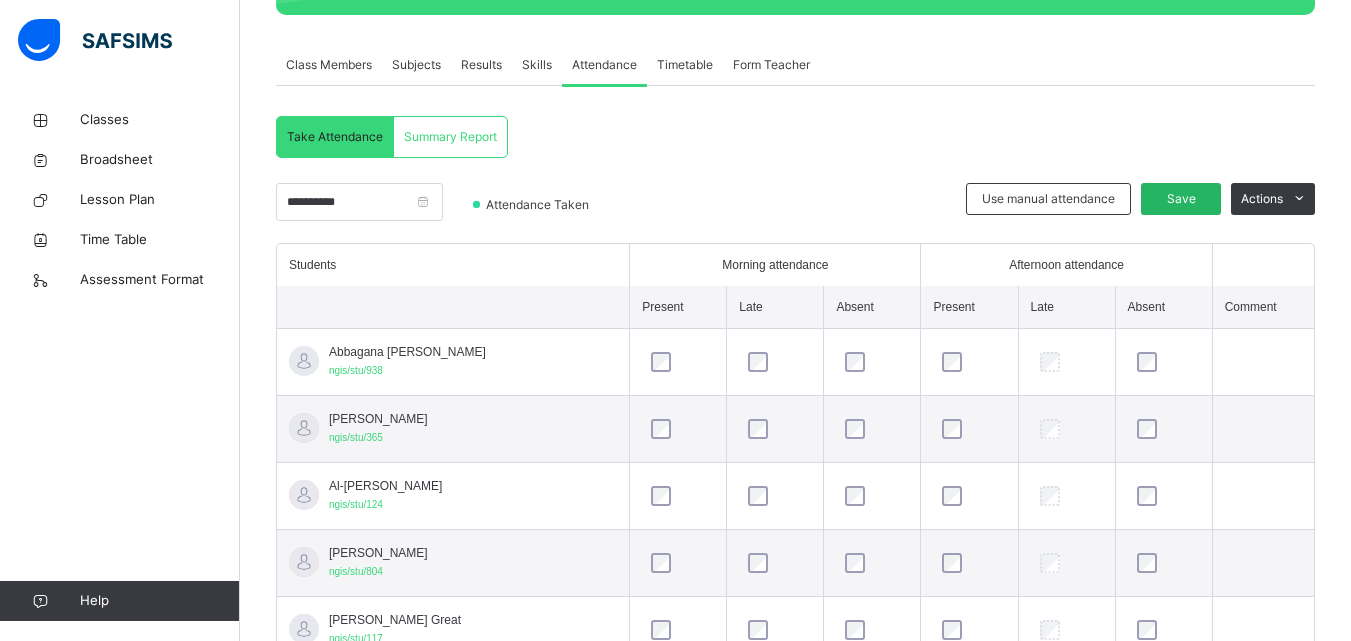 click on "Save" at bounding box center (1181, 199) 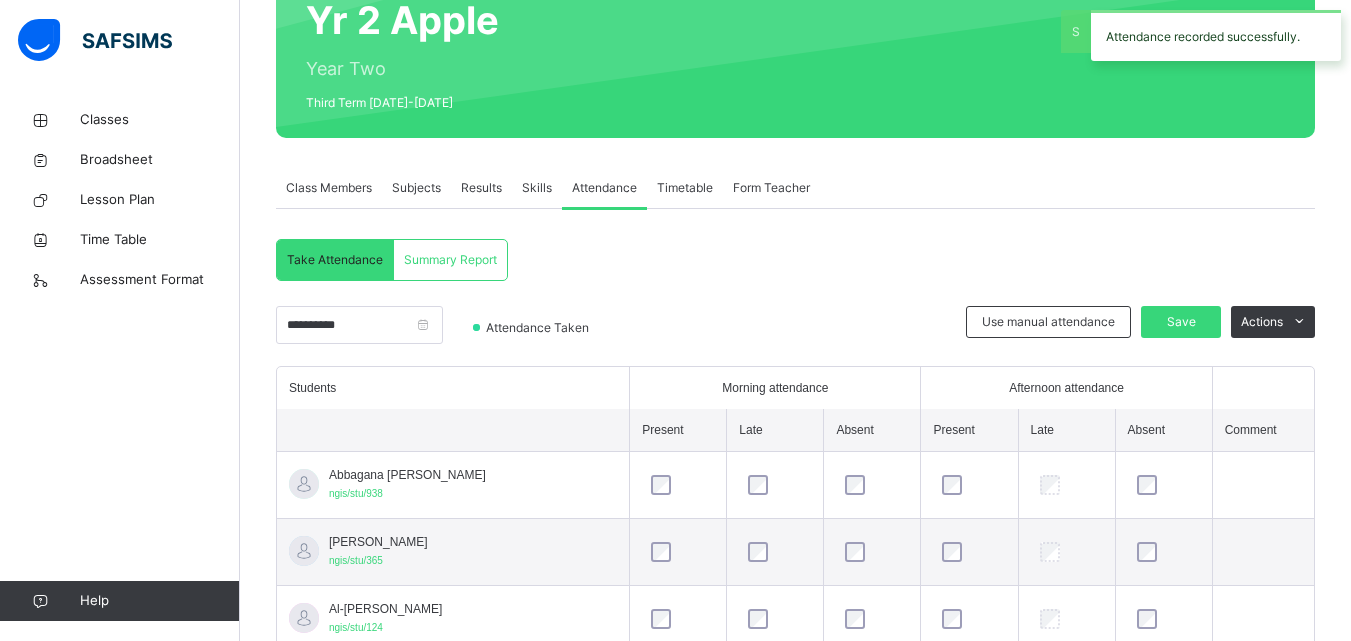 scroll, scrollTop: 331, scrollLeft: 0, axis: vertical 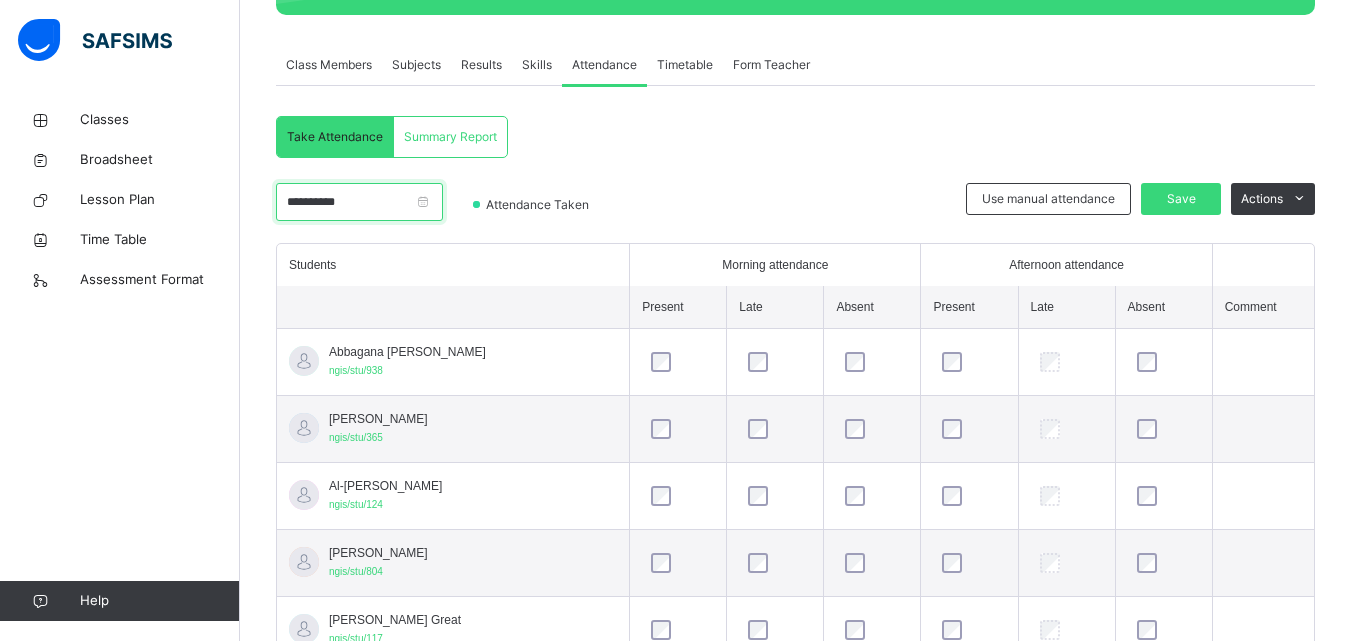 click on "**********" at bounding box center (359, 202) 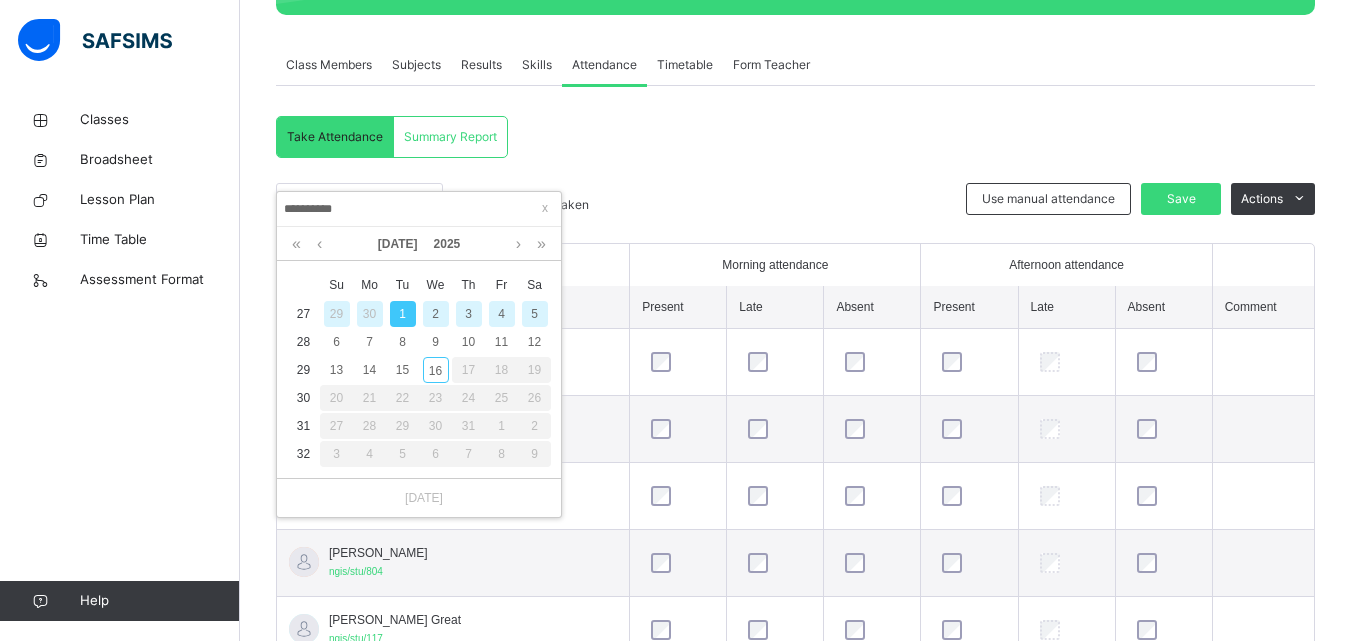 click on "3" at bounding box center [469, 314] 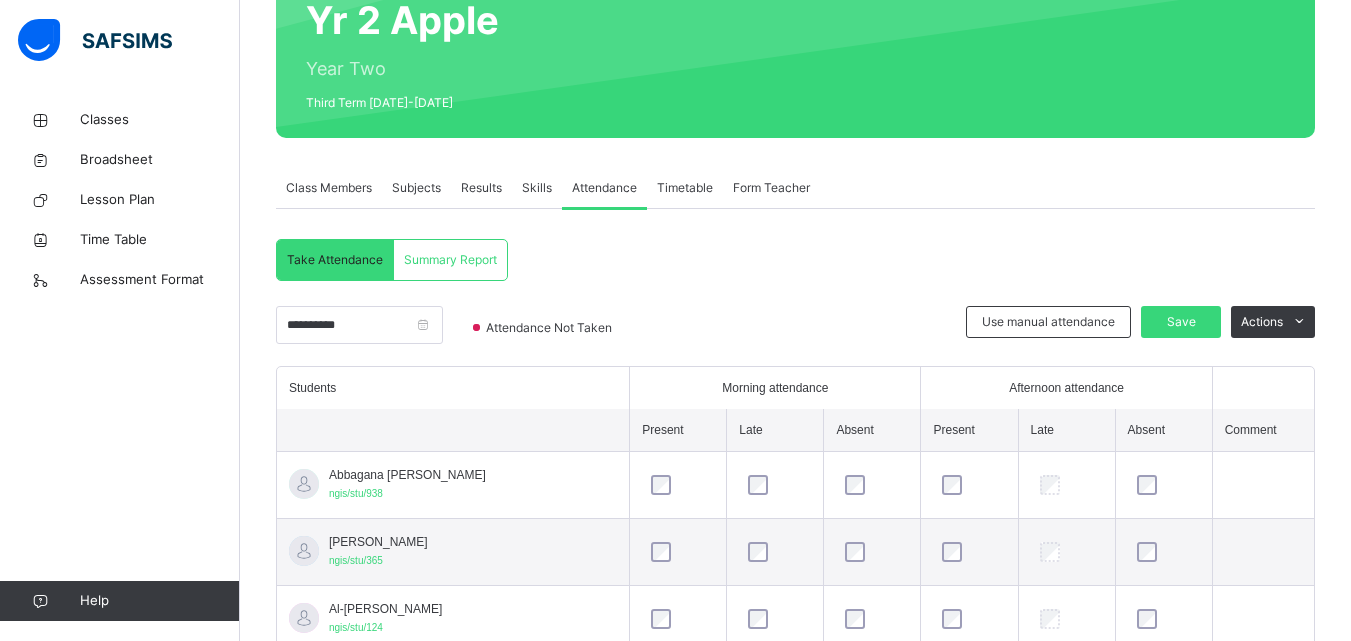 scroll, scrollTop: 331, scrollLeft: 0, axis: vertical 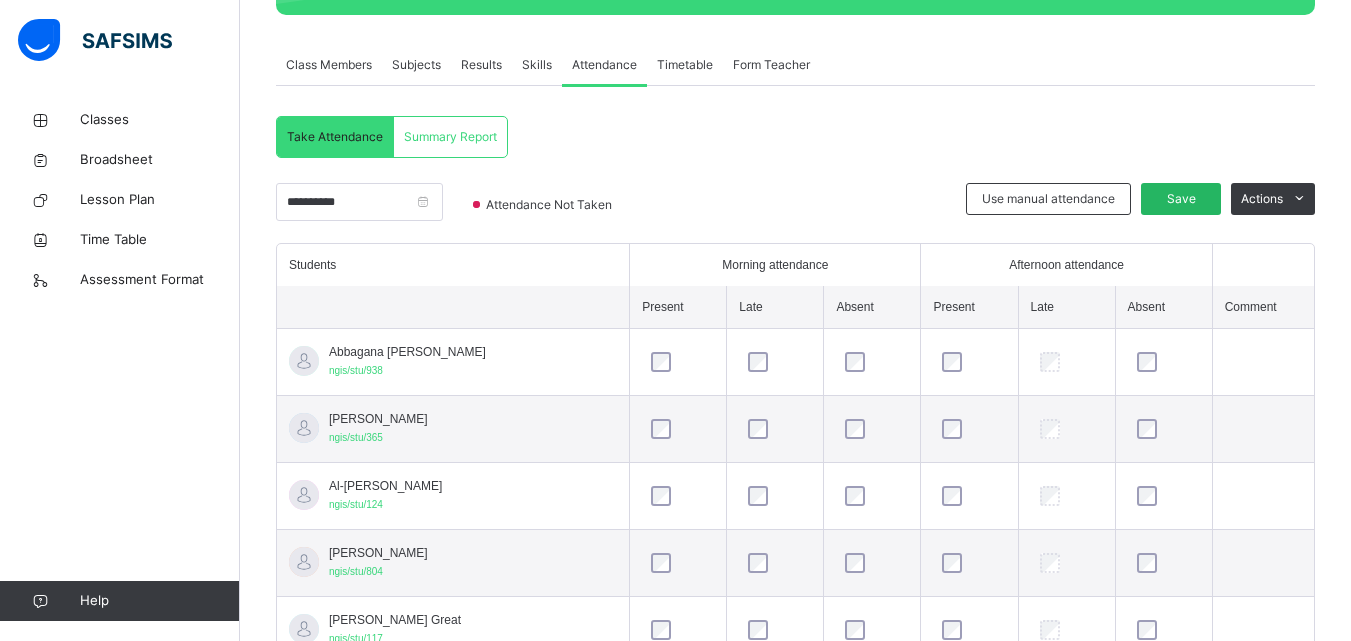click on "Save" at bounding box center [1181, 199] 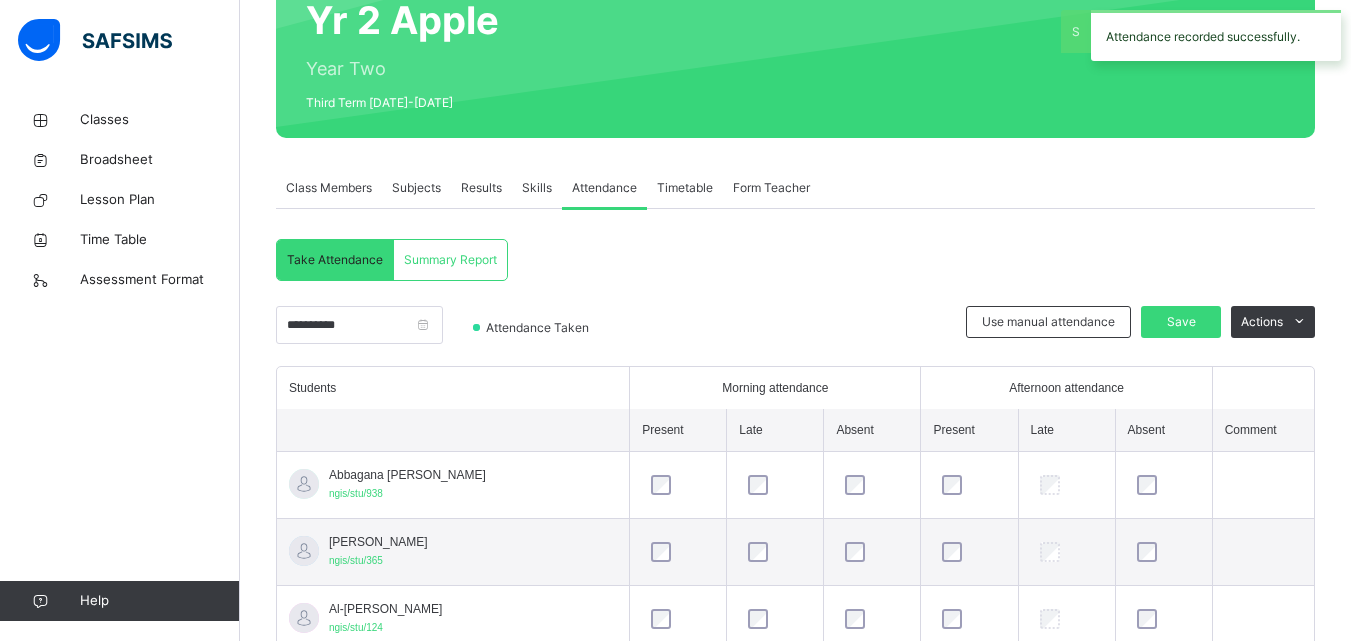 scroll, scrollTop: 331, scrollLeft: 0, axis: vertical 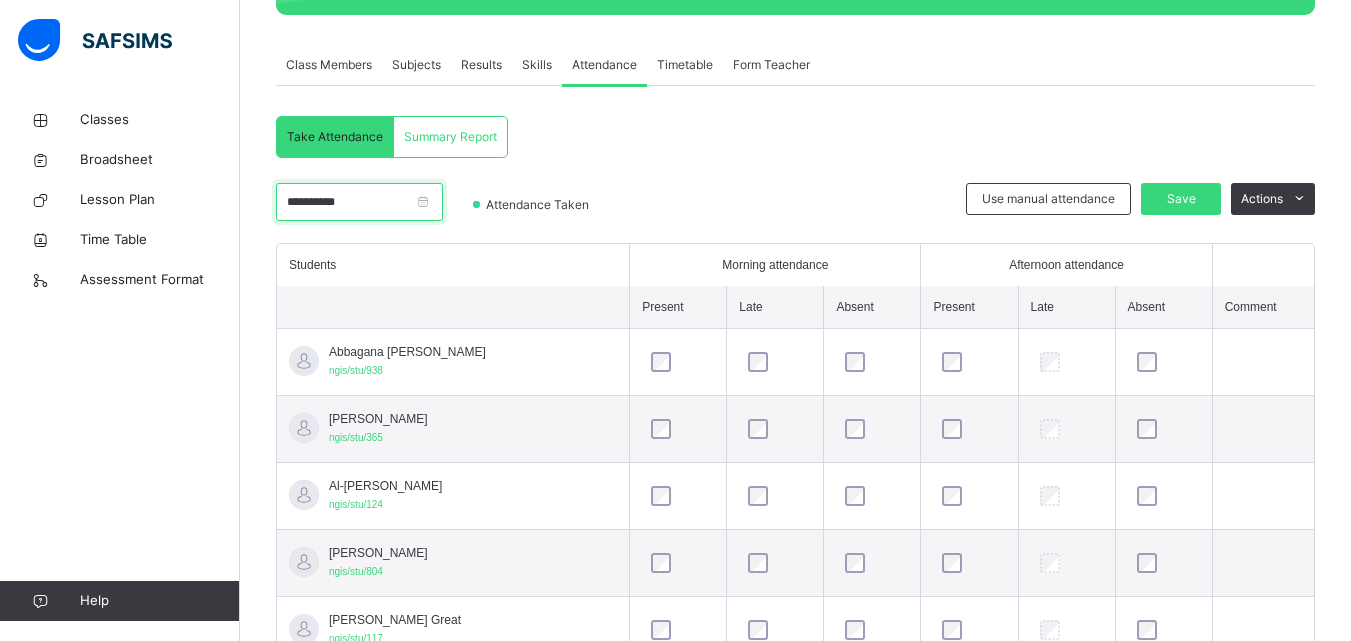click on "**********" at bounding box center (359, 202) 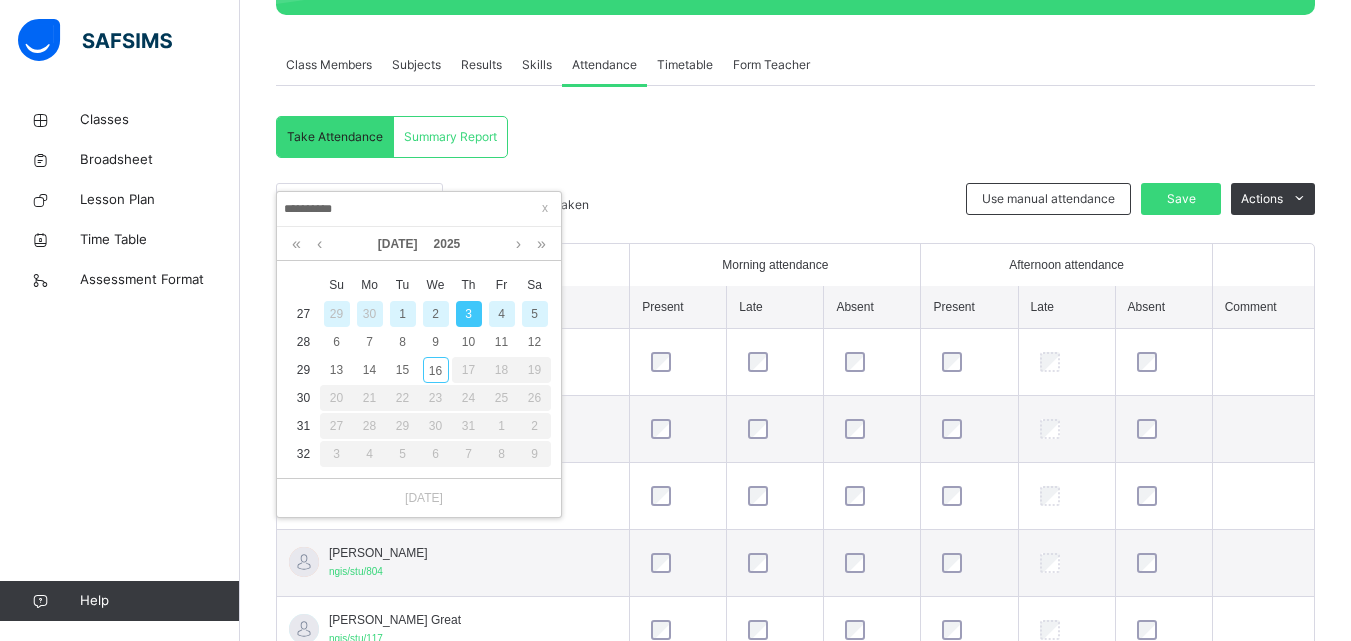 click on "2" at bounding box center [436, 314] 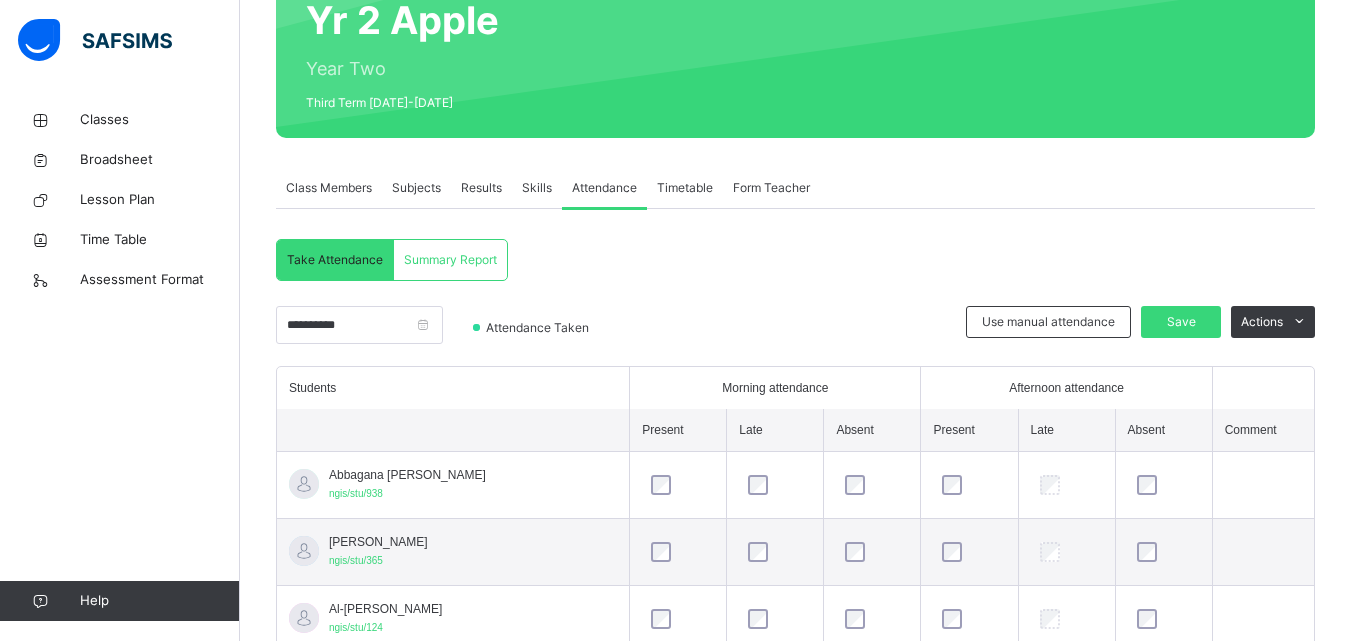 scroll, scrollTop: 331, scrollLeft: 0, axis: vertical 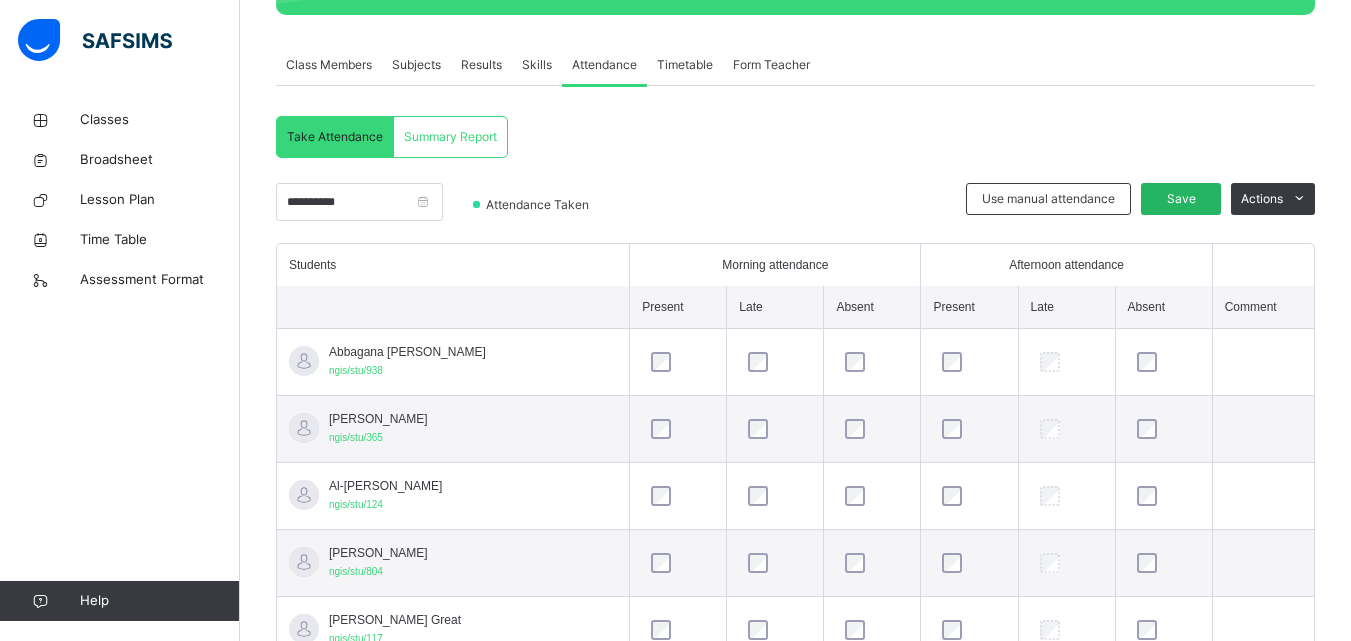 click on "Save" at bounding box center [1181, 199] 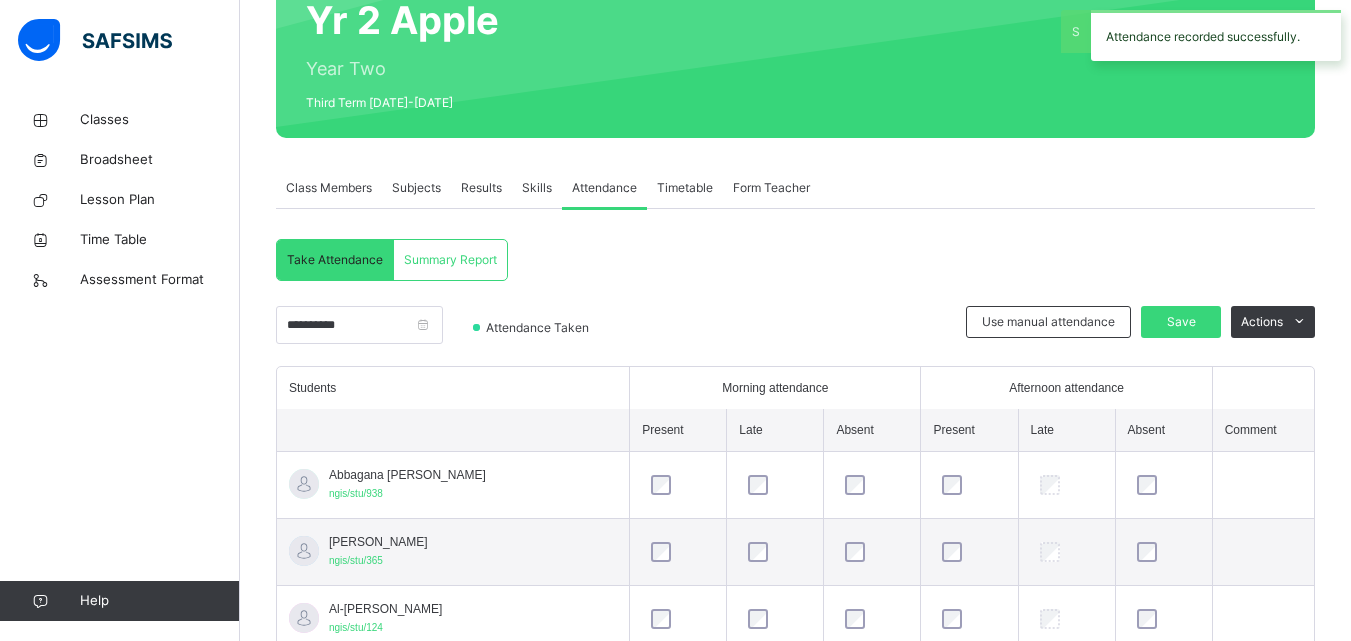 scroll, scrollTop: 331, scrollLeft: 0, axis: vertical 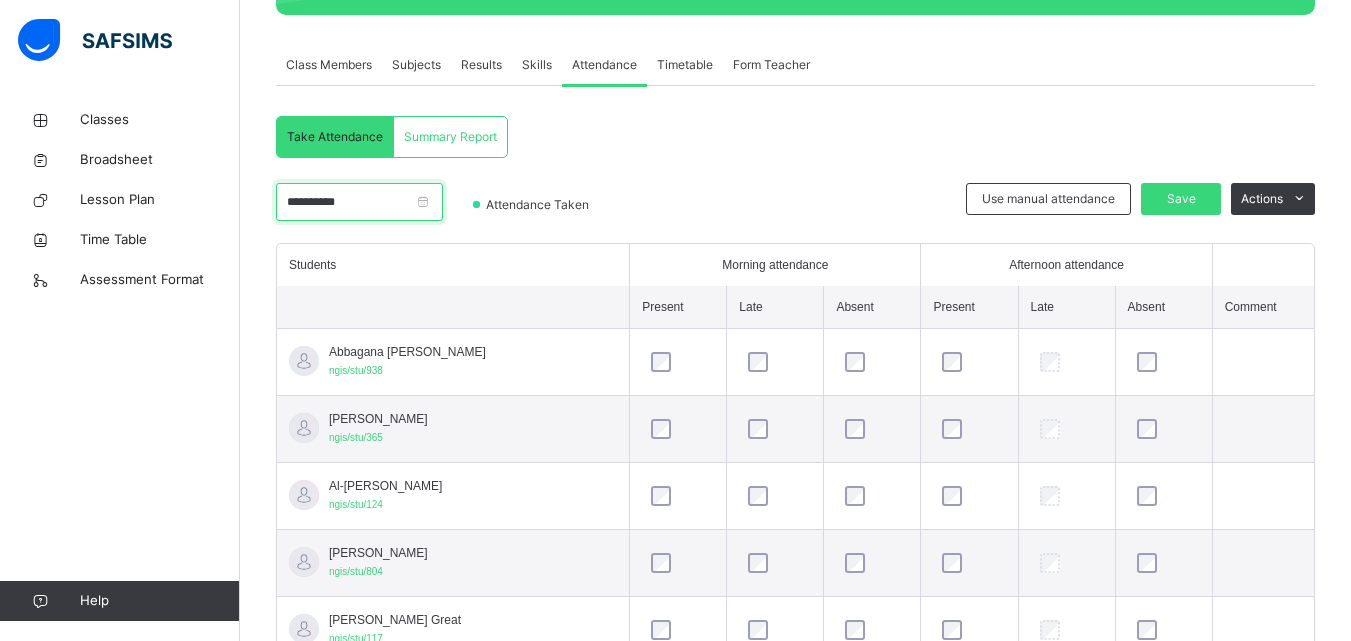 click on "**********" at bounding box center [359, 202] 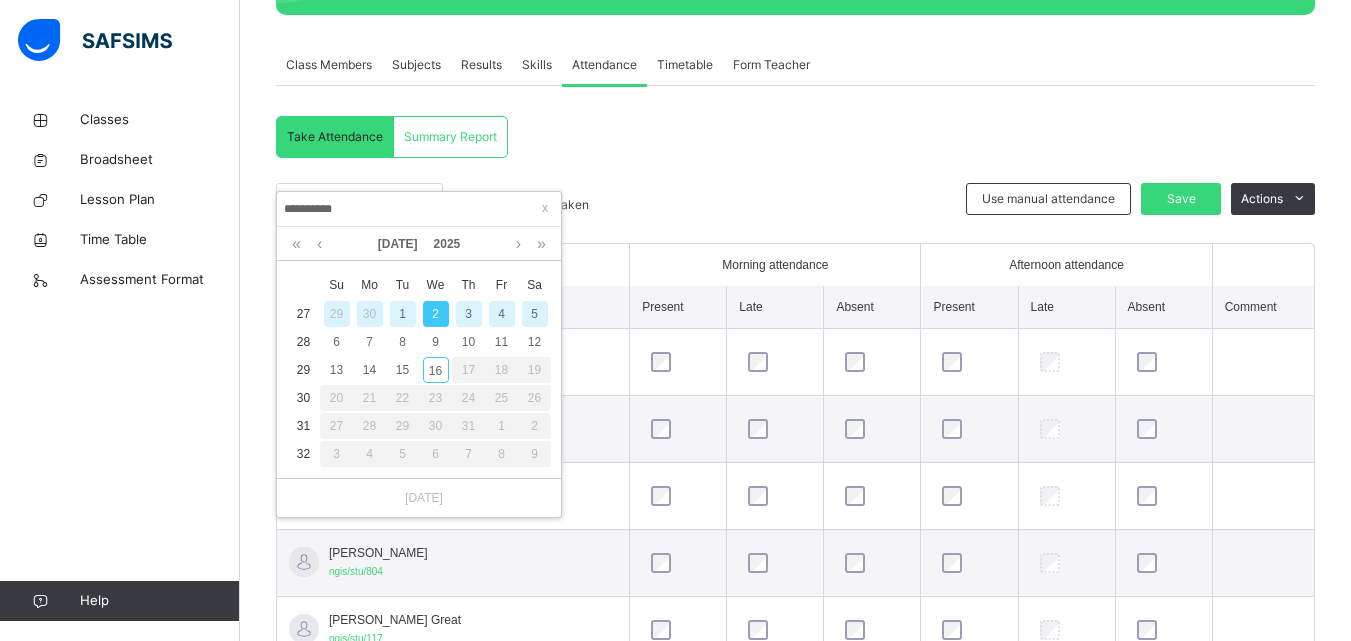 click on "4" at bounding box center [502, 314] 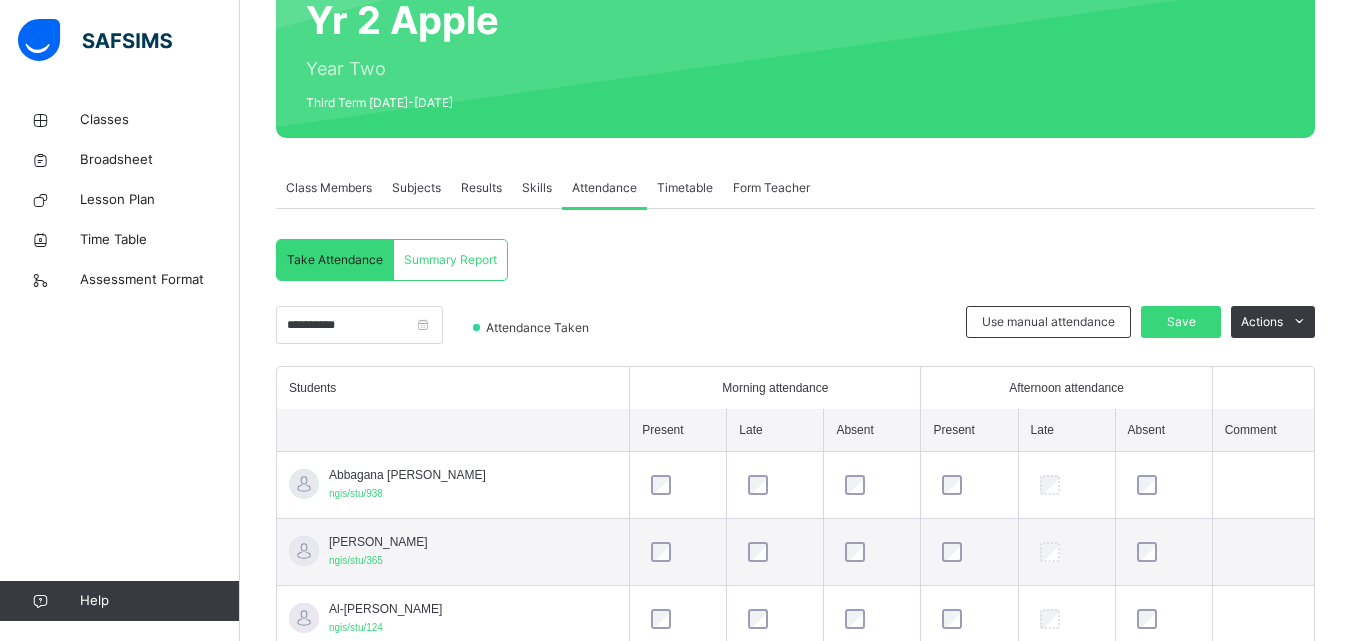 scroll, scrollTop: 331, scrollLeft: 0, axis: vertical 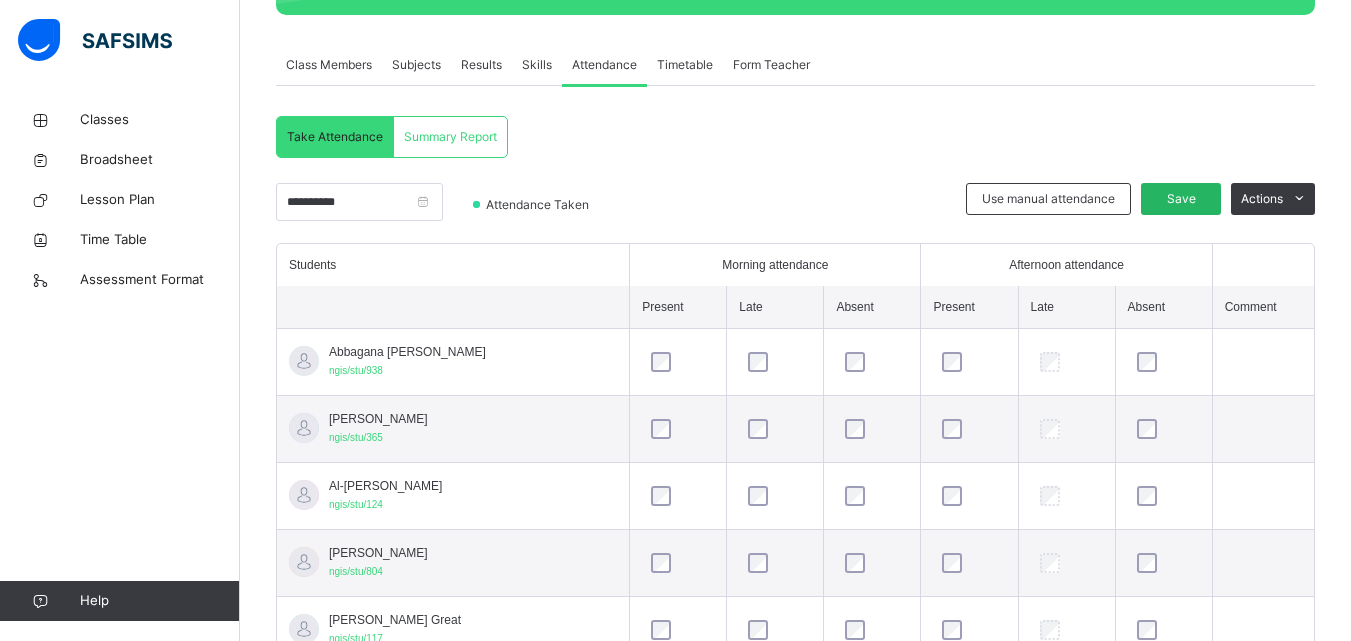 click on "Save" at bounding box center (1181, 199) 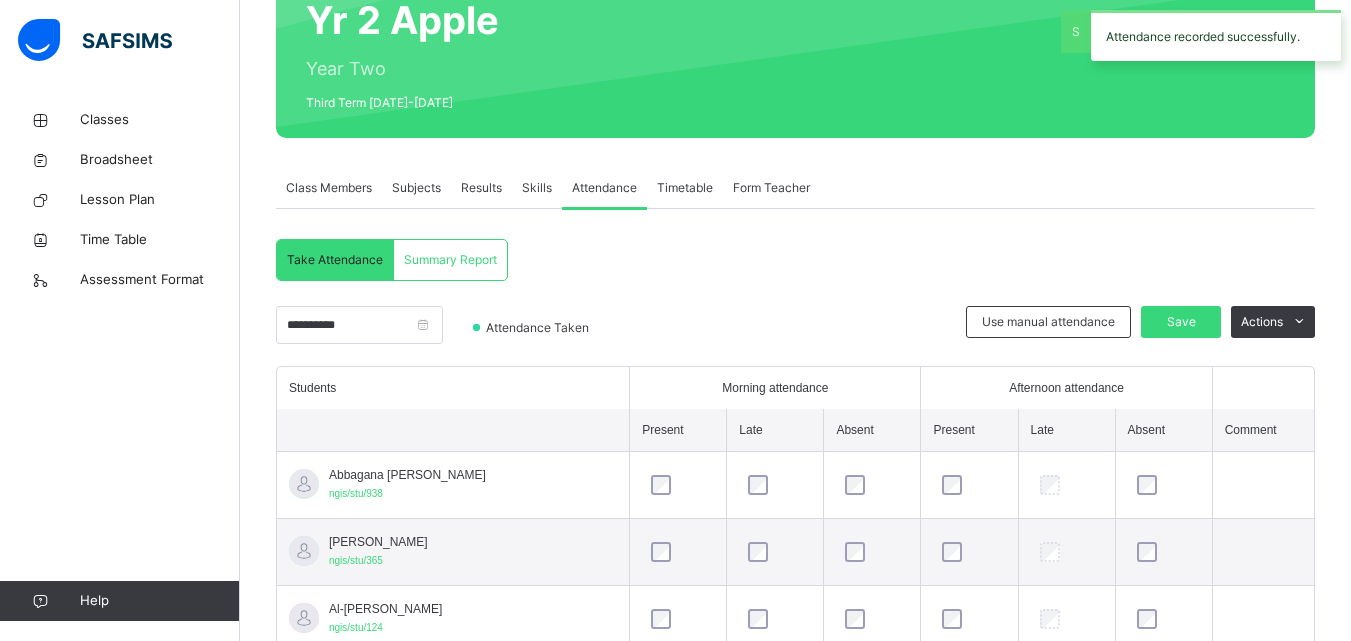 scroll, scrollTop: 331, scrollLeft: 0, axis: vertical 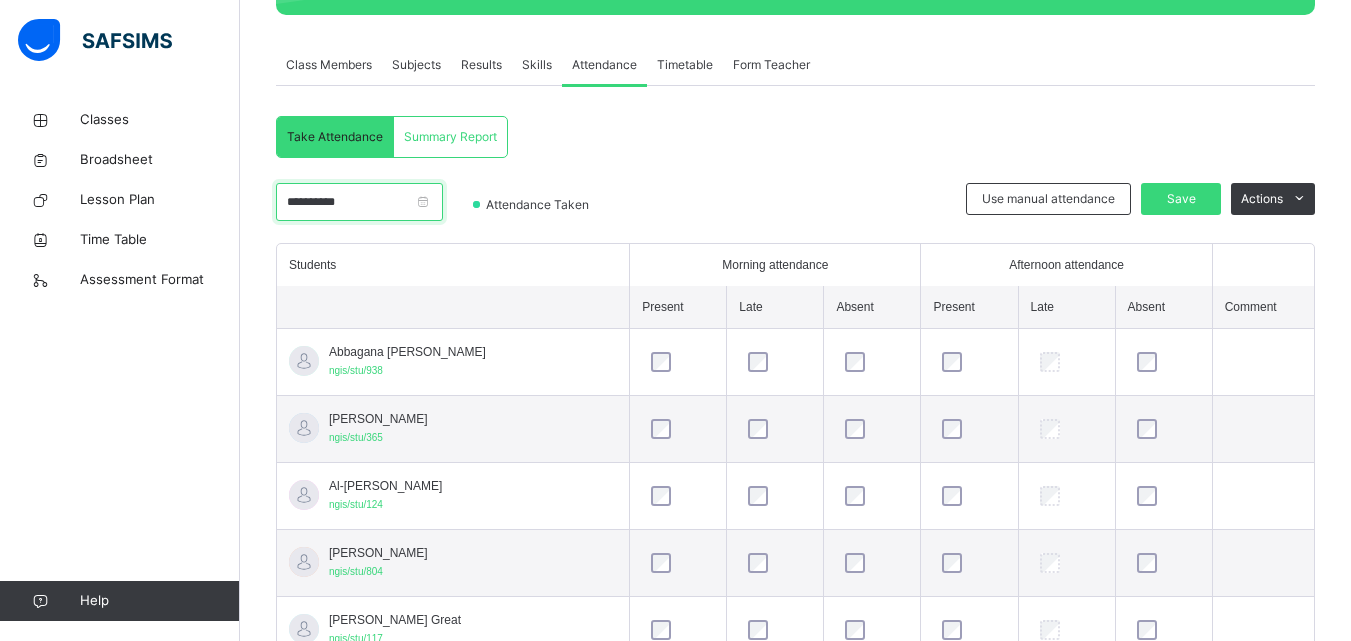 click on "**********" at bounding box center [359, 202] 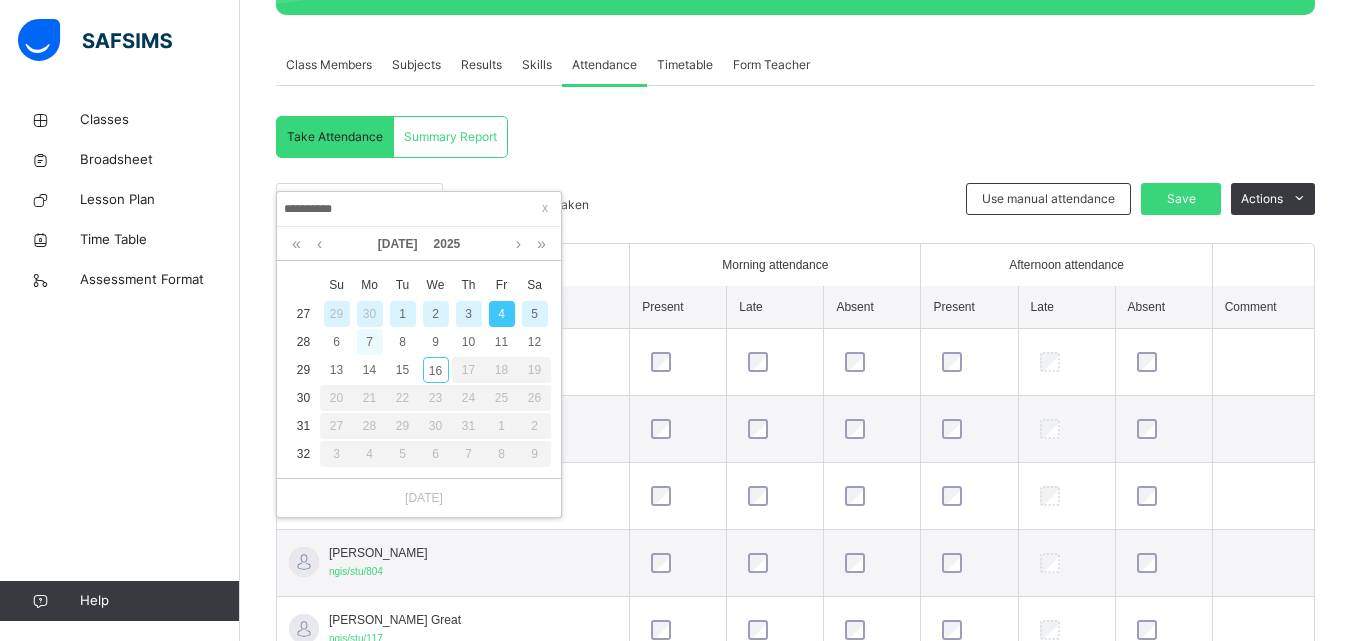 click on "7" at bounding box center [370, 342] 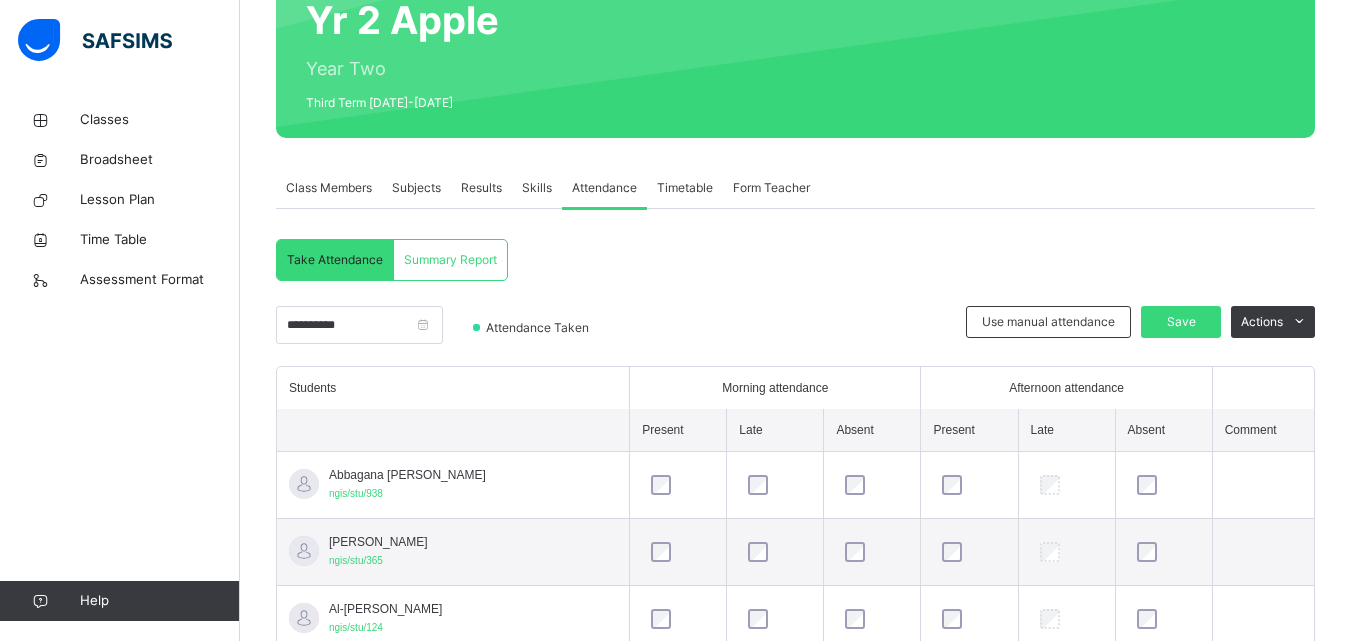 scroll, scrollTop: 331, scrollLeft: 0, axis: vertical 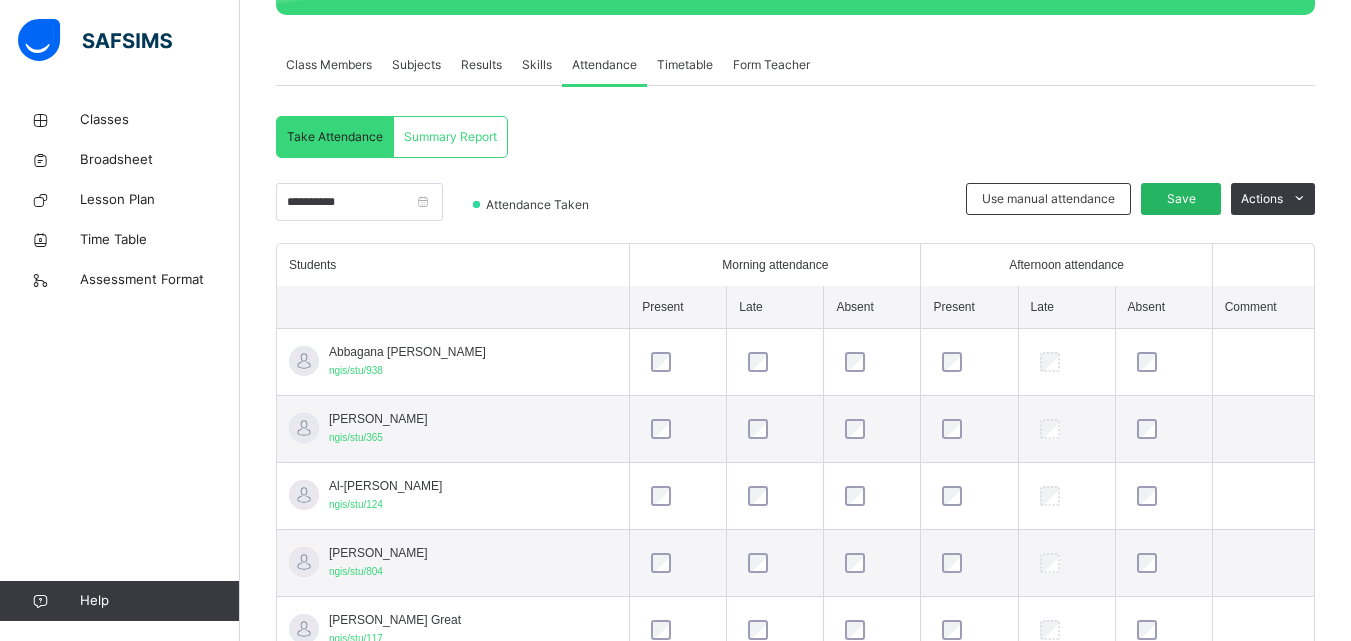 click on "Save" at bounding box center (1181, 199) 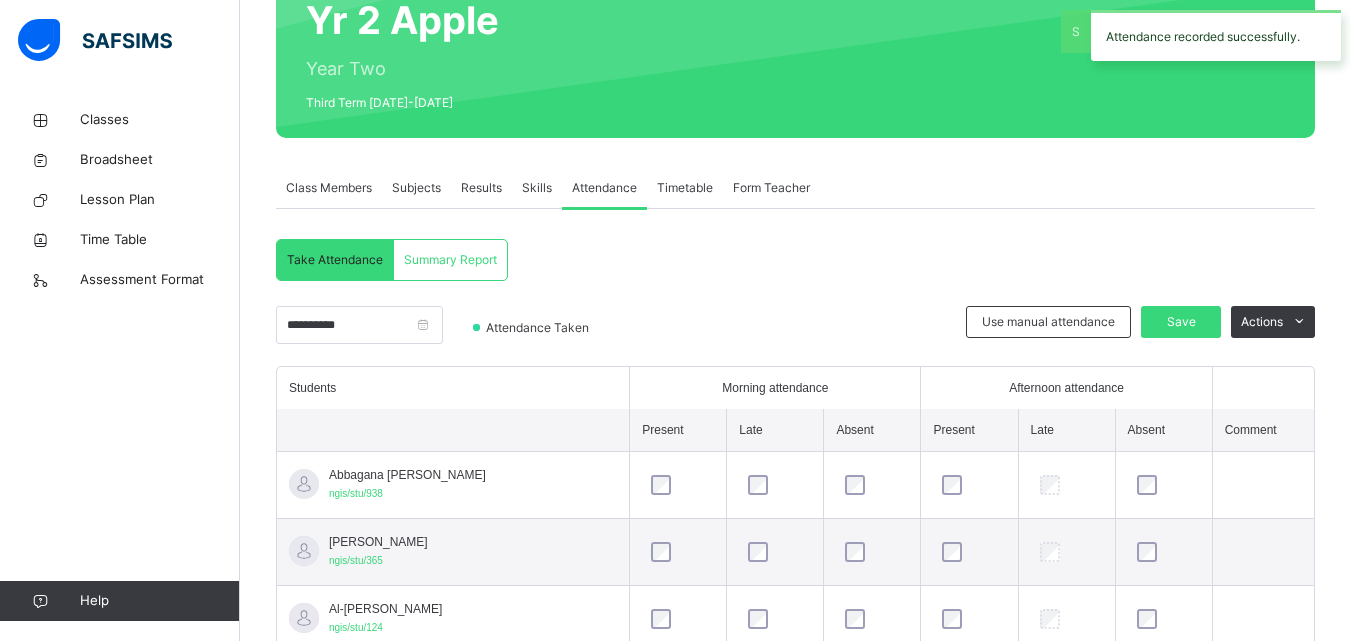 scroll, scrollTop: 331, scrollLeft: 0, axis: vertical 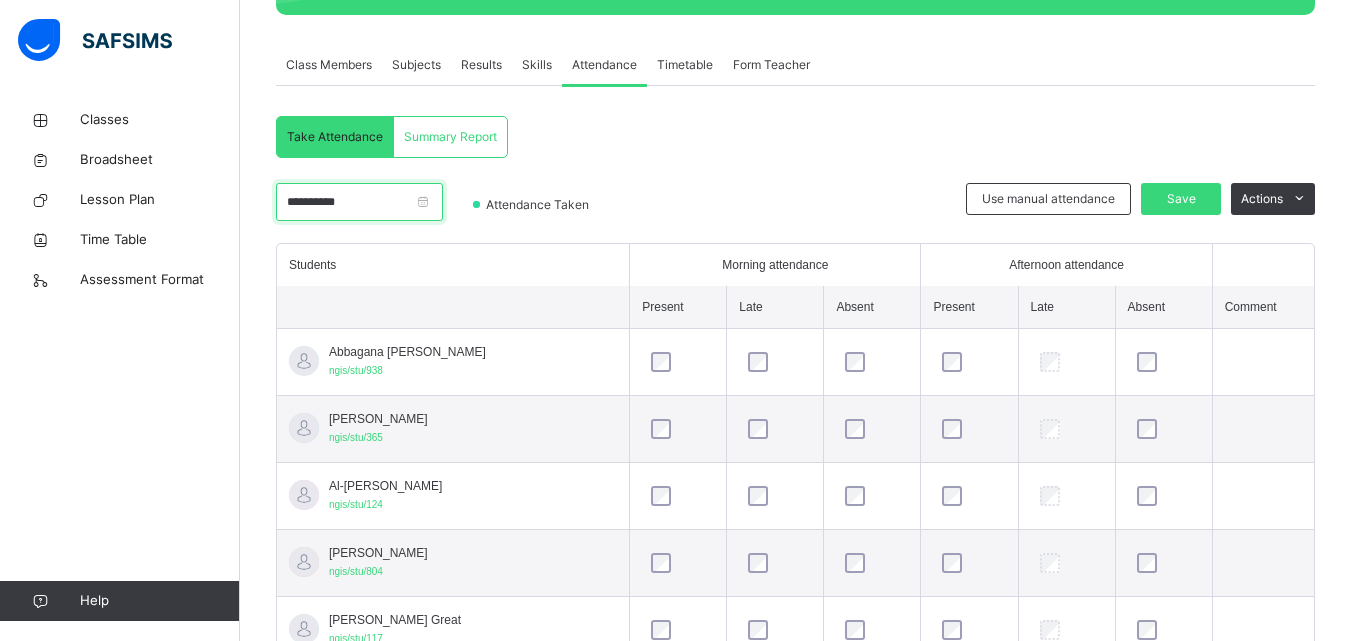 click on "**********" at bounding box center [359, 202] 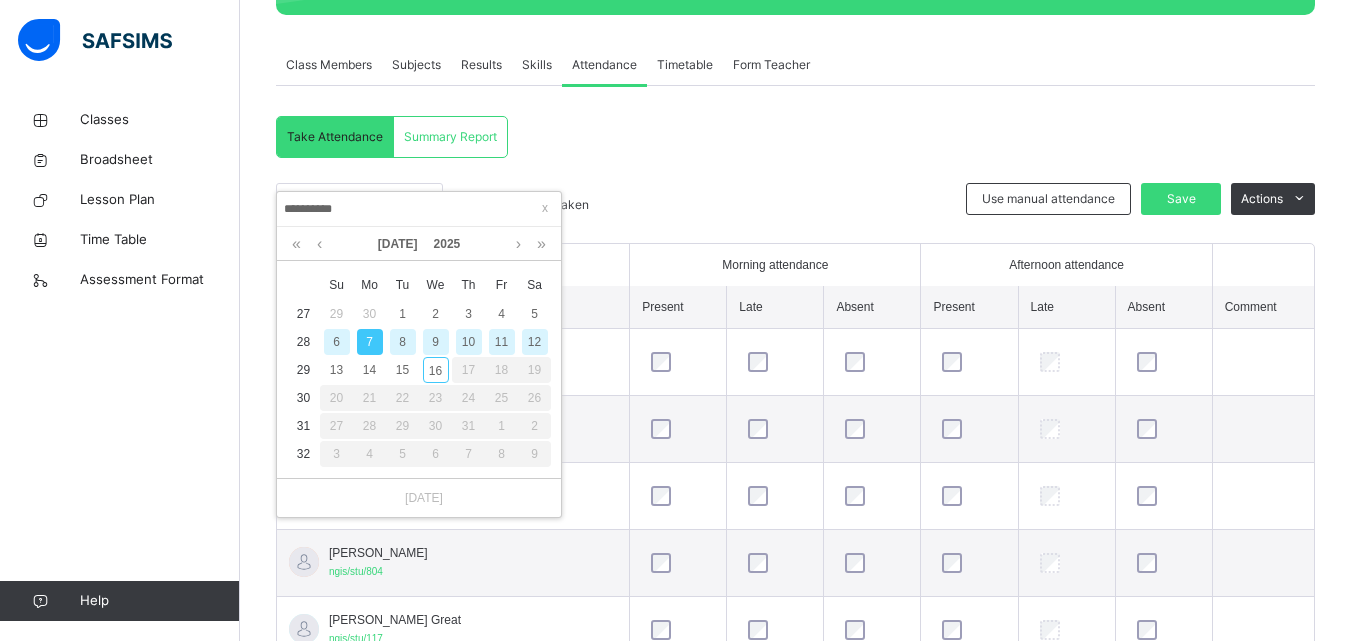click on "8" at bounding box center [403, 342] 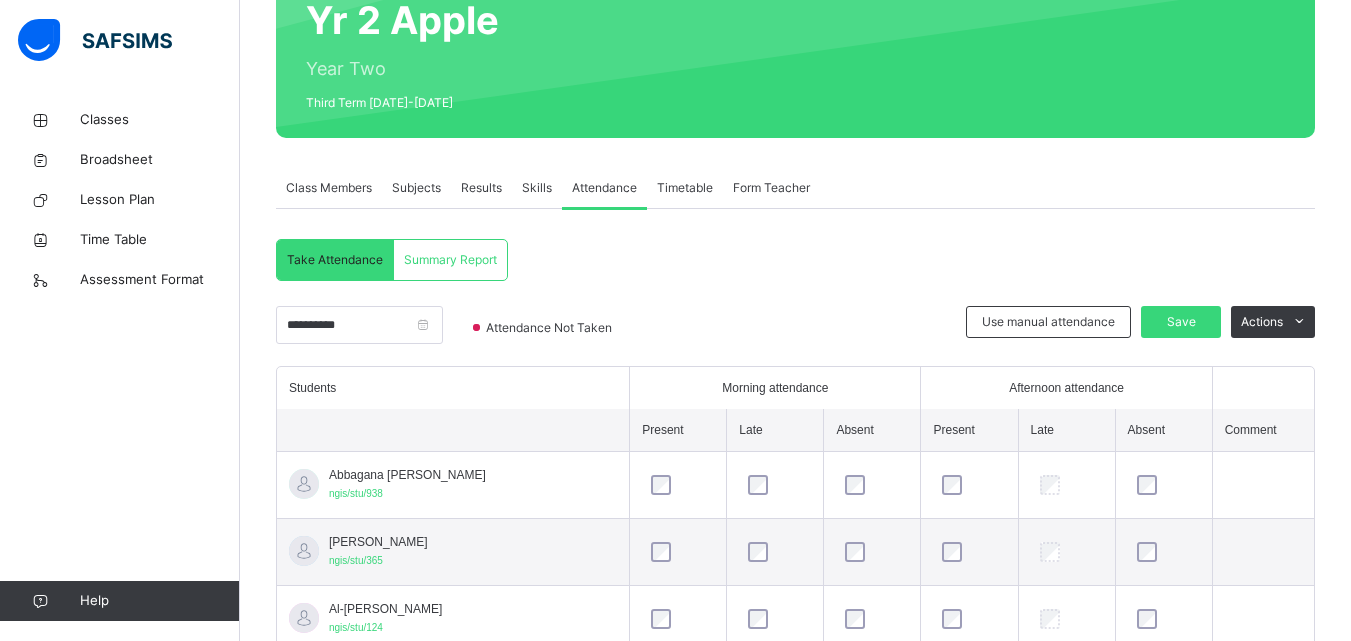 scroll, scrollTop: 331, scrollLeft: 0, axis: vertical 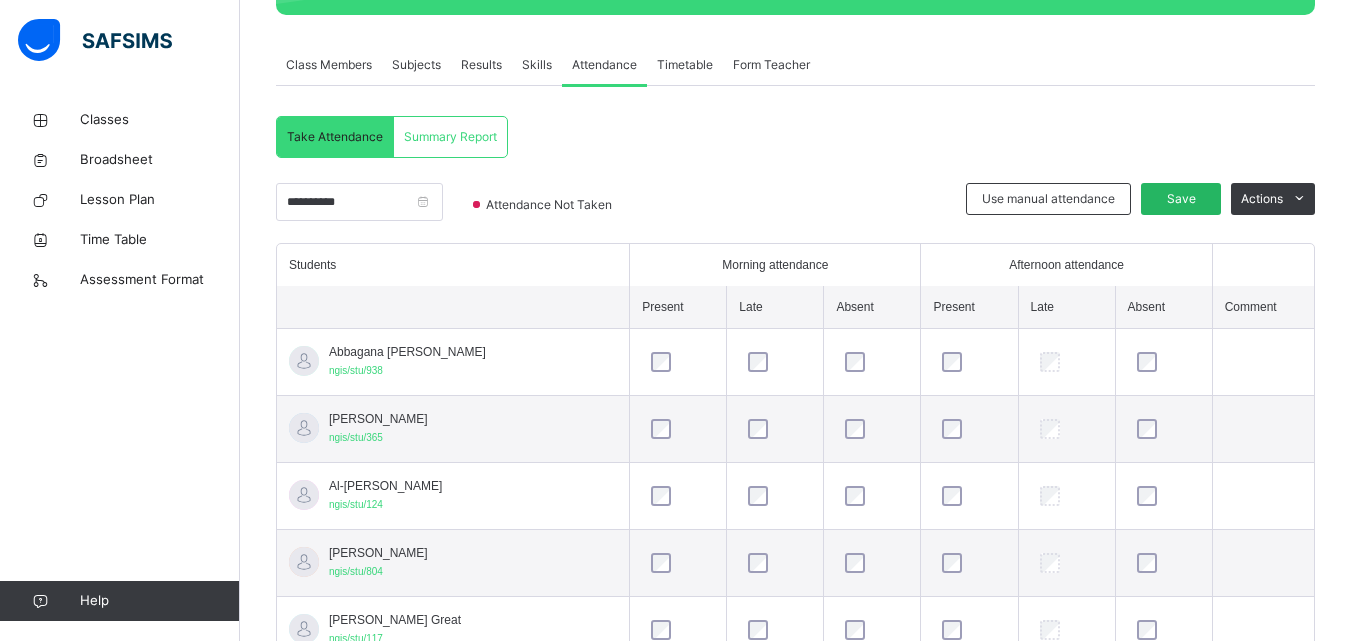 click on "Save" at bounding box center [1181, 199] 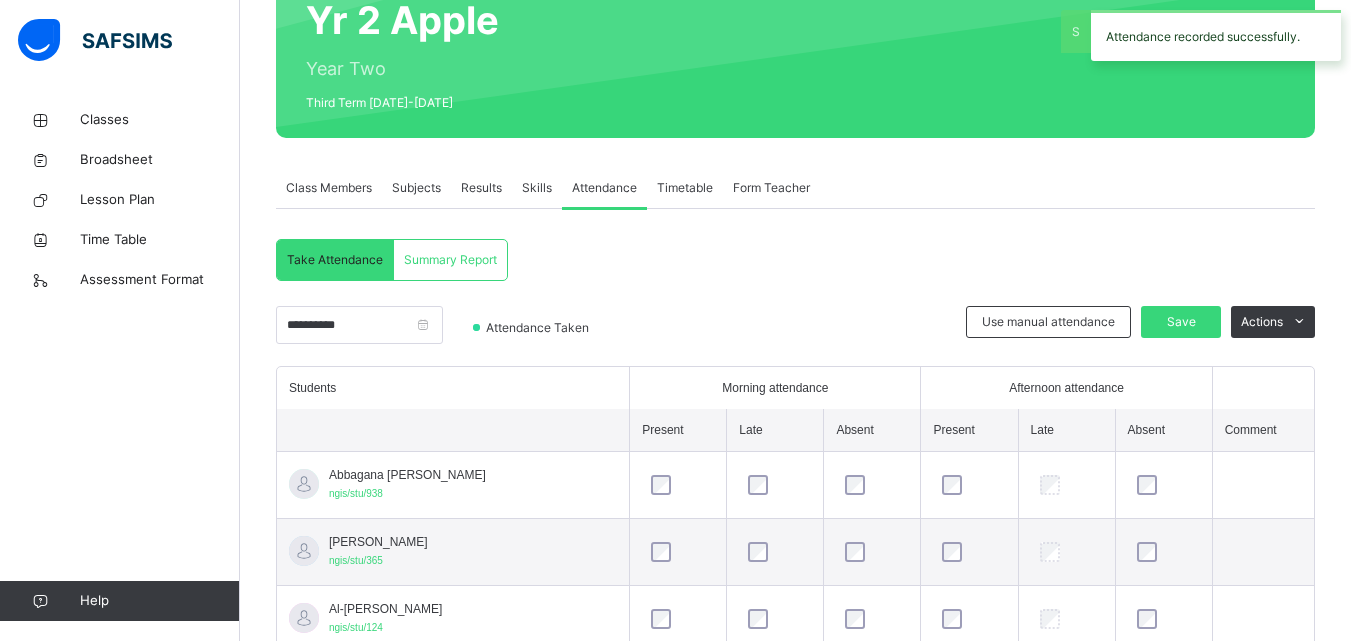 scroll, scrollTop: 331, scrollLeft: 0, axis: vertical 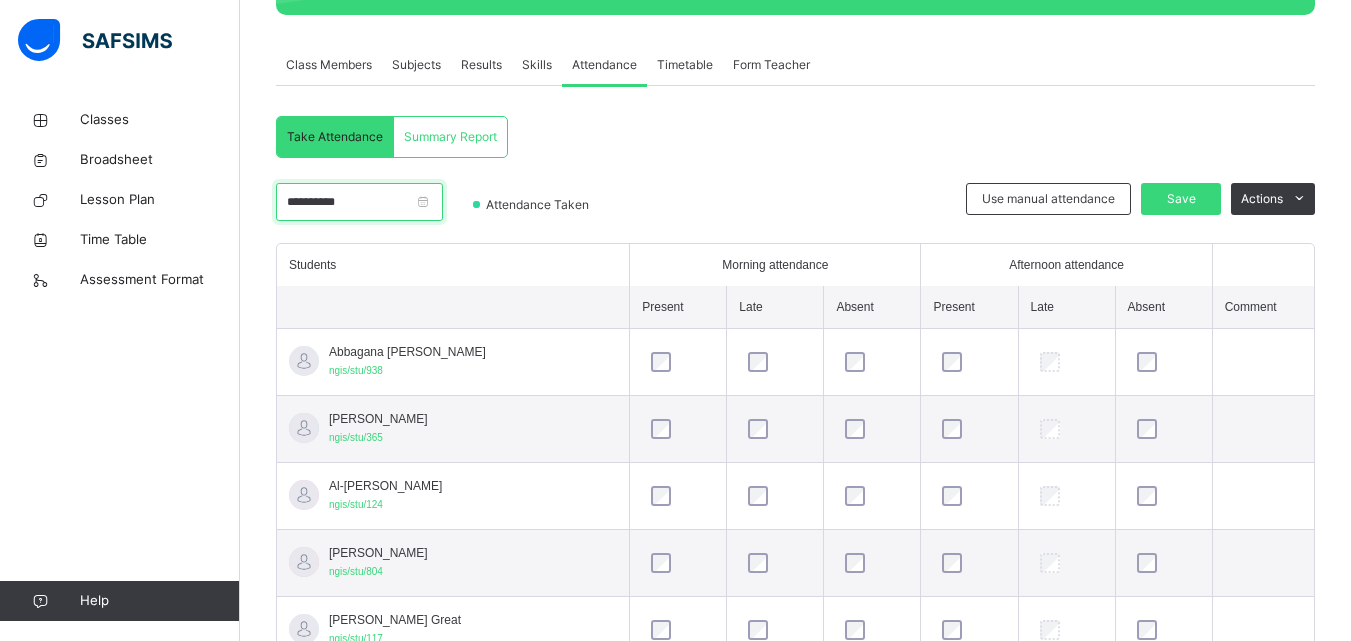 click on "**********" at bounding box center (359, 202) 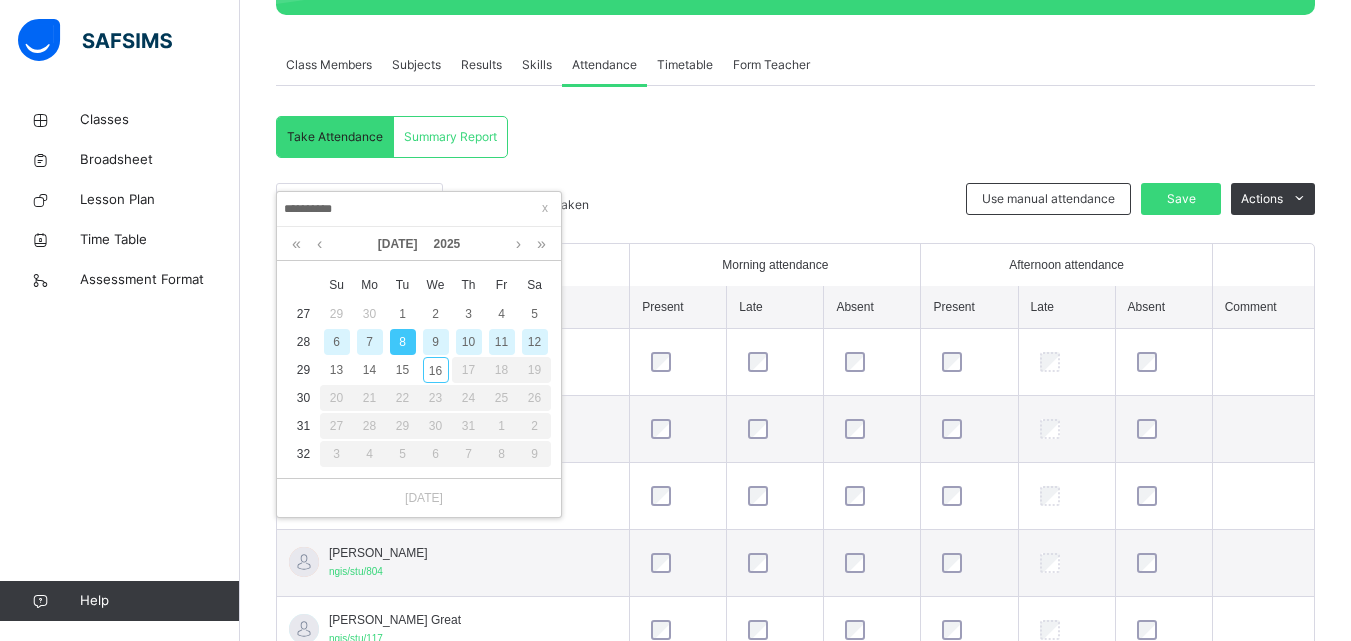 click on "9" at bounding box center [436, 342] 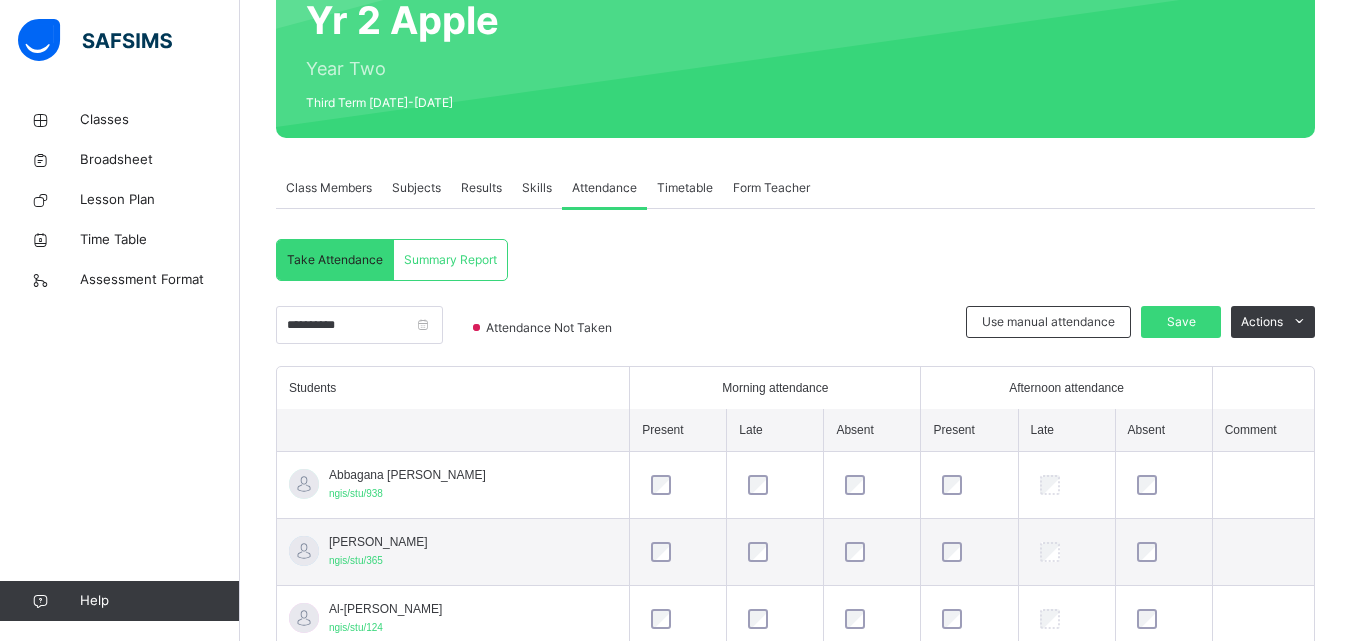 scroll, scrollTop: 331, scrollLeft: 0, axis: vertical 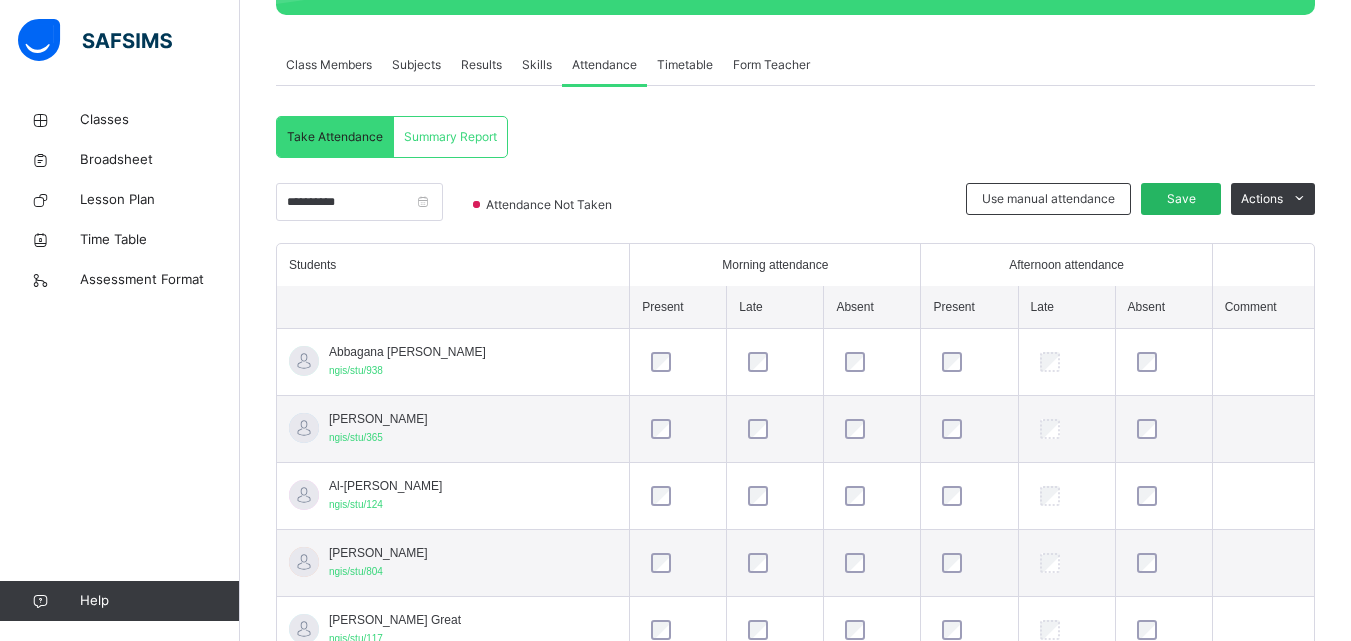 click on "Save" at bounding box center [1181, 199] 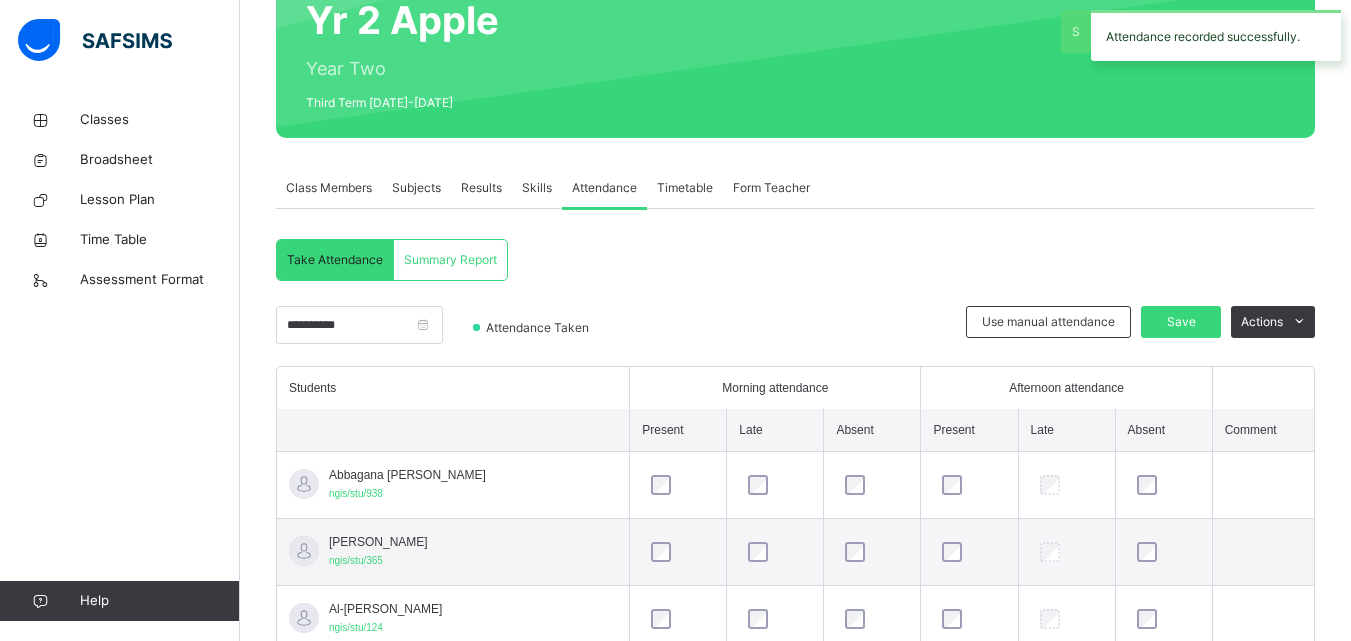 scroll, scrollTop: 331, scrollLeft: 0, axis: vertical 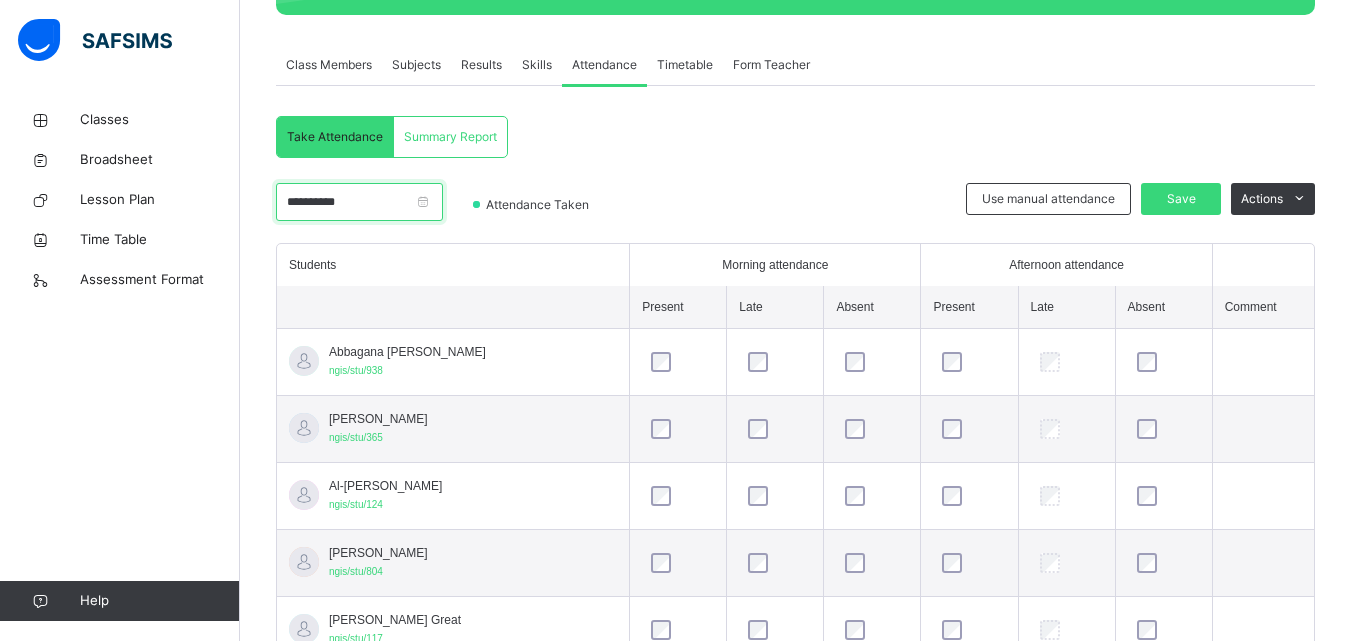 click on "**********" at bounding box center [359, 202] 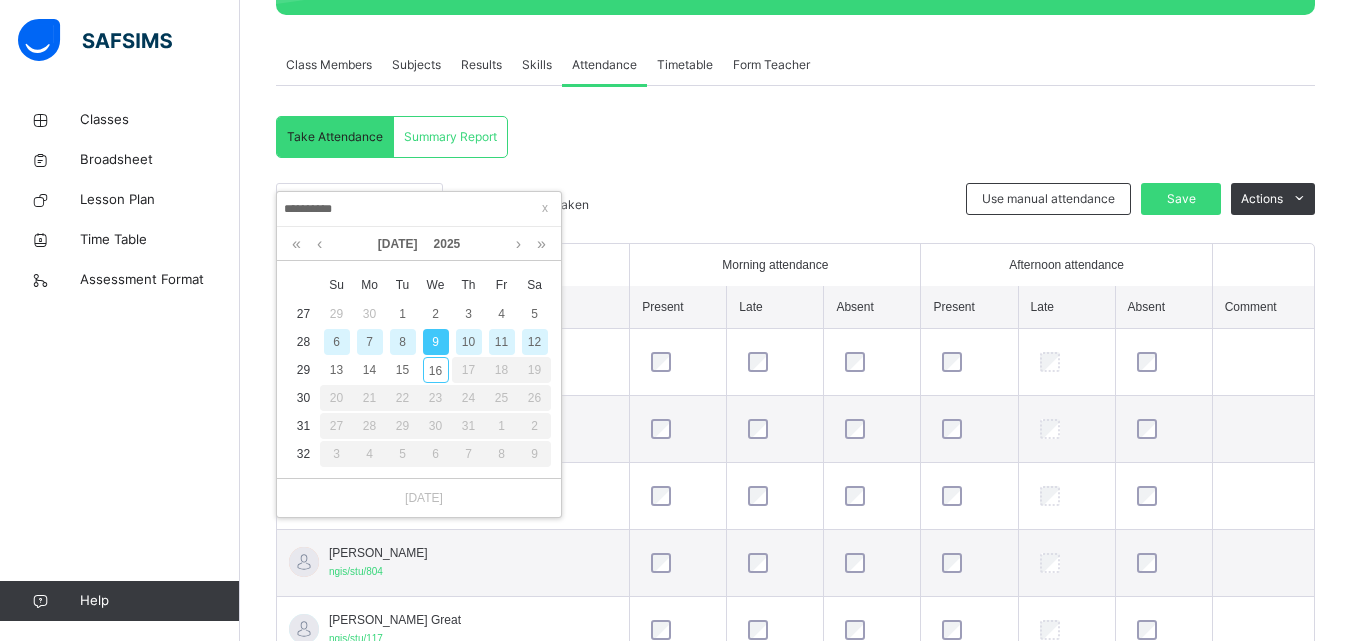 click on "10" at bounding box center [469, 342] 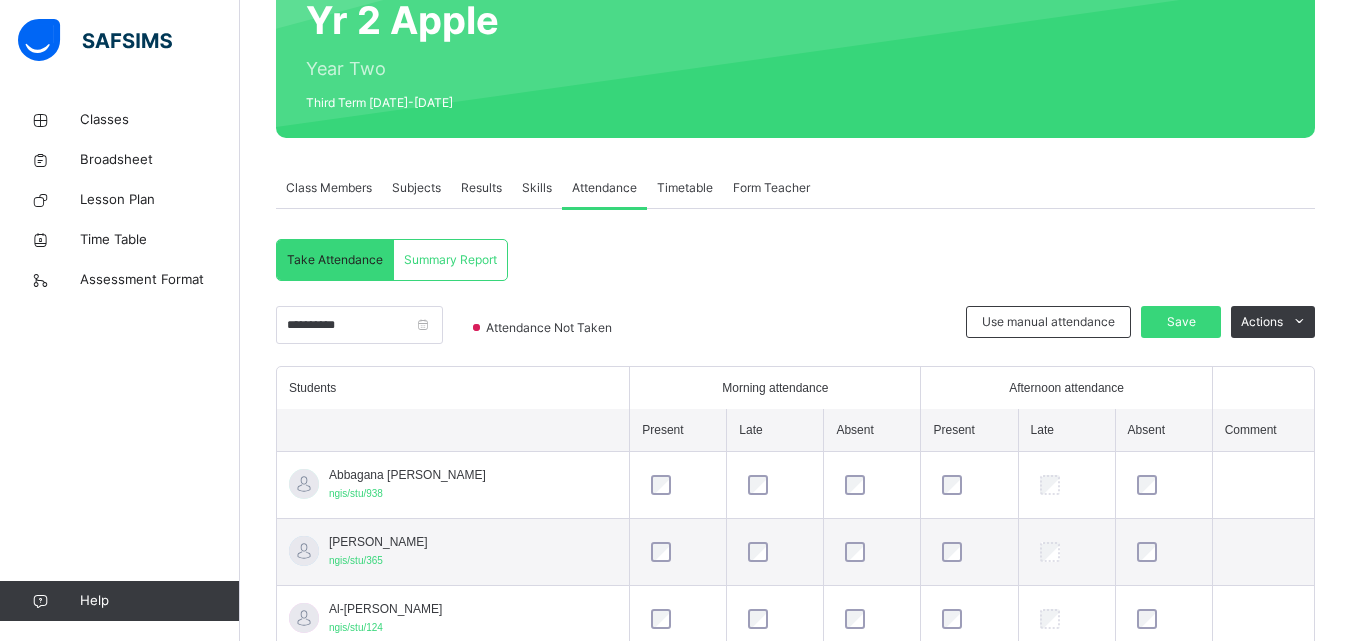 scroll, scrollTop: 331, scrollLeft: 0, axis: vertical 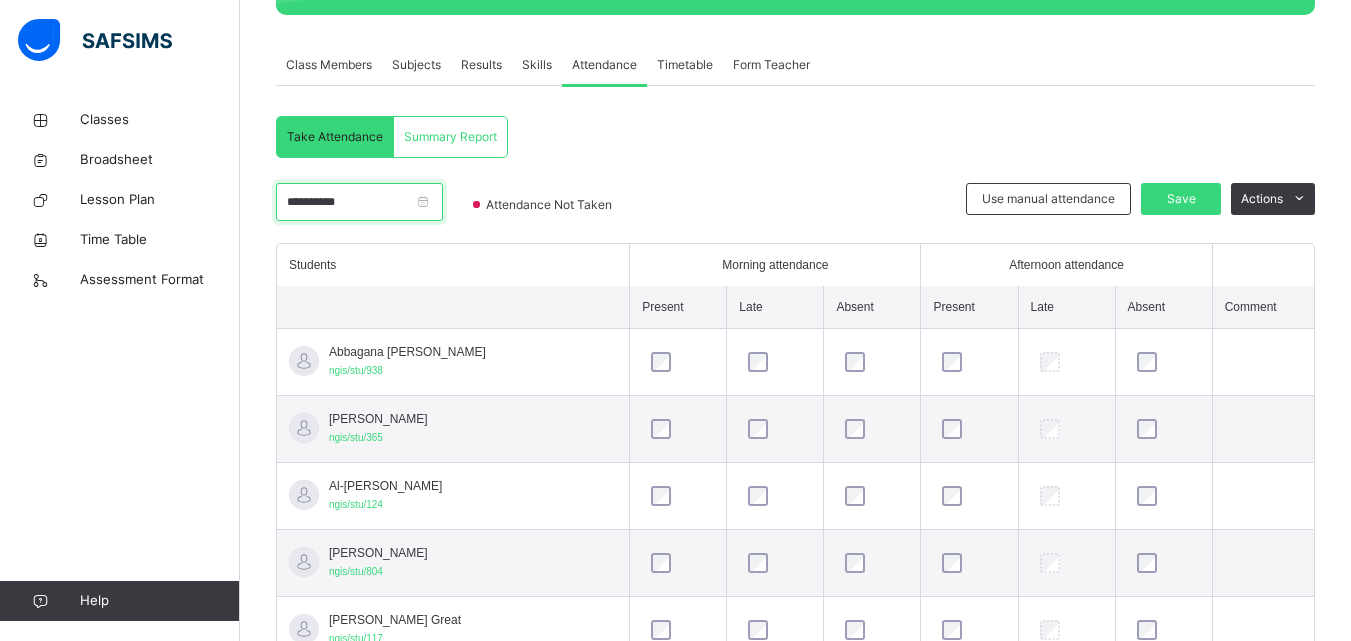 click on "**********" at bounding box center (359, 202) 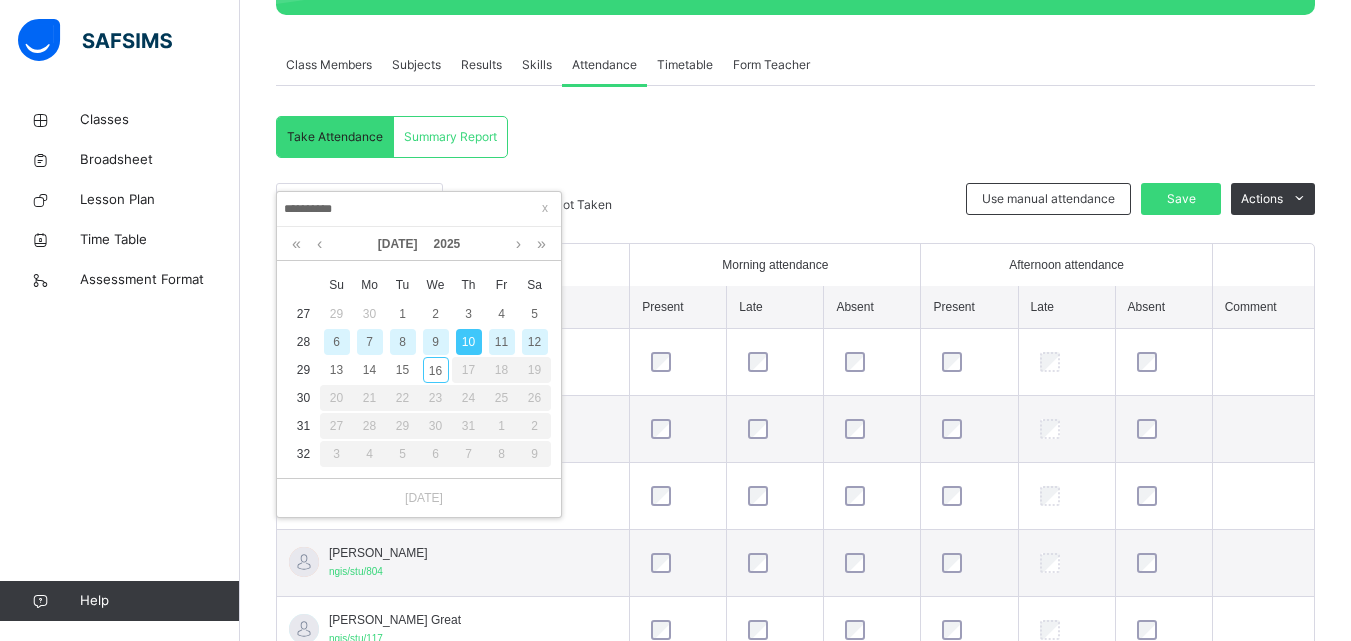 click on "11" at bounding box center [502, 342] 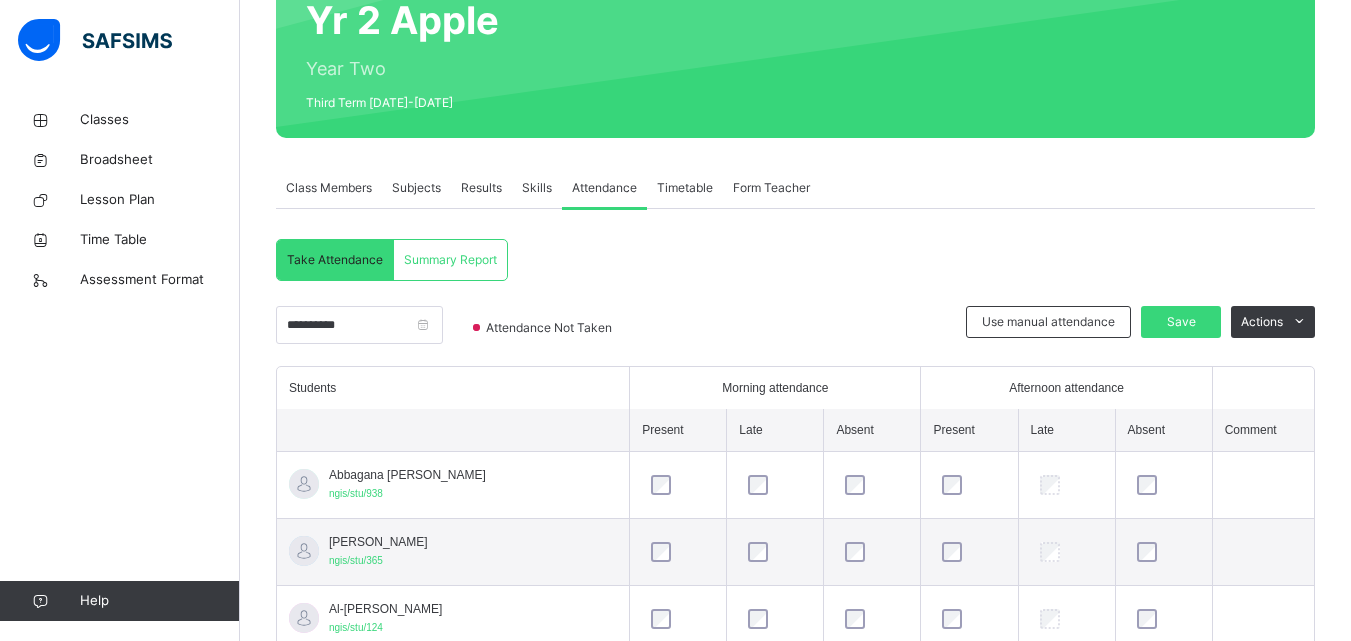 scroll, scrollTop: 331, scrollLeft: 0, axis: vertical 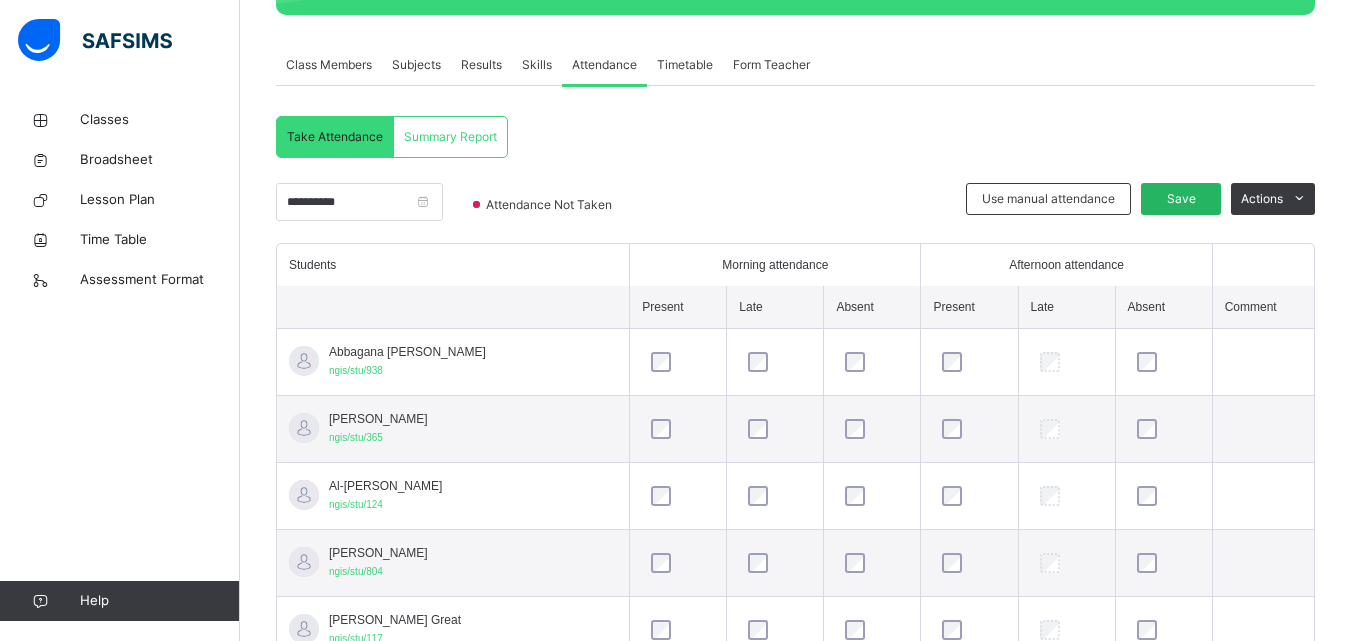 click on "Save" at bounding box center [1181, 199] 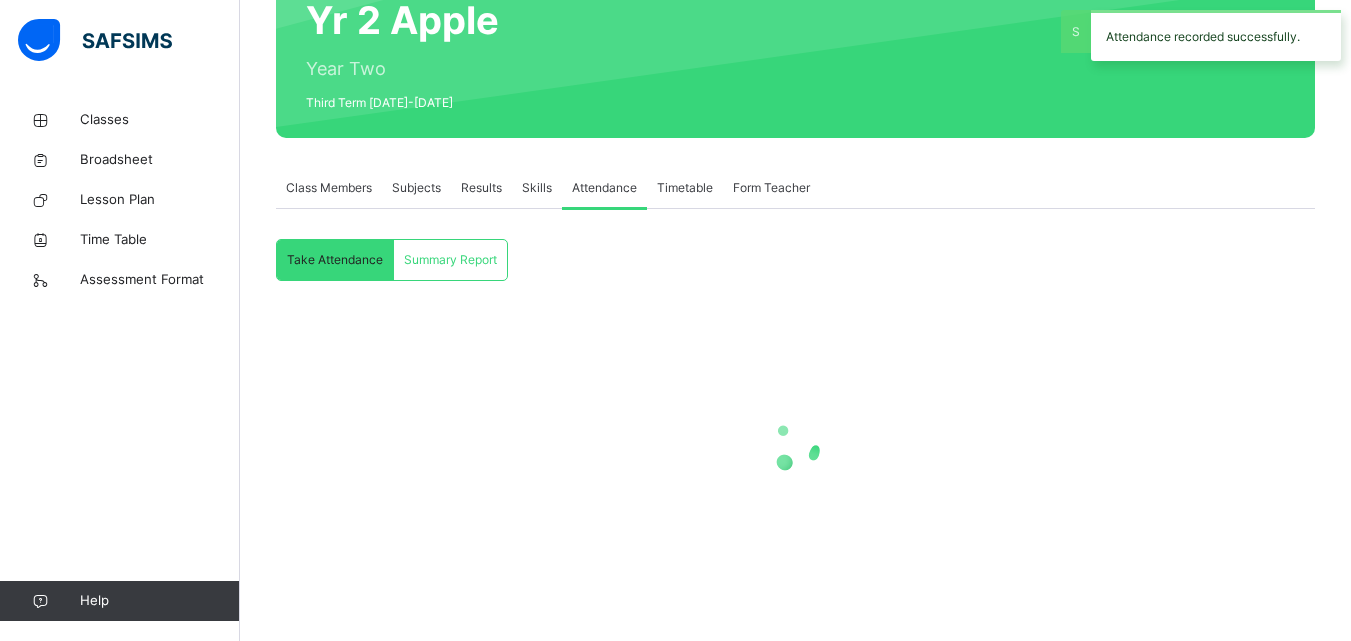 scroll, scrollTop: 331, scrollLeft: 0, axis: vertical 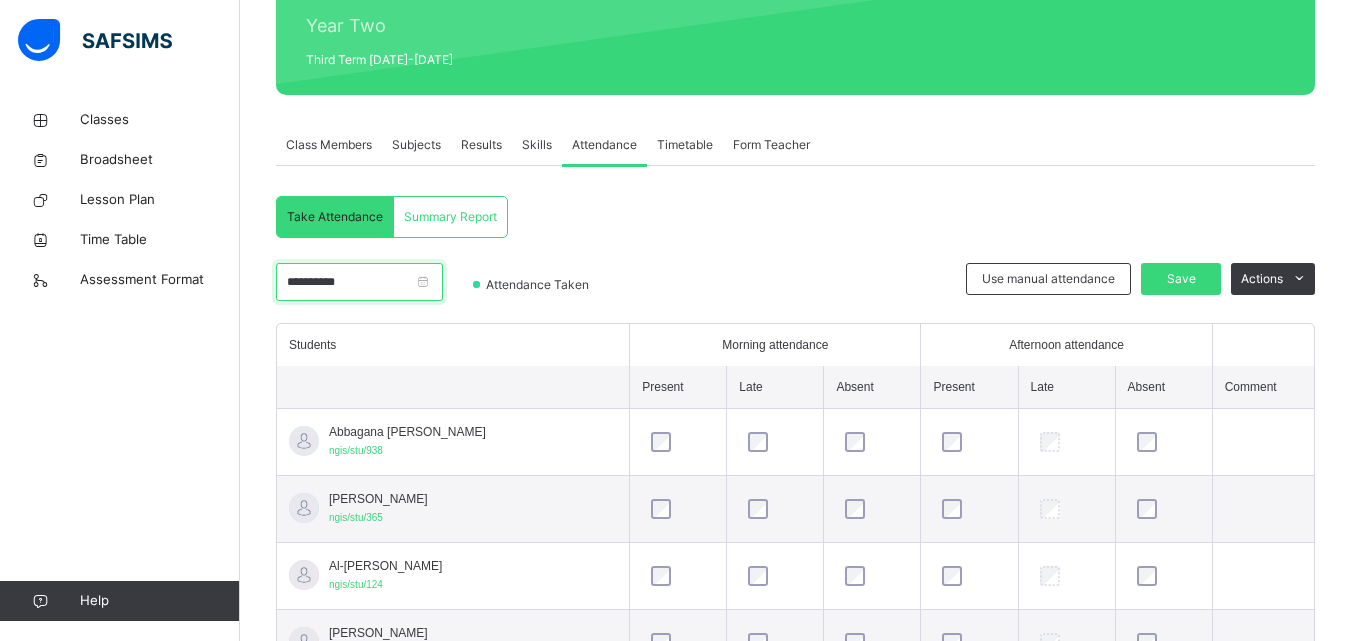 click on "**********" at bounding box center (359, 282) 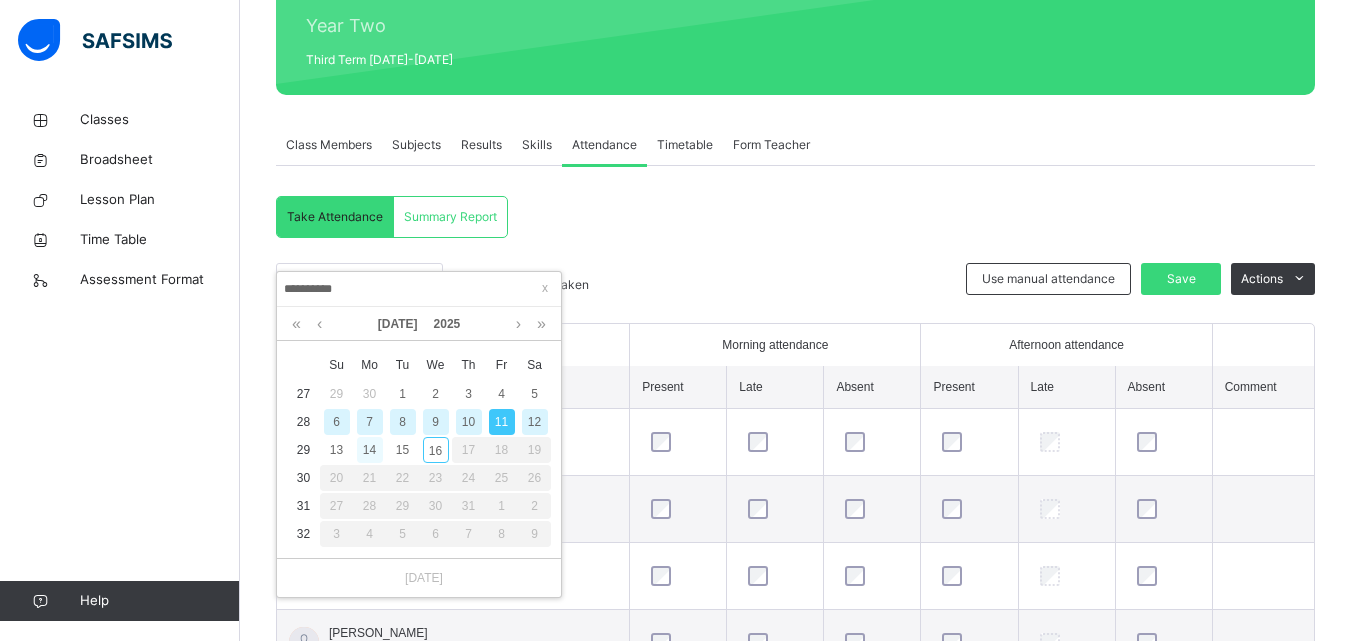 click on "14" at bounding box center (370, 450) 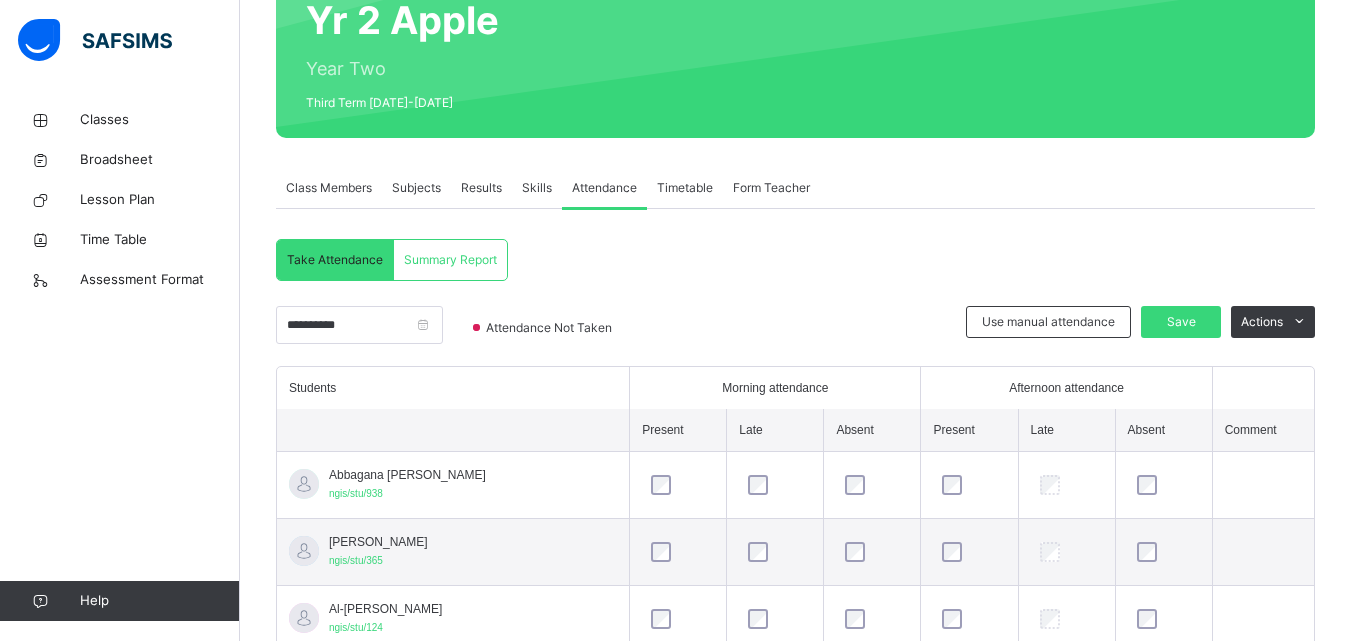 scroll, scrollTop: 251, scrollLeft: 0, axis: vertical 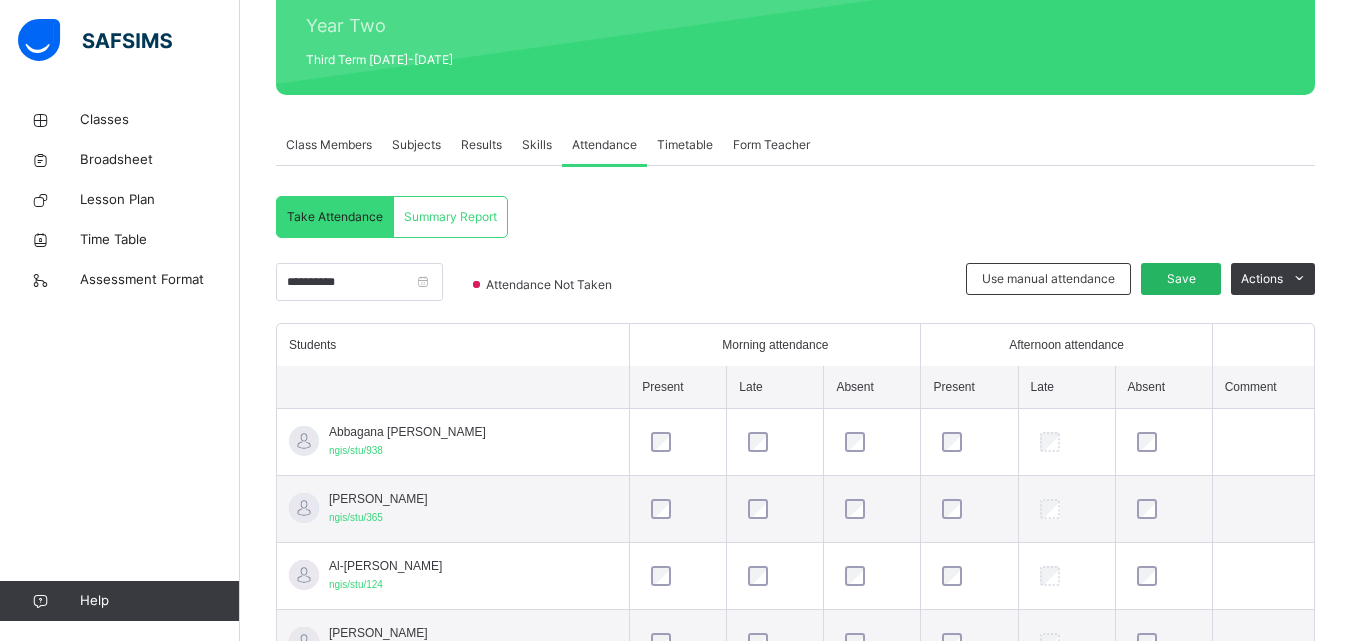 click on "Save" at bounding box center (1181, 279) 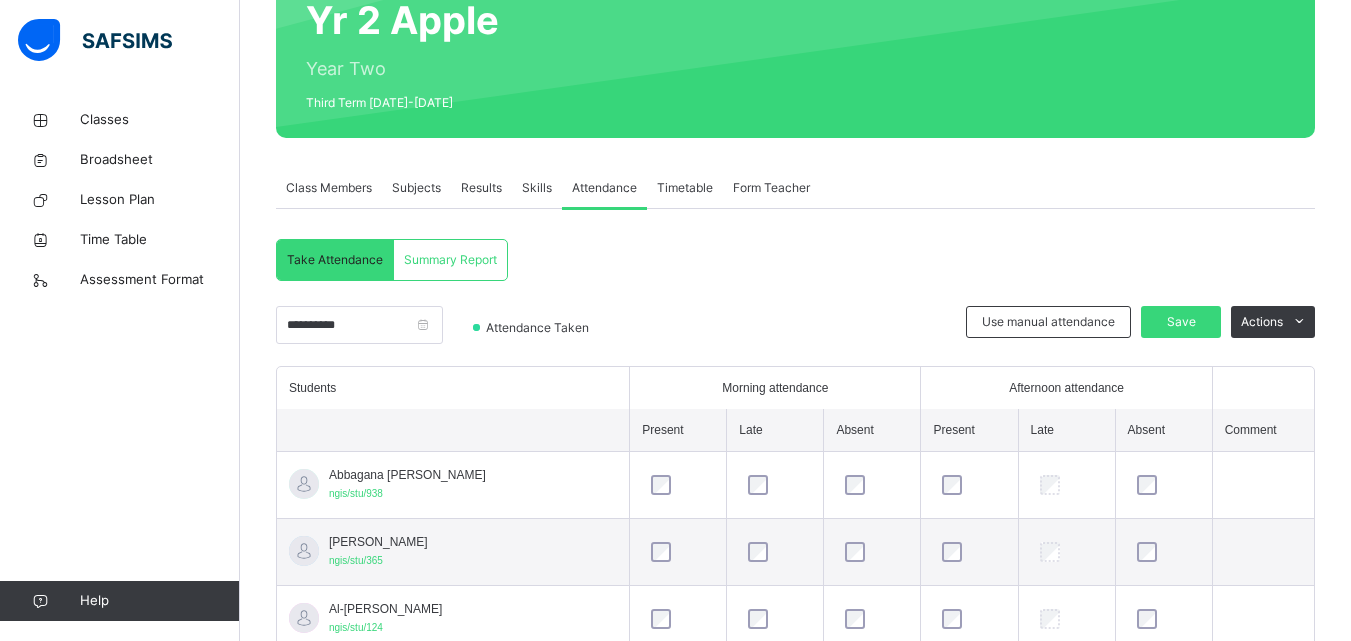 scroll, scrollTop: 251, scrollLeft: 0, axis: vertical 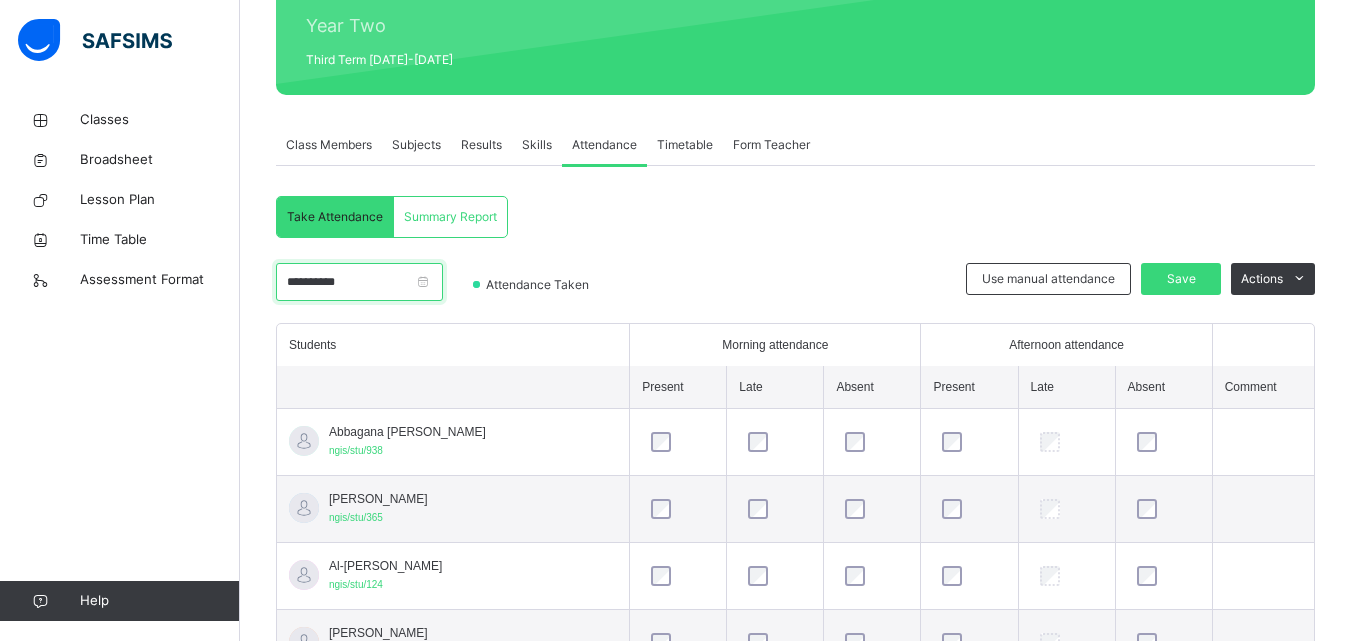 click on "**********" at bounding box center [359, 282] 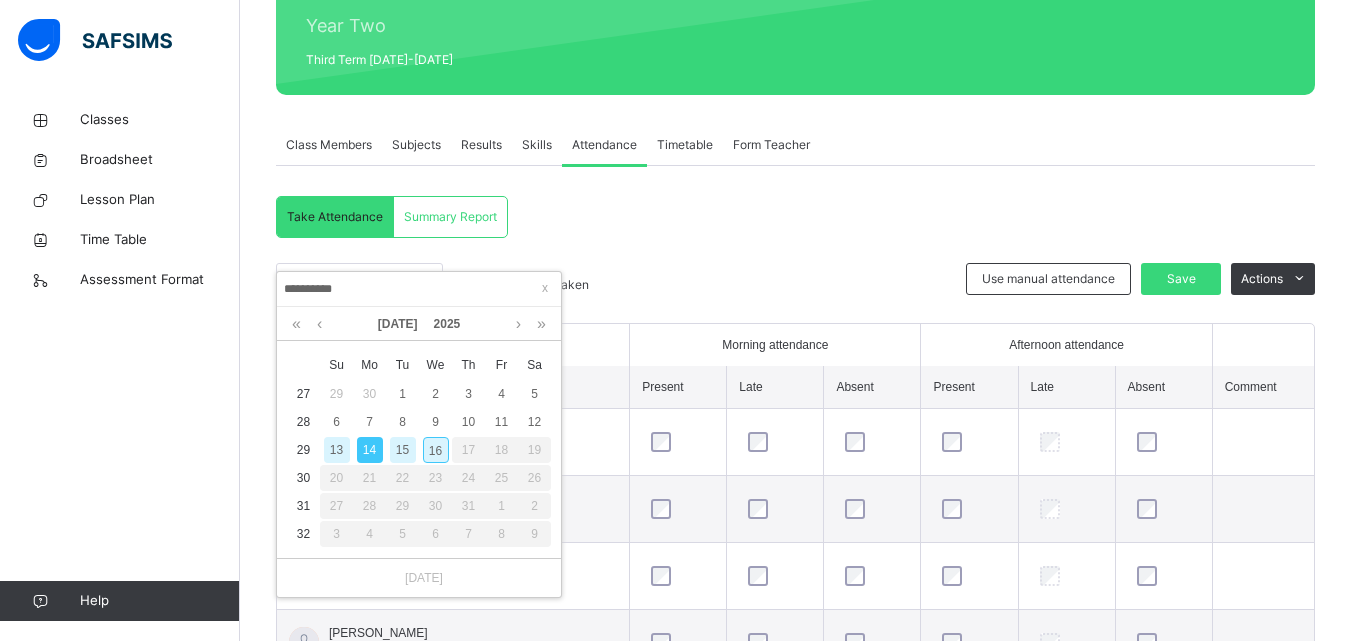 click on "15" at bounding box center [403, 450] 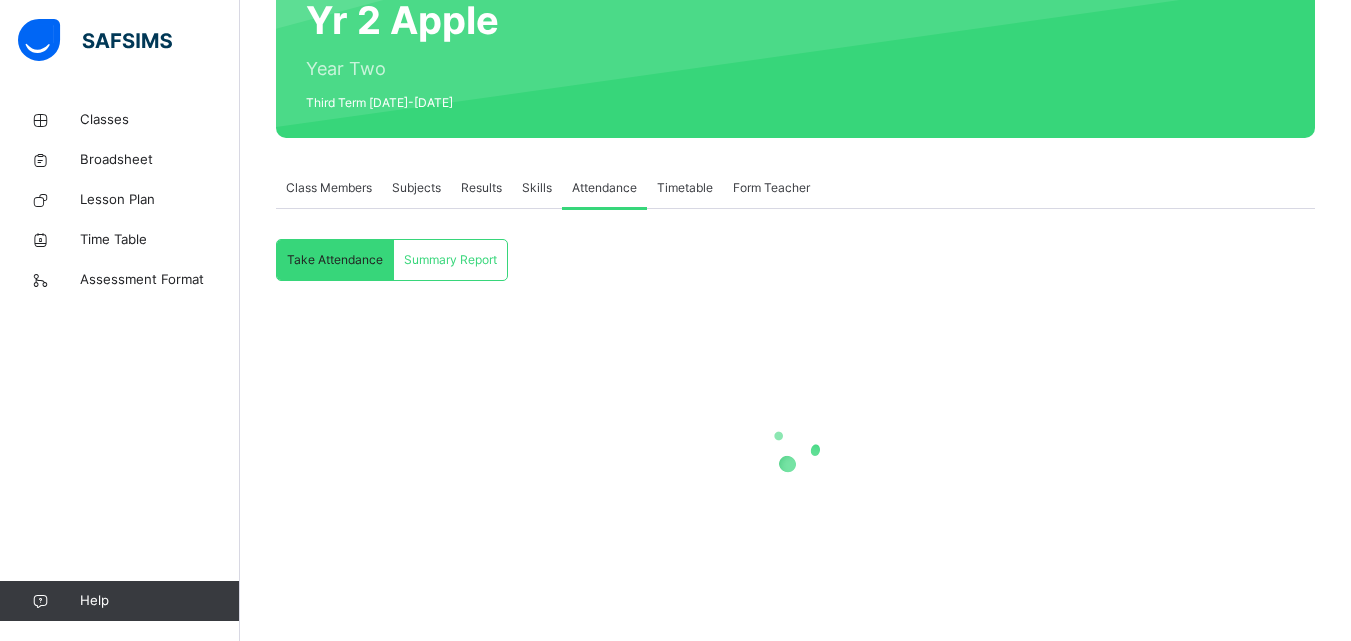 scroll, scrollTop: 208, scrollLeft: 0, axis: vertical 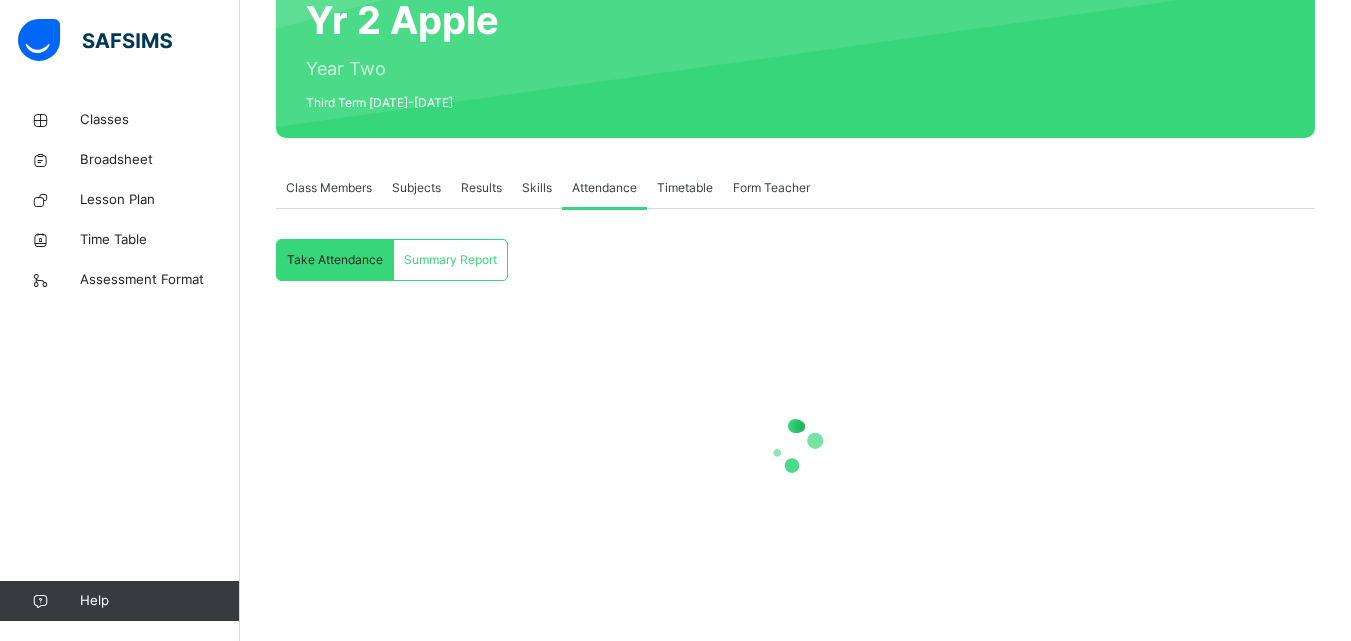 click at bounding box center [795, 446] 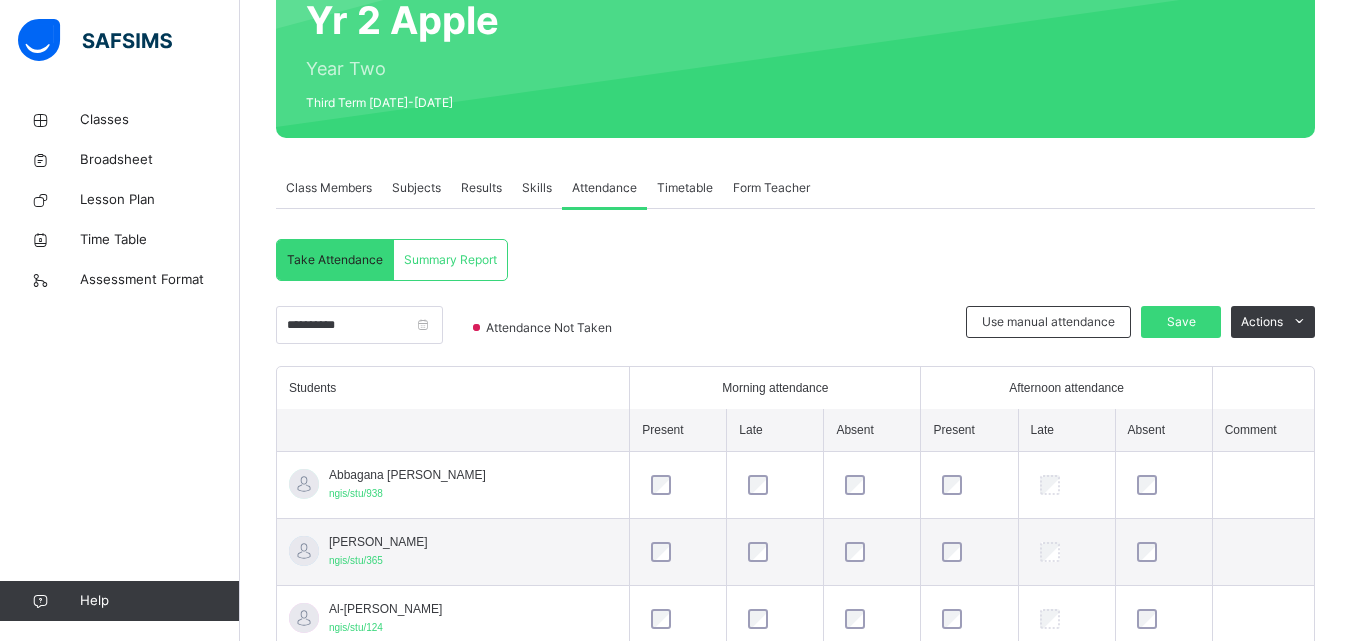 scroll, scrollTop: 251, scrollLeft: 0, axis: vertical 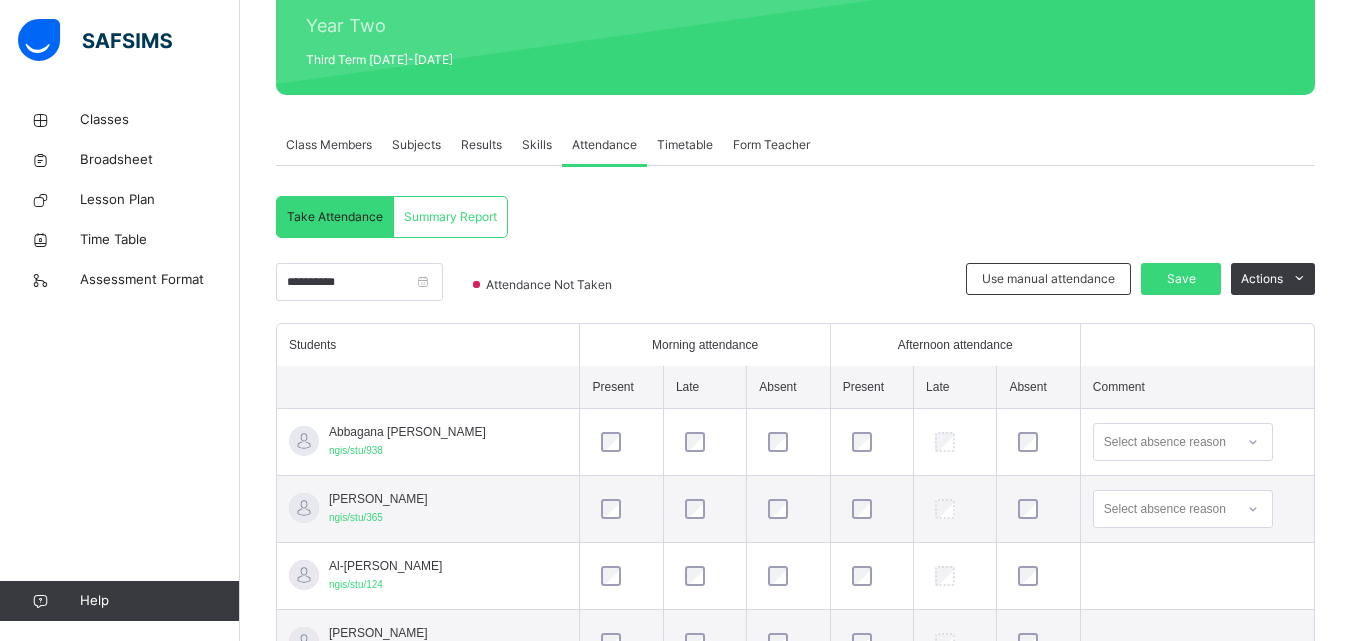 click at bounding box center (788, 576) 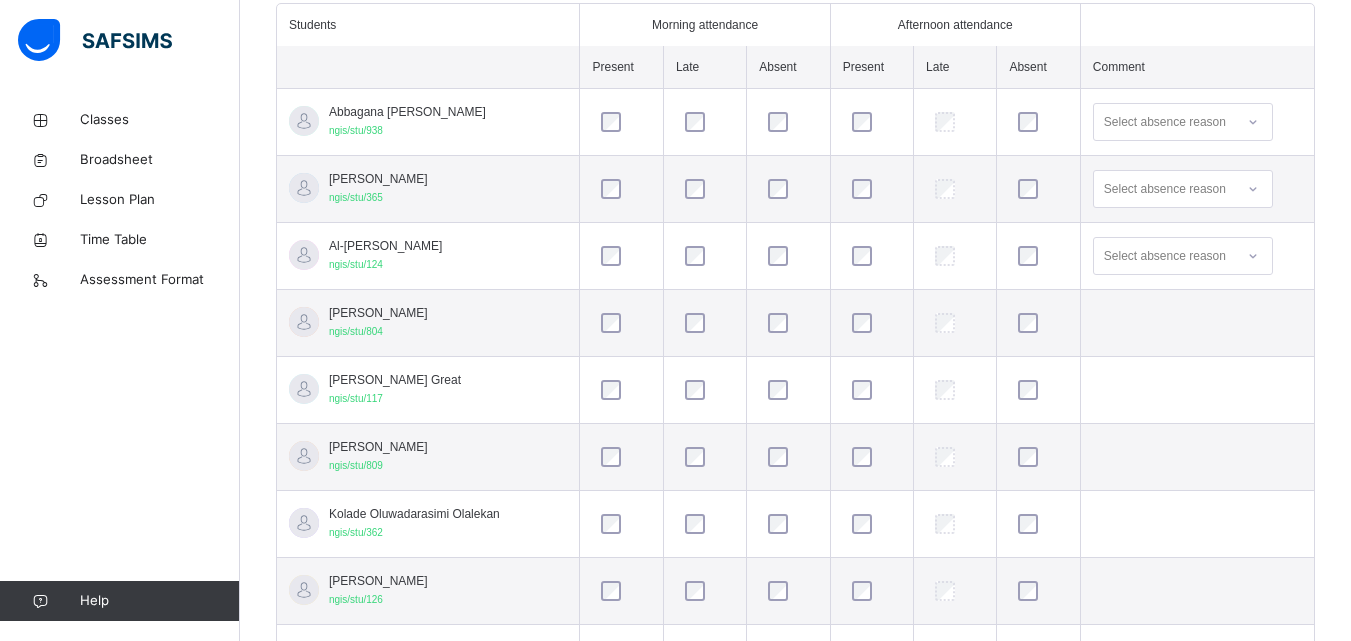 scroll, scrollTop: 611, scrollLeft: 0, axis: vertical 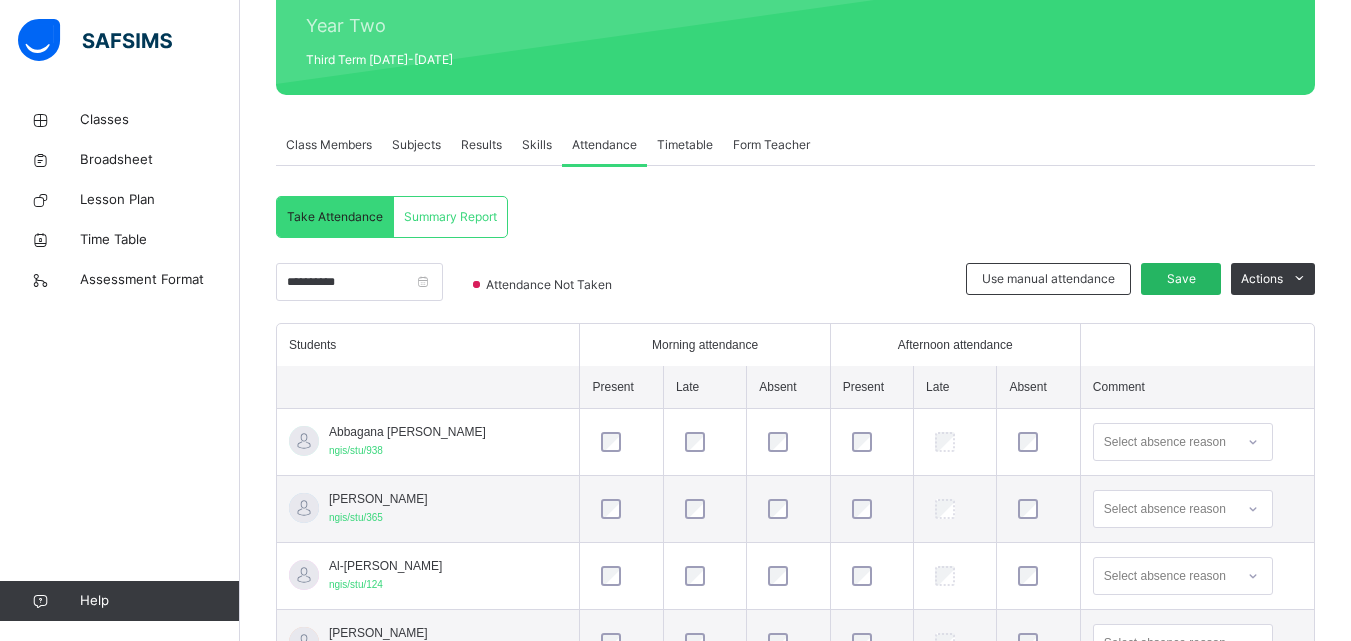 click on "Save" at bounding box center [1181, 279] 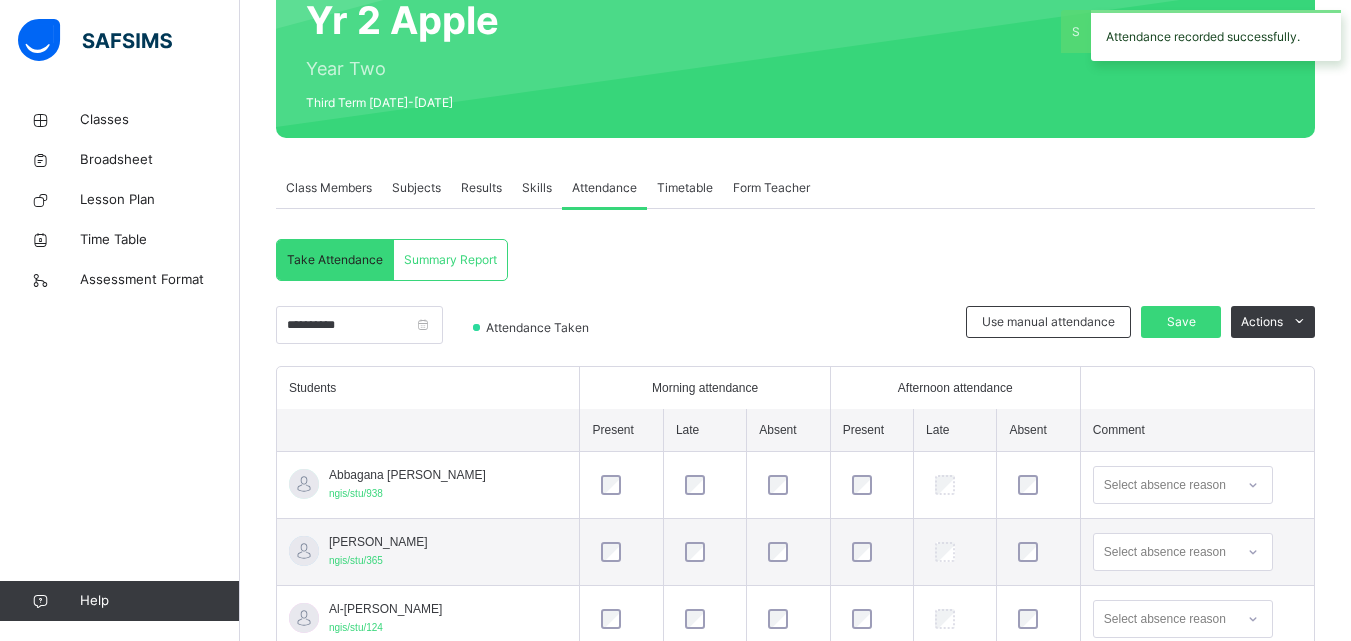 scroll, scrollTop: 251, scrollLeft: 0, axis: vertical 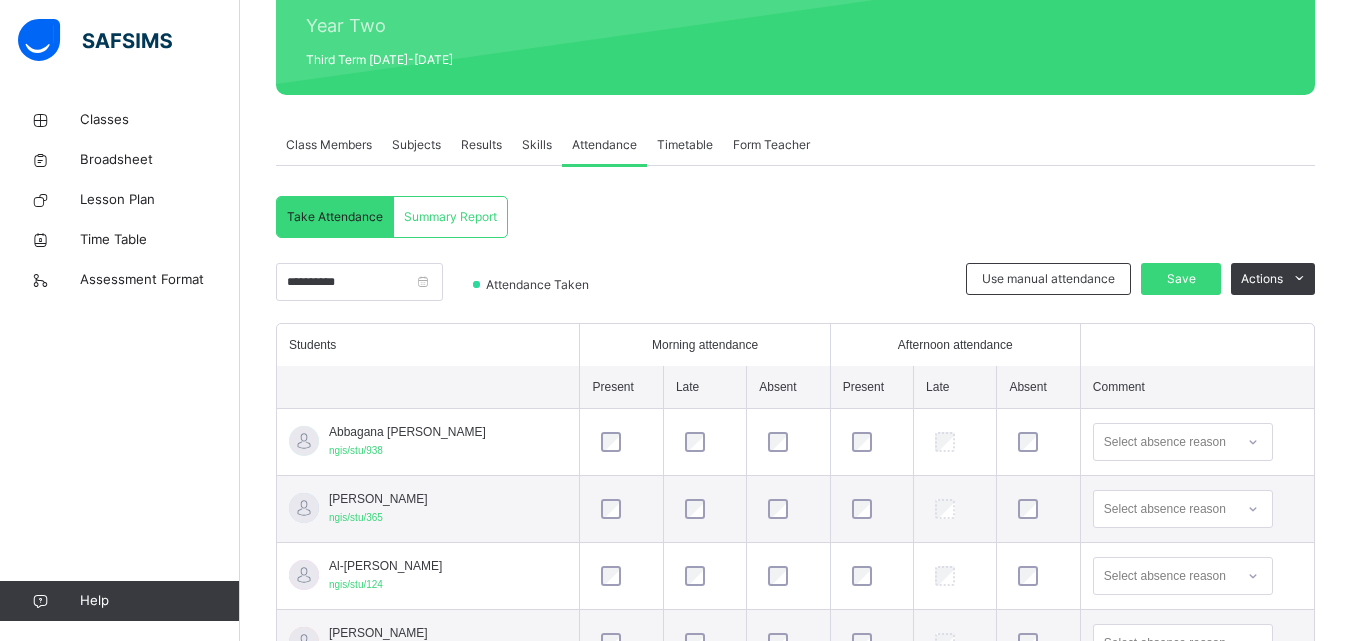 click at bounding box center (907, 6) 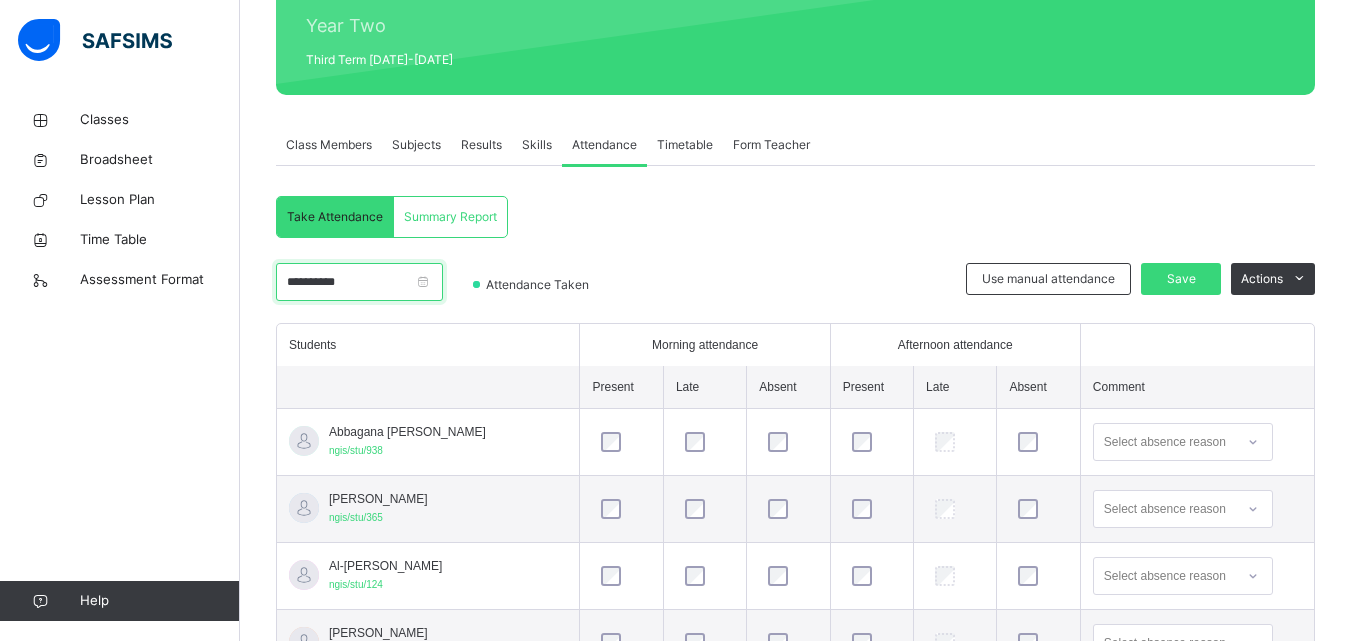 click on "**********" at bounding box center (359, 282) 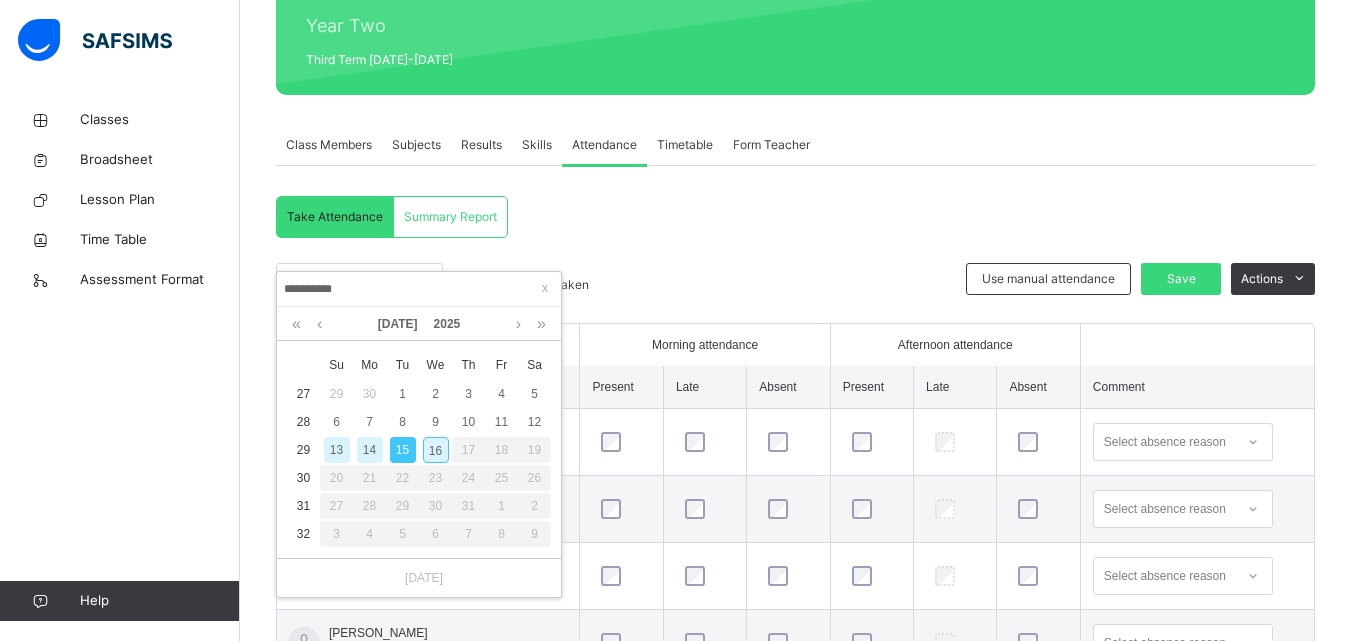 click on "16" at bounding box center (436, 450) 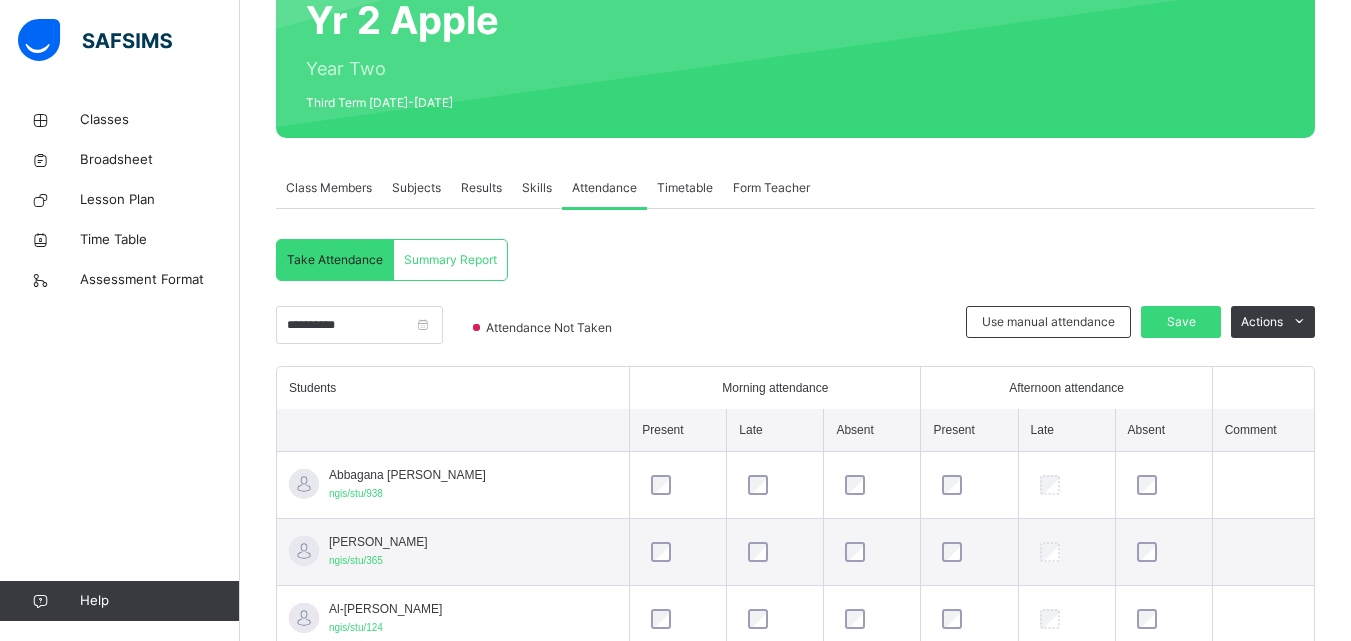 scroll, scrollTop: 251, scrollLeft: 0, axis: vertical 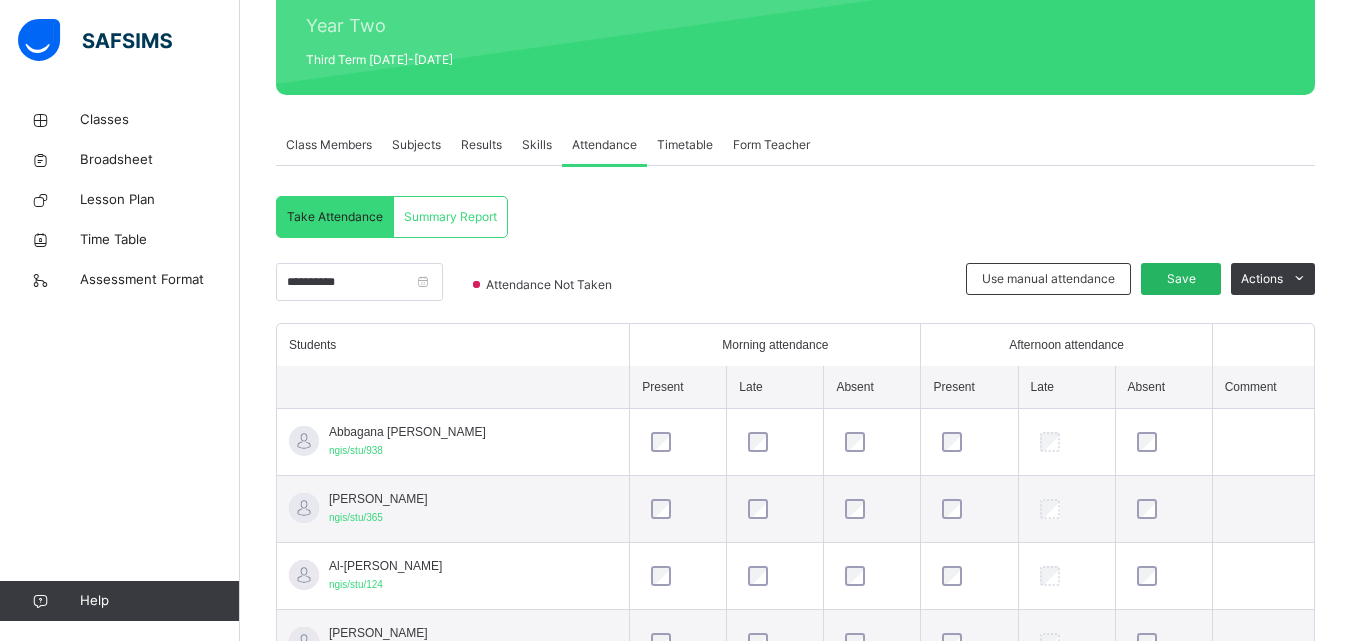 click on "Save" at bounding box center [1181, 279] 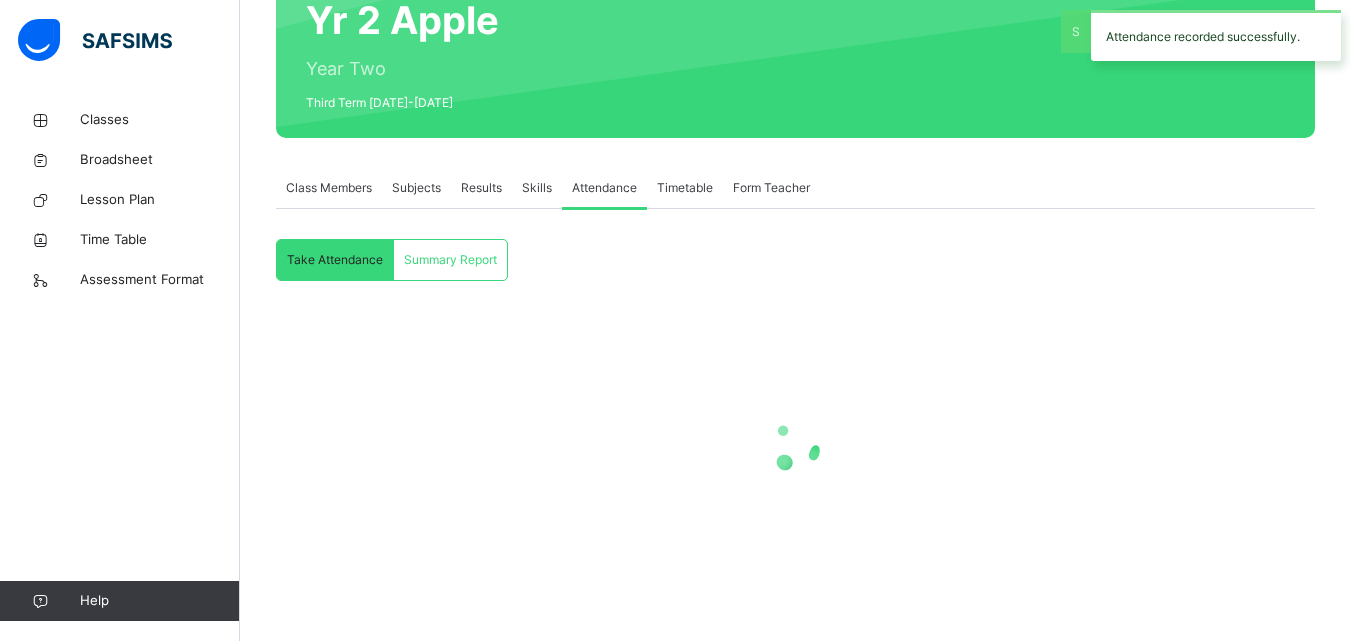 scroll, scrollTop: 208, scrollLeft: 0, axis: vertical 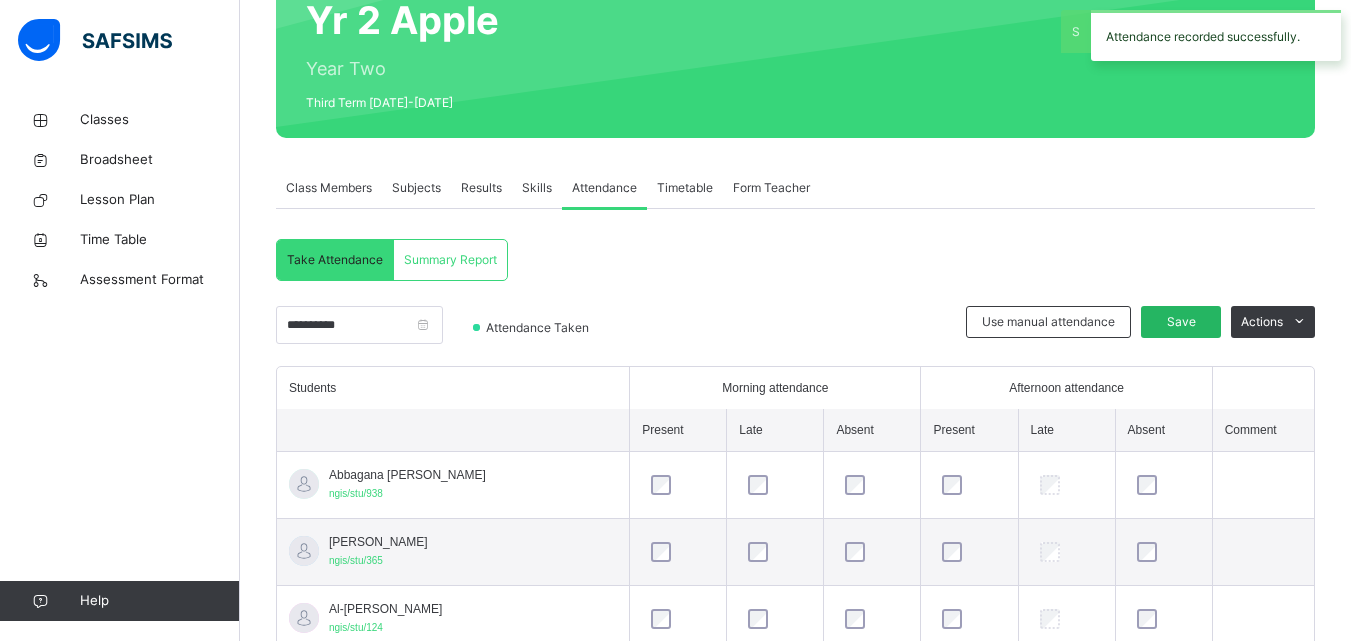 click on "Save" at bounding box center (1181, 322) 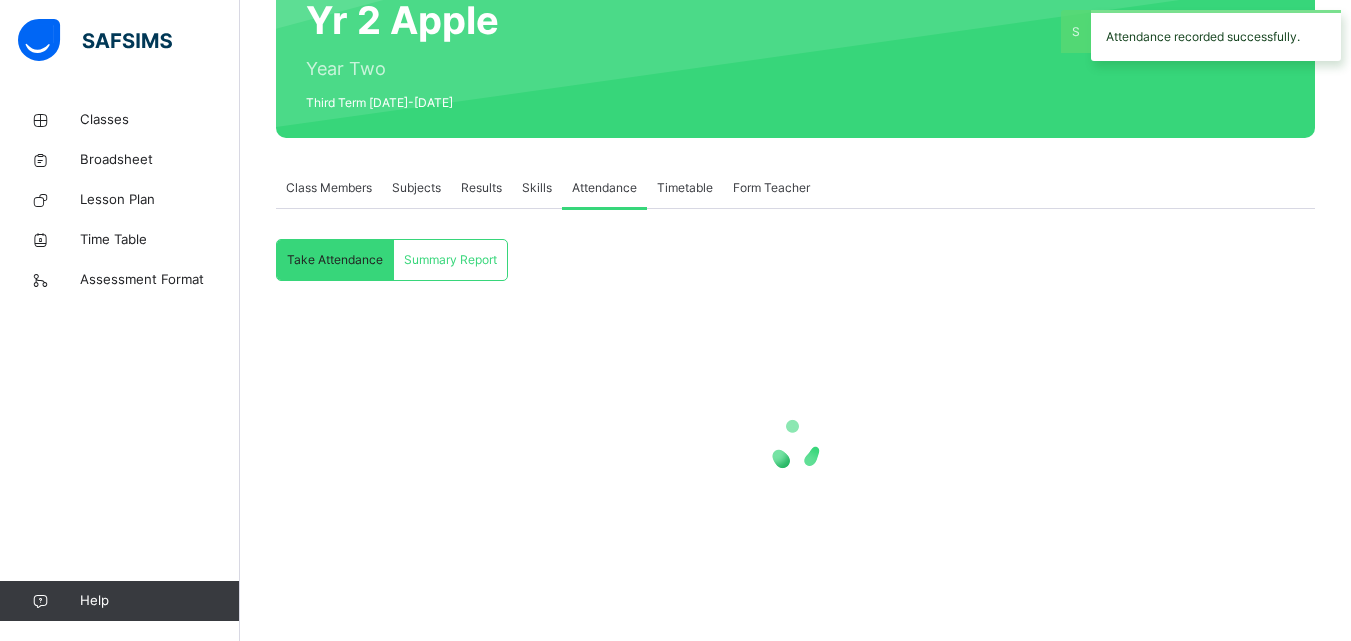 scroll, scrollTop: 208, scrollLeft: 0, axis: vertical 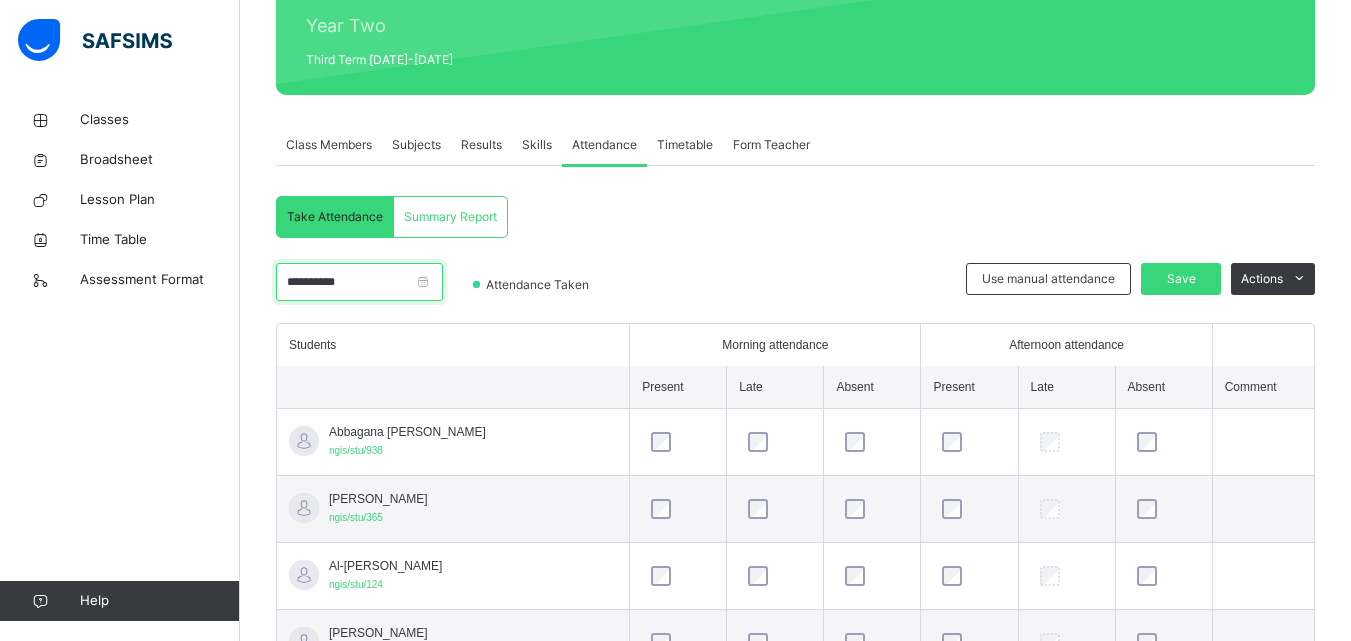 click on "**********" at bounding box center [359, 282] 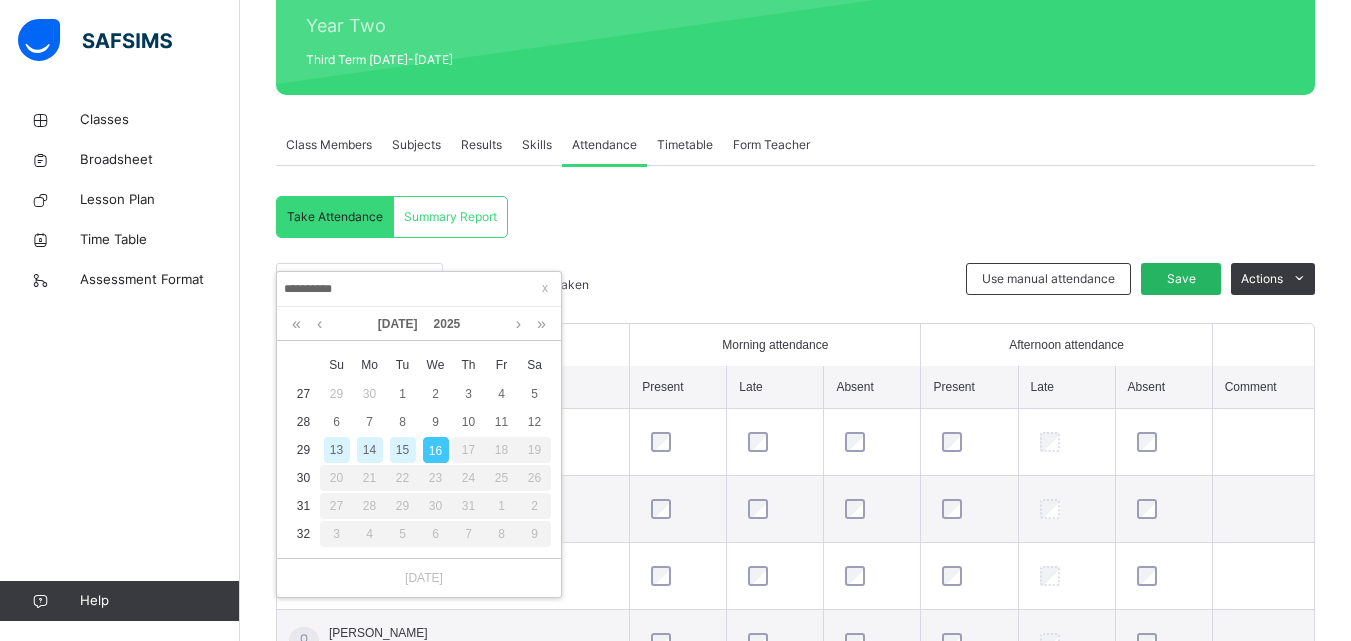 click on "Save" at bounding box center (1181, 279) 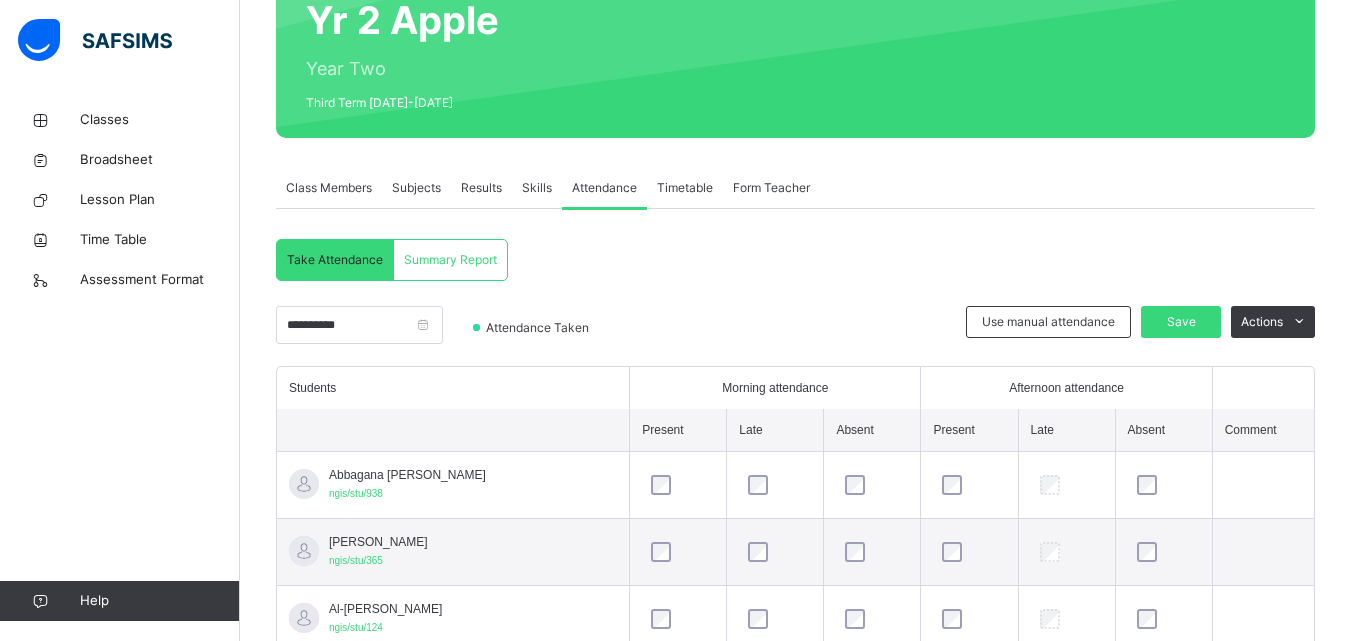 scroll, scrollTop: 251, scrollLeft: 0, axis: vertical 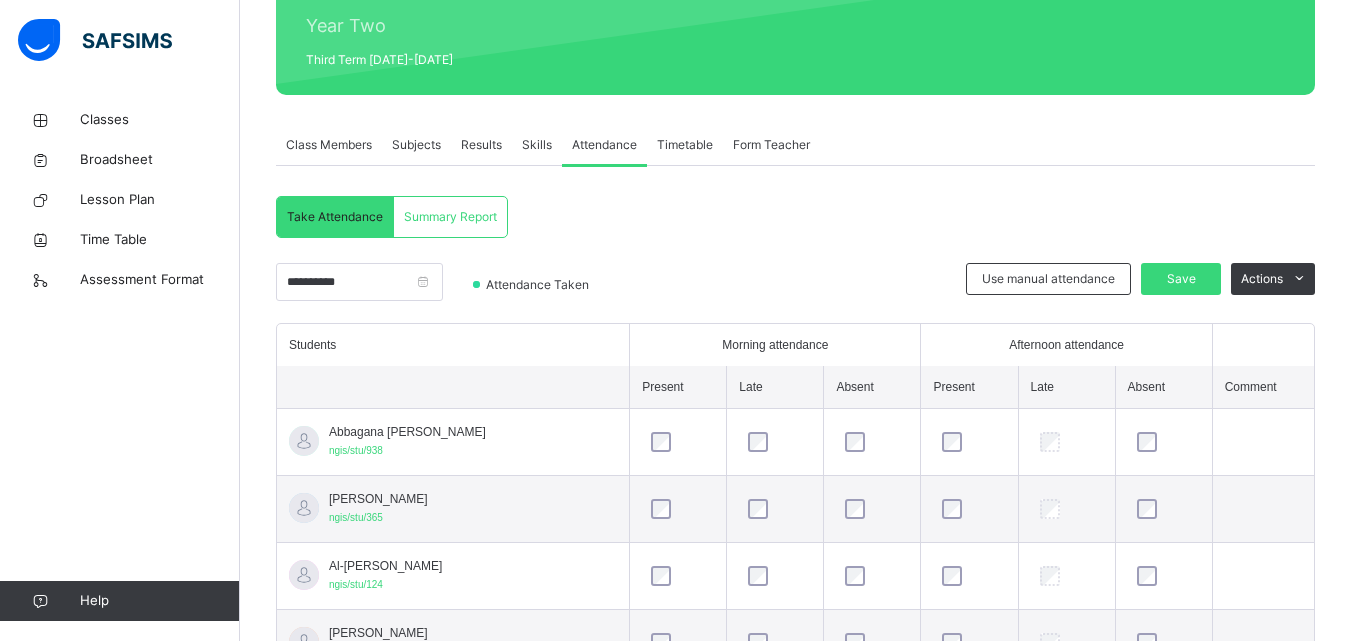 click on "Subjects" at bounding box center (416, 145) 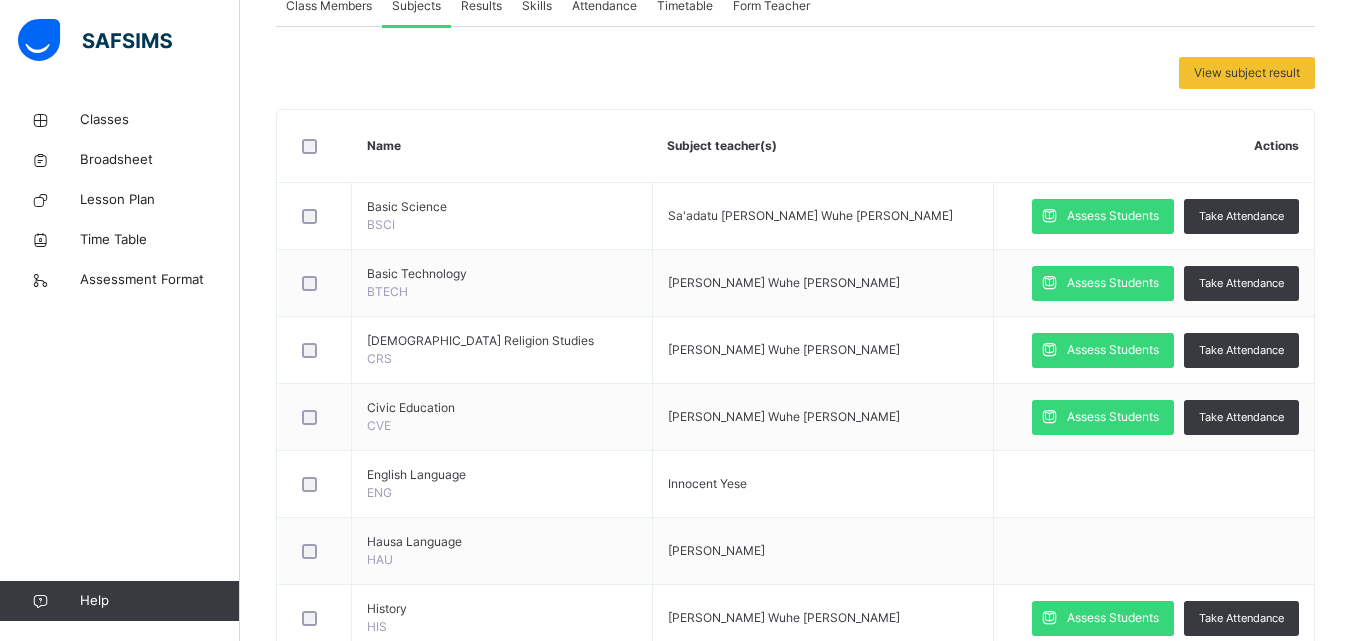 scroll, scrollTop: 425, scrollLeft: 0, axis: vertical 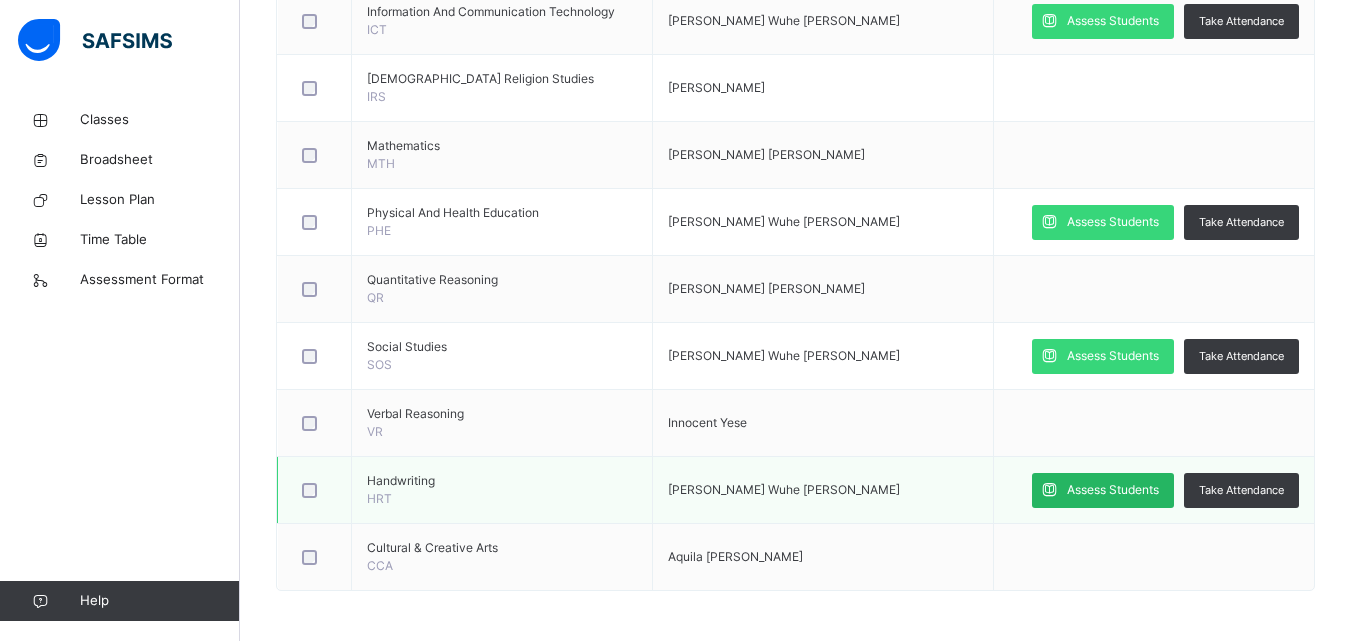 click on "Assess Students" at bounding box center [1113, 490] 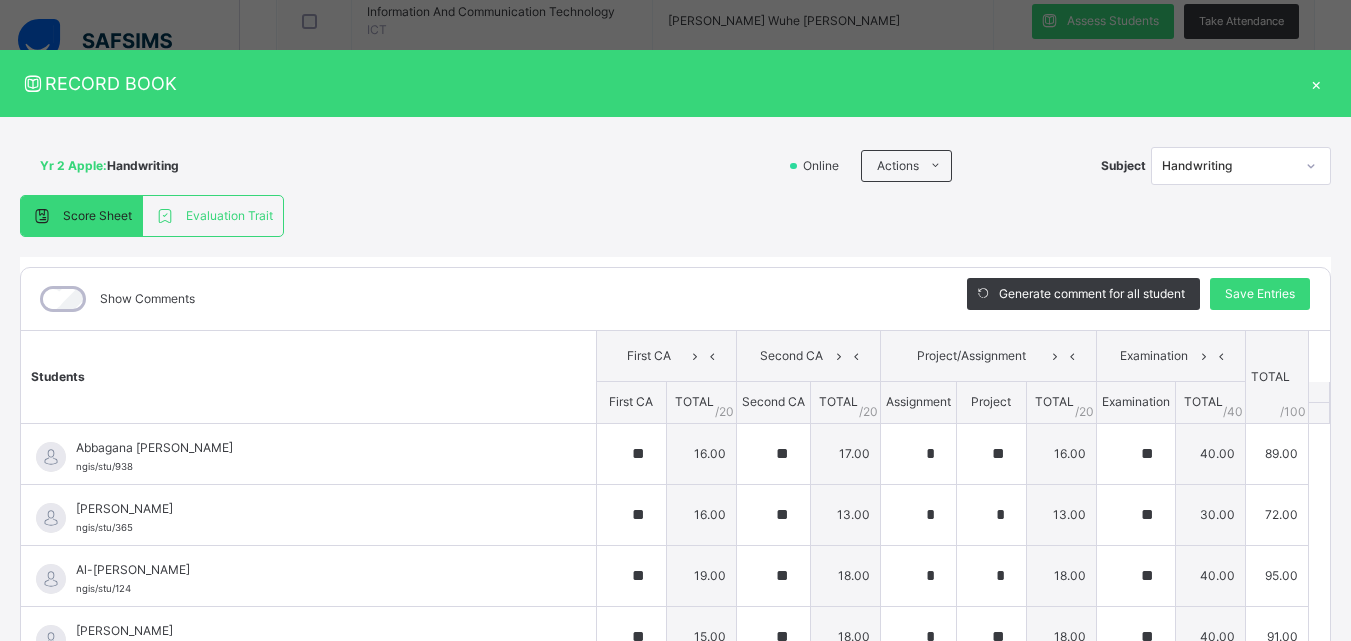 type on "**" 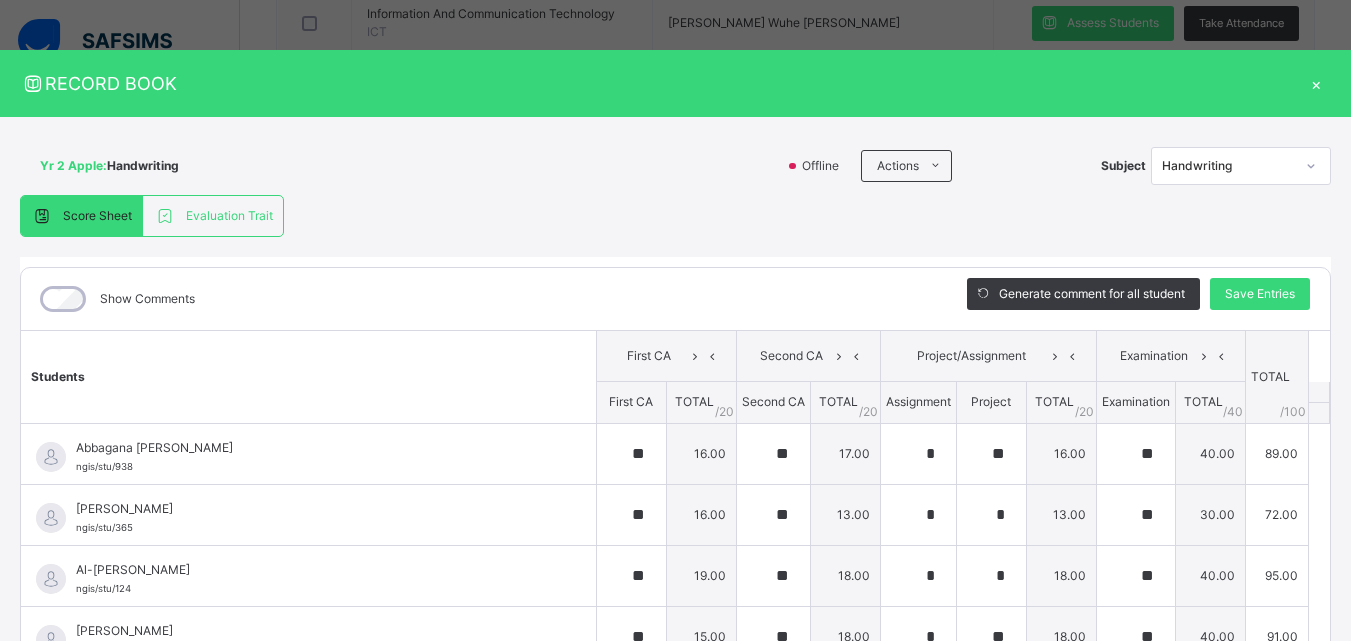 scroll, scrollTop: 1054, scrollLeft: 0, axis: vertical 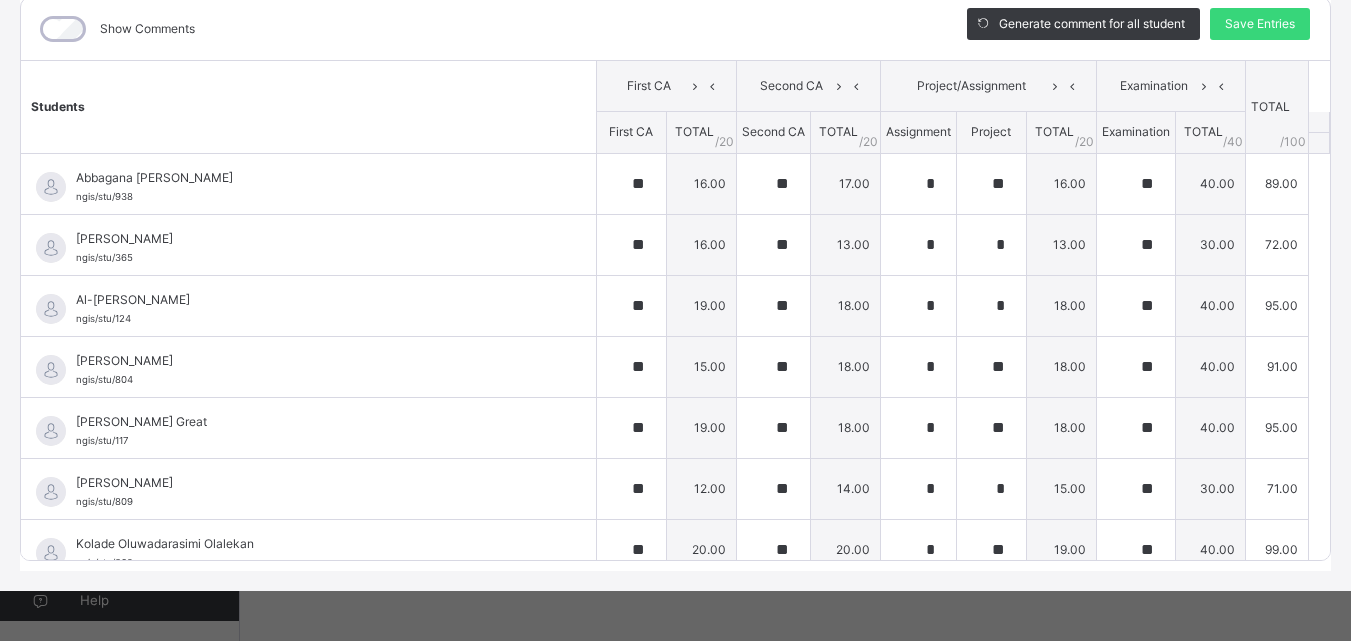 click on "RECORD BOOK × Yr 2   Apple :   Handwriting Online Actions  Download Empty Score Sheet  Upload/map score sheet Subject  Handwriting NIGERIA GHANA INTERNATIONAL SCHOOL Date: 16th Jul 2025, 5:40:05 pm Score Sheet Evaluation Trait Score Sheet Evaluation Trait Show Comments   Generate comment for all student   Save Entries Class Level:  Yr 2   Apple Subject:  Handwriting Session:  2024/2025 Session Session:  Third Term Students First CA Second CA Project/Assignment Examination TOTAL /100 Comment First CA TOTAL / 20 Second CA TOTAL / 20 Assignment Project TOTAL / 20 Examination TOTAL / 40 Abbagana Yasmeen Aisha ngis/stu/938 Abbagana Yasmeen Aisha ngis/stu/938 ** 16.00 ** 17.00 * ** 16.00 ** 40.00 89.00 Generate comment 0 / 250   ×   Subject Teacher’s Comment Generate and see in full the comment developed by the AI with an option to regenerate the comment JS Abbagana Yasmeen Aisha   ngis/stu/938   Total 89.00  / 100.00 Sims Bot   Regenerate     Use this comment   Abdulgafar Abdulqadir  Mu'adh ngis/stu/365 ** **" at bounding box center [675, 320] 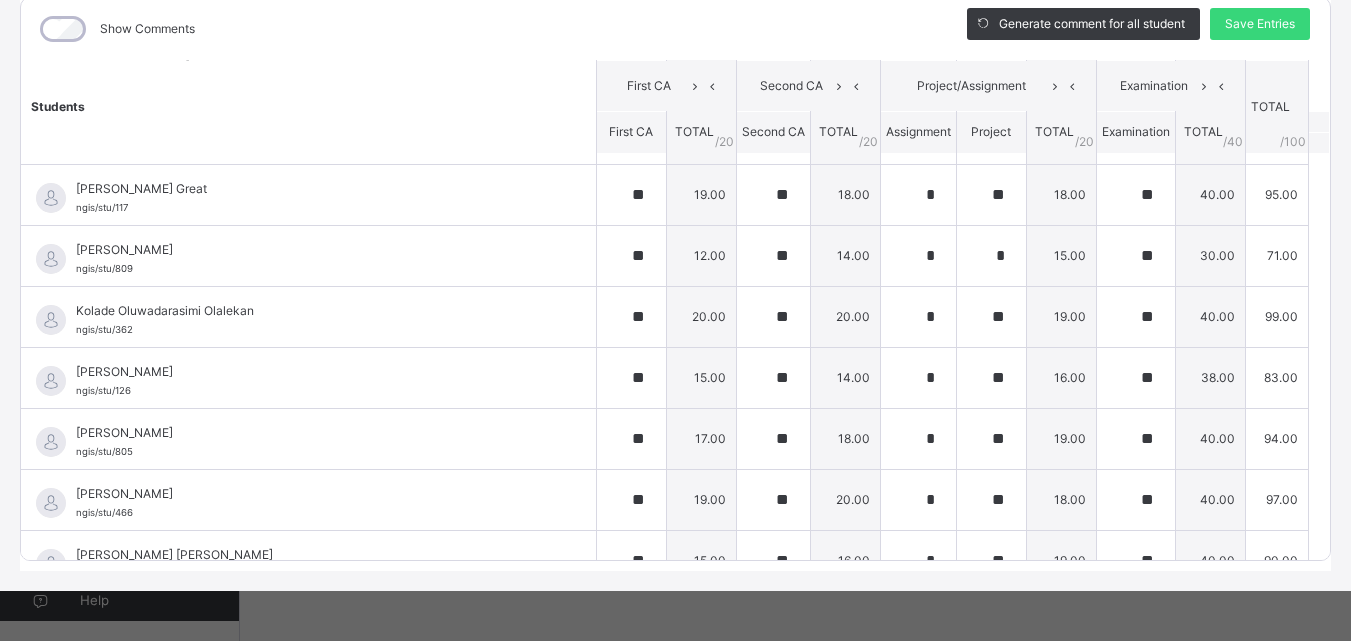 scroll, scrollTop: 265, scrollLeft: 0, axis: vertical 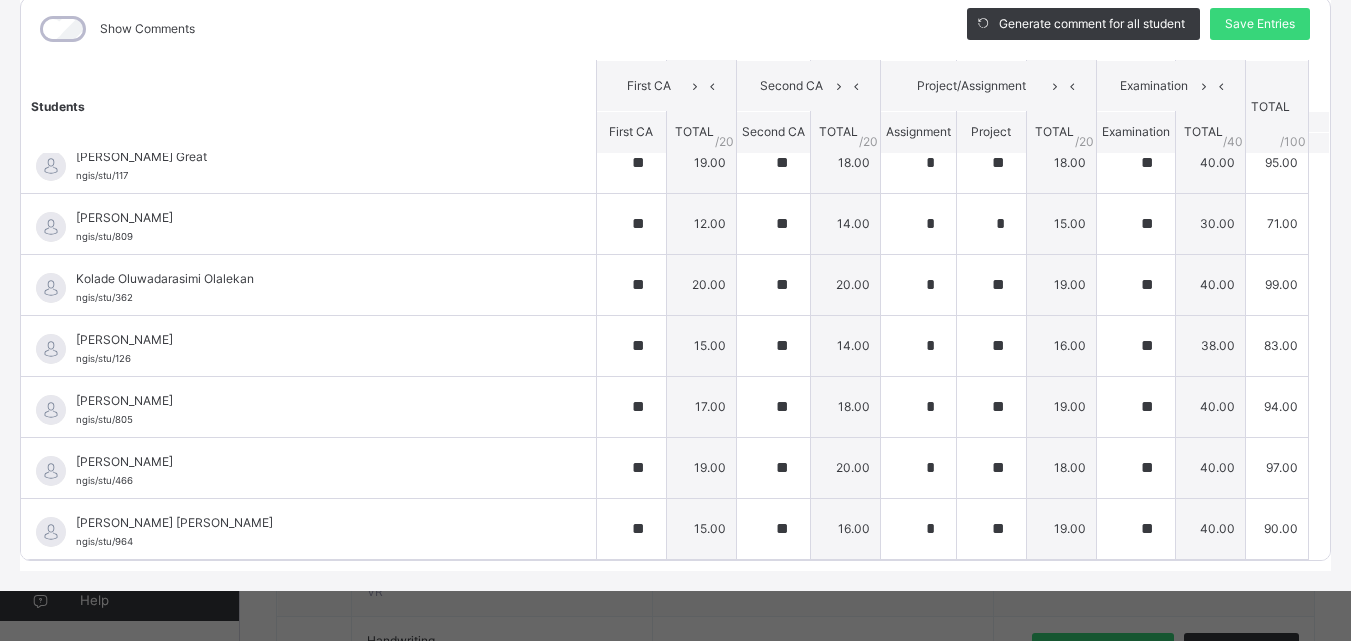 click on "Yr 2   Apple :   Handwriting Online Actions  Download Empty Score Sheet  Upload/map score sheet Subject  Handwriting NIGERIA GHANA INTERNATIONAL SCHOOL Date: 16th Jul 2025, 5:40:05 pm Score Sheet Evaluation Trait Score Sheet Evaluation Trait Show Comments   Generate comment for all student   Save Entries Class Level:  Yr 2   Apple Subject:  Handwriting Session:  2024/2025 Session Session:  Third Term Students First CA Second CA Project/Assignment Examination TOTAL /100 Comment First CA TOTAL / 20 Second CA TOTAL / 20 Assignment Project TOTAL / 20 Examination TOTAL / 40 Abbagana Yasmeen Aisha ngis/stu/938 Abbagana Yasmeen Aisha ngis/stu/938 ** 16.00 ** 17.00 * ** 16.00 ** 40.00 89.00 Generate comment 0 / 250   ×   Subject Teacher’s Comment Generate and see in full the comment developed by the AI with an option to regenerate the comment JS Abbagana Yasmeen Aisha   ngis/stu/938   Total 89.00  / 100.00 Sims Bot   Regenerate     Use this comment   Abdulgafar Abdulqadir  Mu'adh ngis/stu/365 ngis/stu/365 ** 16.00" at bounding box center [675, 219] 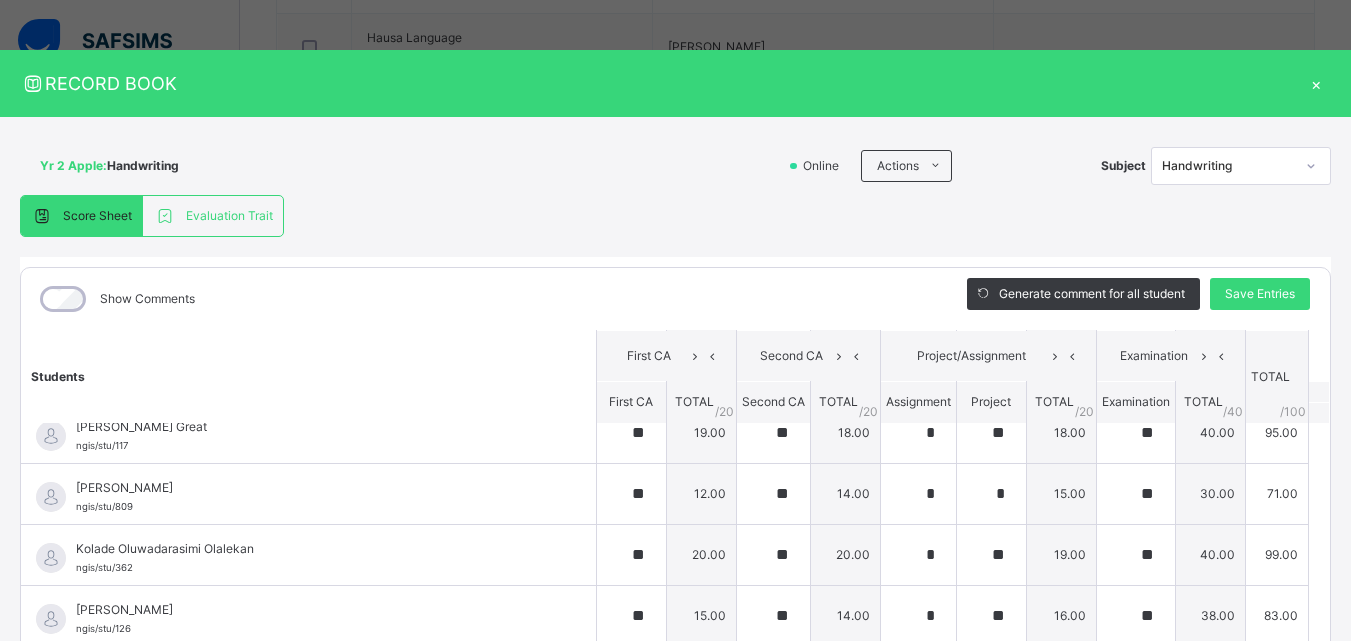 click on "×" at bounding box center (1316, 83) 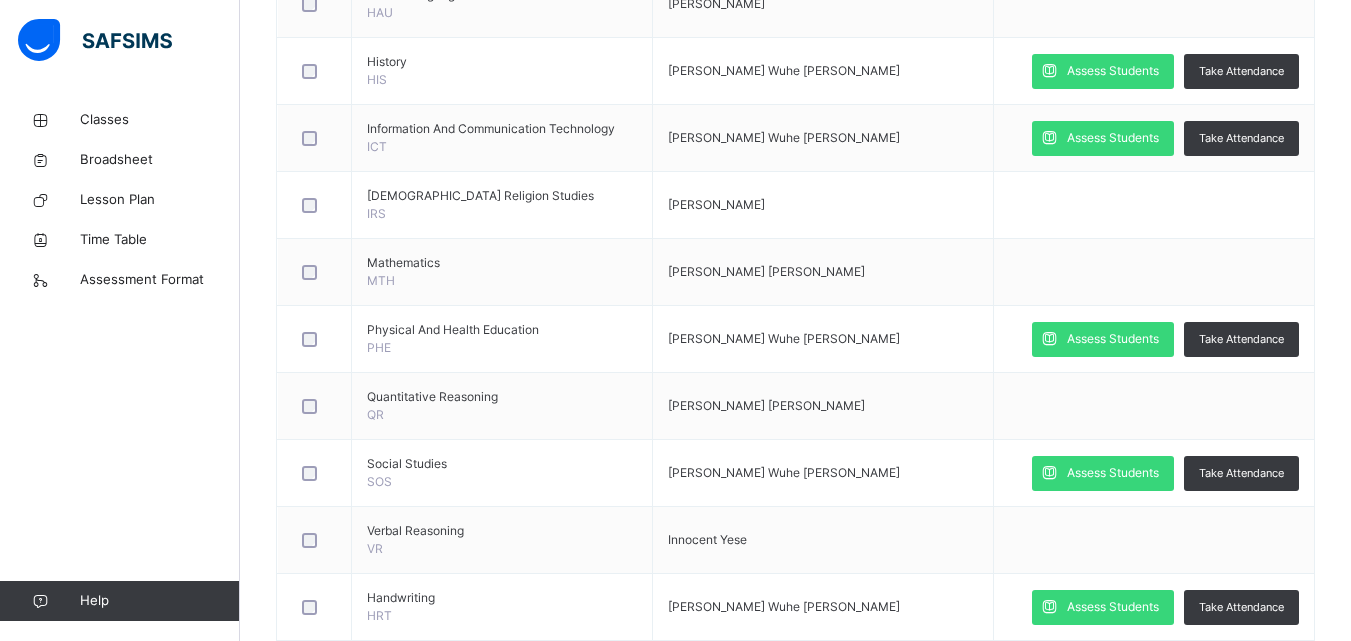 scroll, scrollTop: 1054, scrollLeft: 0, axis: vertical 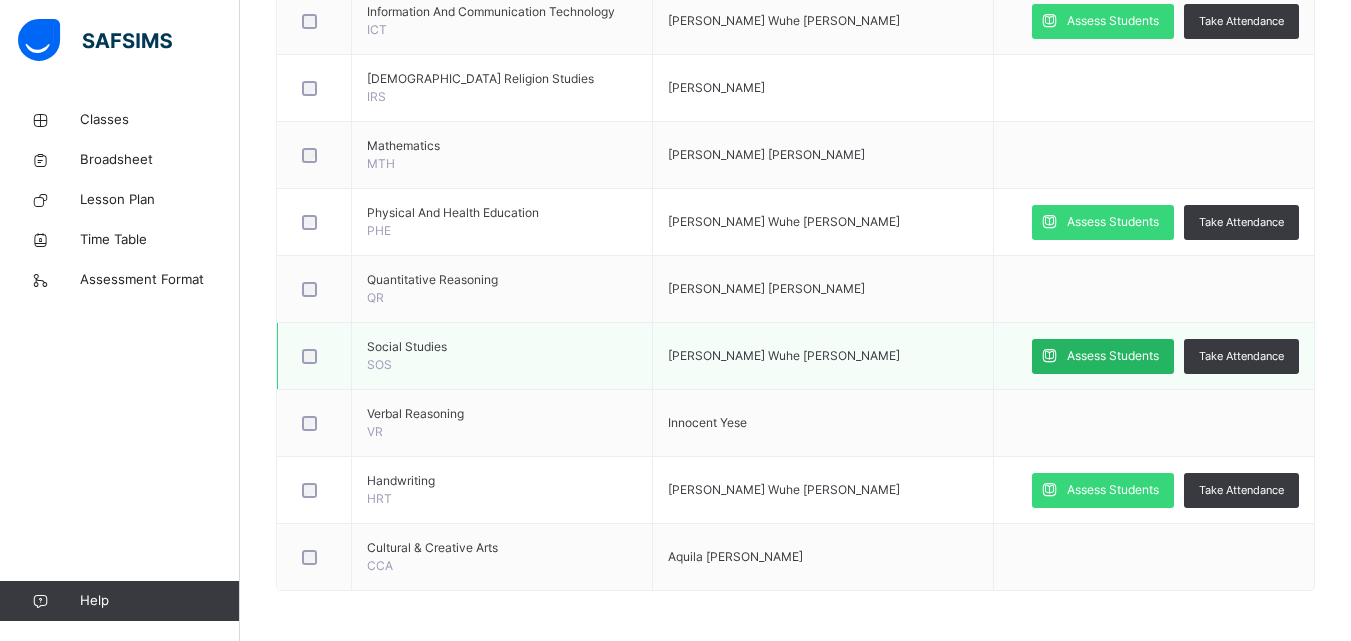 click on "Assess Students" at bounding box center [1113, 356] 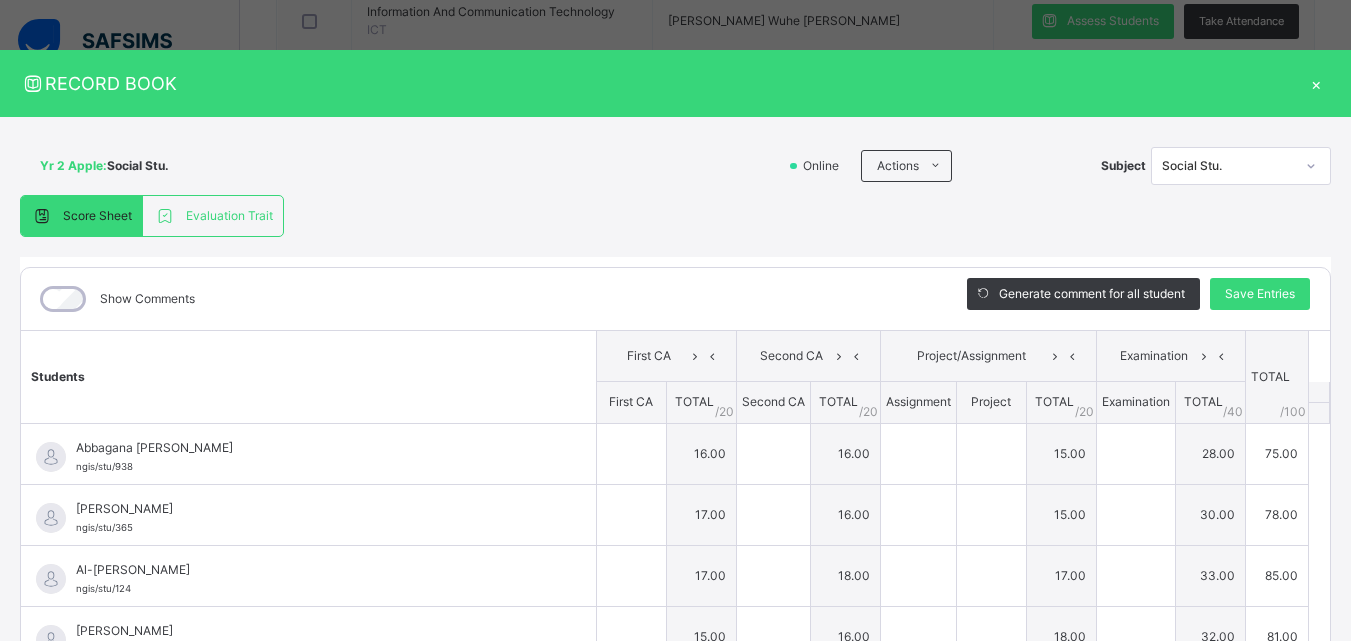 type on "**" 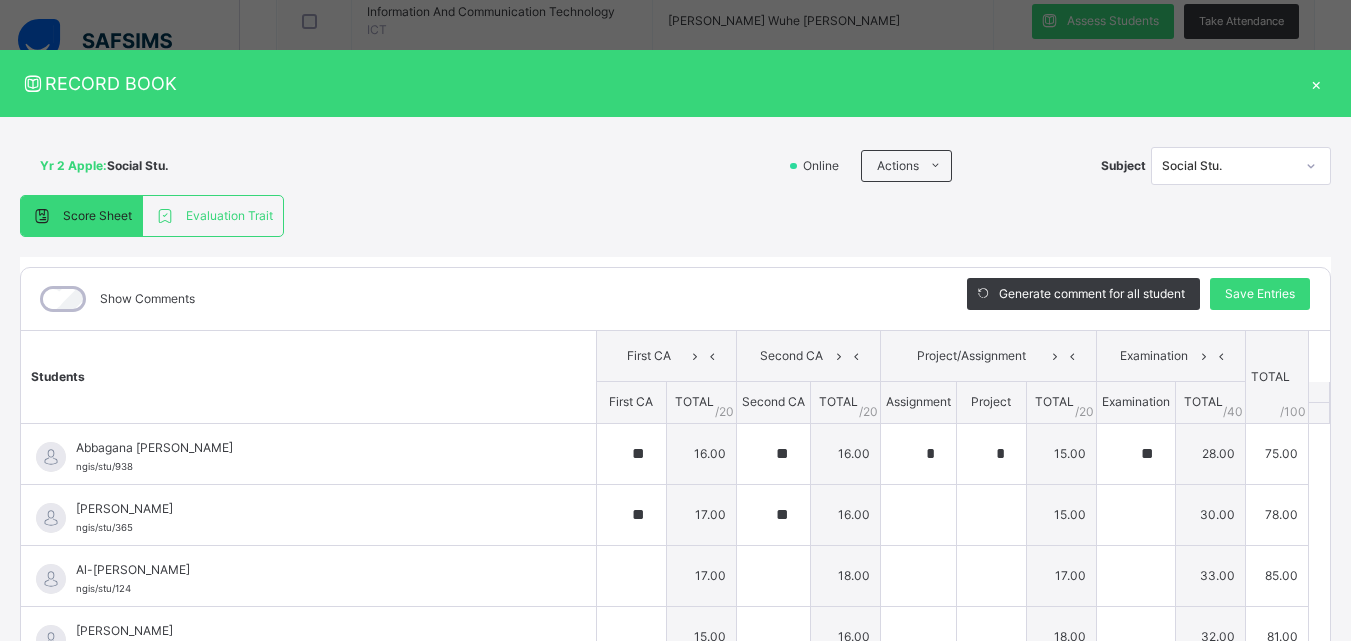 type on "*" 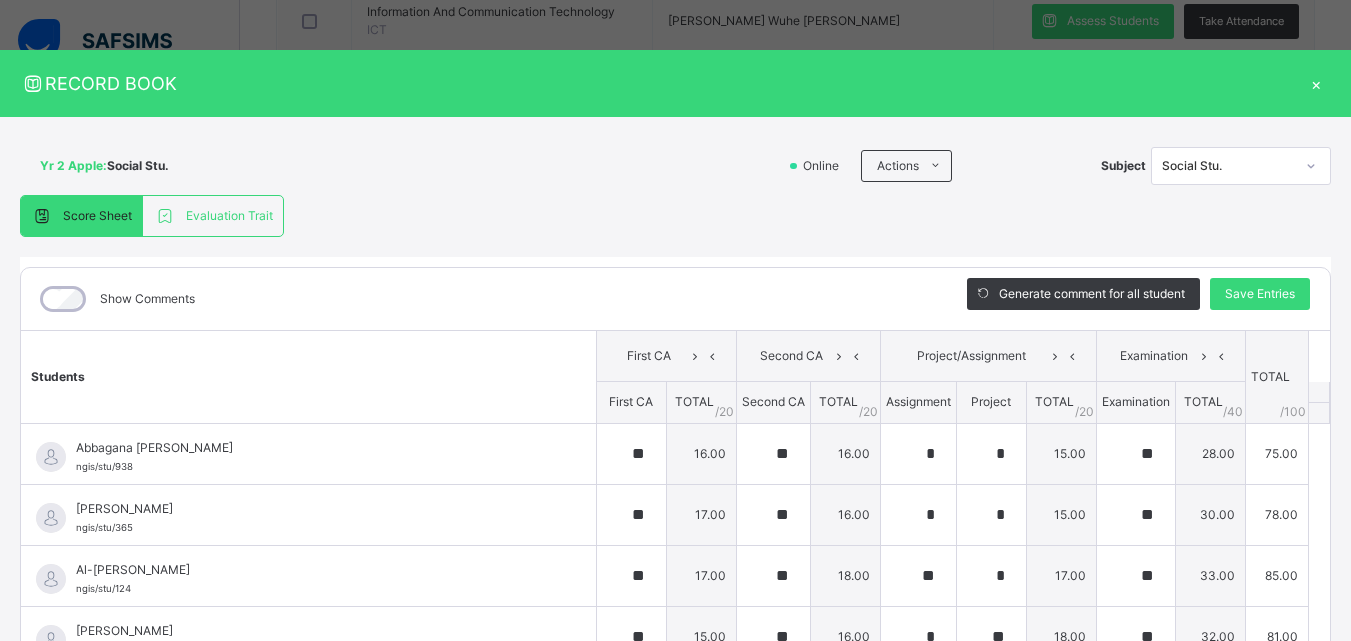 type on "*" 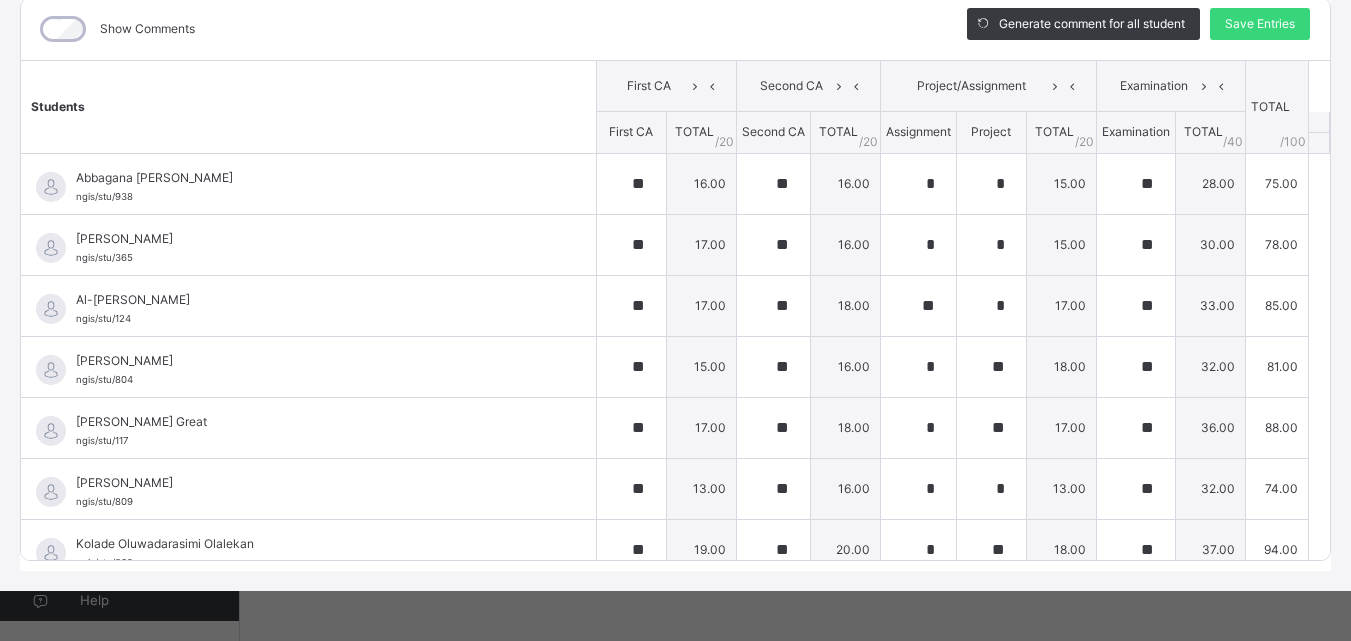 scroll, scrollTop: 269, scrollLeft: 0, axis: vertical 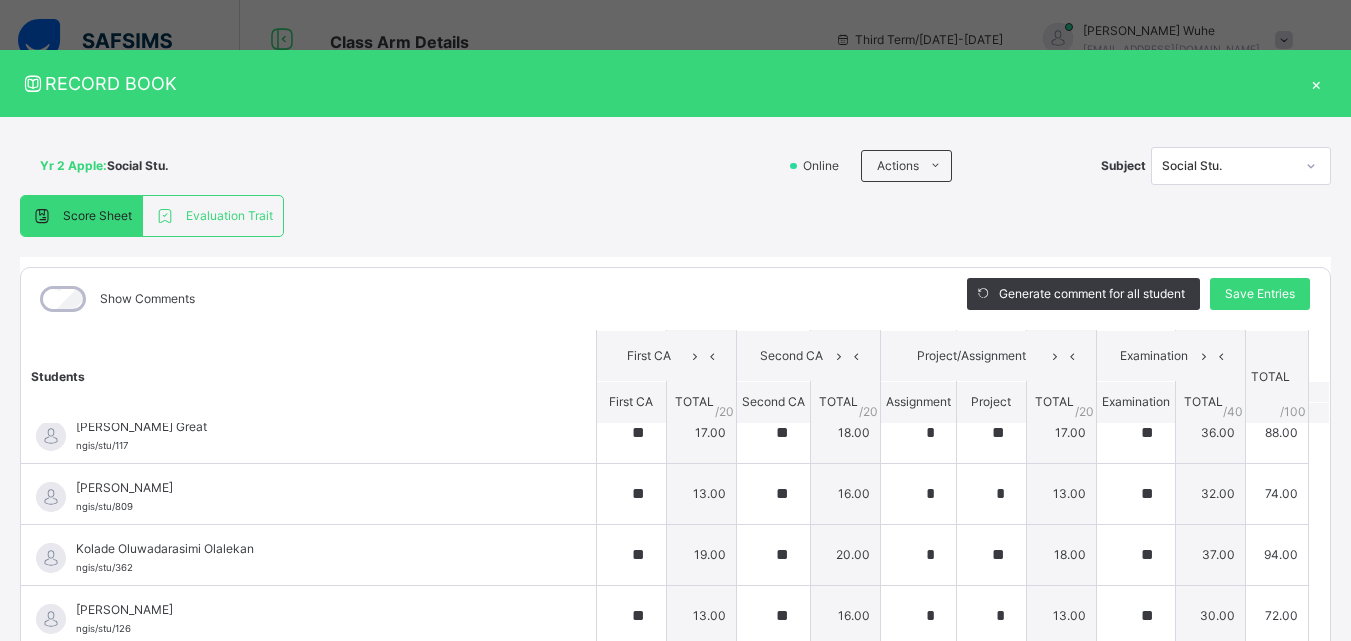 click on "×" at bounding box center (1316, 83) 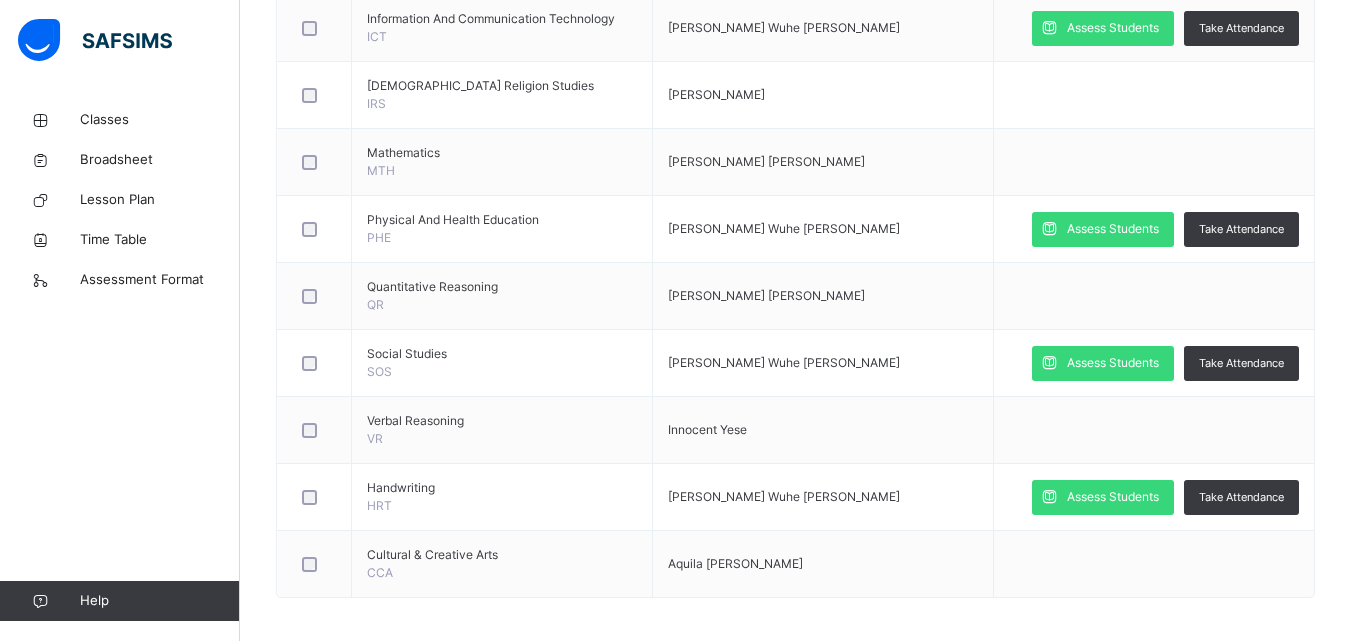 scroll, scrollTop: 1054, scrollLeft: 0, axis: vertical 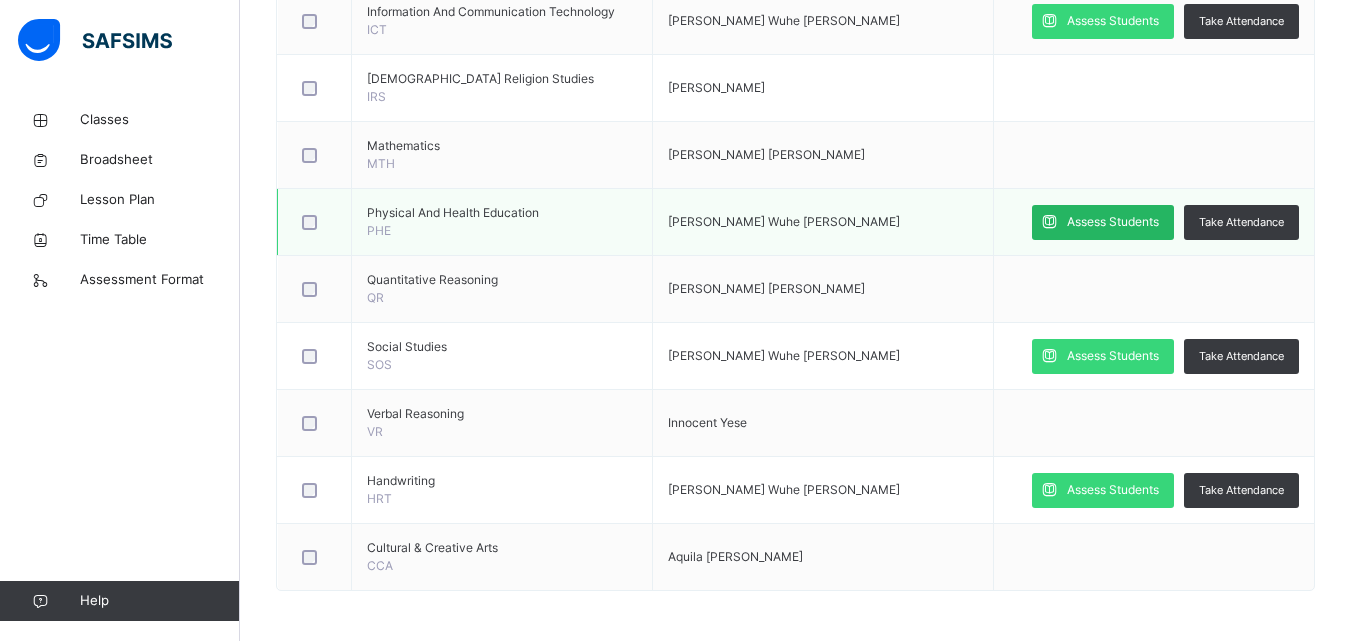 click on "Assess Students" at bounding box center (1113, 222) 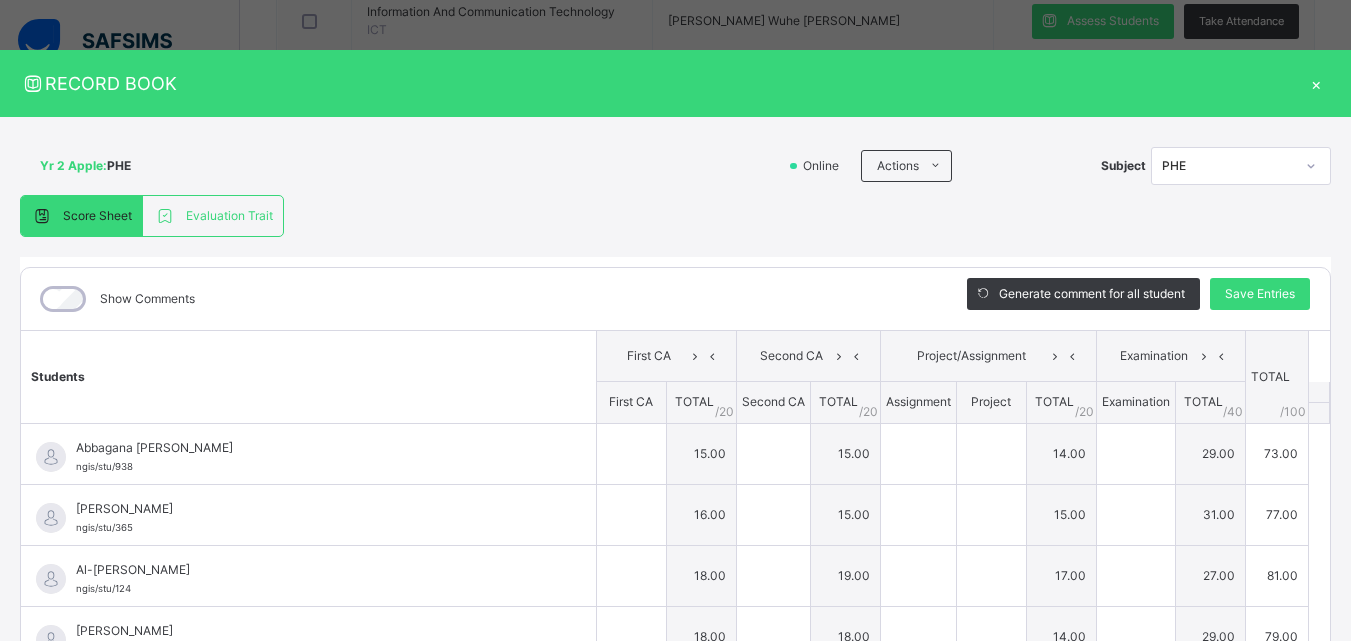 type on "**" 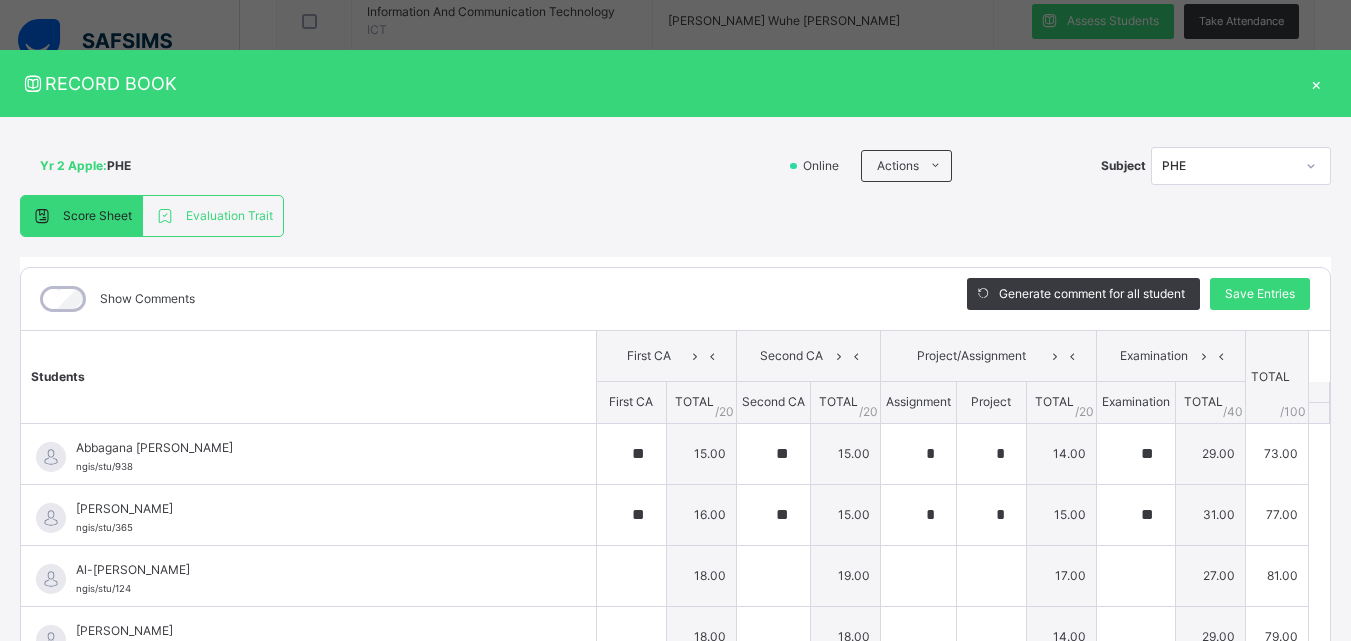 type on "**" 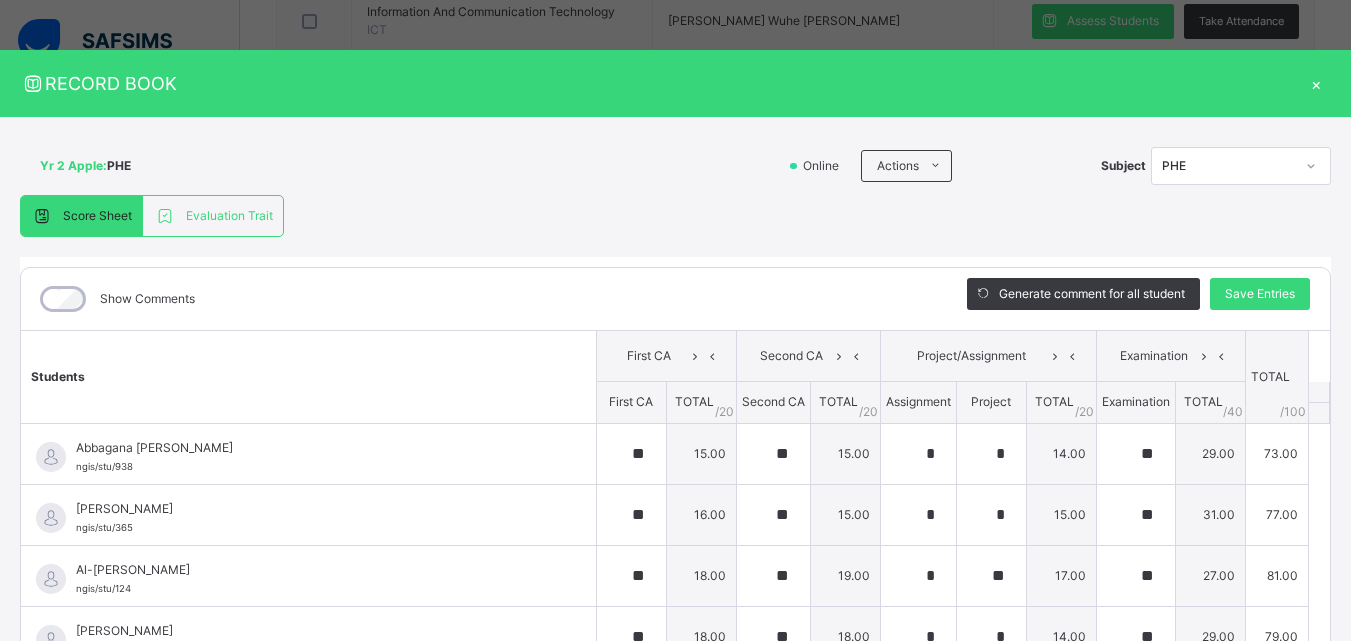 type on "**" 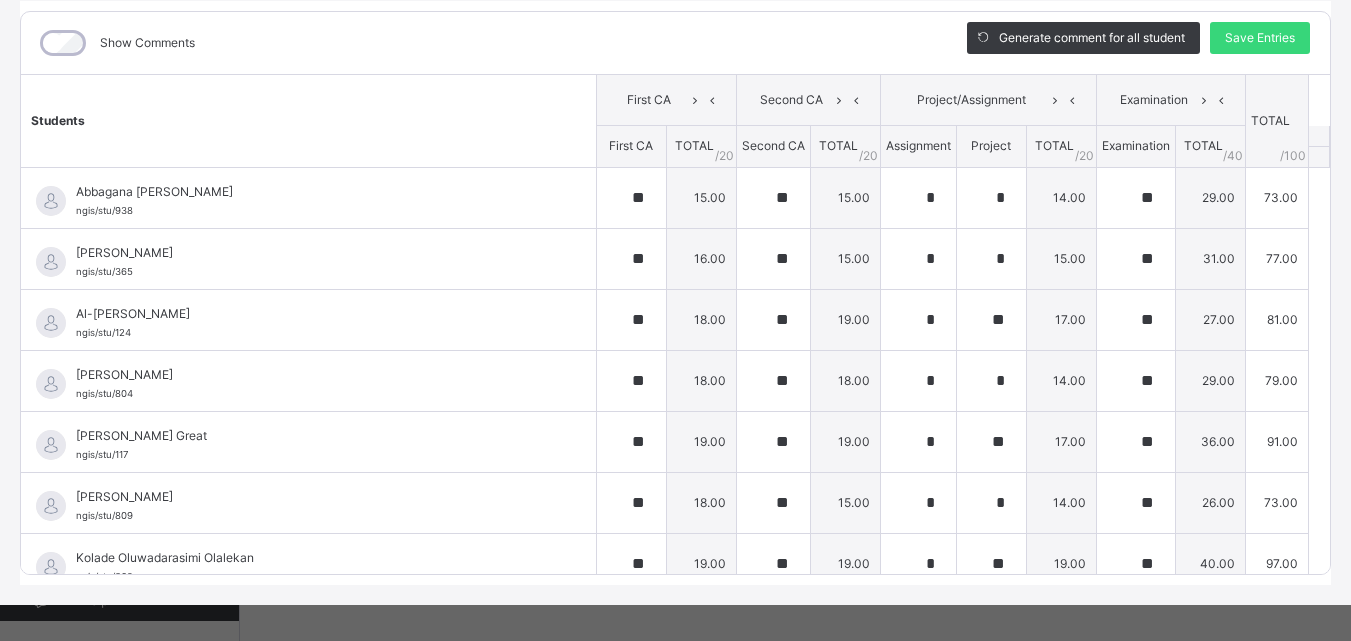 scroll, scrollTop: 270, scrollLeft: 0, axis: vertical 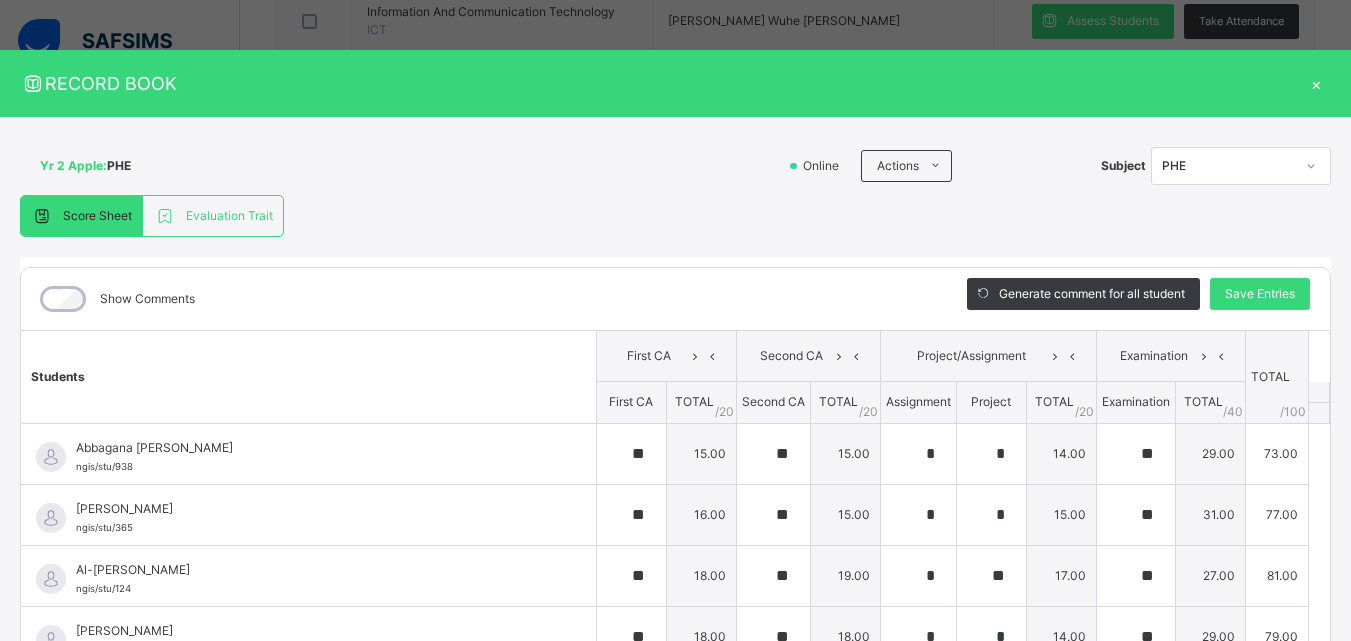 click on "×" at bounding box center [1316, 83] 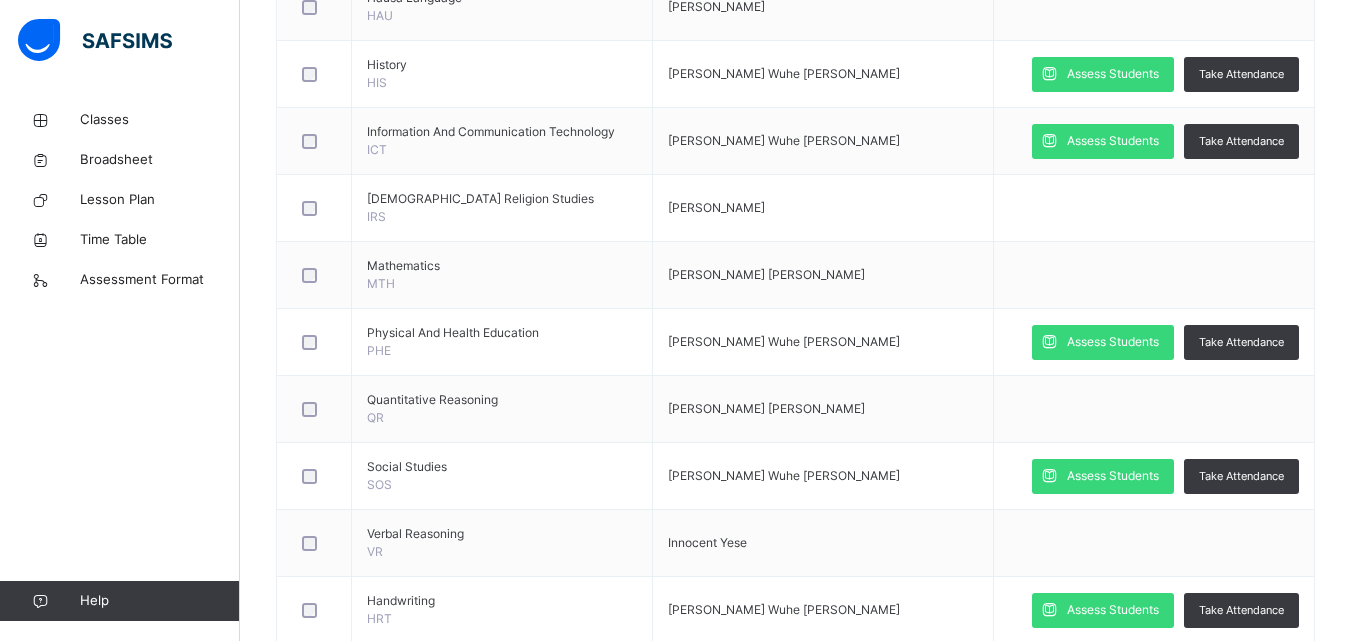 scroll, scrollTop: 921, scrollLeft: 0, axis: vertical 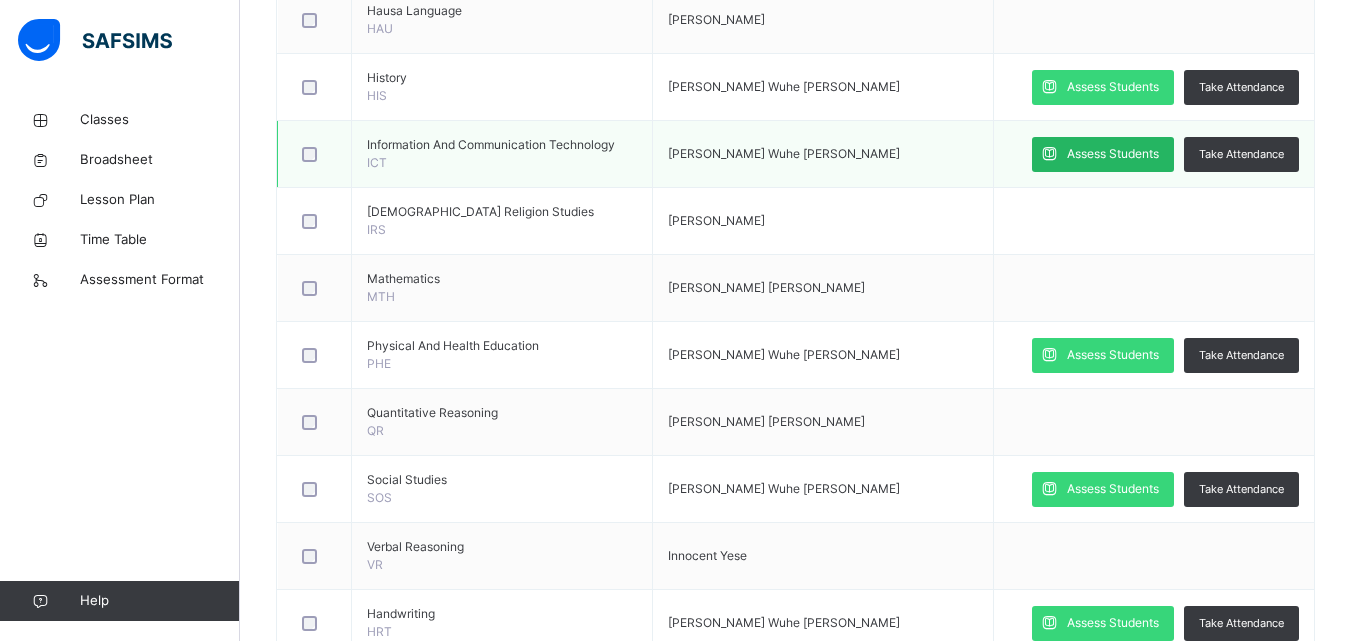 click on "Assess Students" at bounding box center (1103, 154) 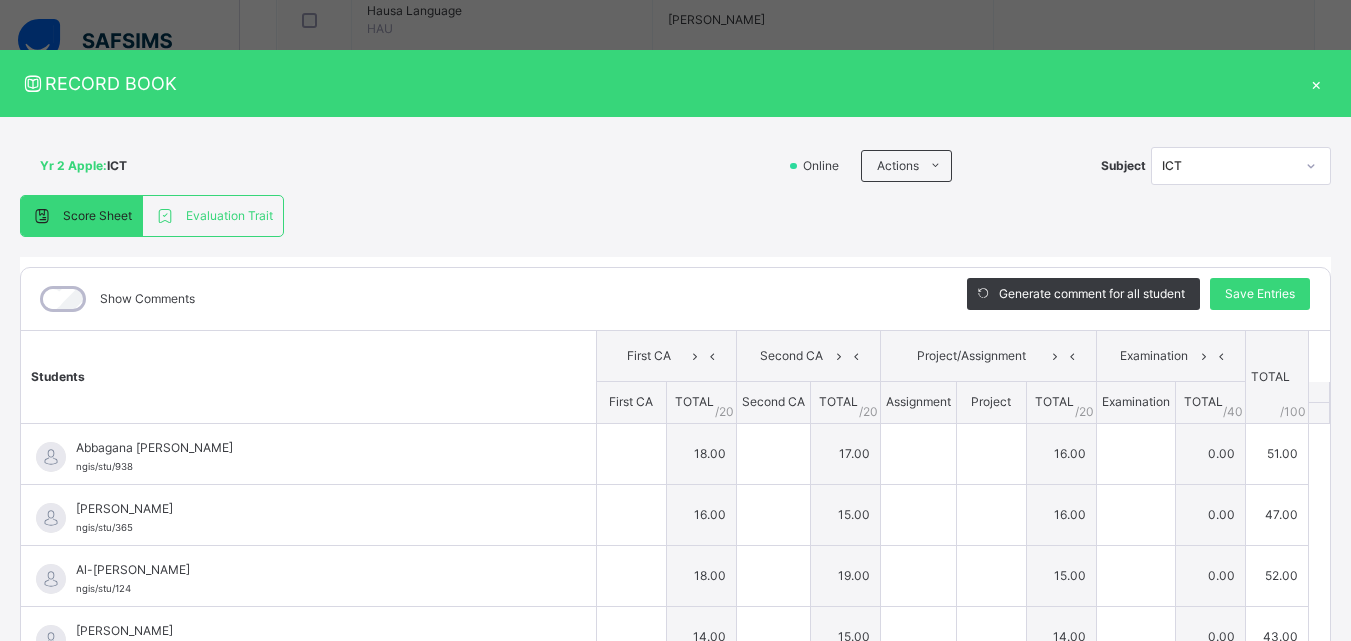 type on "**" 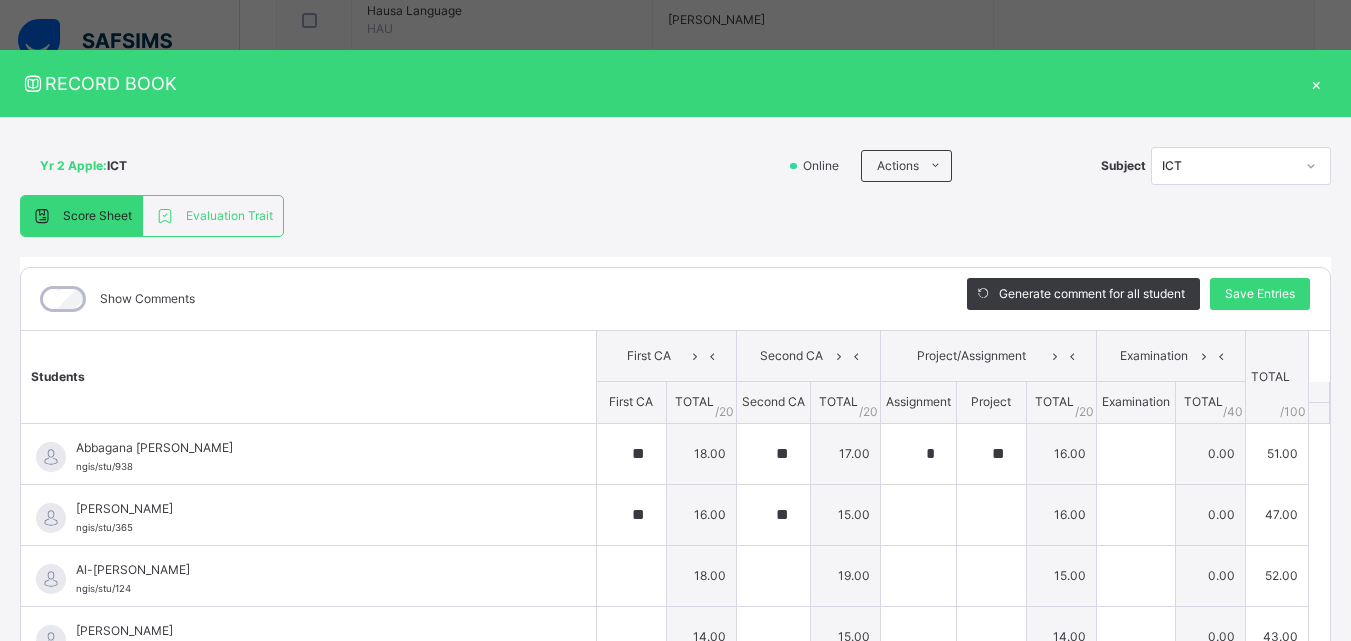 type on "*" 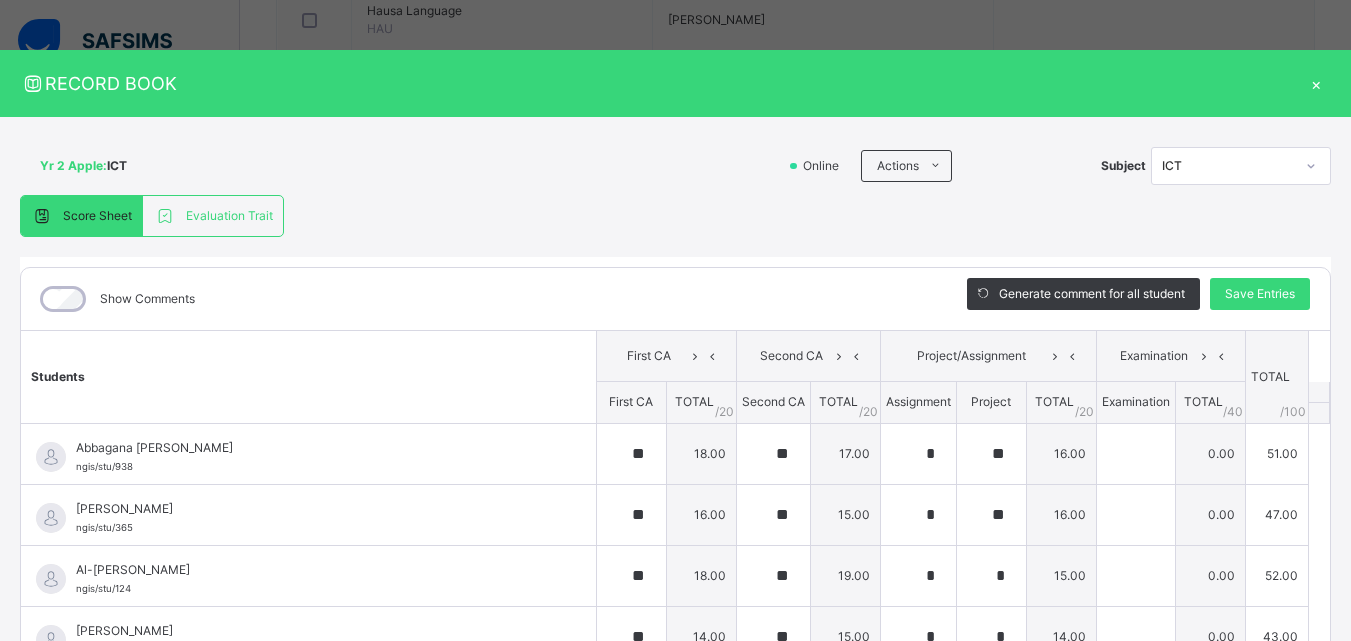 type on "*" 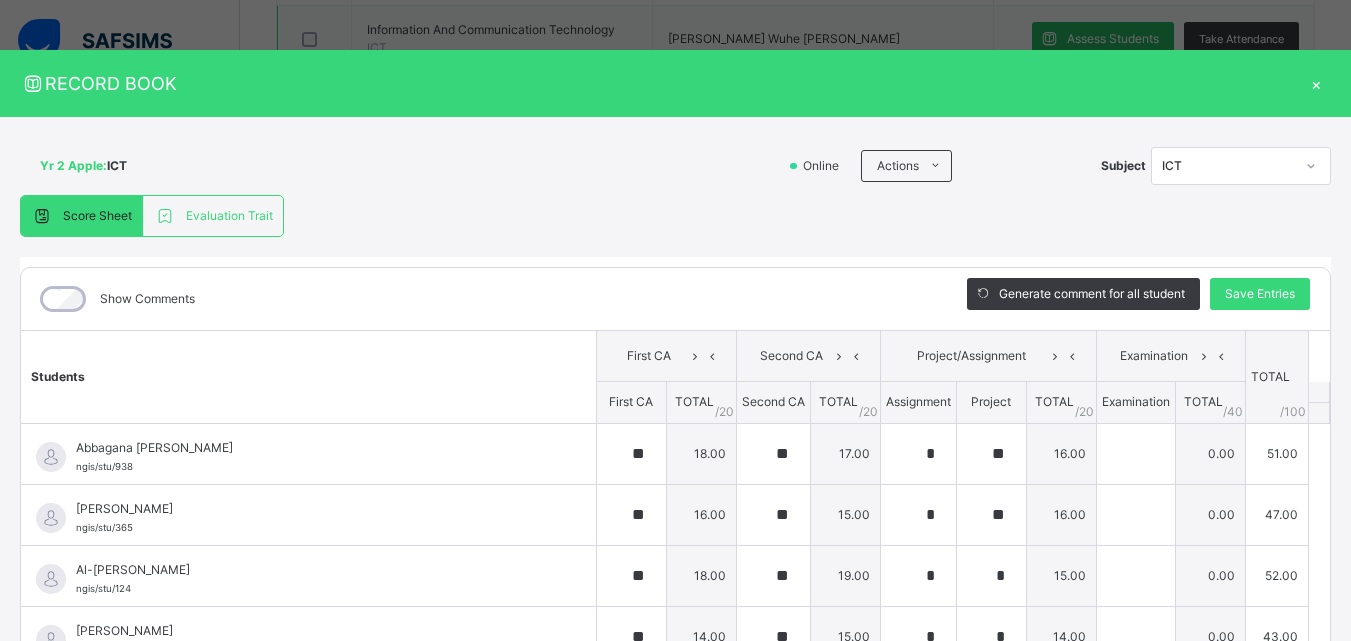 scroll, scrollTop: 1054, scrollLeft: 0, axis: vertical 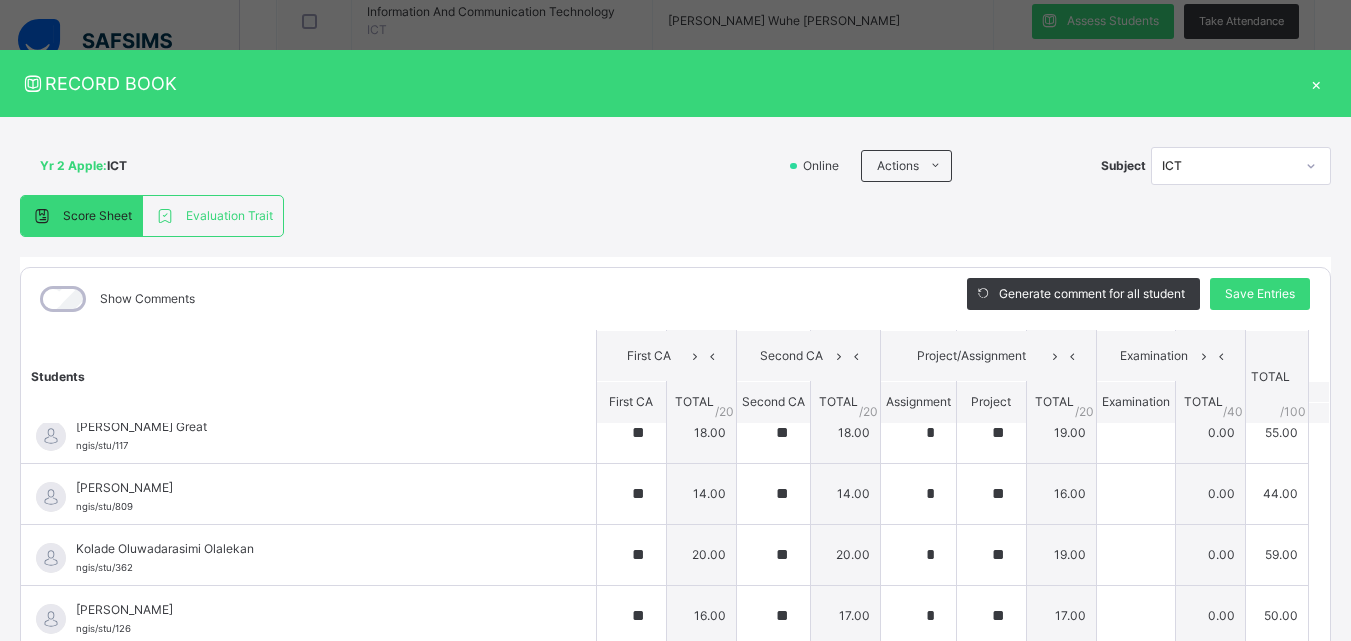 click on "×" at bounding box center [1316, 83] 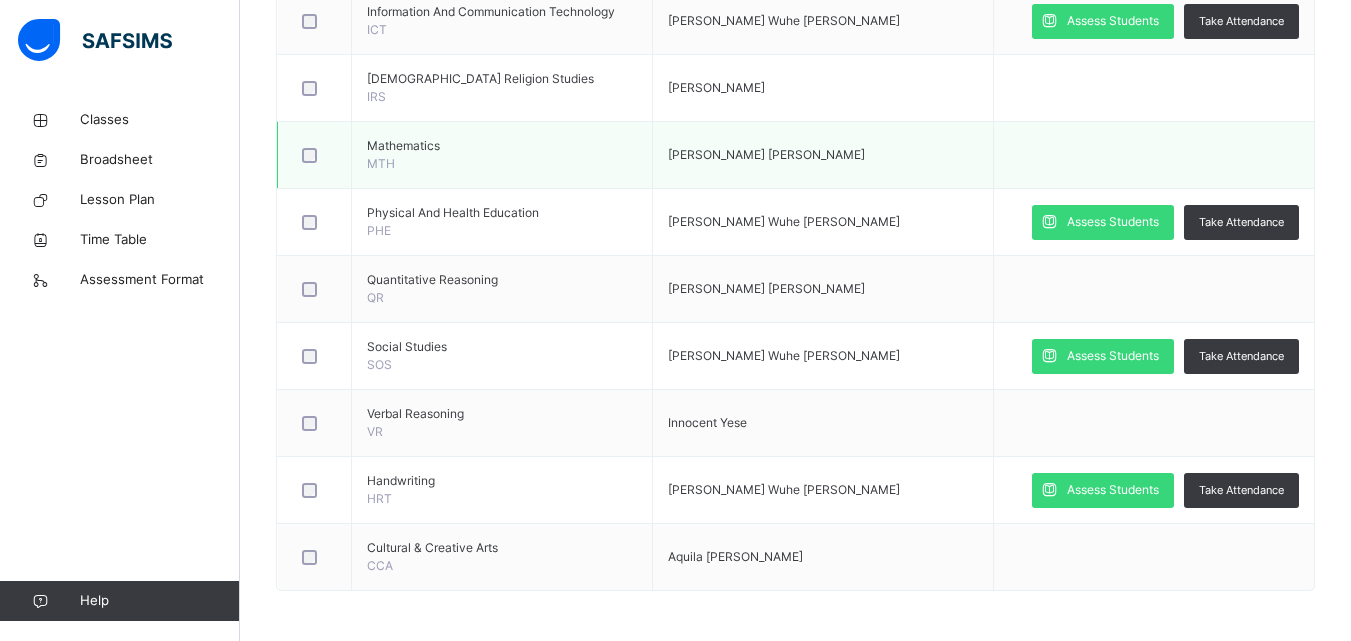 click at bounding box center [1153, 155] 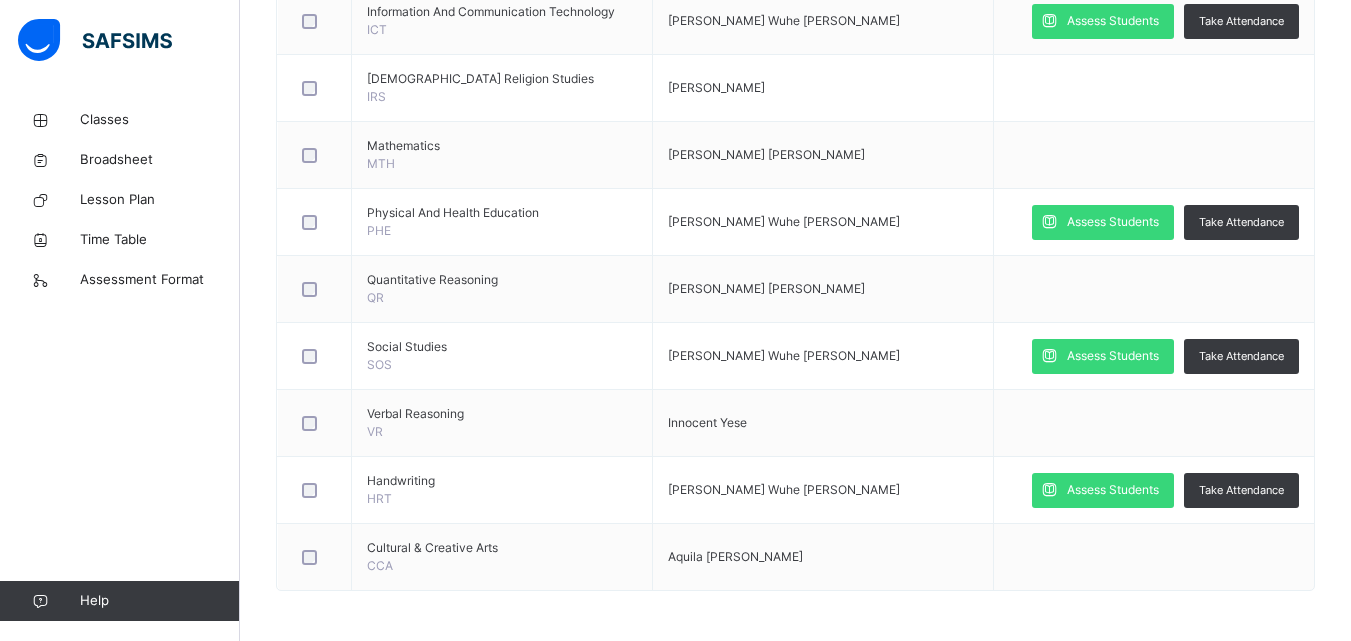 scroll, scrollTop: 494, scrollLeft: 0, axis: vertical 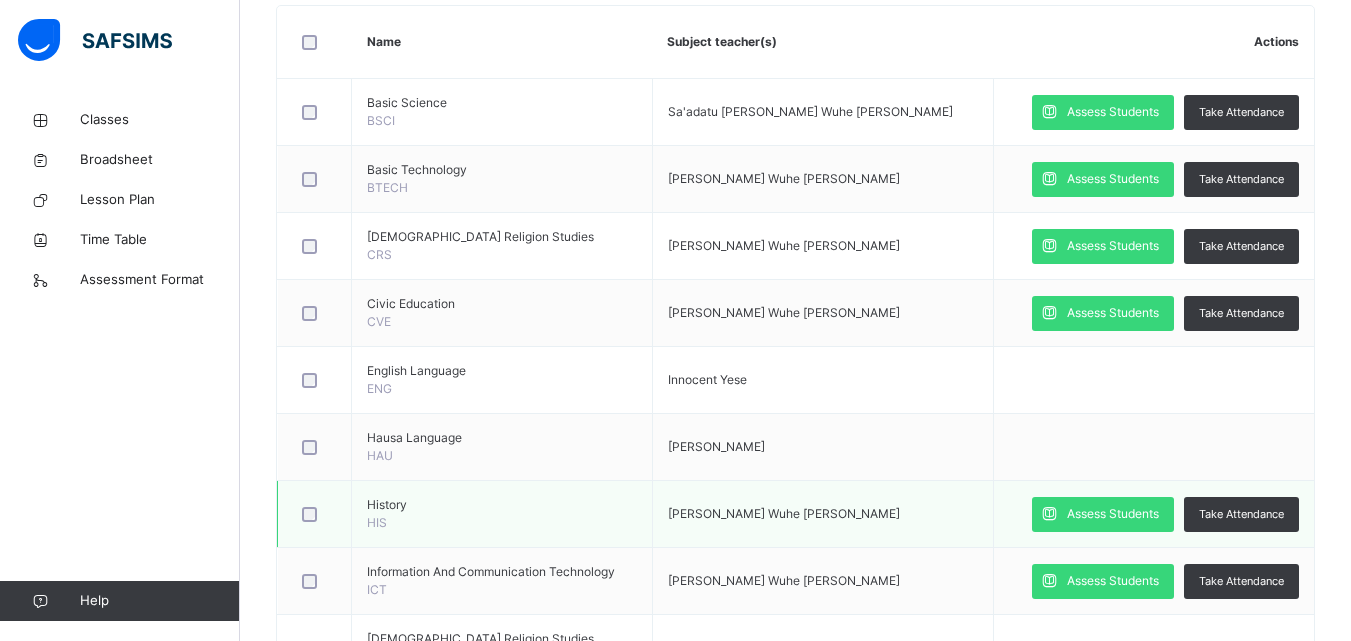 click on "[PERSON_NAME] Wuhe [PERSON_NAME]" at bounding box center [822, 514] 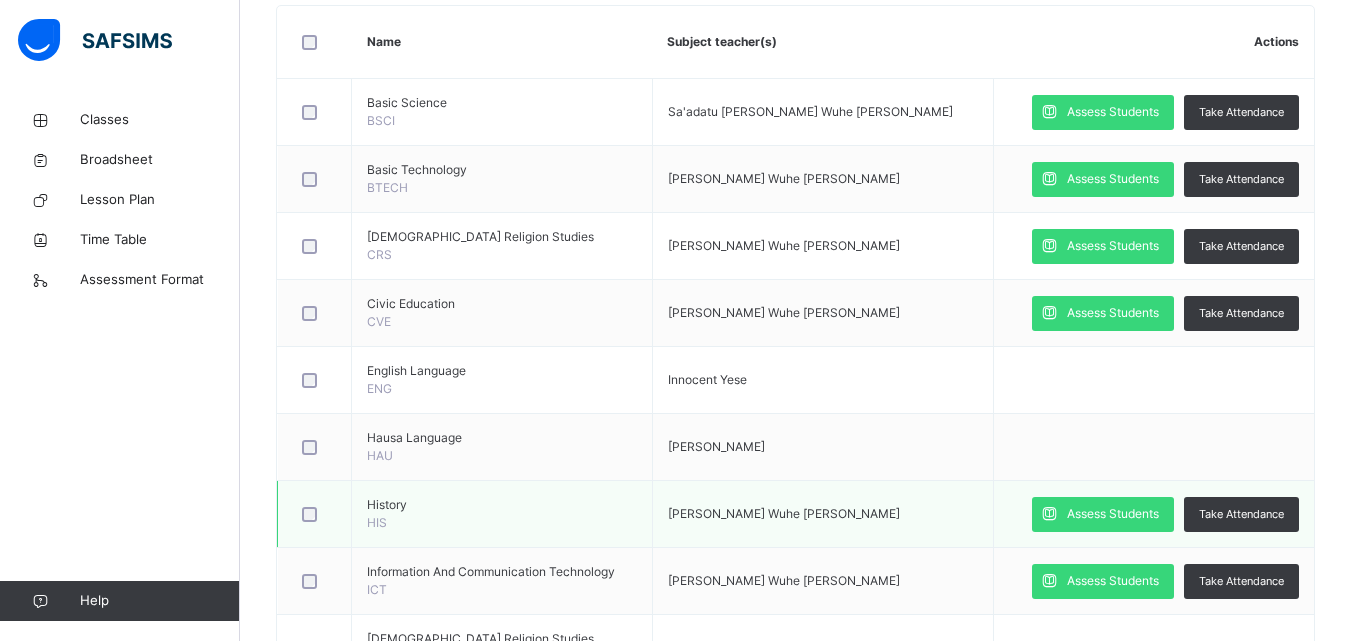 click on "Assess Students Take Attendance" at bounding box center [1153, 514] 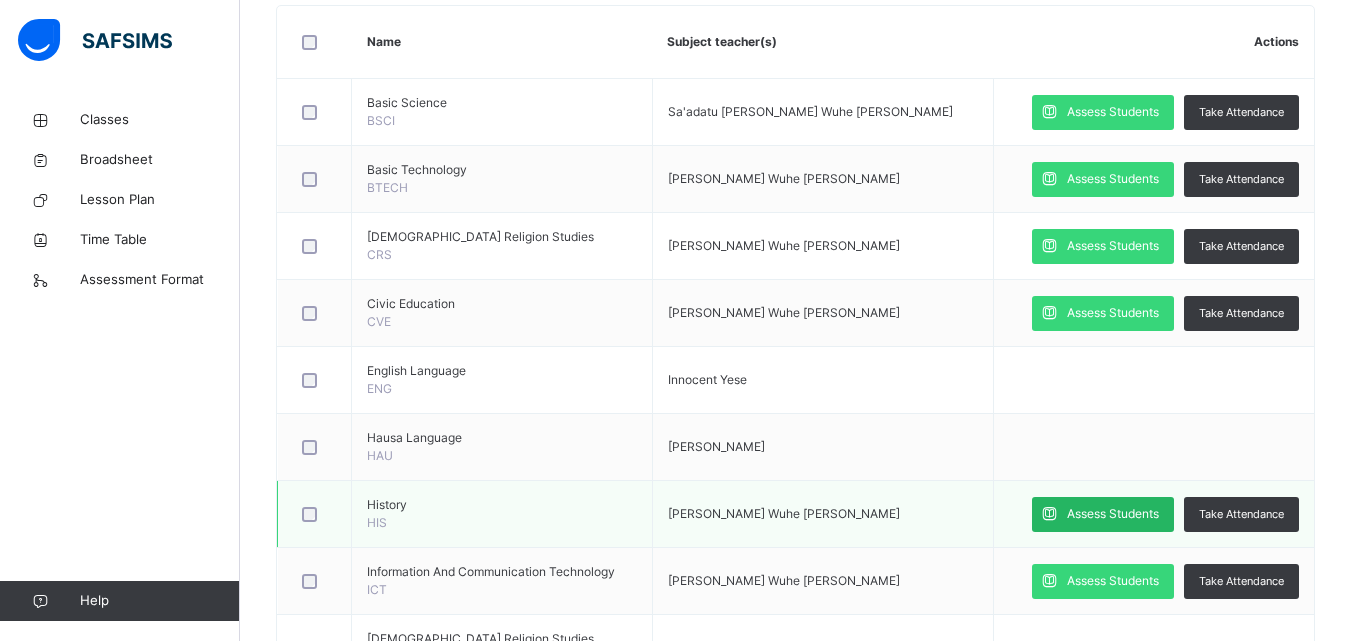 click on "Assess Students" at bounding box center [1113, 514] 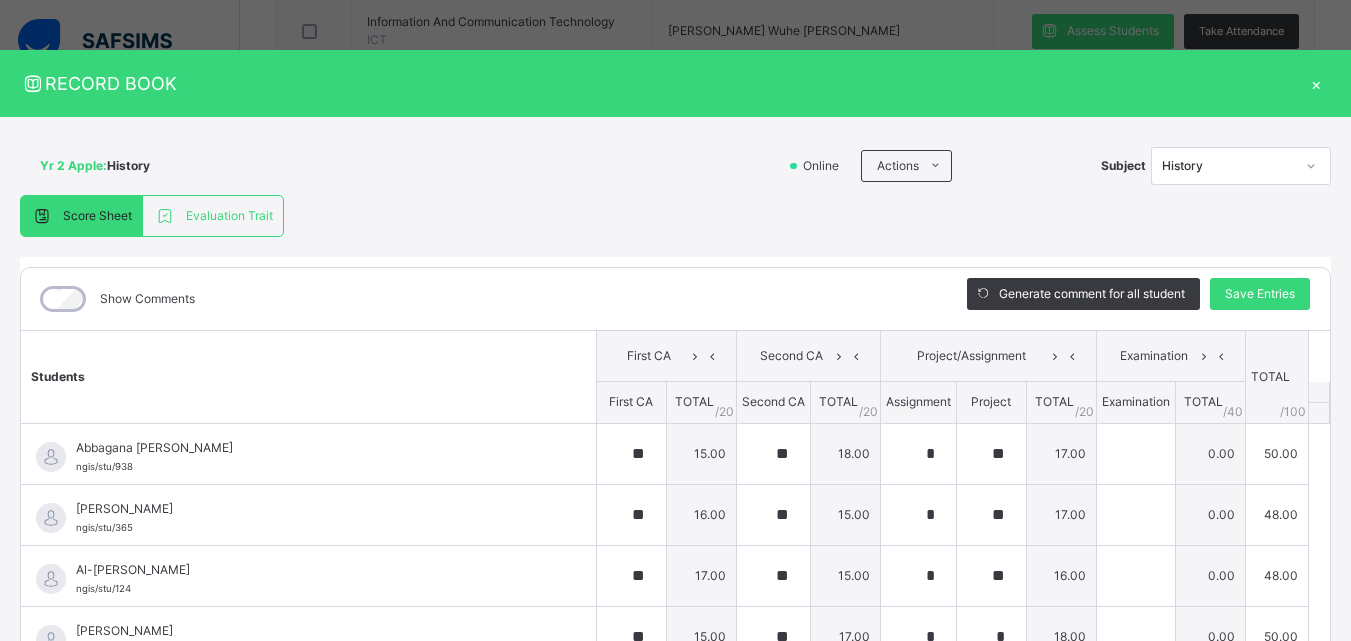 scroll, scrollTop: 1054, scrollLeft: 0, axis: vertical 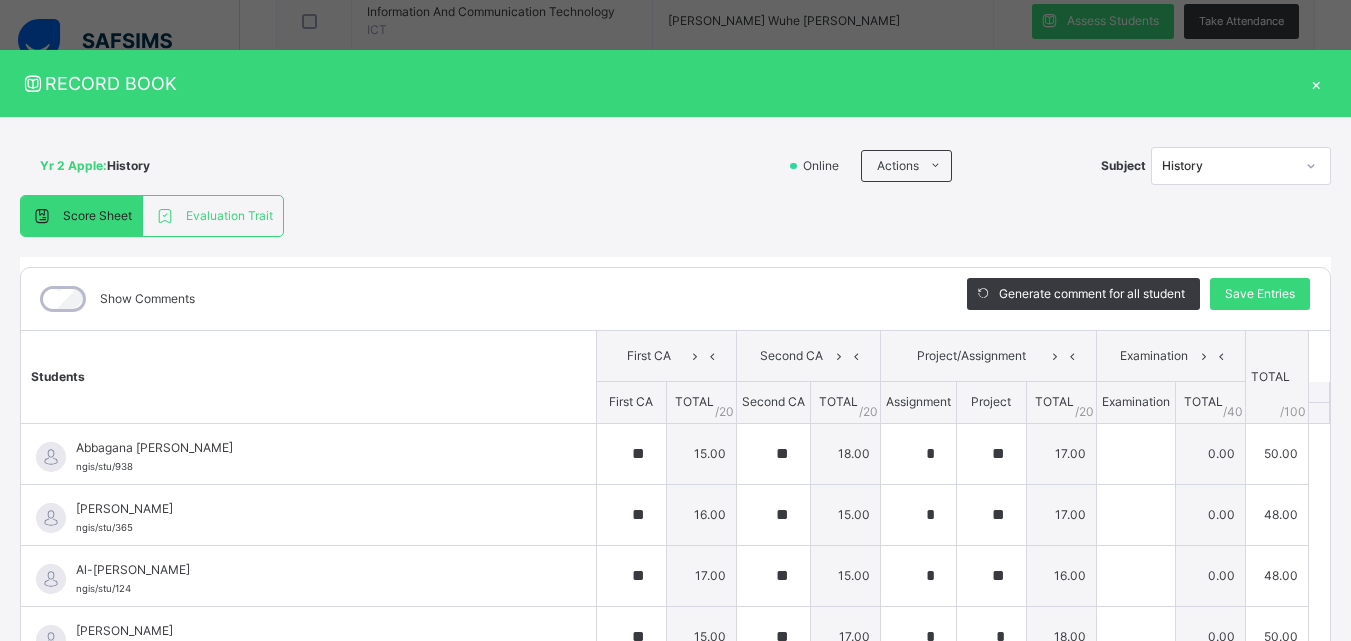 click on "×" at bounding box center (1316, 83) 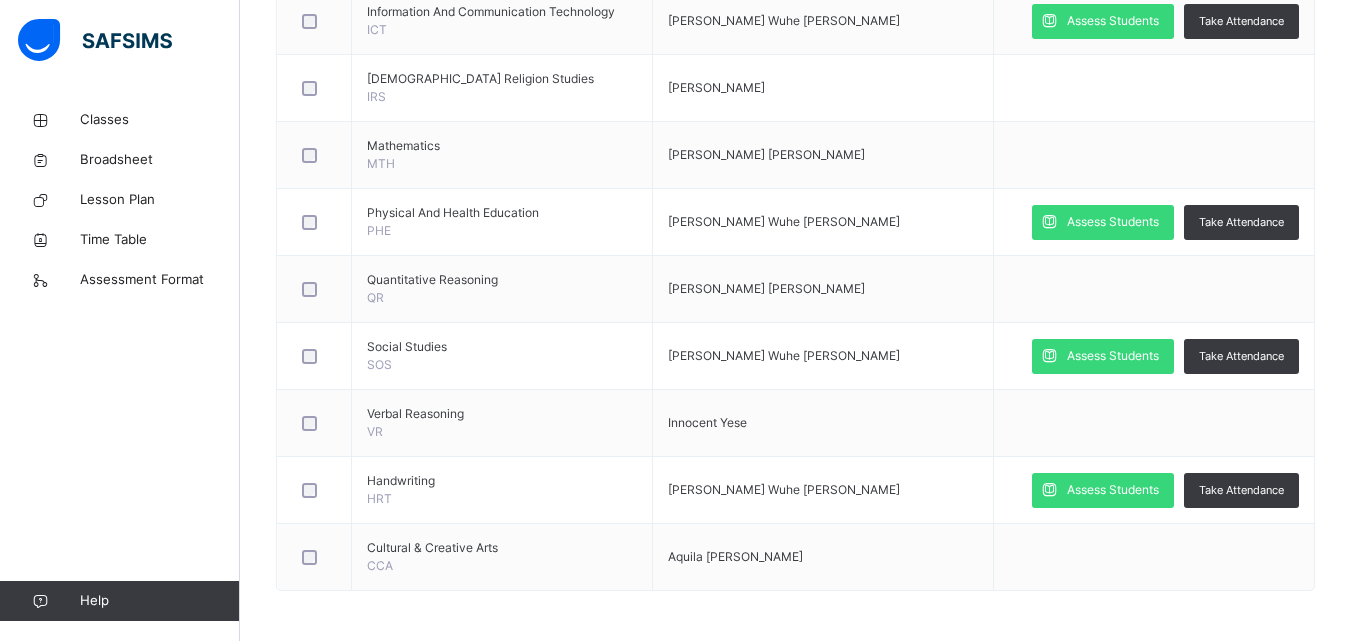 click on "Back  / Yr 2 Apple Yr 2 Apple Year Two  Third Term 2024-2025 Class Members Subjects Results Skills Attendance Timetable Form Teacher Subjects More Options   11  Students in class Download Pdf Report Excel Report View subject profile NIGERIA GHANA INTERNATIONAL SCHOOL Date: 16th Jul 2025, 5:28:07 pm Class Members Class:  Yr 2 Apple Total no. of Students:  11 Term:  Third Term Session:  2024-2025 S/NO Admission No. Last Name First Name Other Name 1 ngis/stu/938 Abbagana Yasmeen Aisha 2 ngis/stu/365 Abdulgafar Abdulqadir  Mu'adh 3 ngis/stu/124 Al-Mustapha Aisha  Umar 4 ngis/stu/804 Ammar Balarade Husaini 5 ngis/stu/117 Jonathan Israel Great 6 ngis/stu/809 Kabiru Bashir Mohammad 7 ngis/stu/362 Kolade Oluwadarasimi  Olalekan 8 ngis/stu/126 Kwaha Dlama  Manny 9 ngis/stu/805 Larry  Uba Kelechukwu 10 ngis/stu/466 Udeozor Latoya Chimunya 11 ngis/stu/964 Yusuf Hafsat Sanah Students Actions Abbagana Yasmeen Aisha ngis/stu/938 Abdulgafar Abdulqadir  Mu'adh ngis/stu/365 Al-mustapha Aisha  Umar ngis/stu/124 ngis/stu/804 ×" at bounding box center [795, -157] 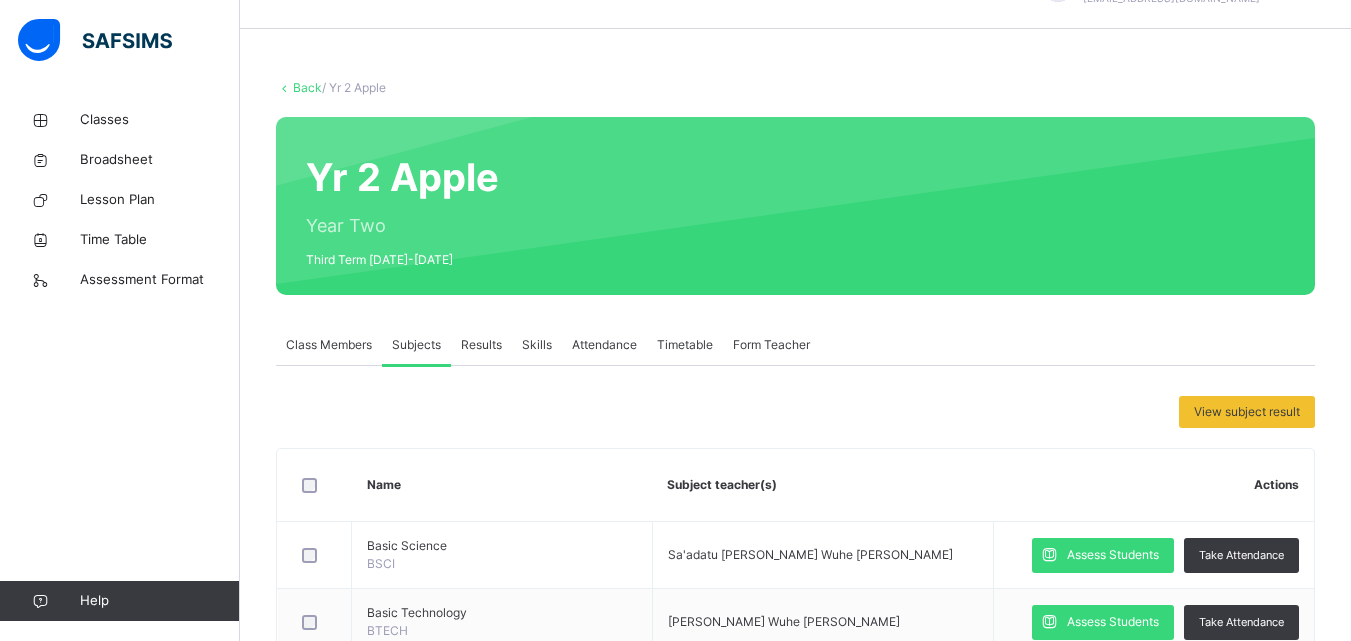 scroll, scrollTop: 0, scrollLeft: 0, axis: both 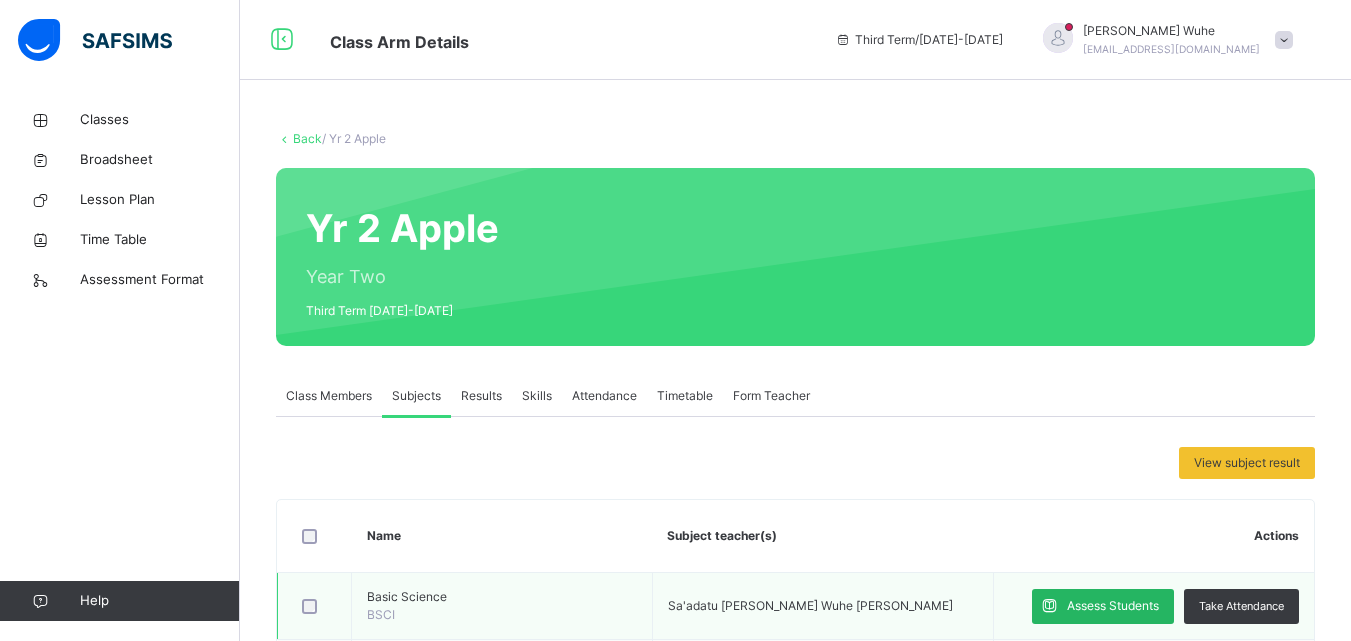 click on "Assess Students" at bounding box center (1113, 606) 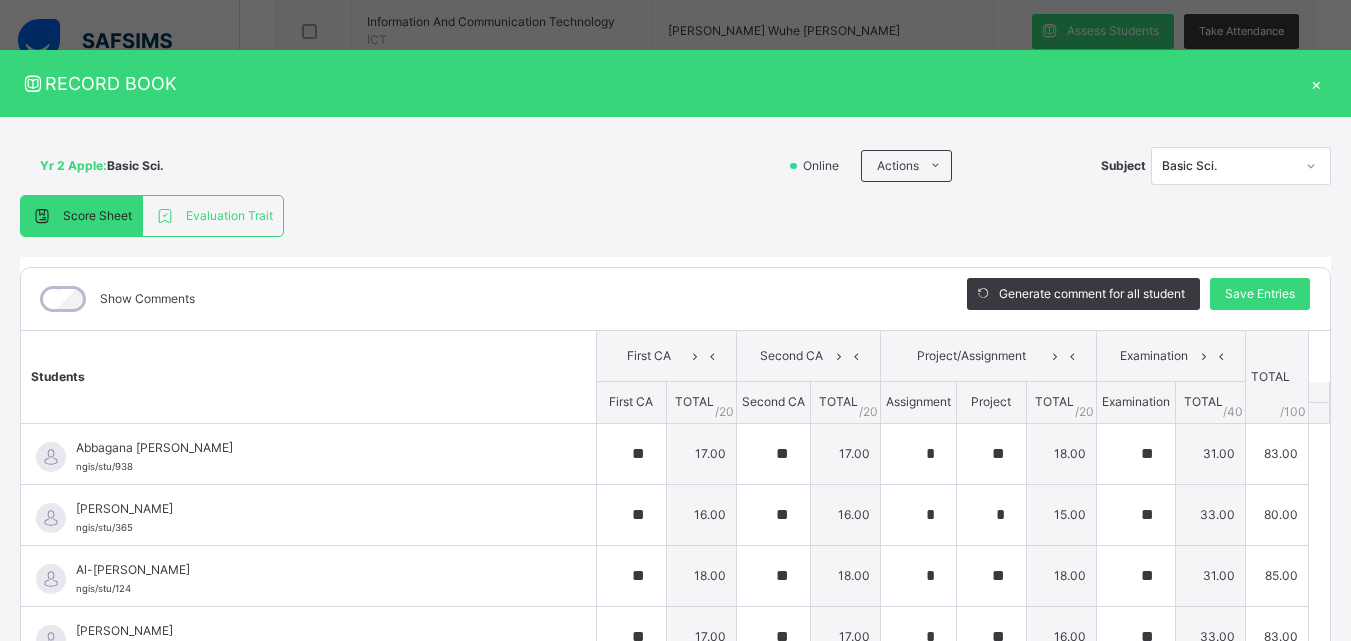 scroll, scrollTop: 1054, scrollLeft: 0, axis: vertical 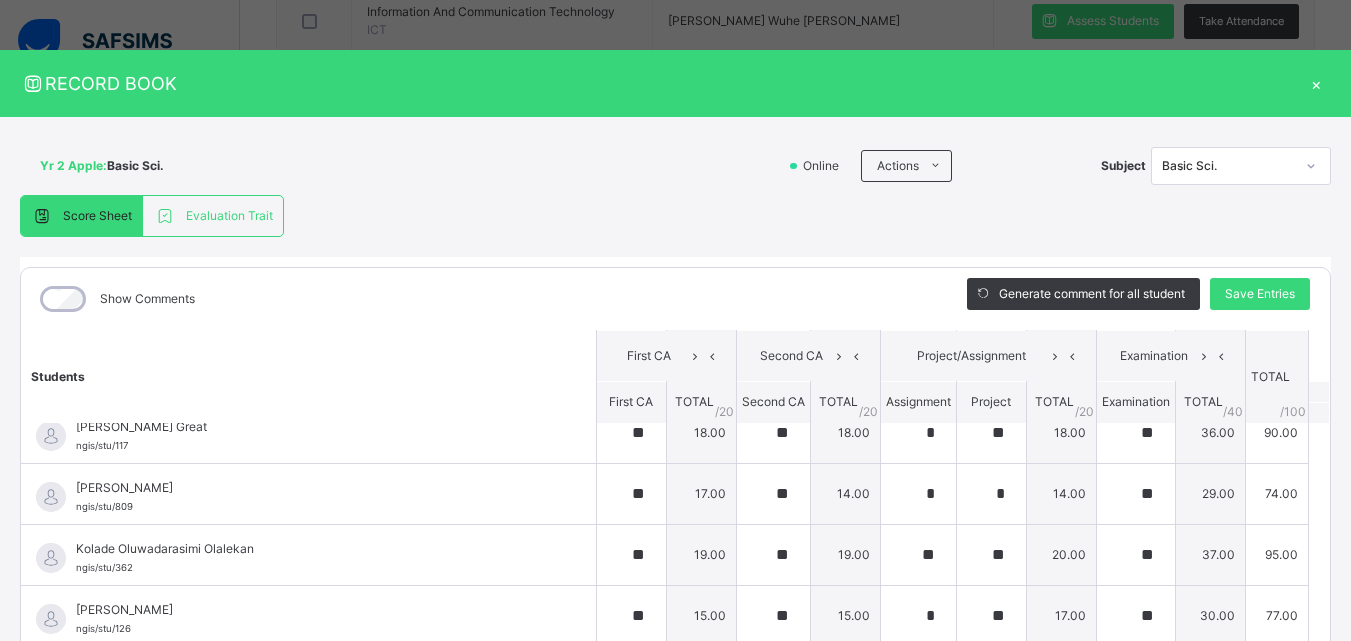 click on "×" at bounding box center (1316, 83) 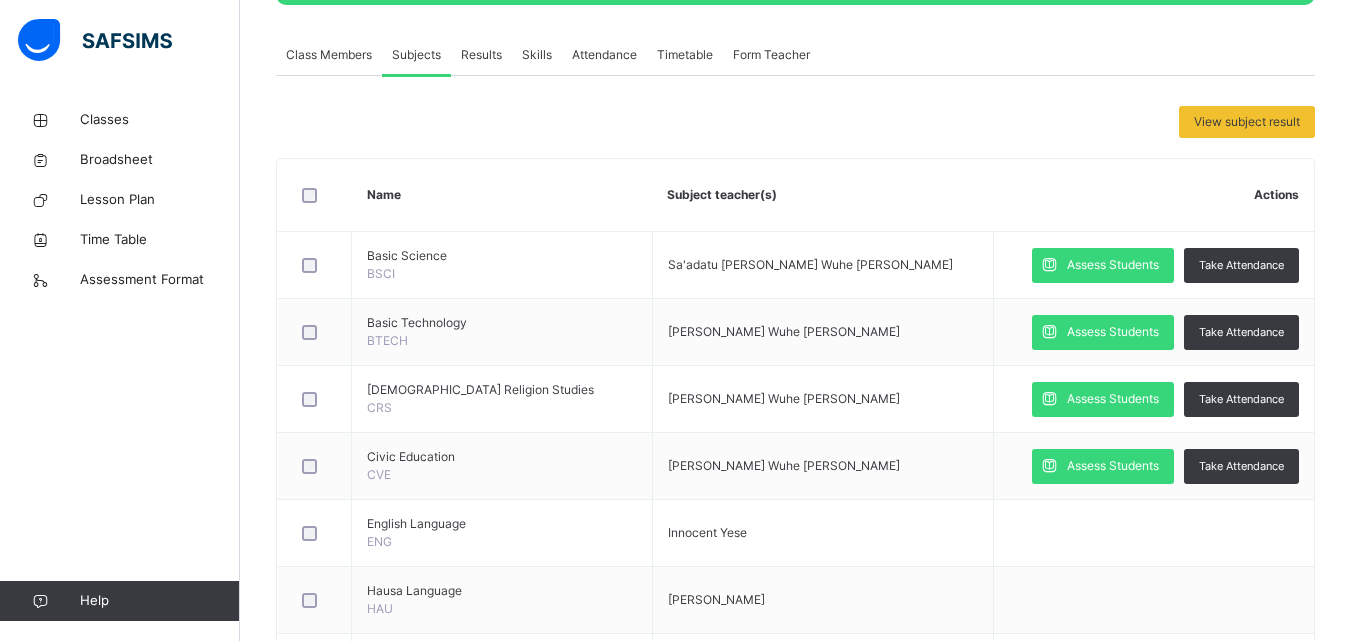 scroll, scrollTop: 360, scrollLeft: 0, axis: vertical 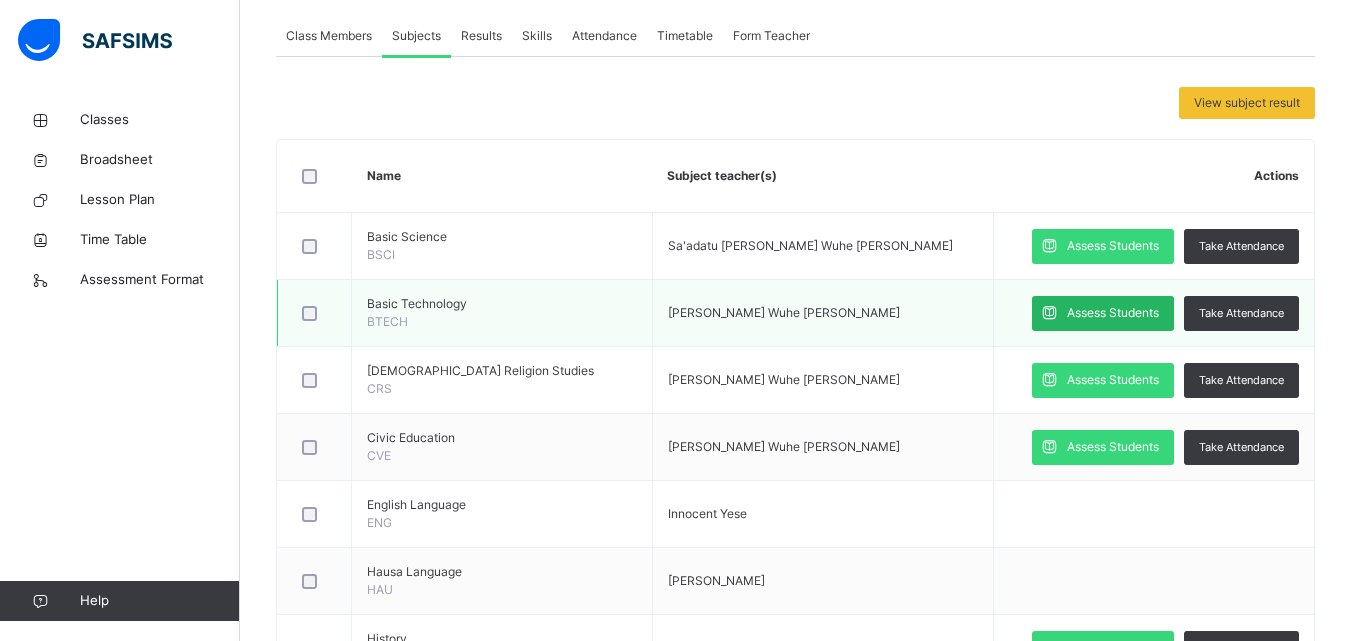click on "Assess Students" at bounding box center [1113, 313] 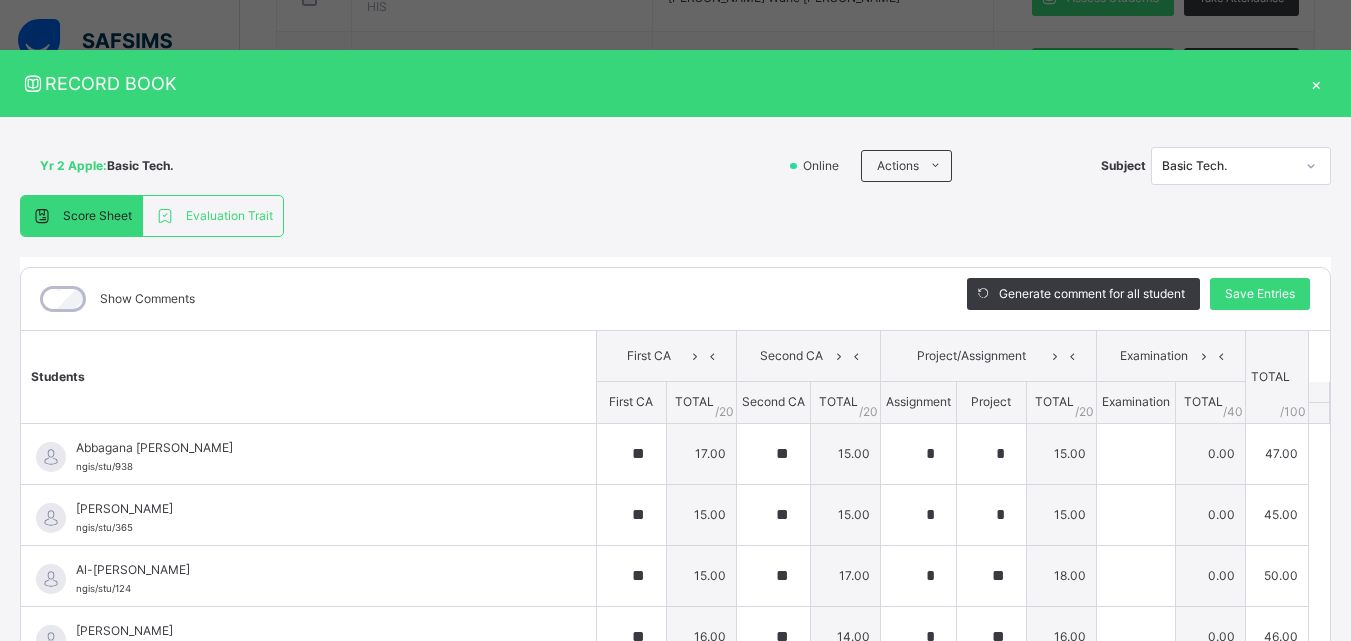 scroll, scrollTop: 1054, scrollLeft: 0, axis: vertical 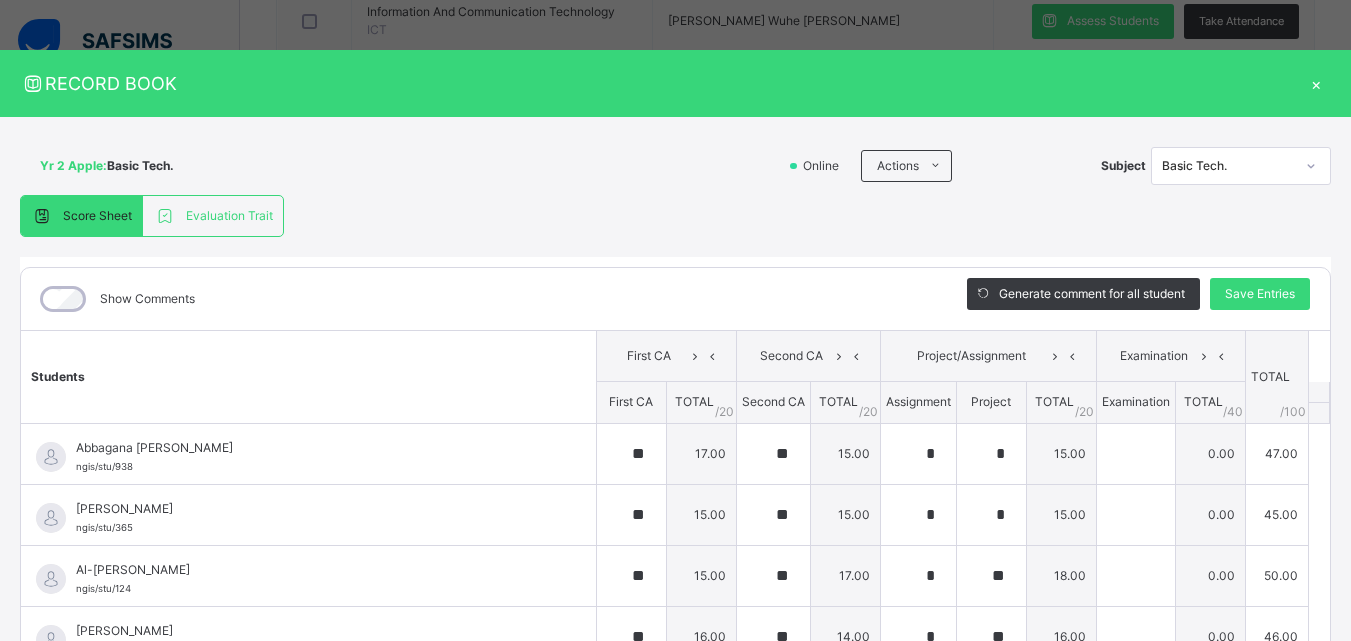 click on "×" at bounding box center (1316, 83) 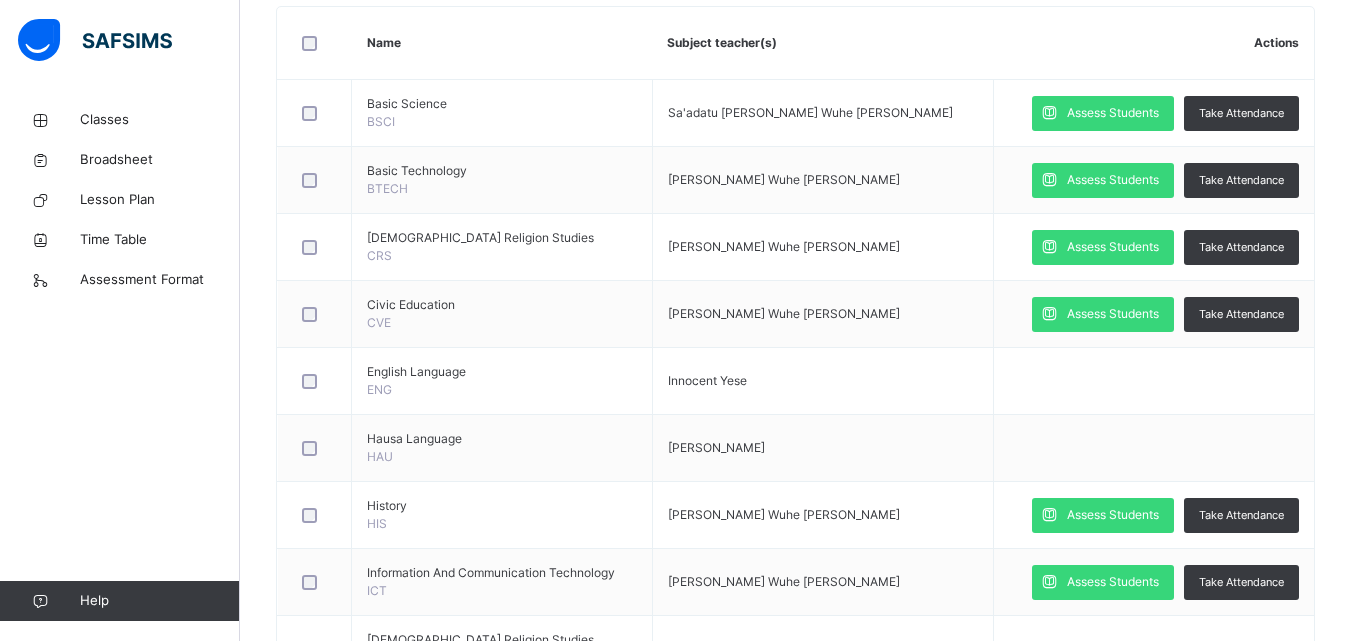 scroll, scrollTop: 520, scrollLeft: 0, axis: vertical 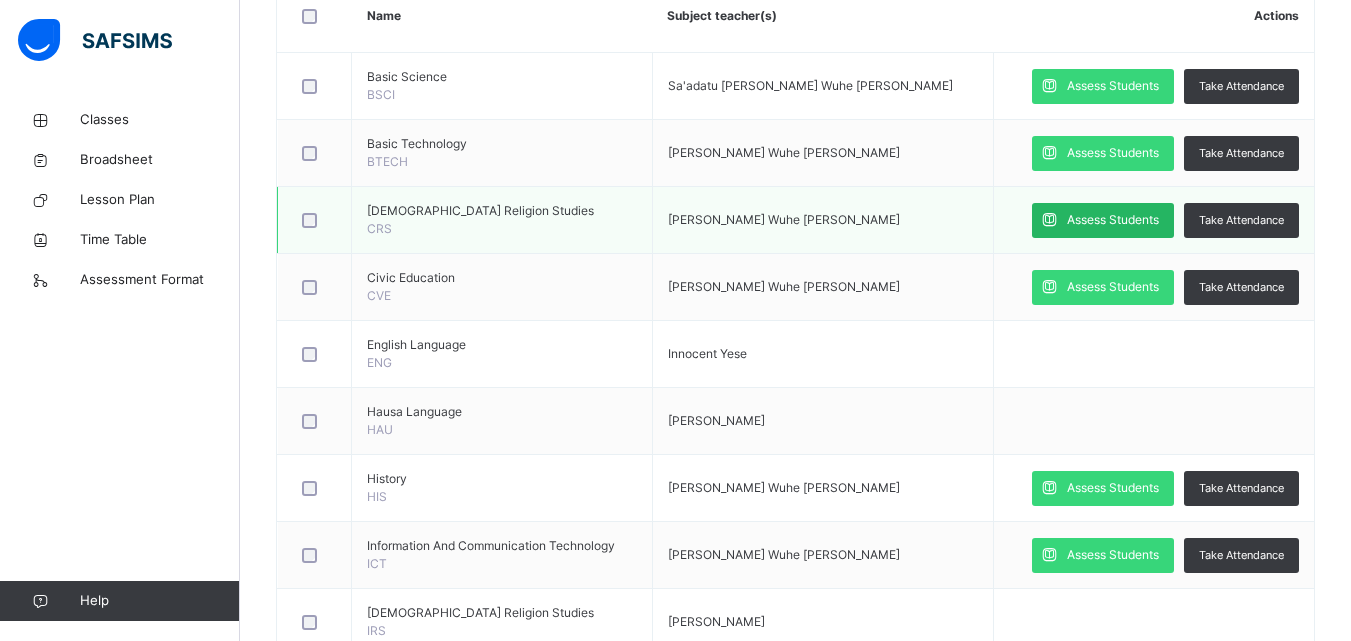 click at bounding box center [1049, 220] 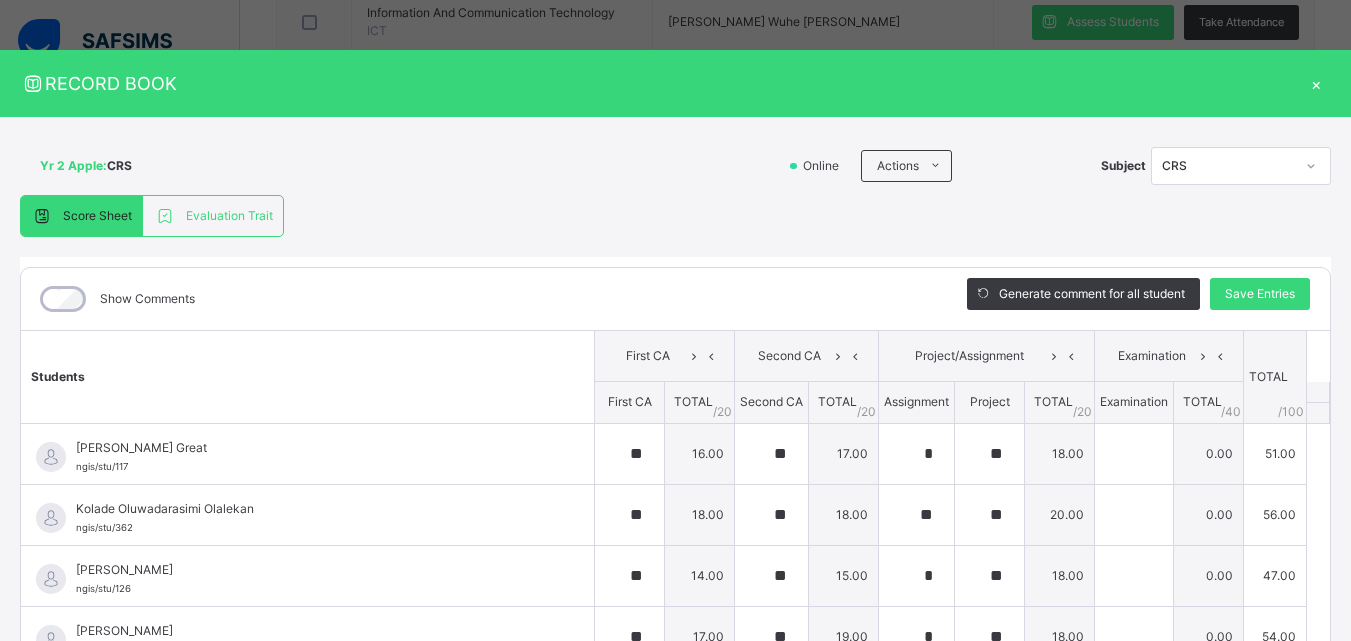 scroll, scrollTop: 1054, scrollLeft: 0, axis: vertical 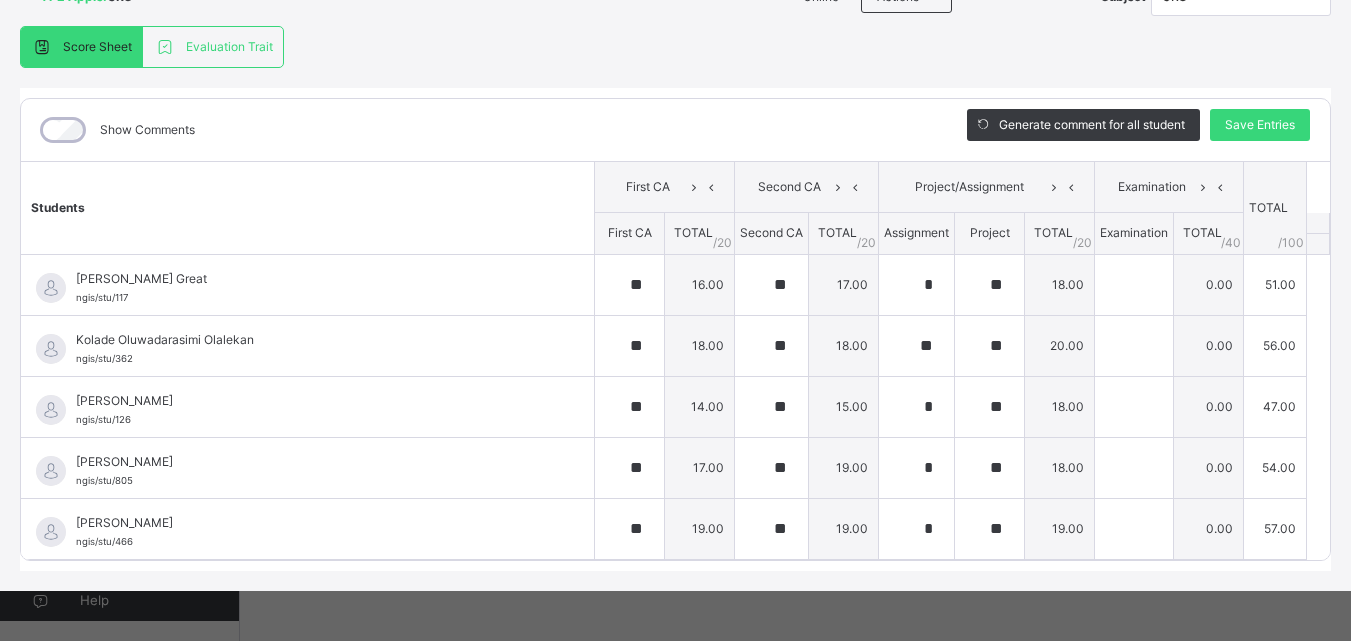 click on "Yr 2   Apple :   CRS Online Actions  Download Empty Score Sheet  Upload/map score sheet Subject  CRS NIGERIA GHANA INTERNATIONAL SCHOOL Date: 16th Jul 2025, 5:47:08 pm Score Sheet Evaluation Trait Score Sheet Evaluation Trait Show Comments   Generate comment for all student   Save Entries Class Level:  Yr 2   Apple Subject:  CRS Session:  2024/2025 Session Session:  Third Term Students First CA Second CA Project/Assignment Examination TOTAL /100 Comment First CA TOTAL / 20 Second CA TOTAL / 20 Assignment Project TOTAL / 20 Examination TOTAL / 40 Jonathan Israel Great ngis/stu/117 Jonathan Israel Great ngis/stu/117 ** 16.00 ** 17.00 * ** 18.00 0.00 51.00 Generate comment 0 / 250   ×   Subject Teacher’s Comment Generate and see in full the comment developed by the AI with an option to regenerate the comment JS Jonathan Israel Great   ngis/stu/117   Total 51.00  / 100.00 Sims Bot   Regenerate     Use this comment   Kolade Oluwadarasimi  Olalekan ngis/stu/362 Kolade Oluwadarasimi  Olalekan ngis/stu/362 ** ** 0" at bounding box center [675, 269] 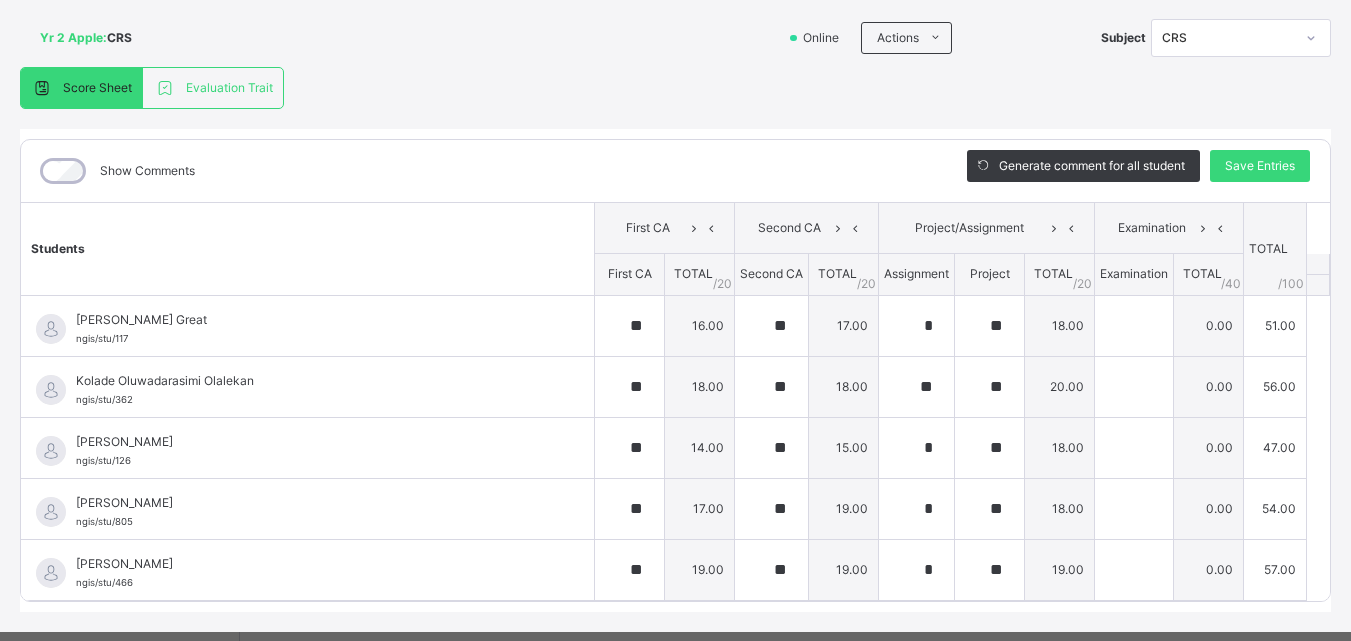 scroll, scrollTop: 169, scrollLeft: 0, axis: vertical 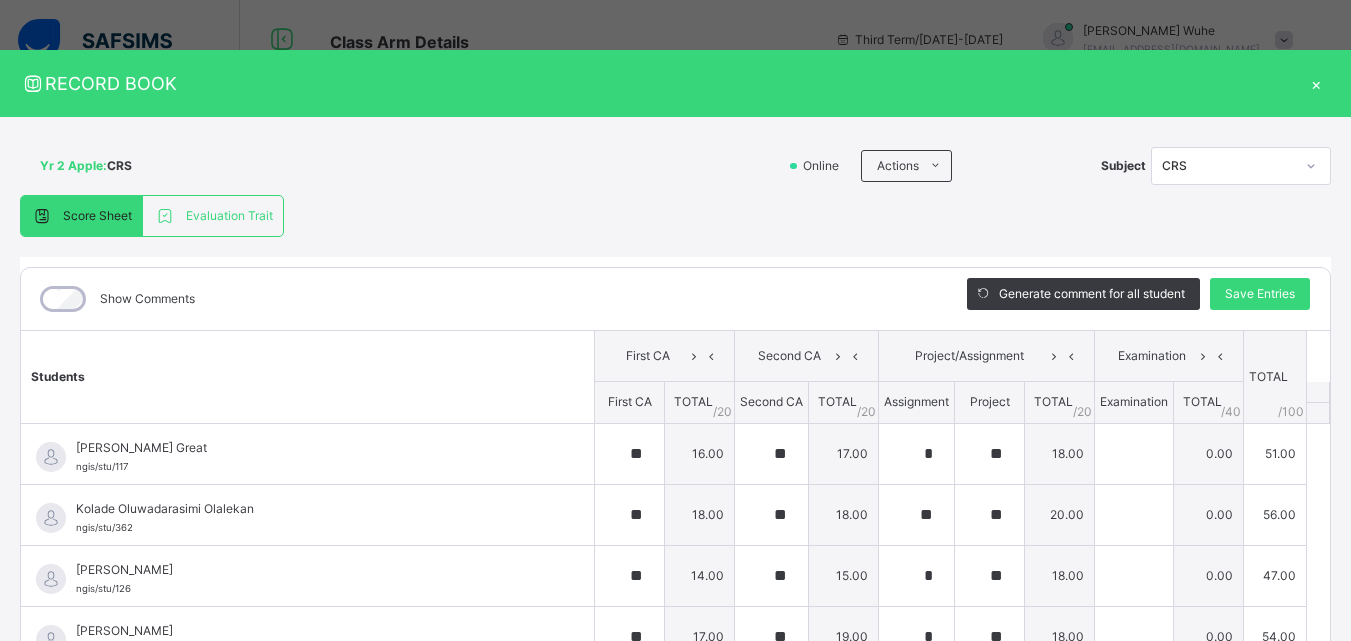 click on "×" at bounding box center [1316, 83] 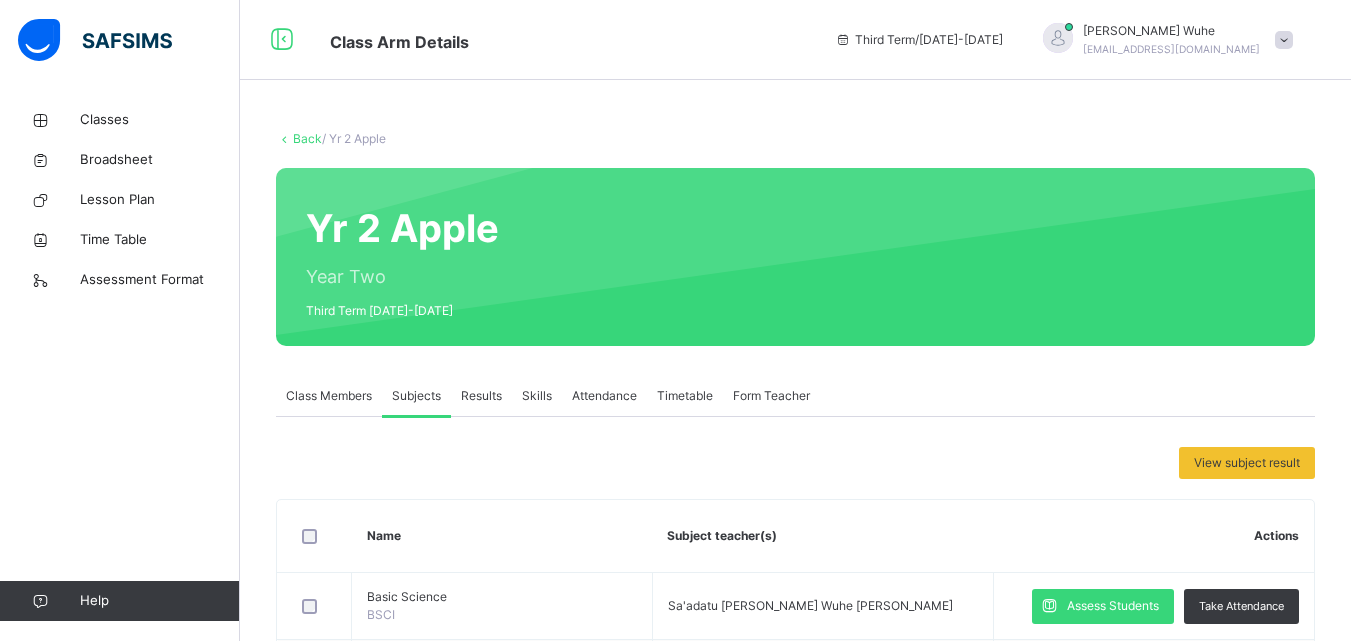 click on "Back  / Yr 2 Apple" at bounding box center (795, 139) 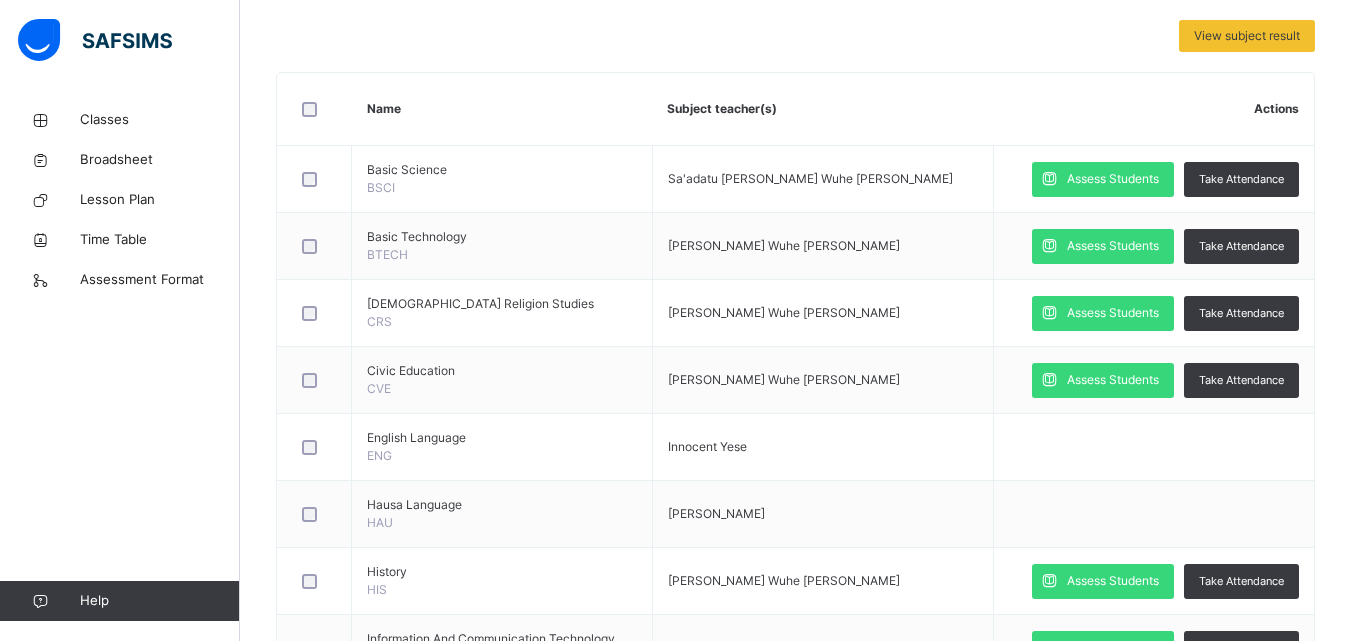 scroll, scrollTop: 414, scrollLeft: 0, axis: vertical 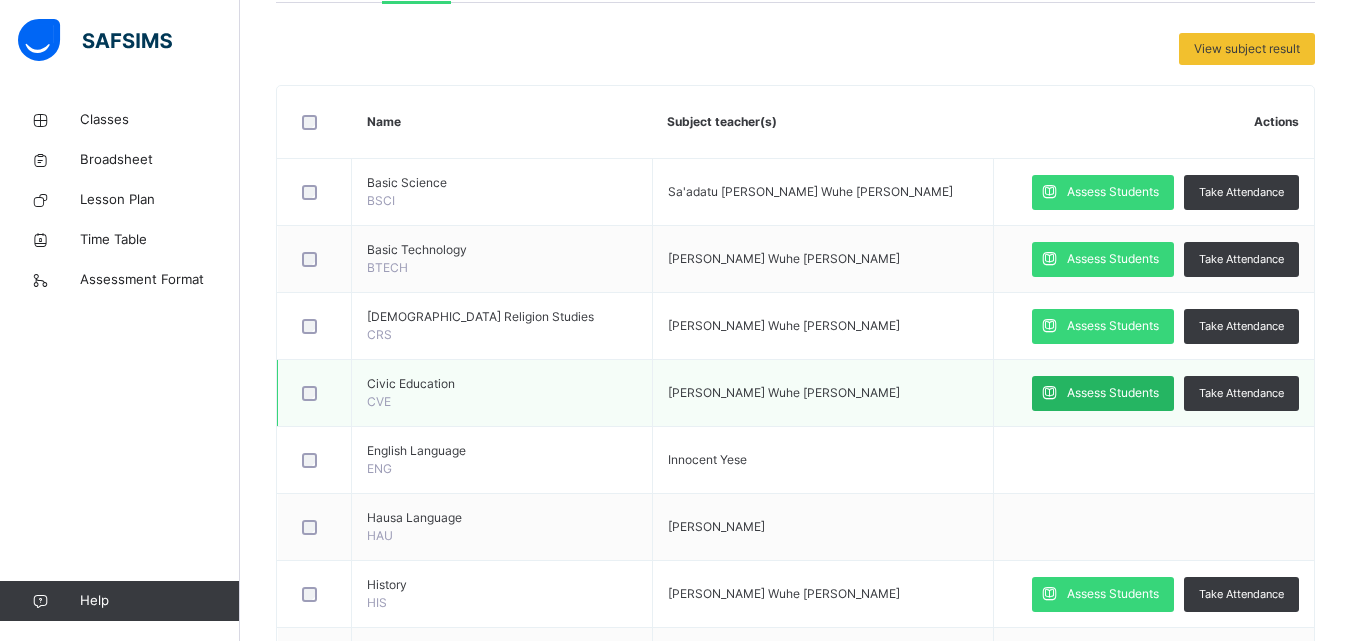 click on "Assess Students" at bounding box center (1113, 393) 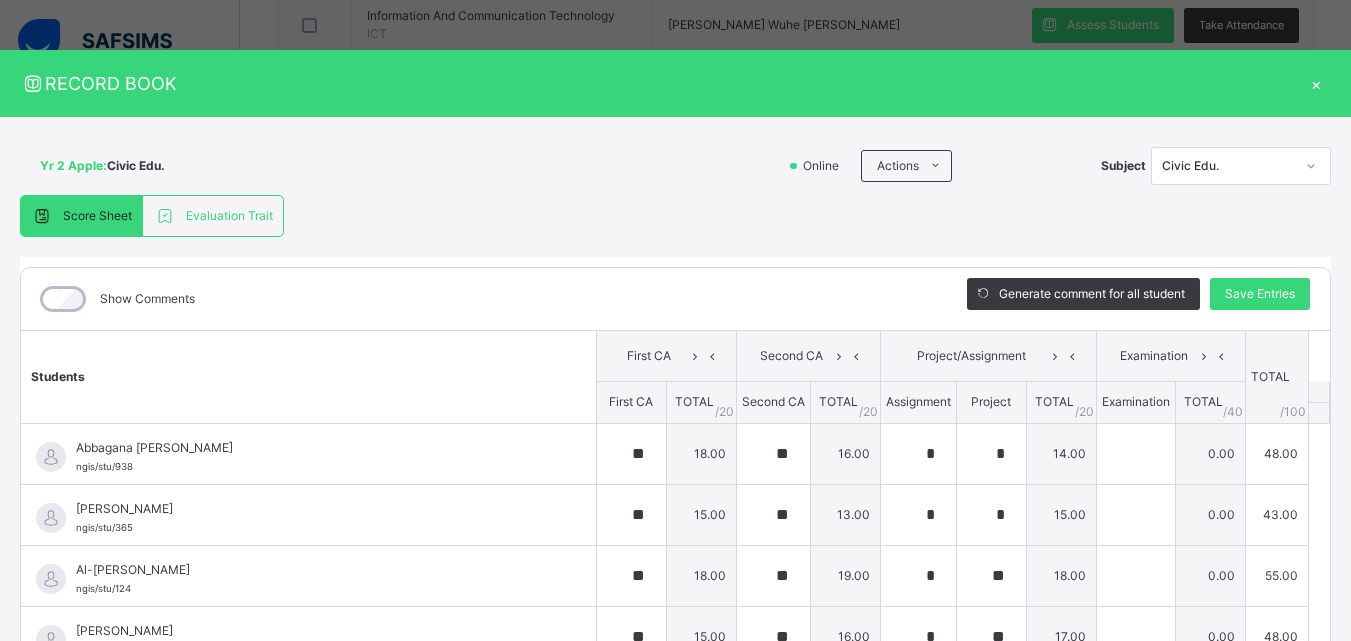 scroll, scrollTop: 1054, scrollLeft: 0, axis: vertical 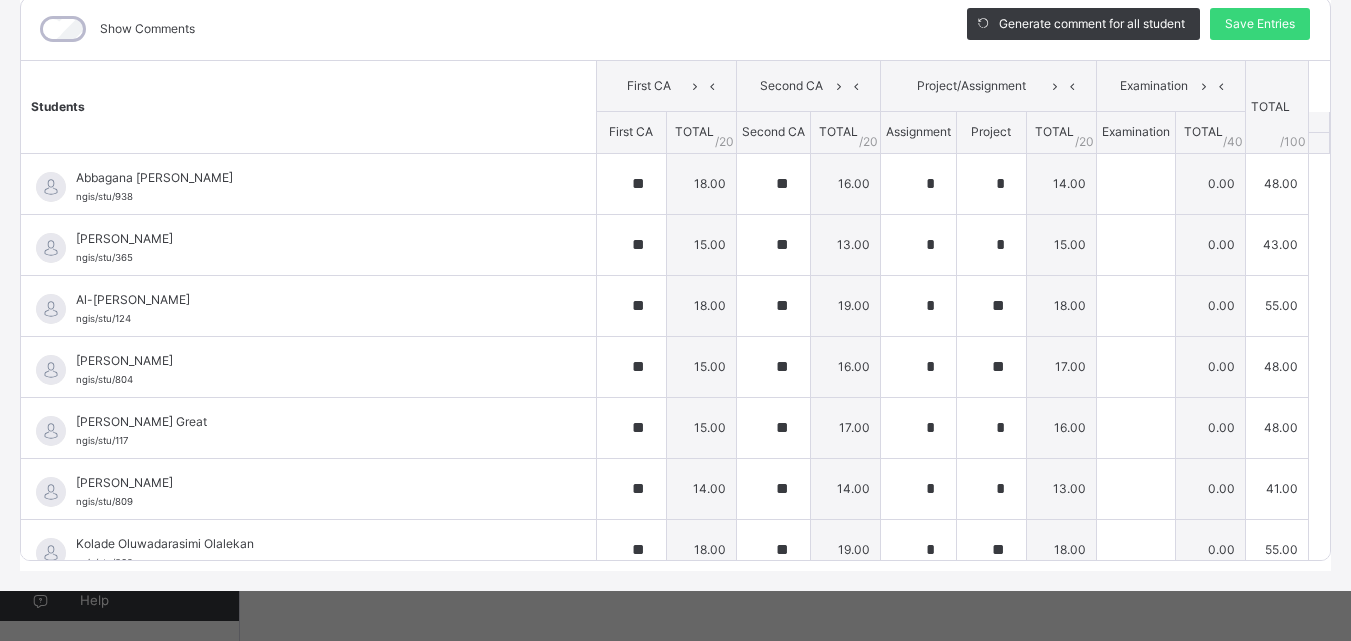 click on "Yr 2   Apple :   Civic Edu. Online Actions  Download Empty Score Sheet  Upload/map score sheet Subject  Civic Edu. NIGERIA GHANA INTERNATIONAL SCHOOL Date: 16th Jul 2025, 5:48:46 pm Score Sheet Evaluation Trait Score Sheet Evaluation Trait Show Comments   Generate comment for all student   Save Entries Class Level:  Yr 2   Apple Subject:  Civic Edu. Session:  2024/2025 Session Session:  Third Term Students First CA Second CA Project/Assignment Examination TOTAL /100 Comment First CA TOTAL / 20 Second CA TOTAL / 20 Assignment Project TOTAL / 20 Examination TOTAL / 40 Abbagana Yasmeen Aisha ngis/stu/938 Abbagana Yasmeen Aisha ngis/stu/938 ** 18.00 ** 16.00 * * 14.00 0.00 48.00 Generate comment 0 / 250   ×   Subject Teacher’s Comment Generate and see in full the comment developed by the AI with an option to regenerate the comment JS Abbagana Yasmeen Aisha   ngis/stu/938   Total 48.00  / 100.00 Sims Bot   Regenerate     Use this comment   Abdulgafar Abdulqadir  Mu'adh ngis/stu/365 Abdulgafar Abdulqadir  Mu'adh" at bounding box center [675, 219] 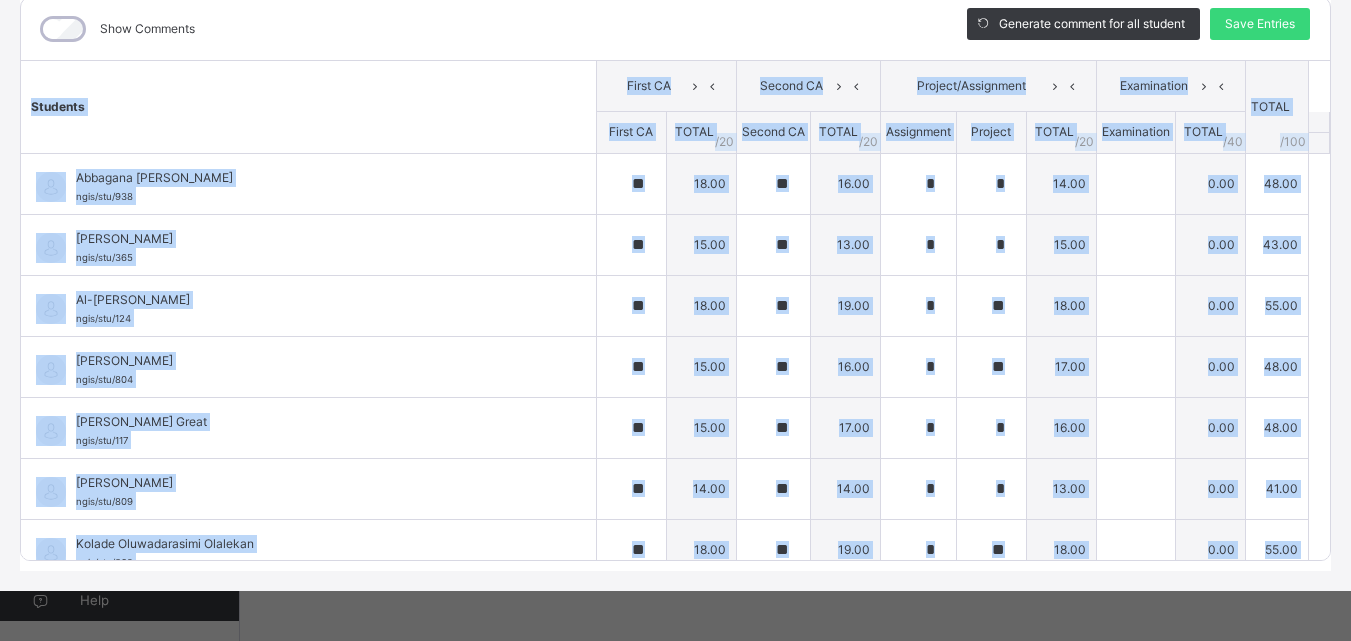 click on "Yr 2   Apple :   Civic Edu. Online Actions  Download Empty Score Sheet  Upload/map score sheet Subject  Civic Edu. NIGERIA GHANA INTERNATIONAL SCHOOL Date: 16th Jul 2025, 5:48:46 pm Score Sheet Evaluation Trait Score Sheet Evaluation Trait Show Comments   Generate comment for all student   Save Entries Class Level:  Yr 2   Apple Subject:  Civic Edu. Session:  2024/2025 Session Session:  Third Term Students First CA Second CA Project/Assignment Examination TOTAL /100 Comment First CA TOTAL / 20 Second CA TOTAL / 20 Assignment Project TOTAL / 20 Examination TOTAL / 40 Abbagana Yasmeen Aisha ngis/stu/938 Abbagana Yasmeen Aisha ngis/stu/938 ** 18.00 ** 16.00 * * 14.00 0.00 48.00 Generate comment 0 / 250   ×   Subject Teacher’s Comment Generate and see in full the comment developed by the AI with an option to regenerate the comment JS Abbagana Yasmeen Aisha   ngis/stu/938   Total 48.00  / 100.00 Sims Bot   Regenerate     Use this comment   Abdulgafar Abdulqadir  Mu'adh ngis/stu/365 Abdulgafar Abdulqadir  Mu'adh" at bounding box center [675, 219] 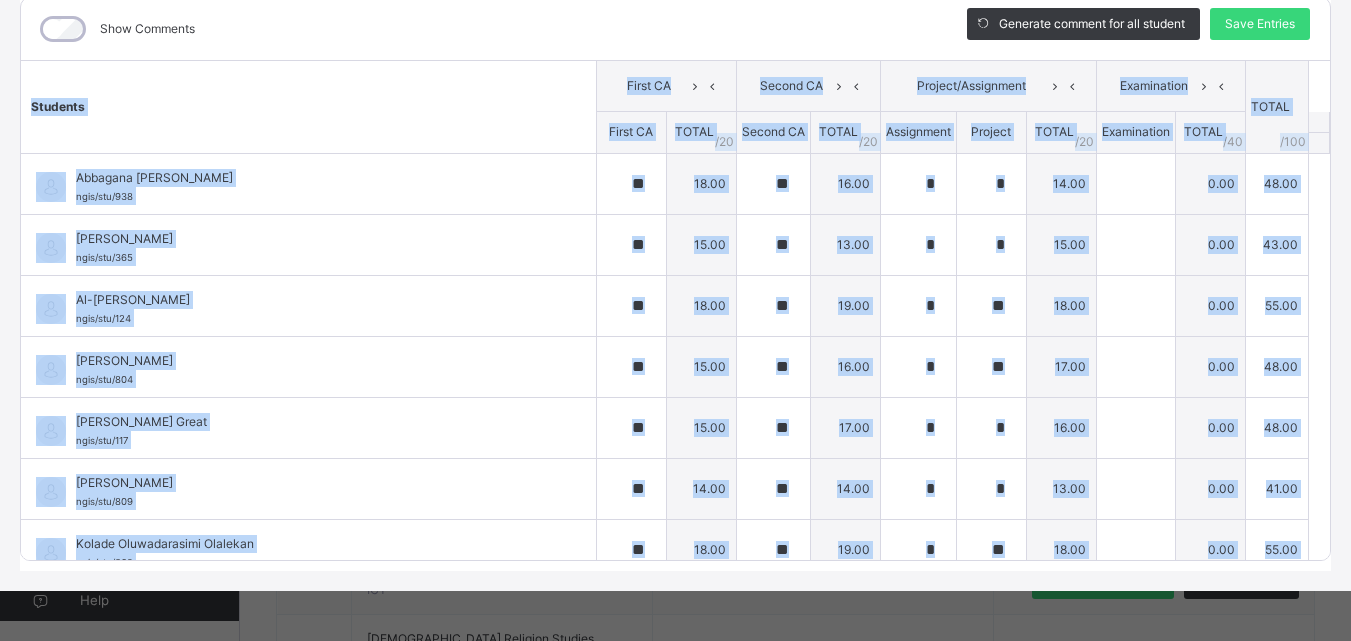 scroll, scrollTop: 0, scrollLeft: 0, axis: both 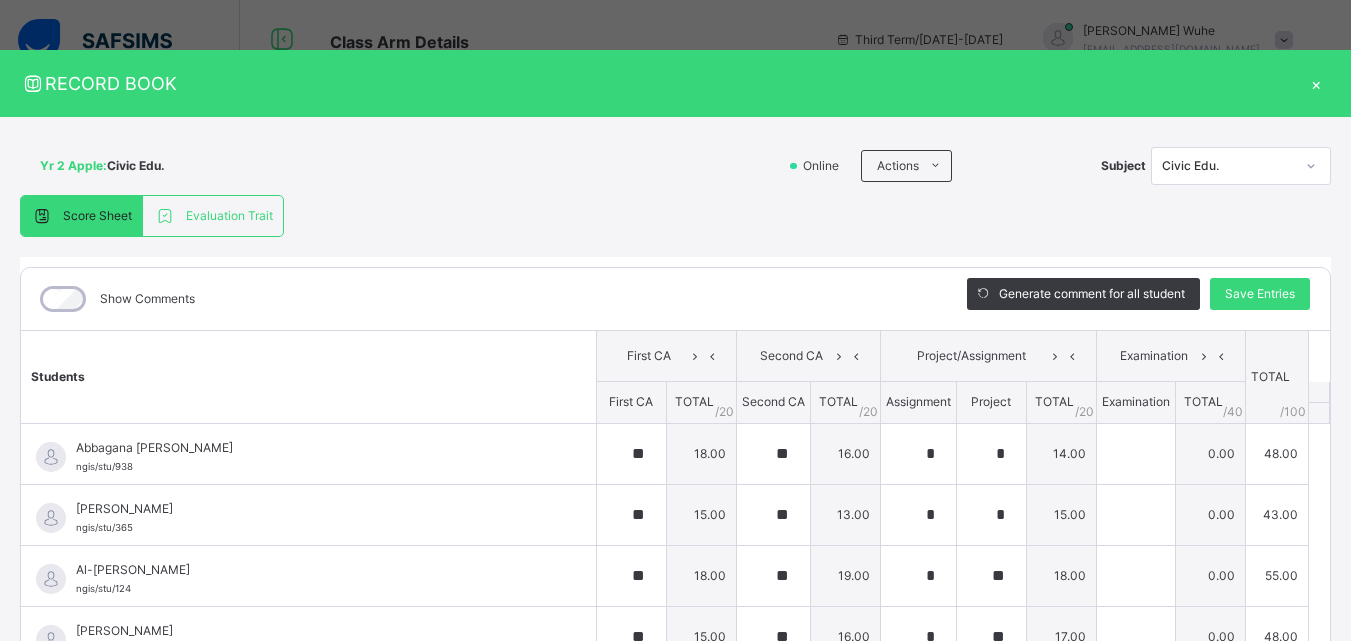 click on "×" at bounding box center [1316, 83] 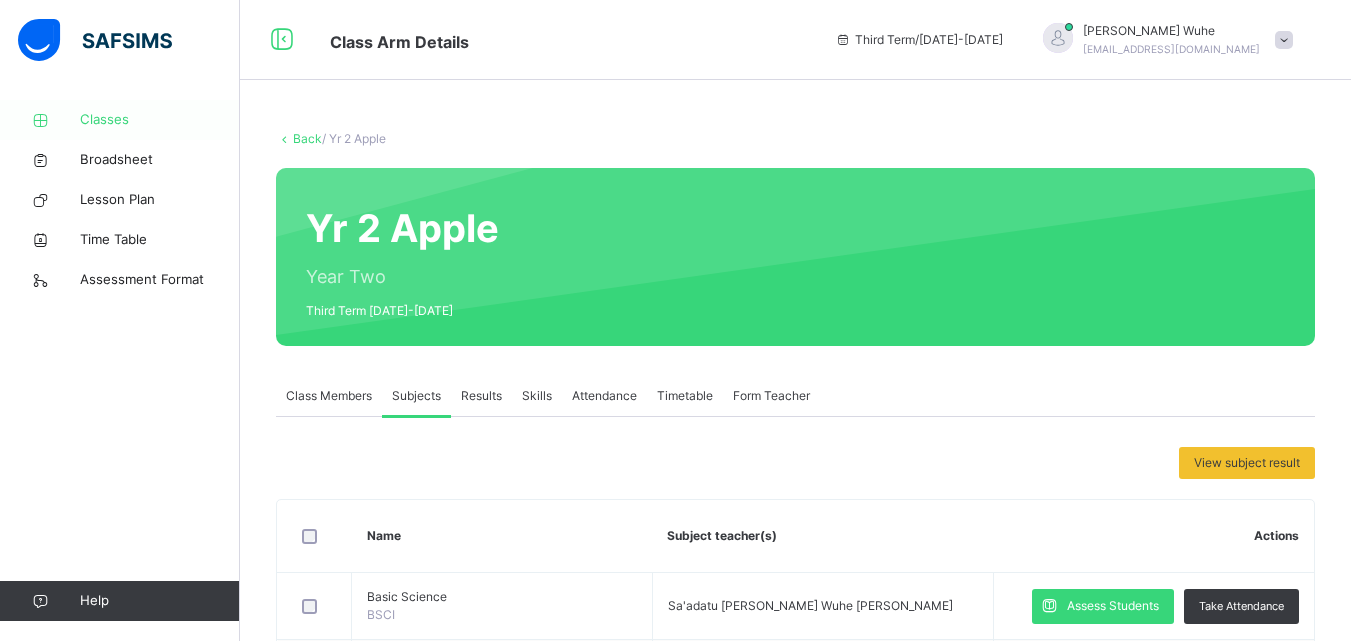 click on "Classes" at bounding box center [160, 120] 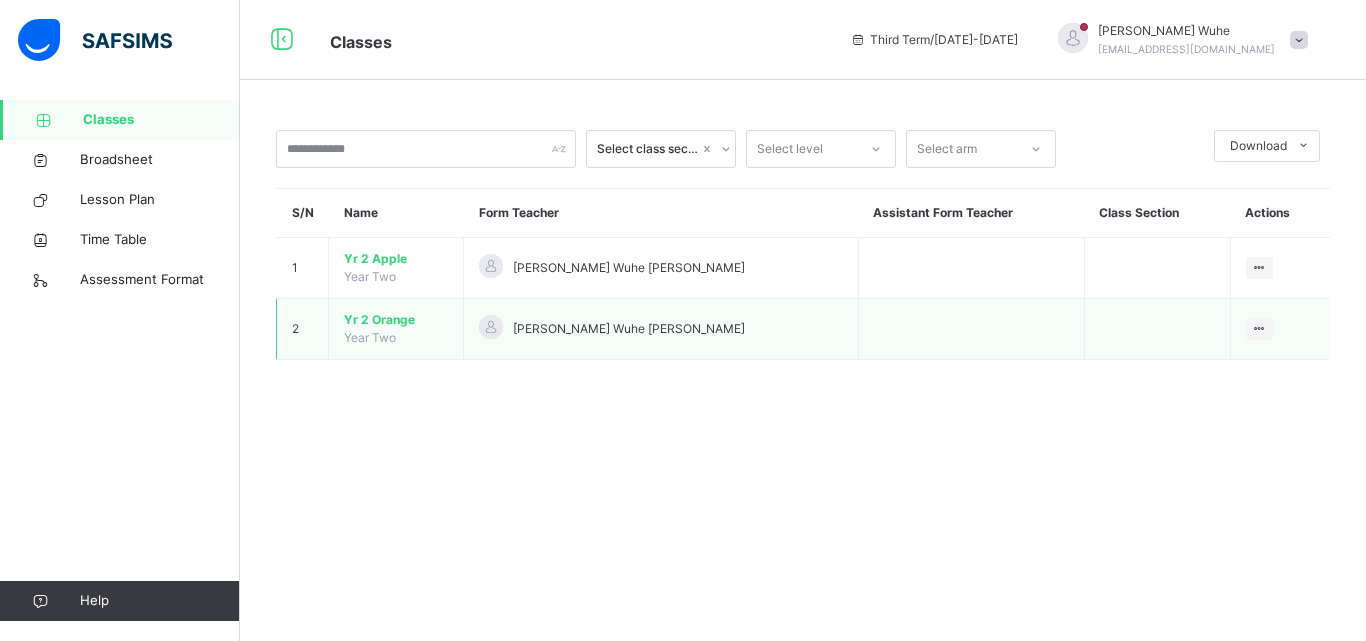 click on "Year Two" at bounding box center (370, 337) 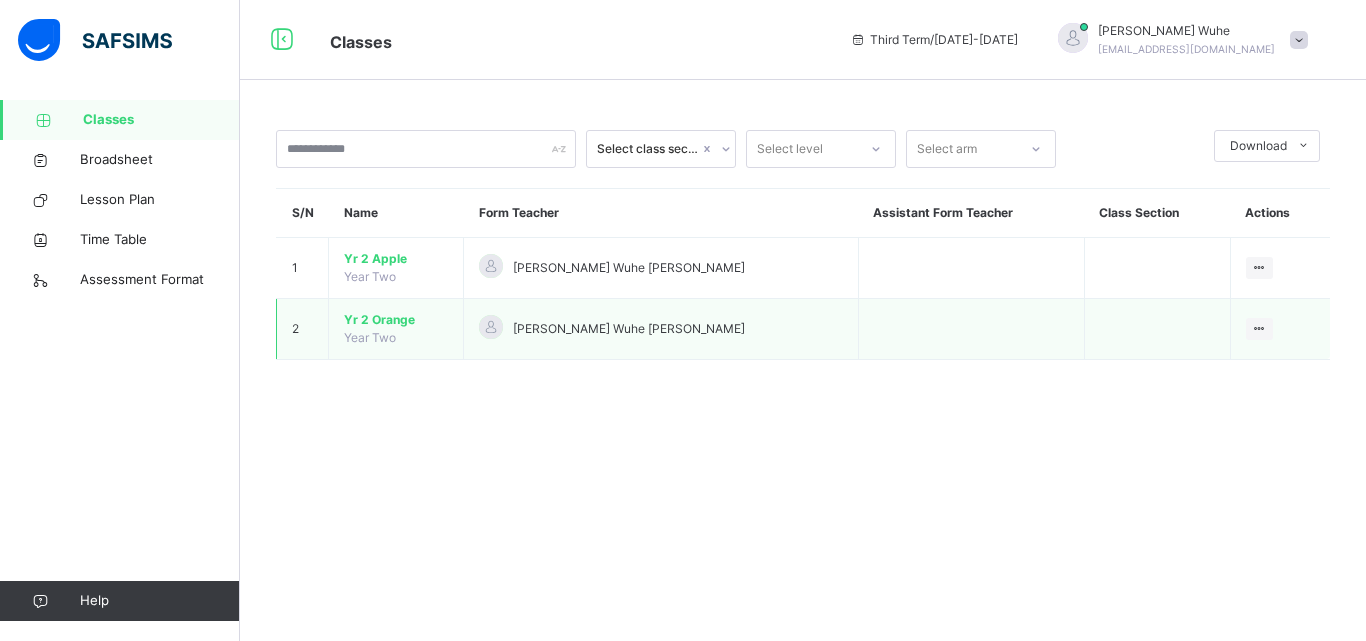 click on "Yr 2   Orange" at bounding box center (396, 320) 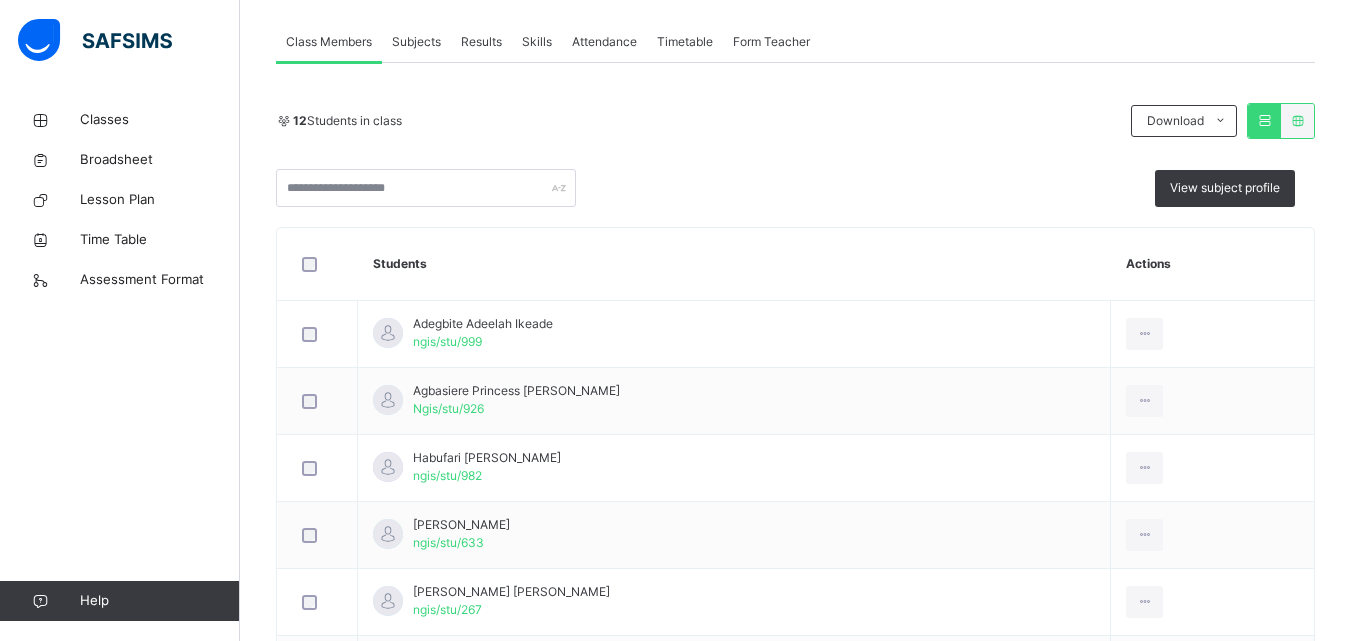 scroll, scrollTop: 360, scrollLeft: 0, axis: vertical 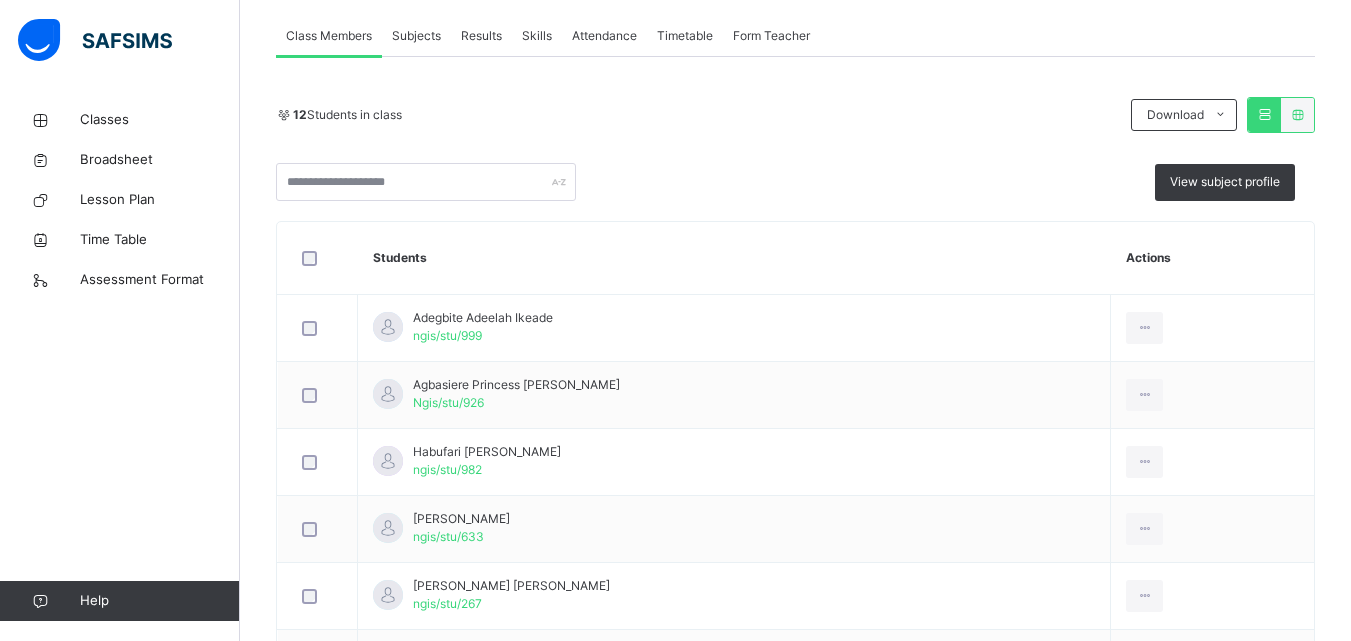 click on "Subjects" at bounding box center [416, 36] 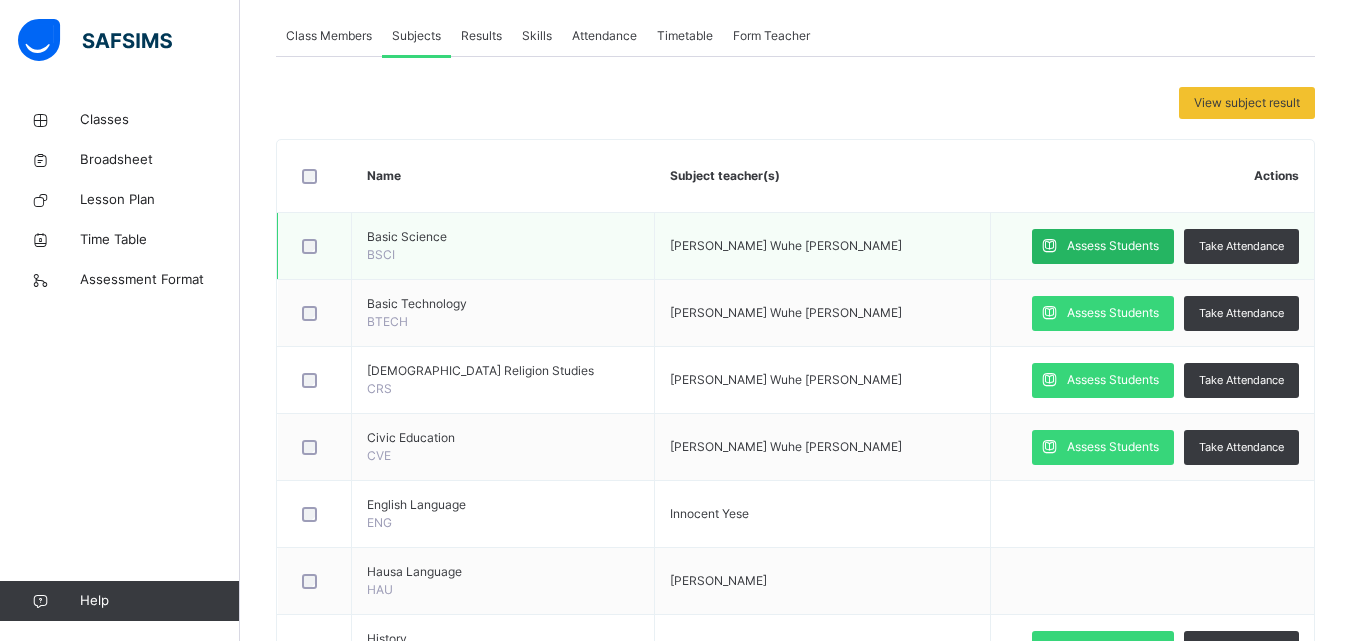 click on "Assess Students" at bounding box center (1113, 246) 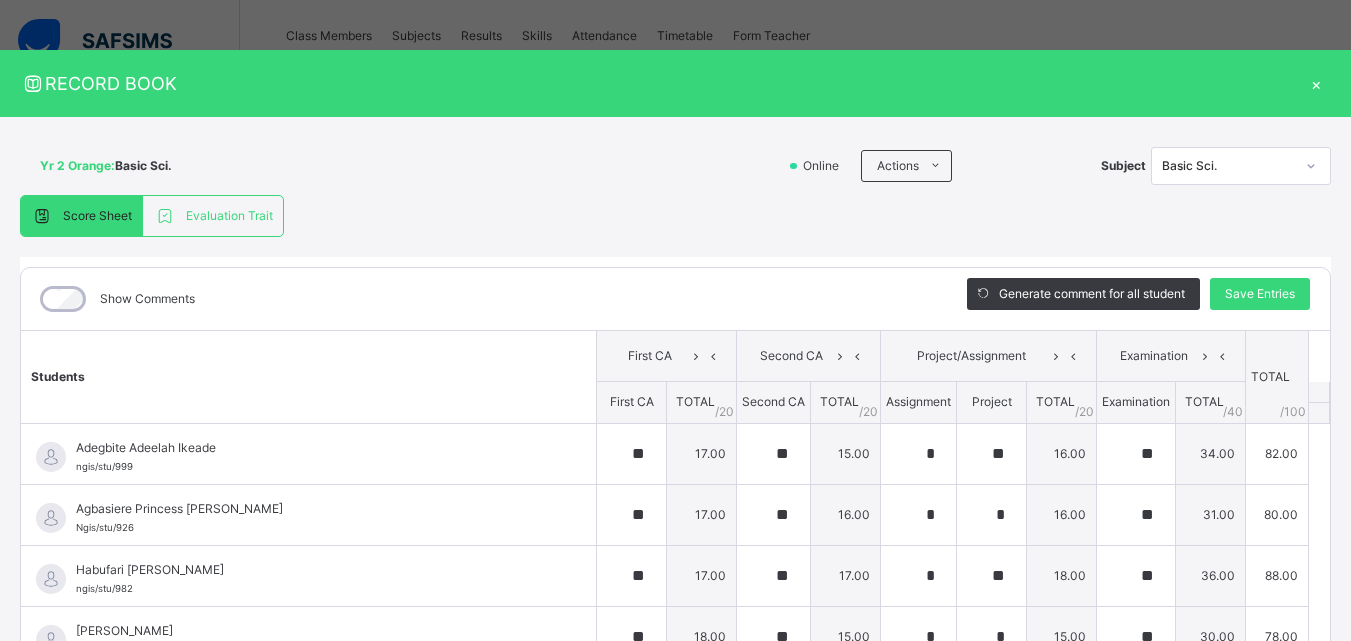 scroll, scrollTop: 326, scrollLeft: 0, axis: vertical 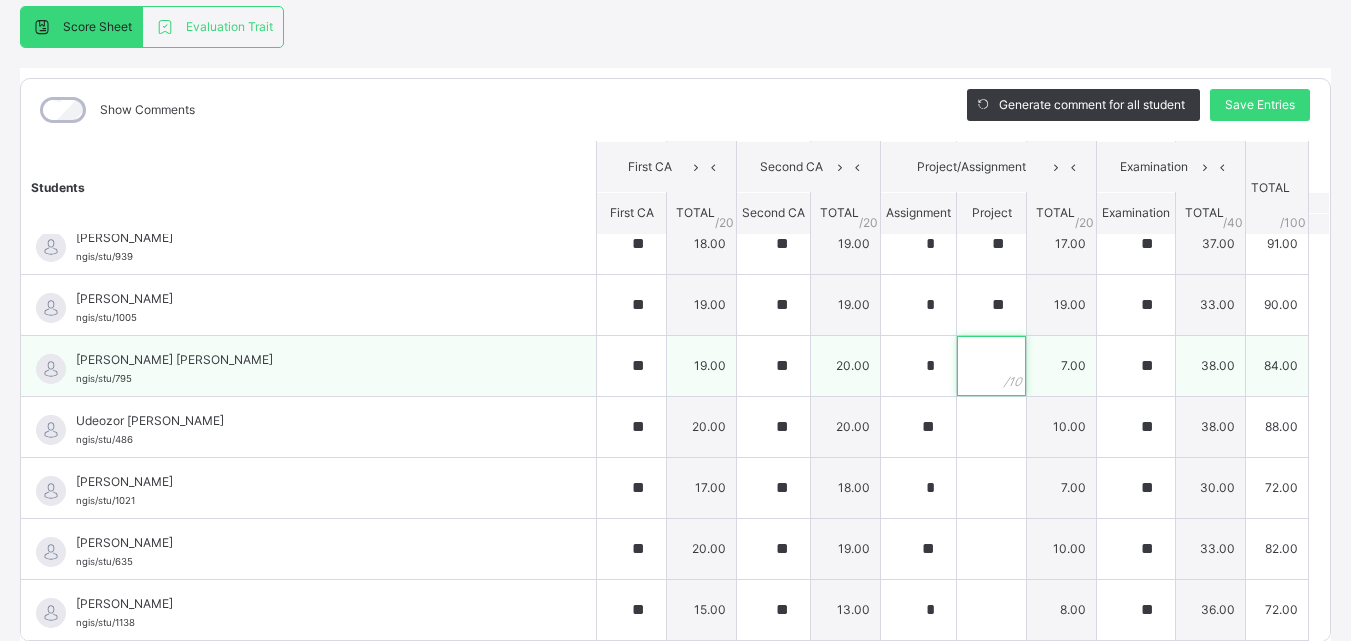 click at bounding box center [991, 366] 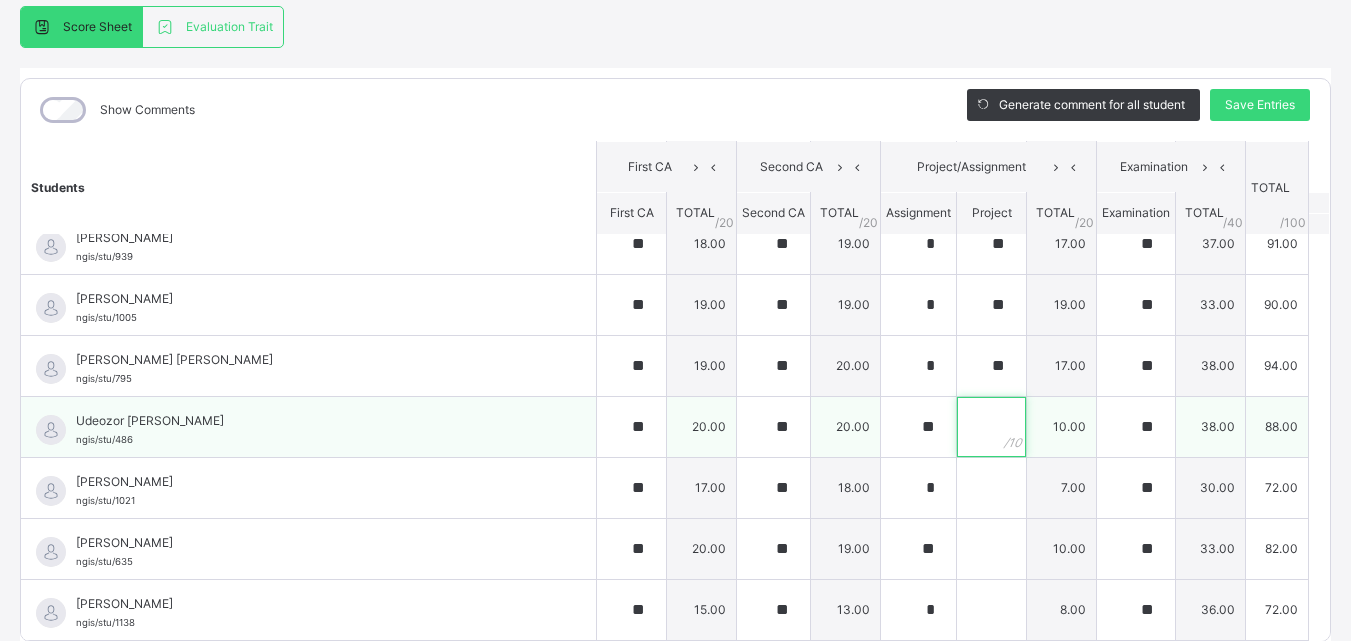 click at bounding box center [991, 427] 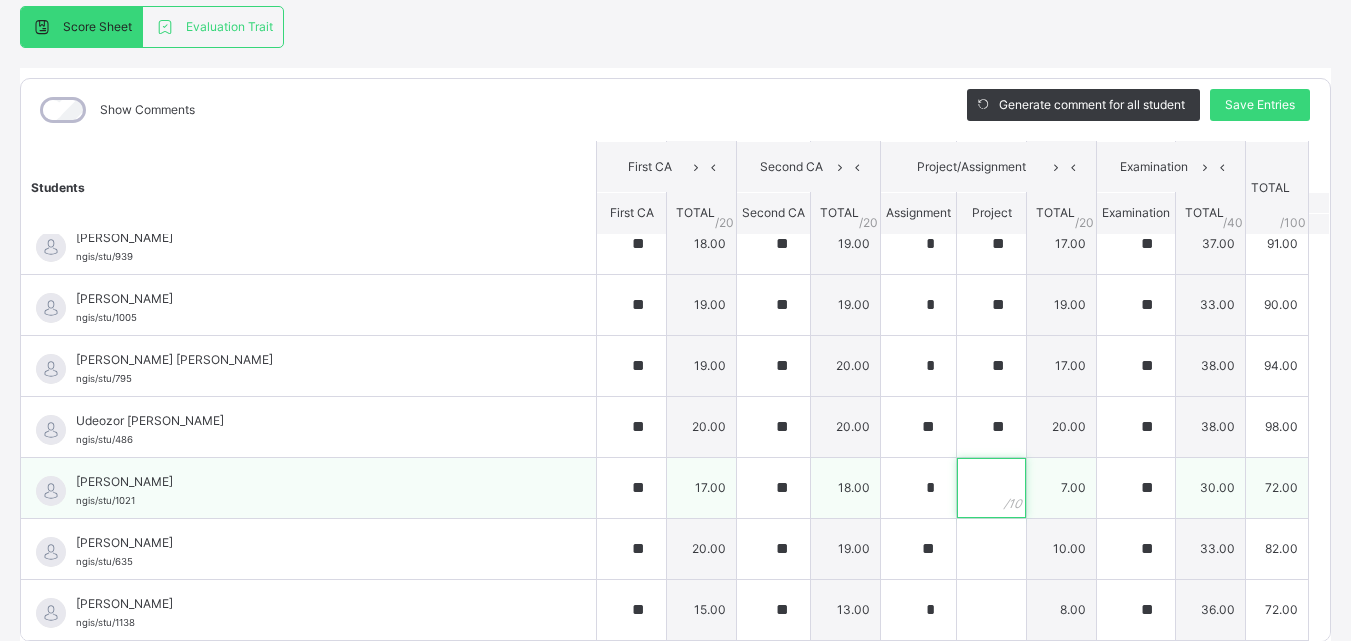 click at bounding box center [991, 488] 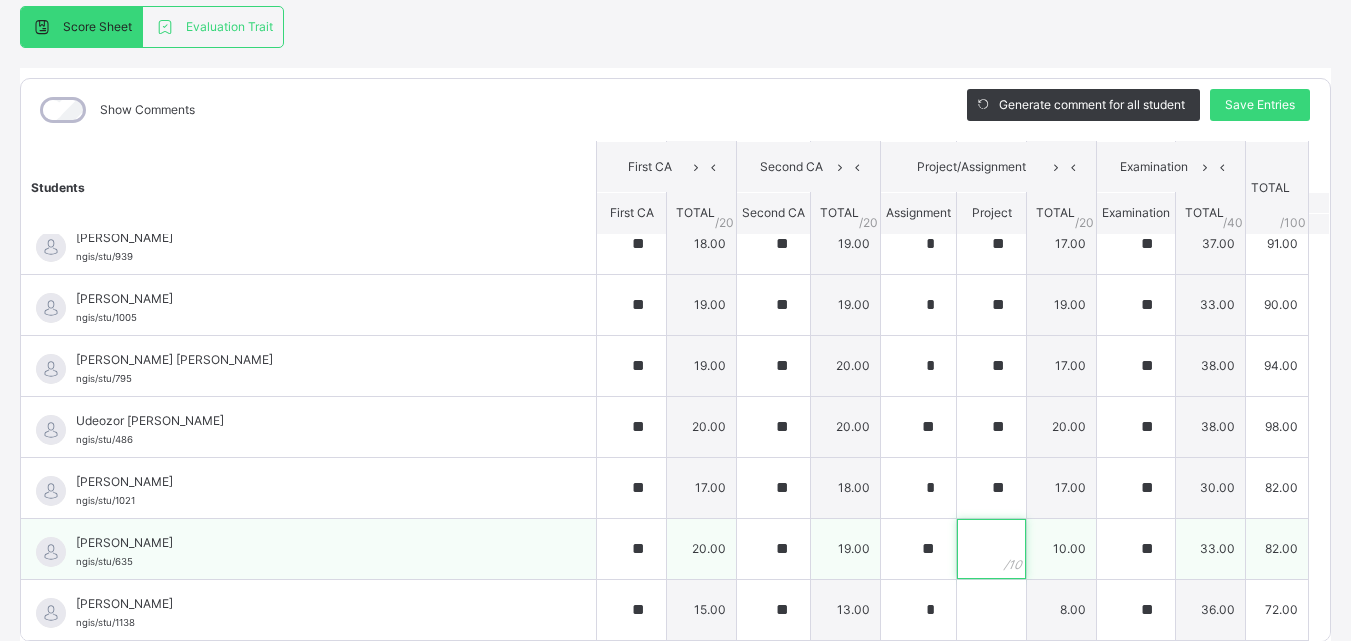click at bounding box center (991, 549) 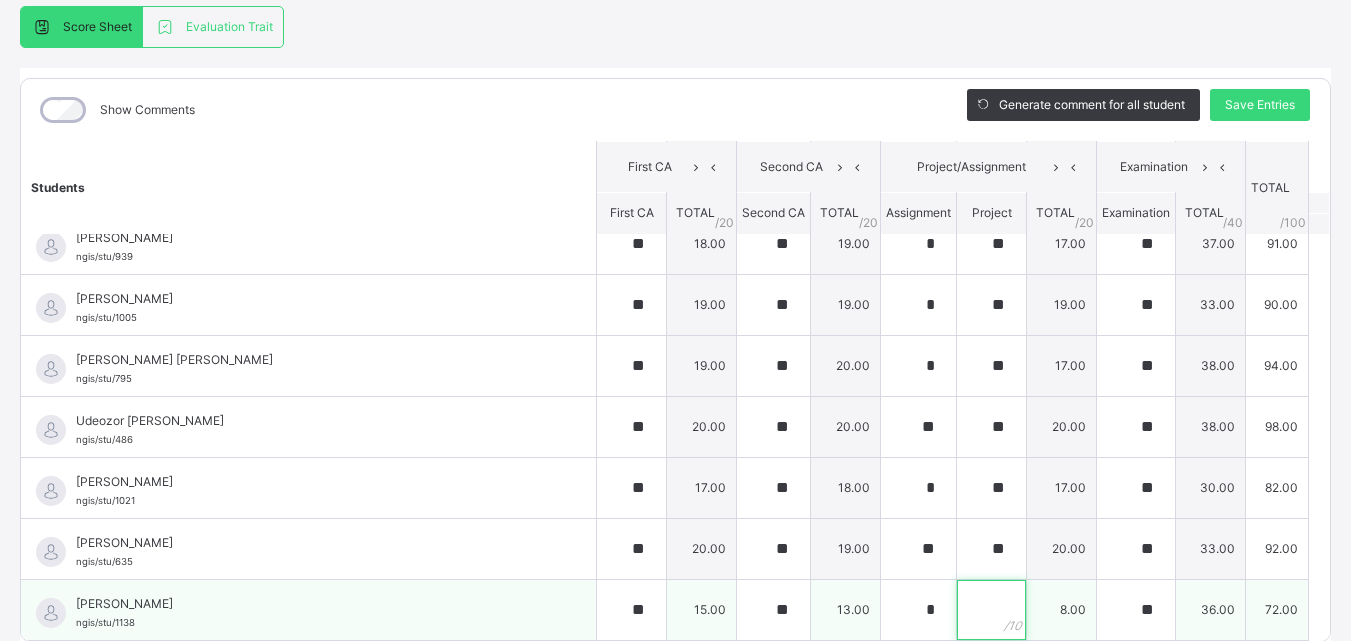click at bounding box center (991, 610) 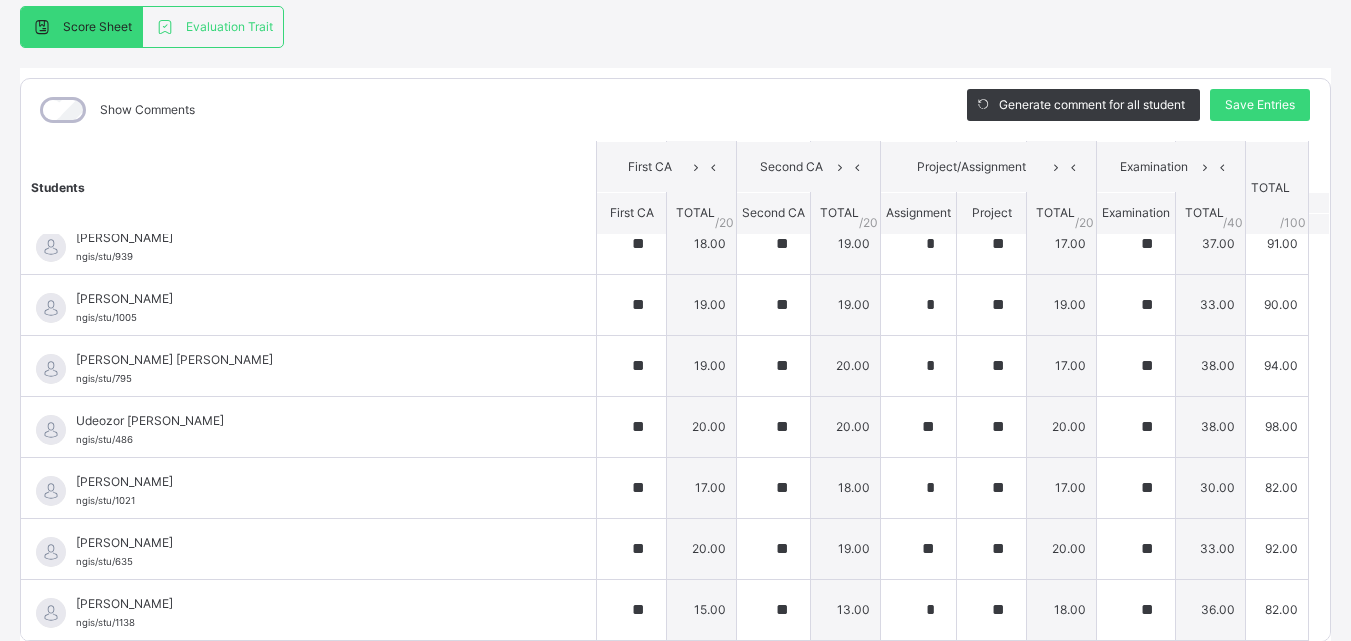 click on "Yr 2   Orange :   Basic Sci. Online Actions  Download Empty Score Sheet  Upload/map score sheet Subject  Basic Sci. NIGERIA GHANA INTERNATIONAL SCHOOL Date: 16th Jul 2025, 5:52:28 pm Score Sheet Evaluation Trait Score Sheet Evaluation Trait Show Comments   Generate comment for all student   Save Entries Class Level:  Yr 2   Orange Subject:  Basic Sci. Session:  2024/2025 Session Session:  Third Term Students First CA Second CA Project/Assignment Examination TOTAL /100 Comment First CA TOTAL / 20 Second CA TOTAL / 20 Assignment Project TOTAL / 20 Examination TOTAL / 40 Adegbite Adeelah Ikeade ngis/stu/999 Adegbite Adeelah Ikeade ngis/stu/999 ** 17.00 ** 15.00 * ** 16.00 ** 34.00 82.00 Generate comment 0 / 250   ×   Subject Teacher’s Comment Generate and see in full the comment developed by the AI with an option to regenerate the comment JS Adegbite Adeelah Ikeade   ngis/stu/999   Total 82.00  / 100.00 Sims Bot   Regenerate     Use this comment   Agbasiere Princess Adachukwu Ngis/stu/926 Ngis/stu/926 ** ** *" at bounding box center (675, 300) 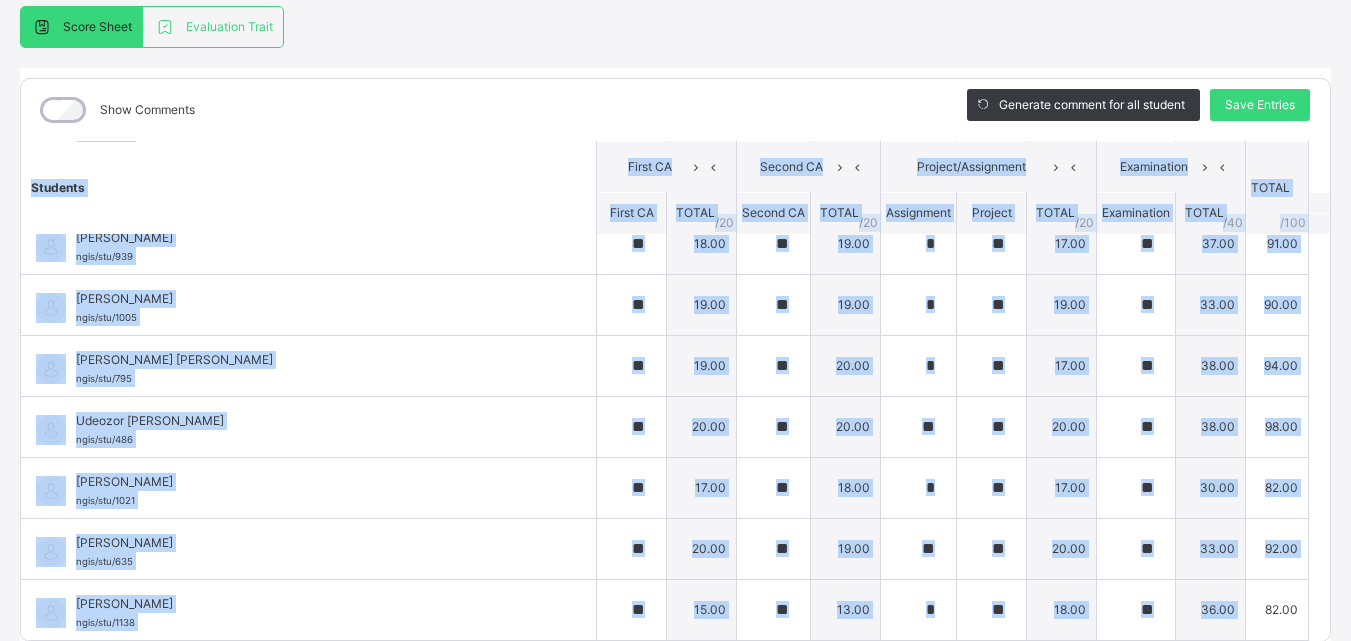 click on "Yr 2   Orange :   Basic Sci. Online Actions  Download Empty Score Sheet  Upload/map score sheet Subject  Basic Sci. NIGERIA GHANA INTERNATIONAL SCHOOL Date: 16th Jul 2025, 5:52:28 pm Score Sheet Evaluation Trait Score Sheet Evaluation Trait Show Comments   Generate comment for all student   Save Entries Class Level:  Yr 2   Orange Subject:  Basic Sci. Session:  2024/2025 Session Session:  Third Term Students First CA Second CA Project/Assignment Examination TOTAL /100 Comment First CA TOTAL / 20 Second CA TOTAL / 20 Assignment Project TOTAL / 20 Examination TOTAL / 40 Adegbite Adeelah Ikeade ngis/stu/999 Adegbite Adeelah Ikeade ngis/stu/999 ** 17.00 ** 15.00 * ** 16.00 ** 34.00 82.00 Generate comment 0 / 250   ×   Subject Teacher’s Comment Generate and see in full the comment developed by the AI with an option to regenerate the comment JS Adegbite Adeelah Ikeade   ngis/stu/999   Total 82.00  / 100.00 Sims Bot   Regenerate     Use this comment   Agbasiere Princess Adachukwu Ngis/stu/926 Ngis/stu/926 ** ** *" at bounding box center [675, 300] 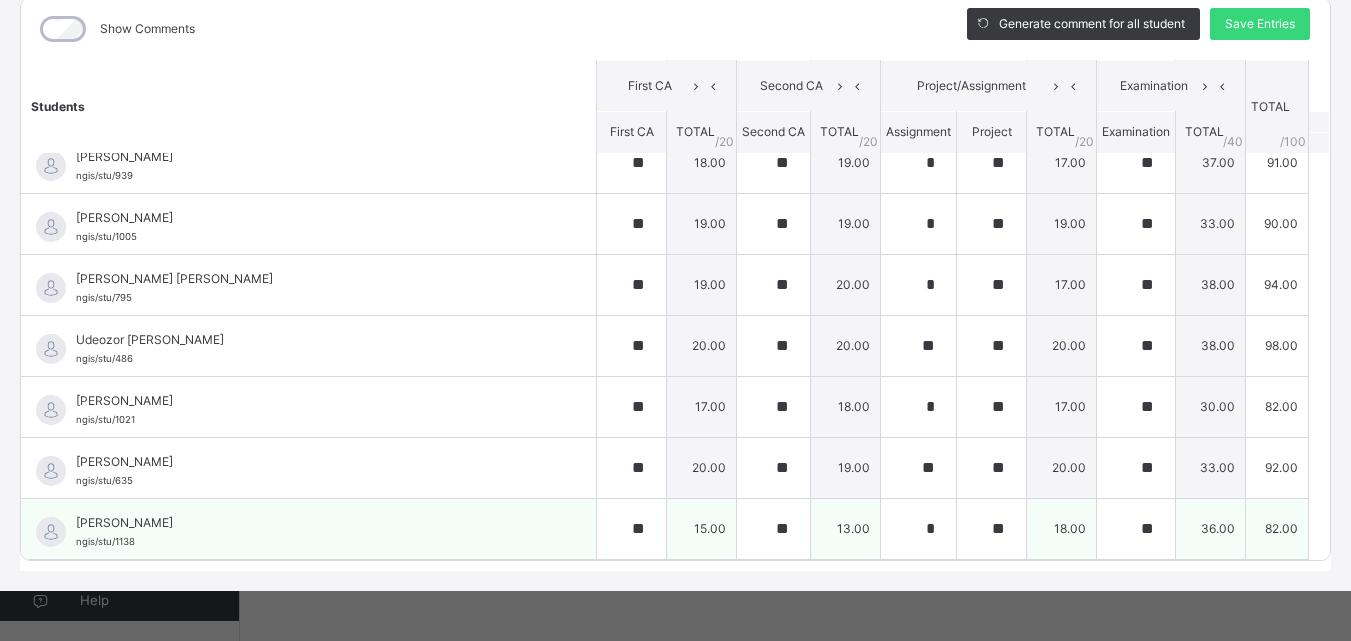 click on "36.00" at bounding box center [1211, 528] 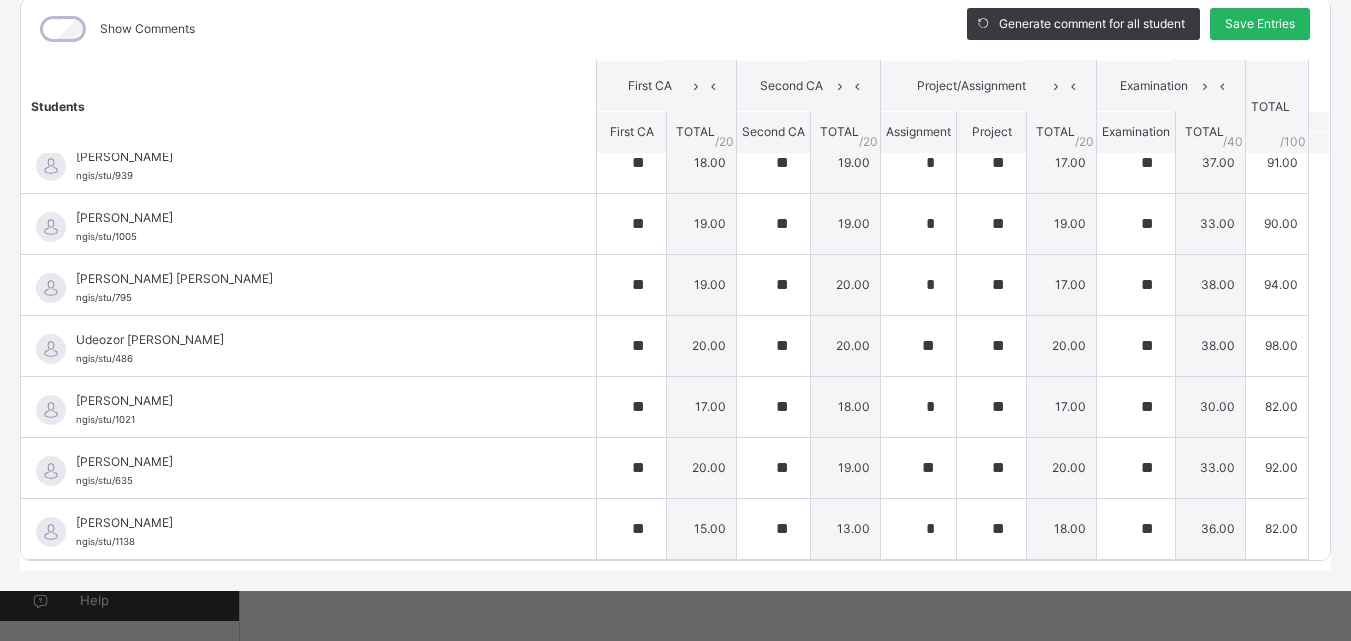 click on "Save Entries" at bounding box center (1260, 24) 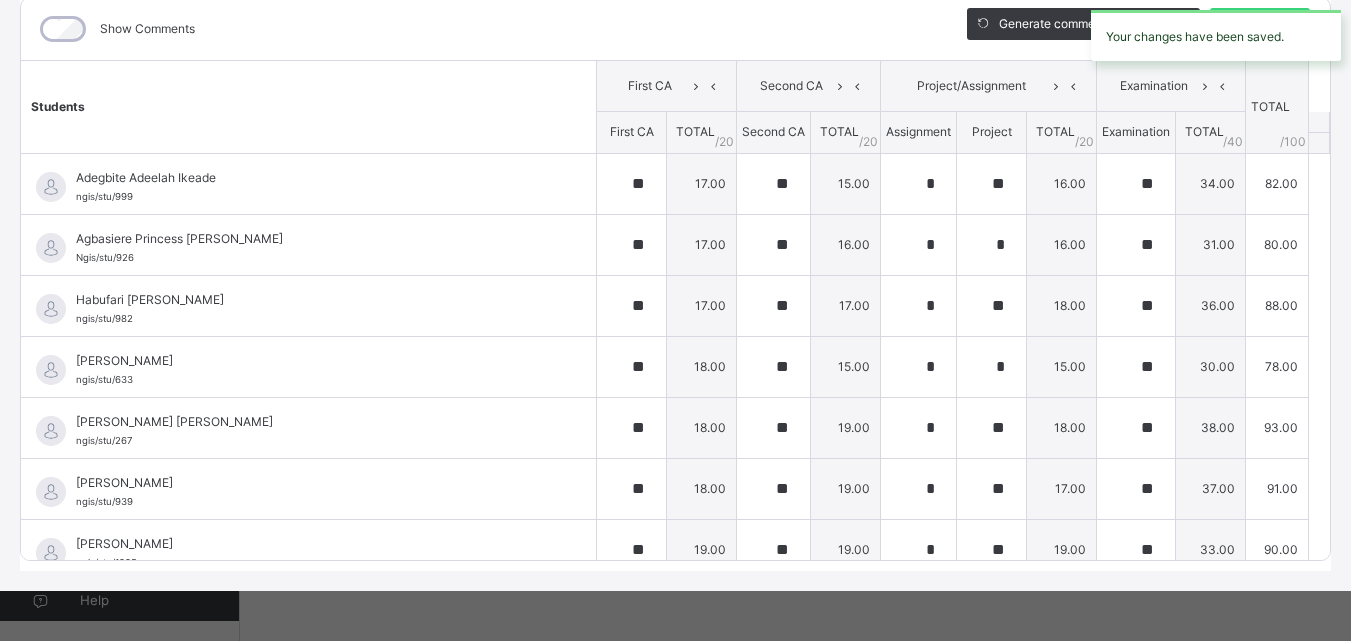 click on "Yr 2   Orange :   Basic Sci. Online Actions  Download Empty Score Sheet  Upload/map score sheet Subject  Basic Sci. NIGERIA GHANA INTERNATIONAL SCHOOL Date: 16th Jul 2025, 5:53:49 pm Score Sheet Evaluation Trait Score Sheet Evaluation Trait Show Comments   Generate comment for all student   Save Entries Class Level:  Yr 2   Orange Subject:  Basic Sci. Session:  2024/2025 Session Session:  Third Term Students First CA Second CA Project/Assignment Examination TOTAL /100 Comment First CA TOTAL / 20 Second CA TOTAL / 20 Assignment Project TOTAL / 20 Examination TOTAL / 40 Adegbite Adeelah Ikeade ngis/stu/999 Adegbite Adeelah Ikeade ngis/stu/999 ** 17.00 ** 15.00 * ** 16.00 ** 34.00 82.00 Generate comment 0 / 250   ×   Subject Teacher’s Comment Generate and see in full the comment developed by the AI with an option to regenerate the comment JS Adegbite Adeelah Ikeade   ngis/stu/999   Total 82.00  / 100.00 Sims Bot   Regenerate     Use this comment   Agbasiere Princess Adachukwu Ngis/stu/926 Ngis/stu/926 ** ** *" at bounding box center (675, 219) 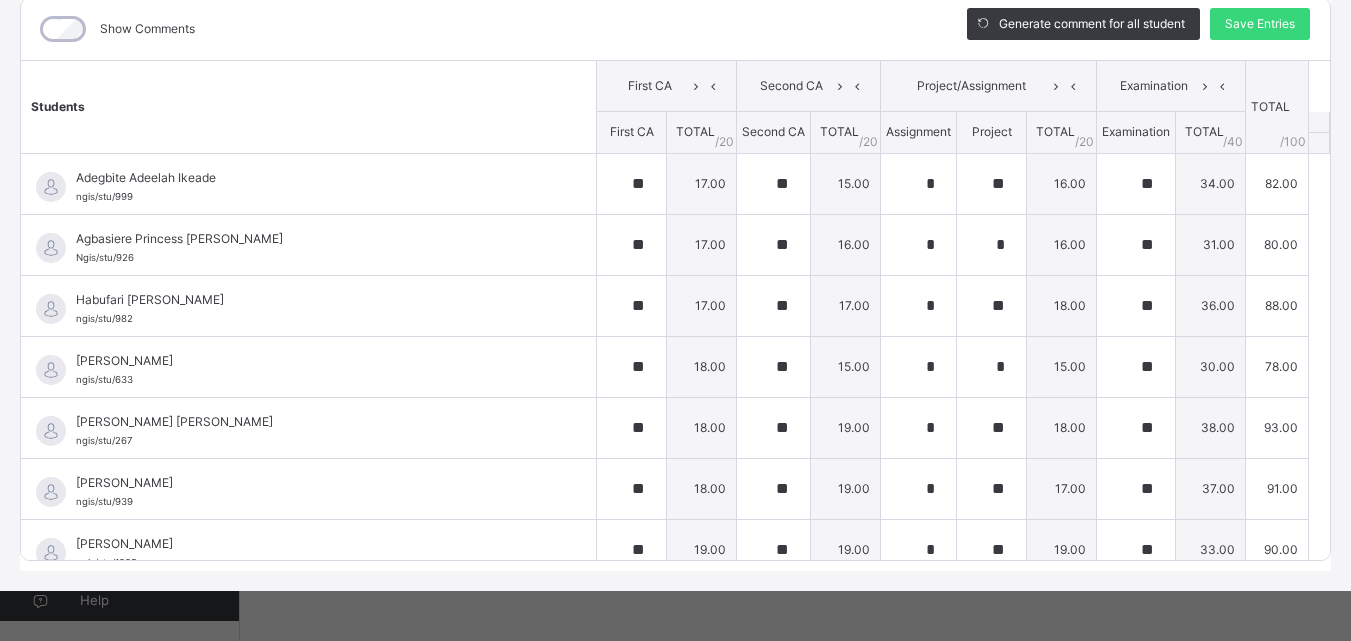 click on "Yr 2   Orange :   Basic Sci. Online Actions  Download Empty Score Sheet  Upload/map score sheet Subject  Basic Sci. NIGERIA GHANA INTERNATIONAL SCHOOL Date: 16th Jul 2025, 5:53:49 pm Score Sheet Evaluation Trait Score Sheet Evaluation Trait Show Comments   Generate comment for all student   Save Entries Class Level:  Yr 2   Orange Subject:  Basic Sci. Session:  2024/2025 Session Session:  Third Term Students First CA Second CA Project/Assignment Examination TOTAL /100 Comment First CA TOTAL / 20 Second CA TOTAL / 20 Assignment Project TOTAL / 20 Examination TOTAL / 40 Adegbite Adeelah Ikeade ngis/stu/999 Adegbite Adeelah Ikeade ngis/stu/999 ** 17.00 ** 15.00 * ** 16.00 ** 34.00 82.00 Generate comment 0 / 250   ×   Subject Teacher’s Comment Generate and see in full the comment developed by the AI with an option to regenerate the comment JS Adegbite Adeelah Ikeade   ngis/stu/999   Total 82.00  / 100.00 Sims Bot   Regenerate     Use this comment   Agbasiere Princess Adachukwu Ngis/stu/926 Ngis/stu/926 ** ** *" at bounding box center (675, 219) 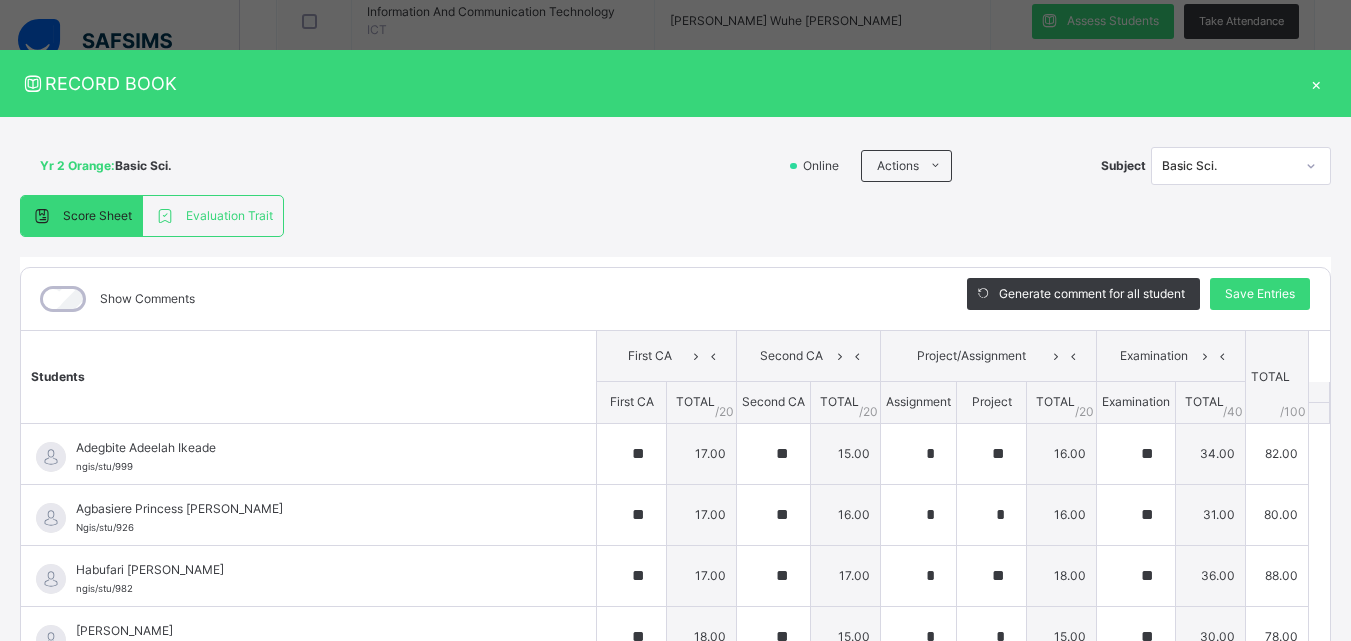 click on "×" at bounding box center (1316, 83) 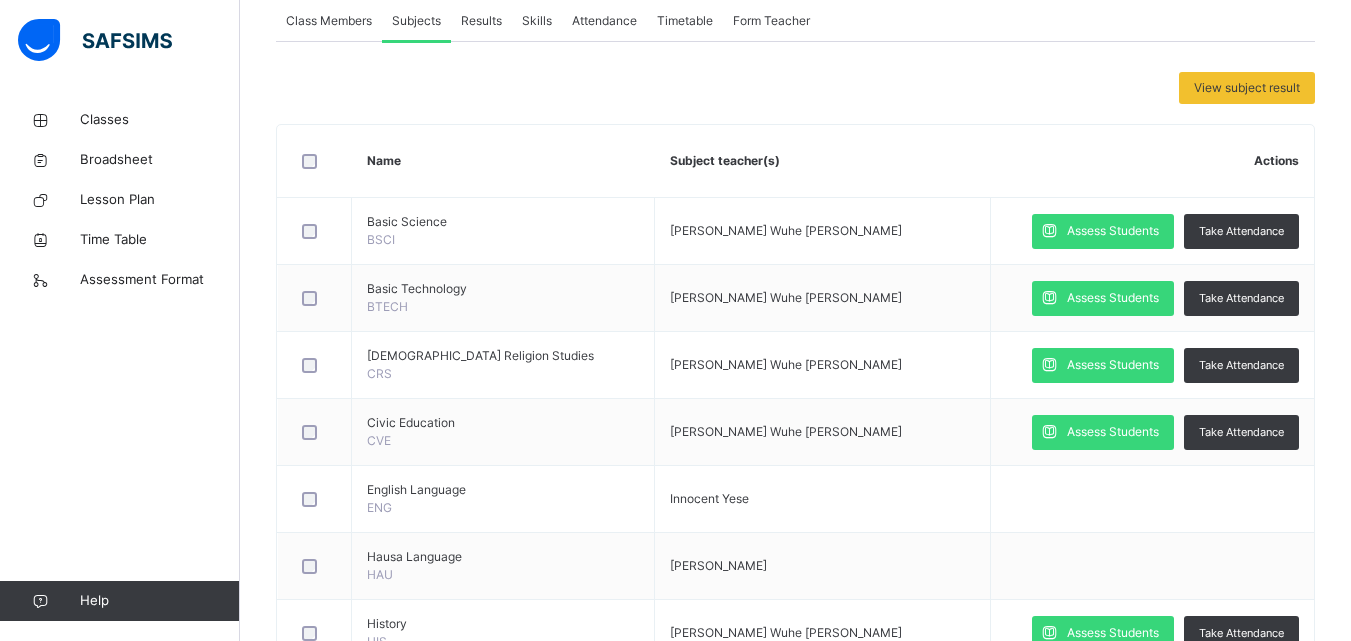 scroll, scrollTop: 374, scrollLeft: 0, axis: vertical 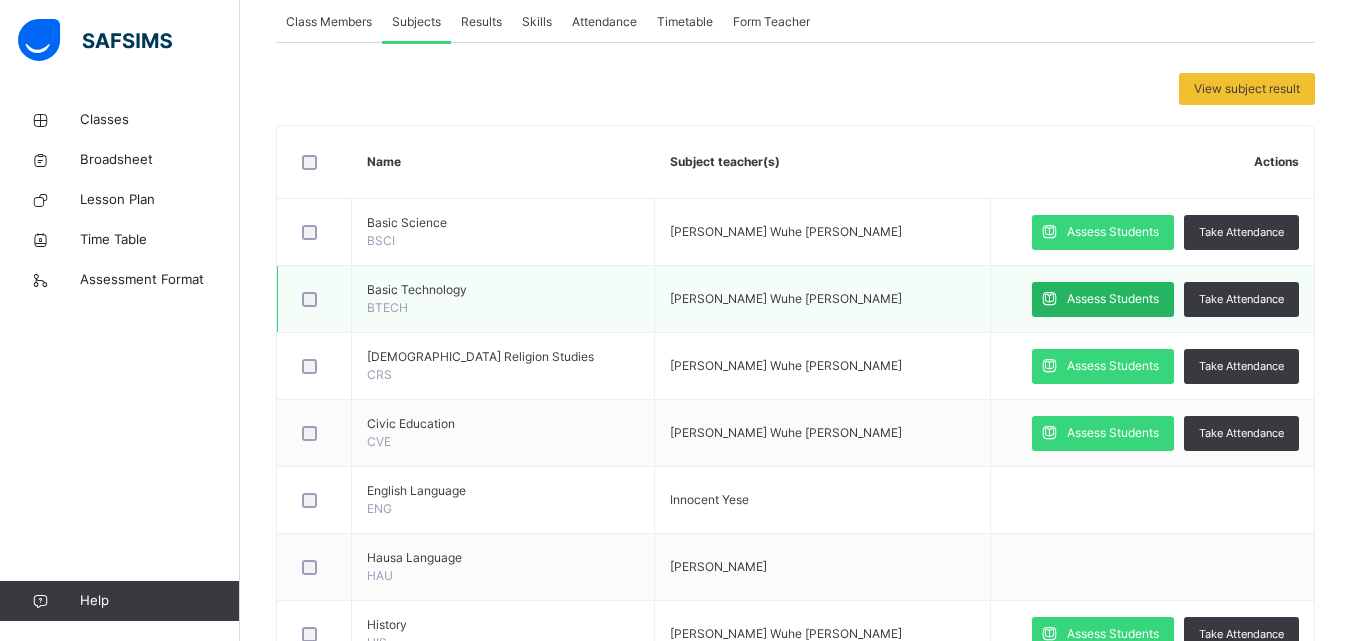 click on "Assess Students" at bounding box center (1113, 299) 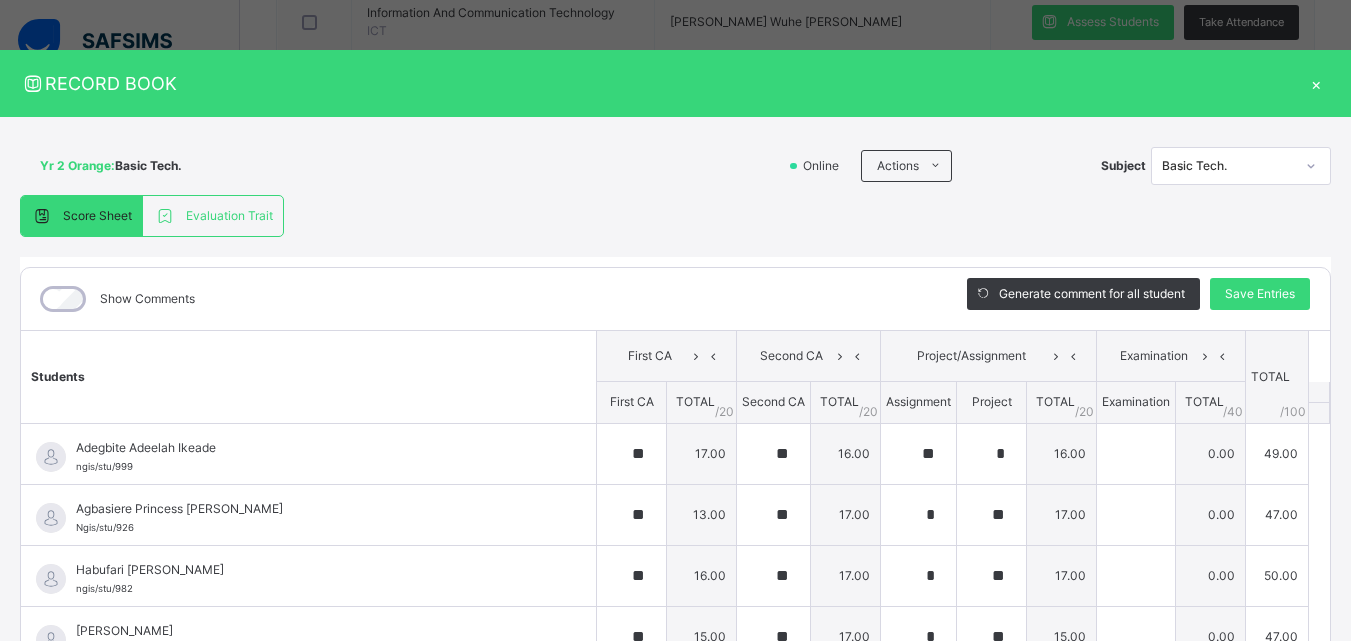 scroll, scrollTop: 1054, scrollLeft: 0, axis: vertical 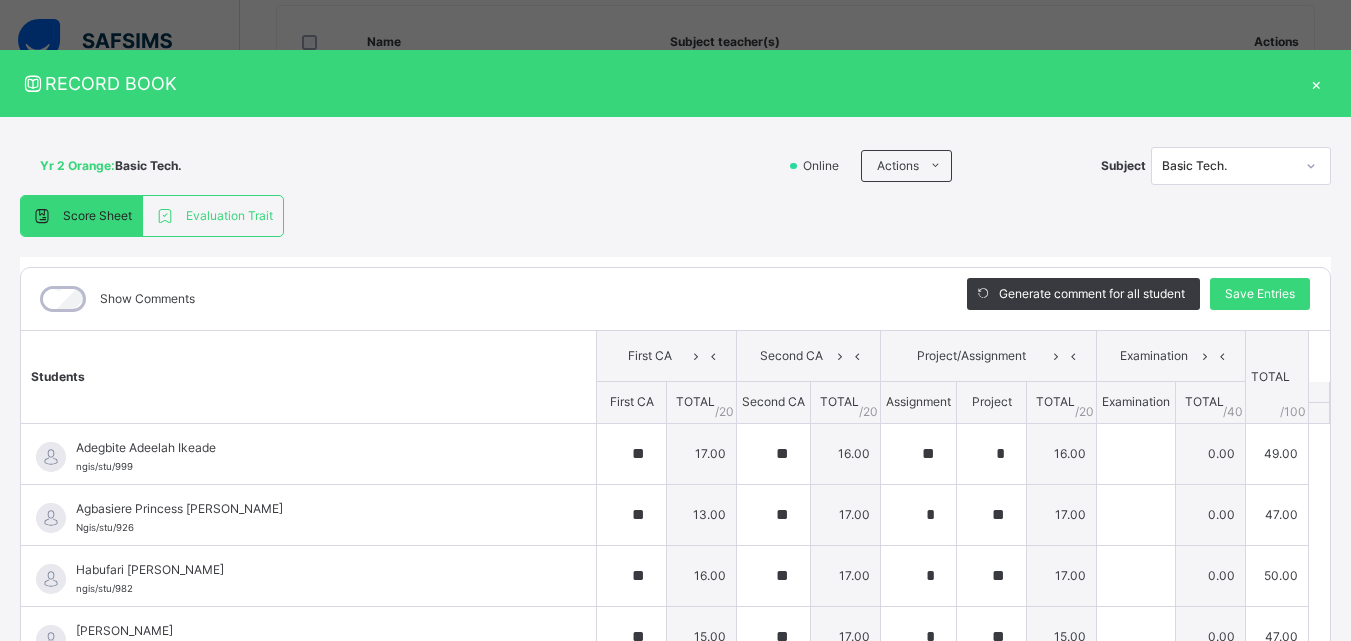 click on "×" at bounding box center (1316, 83) 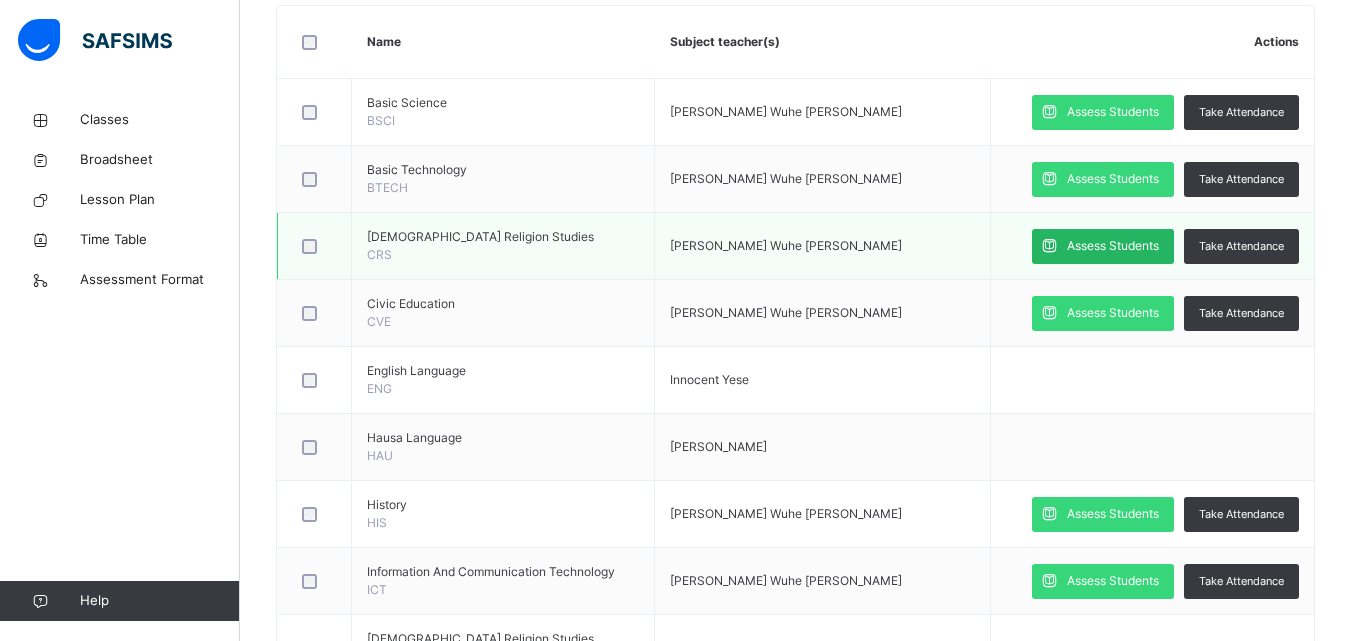 click on "Assess Students" at bounding box center [1113, 246] 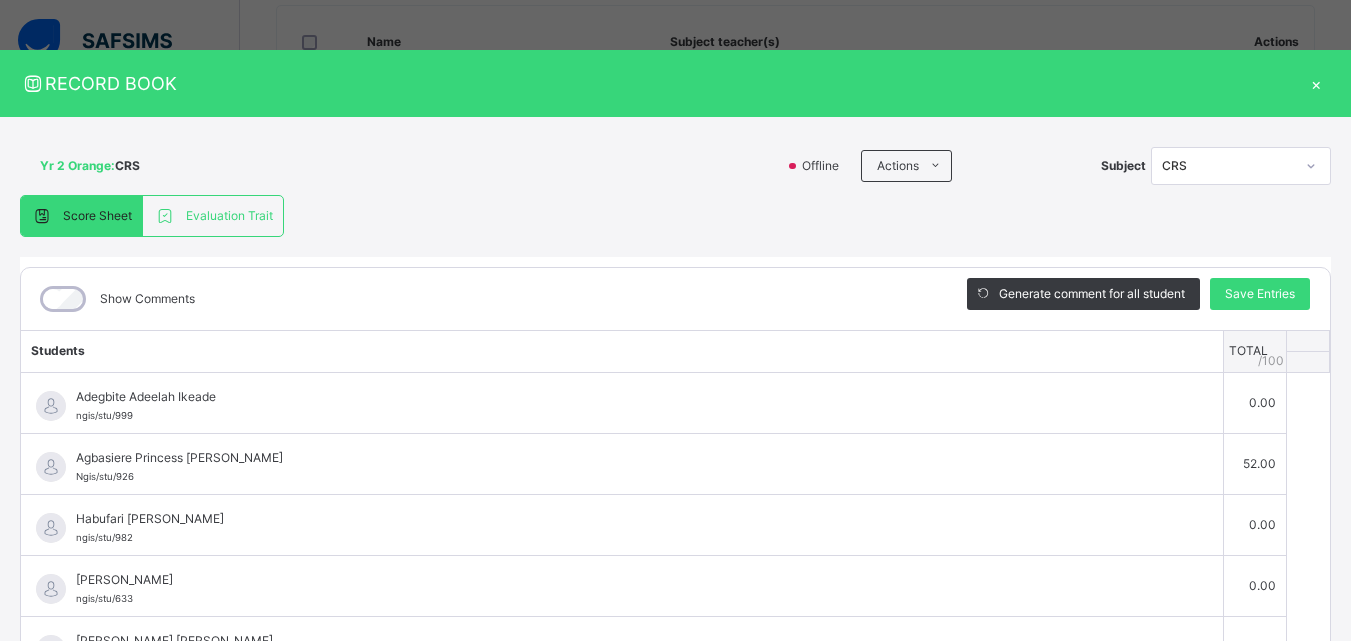 click on "Score Sheet Evaluation Trait Score Sheet Evaluation Trait Show Comments   Generate comment for all student   Save Entries Class Level:  Yr 2   Orange Subject:  CRS Session:  2024/2025 Session Session:  Third Term Students TOTAL /100 Comment Adegbite Adeelah Ikeade ngis/stu/999 Adegbite Adeelah Ikeade ngis/stu/999 0.00 Generate comment / 250   ×   Subject Teacher’s Comment Generate and see in full the comment developed by the AI with an option to regenerate the comment JS Adegbite Adeelah Ikeade   ngis/stu/999   Total 0.00  / 0.00 Sims Bot   Regenerate     Use this comment   Agbasiere Princess Adachukwu Ngis/stu/926 Agbasiere Princess Adachukwu Ngis/stu/926 52.00 Generate comment 0 / 250   ×   Subject Teacher’s Comment Generate and see in full the comment developed by the AI with an option to regenerate the comment JS Agbasiere Princess Adachukwu   Ngis/stu/926   Total 52.00  / 100.00 Sims Bot   Regenerate     Use this comment   Habufari Hanifa Fadellah ngis/stu/982 Habufari Hanifa Fadellah ngis/stu/982" at bounding box center (675, 518) 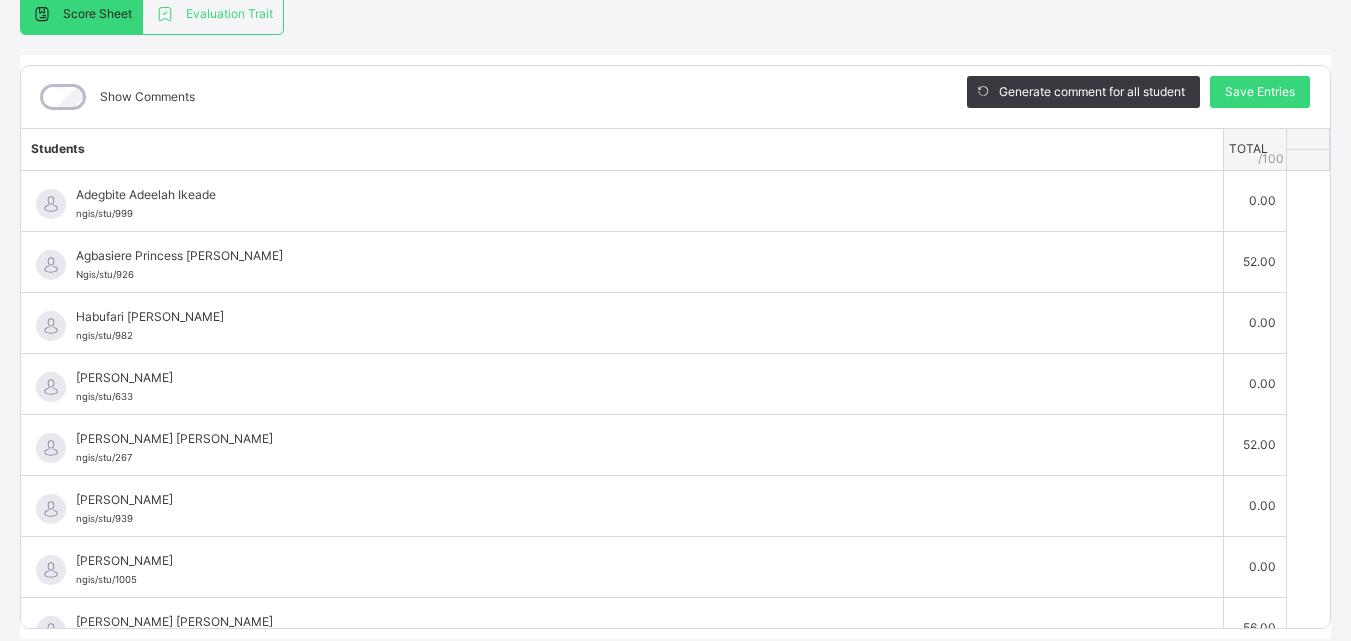 scroll, scrollTop: 270, scrollLeft: 0, axis: vertical 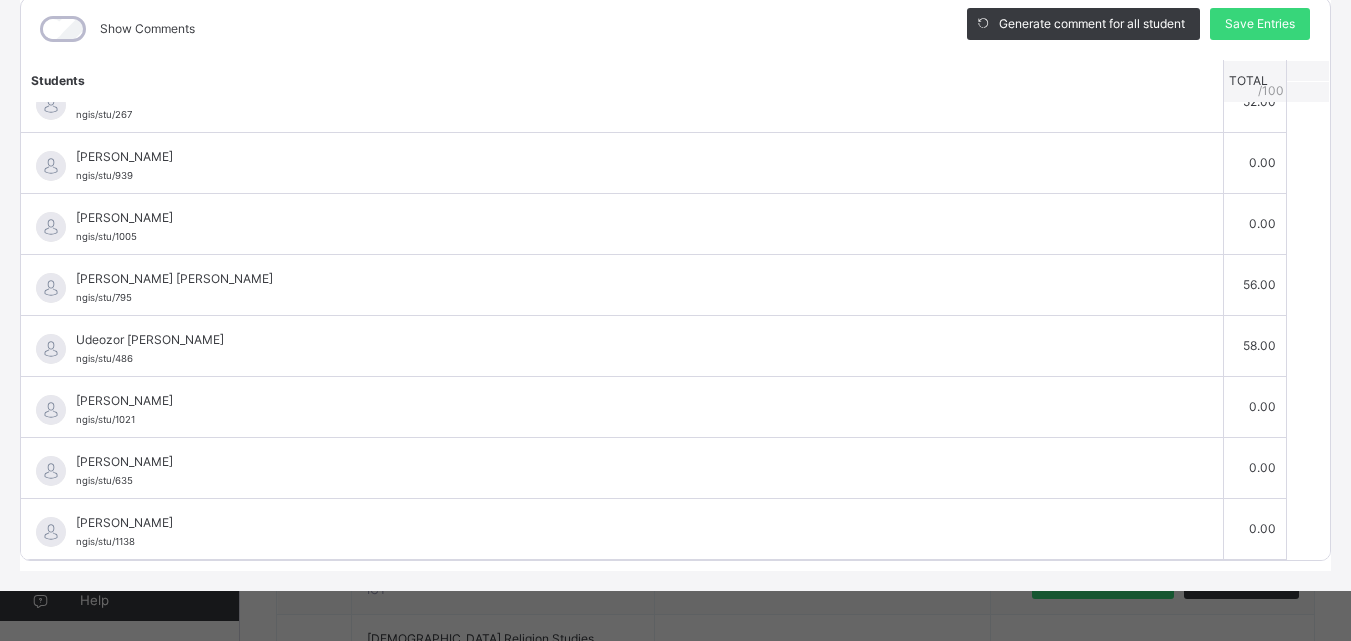 click on "Yr 2   Orange :   CRS Online Actions  Download Empty Score Sheet  Upload/map score sheet Subject  CRS NIGERIA GHANA INTERNATIONAL SCHOOL Date: 16th Jul 2025, 5:55:33 pm Score Sheet Evaluation Trait Score Sheet Evaluation Trait Show Comments   Generate comment for all student   Save Entries Class Level:  Yr 2   Orange Subject:  CRS Session:  2024/2025 Session Session:  Third Term Students TOTAL /100 Comment Adegbite Adeelah Ikeade ngis/stu/999 Adegbite Adeelah Ikeade ngis/stu/999 0.00 Generate comment / 250   ×   Subject Teacher’s Comment Generate and see in full the comment developed by the AI with an option to regenerate the comment JS Adegbite Adeelah Ikeade   ngis/stu/999   Total 0.00  / 0.00 Sims Bot   Regenerate     Use this comment   Agbasiere Princess Adachukwu Ngis/stu/926 Agbasiere Princess Adachukwu Ngis/stu/926 52.00 Generate comment 0 / 250   ×   Subject Teacher’s Comment Generate and see in full the comment developed by the AI with an option to regenerate the comment JS   Ngis/stu/926    /" at bounding box center [675, 219] 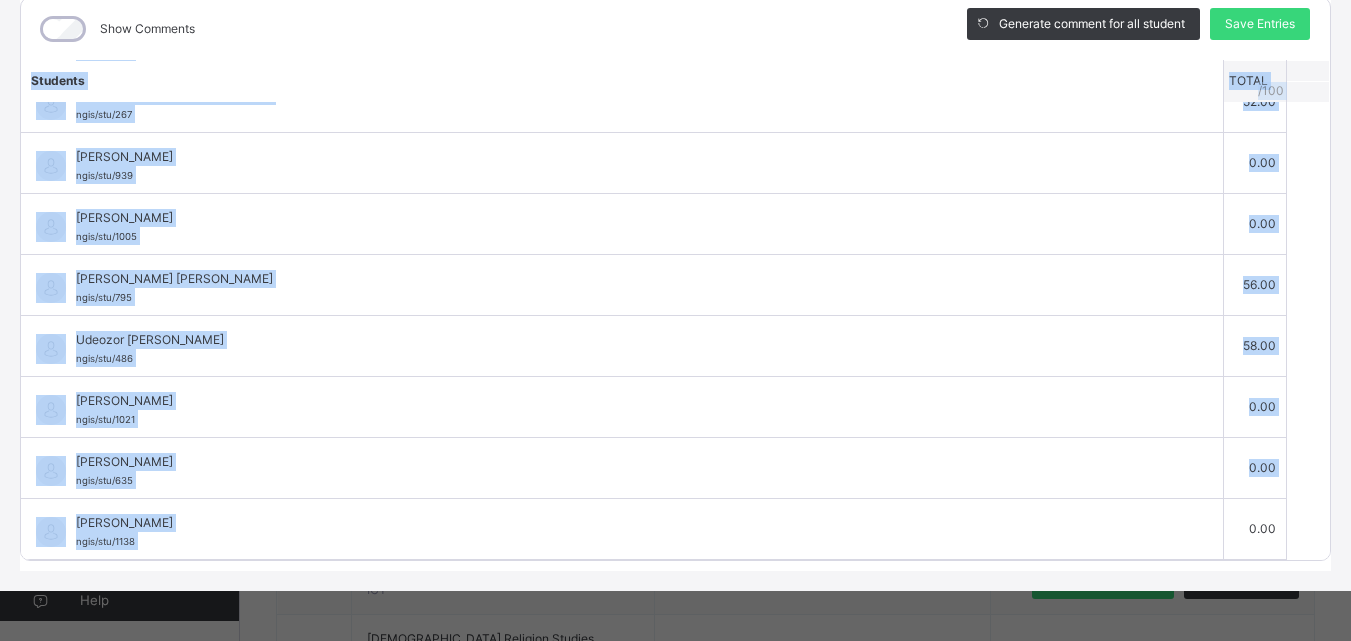 click on "Yr 2   Orange :   CRS Online Actions  Download Empty Score Sheet  Upload/map score sheet Subject  CRS NIGERIA GHANA INTERNATIONAL SCHOOL Date: 16th Jul 2025, 5:55:33 pm Score Sheet Evaluation Trait Score Sheet Evaluation Trait Show Comments   Generate comment for all student   Save Entries Class Level:  Yr 2   Orange Subject:  CRS Session:  2024/2025 Session Session:  Third Term Students TOTAL /100 Comment Adegbite Adeelah Ikeade ngis/stu/999 Adegbite Adeelah Ikeade ngis/stu/999 0.00 Generate comment / 250   ×   Subject Teacher’s Comment Generate and see in full the comment developed by the AI with an option to regenerate the comment JS Adegbite Adeelah Ikeade   ngis/stu/999   Total 0.00  / 0.00 Sims Bot   Regenerate     Use this comment   Agbasiere Princess Adachukwu Ngis/stu/926 Agbasiere Princess Adachukwu Ngis/stu/926 52.00 Generate comment 0 / 250   ×   Subject Teacher’s Comment Generate and see in full the comment developed by the AI with an option to regenerate the comment JS   Ngis/stu/926    /" at bounding box center (675, 219) 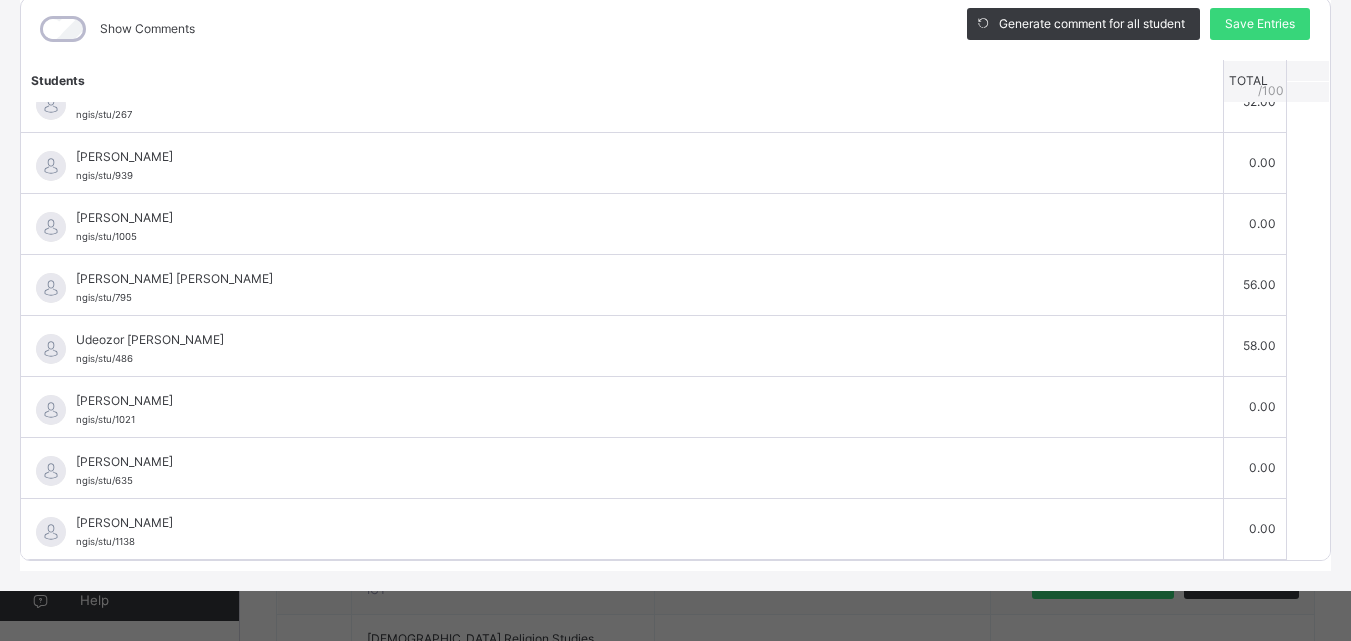 click on "Yr 2   Orange :   CRS Online Actions  Download Empty Score Sheet  Upload/map score sheet Subject  CRS NIGERIA GHANA INTERNATIONAL SCHOOL Date: 16th Jul 2025, 5:55:33 pm Score Sheet Evaluation Trait Score Sheet Evaluation Trait Show Comments   Generate comment for all student   Save Entries Class Level:  Yr 2   Orange Subject:  CRS Session:  2024/2025 Session Session:  Third Term Students TOTAL /100 Comment Adegbite Adeelah Ikeade ngis/stu/999 Adegbite Adeelah Ikeade ngis/stu/999 0.00 Generate comment / 250   ×   Subject Teacher’s Comment Generate and see in full the comment developed by the AI with an option to regenerate the comment JS Adegbite Adeelah Ikeade   ngis/stu/999   Total 0.00  / 0.00 Sims Bot   Regenerate     Use this comment   Agbasiere Princess Adachukwu Ngis/stu/926 Agbasiere Princess Adachukwu Ngis/stu/926 52.00 Generate comment 0 / 250   ×   Subject Teacher’s Comment Generate and see in full the comment developed by the AI with an option to regenerate the comment JS   Ngis/stu/926    /" at bounding box center (675, 219) 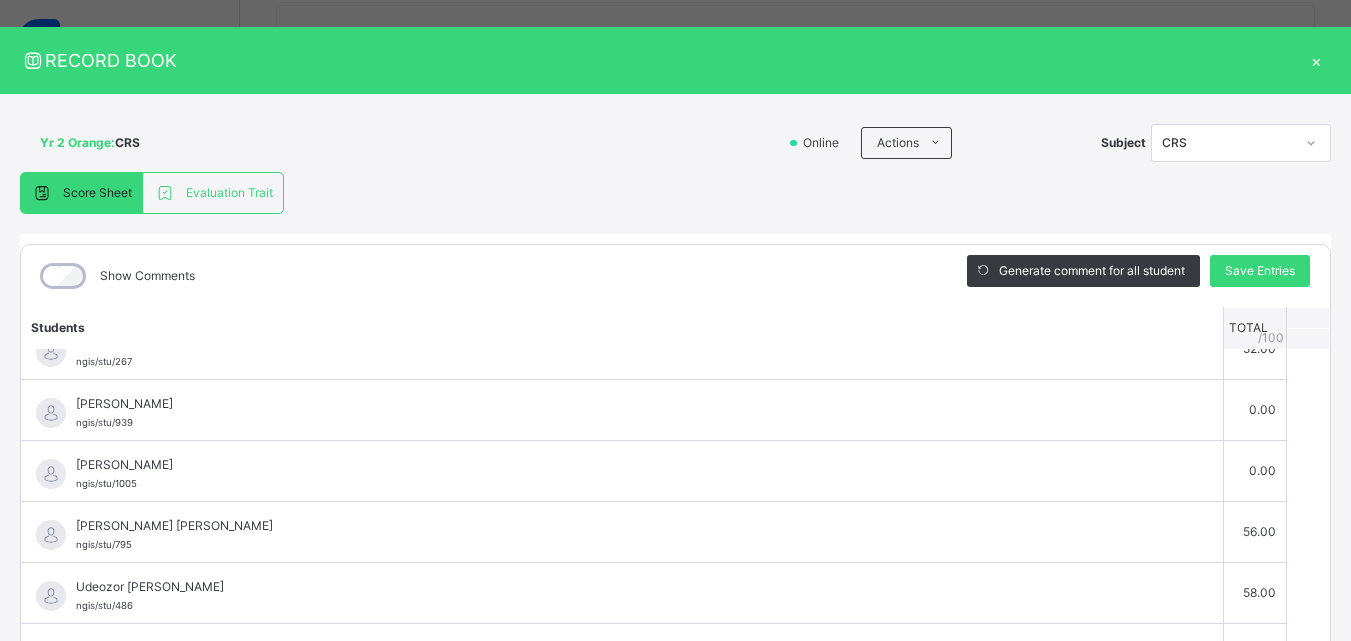 scroll, scrollTop: 0, scrollLeft: 0, axis: both 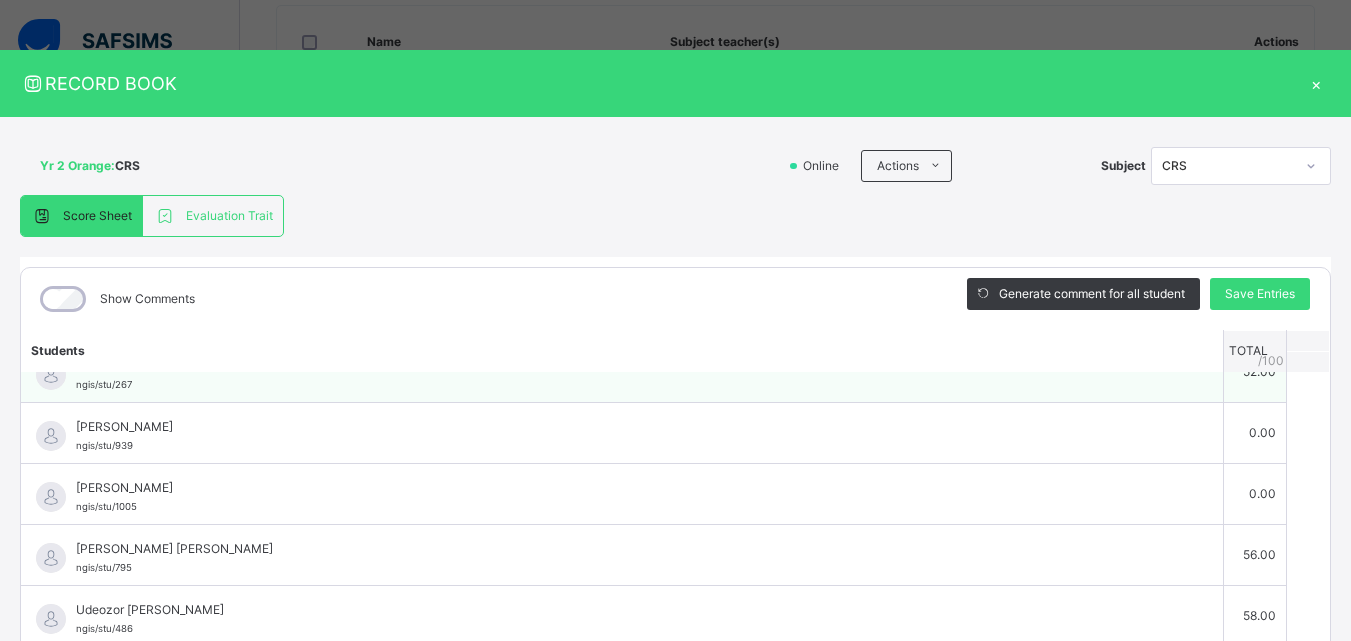 click on "[PERSON_NAME] [PERSON_NAME]/stu/267" at bounding box center (622, 372) 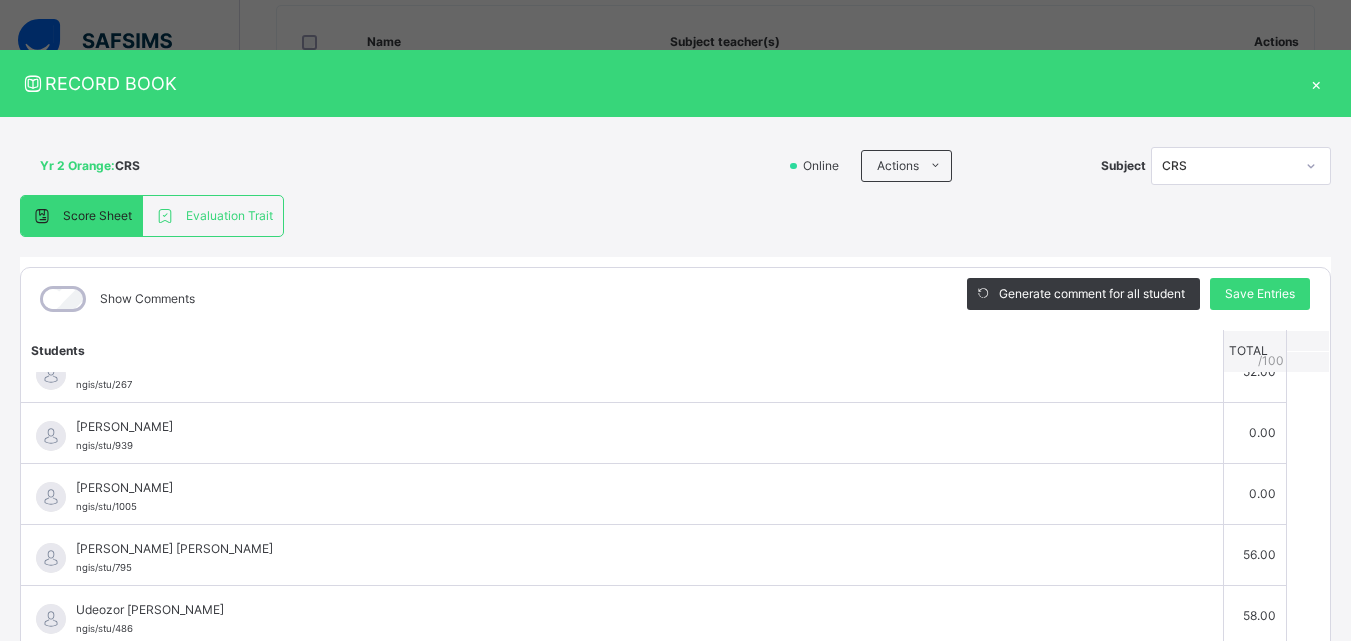 scroll, scrollTop: 694, scrollLeft: 0, axis: vertical 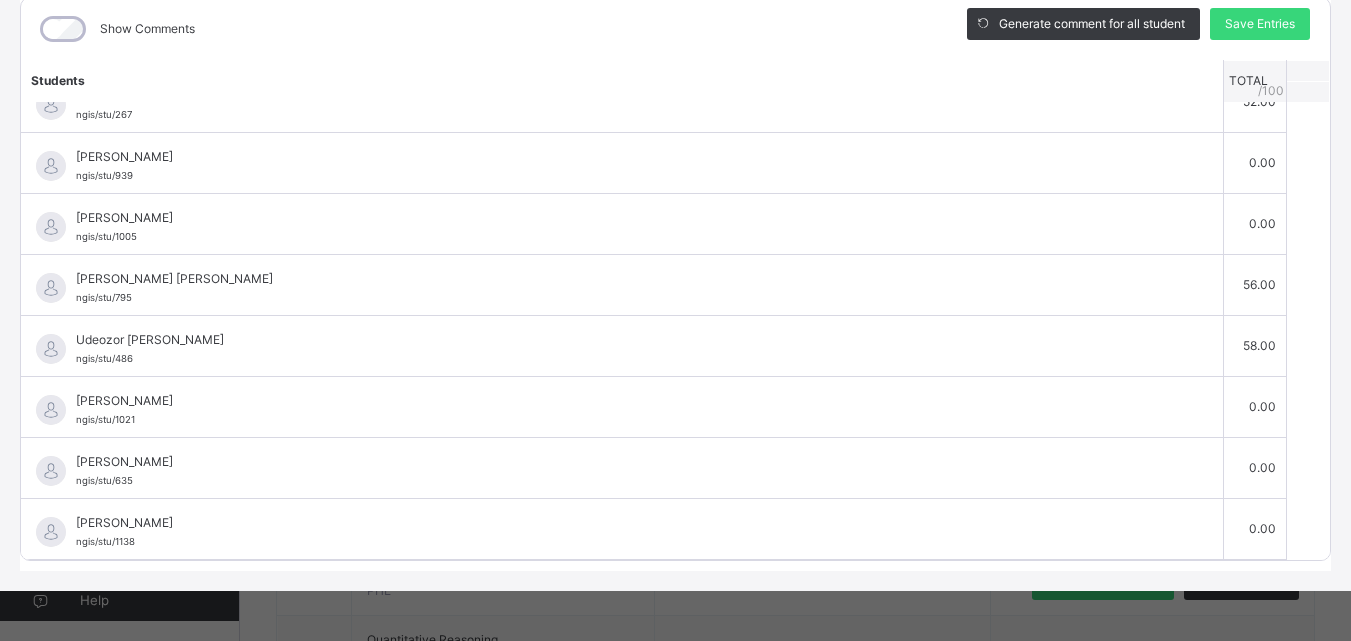 click on "Students TOTAL /100 Comment Adegbite Adeelah Ikeade ngis/stu/999 Adegbite Adeelah Ikeade ngis/stu/999 0.00 Generate comment / 250   ×   Subject Teacher’s Comment Generate and see in full the comment developed by the AI with an option to regenerate the comment JS Adegbite Adeelah Ikeade   ngis/stu/999   Total 0.00  / 0.00 Sims Bot   Regenerate     Use this comment   Agbasiere Princess Adachukwu Ngis/stu/926 Agbasiere Princess Adachukwu Ngis/stu/926 52.00 Generate comment 0 / 250   ×   Subject Teacher’s Comment Generate and see in full the comment developed by the AI with an option to regenerate the comment JS Agbasiere Princess Adachukwu   Ngis/stu/926   Total 52.00  / 100.00 Sims Bot   Regenerate     Use this comment   Habufari Hanifa Fadellah ngis/stu/982 Habufari Hanifa Fadellah ngis/stu/982 0.00 Generate comment / 250   ×   Subject Teacher’s Comment Generate and see in full the comment developed by the AI with an option to regenerate the comment JS Habufari Hanifa Fadellah   ngis/stu/982   Total" at bounding box center [675, 172] 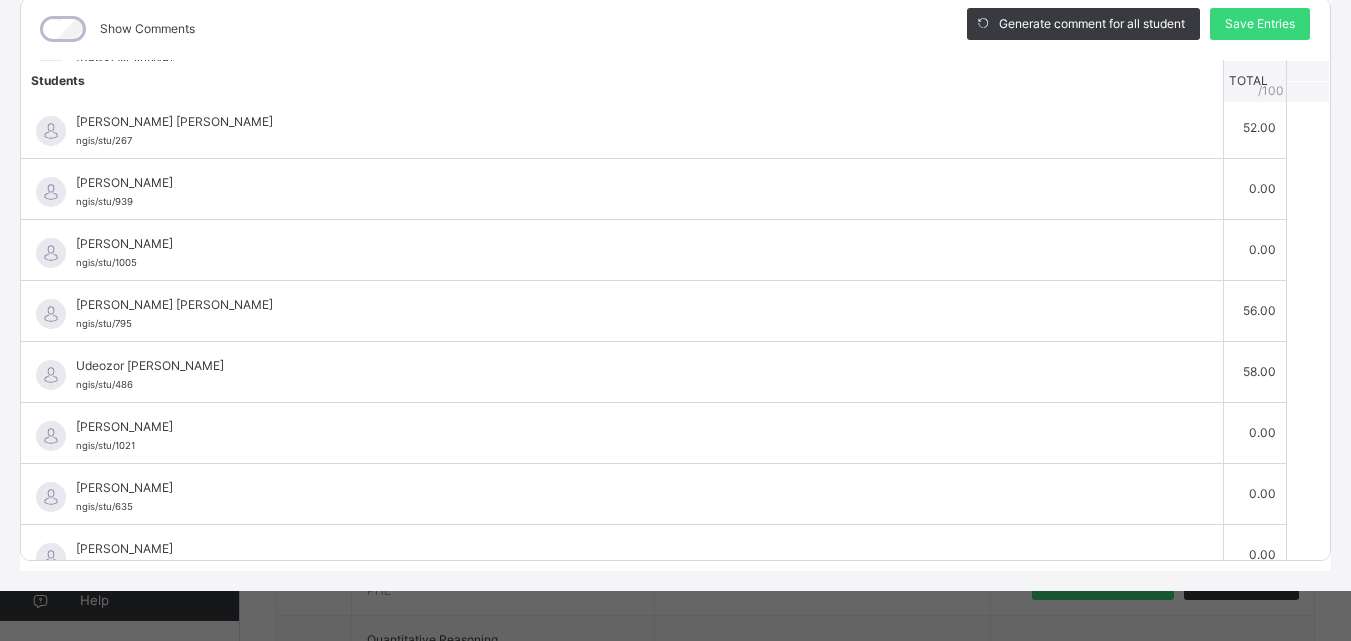 scroll, scrollTop: 275, scrollLeft: 0, axis: vertical 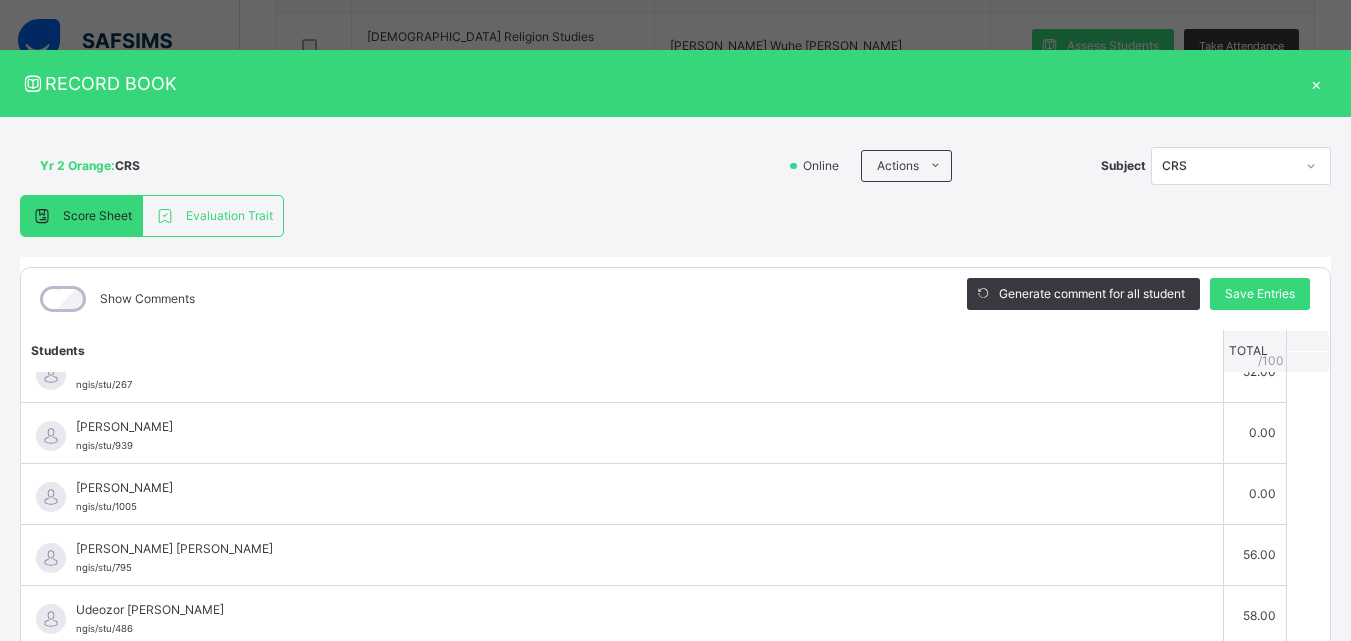 click 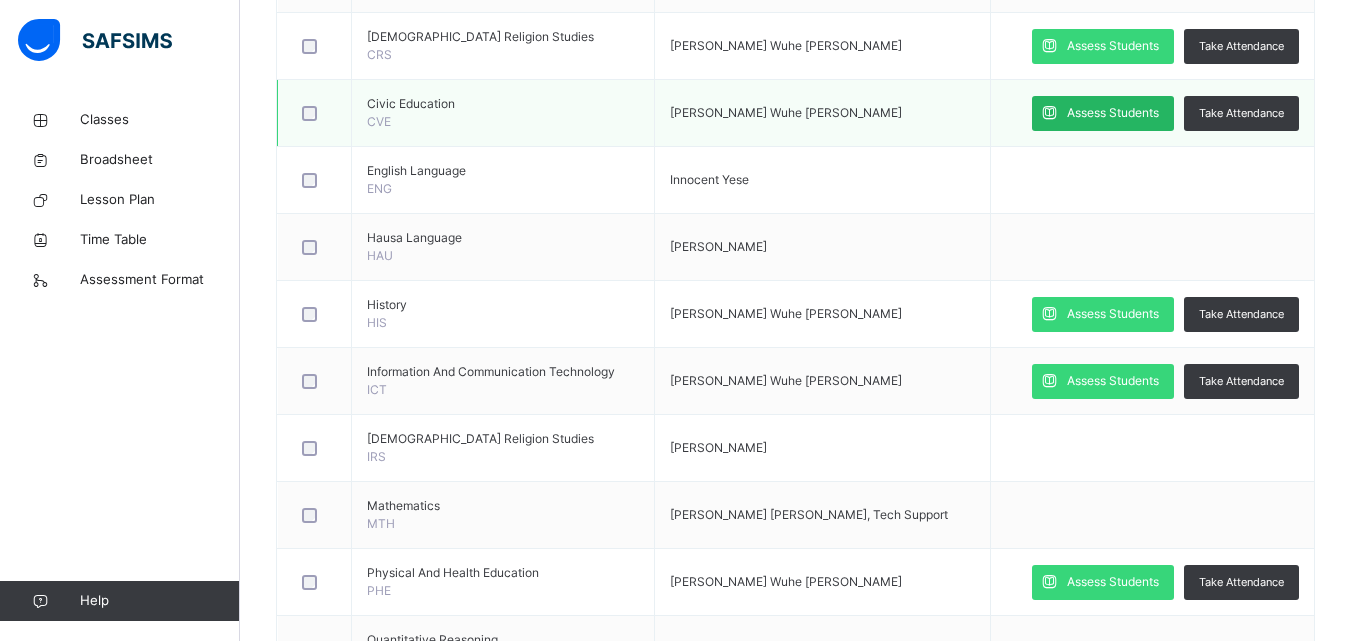 click on "Assess Students" at bounding box center (1113, 113) 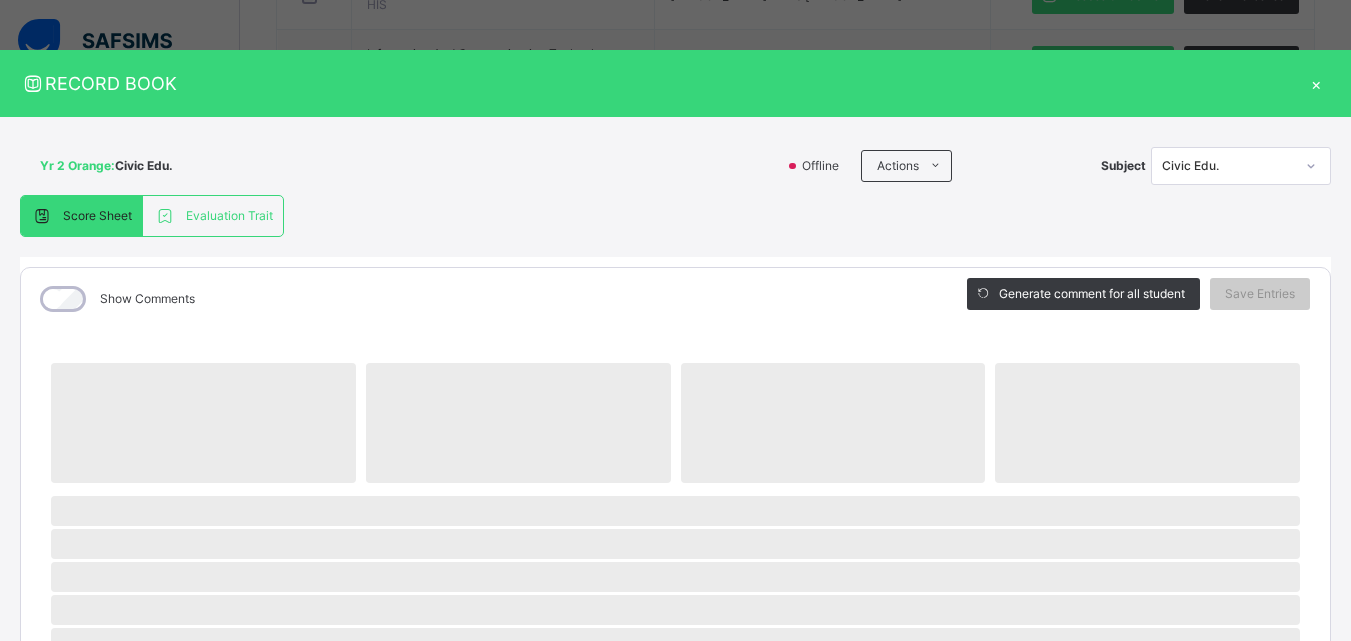 scroll, scrollTop: 1054, scrollLeft: 0, axis: vertical 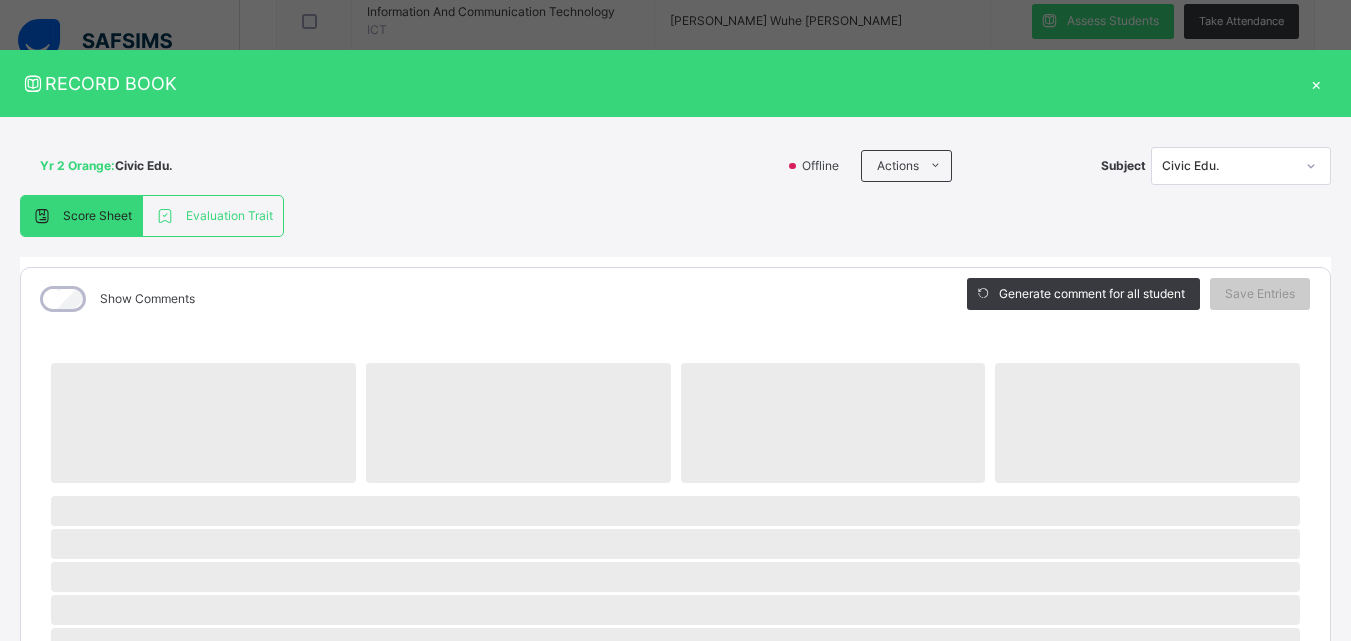 click on "Yr 2   Orange :   Civic Edu. Offline Actions  Download Empty Score Sheet  Upload/map score sheet Subject  Civic Edu. NIGERIA GHANA INTERNATIONAL SCHOOL Date: 16th Jul 2025, 5:57:18 pm Score Sheet Evaluation Trait Score Sheet Evaluation Trait Show Comments   Generate comment for all student   Save Entries Class Level:  Yr 2   Orange Subject:  Civic Edu. Session:  2024/2025 Session Session:  Third Term ‌ ‌ ‌ ‌ ‌ ‌ ‌ ‌ ‌ ‌ ‌ ‌ ‌ ‌ ‌ ‌ ‌ ‌ ‌ ‌ ‌ ‌ ‌ ‌ ‌ ‌ ‌ ‌ ‌   ×   Subject Teacher’s Comment Generate and see in full the comment developed by the AI with an option to regenerate the comment Sims Bot Please wait while the Sims Bot generates comments for all your students Adegbite Adeelah Ikeade Agbasiere Princess Adachukwu Habufari Hanifa Fadellah Harris Muhammed  Abubakar James Akintude Arthur Khidir  Hassan  Gwandu Mohammad  Abdulraham Khamis Olanipekun Celine Bukola Udeozor Amaya Chibailum Usman Mahmud  Al-majir Usman Zainab  Yusuf Nyajo Yamaan" at bounding box center (675, 748) 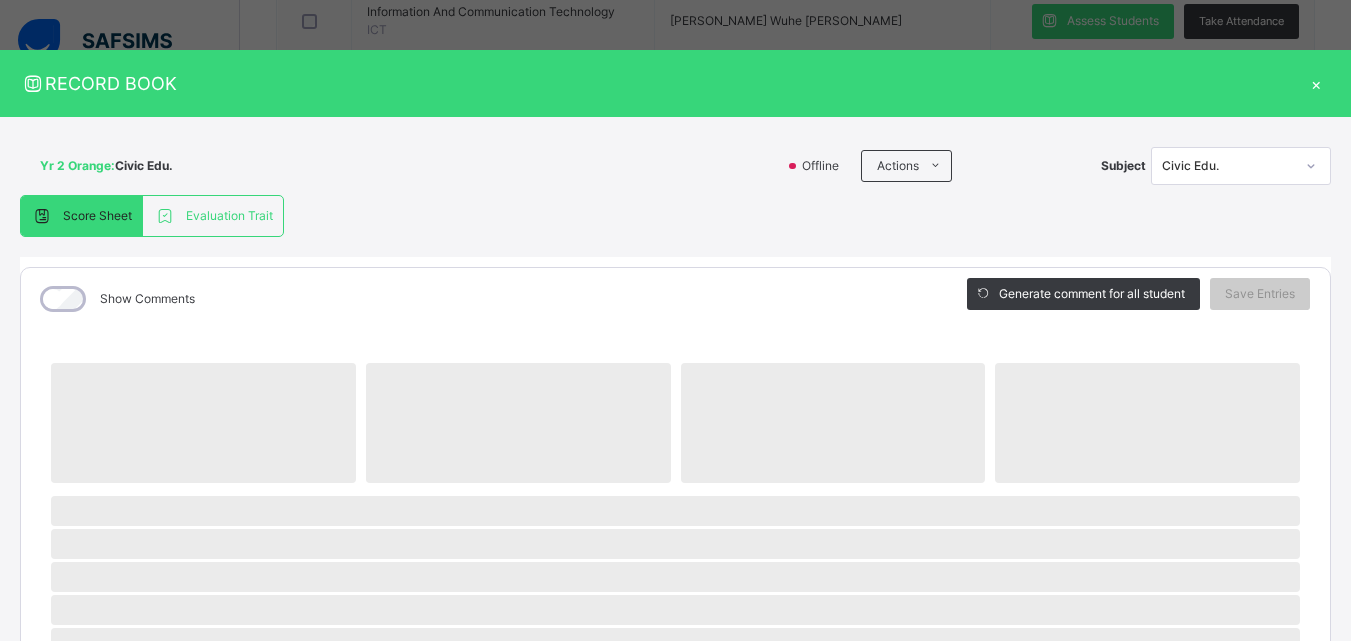 click on "Yr 2   Orange :   Civic Edu. Offline Actions  Download Empty Score Sheet  Upload/map score sheet Subject  Civic Edu. NIGERIA GHANA INTERNATIONAL SCHOOL Date: 16th Jul 2025, 5:57:18 pm Score Sheet Evaluation Trait Score Sheet Evaluation Trait Show Comments   Generate comment for all student   Save Entries Class Level:  Yr 2   Orange Subject:  Civic Edu. Session:  2024/2025 Session Session:  Third Term ‌ ‌ ‌ ‌ ‌ ‌ ‌ ‌ ‌ ‌ ‌ ‌ ‌ ‌ ‌ ‌ ‌ ‌ ‌ ‌ ‌ ‌ ‌ ‌ ‌ ‌ ‌ ‌ ‌   ×   Subject Teacher’s Comment Generate and see in full the comment developed by the AI with an option to regenerate the comment Sims Bot Please wait while the Sims Bot generates comments for all your students Adegbite Adeelah Ikeade Agbasiere Princess Adachukwu Habufari Hanifa Fadellah Harris Muhammed  Abubakar James Akintude Arthur Khidir  Hassan  Gwandu Mohammad  Abdulraham Khamis Olanipekun Celine Bukola Udeozor Amaya Chibailum Usman Mahmud  Al-majir Usman Zainab  Yusuf Nyajo Yamaan" at bounding box center (675, 748) 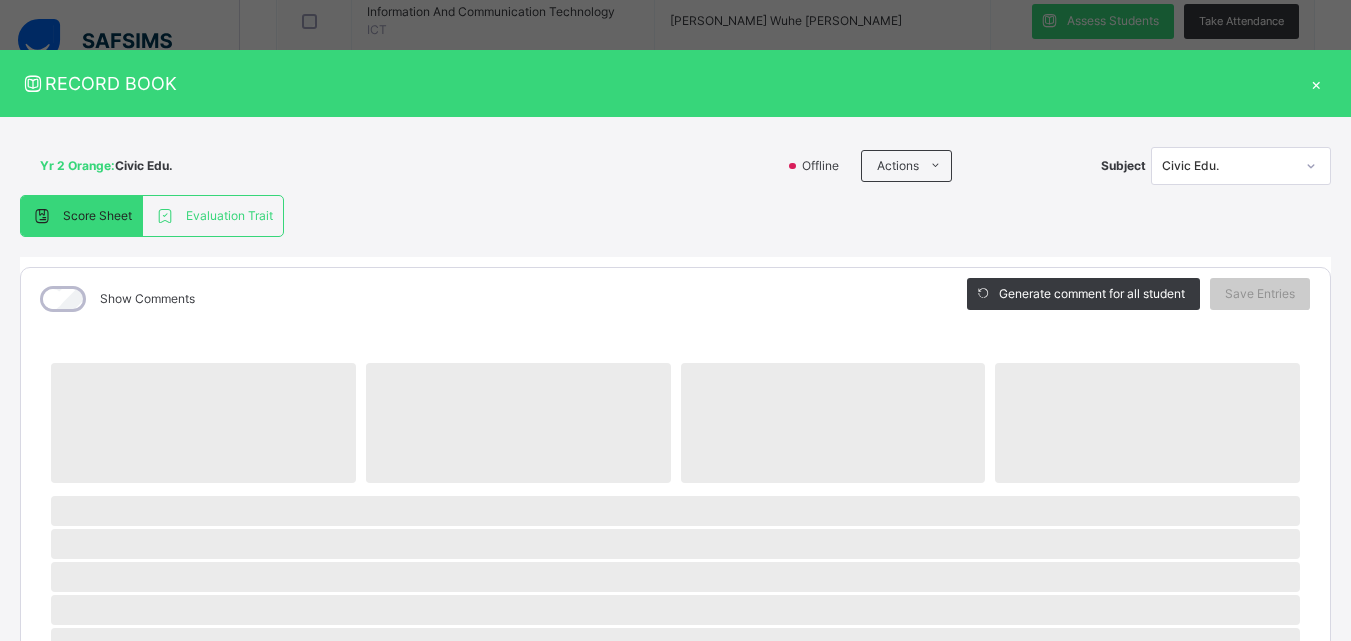 click on "Yr 2   Orange :   Civic Edu. Offline Actions  Download Empty Score Sheet  Upload/map score sheet Subject  Civic Edu. NIGERIA GHANA INTERNATIONAL SCHOOL Date: 16th Jul 2025, 5:57:18 pm Score Sheet Evaluation Trait Score Sheet Evaluation Trait Show Comments   Generate comment for all student   Save Entries Class Level:  Yr 2   Orange Subject:  Civic Edu. Session:  2024/2025 Session Session:  Third Term ‌ ‌ ‌ ‌ ‌ ‌ ‌ ‌ ‌ ‌ ‌ ‌ ‌ ‌ ‌ ‌ ‌ ‌ ‌ ‌ ‌ ‌ ‌ ‌ ‌ ‌ ‌ ‌ ‌   ×   Subject Teacher’s Comment Generate and see in full the comment developed by the AI with an option to regenerate the comment Sims Bot Please wait while the Sims Bot generates comments for all your students Adegbite Adeelah Ikeade Agbasiere Princess Adachukwu Habufari Hanifa Fadellah Harris Muhammed  Abubakar James Akintude Arthur Khidir  Hassan  Gwandu Mohammad  Abdulraham Khamis Olanipekun Celine Bukola Udeozor Amaya Chibailum Usman Mahmud  Al-majir Usman Zainab  Yusuf Nyajo Yamaan" at bounding box center [675, 748] 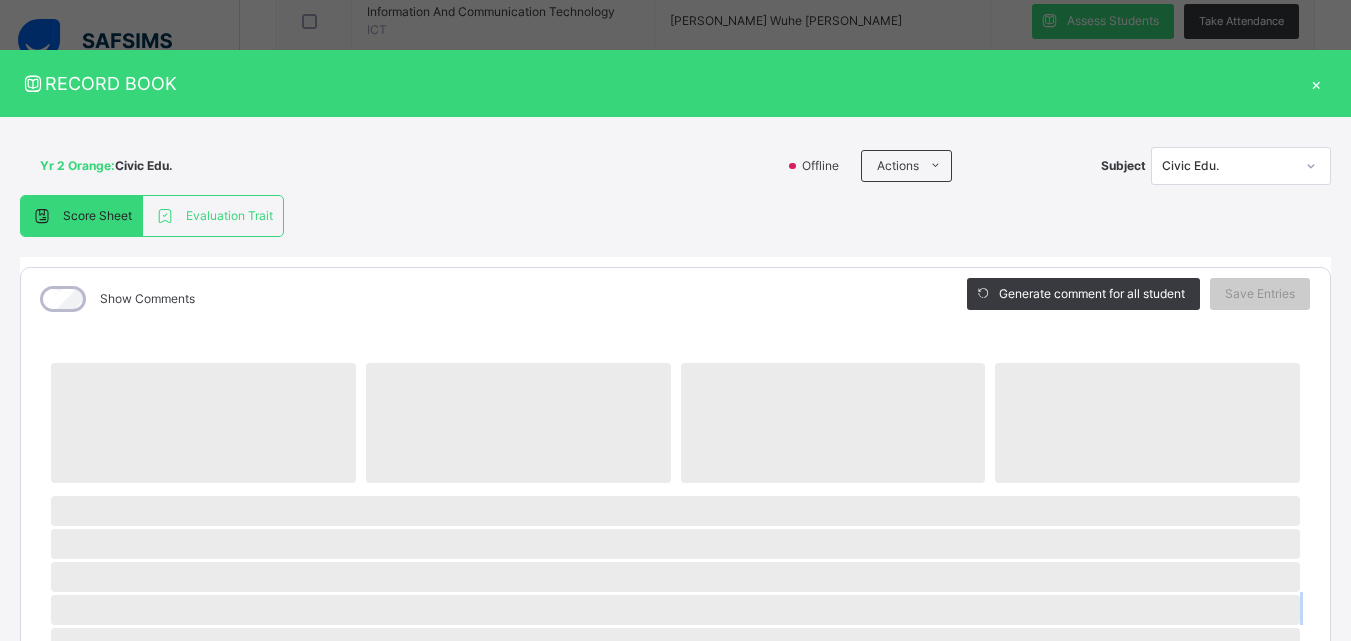 click on "Yr 2   Orange :   Civic Edu. Offline Actions  Download Empty Score Sheet  Upload/map score sheet Subject  Civic Edu. NIGERIA GHANA INTERNATIONAL SCHOOL Date: 16th Jul 2025, 5:57:18 pm Score Sheet Evaluation Trait Score Sheet Evaluation Trait Show Comments   Generate comment for all student   Save Entries Class Level:  Yr 2   Orange Subject:  Civic Edu. Session:  2024/2025 Session Session:  Third Term ‌ ‌ ‌ ‌ ‌ ‌ ‌ ‌ ‌ ‌ ‌ ‌ ‌ ‌ ‌ ‌ ‌ ‌ ‌ ‌ ‌ ‌ ‌ ‌ ‌ ‌ ‌ ‌ ‌   ×   Subject Teacher’s Comment Generate and see in full the comment developed by the AI with an option to regenerate the comment Sims Bot Please wait while the Sims Bot generates comments for all your students Adegbite Adeelah Ikeade Agbasiere Princess Adachukwu Habufari Hanifa Fadellah Harris Muhammed  Abubakar James Akintude Arthur Khidir  Hassan  Gwandu Mohammad  Abdulraham Khamis Olanipekun Celine Bukola Udeozor Amaya Chibailum Usman Mahmud  Al-majir Usman Zainab  Yusuf Nyajo Yamaan" at bounding box center (675, 748) 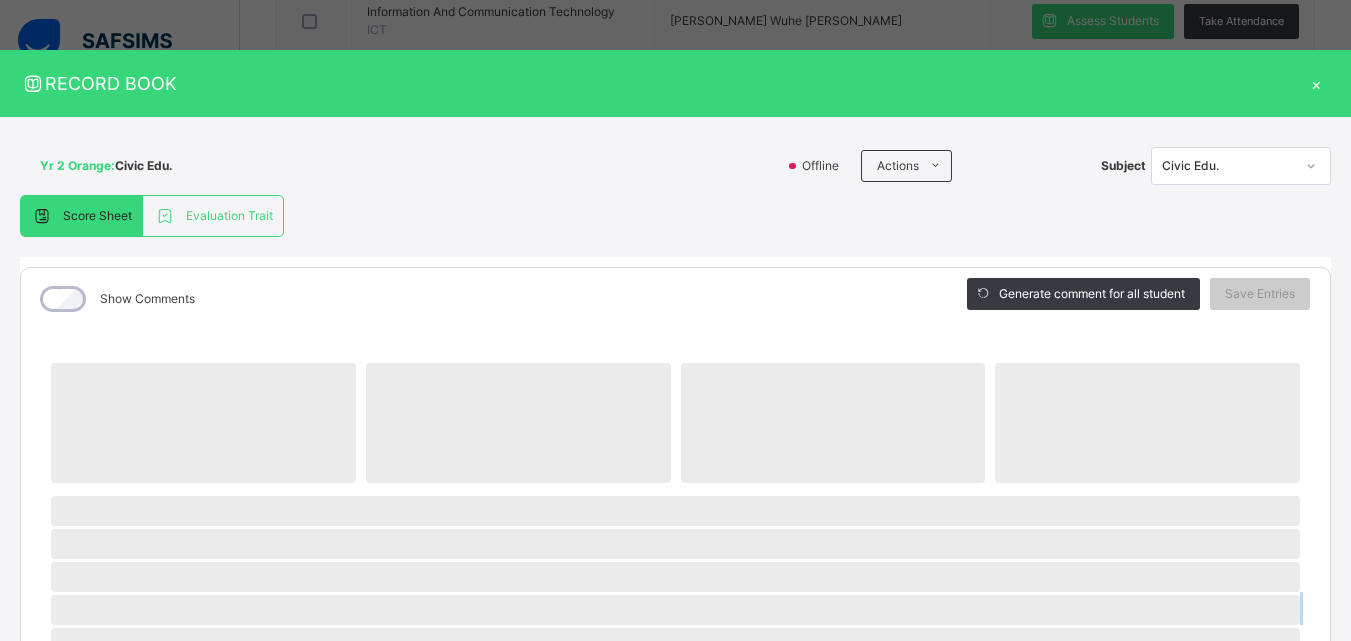 click on "Yr 2   Orange :   Civic Edu. Offline Actions  Download Empty Score Sheet  Upload/map score sheet Subject  Civic Edu. NIGERIA GHANA INTERNATIONAL SCHOOL Date: 16th Jul 2025, 5:57:18 pm Score Sheet Evaluation Trait Score Sheet Evaluation Trait Show Comments   Generate comment for all student   Save Entries Class Level:  Yr 2   Orange Subject:  Civic Edu. Session:  2024/2025 Session Session:  Third Term ‌ ‌ ‌ ‌ ‌ ‌ ‌ ‌ ‌ ‌ ‌ ‌ ‌ ‌ ‌ ‌ ‌ ‌ ‌ ‌ ‌ ‌ ‌ ‌ ‌ ‌ ‌ ‌ ‌   ×   Subject Teacher’s Comment Generate and see in full the comment developed by the AI with an option to regenerate the comment Sims Bot Please wait while the Sims Bot generates comments for all your students Adegbite Adeelah Ikeade Agbasiere Princess Adachukwu Habufari Hanifa Fadellah Harris Muhammed  Abubakar James Akintude Arthur Khidir  Hassan  Gwandu Mohammad  Abdulraham Khamis Olanipekun Celine Bukola Udeozor Amaya Chibailum Usman Mahmud  Al-majir Usman Zainab  Yusuf Nyajo Yamaan" at bounding box center [675, 748] 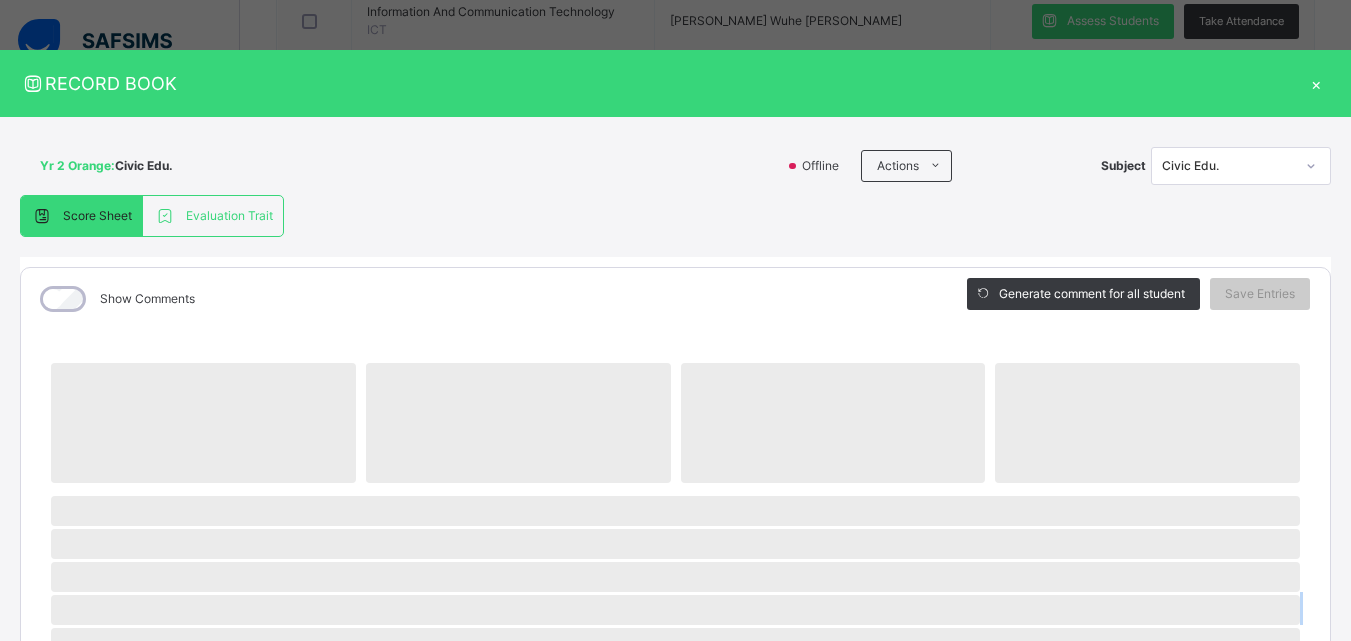 click on "Yr 2   Orange :   Civic Edu. Offline Actions  Download Empty Score Sheet  Upload/map score sheet Subject  Civic Edu. NIGERIA GHANA INTERNATIONAL SCHOOL Date: 16th Jul 2025, 5:57:18 pm Score Sheet Evaluation Trait Score Sheet Evaluation Trait Show Comments   Generate comment for all student   Save Entries Class Level:  Yr 2   Orange Subject:  Civic Edu. Session:  2024/2025 Session Session:  Third Term ‌ ‌ ‌ ‌ ‌ ‌ ‌ ‌ ‌ ‌ ‌ ‌ ‌ ‌ ‌ ‌ ‌ ‌ ‌ ‌ ‌ ‌ ‌ ‌ ‌ ‌ ‌ ‌ ‌   ×   Subject Teacher’s Comment Generate and see in full the comment developed by the AI with an option to regenerate the comment Sims Bot Please wait while the Sims Bot generates comments for all your students Adegbite Adeelah Ikeade Agbasiere Princess Adachukwu Habufari Hanifa Fadellah Harris Muhammed  Abubakar James Akintude Arthur Khidir  Hassan  Gwandu Mohammad  Abdulraham Khamis Olanipekun Celine Bukola Udeozor Amaya Chibailum Usman Mahmud  Al-majir Usman Zainab  Yusuf Nyajo Yamaan" at bounding box center [675, 748] 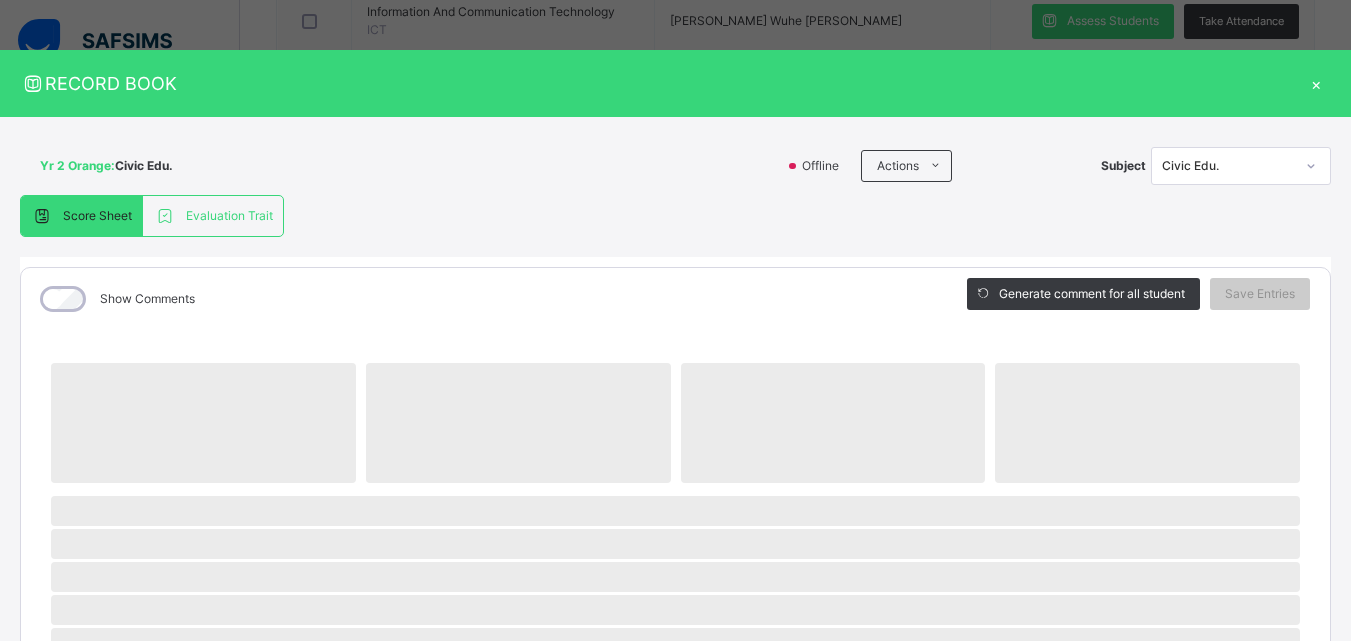 click on "Yr 2   Orange :   Civic Edu. Offline Actions  Download Empty Score Sheet  Upload/map score sheet Subject  Civic Edu. NIGERIA GHANA INTERNATIONAL SCHOOL Date: 16th Jul 2025, 5:57:18 pm Score Sheet Evaluation Trait Score Sheet Evaluation Trait Show Comments   Generate comment for all student   Save Entries Class Level:  Yr 2   Orange Subject:  Civic Edu. Session:  2024/2025 Session Session:  Third Term ‌ ‌ ‌ ‌ ‌ ‌ ‌ ‌ ‌ ‌ ‌ ‌ ‌ ‌ ‌ ‌ ‌ ‌ ‌ ‌ ‌ ‌ ‌ ‌ ‌ ‌ ‌ ‌ ‌   ×   Subject Teacher’s Comment Generate and see in full the comment developed by the AI with an option to regenerate the comment Sims Bot Please wait while the Sims Bot generates comments for all your students Adegbite Adeelah Ikeade Agbasiere Princess Adachukwu Habufari Hanifa Fadellah Harris Muhammed  Abubakar James Akintude Arthur Khidir  Hassan  Gwandu Mohammad  Abdulraham Khamis Olanipekun Celine Bukola Udeozor Amaya Chibailum Usman Mahmud  Al-majir Usman Zainab  Yusuf Nyajo Yamaan" at bounding box center (675, 748) 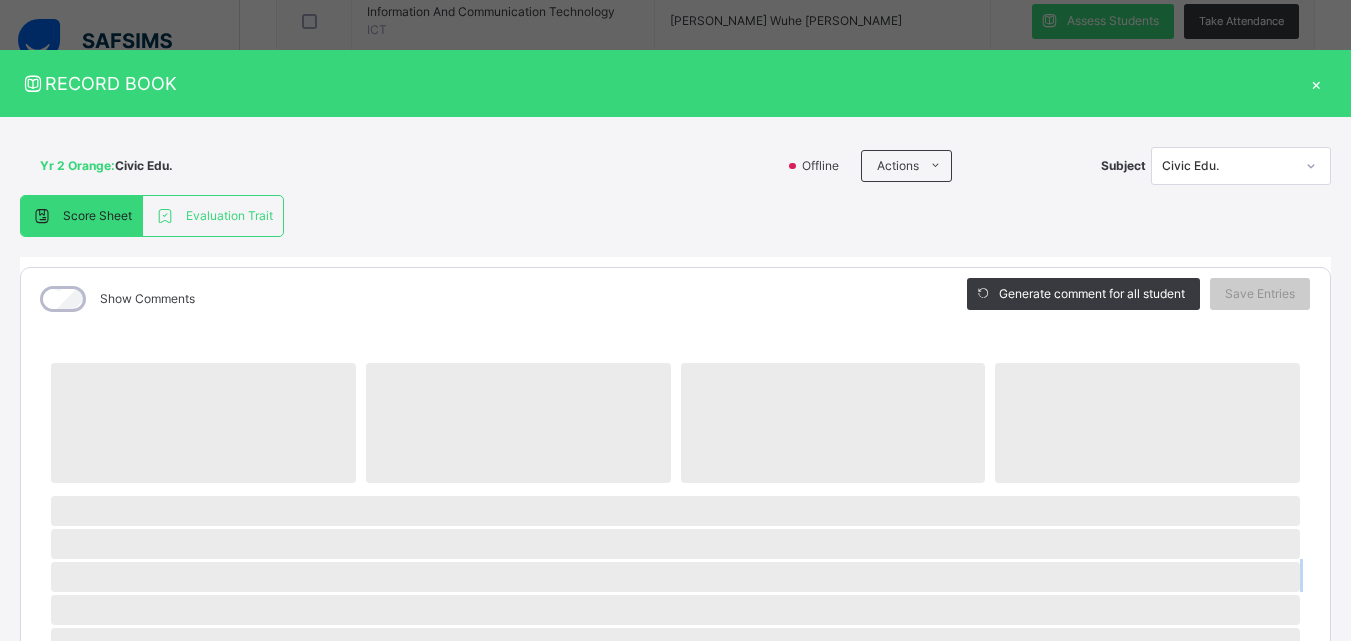 click on "Yr 2   Orange :   Civic Edu. Offline Actions  Download Empty Score Sheet  Upload/map score sheet Subject  Civic Edu. NIGERIA GHANA INTERNATIONAL SCHOOL Date: 16th Jul 2025, 5:57:18 pm Score Sheet Evaluation Trait Score Sheet Evaluation Trait Show Comments   Generate comment for all student   Save Entries Class Level:  Yr 2   Orange Subject:  Civic Edu. Session:  2024/2025 Session Session:  Third Term ‌ ‌ ‌ ‌ ‌ ‌ ‌ ‌ ‌ ‌ ‌ ‌ ‌ ‌ ‌ ‌ ‌ ‌ ‌ ‌ ‌ ‌ ‌ ‌ ‌ ‌ ‌ ‌ ‌   ×   Subject Teacher’s Comment Generate and see in full the comment developed by the AI with an option to regenerate the comment Sims Bot Please wait while the Sims Bot generates comments for all your students Adegbite Adeelah Ikeade Agbasiere Princess Adachukwu Habufari Hanifa Fadellah Harris Muhammed  Abubakar James Akintude Arthur Khidir  Hassan  Gwandu Mohammad  Abdulraham Khamis Olanipekun Celine Bukola Udeozor Amaya Chibailum Usman Mahmud  Al-majir Usman Zainab  Yusuf Nyajo Yamaan" at bounding box center (675, 748) 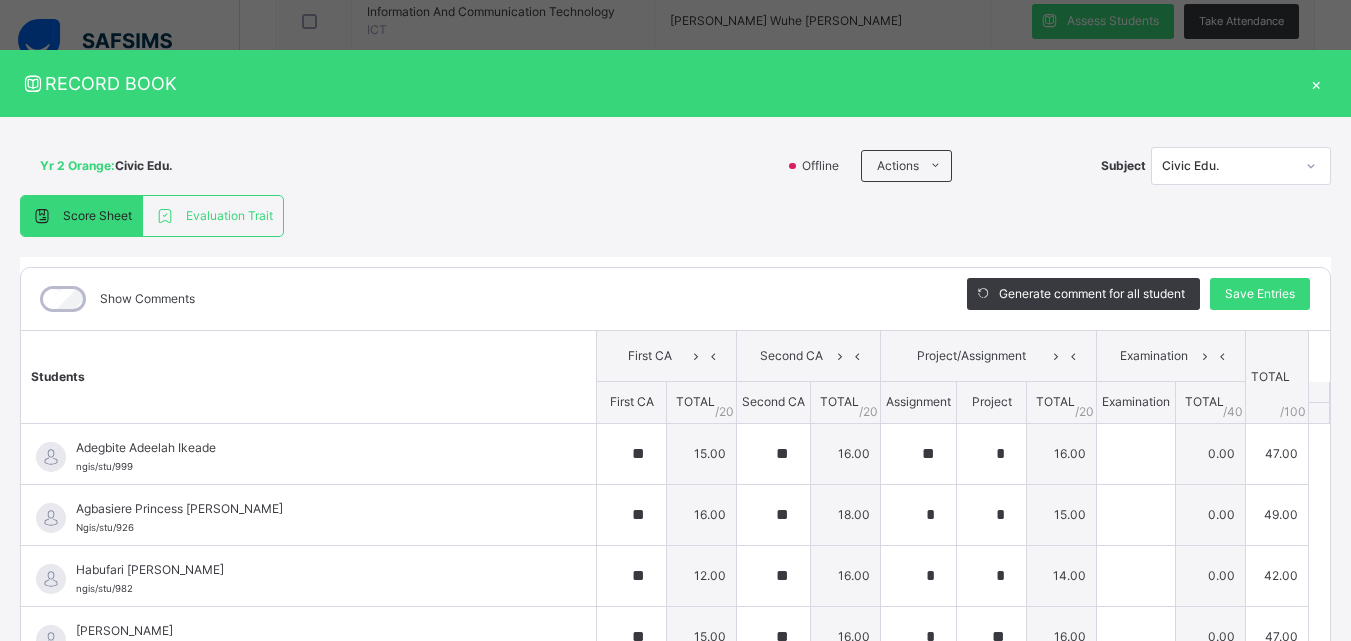 scroll, scrollTop: 270, scrollLeft: 0, axis: vertical 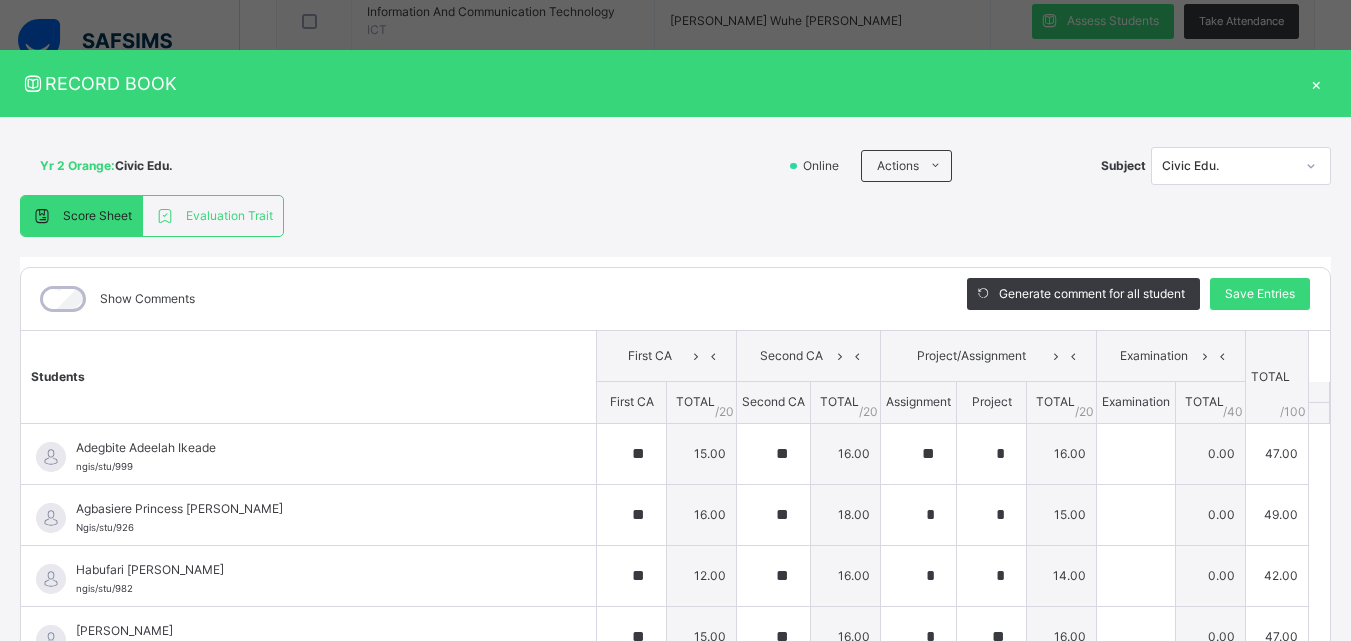 click on "Yr 2   Orange :   Civic Edu. Online Actions  Download Empty Score Sheet  Upload/map score sheet Subject  Civic Edu. NIGERIA GHANA INTERNATIONAL SCHOOL Date: 16th Jul 2025, 5:59:21 pm Score Sheet Evaluation Trait Score Sheet Evaluation Trait Show Comments   Generate comment for all student   Save Entries Class Level:  Yr 2   Orange Subject:  Civic Edu. Session:  2024/2025 Session Session:  Third Term Students First CA Second CA Project/Assignment Examination TOTAL /100 Comment First CA TOTAL / 20 Second CA TOTAL / 20 Assignment Project TOTAL / 20 Examination TOTAL / 40 Adegbite Adeelah Ikeade ngis/stu/999 Adegbite Adeelah Ikeade ngis/stu/999 ** 15.00 ** 16.00 ** * 16.00 0.00 47.00 Generate comment 0 / 250   ×   Subject Teacher’s Comment Generate and see in full the comment developed by the AI with an option to regenerate the comment JS Adegbite Adeelah Ikeade   ngis/stu/999   Total 47.00  / 100.00 Sims Bot   Regenerate     Use this comment   Agbasiere Princess Adachukwu Ngis/stu/926 Ngis/stu/926 ** 16.00 **" at bounding box center [675, 489] 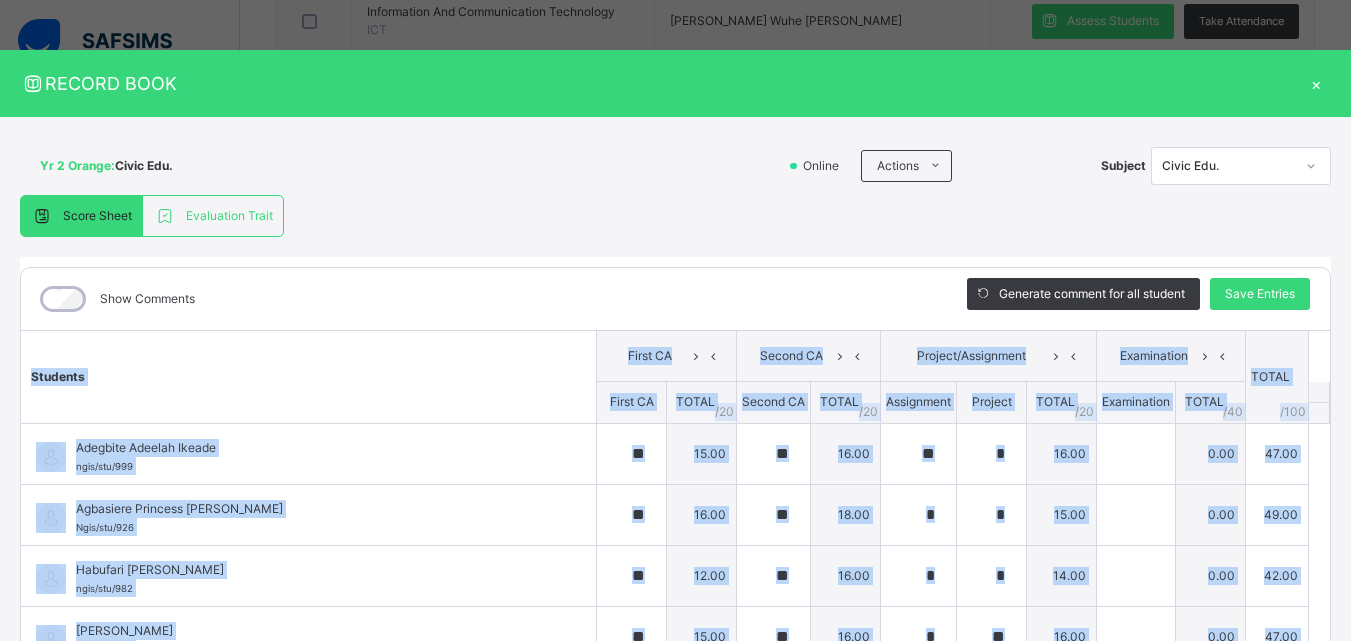 click on "Yr 2   Orange :   Civic Edu. Online Actions  Download Empty Score Sheet  Upload/map score sheet Subject  Civic Edu. NIGERIA GHANA INTERNATIONAL SCHOOL Date: 16th Jul 2025, 5:59:21 pm Score Sheet Evaluation Trait Score Sheet Evaluation Trait Show Comments   Generate comment for all student   Save Entries Class Level:  Yr 2   Orange Subject:  Civic Edu. Session:  2024/2025 Session Session:  Third Term Students First CA Second CA Project/Assignment Examination TOTAL /100 Comment First CA TOTAL / 20 Second CA TOTAL / 20 Assignment Project TOTAL / 20 Examination TOTAL / 40 Adegbite Adeelah Ikeade ngis/stu/999 Adegbite Adeelah Ikeade ngis/stu/999 ** 15.00 ** 16.00 ** * 16.00 0.00 47.00 Generate comment 0 / 250   ×   Subject Teacher’s Comment Generate and see in full the comment developed by the AI with an option to regenerate the comment JS Adegbite Adeelah Ikeade   ngis/stu/999   Total 47.00  / 100.00 Sims Bot   Regenerate     Use this comment   Agbasiere Princess Adachukwu Ngis/stu/926 Ngis/stu/926 ** 16.00 **" at bounding box center (675, 489) 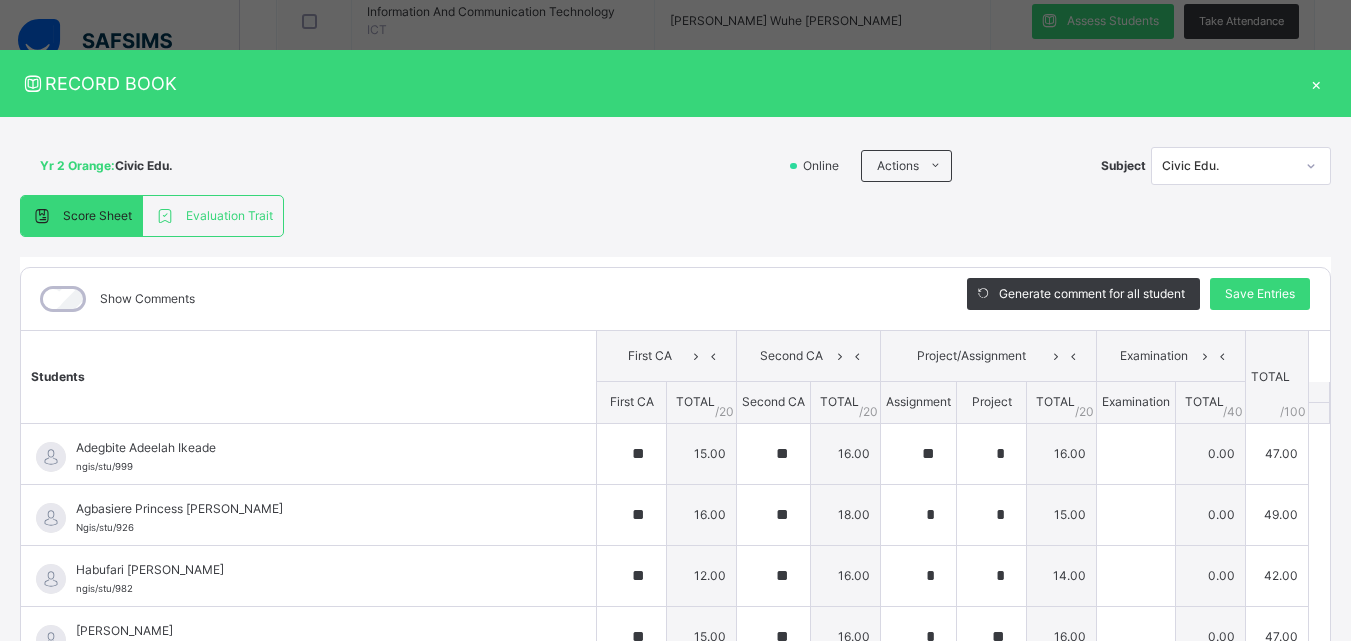 click on "Yr 2   Orange :   Civic Edu. Online Actions  Download Empty Score Sheet  Upload/map score sheet Subject  Civic Edu. NIGERIA GHANA INTERNATIONAL SCHOOL Date: 16th Jul 2025, 5:59:21 pm Score Sheet Evaluation Trait Score Sheet Evaluation Trait Show Comments   Generate comment for all student   Save Entries Class Level:  Yr 2   Orange Subject:  Civic Edu. Session:  2024/2025 Session Session:  Third Term Students First CA Second CA Project/Assignment Examination TOTAL /100 Comment First CA TOTAL / 20 Second CA TOTAL / 20 Assignment Project TOTAL / 20 Examination TOTAL / 40 Adegbite Adeelah Ikeade ngis/stu/999 Adegbite Adeelah Ikeade ngis/stu/999 ** 15.00 ** 16.00 ** * 16.00 0.00 47.00 Generate comment 0 / 250   ×   Subject Teacher’s Comment Generate and see in full the comment developed by the AI with an option to regenerate the comment JS Adegbite Adeelah Ikeade   ngis/stu/999   Total 47.00  / 100.00 Sims Bot   Regenerate     Use this comment   Agbasiere Princess Adachukwu Ngis/stu/926 Ngis/stu/926 ** 16.00 **" at bounding box center (675, 489) 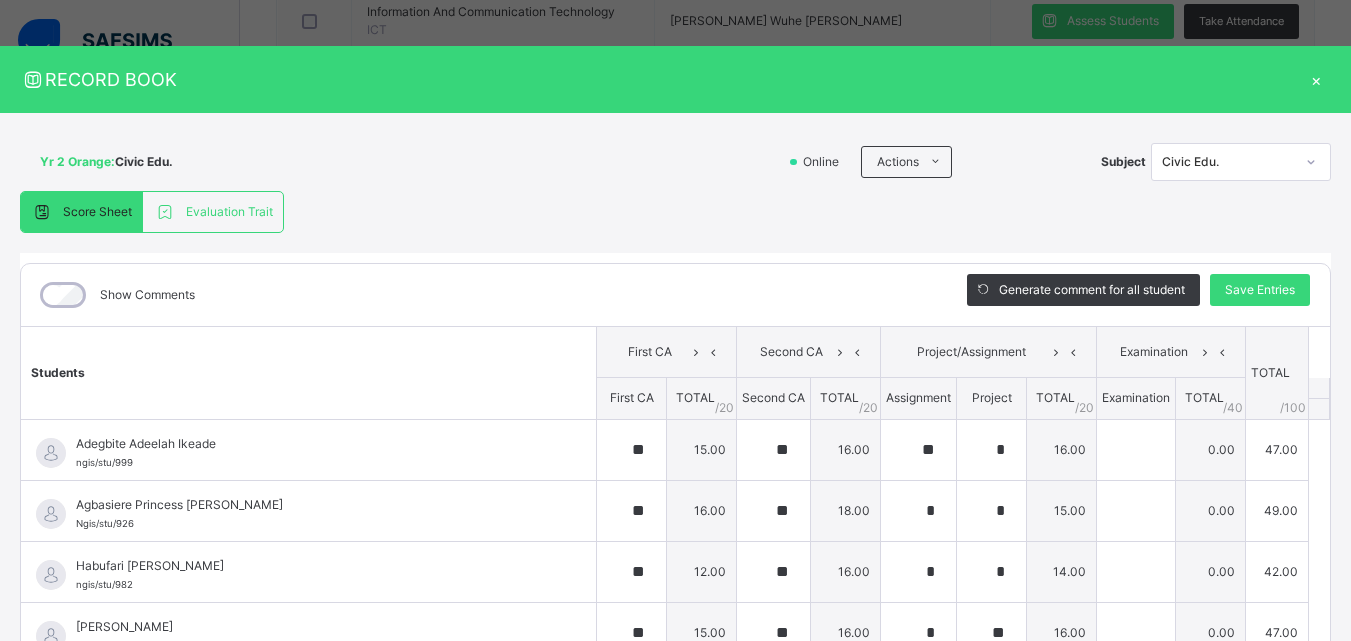 scroll, scrollTop: 0, scrollLeft: 0, axis: both 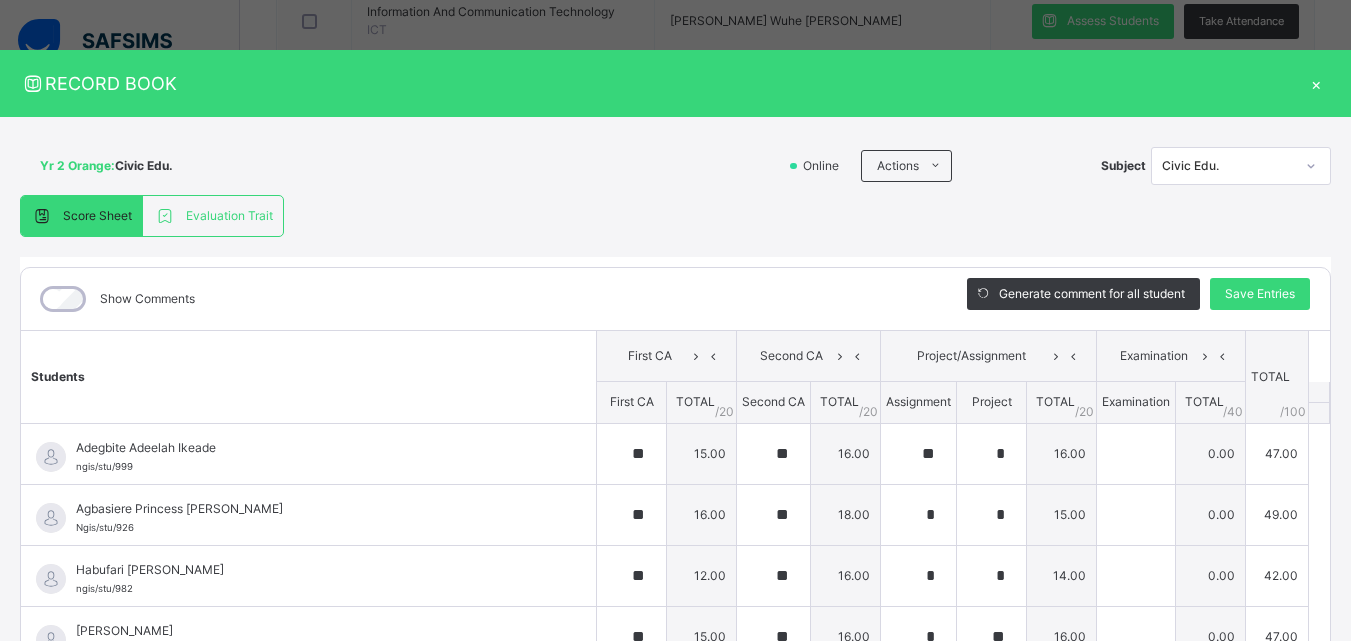 click on "×" at bounding box center (1316, 83) 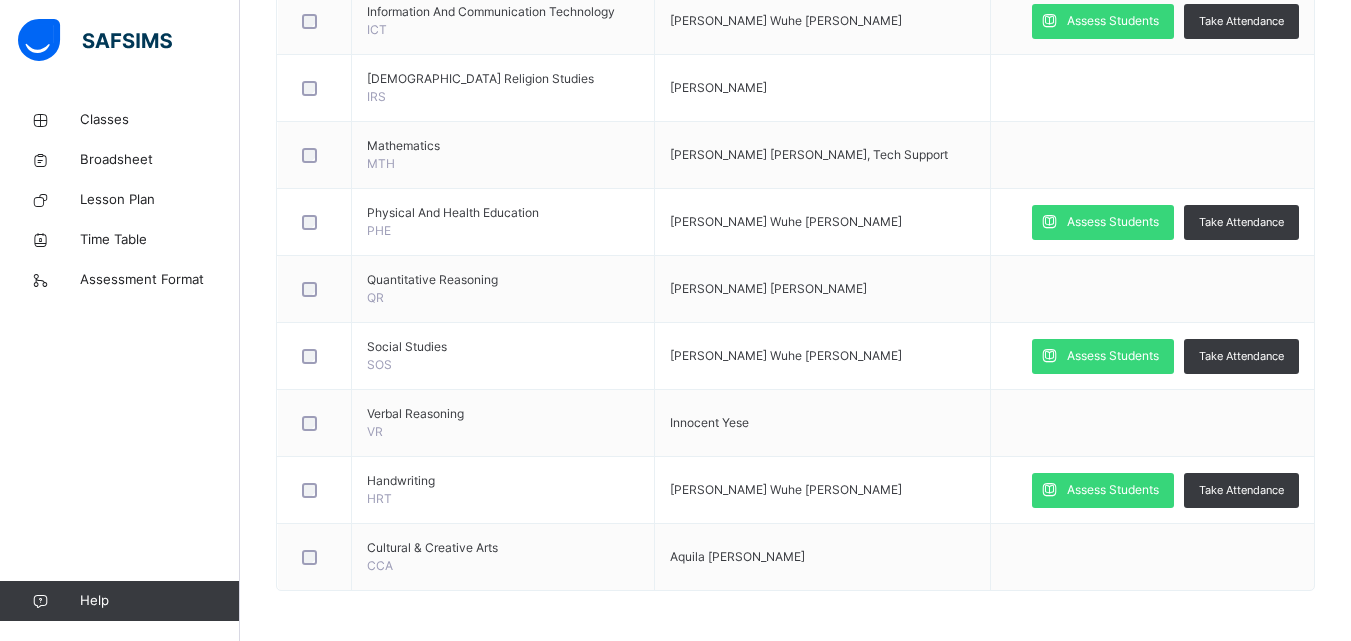 scroll, scrollTop: 494, scrollLeft: 0, axis: vertical 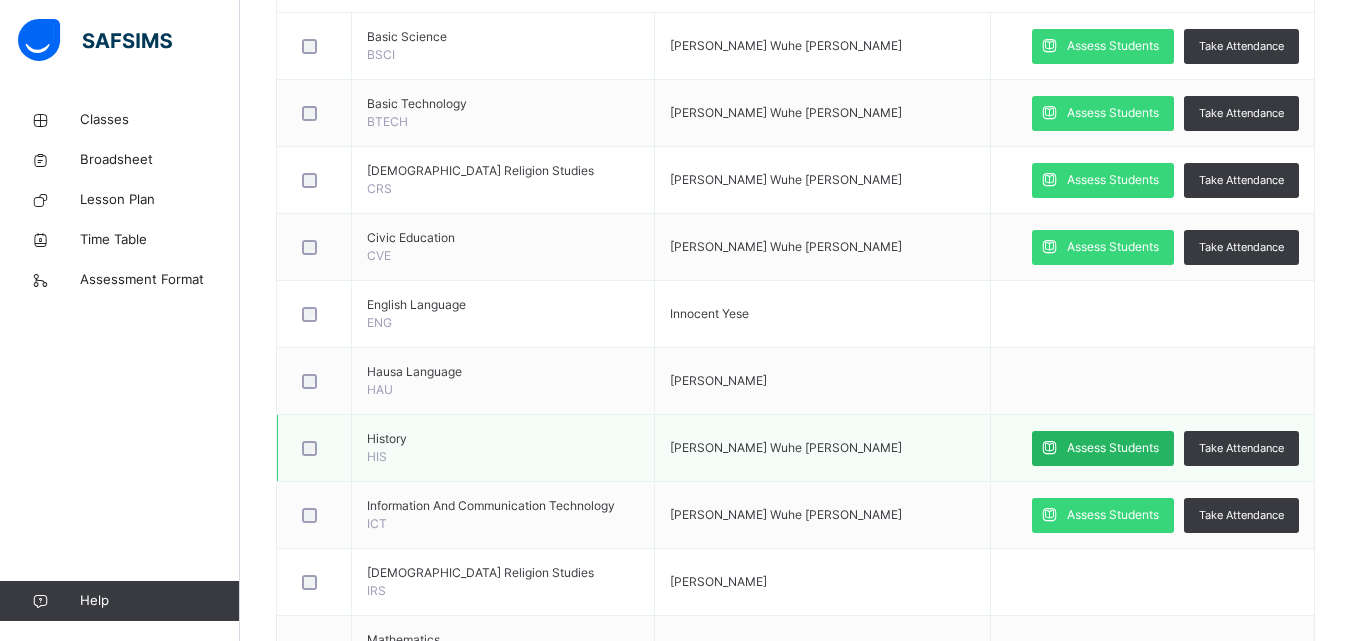 click on "Assess Students" at bounding box center (1113, 448) 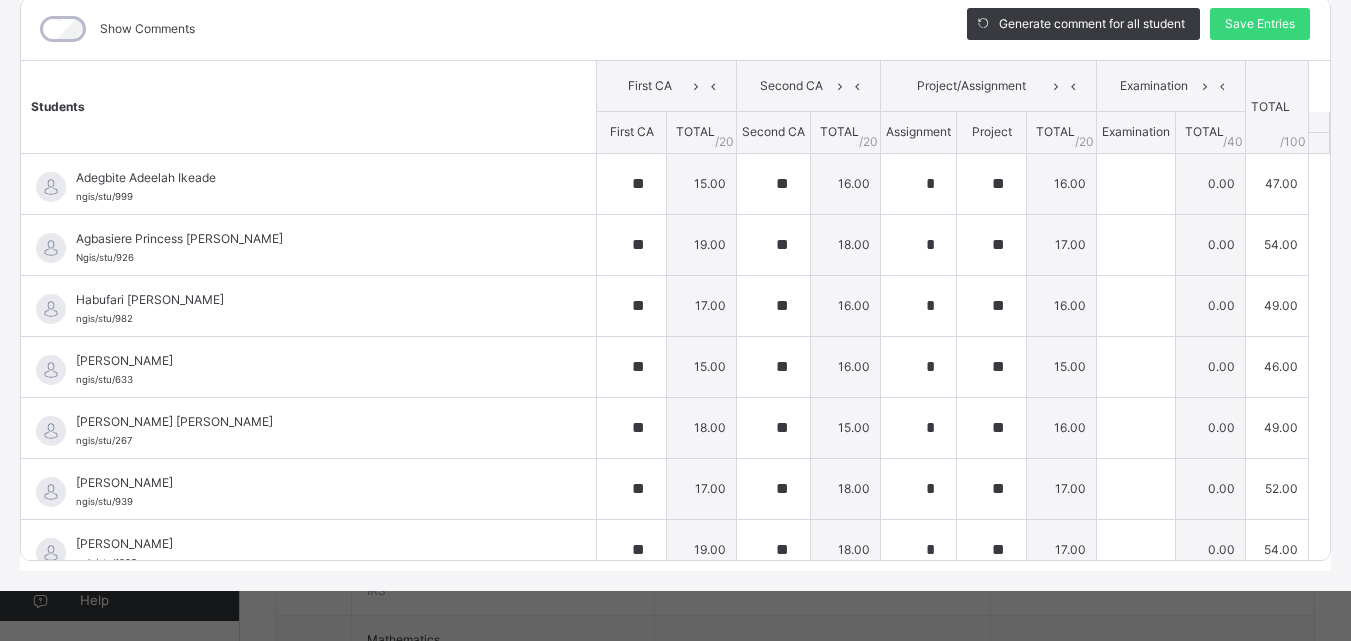 scroll, scrollTop: 236, scrollLeft: 0, axis: vertical 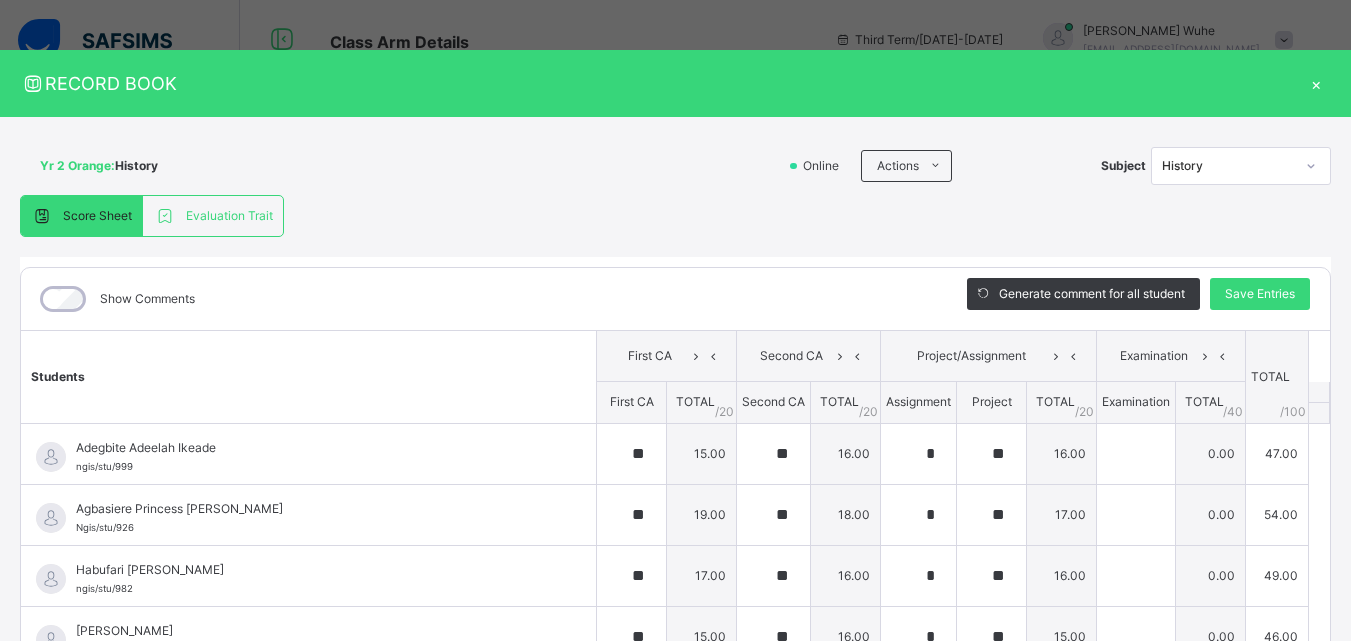 click on "×" at bounding box center [1316, 83] 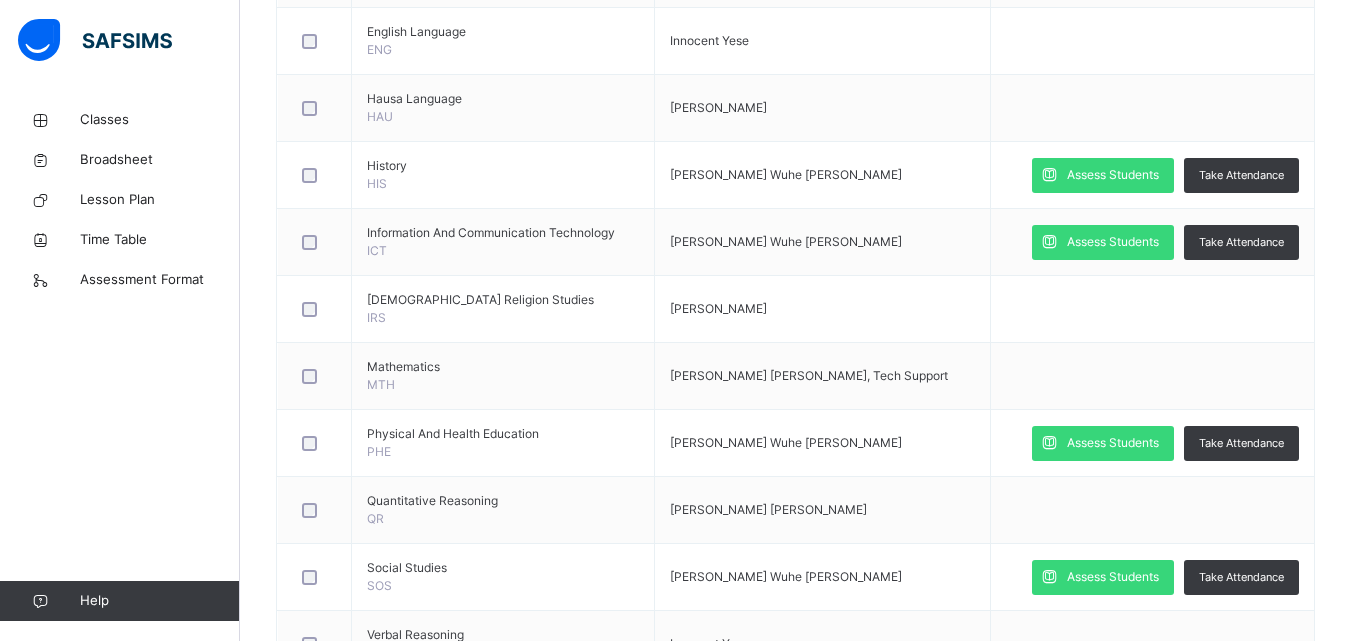 scroll, scrollTop: 840, scrollLeft: 0, axis: vertical 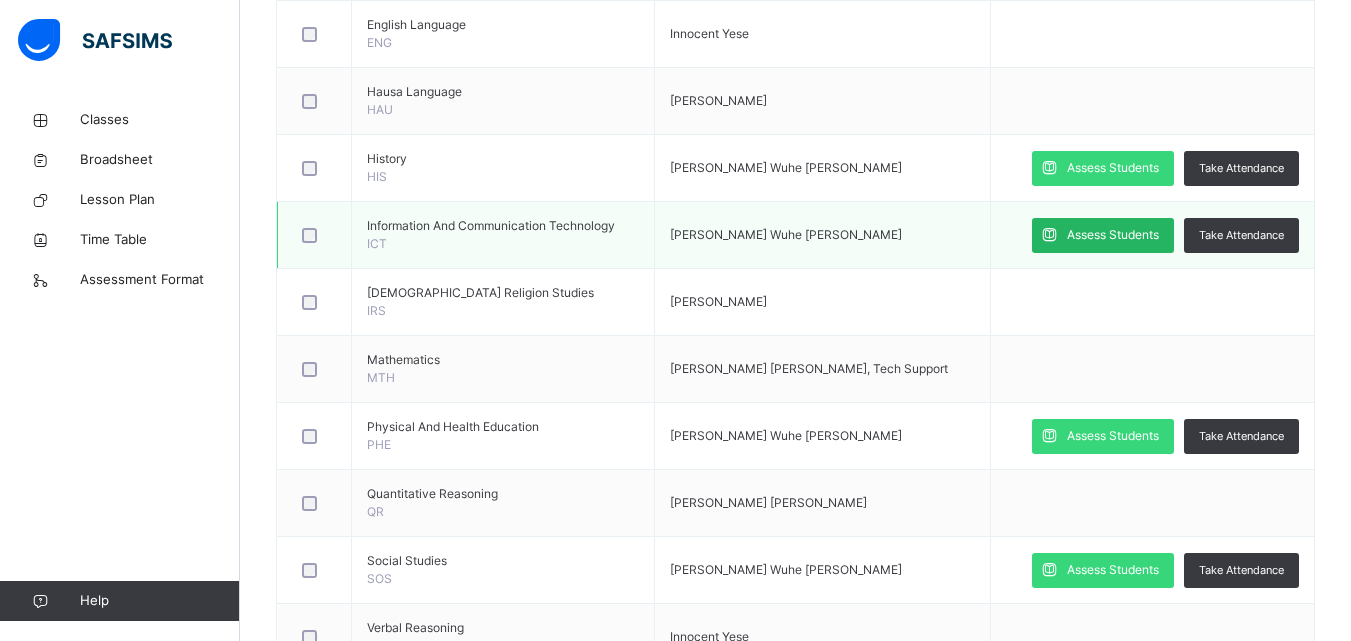 click on "Assess Students" at bounding box center (1113, 235) 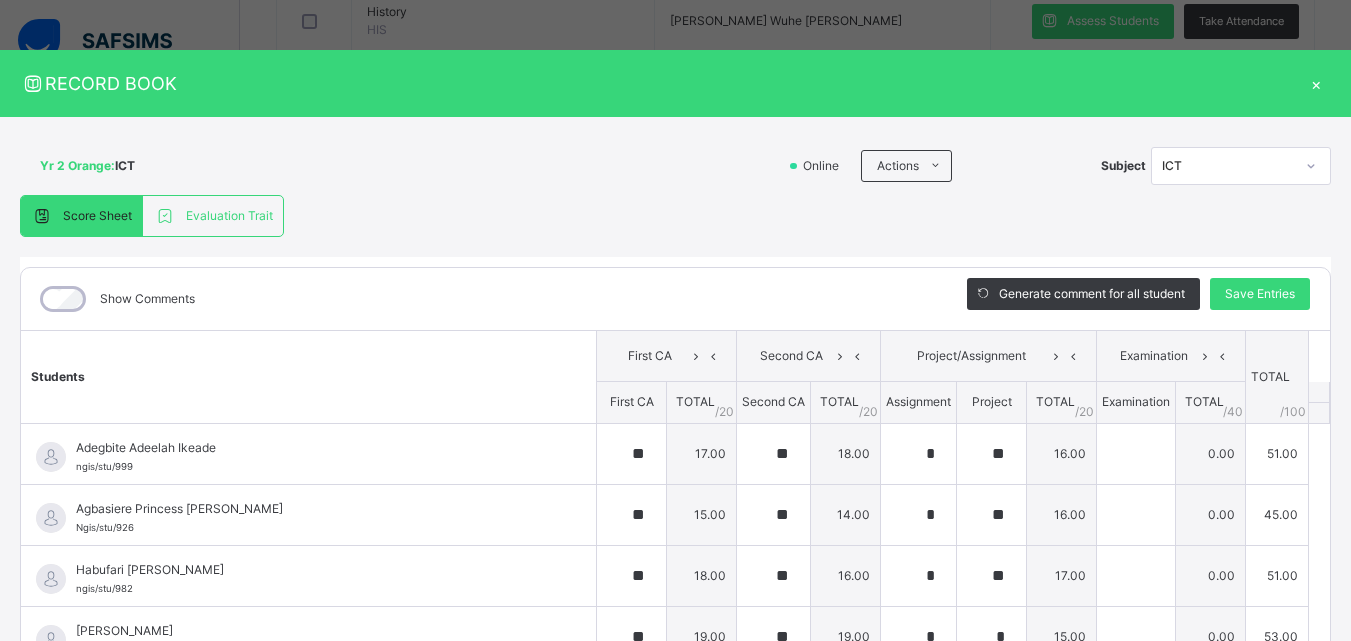 scroll, scrollTop: 984, scrollLeft: 0, axis: vertical 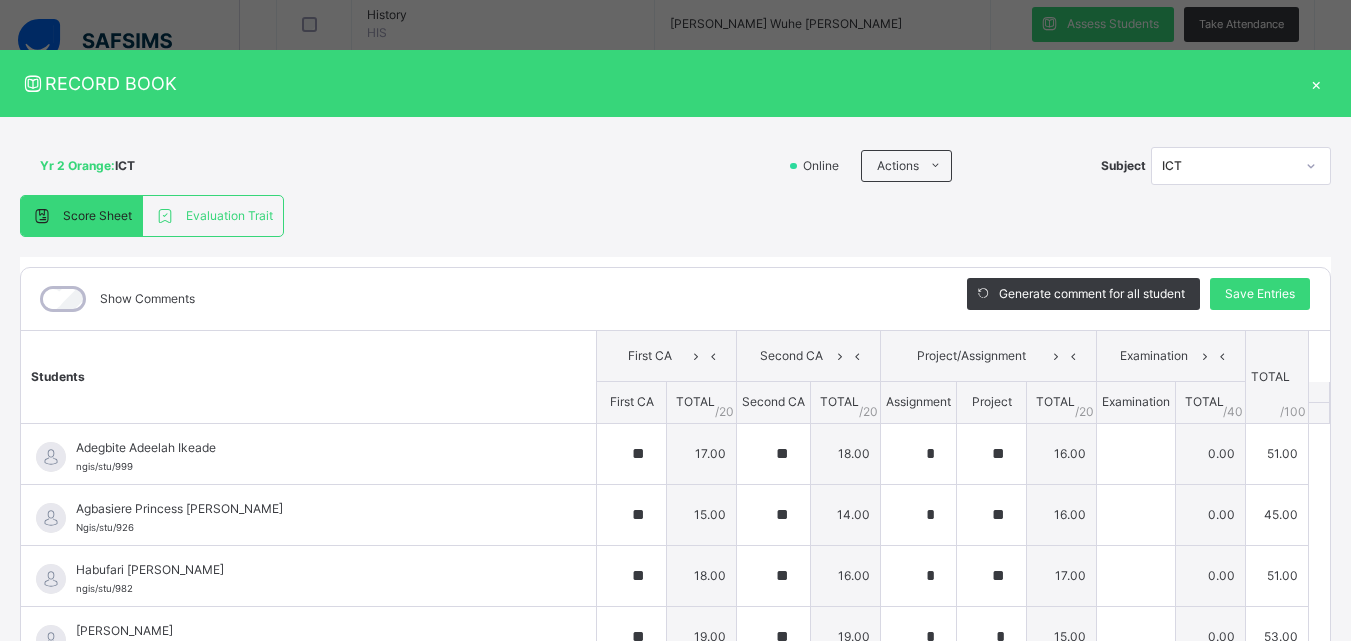 click on "×" at bounding box center (1316, 83) 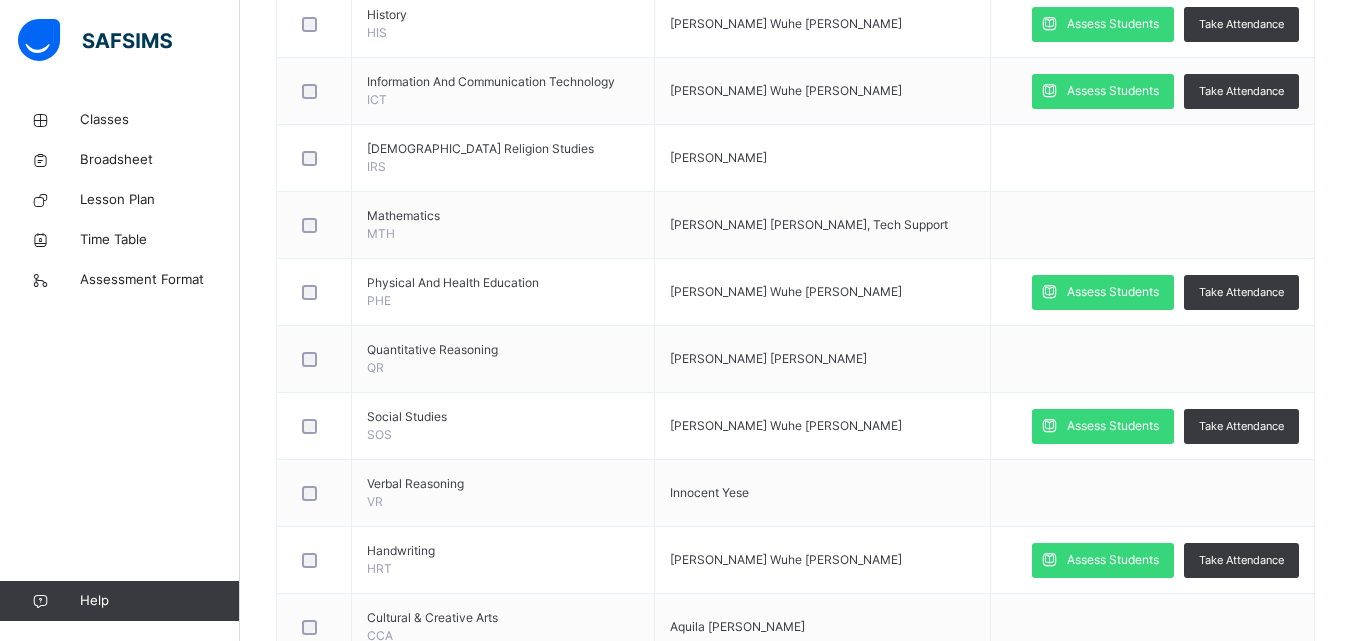 drag, startPoint x: 964, startPoint y: 583, endPoint x: 1105, endPoint y: 636, distance: 150.632 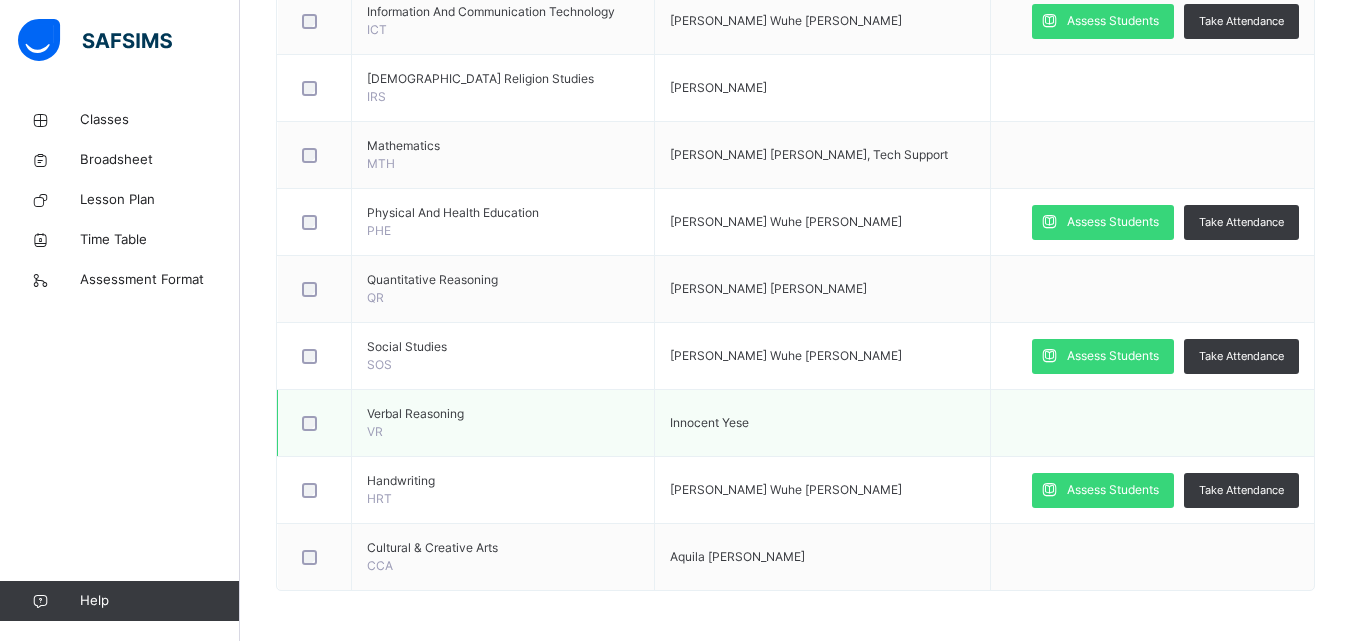 click at bounding box center [1152, 423] 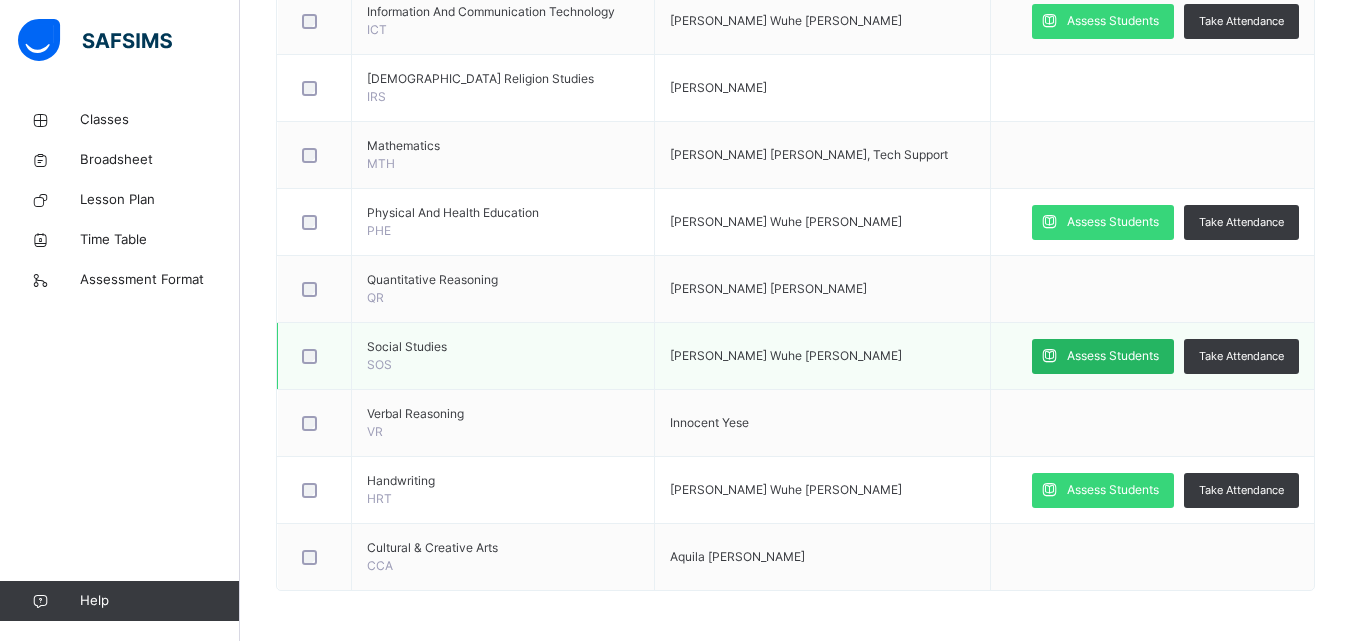 click on "Assess Students" at bounding box center (1103, 356) 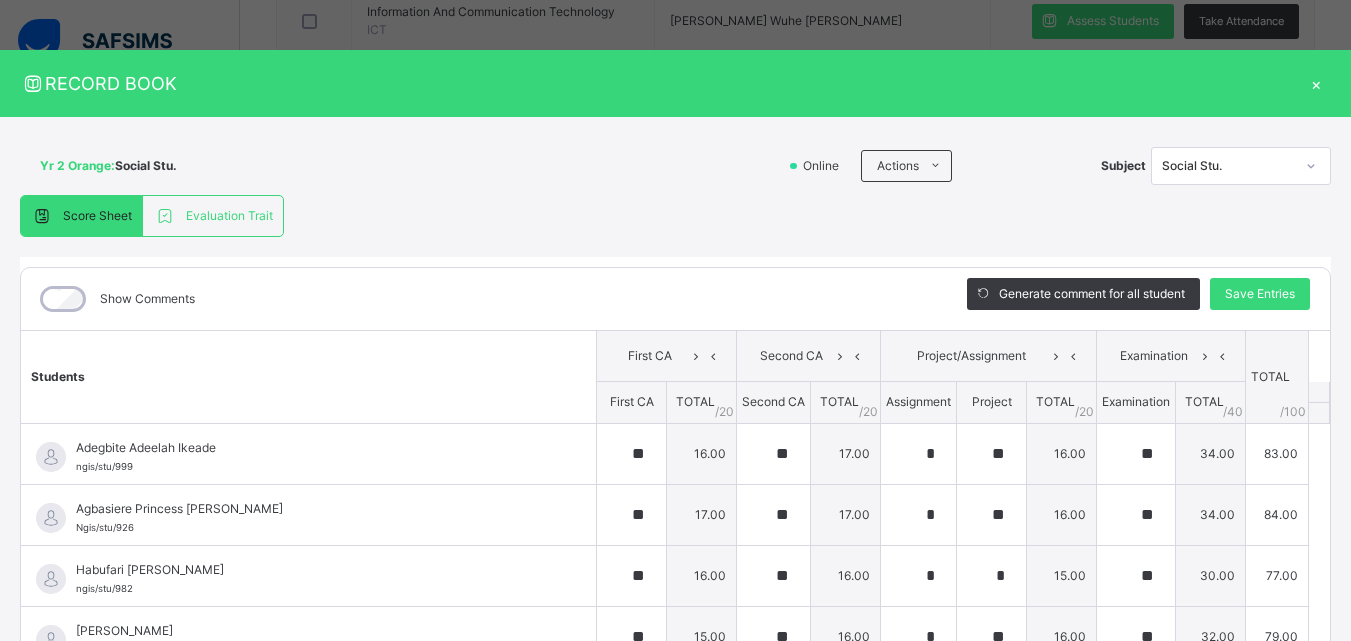 scroll, scrollTop: 326, scrollLeft: 0, axis: vertical 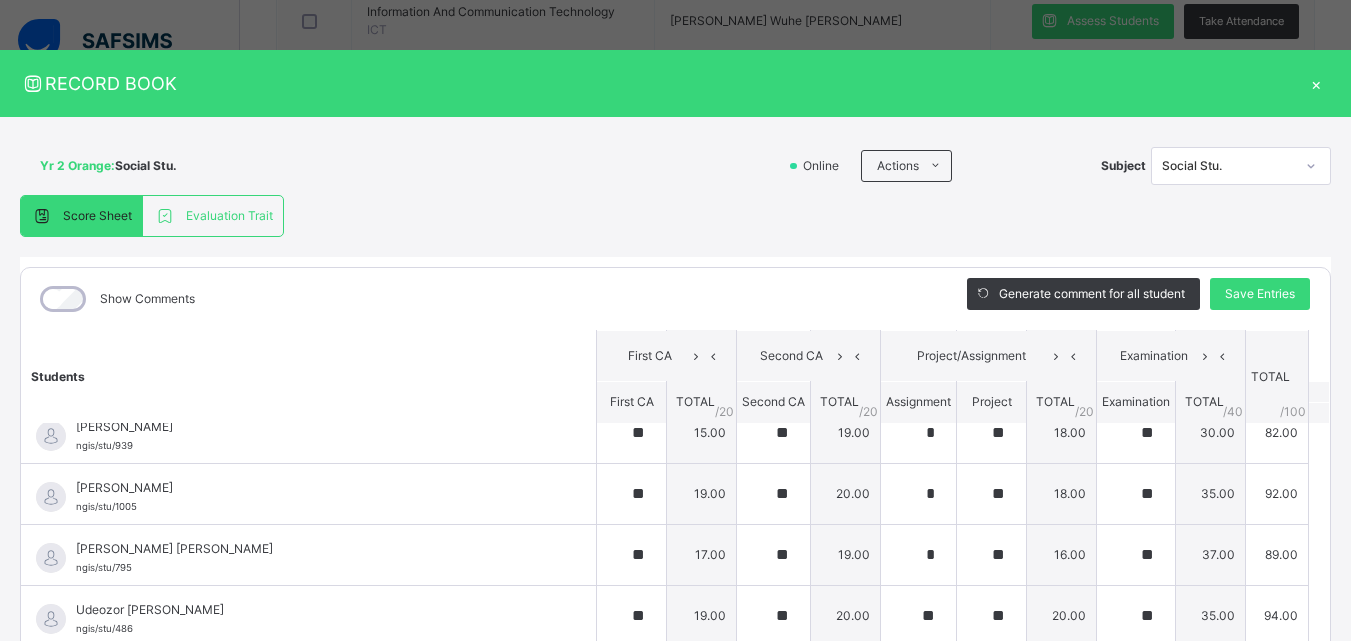 click on "×" at bounding box center (1316, 83) 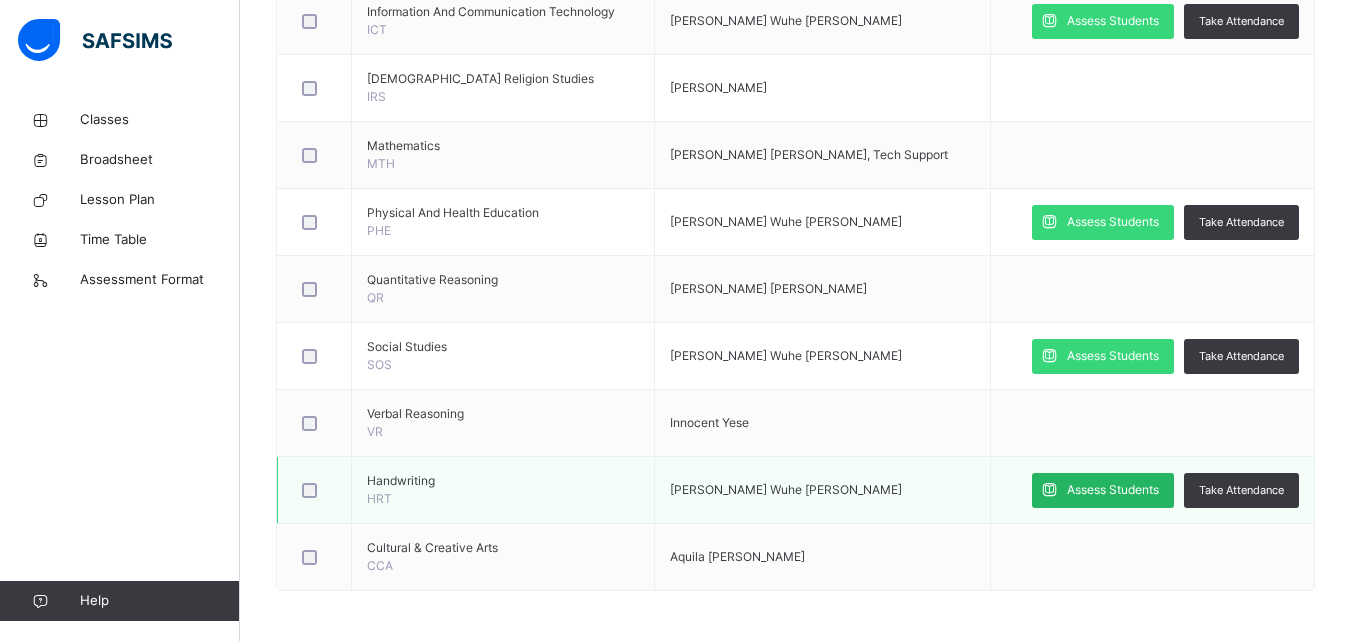 click on "Assess Students" at bounding box center (1103, 490) 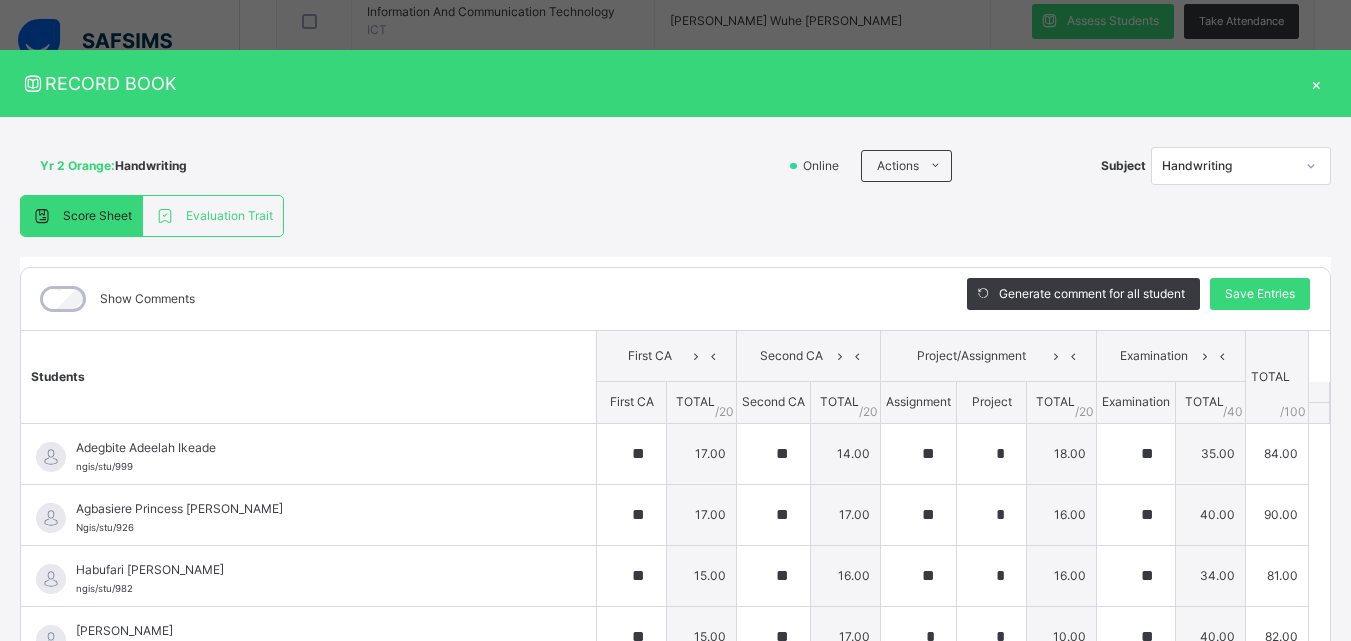 scroll, scrollTop: 264, scrollLeft: 0, axis: vertical 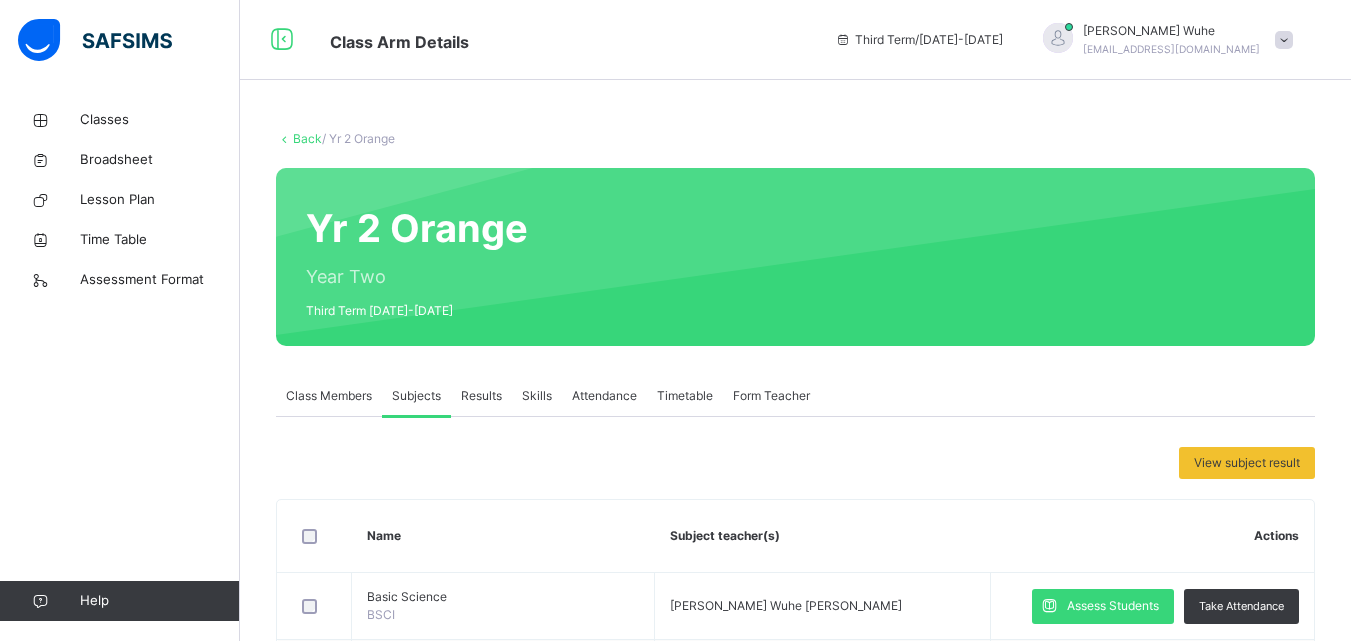 click on "Results" at bounding box center [481, 396] 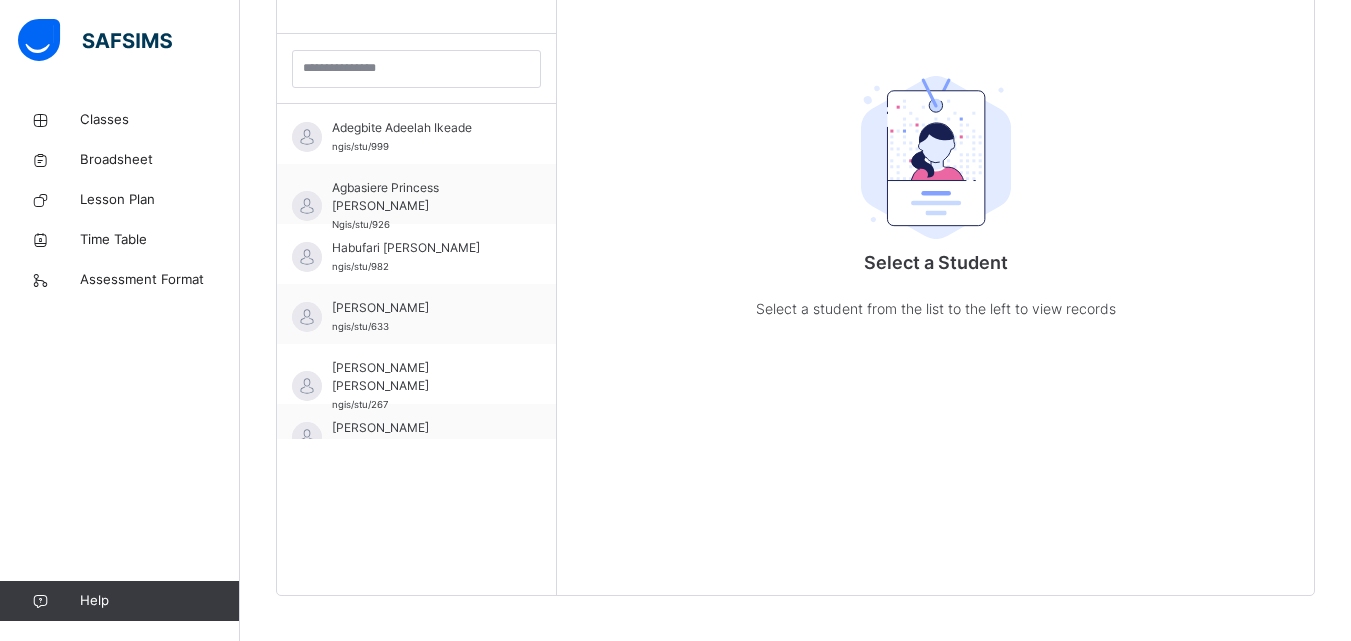 scroll, scrollTop: 579, scrollLeft: 0, axis: vertical 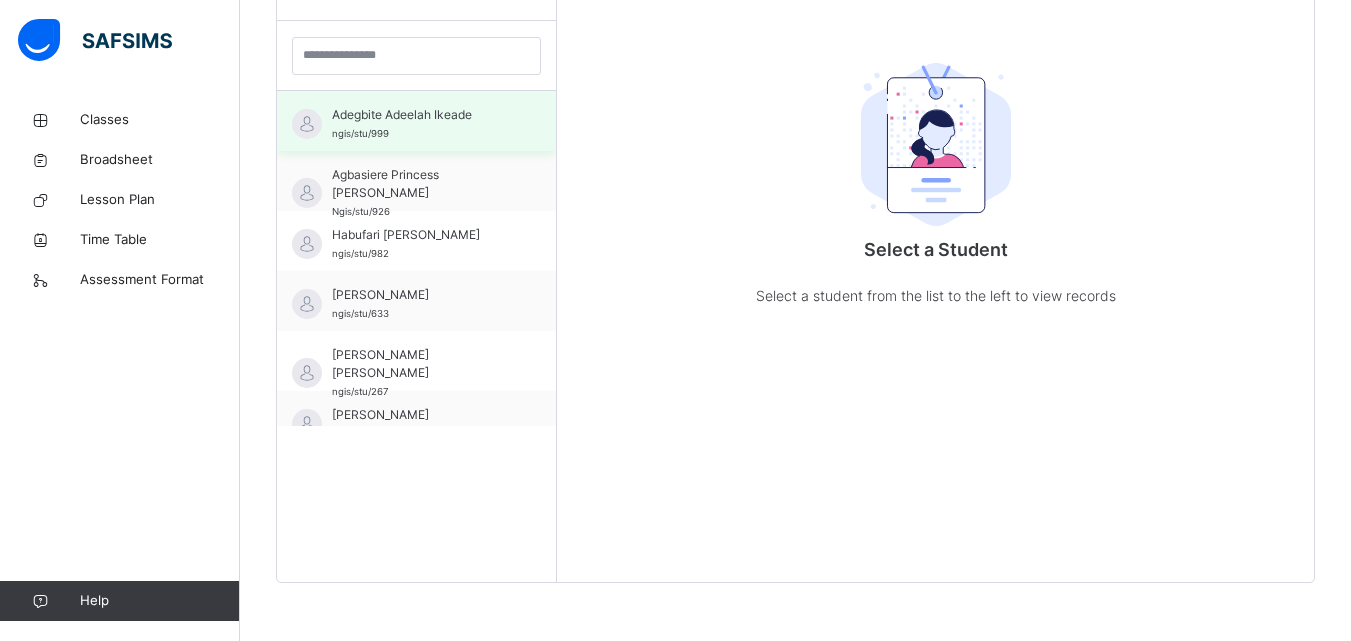 click on "Adegbite Adeelah Ikeade ngis/stu/999" at bounding box center [416, 121] 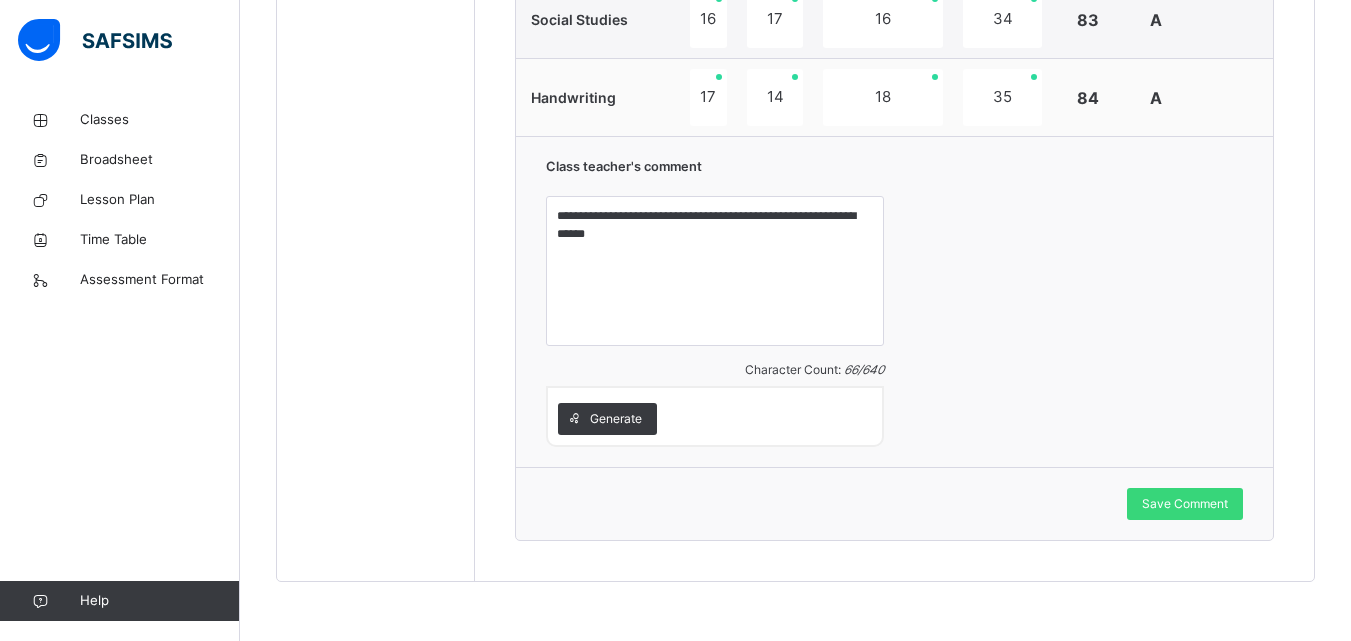 scroll, scrollTop: 1531, scrollLeft: 0, axis: vertical 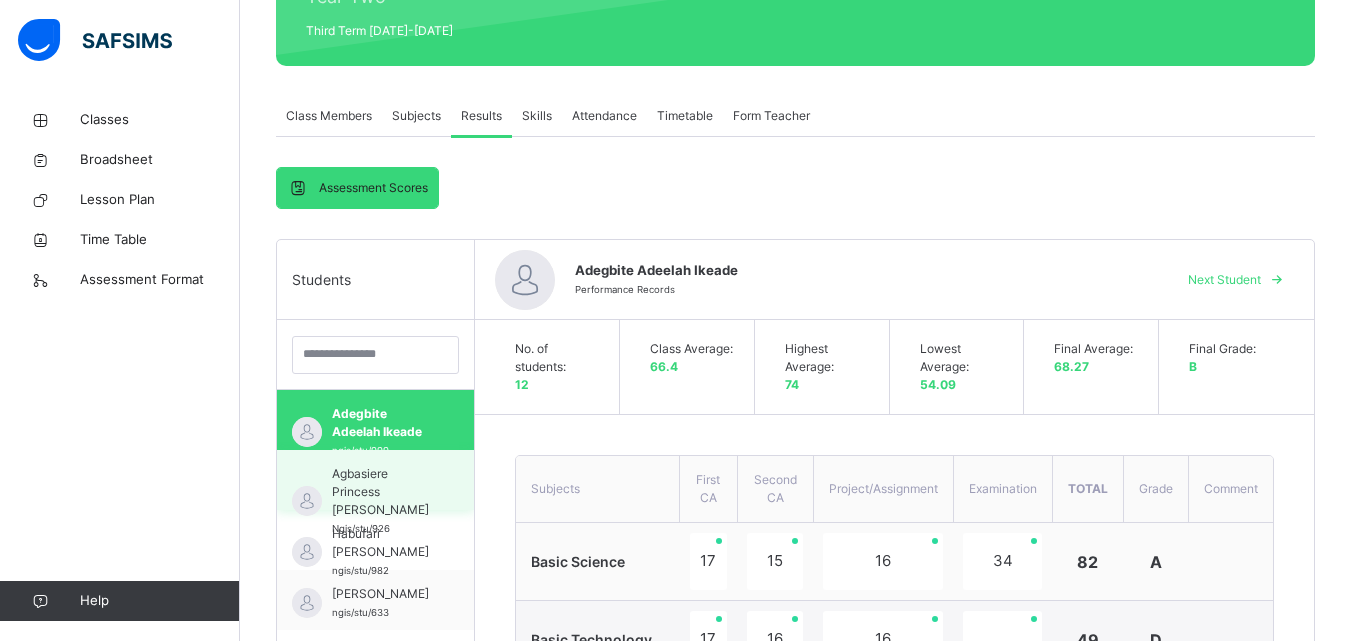 click on "Agbasiere Princess [PERSON_NAME]" at bounding box center [380, 492] 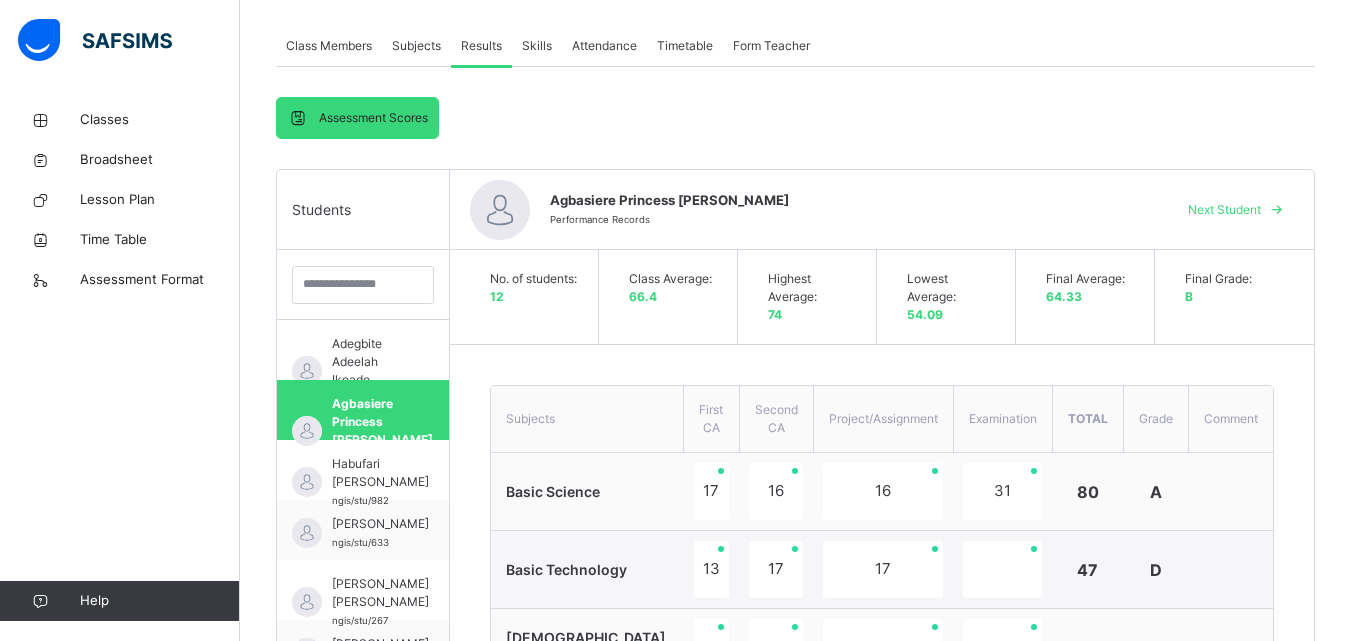 scroll, scrollTop: 320, scrollLeft: 0, axis: vertical 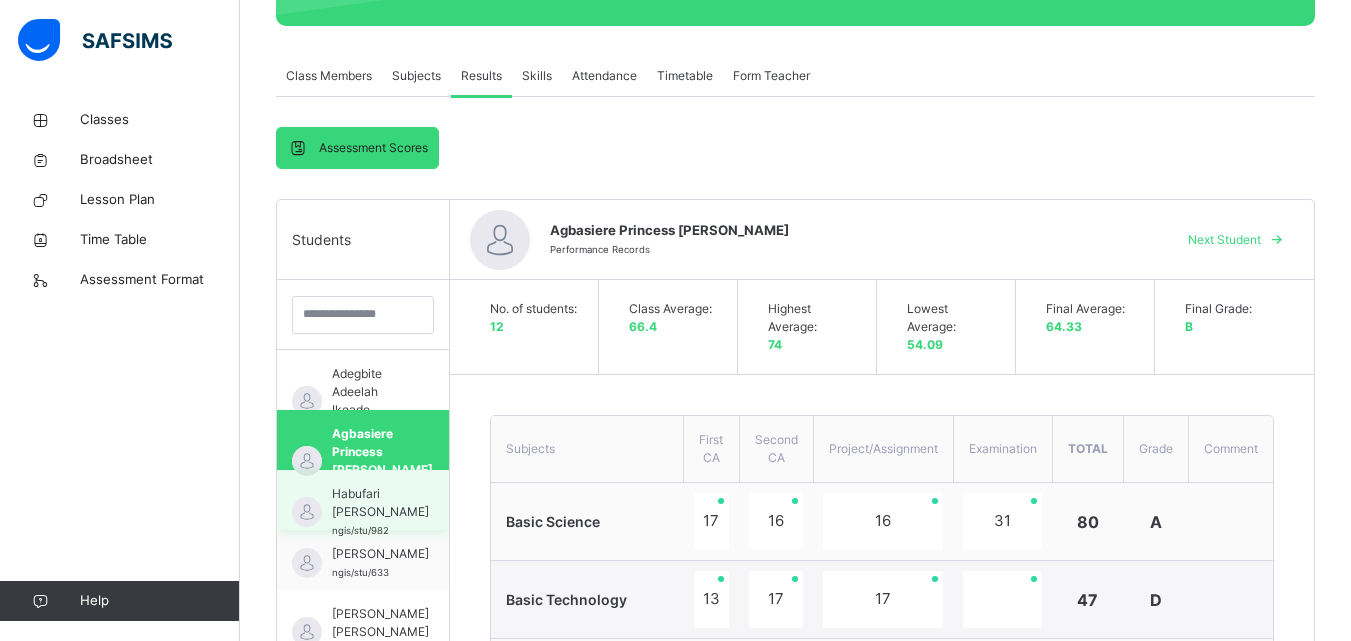 click on "Habufari [PERSON_NAME]" at bounding box center [380, 503] 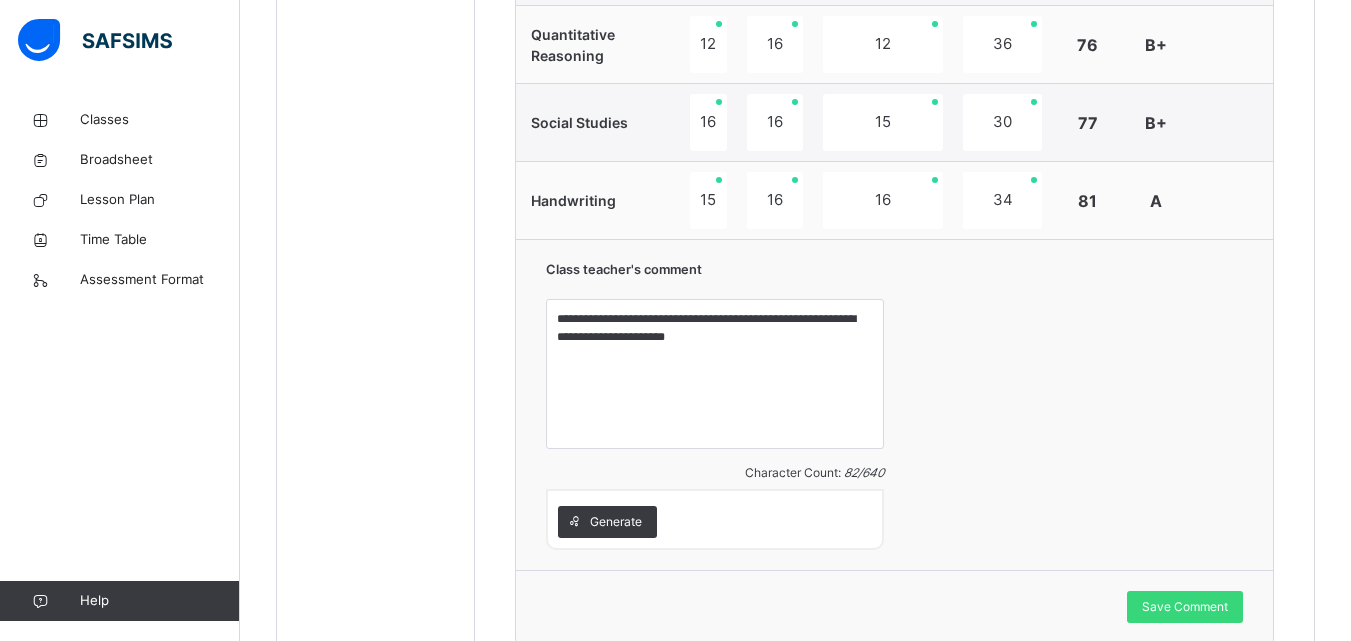 scroll, scrollTop: 1440, scrollLeft: 0, axis: vertical 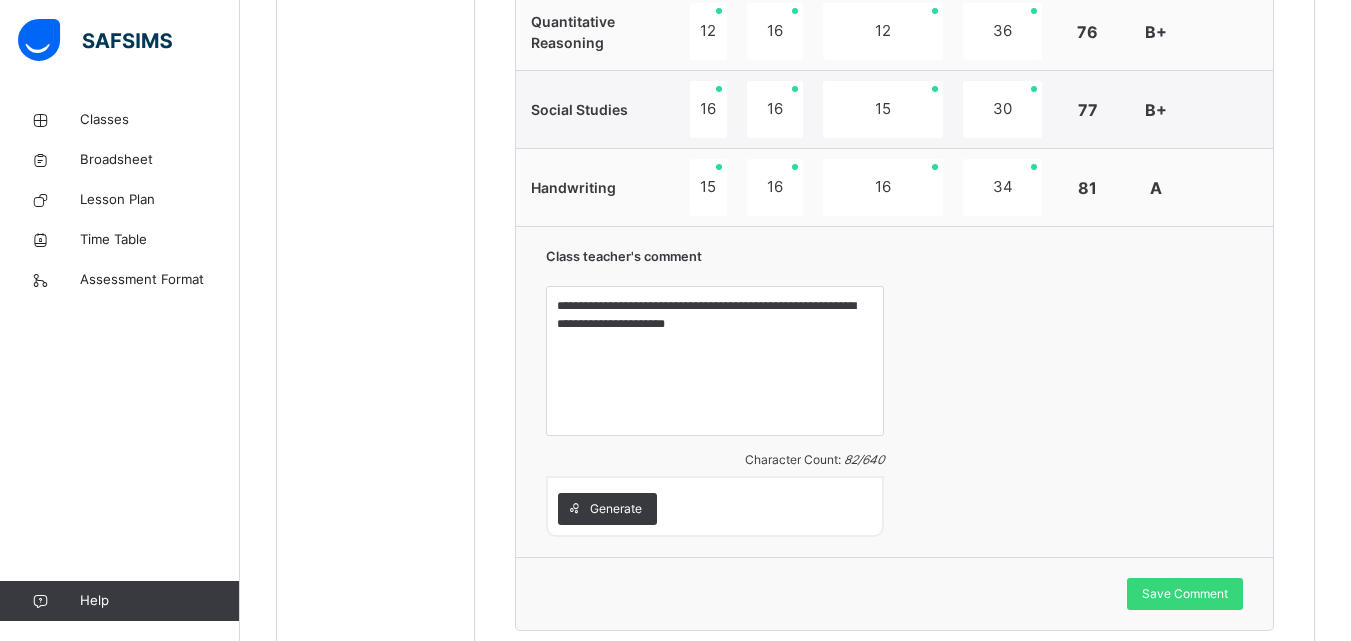click on "**********" at bounding box center (894, 391) 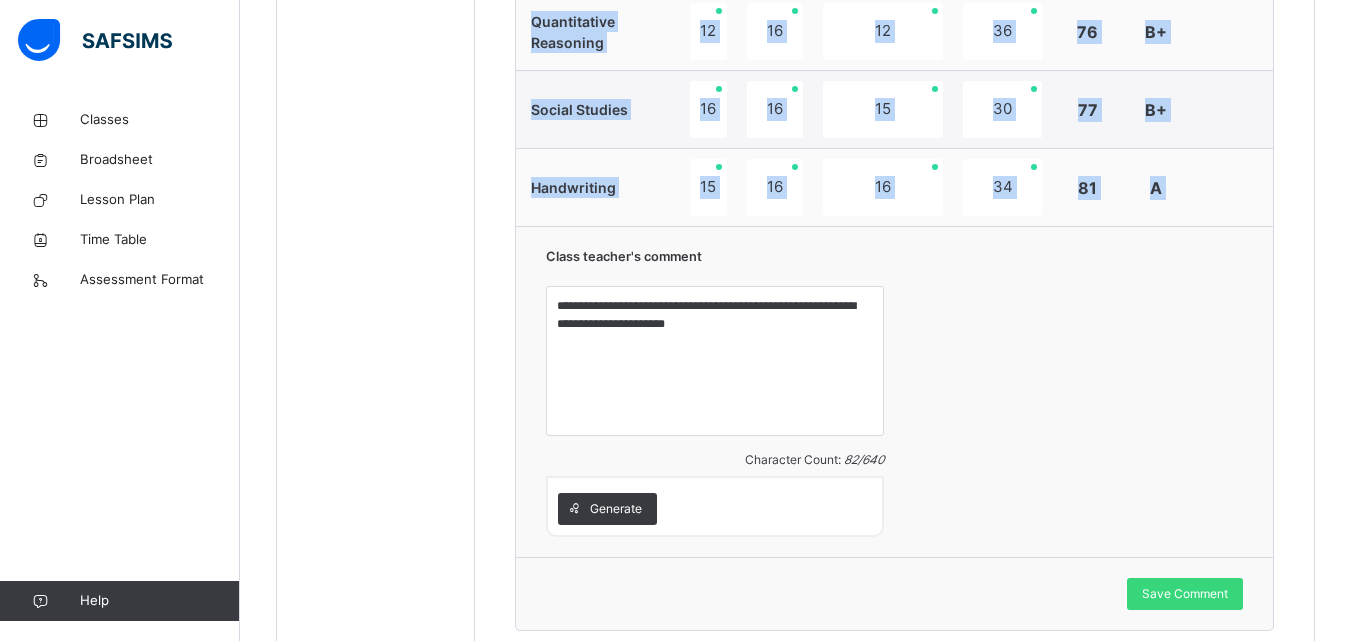 drag, startPoint x: 1350, startPoint y: 23, endPoint x: 1364, endPoint y: 23, distance: 14 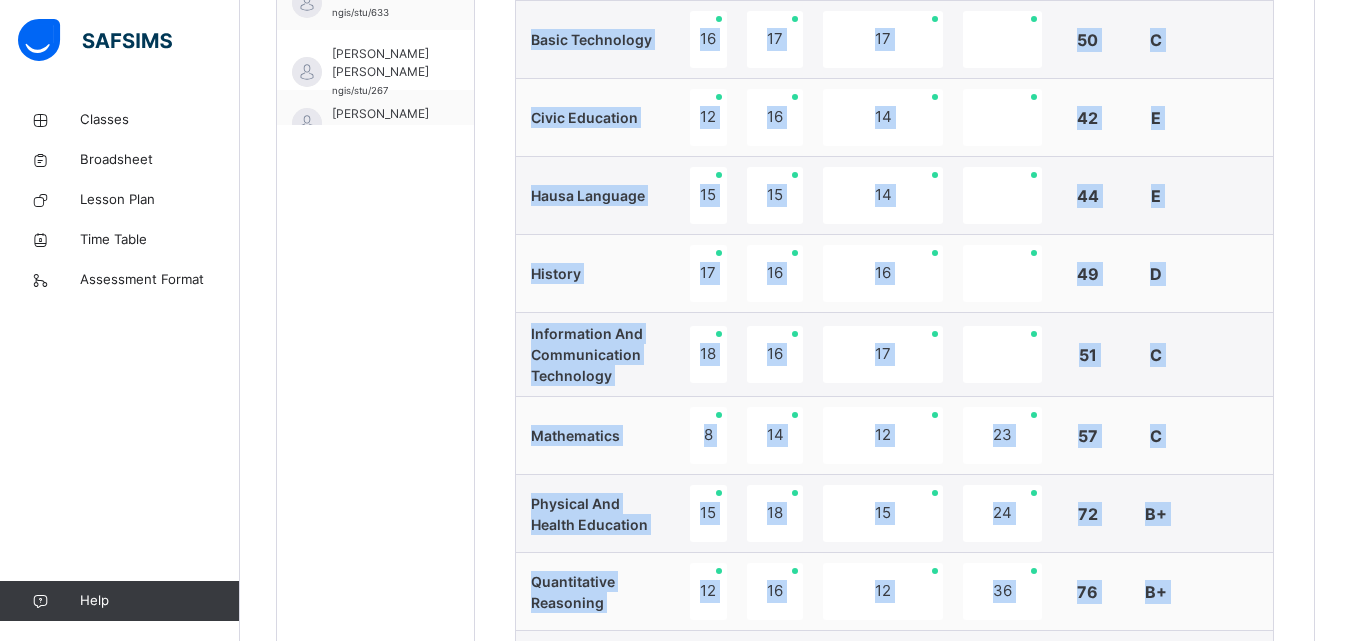 scroll, scrollTop: 320, scrollLeft: 0, axis: vertical 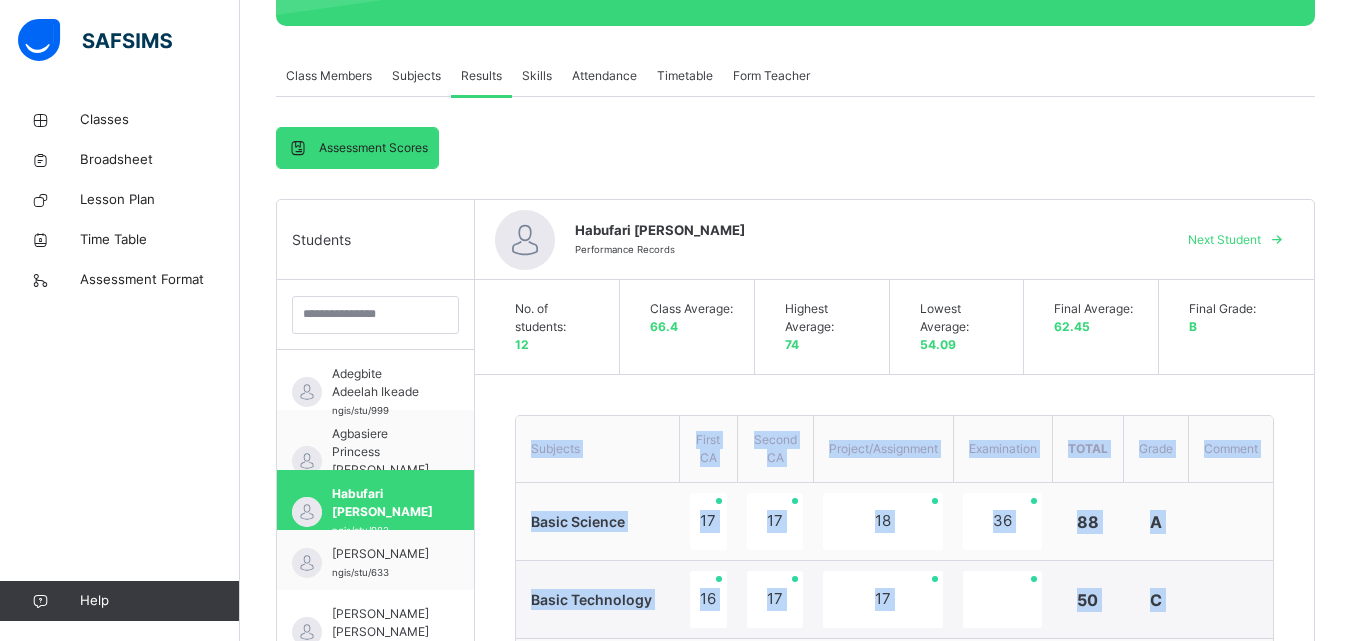 click on "Class Members Subjects Results Skills Attendance Timetable Form Teacher" at bounding box center (795, 76) 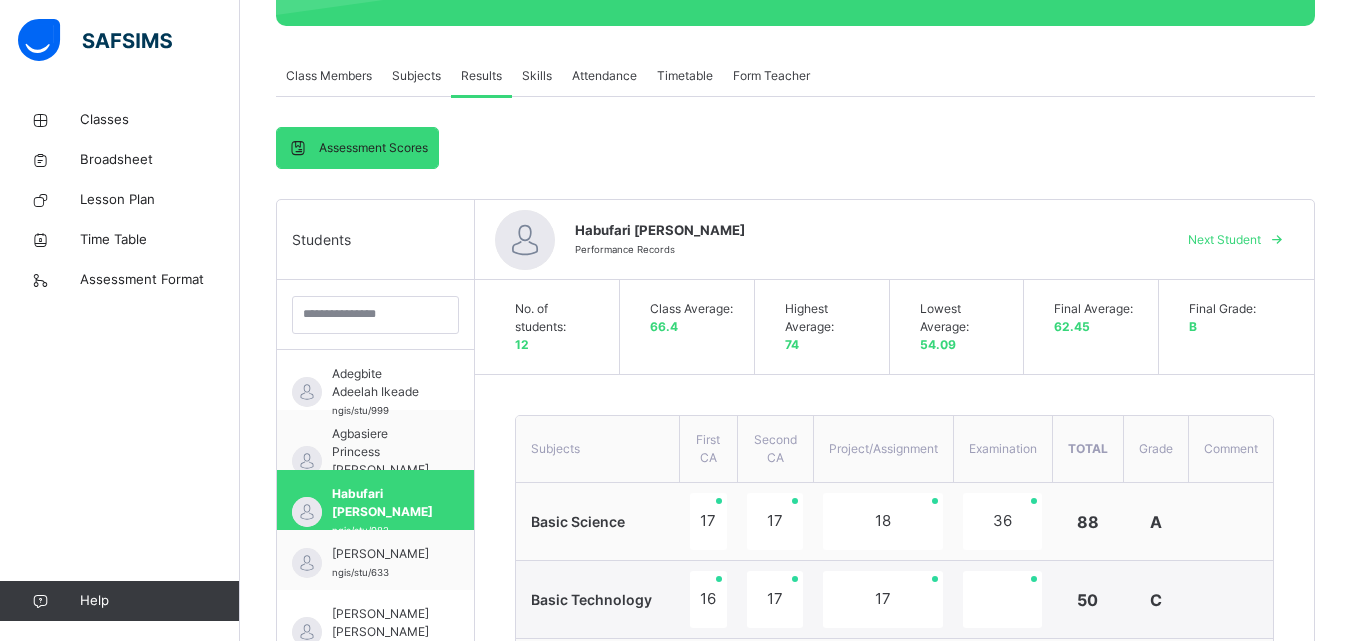 scroll, scrollTop: 293, scrollLeft: 0, axis: vertical 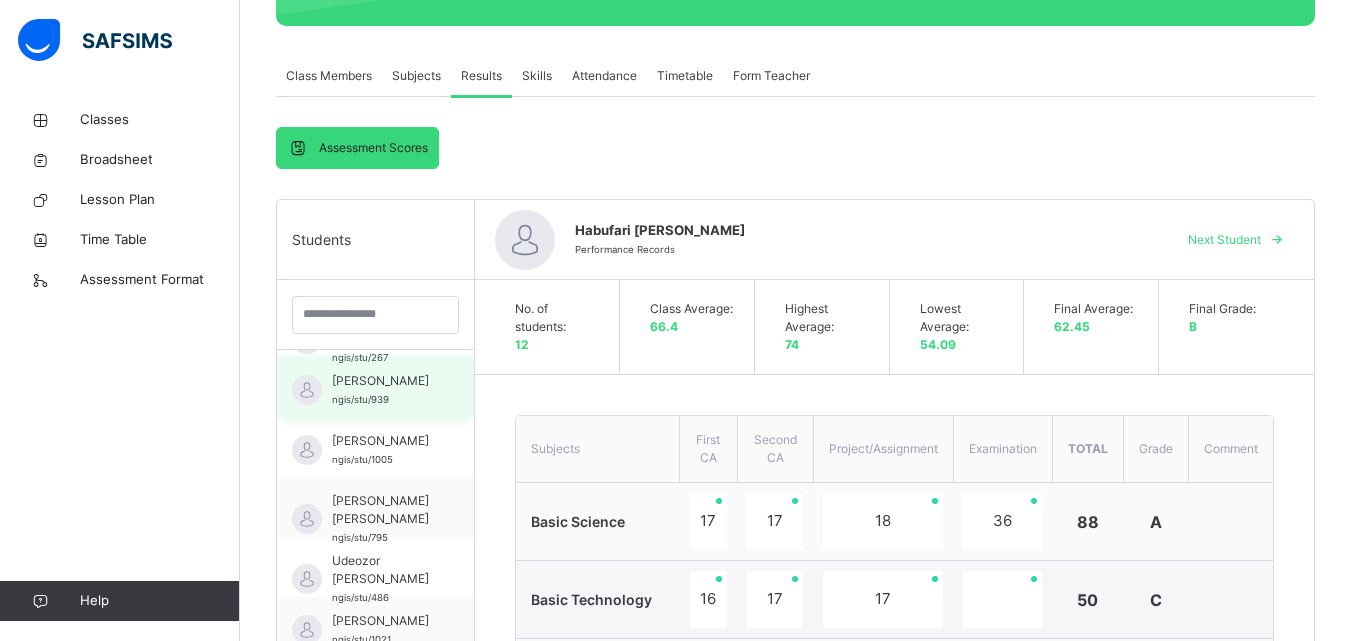 click on "[PERSON_NAME]" at bounding box center [380, 381] 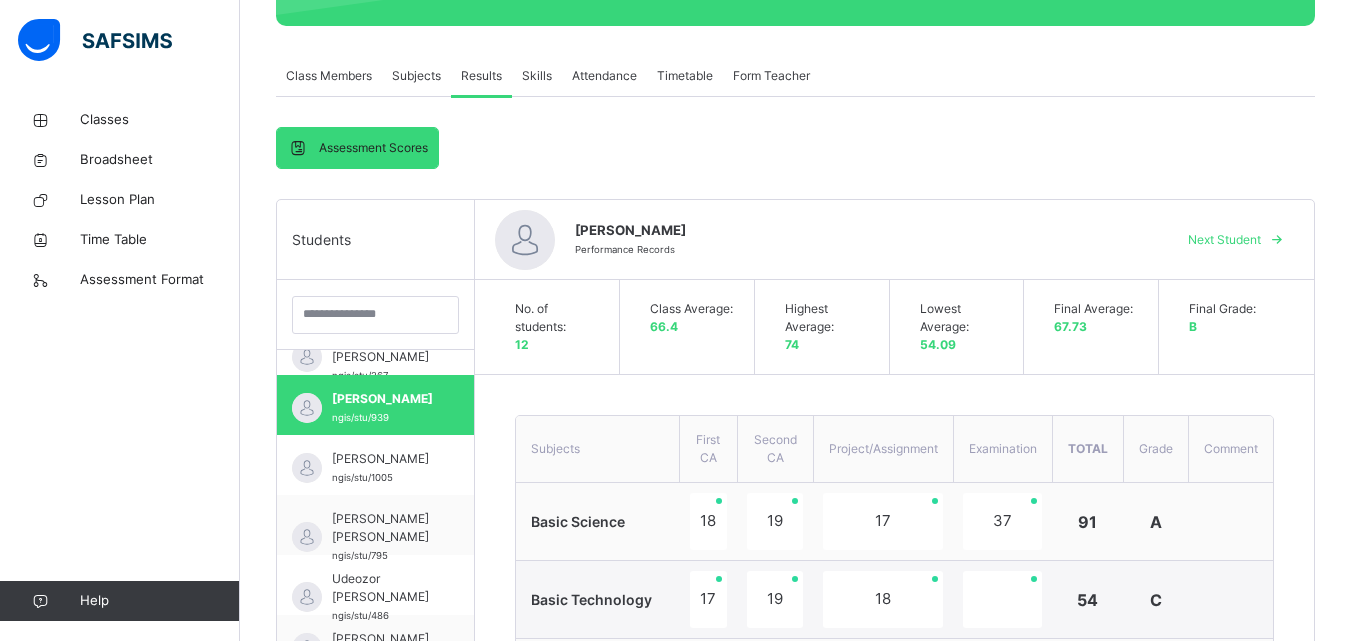 scroll, scrollTop: 293, scrollLeft: 0, axis: vertical 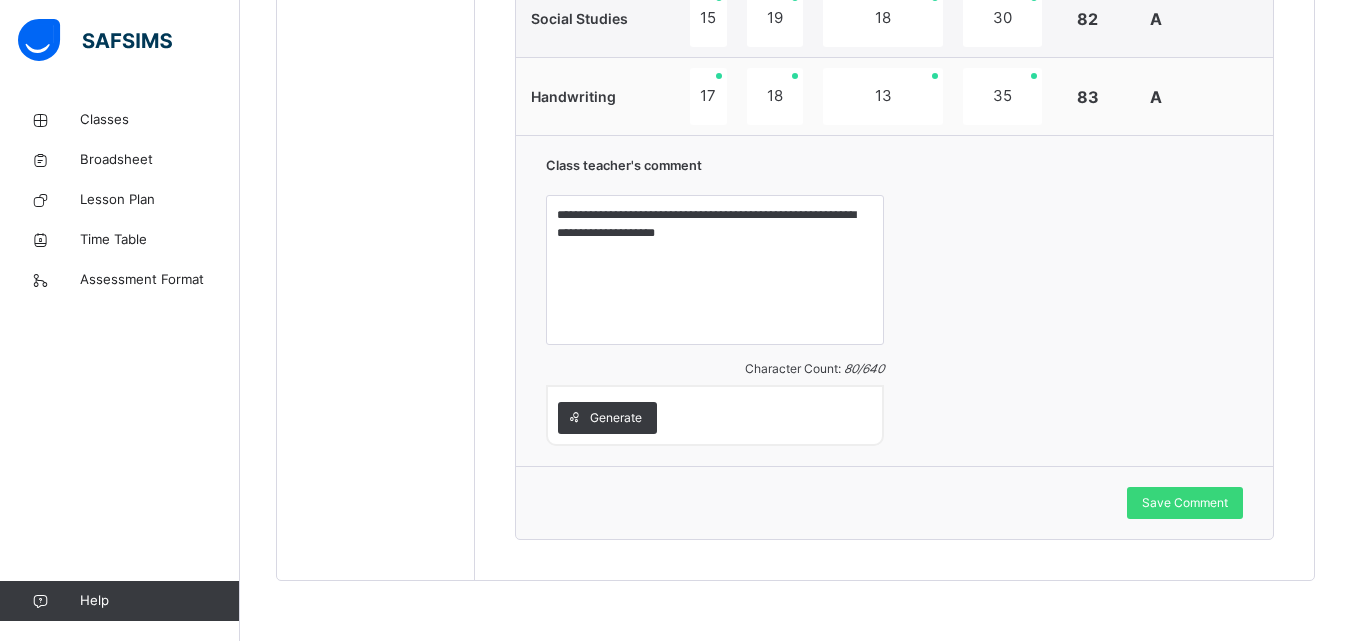 click on "Back  / Yr 2 Orange Yr 2 Orange Year Two  Third Term 2024-2025 Class Members Subjects Results Skills Attendance Timetable Form Teacher Results More Options   12  Students in class Download Pdf Report Excel Report View subject profile NIGERIA GHANA INTERNATIONAL SCHOOL Date: 16th Jul 2025, 6:07:22 pm Class Members Class:  Yr 2 Orange Total no. of Students:  12 Term:  Third Term Session:  2024-2025 S/NO Admission No. Last Name First Name Other Name 1 ngis/stu/999 Adegbite Adeelah Ikeade 2 Ngis/stu/926 Agbasiere Princess Adachukwu 3 ngis/stu/982 Habufari Hanifa Fadellah 4 ngis/stu/633 Harris Muhammed  Abubakar 5 ngis/stu/267 James Akintude Arthur 6 ngis/stu/939 Khidir  Hassan  Gwandu 7 ngis/stu/1005 Mohammad  Abdulraham Khamis 8 ngis/stu/795 Olanipekun Celine Bukola 9 ngis/stu/486 Udeozor Amaya Chibailum 10 ngis/stu/1021 Usman Mahmud  Al-majir 11 ngis/stu/635 Usman Zainab 12 ngis/stu/1138 Yusuf Nyajo Yamaan Students Actions Adegbite Adeelah Ikeade ngis/stu/999 Agbasiere Princess Adachukwu Ngis/stu/926 ×   Save" at bounding box center (795, -395) 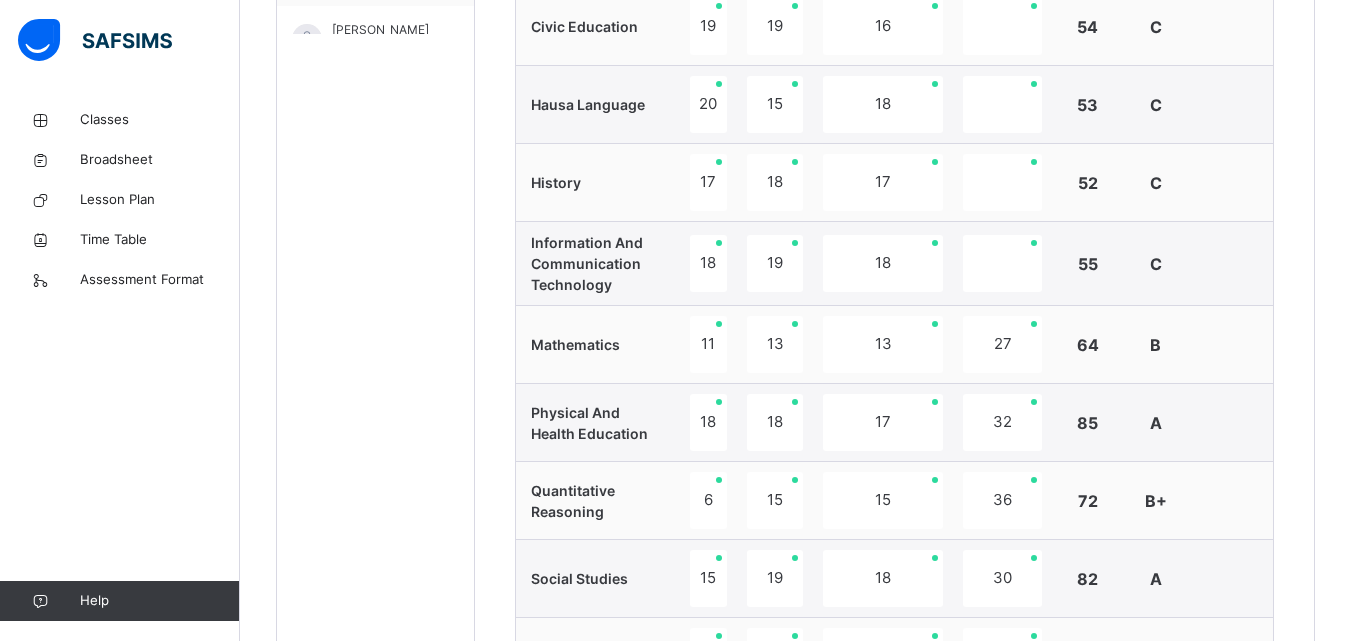click on "**********" at bounding box center (894, 384) 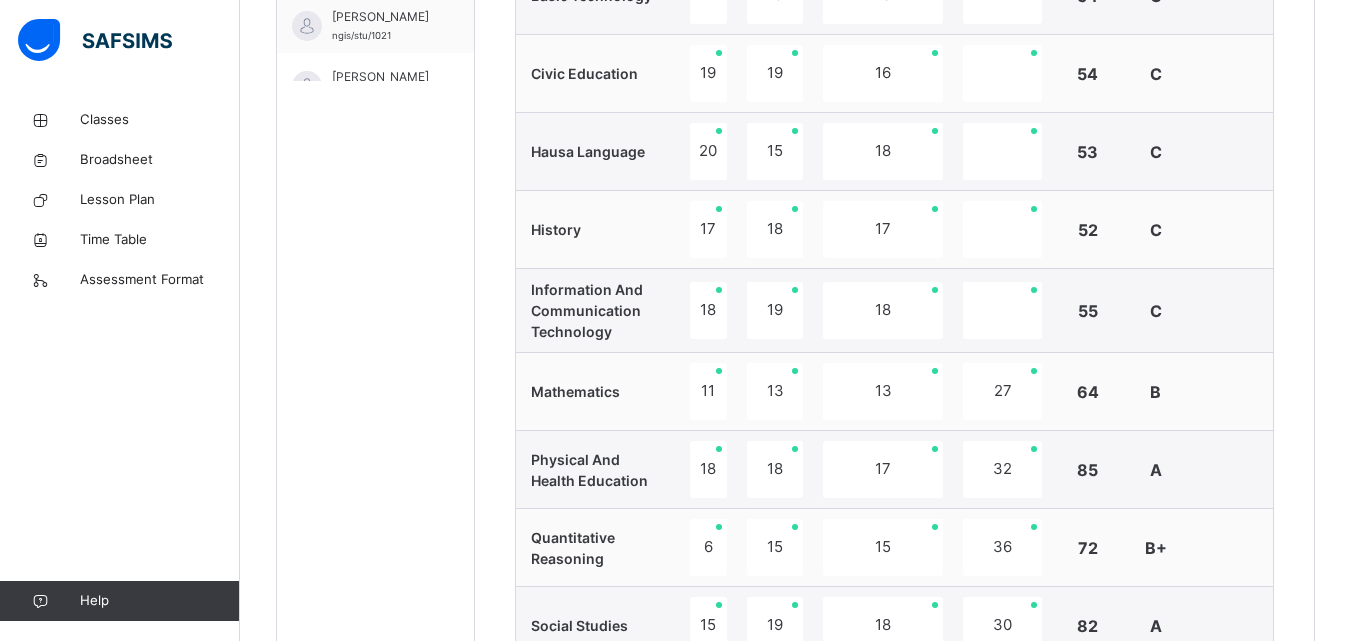 scroll, scrollTop: 411, scrollLeft: 0, axis: vertical 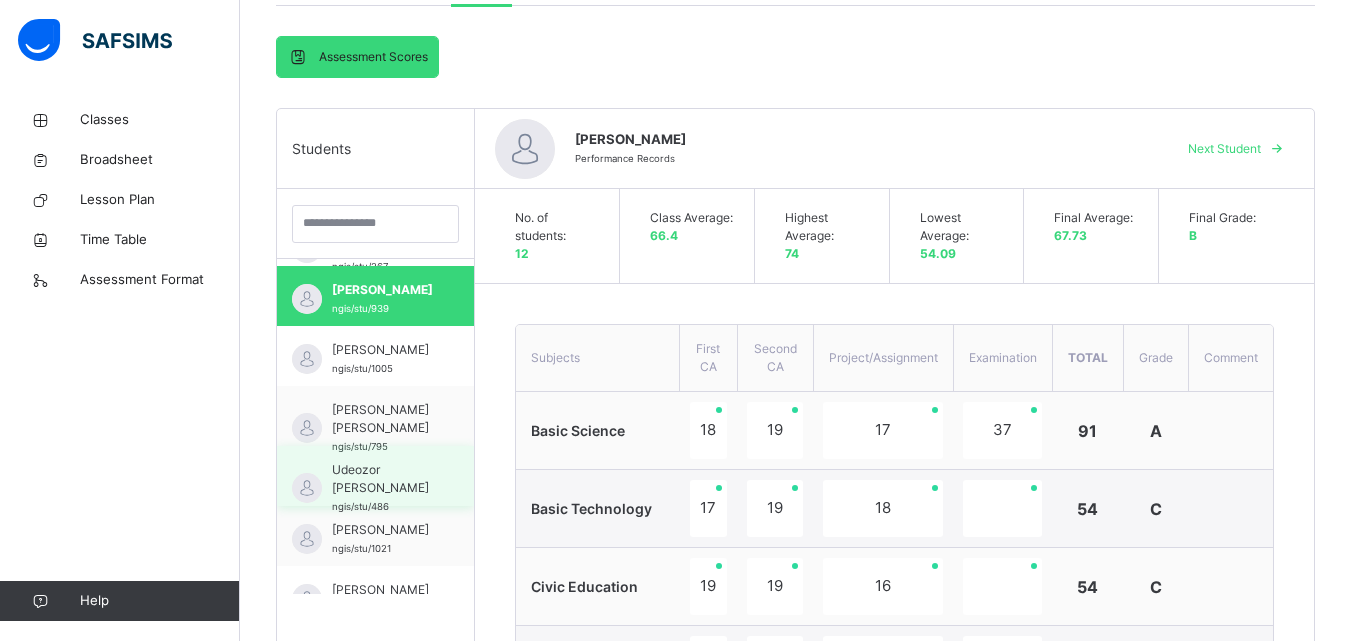 click on "Adegbite Adeelah Ikeade ngis/stu/999 Agbasiere Princess Adachukwu Ngis/stu/926 Habufari Hanifa Fadellah ngis/stu/982 Harris Muhammed  Abubakar ngis/stu/633 James Akintude Arthur ngis/stu/267 Khidir  Hassan  Gwandu ngis/stu/939 Mohammad  Abdulraham Khamis ngis/stu/1005 Olanipekun Celine Bukola ngis/stu/795 Udeozor Amaya Chibailum ngis/stu/486 Usman Mahmud  Al-majir ngis/stu/1021 Usman Zainab  ngis/stu/635 Yusuf Nyajo Yamaan ngis/stu/1138" at bounding box center (375, 426) 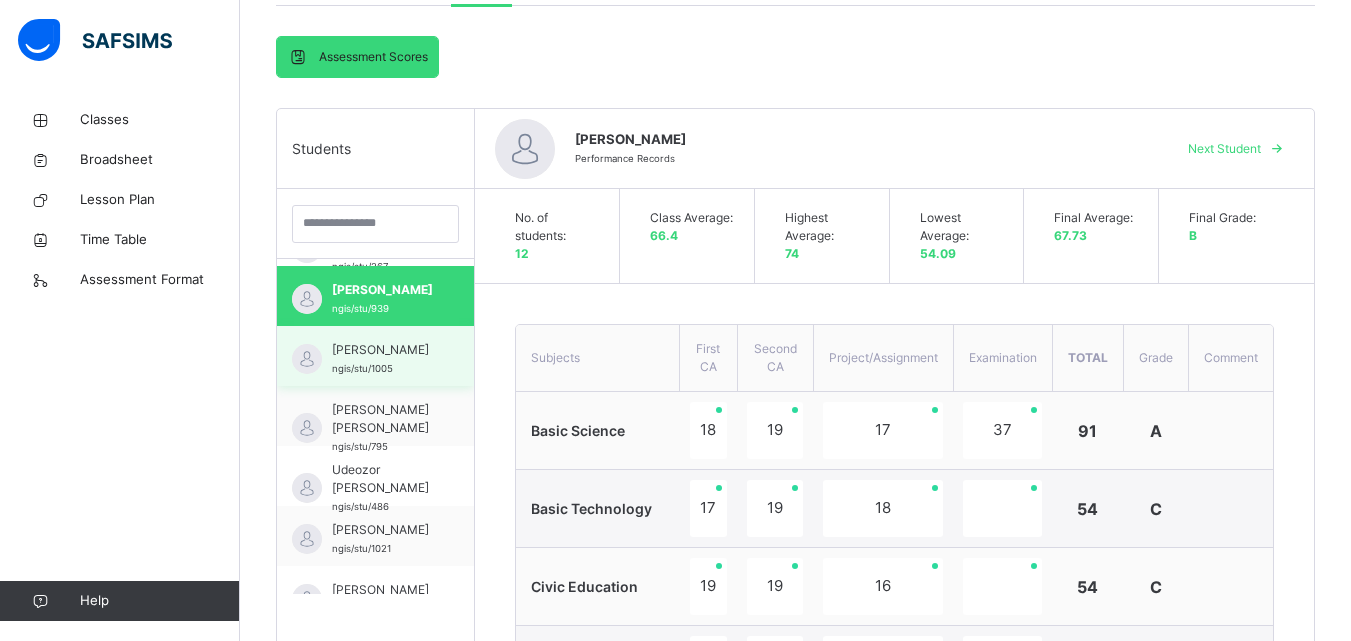 click on "[PERSON_NAME]" at bounding box center [380, 350] 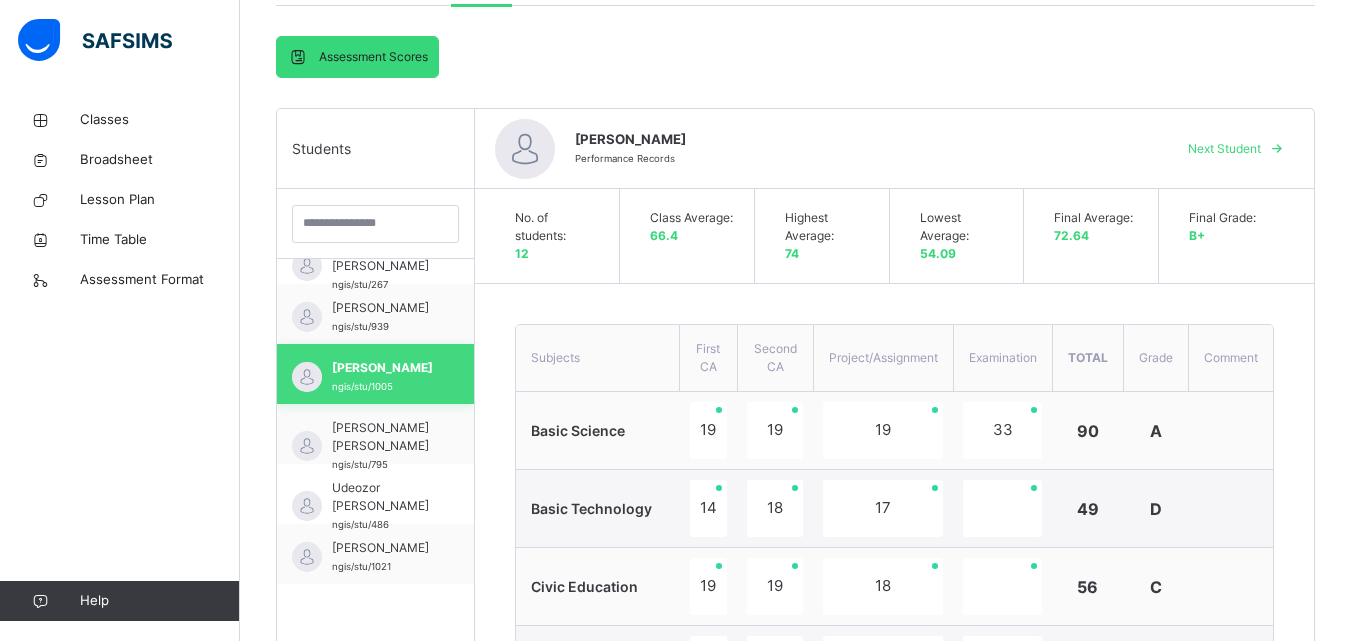 scroll, scrollTop: 293, scrollLeft: 0, axis: vertical 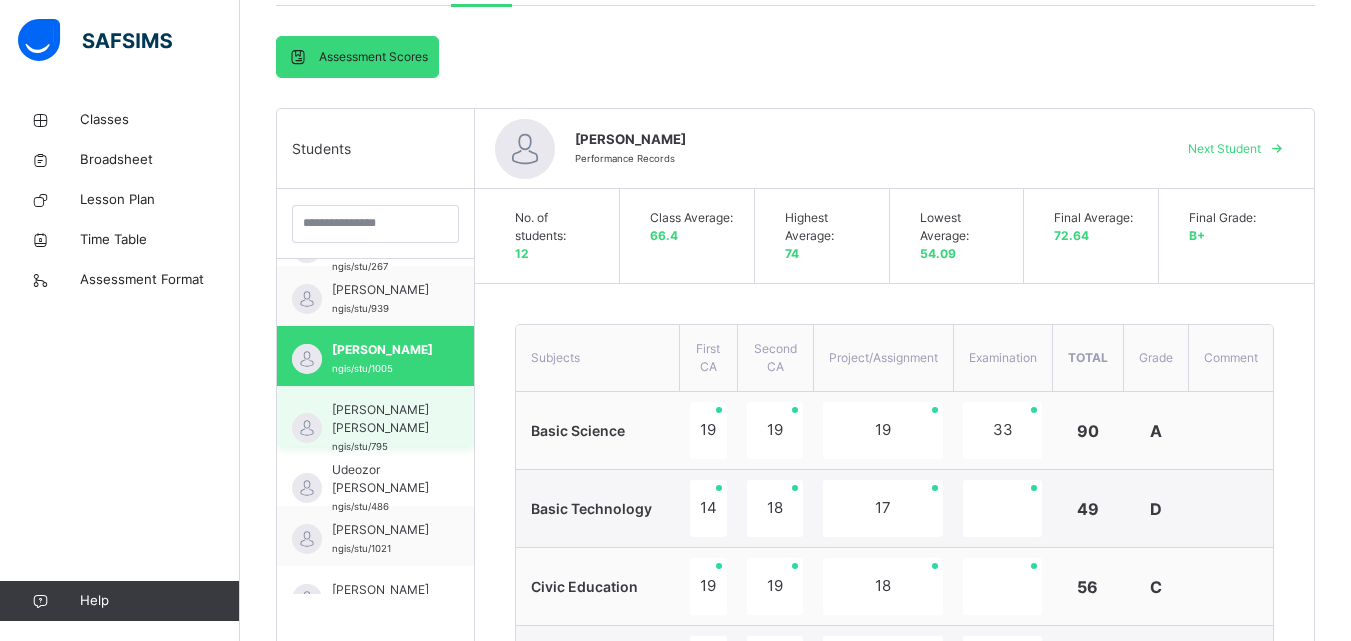 click on "[PERSON_NAME] [PERSON_NAME]" at bounding box center [380, 419] 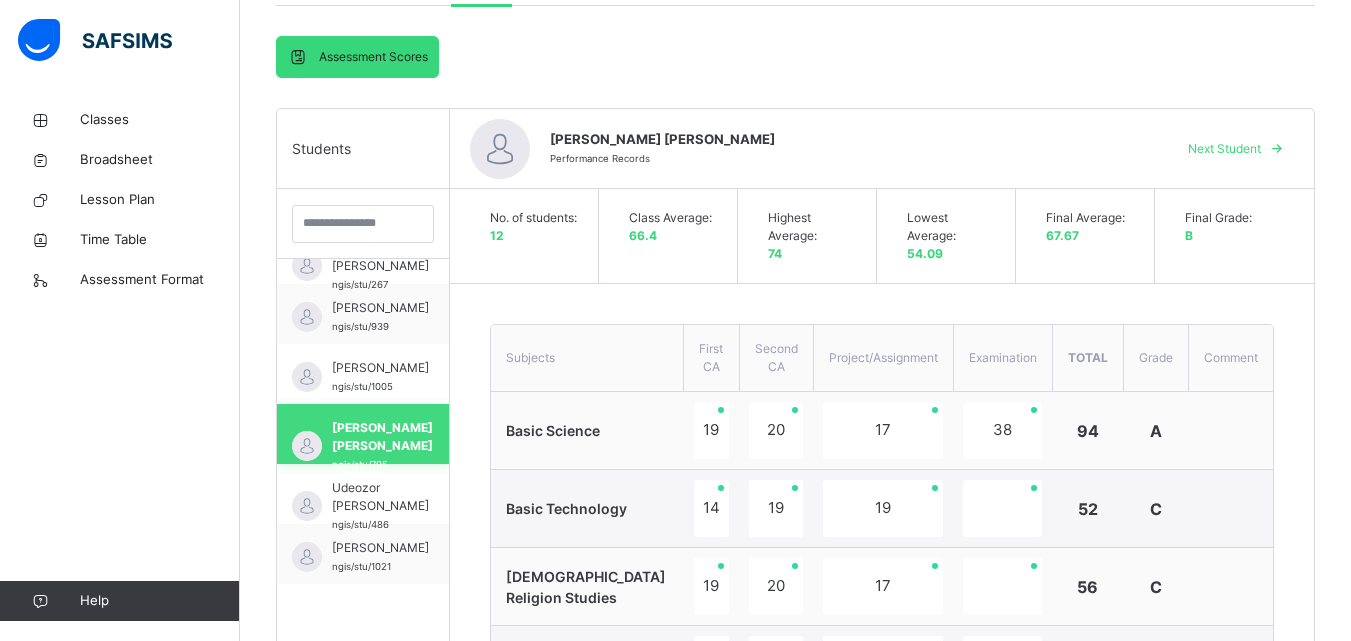 scroll, scrollTop: 293, scrollLeft: 0, axis: vertical 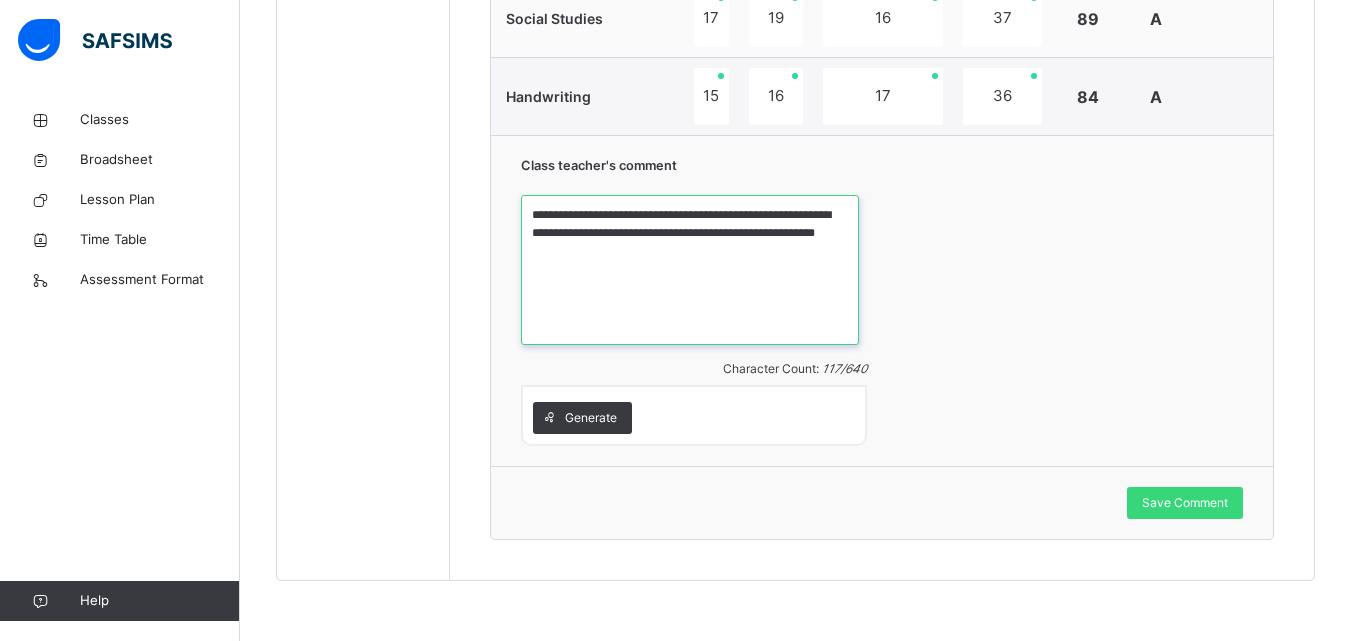 click on "**********" at bounding box center [690, 270] 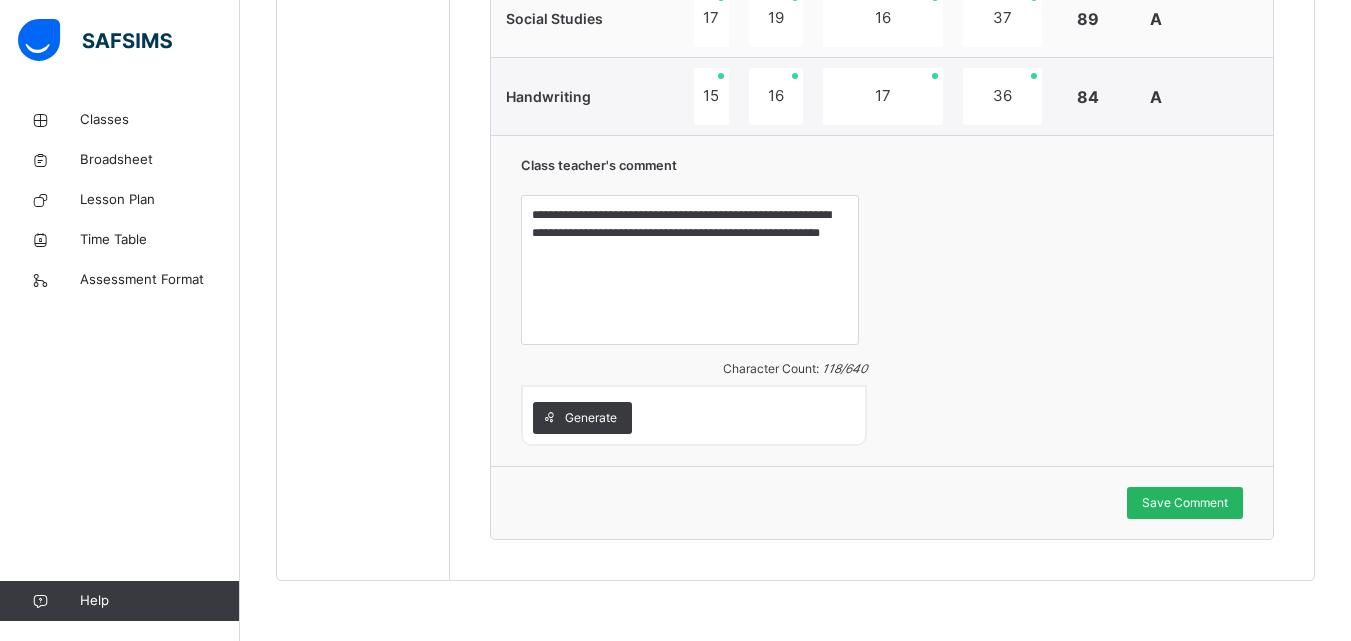 click on "Save Comment" at bounding box center [1185, 503] 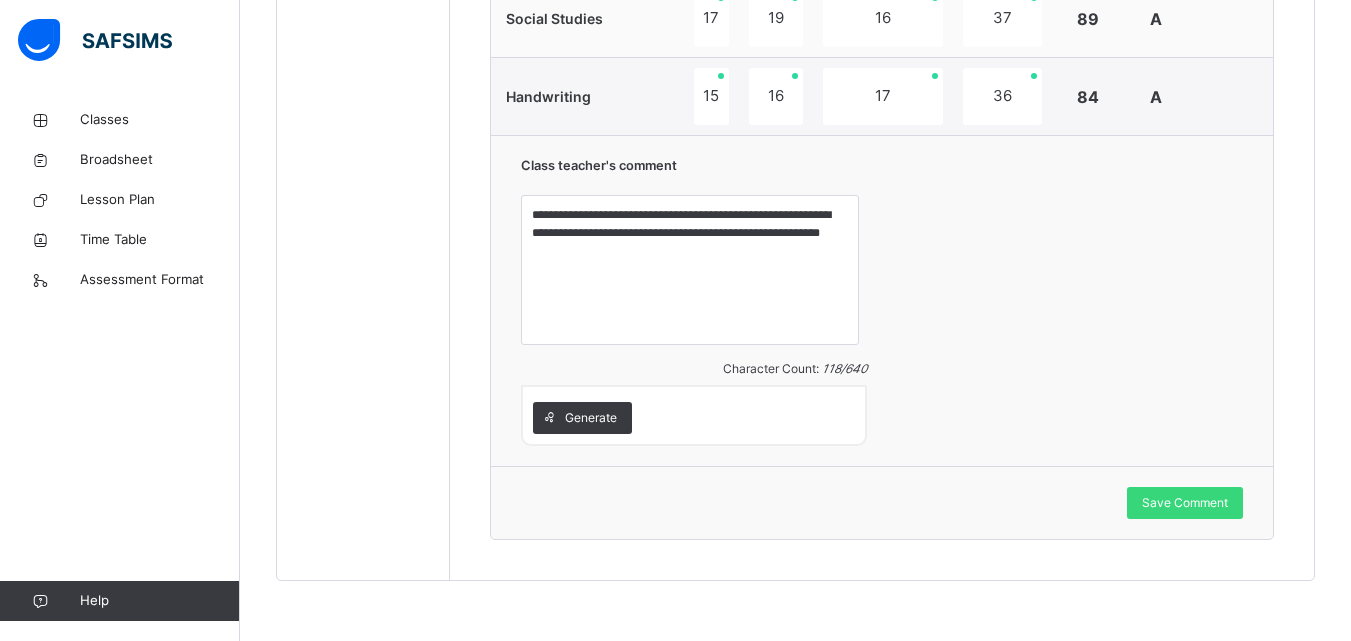 click on "Back  / Yr 2 Orange Yr 2 Orange Year Two  Third Term 2024-2025 Class Members Subjects Results Skills Attendance Timetable Form Teacher Results More Options   12  Students in class Download Pdf Report Excel Report View subject profile NIGERIA GHANA INTERNATIONAL SCHOOL Date: 16th Jul 2025, 6:08:40 pm Class Members Class:  Yr 2 Orange Total no. of Students:  12 Term:  Third Term Session:  2024-2025 S/NO Admission No. Last Name First Name Other Name 1 ngis/stu/999 Adegbite Adeelah Ikeade 2 Ngis/stu/926 Agbasiere Princess Adachukwu 3 ngis/stu/982 Habufari Hanifa Fadellah 4 ngis/stu/633 Harris Muhammed  Abubakar 5 ngis/stu/267 James Akintude Arthur 6 ngis/stu/939 Khidir  Hassan  Gwandu 7 ngis/stu/1005 Mohammad  Abdulraham Khamis 8 ngis/stu/795 Olanipekun Celine Bukola 9 ngis/stu/486 Udeozor Amaya Chibailum 10 ngis/stu/1021 Usman Mahmud  Al-majir 11 ngis/stu/635 Usman Zainab 12 ngis/stu/1138 Yusuf Nyajo Yamaan Students Actions Adegbite Adeelah Ikeade ngis/stu/999 Agbasiere Princess Adachukwu Ngis/stu/926 ×   Save" at bounding box center [795, -434] 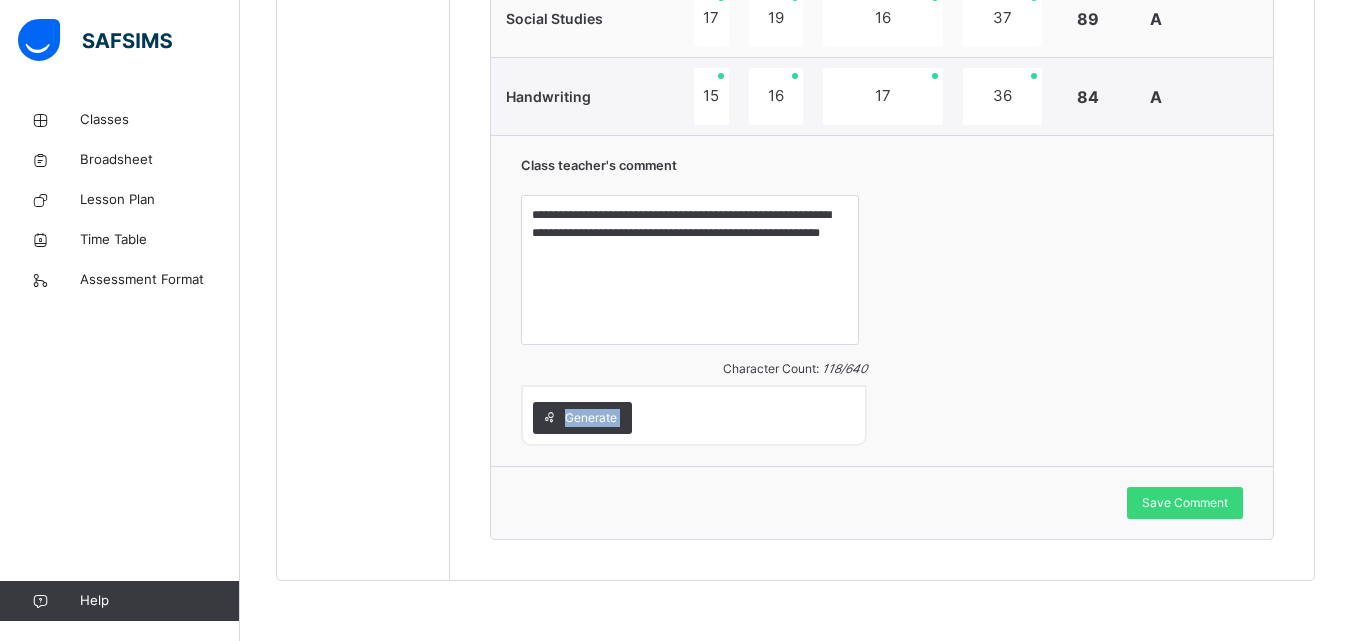 click on "Back  / Yr 2 Orange Yr 2 Orange Year Two  Third Term 2024-2025 Class Members Subjects Results Skills Attendance Timetable Form Teacher Results More Options   12  Students in class Download Pdf Report Excel Report View subject profile NIGERIA GHANA INTERNATIONAL SCHOOL Date: 16th Jul 2025, 6:08:40 pm Class Members Class:  Yr 2 Orange Total no. of Students:  12 Term:  Third Term Session:  2024-2025 S/NO Admission No. Last Name First Name Other Name 1 ngis/stu/999 Adegbite Adeelah Ikeade 2 Ngis/stu/926 Agbasiere Princess Adachukwu 3 ngis/stu/982 Habufari Hanifa Fadellah 4 ngis/stu/633 Harris Muhammed  Abubakar 5 ngis/stu/267 James Akintude Arthur 6 ngis/stu/939 Khidir  Hassan  Gwandu 7 ngis/stu/1005 Mohammad  Abdulraham Khamis 8 ngis/stu/795 Olanipekun Celine Bukola 9 ngis/stu/486 Udeozor Amaya Chibailum 10 ngis/stu/1021 Usman Mahmud  Al-majir 11 ngis/stu/635 Usman Zainab 12 ngis/stu/1138 Yusuf Nyajo Yamaan Students Actions Adegbite Adeelah Ikeade ngis/stu/999 Agbasiere Princess Adachukwu Ngis/stu/926 ×   Save" at bounding box center [795, -434] 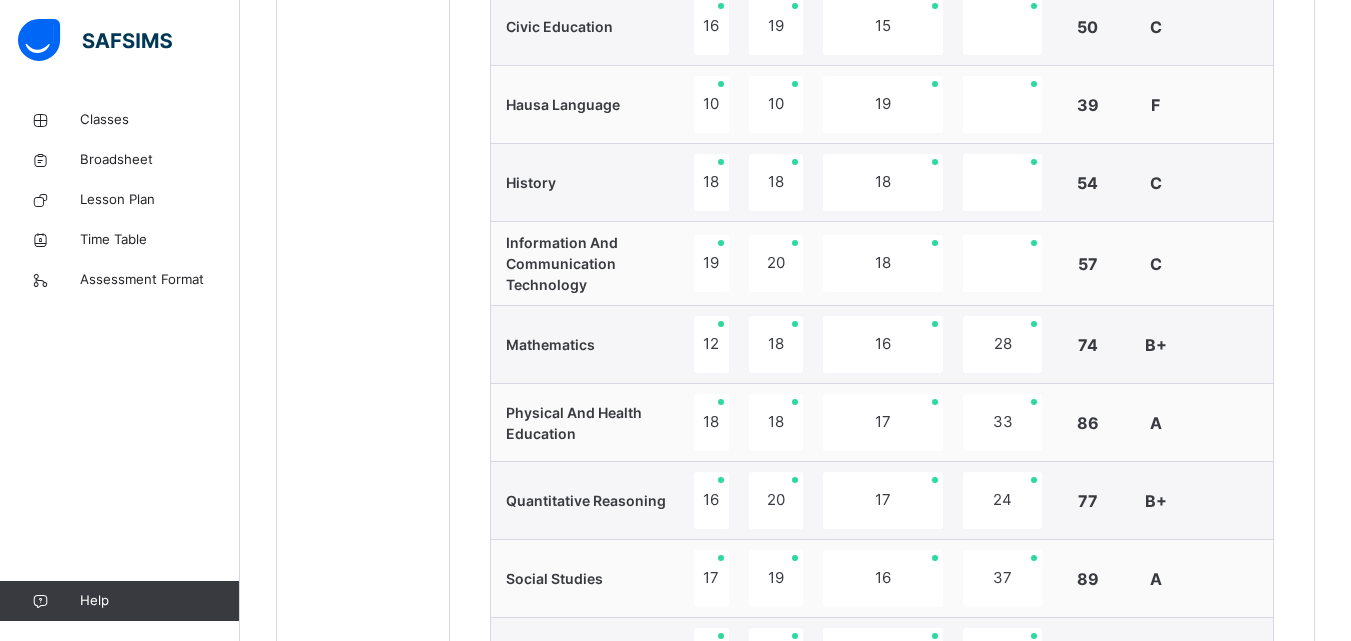 click on "Back  / Yr 2 Orange Yr 2 Orange Year Two  Third Term 2024-2025 Class Members Subjects Results Skills Attendance Timetable Form Teacher Results More Options   12  Students in class Download Pdf Report Excel Report View subject profile NIGERIA GHANA INTERNATIONAL SCHOOL Date: 16th Jul 2025, 6:09:28 pm Class Members Class:  Yr 2 Orange Total no. of Students:  12 Term:  Third Term Session:  2024-2025 S/NO Admission No. Last Name First Name Other Name 1 ngis/stu/999 Adegbite Adeelah Ikeade 2 Ngis/stu/926 Agbasiere Princess Adachukwu 3 ngis/stu/982 Habufari Hanifa Fadellah 4 ngis/stu/633 Harris Muhammed  Abubakar 5 ngis/stu/267 James Akintude Arthur 6 ngis/stu/939 Khidir  Hassan  Gwandu 7 ngis/stu/1005 Mohammad  Abdulraham Khamis 8 ngis/stu/795 Olanipekun Celine Bukola 9 ngis/stu/486 Udeozor Amaya Chibailum 10 ngis/stu/1021 Usman Mahmud  Al-majir 11 ngis/stu/635 Usman Zainab 12 ngis/stu/1138 Yusuf Nyajo Yamaan Students Actions Adegbite Adeelah Ikeade ngis/stu/999 Agbasiere Princess Adachukwu Ngis/stu/926 ×   Save" at bounding box center [795, 126] 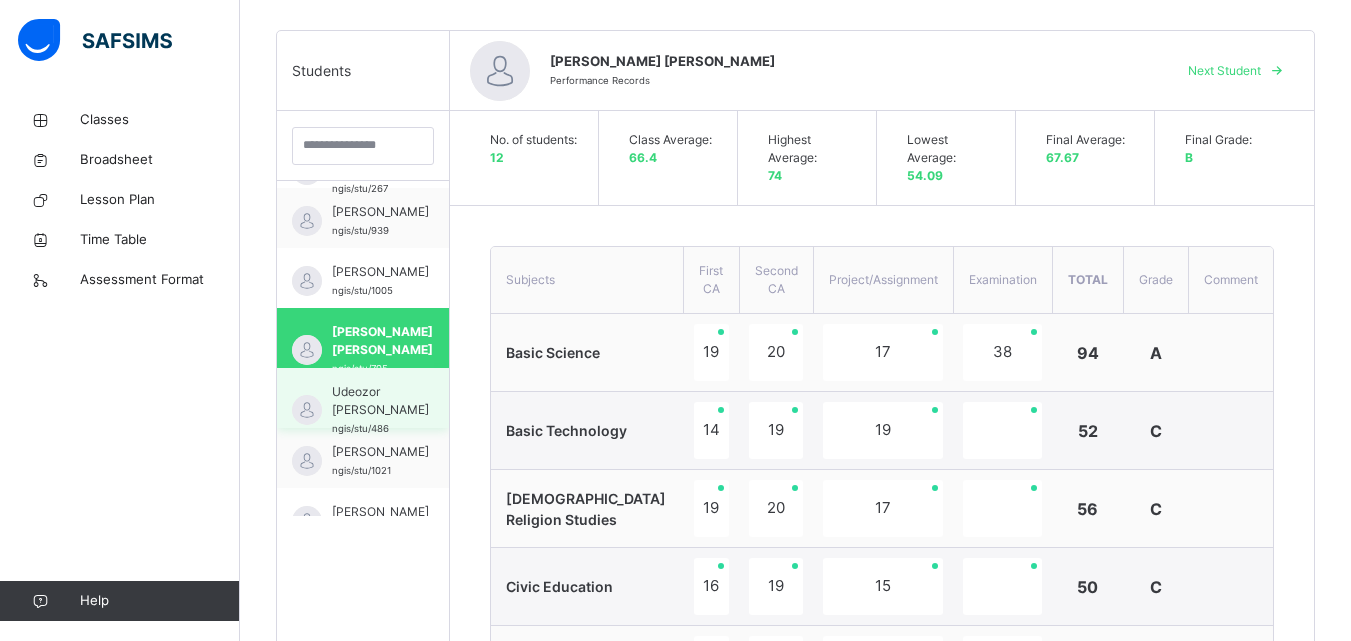 click on "Udeozor [PERSON_NAME]" at bounding box center (380, 401) 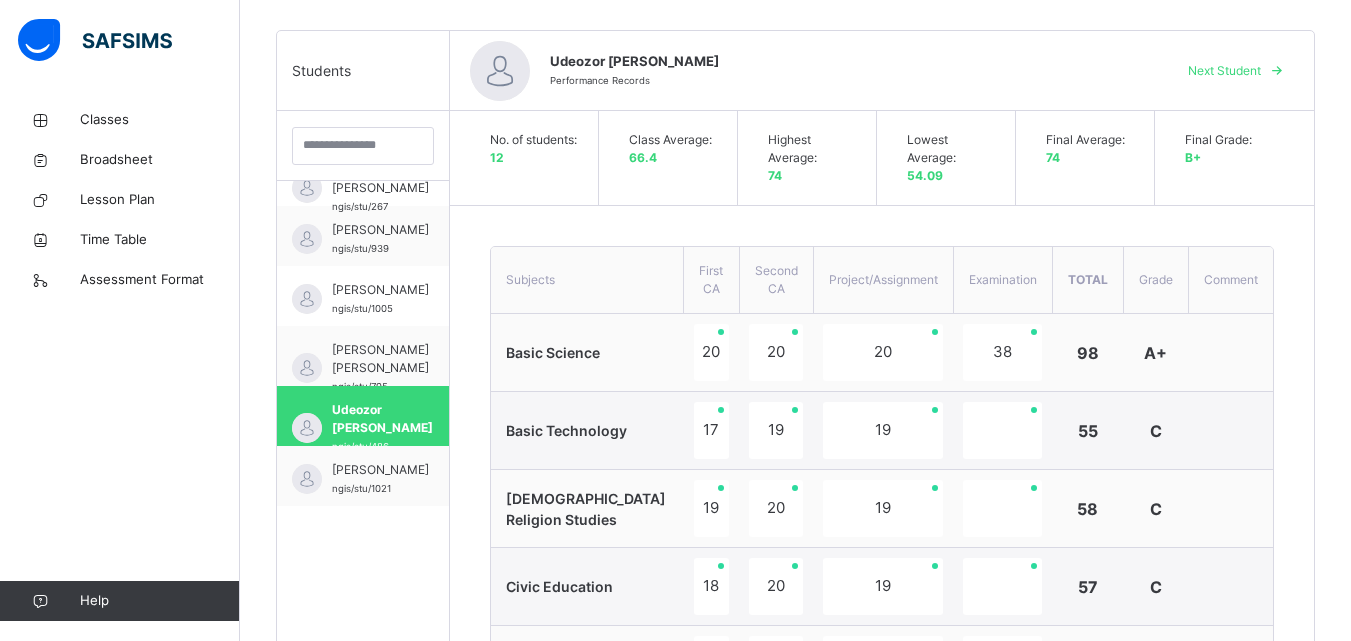 scroll, scrollTop: 293, scrollLeft: 0, axis: vertical 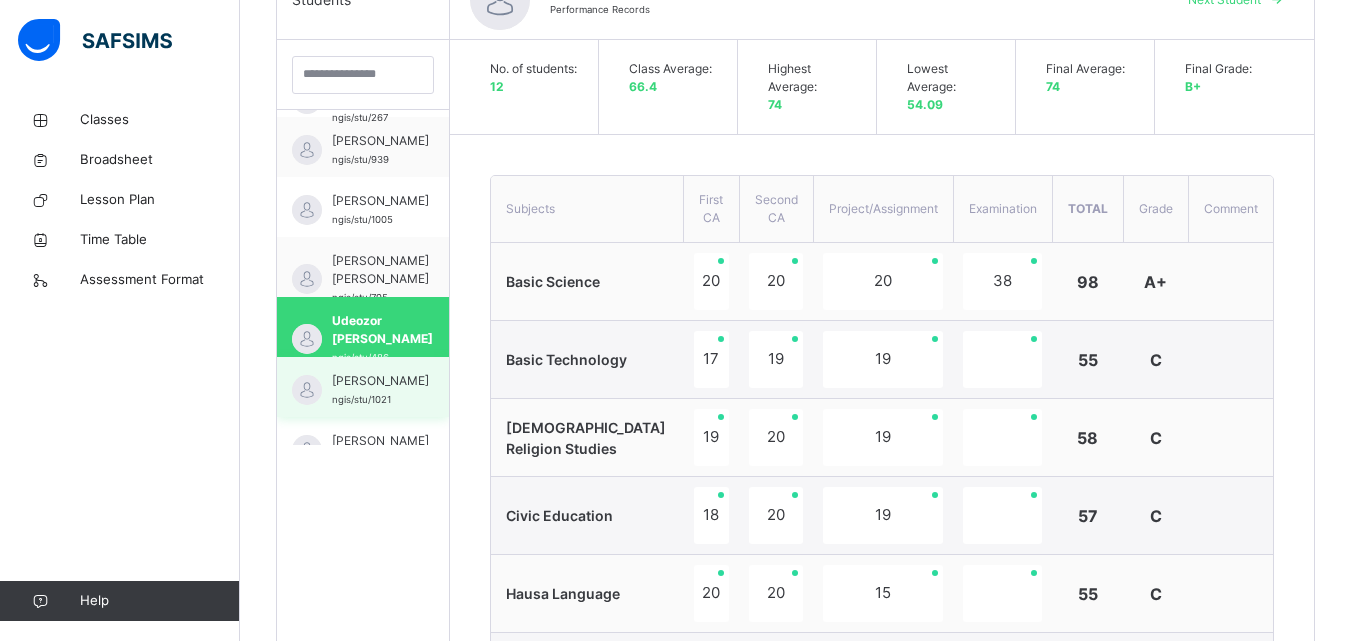 click on "[PERSON_NAME]" at bounding box center [380, 381] 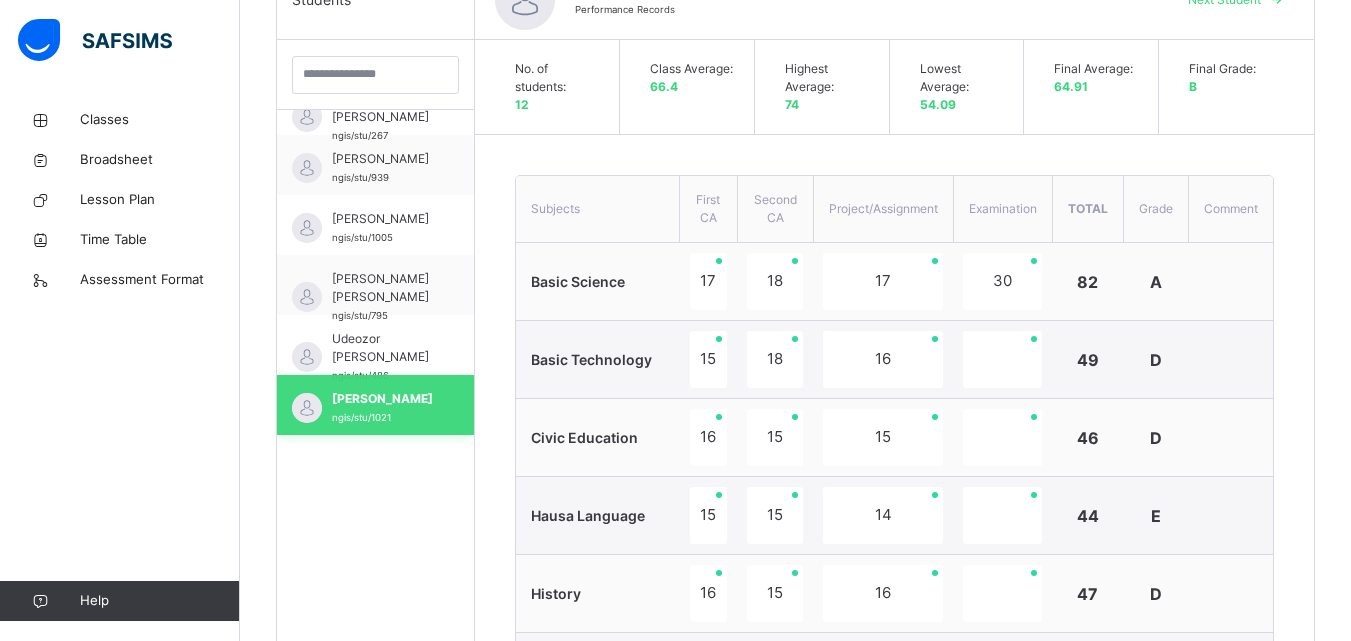scroll, scrollTop: 293, scrollLeft: 0, axis: vertical 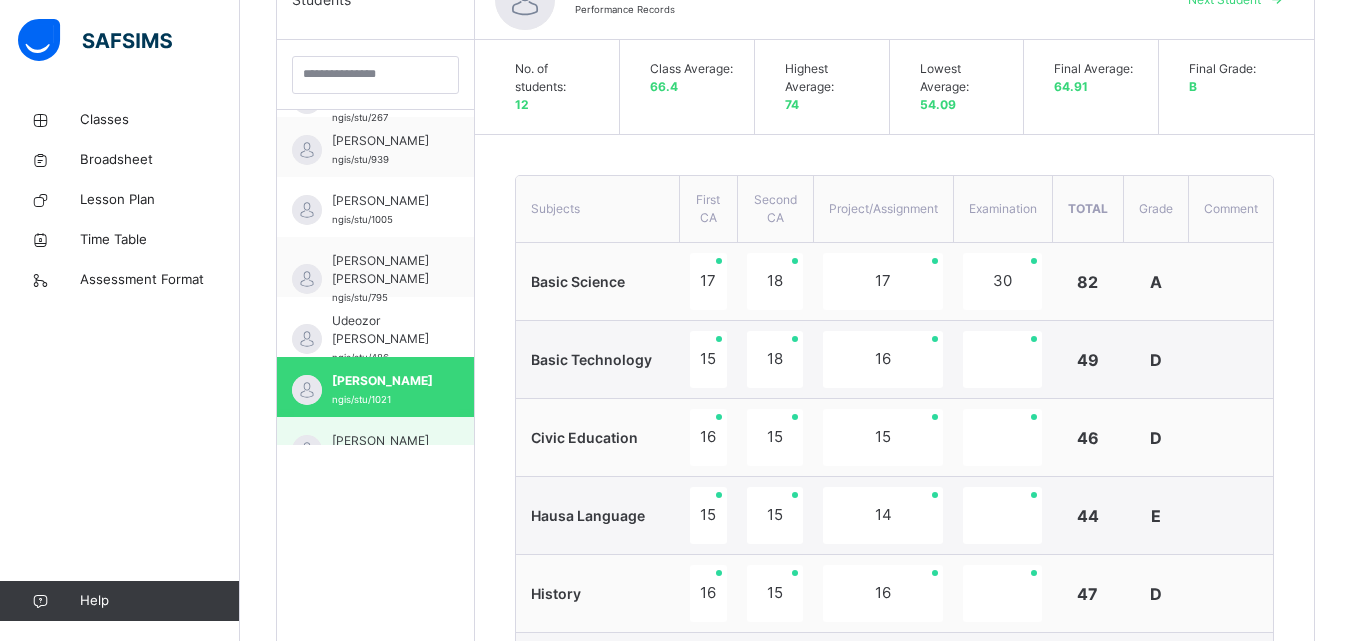 click on "[PERSON_NAME]  ngis/stu/635" at bounding box center (375, 447) 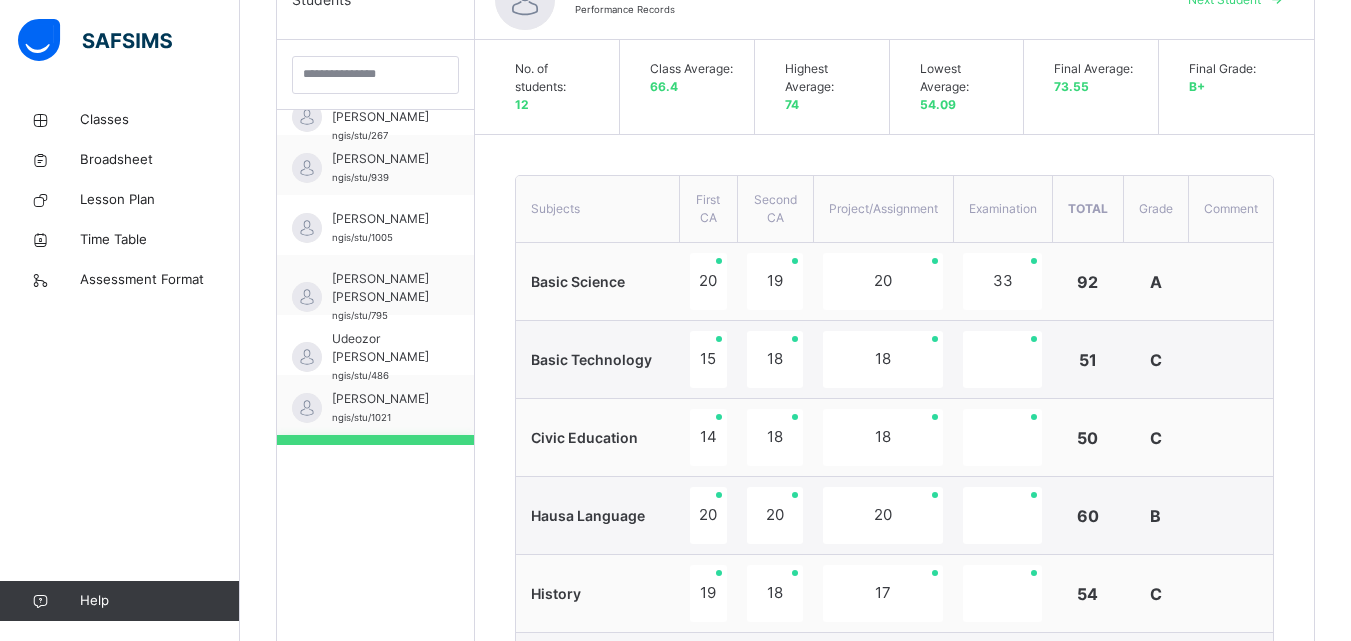 scroll, scrollTop: 293, scrollLeft: 0, axis: vertical 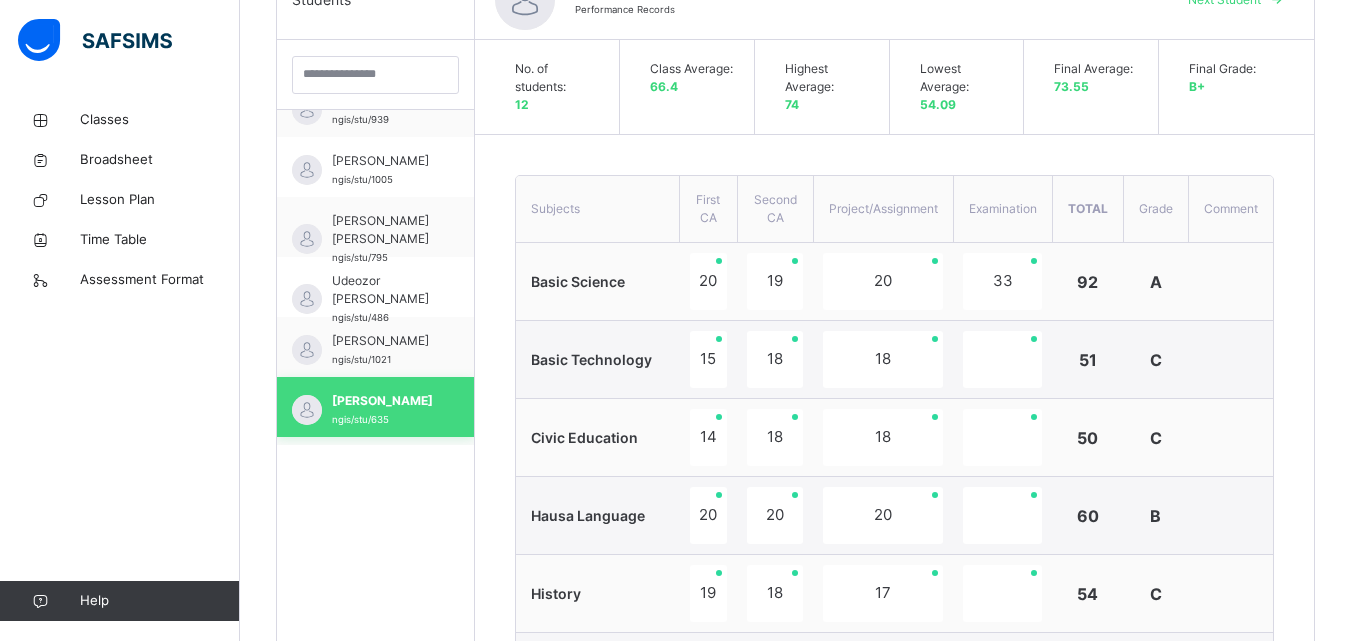 click on "[PERSON_NAME]  ngis/stu/635" at bounding box center [375, 407] 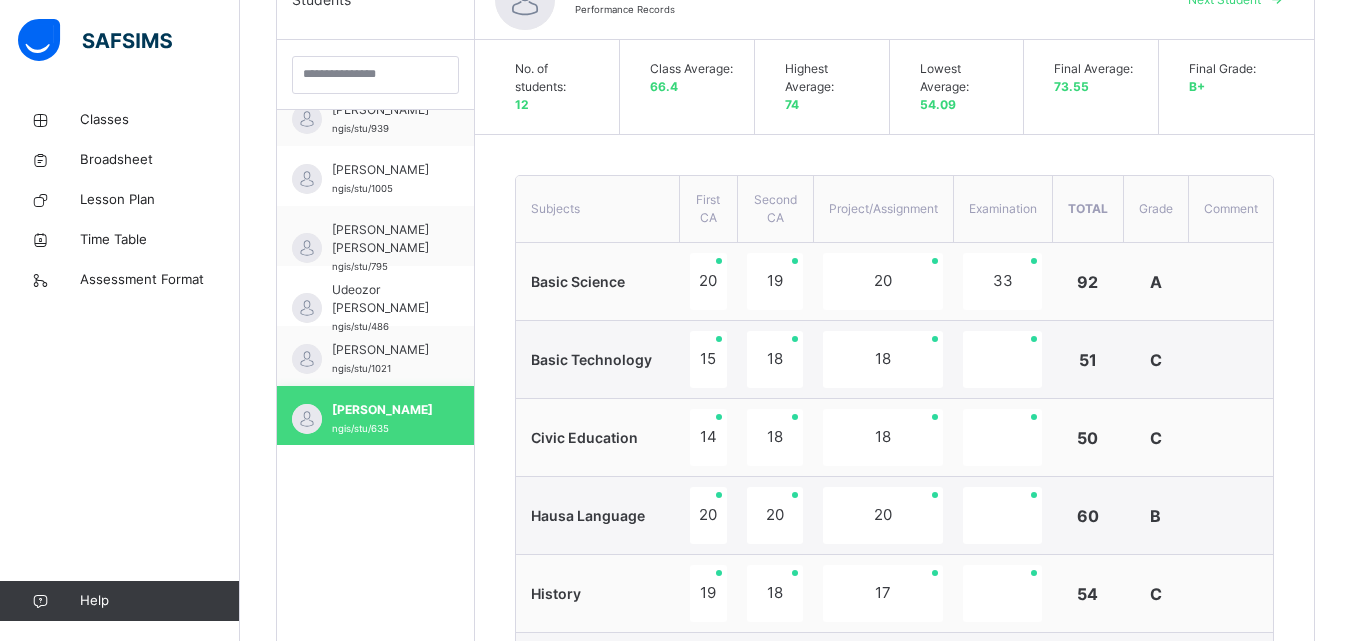 scroll, scrollTop: 333, scrollLeft: 0, axis: vertical 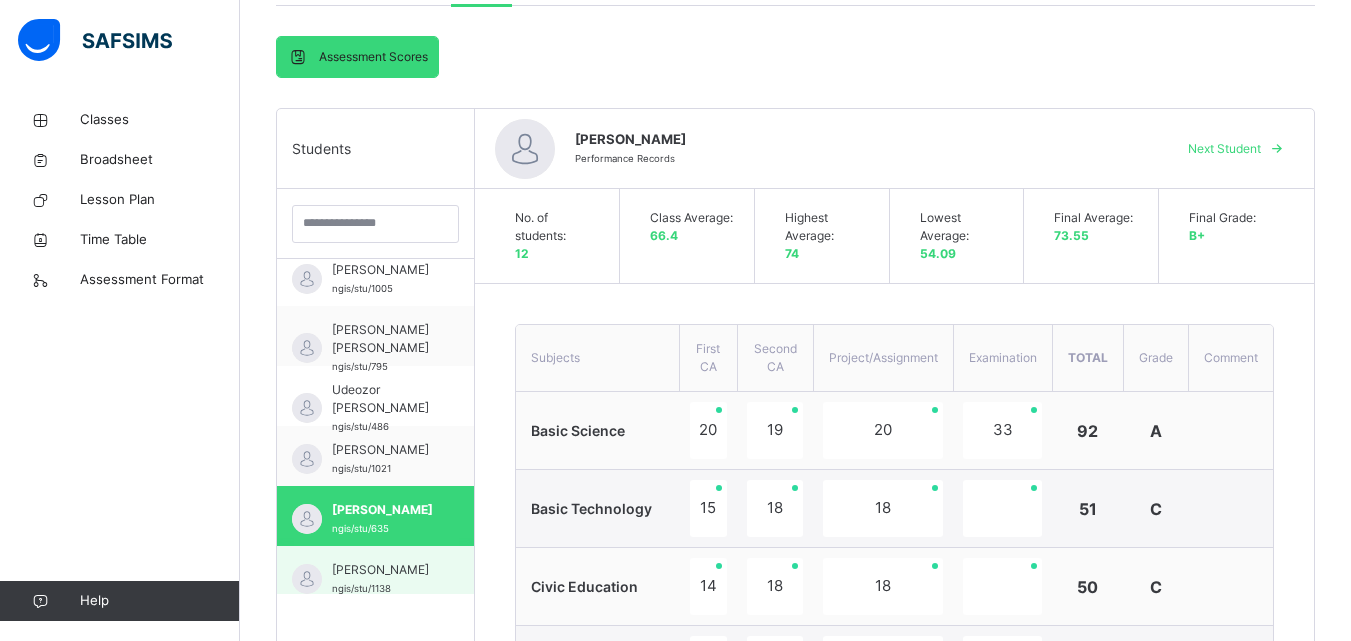 click on "[PERSON_NAME]" at bounding box center [380, 570] 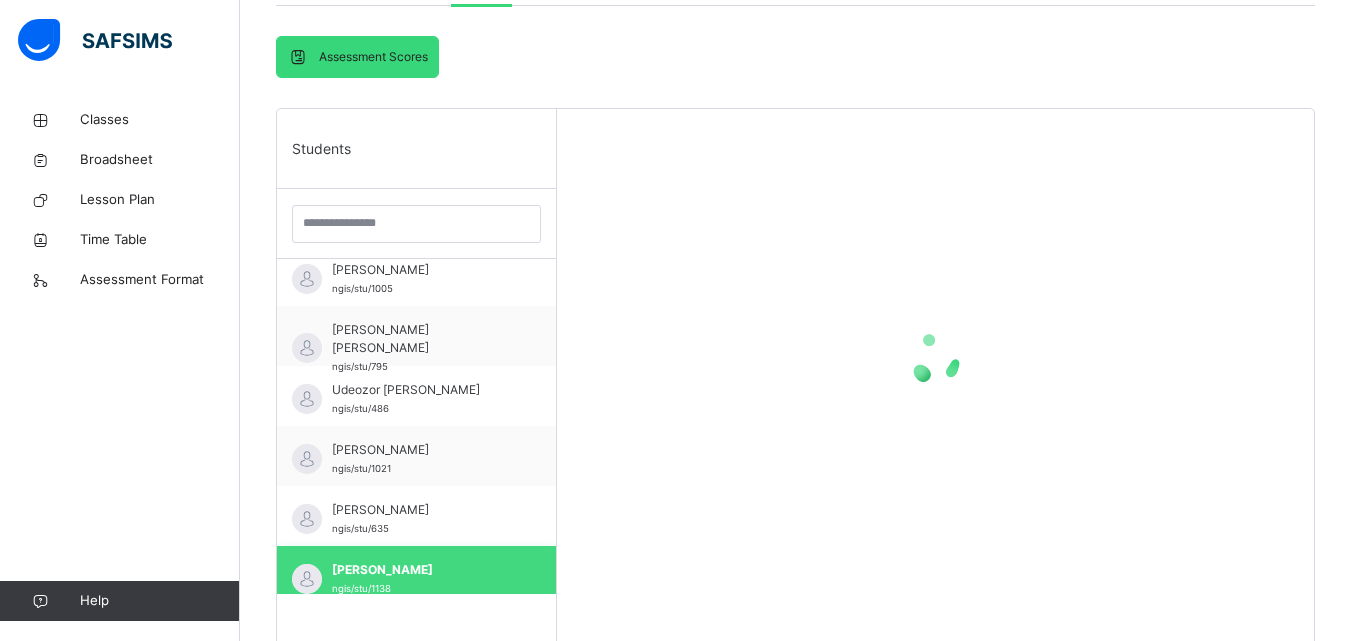 scroll, scrollTop: 364, scrollLeft: 0, axis: vertical 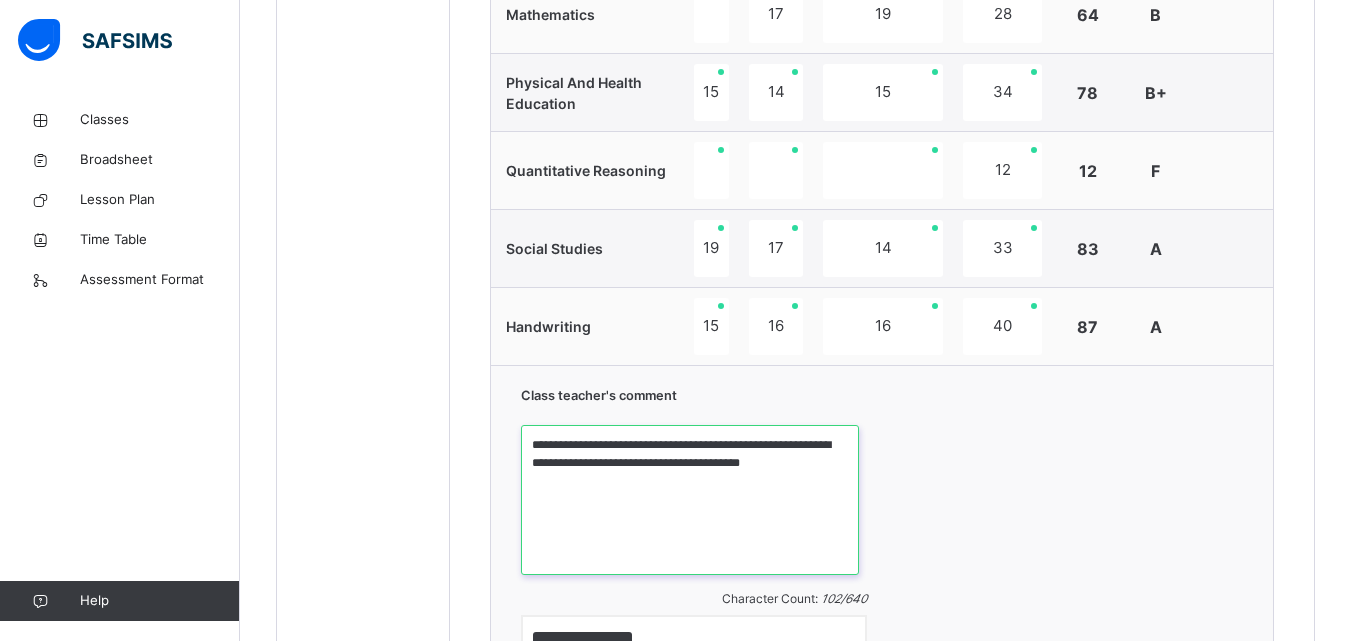 click on "**********" at bounding box center [690, 500] 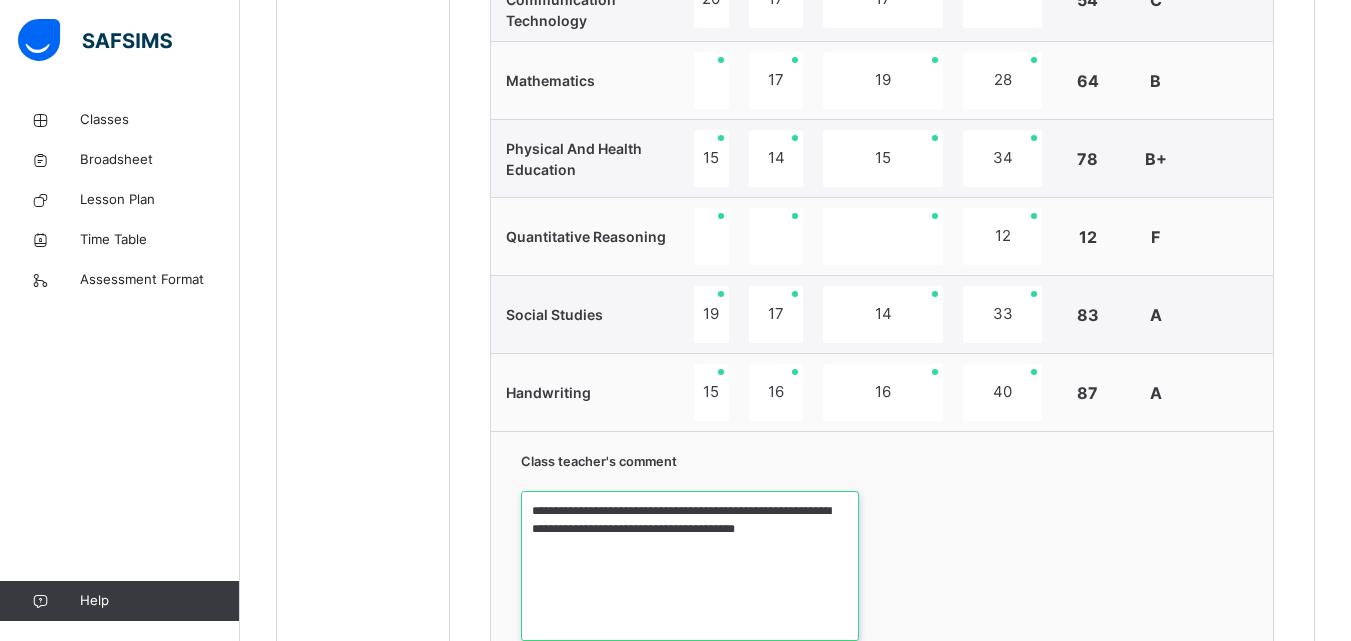 scroll, scrollTop: 1275, scrollLeft: 0, axis: vertical 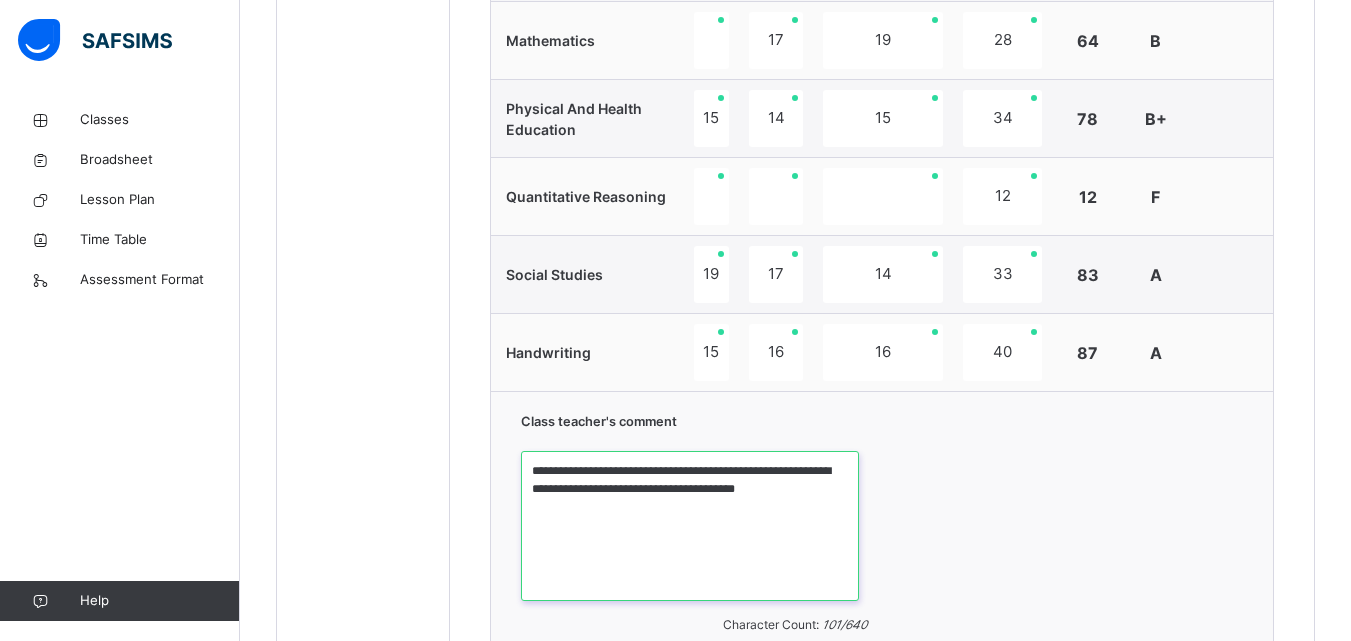click on "**********" at bounding box center (690, 526) 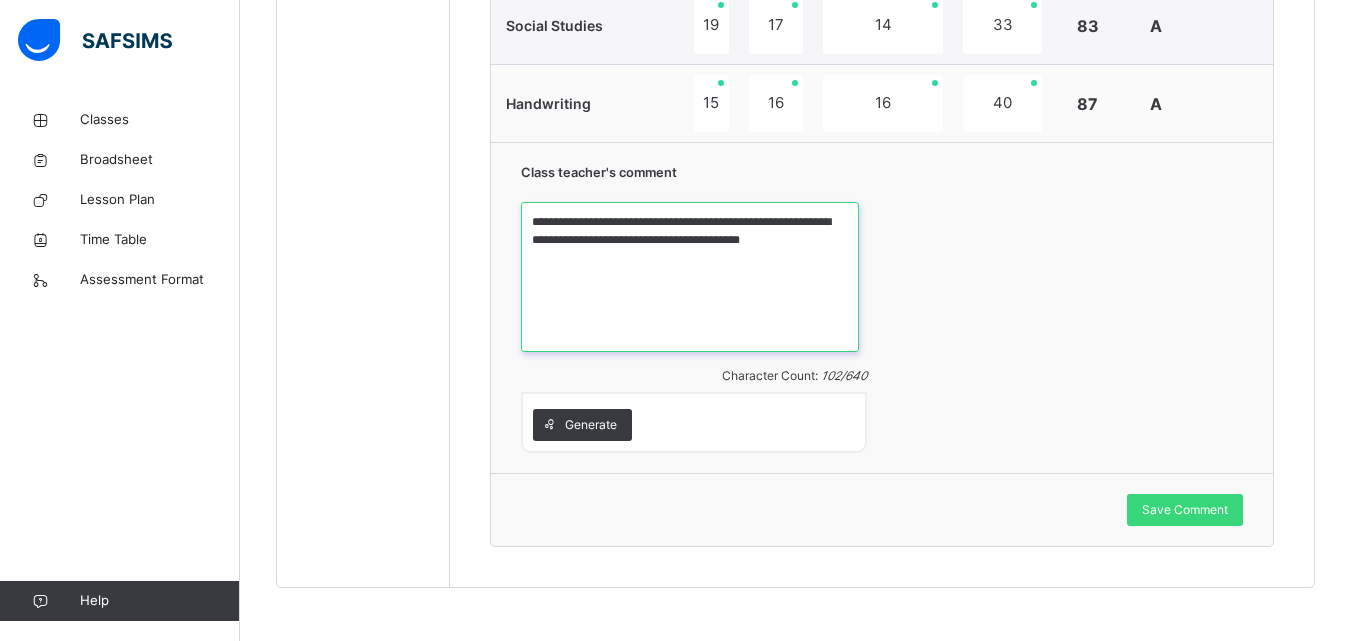 scroll, scrollTop: 1531, scrollLeft: 0, axis: vertical 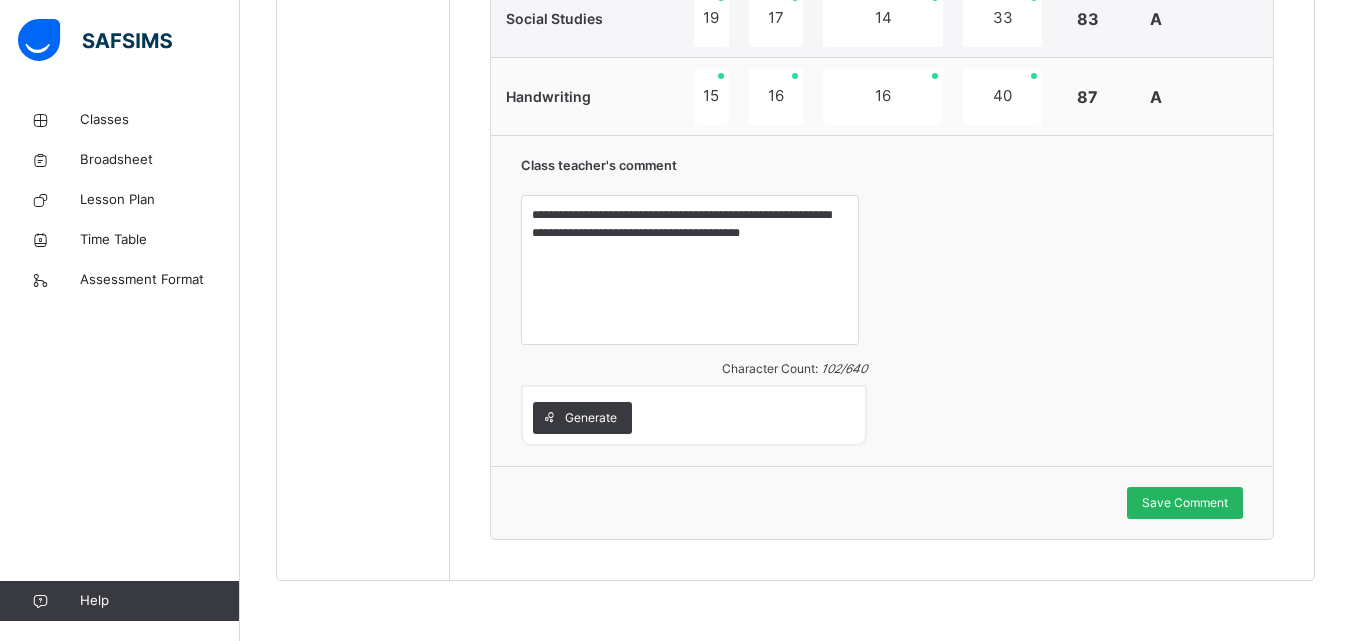 click on "Save Comment" at bounding box center (1185, 503) 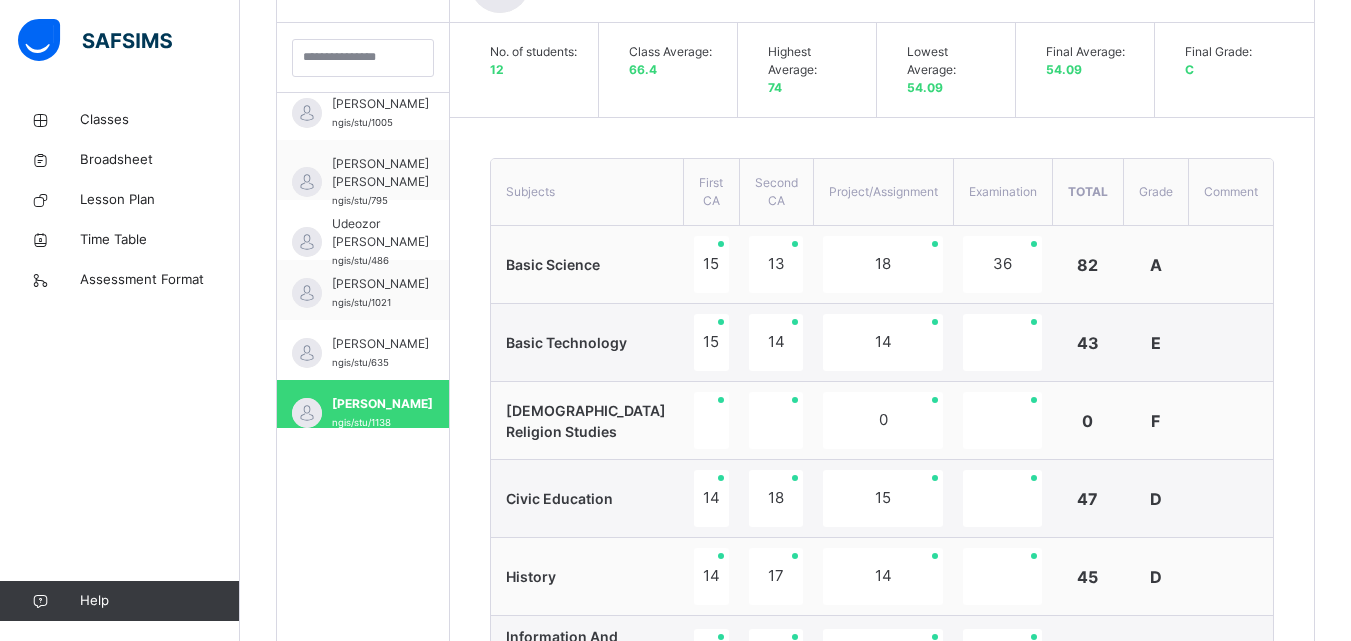 scroll, scrollTop: 611, scrollLeft: 0, axis: vertical 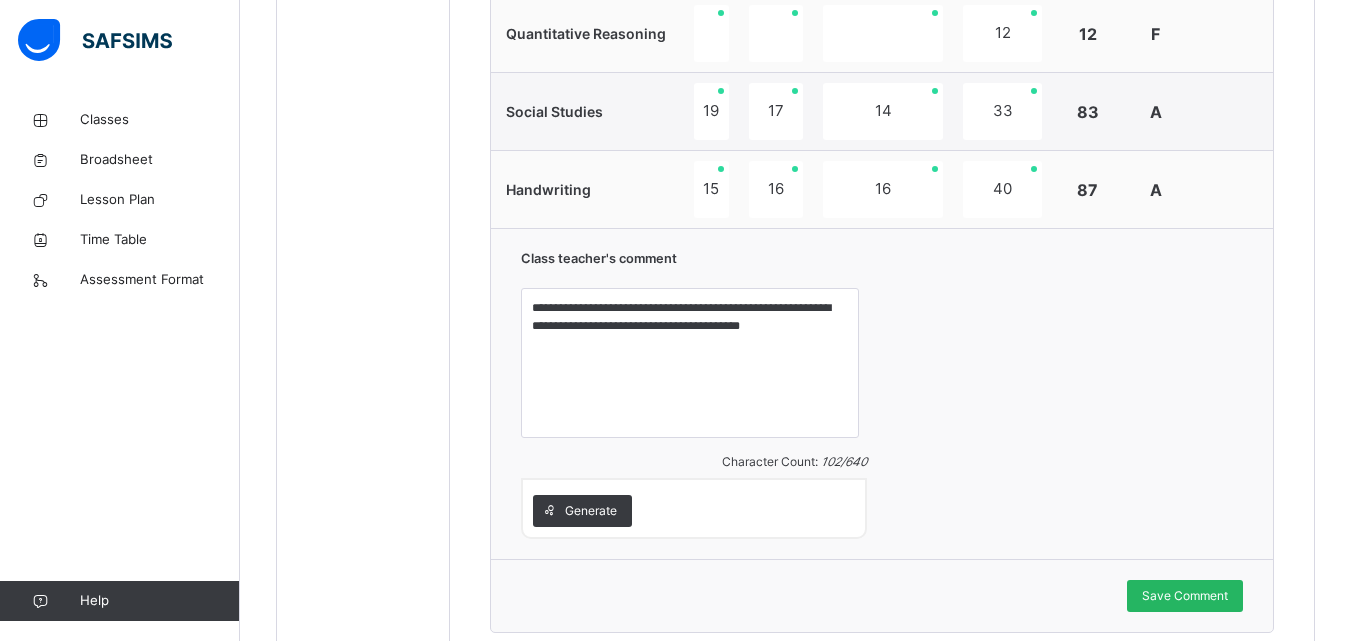 click on "Save Comment" at bounding box center [1185, 596] 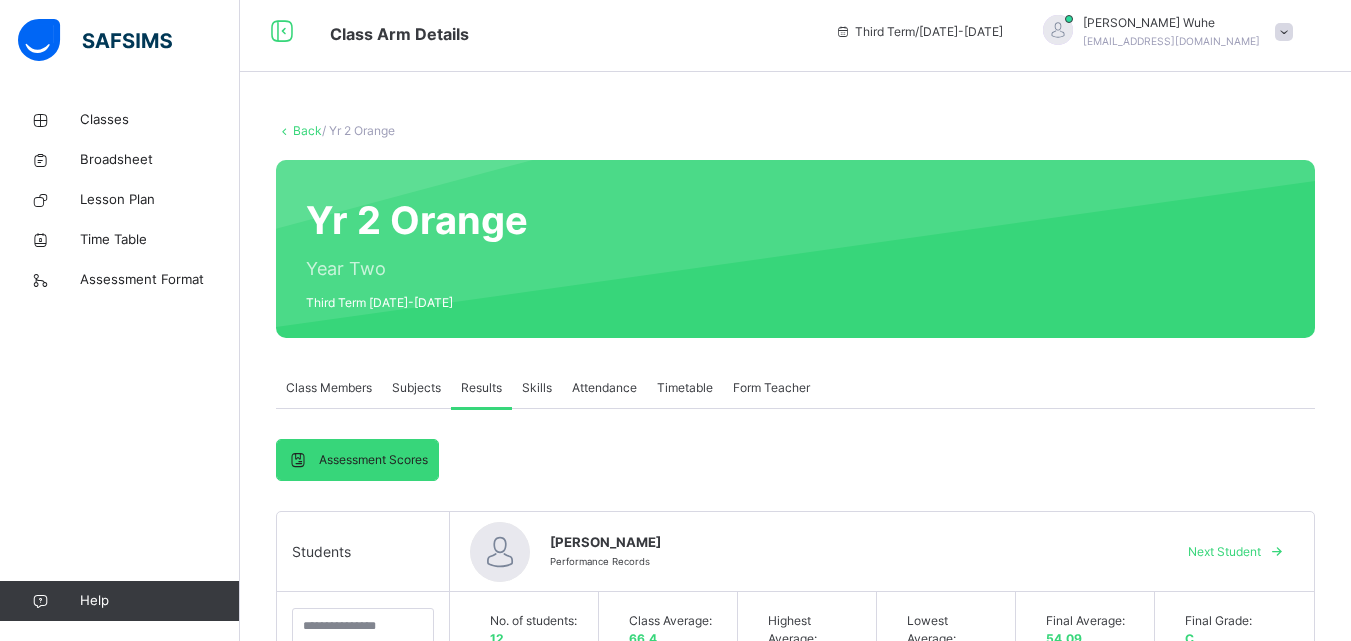 scroll, scrollTop: 0, scrollLeft: 0, axis: both 